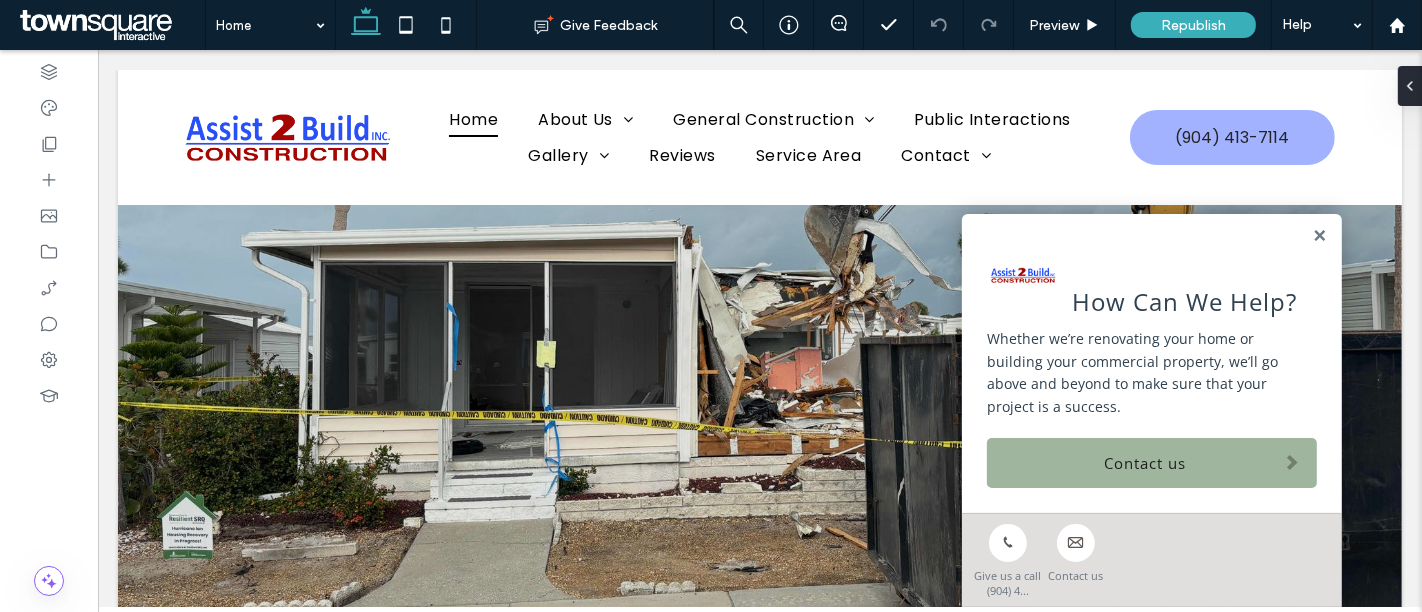 scroll, scrollTop: 0, scrollLeft: 0, axis: both 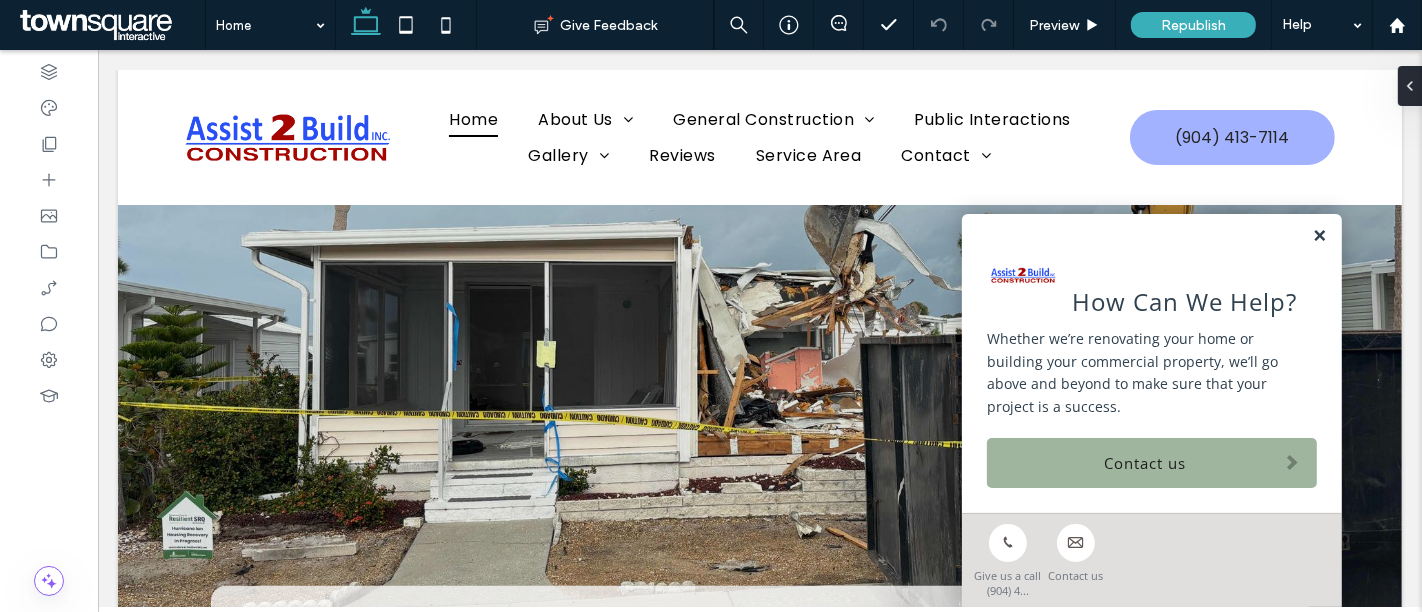 click at bounding box center (1318, 236) 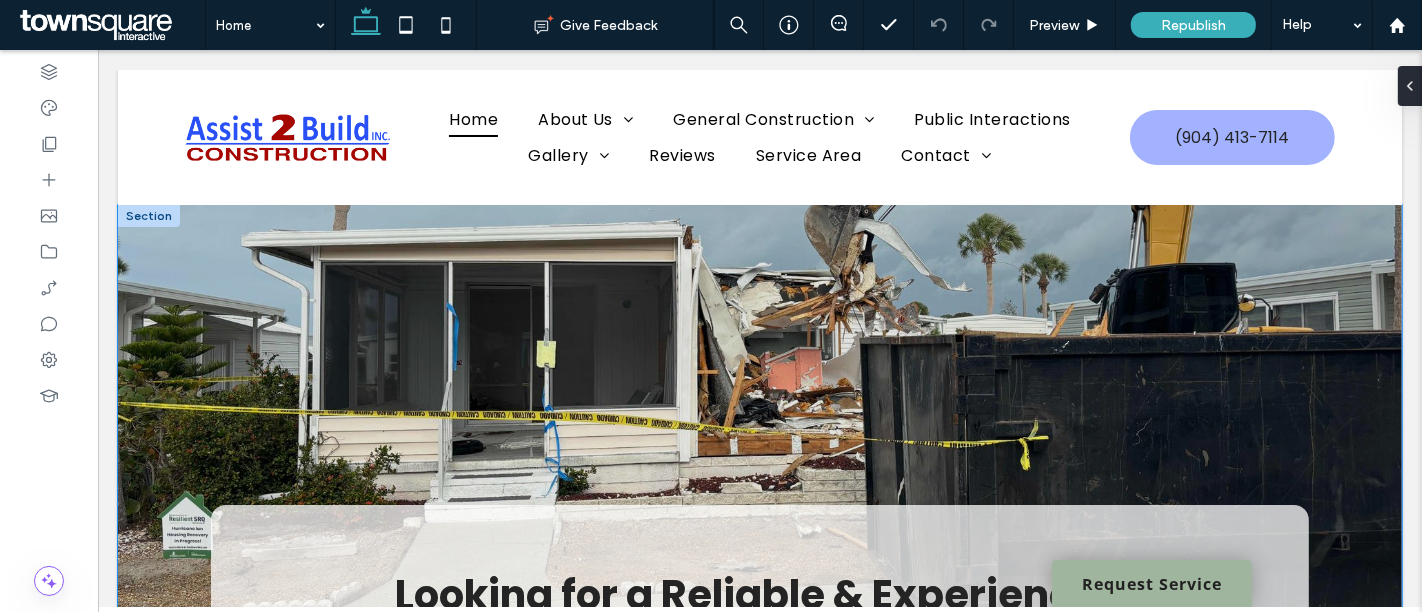 click on "Looking for a Reliable & Experienced General Contractor, Roofing Contractor or Mobile Home Installer?
We bring over
30 years
of experience in Florida including,
Jacksonville, Orlando, Tampa, Sarasota, Fort Myers, Middleburg, Naples, and surrounding areas
Get Free Estimate" at bounding box center (759, 625) 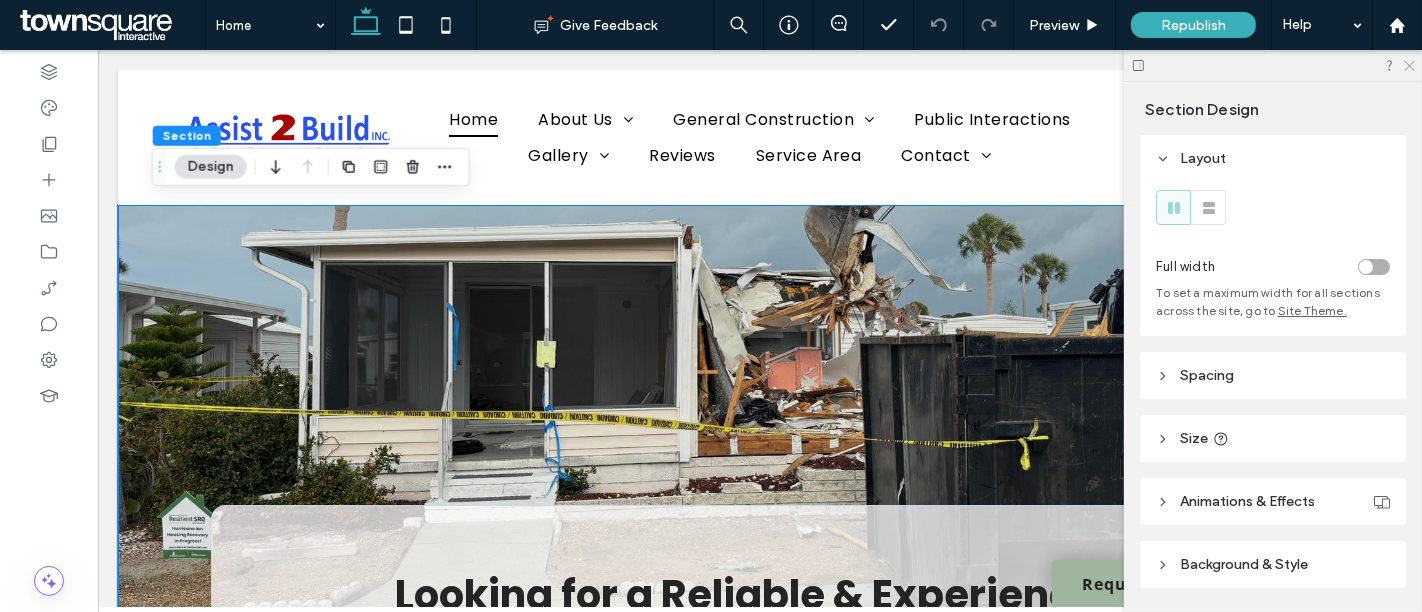 drag, startPoint x: 1411, startPoint y: 64, endPoint x: 1197, endPoint y: 45, distance: 214.8418 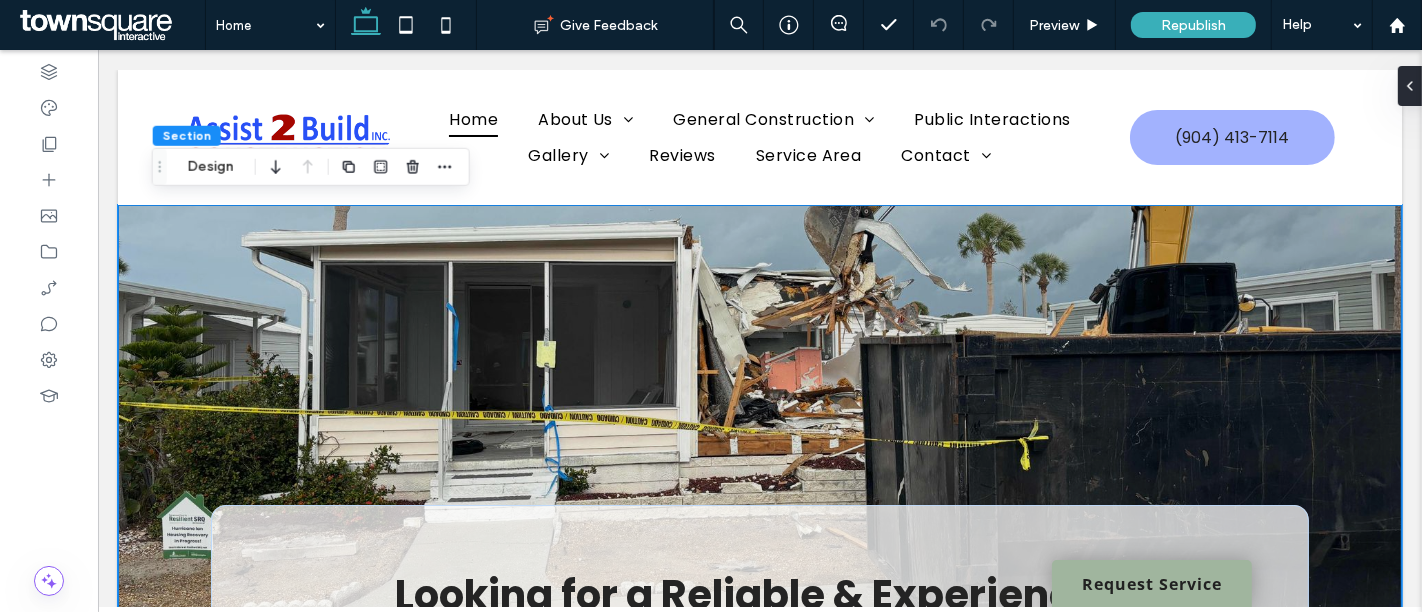 click on "Looking for a Reliable & Experienced General Contractor, Roofing Contractor or Mobile Home Installer?
We bring over
30 years
of experience in Florida including,
Jacksonville, Orlando, Tampa, Sarasota, Fort Myers, Middleburg, Naples, and surrounding areas
Get Free Estimate" at bounding box center [759, 625] 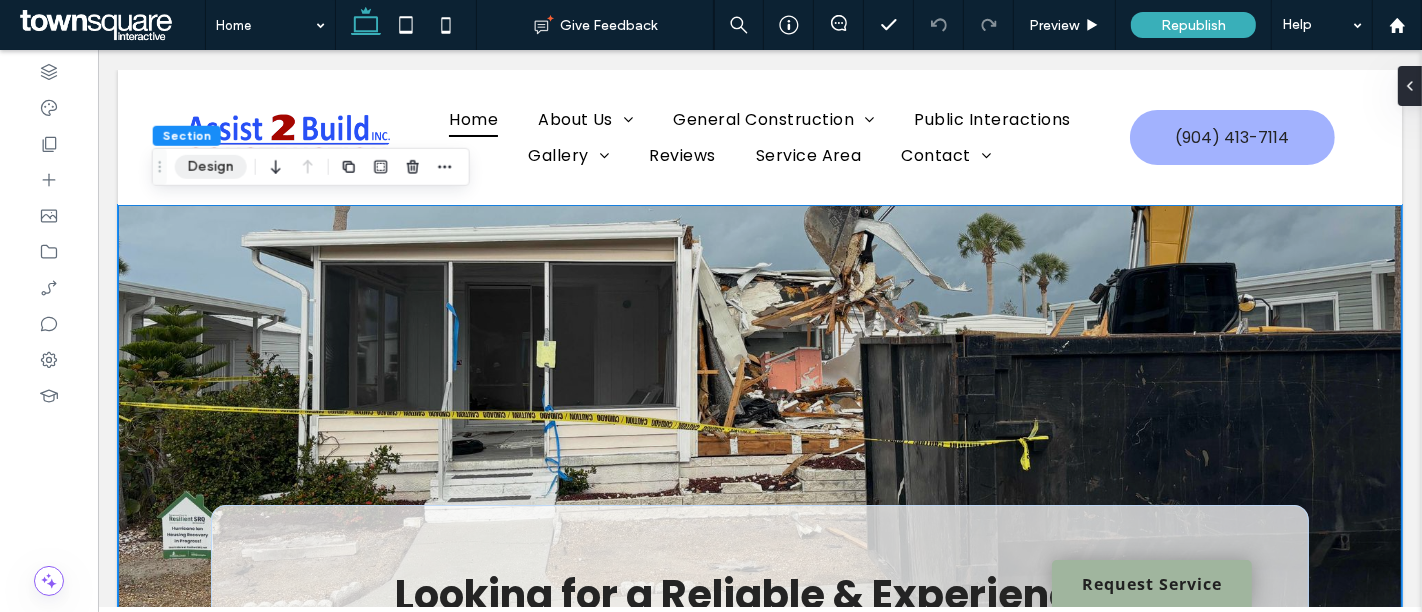 click on "Design" at bounding box center (211, 167) 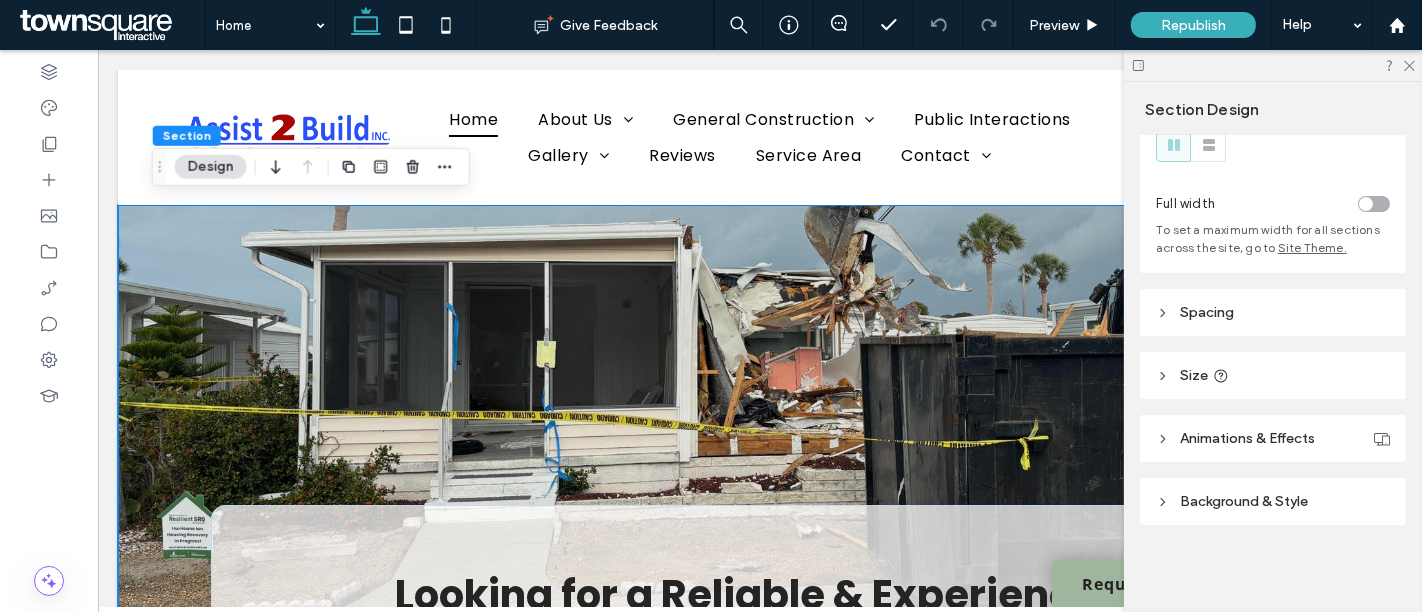 scroll, scrollTop: 63, scrollLeft: 0, axis: vertical 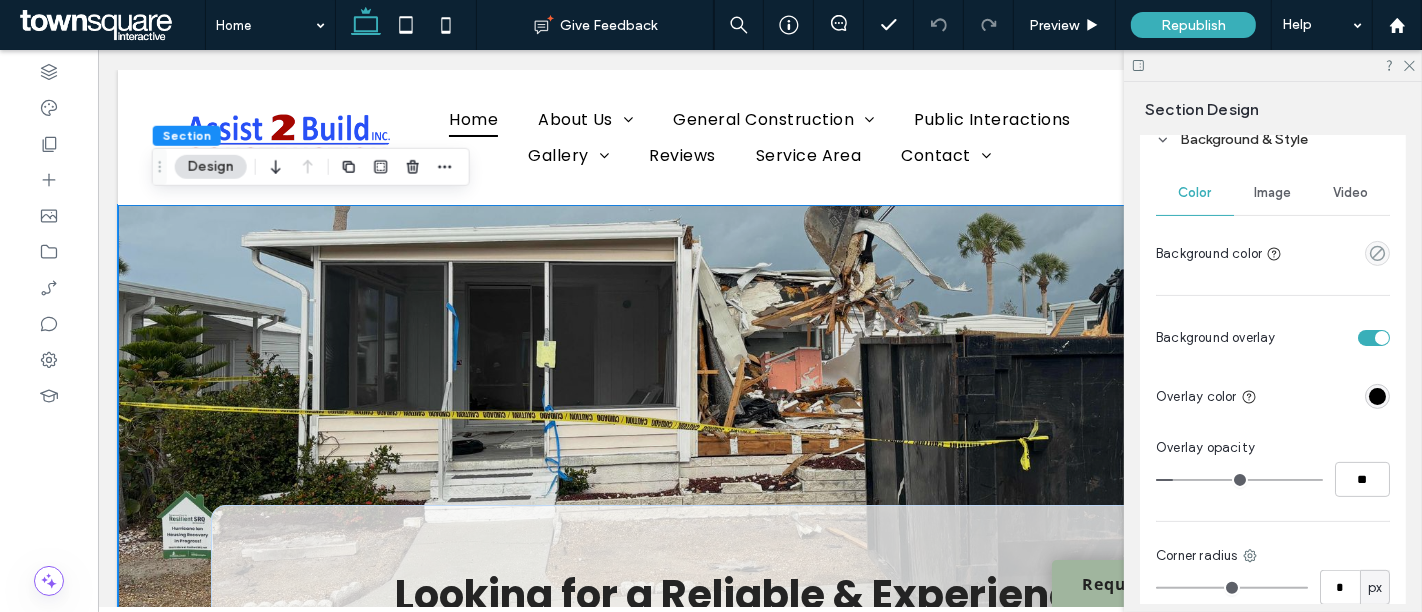 click on "Image" at bounding box center [1273, 193] 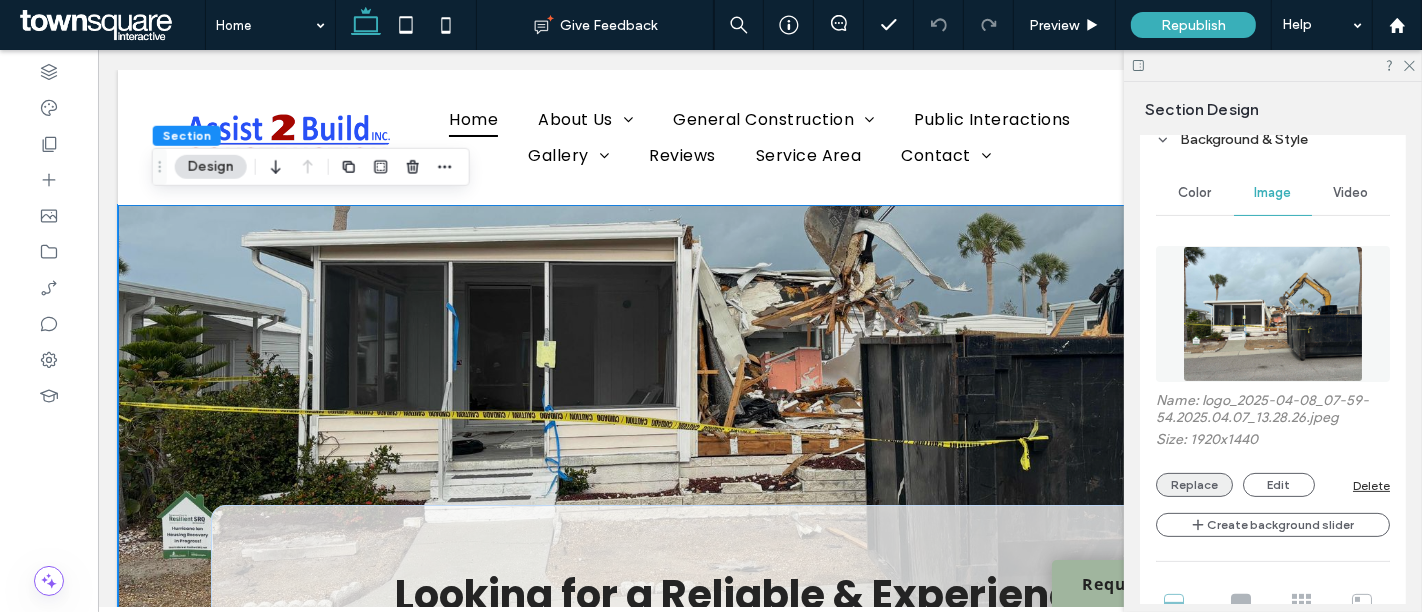 click on "Replace" at bounding box center (1194, 485) 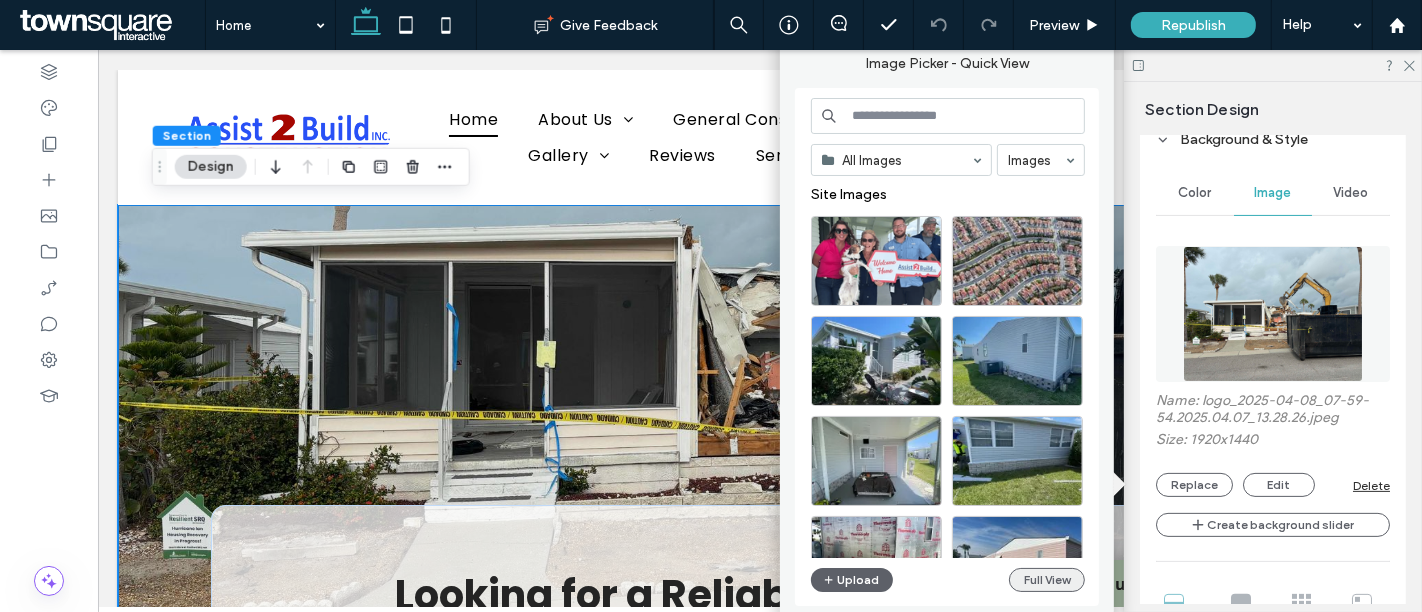 click on "Full View" at bounding box center [1047, 580] 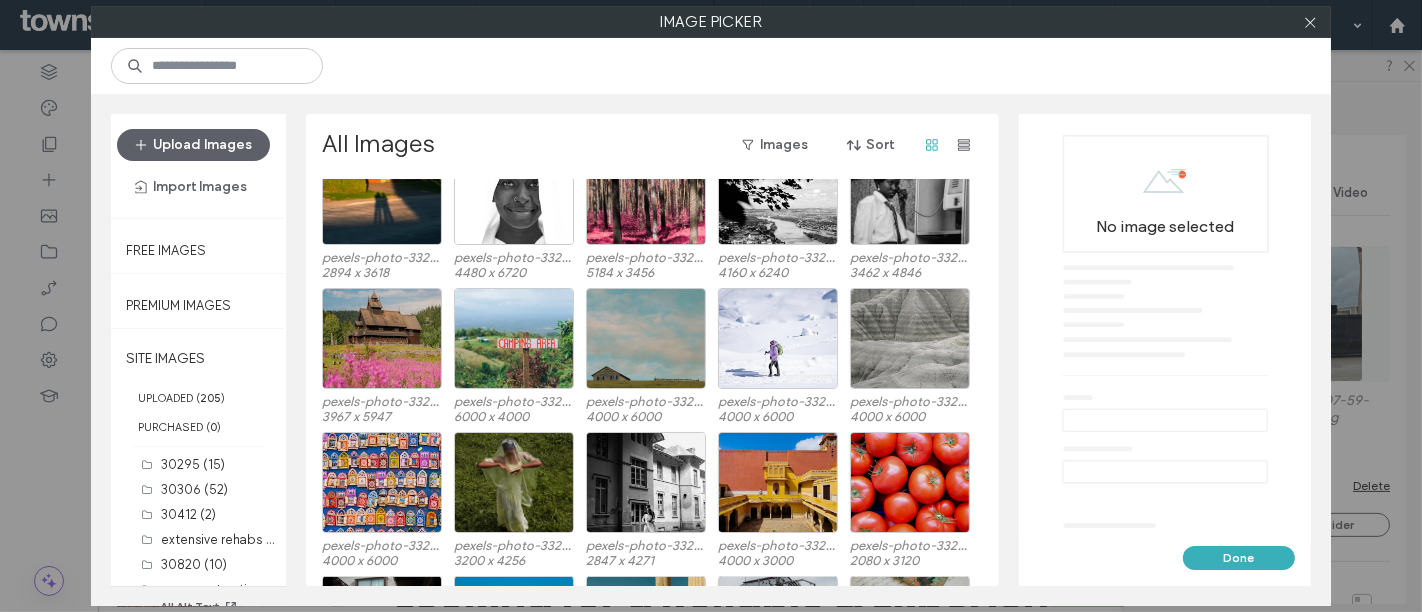 scroll, scrollTop: 2580, scrollLeft: 0, axis: vertical 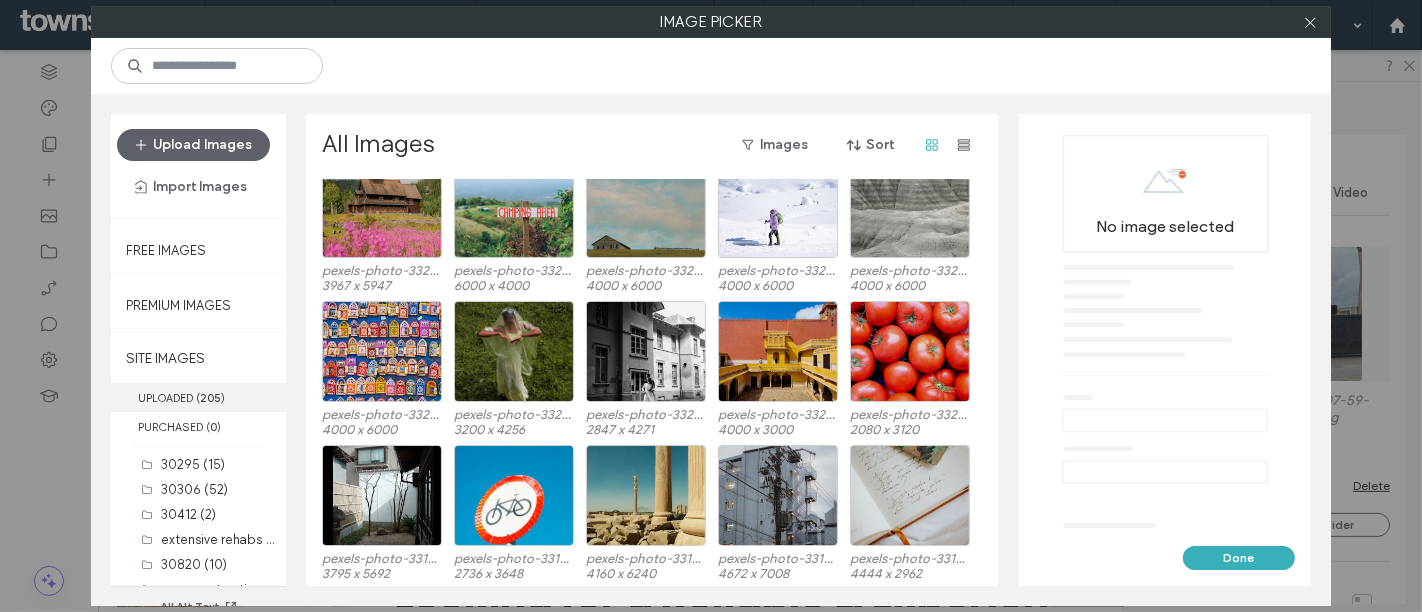 click on "UPLOADED ( 205 )" at bounding box center [198, 397] 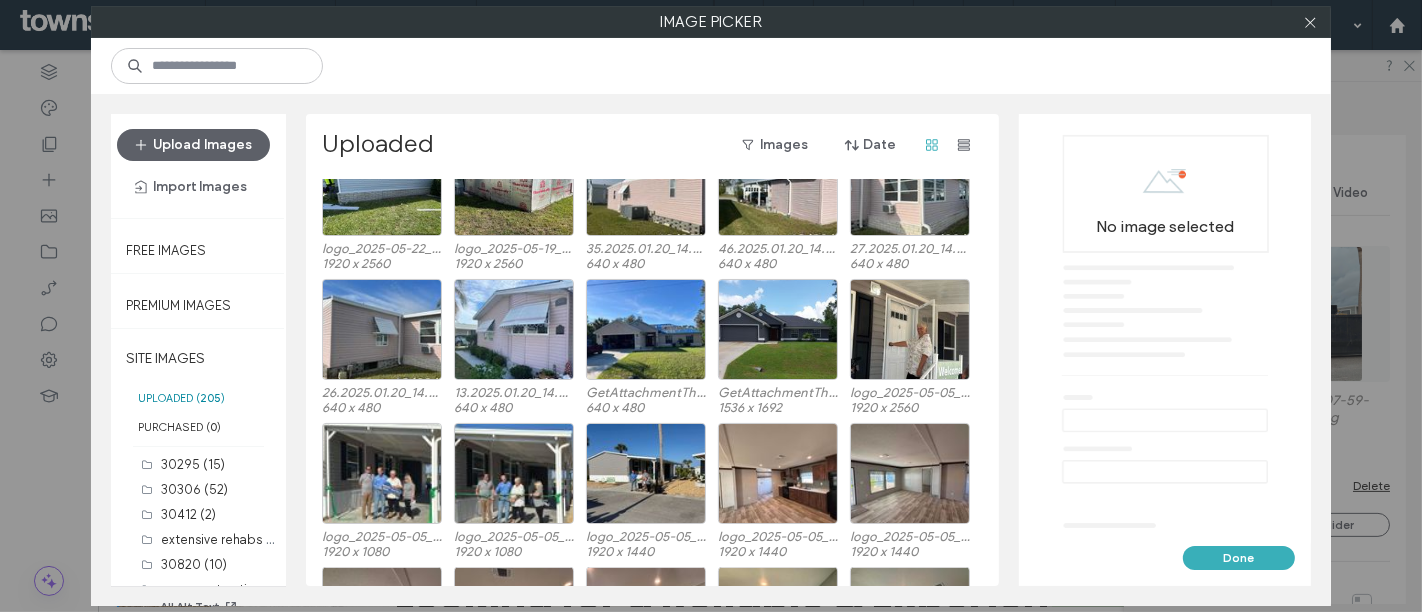 scroll, scrollTop: 2348, scrollLeft: 0, axis: vertical 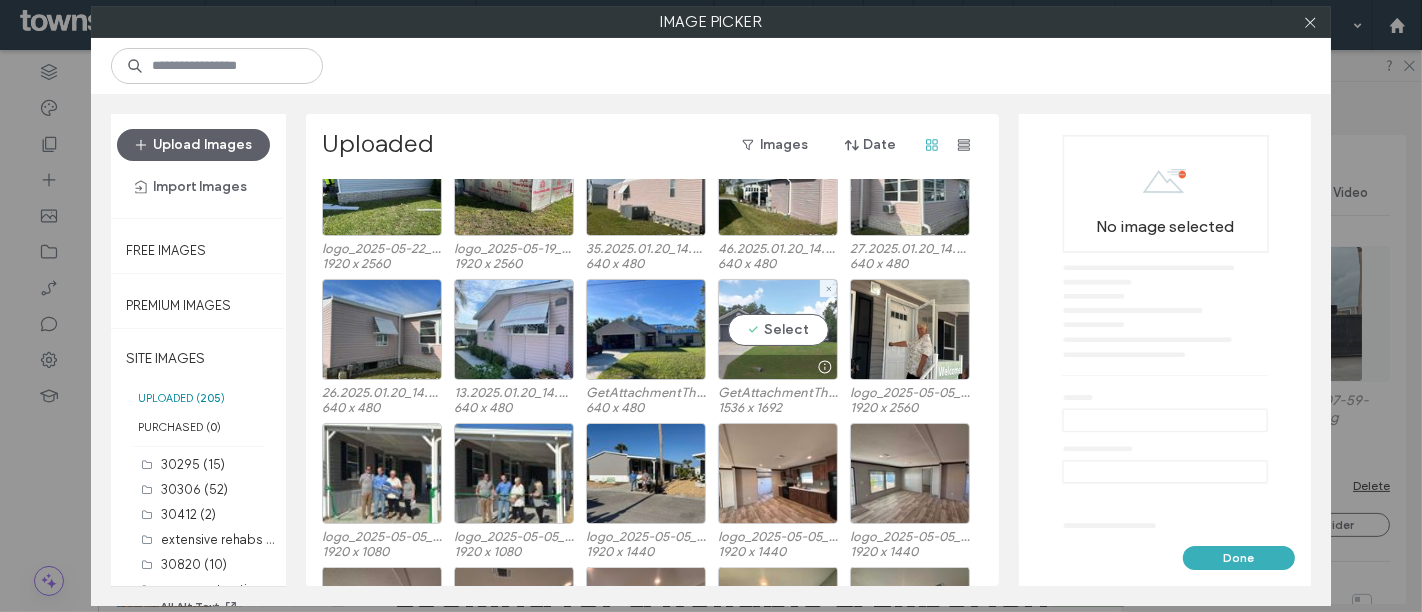 click on "Select" at bounding box center (778, 329) 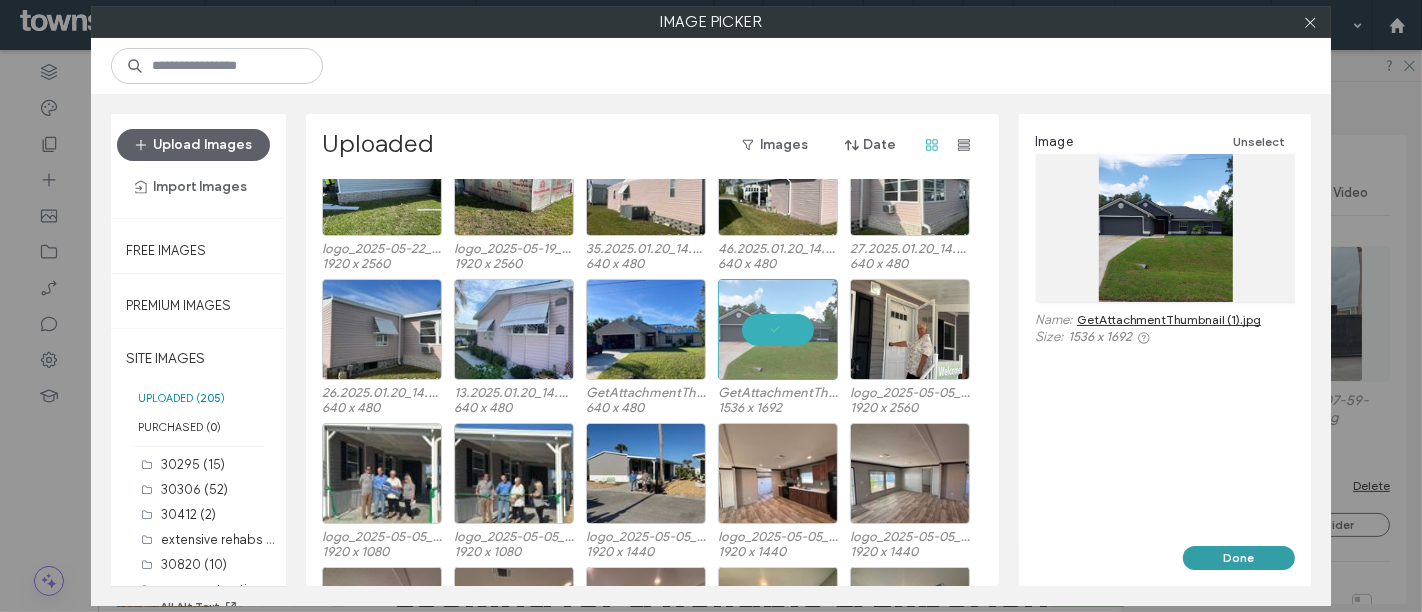 click on "Done" at bounding box center (1239, 558) 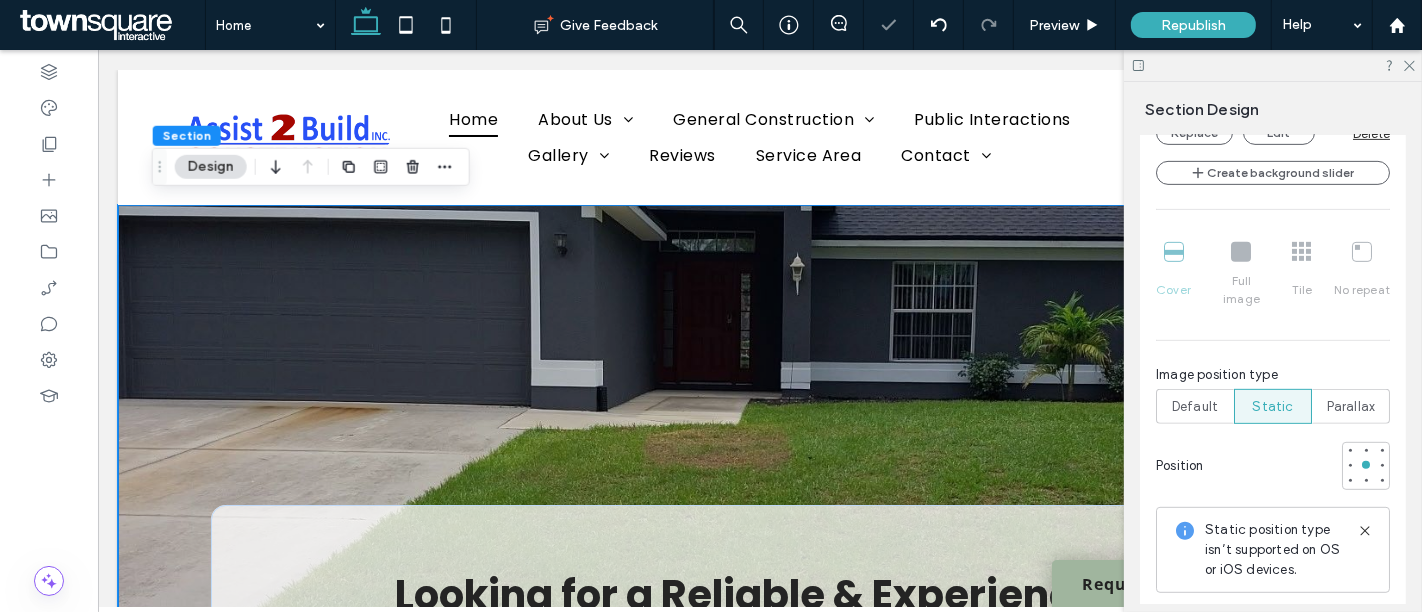 scroll, scrollTop: 802, scrollLeft: 0, axis: vertical 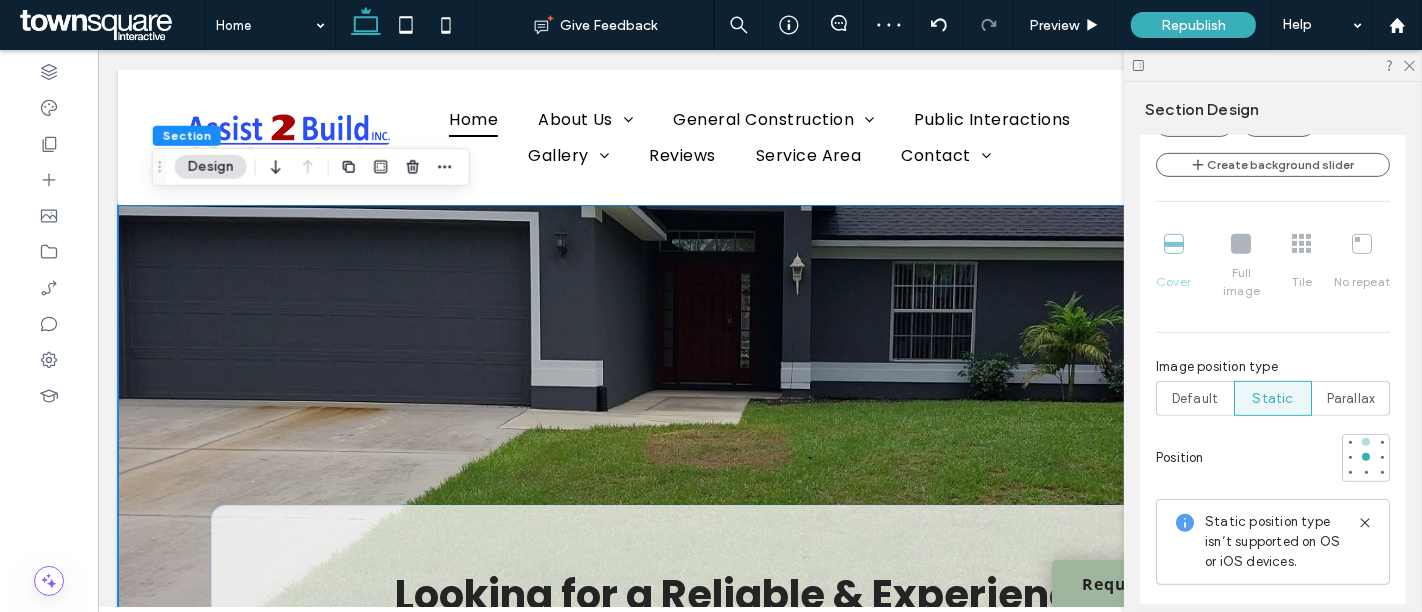 click at bounding box center (1366, 442) 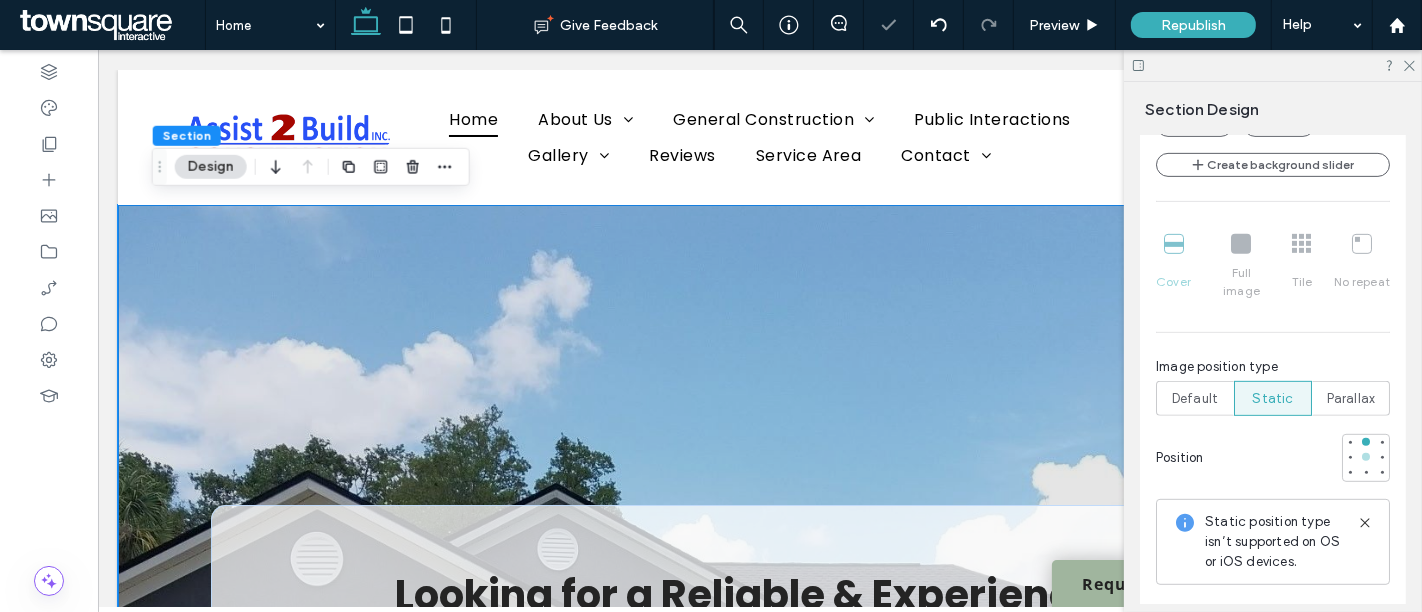 click at bounding box center [1366, 457] 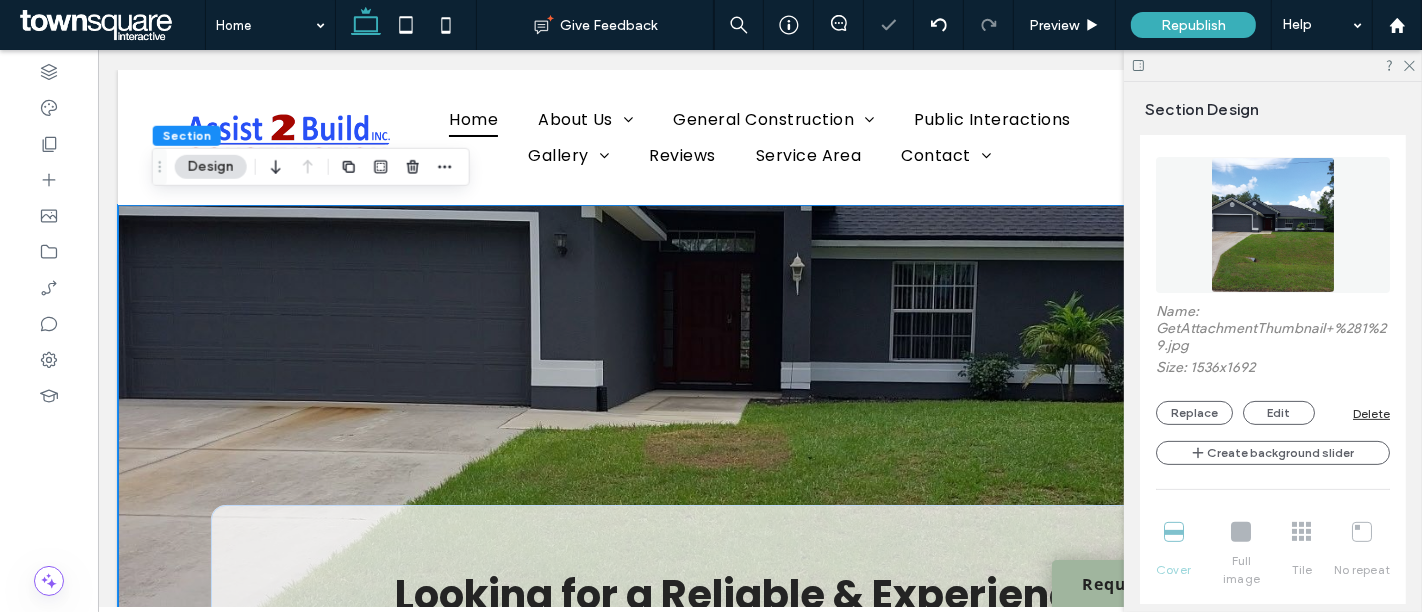 scroll, scrollTop: 511, scrollLeft: 0, axis: vertical 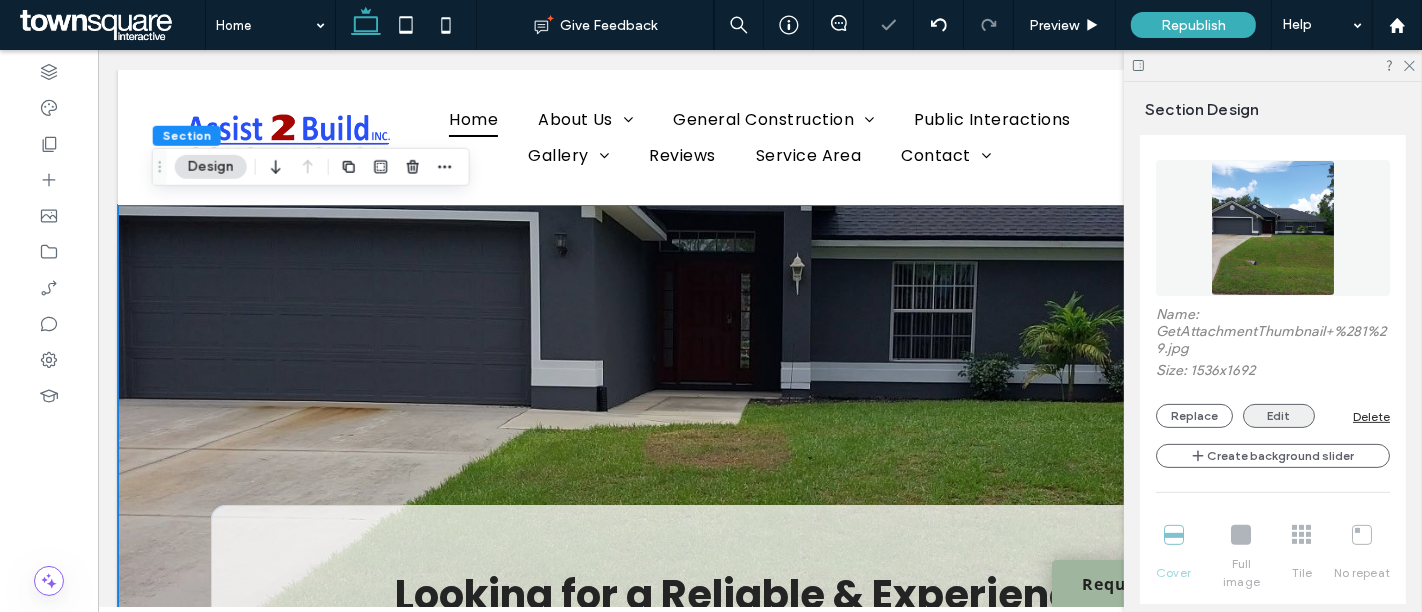 click on "Edit" at bounding box center [1279, 416] 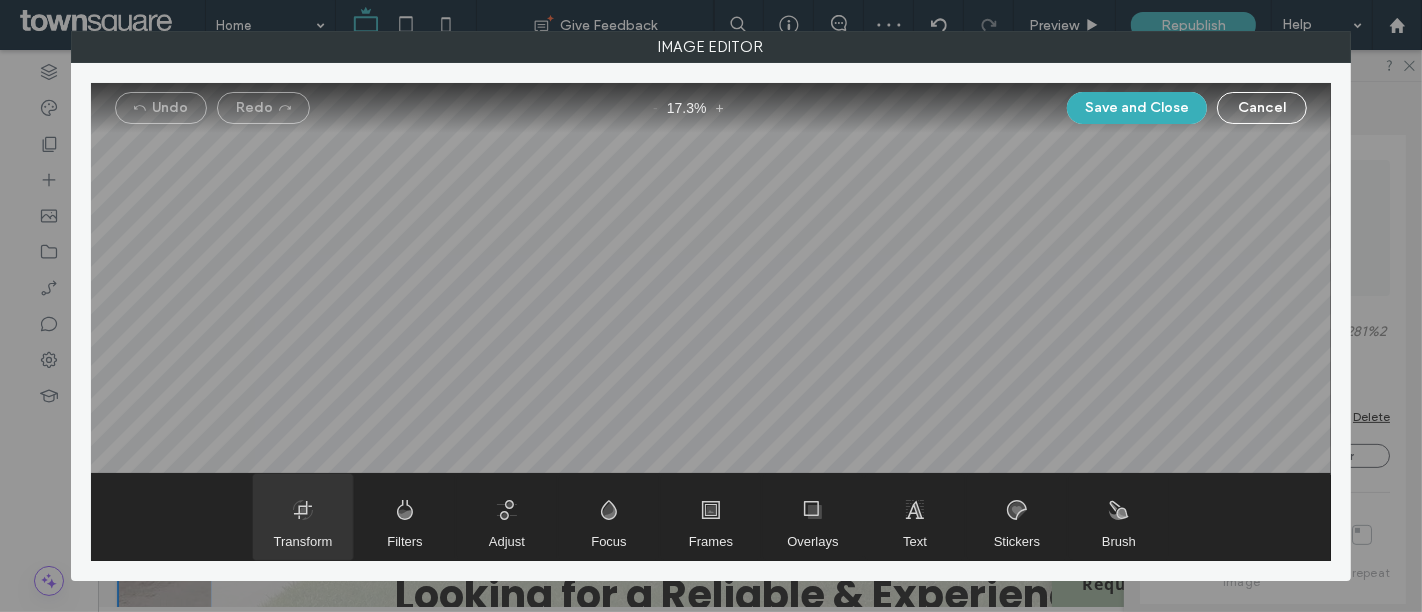 click at bounding box center (303, 517) 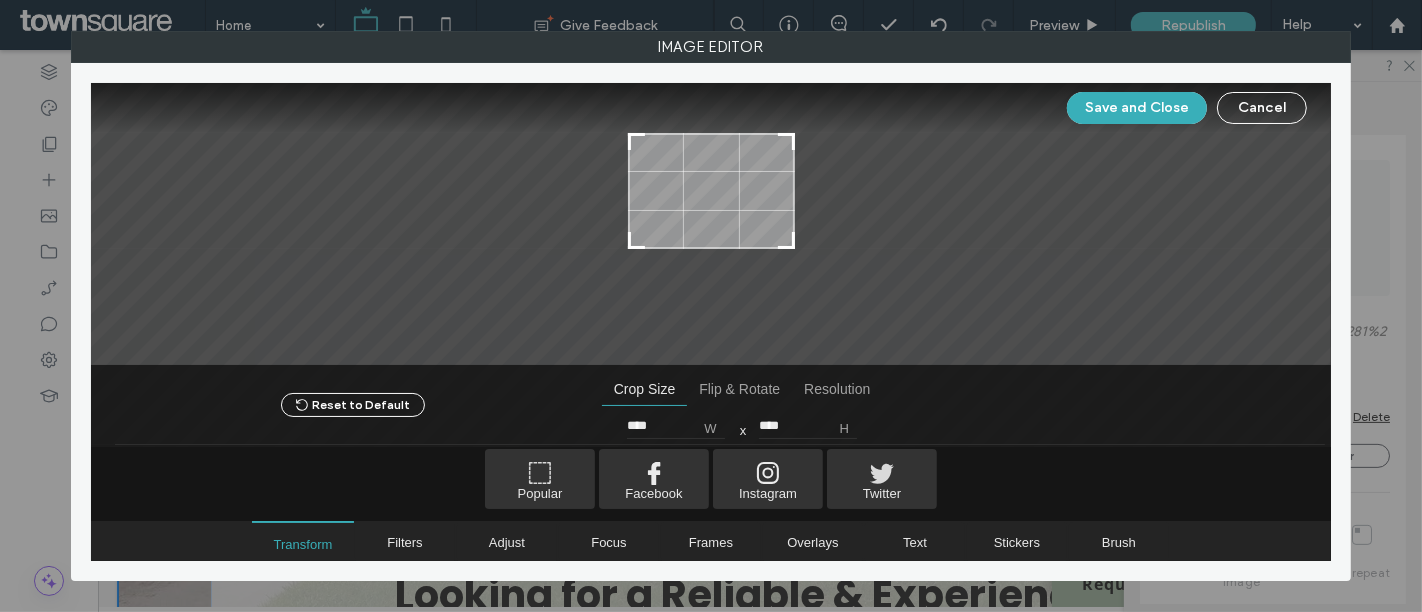 type on "****" 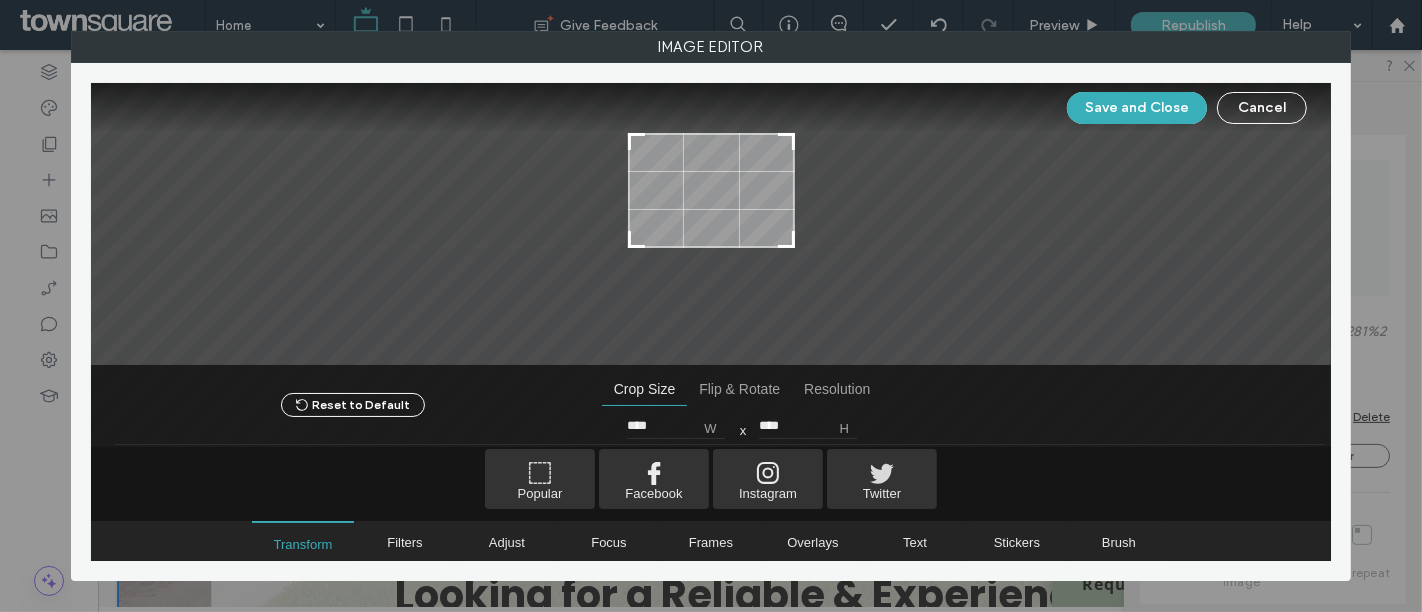 drag, startPoint x: 786, startPoint y: 310, endPoint x: 828, endPoint y: 241, distance: 80.77747 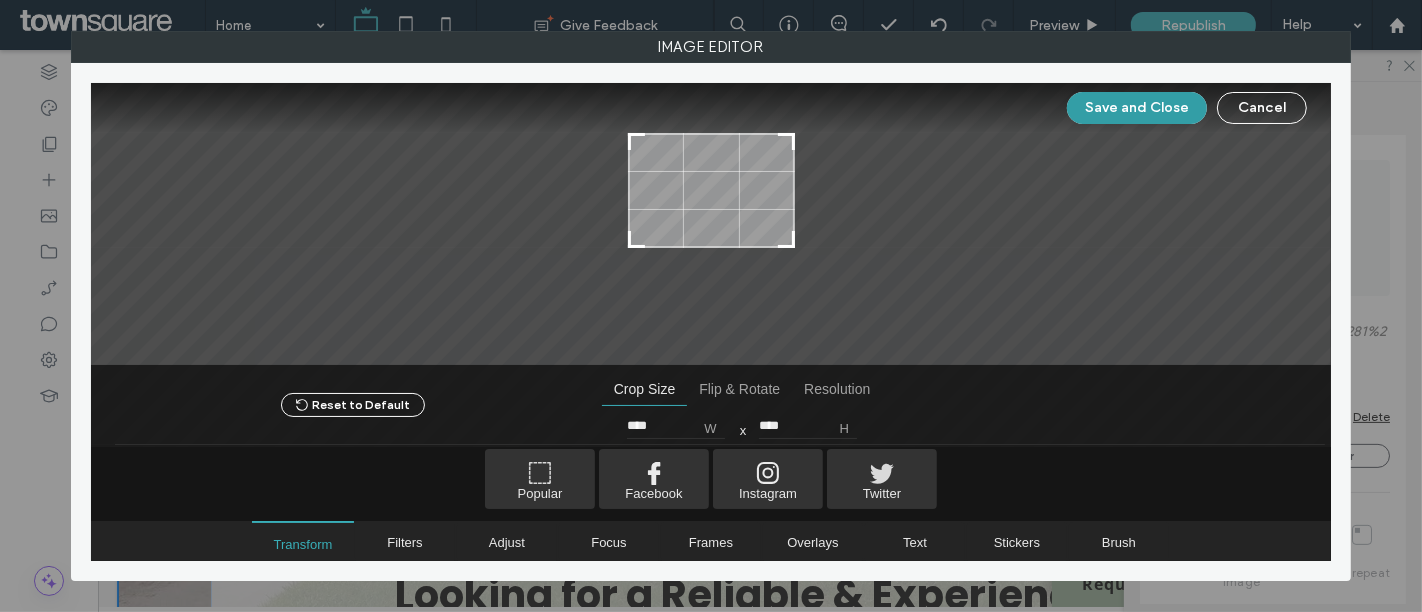 click on "Save and Close" at bounding box center [1137, 108] 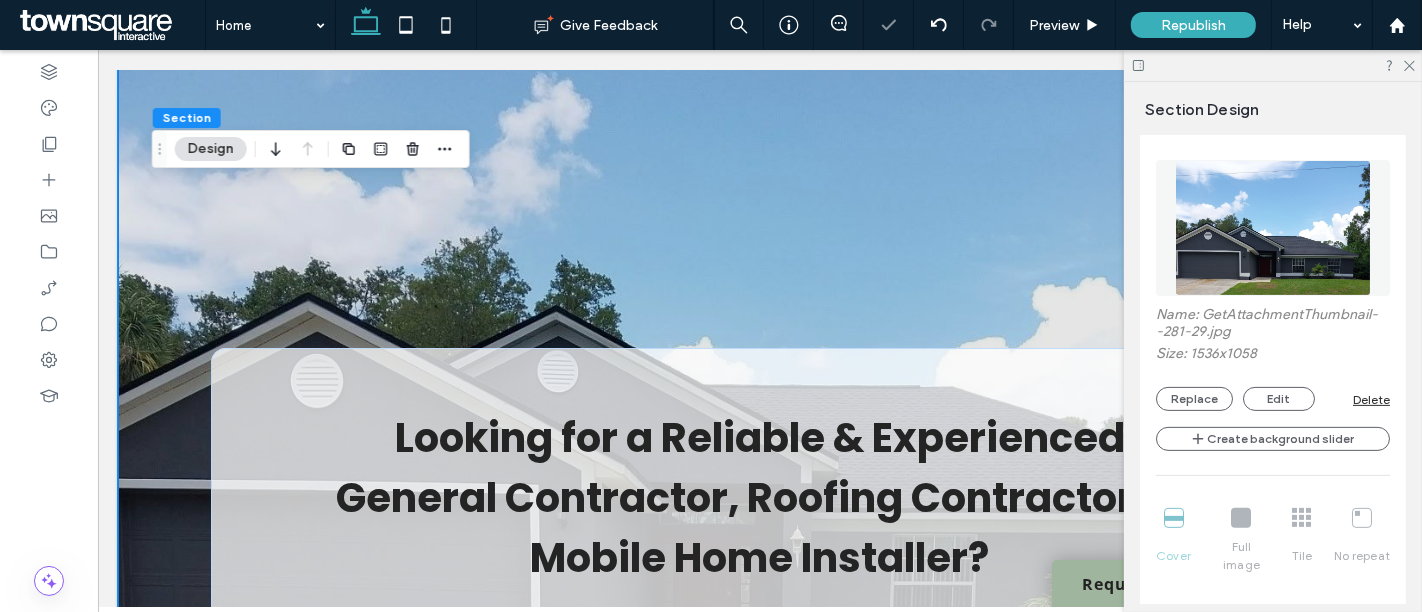 scroll, scrollTop: 0, scrollLeft: 0, axis: both 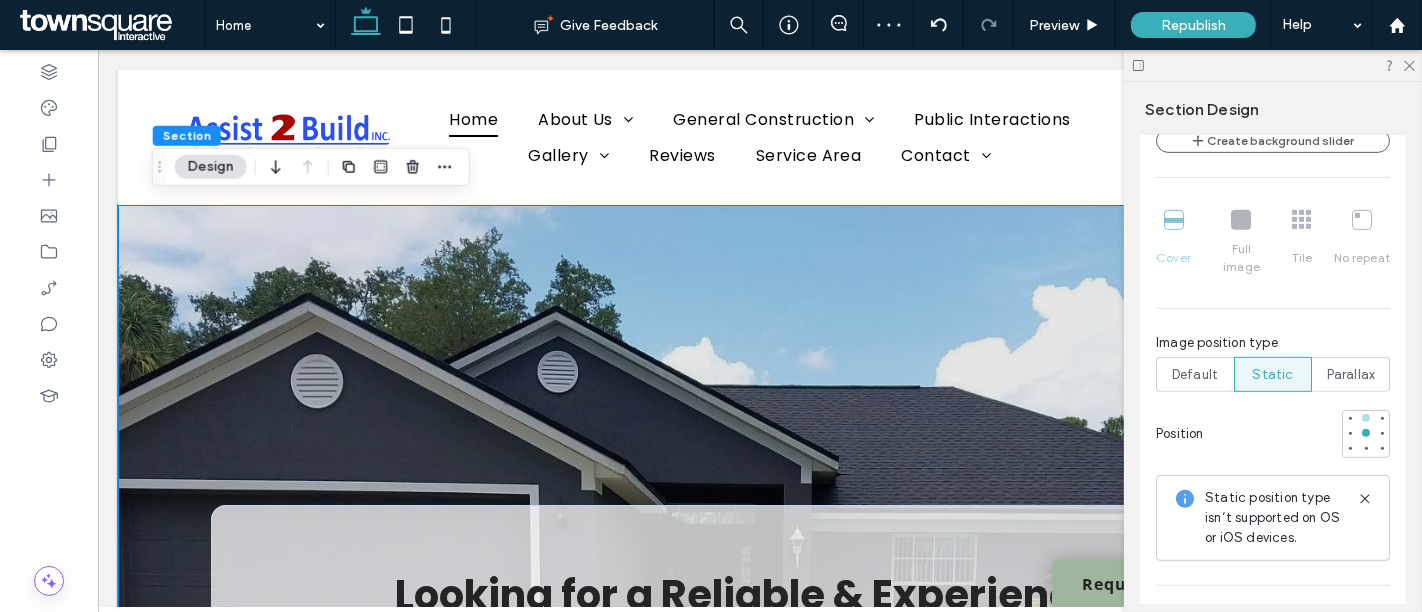 click at bounding box center (1366, 418) 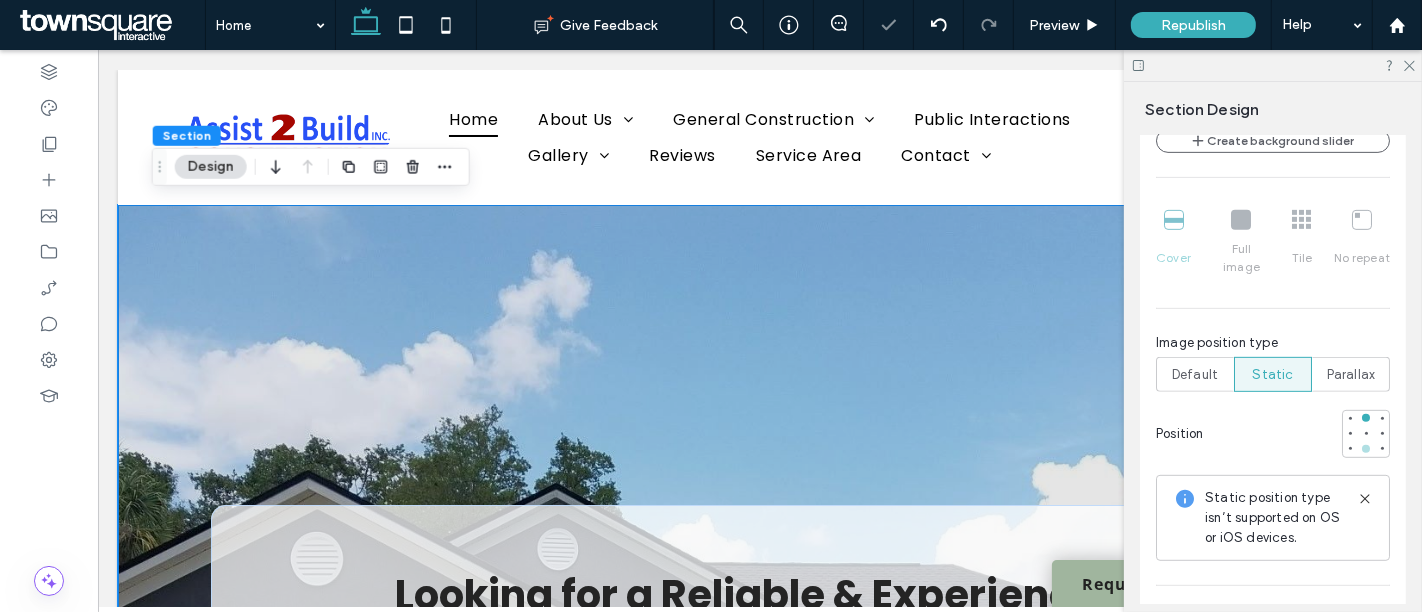 click at bounding box center [1366, 449] 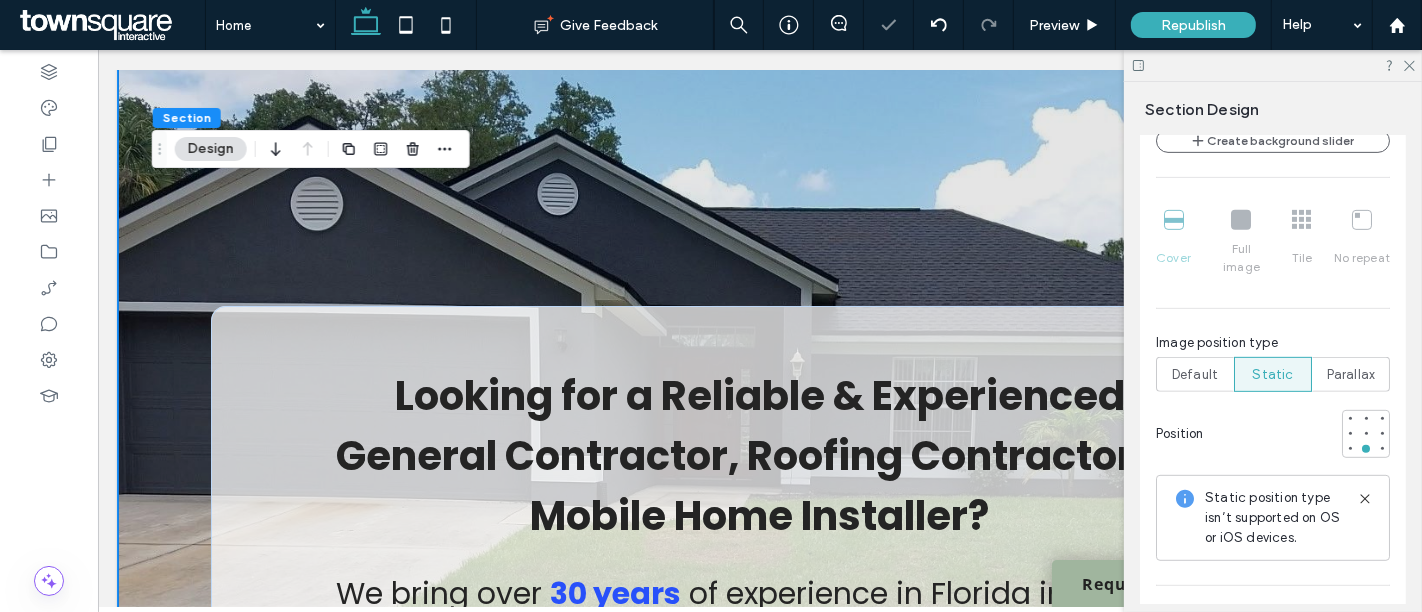scroll, scrollTop: 0, scrollLeft: 0, axis: both 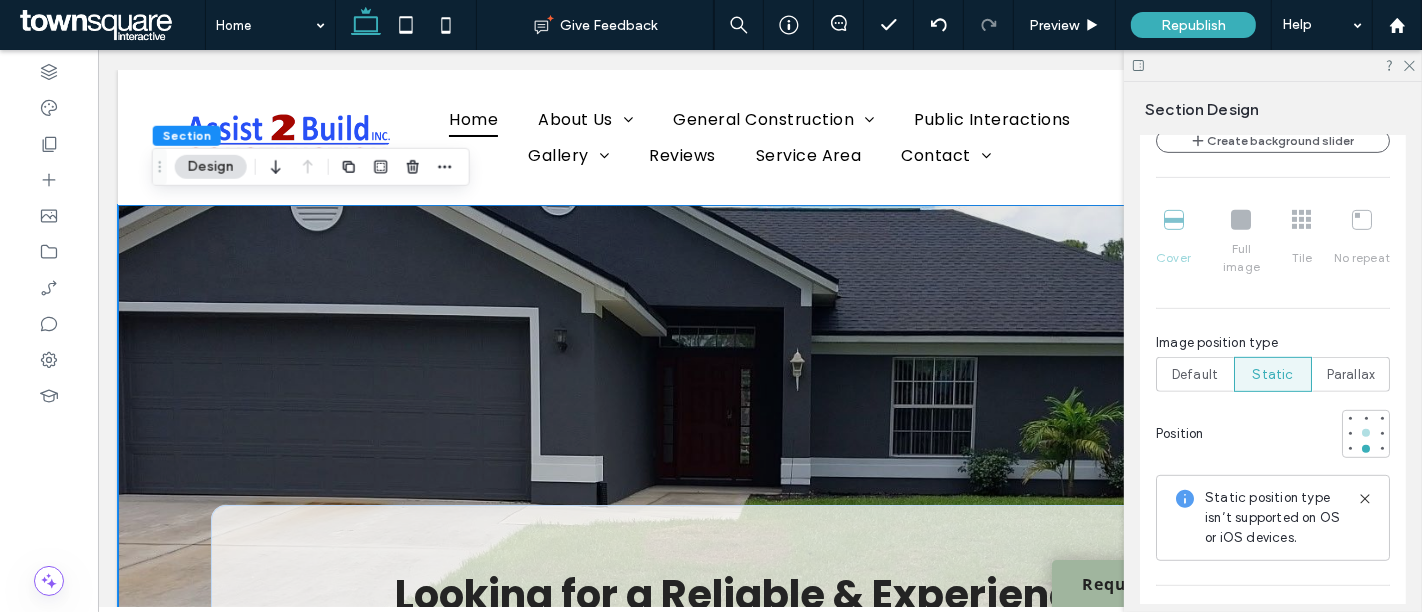 click at bounding box center [1366, 433] 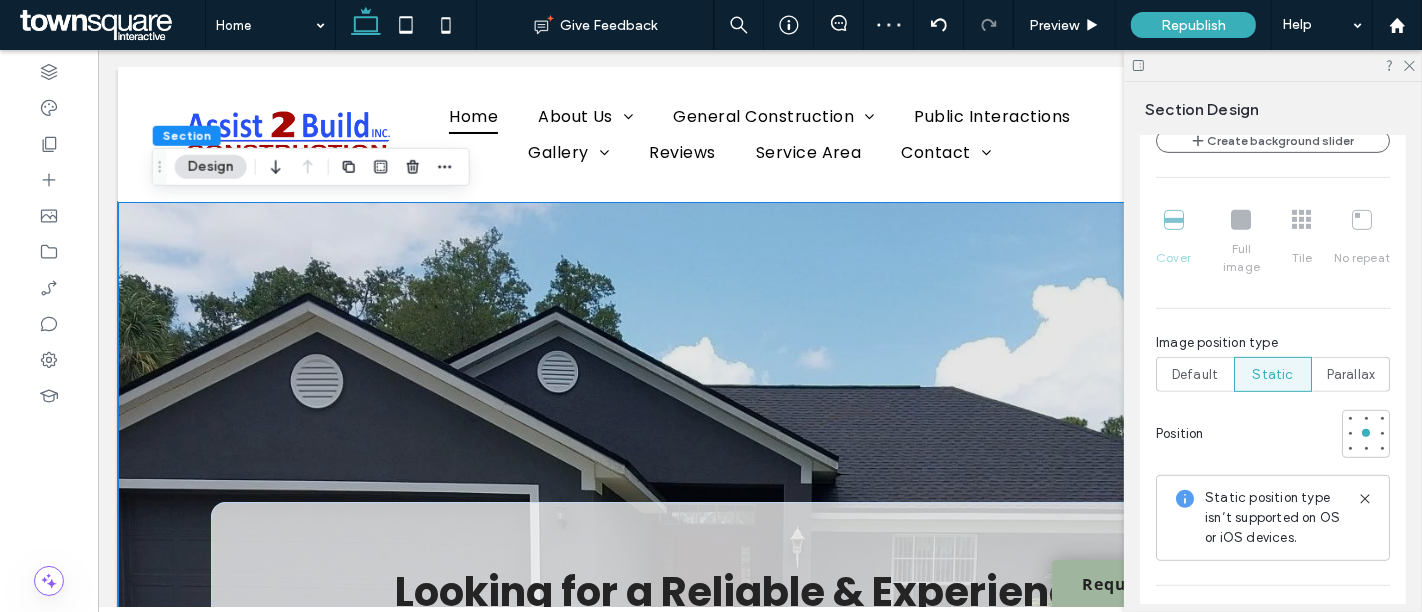 scroll, scrollTop: 0, scrollLeft: 0, axis: both 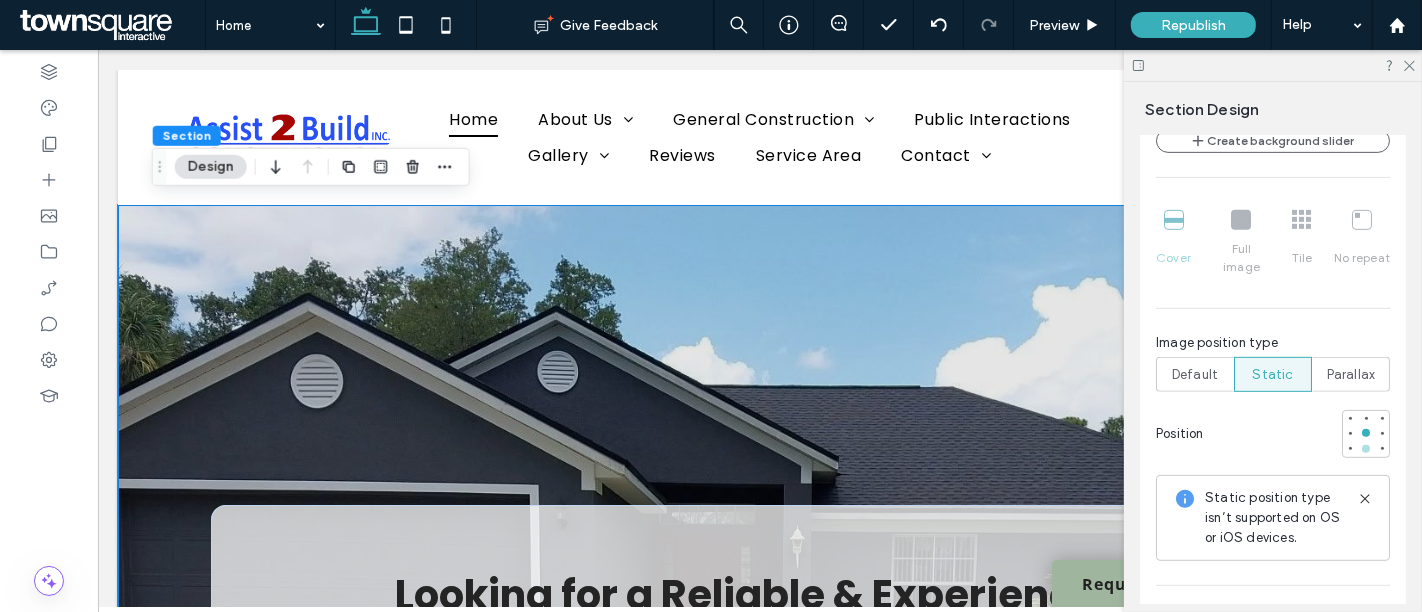 click at bounding box center [1366, 449] 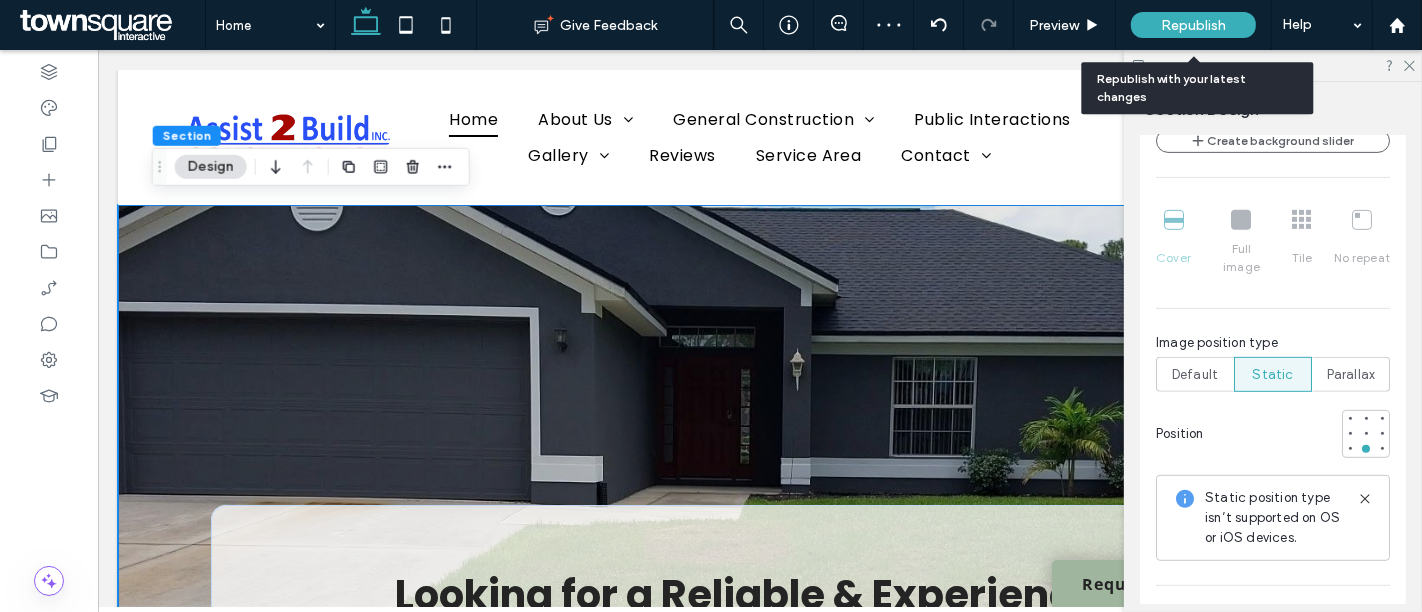 click on "Republish" at bounding box center [1193, 25] 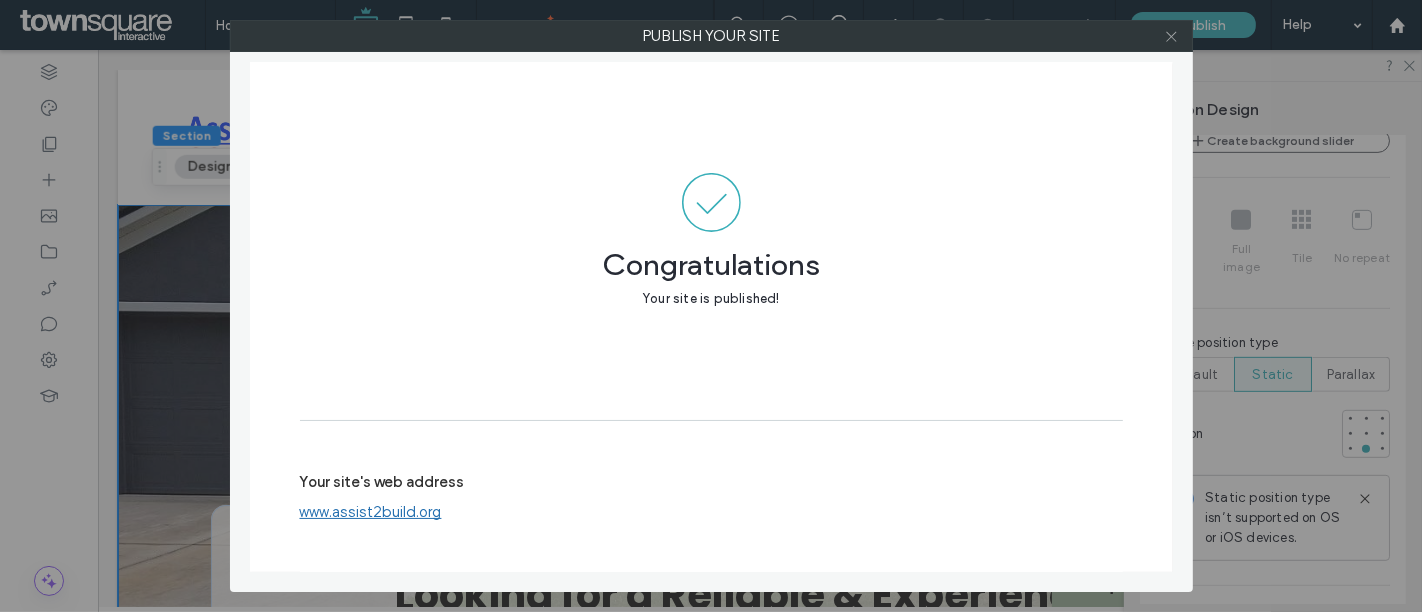click 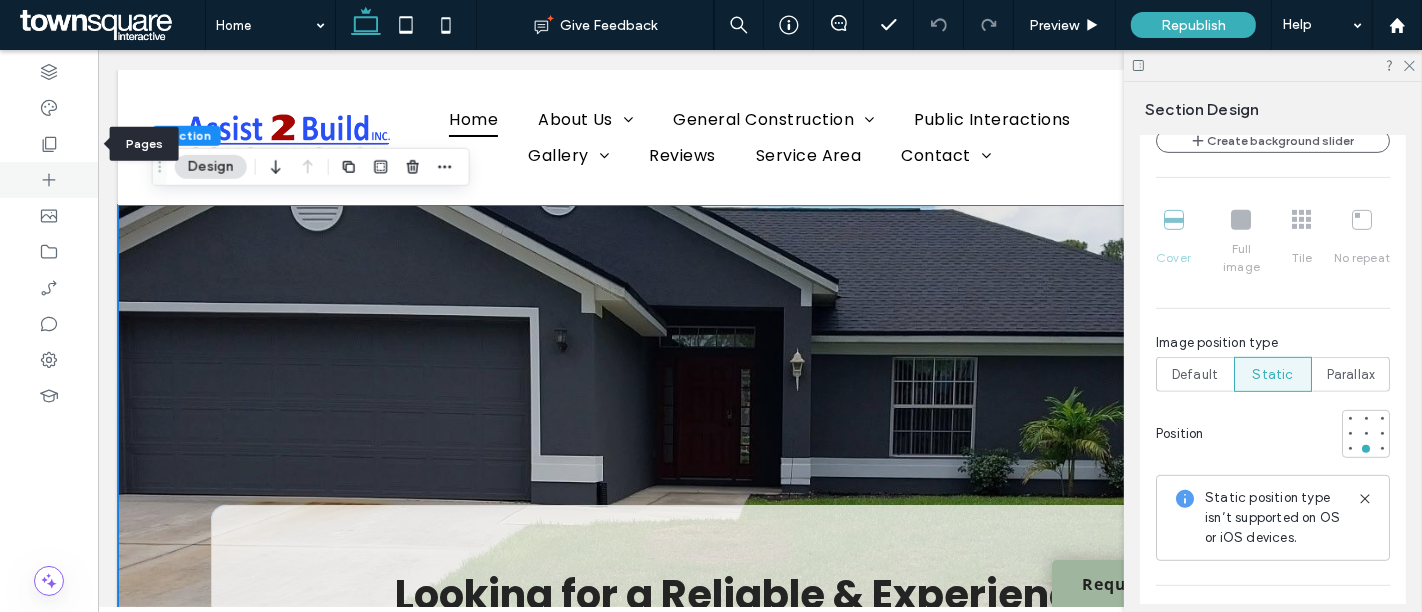click at bounding box center [49, 144] 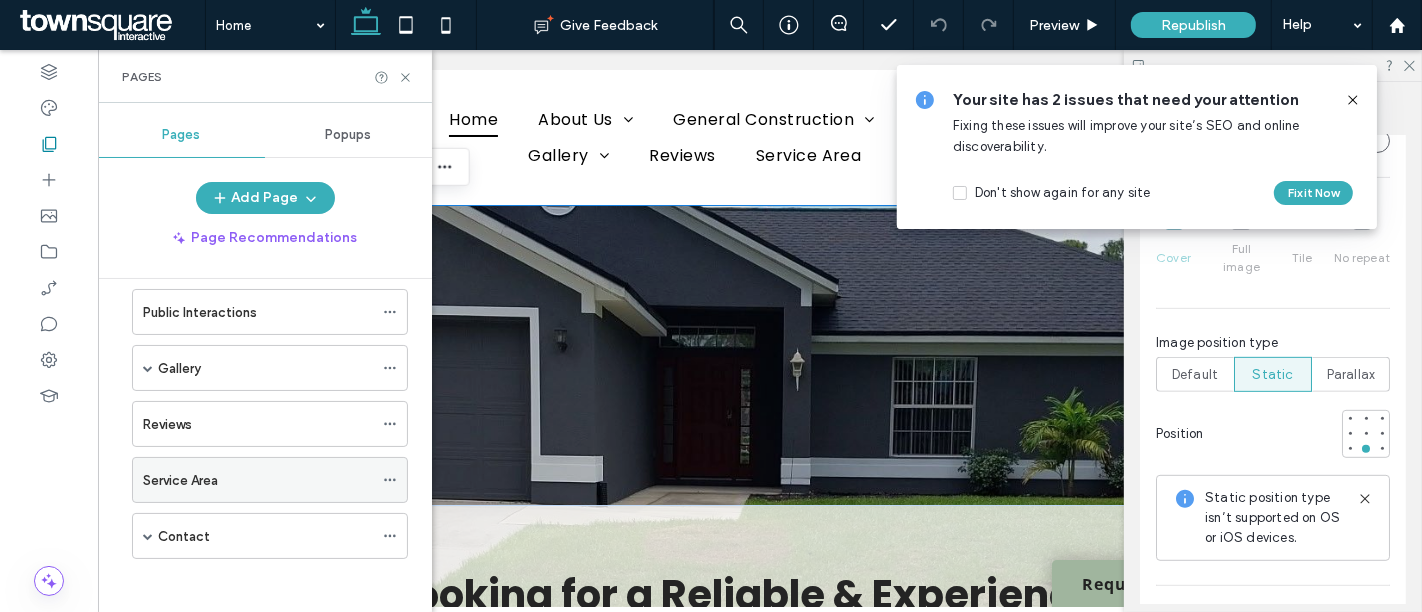 scroll, scrollTop: 57, scrollLeft: 0, axis: vertical 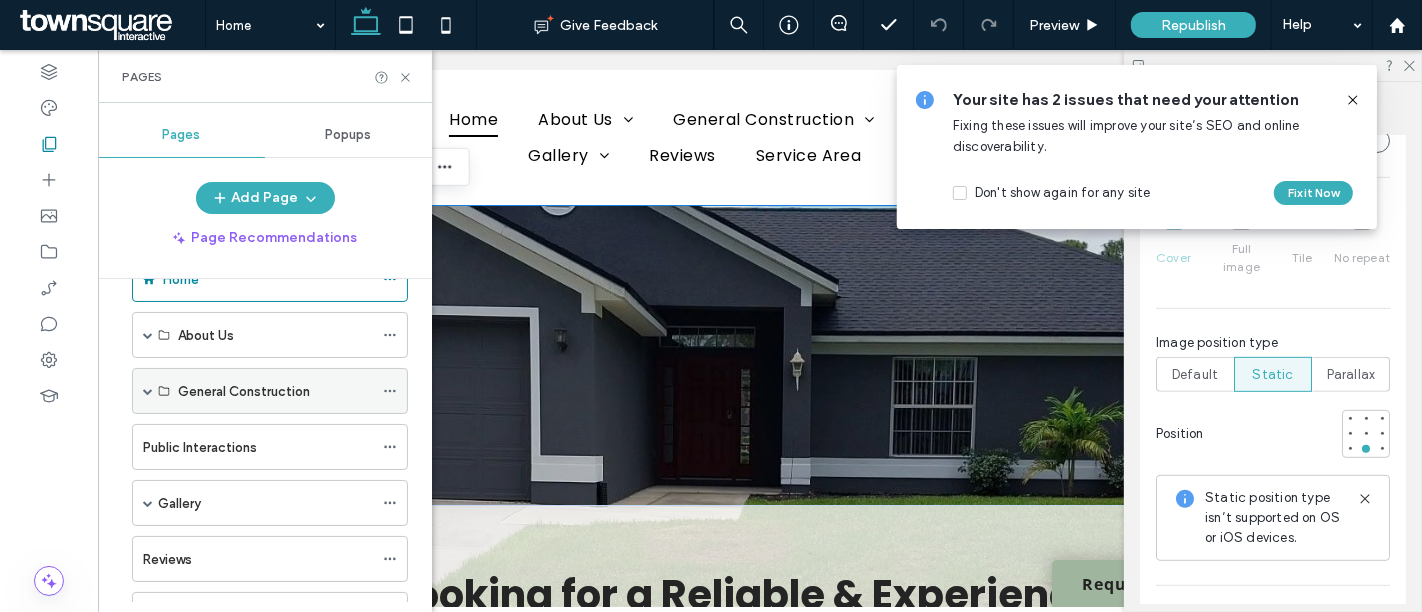 click at bounding box center [148, 391] 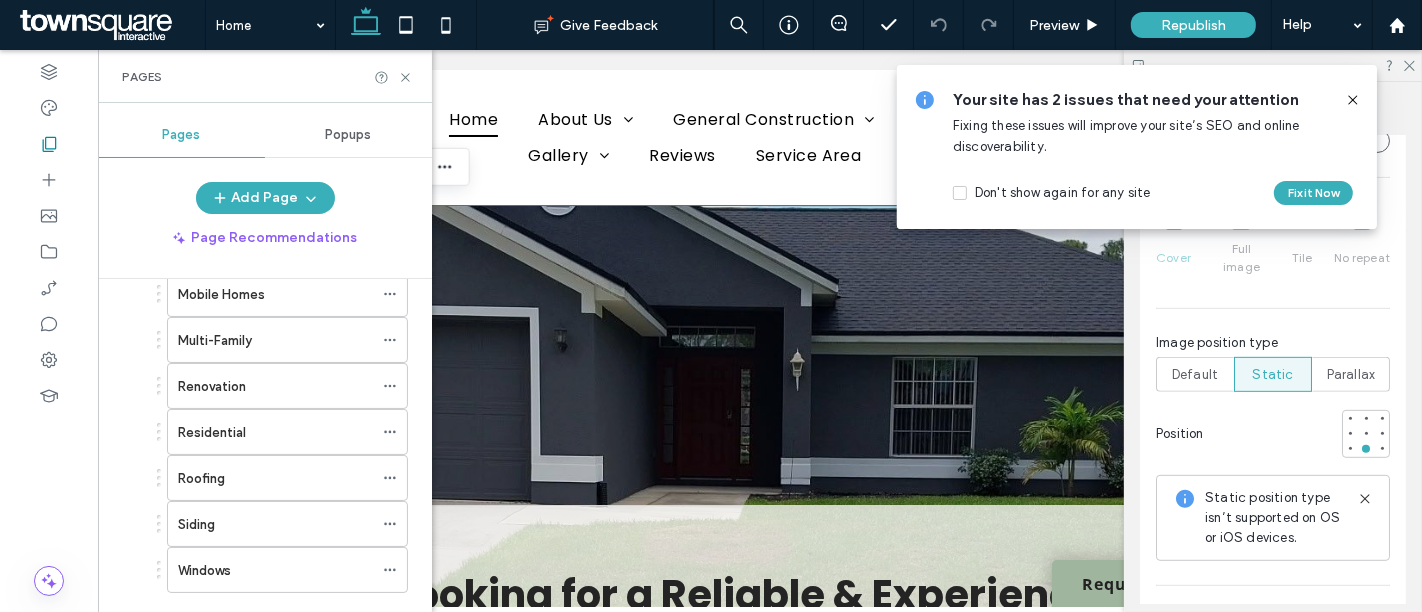 scroll, scrollTop: 312, scrollLeft: 0, axis: vertical 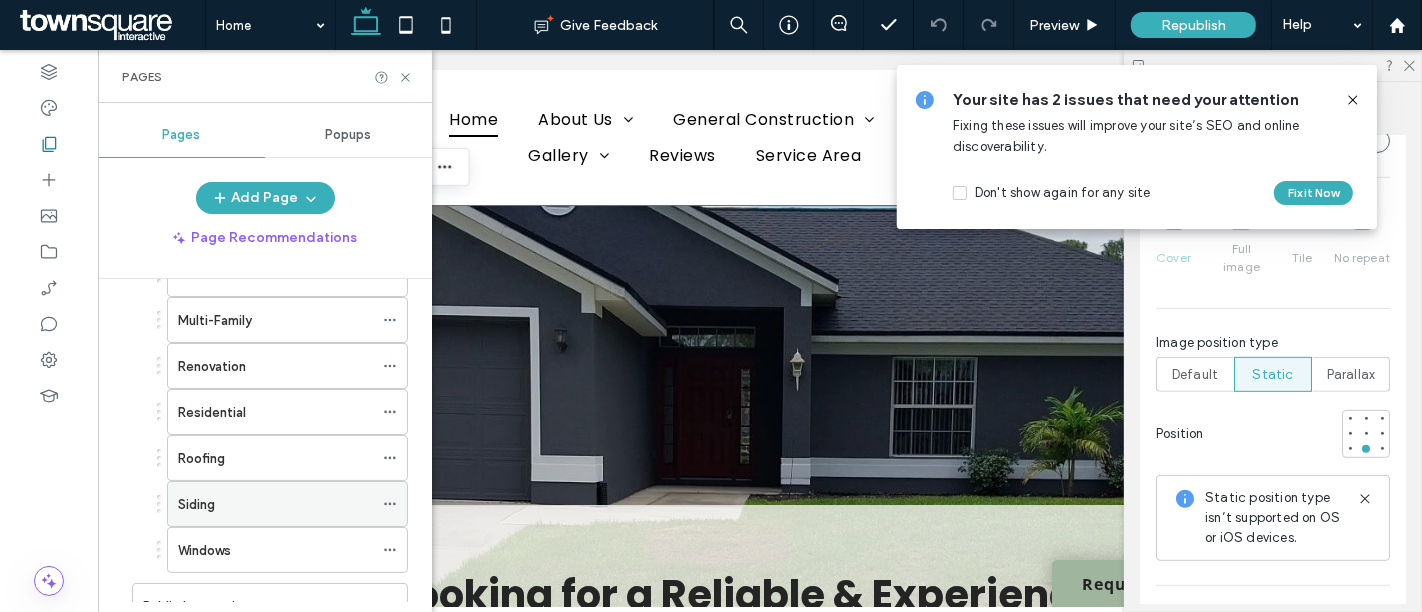 click on "Siding" at bounding box center [275, 504] 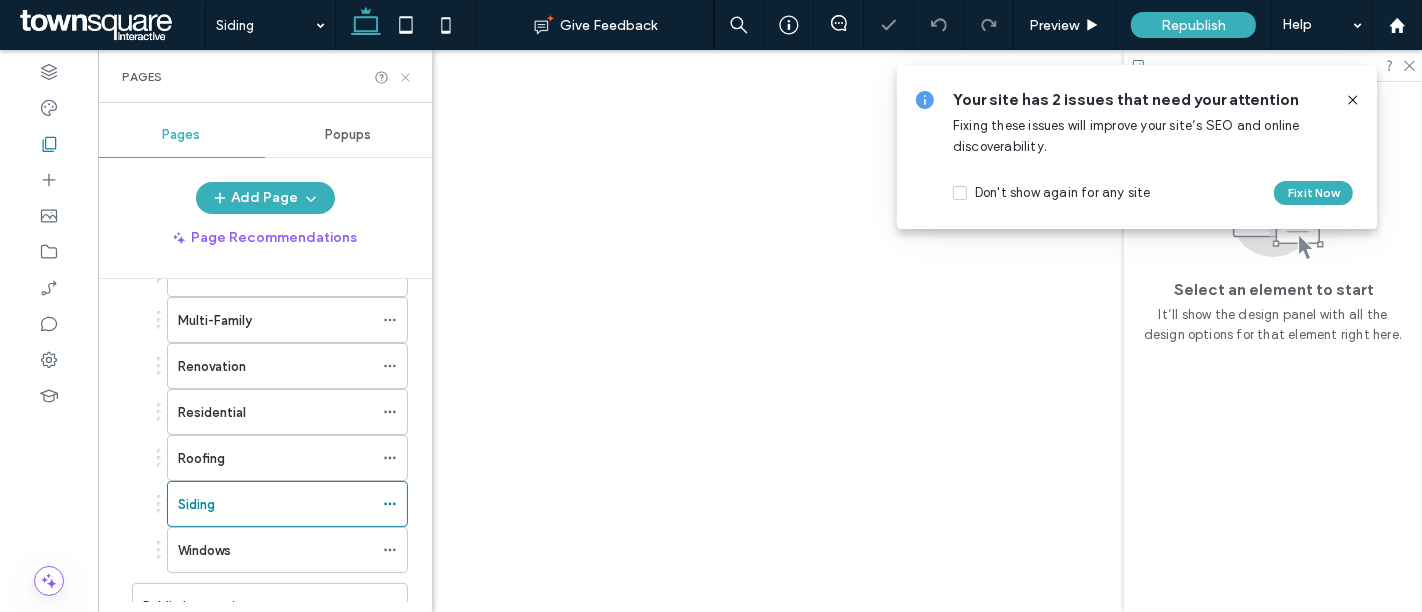 click 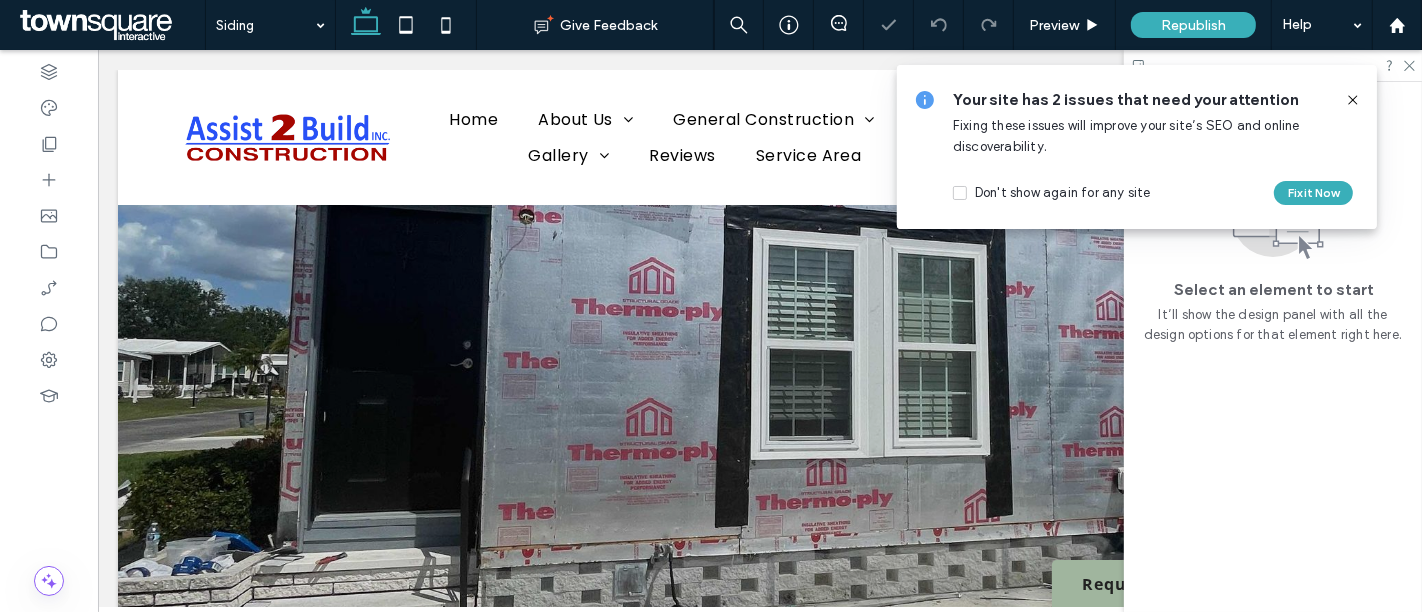 scroll, scrollTop: 0, scrollLeft: 0, axis: both 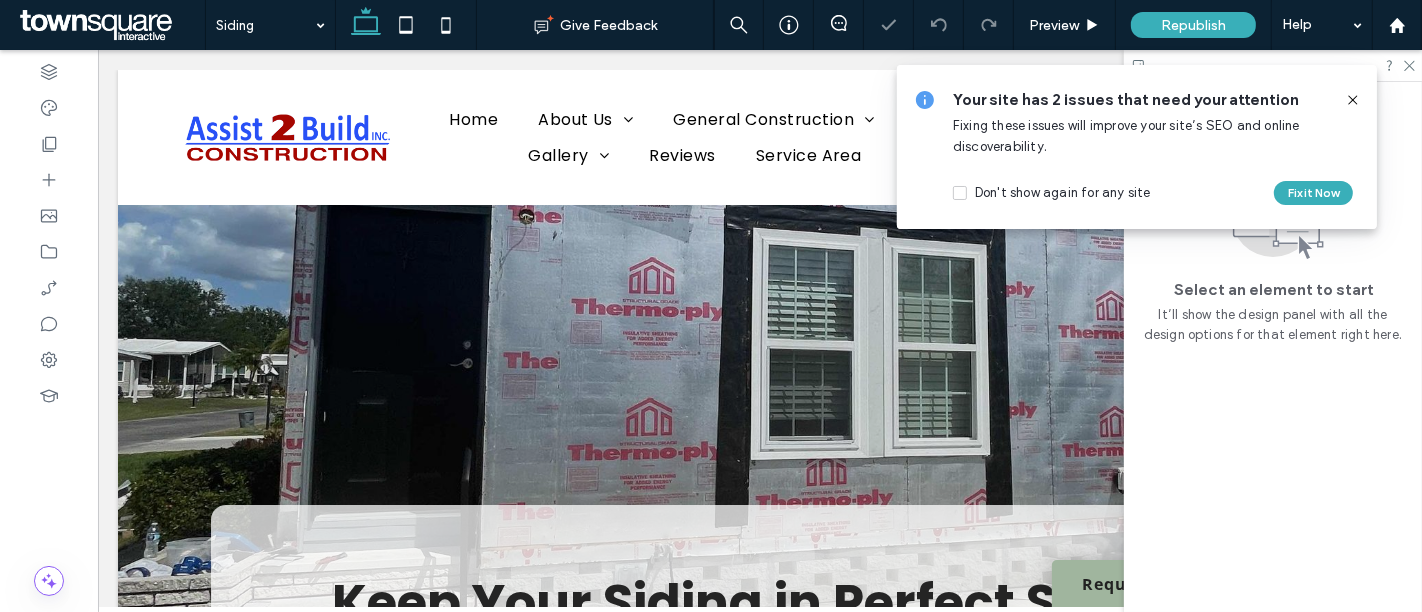 click 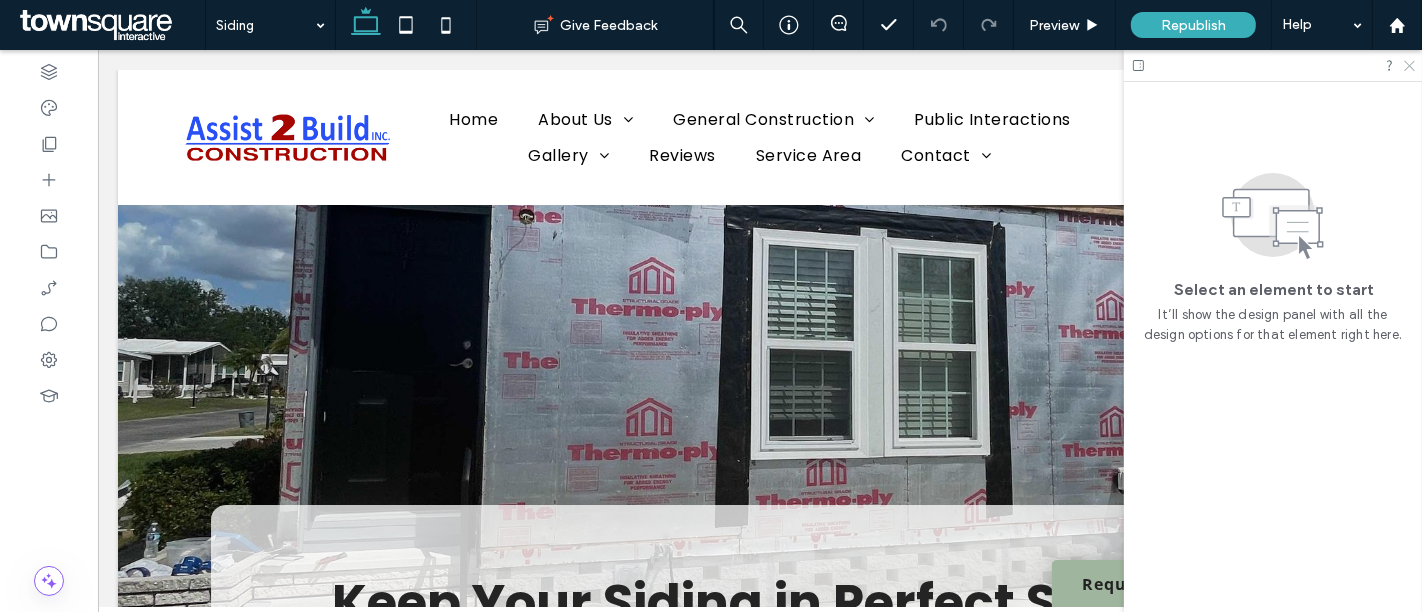 click 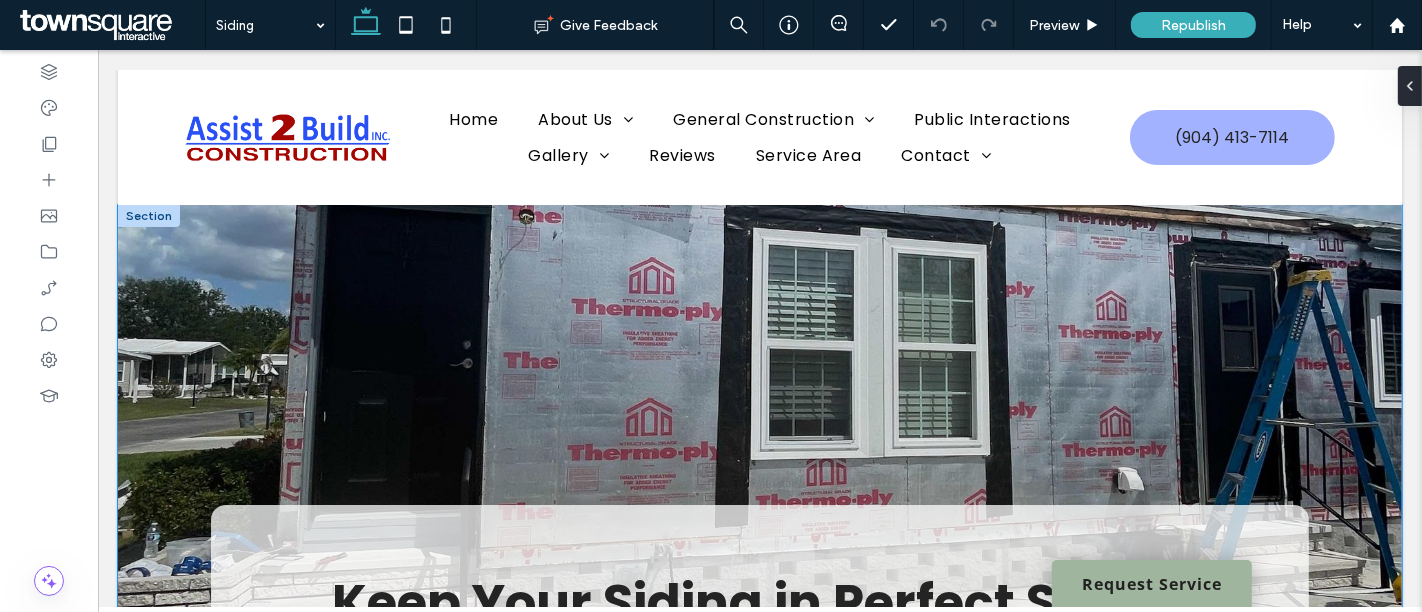 click on "Keep Your Siding in Perfect Shape
Ask us for siding installation services in Jacksonville, Orlando, Tampa, Sarasota, Fort Myers, Middleburg, Naples, and more.
Schedule Inspection Now" at bounding box center (759, 550) 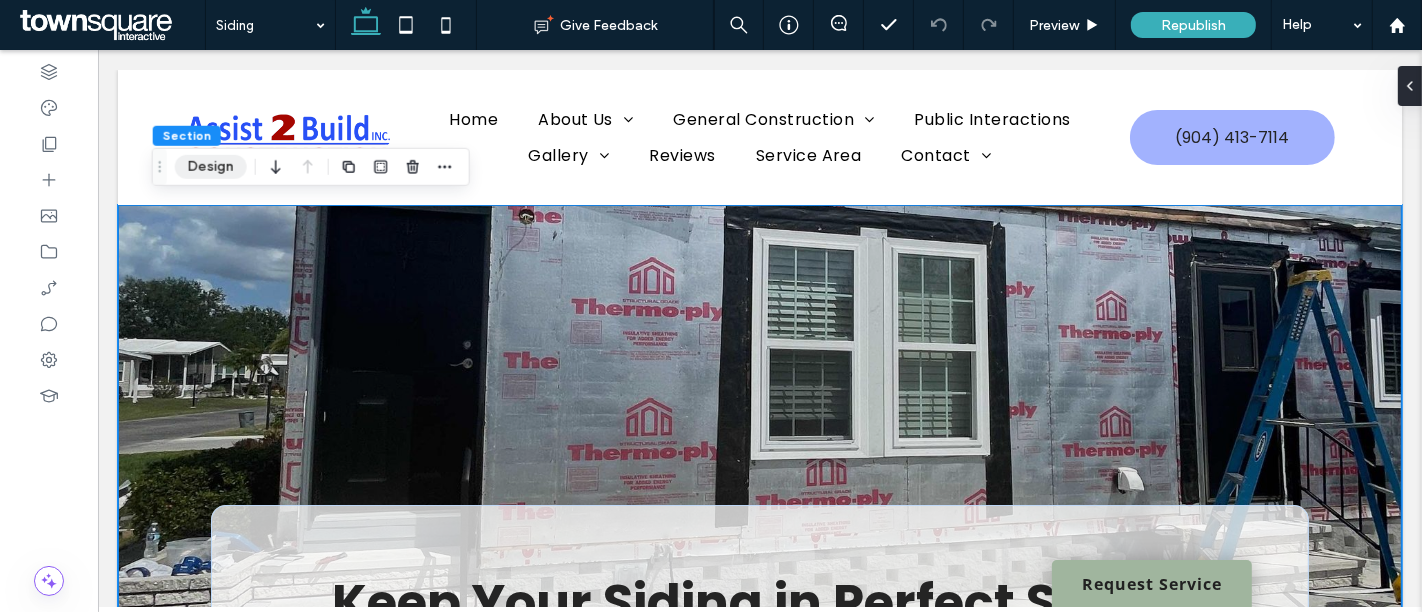 click on "Design" at bounding box center [211, 167] 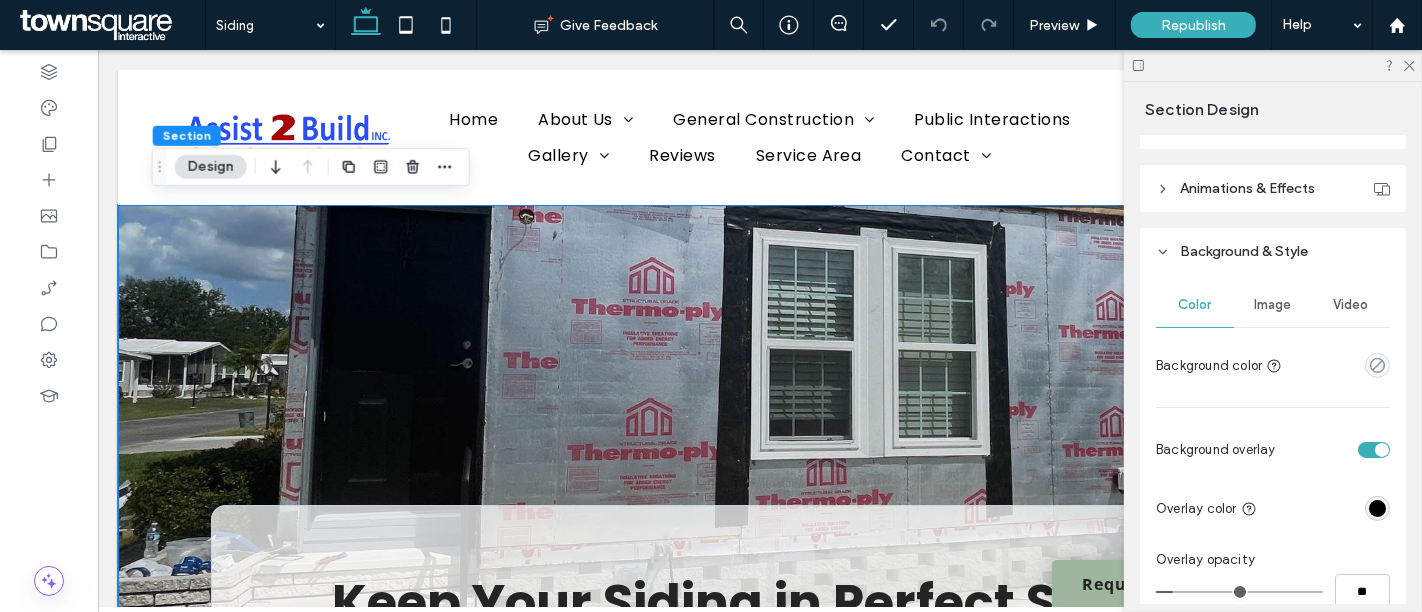 scroll, scrollTop: 311, scrollLeft: 0, axis: vertical 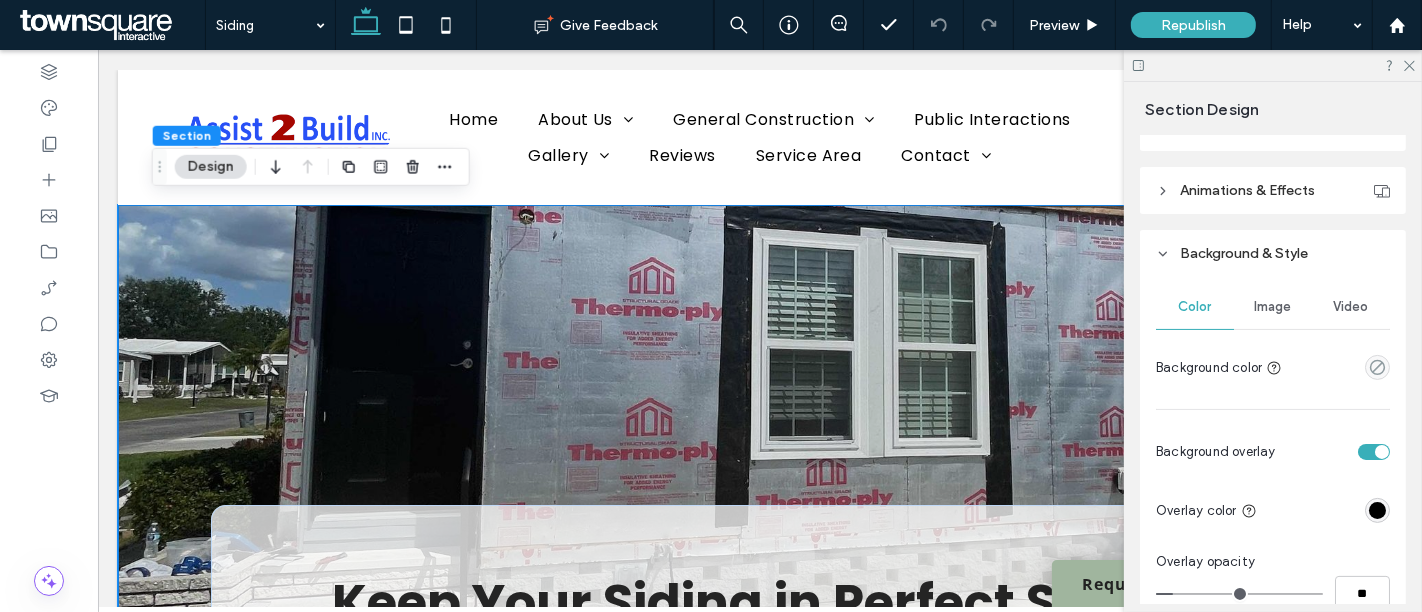 click on "Image" at bounding box center [1273, 307] 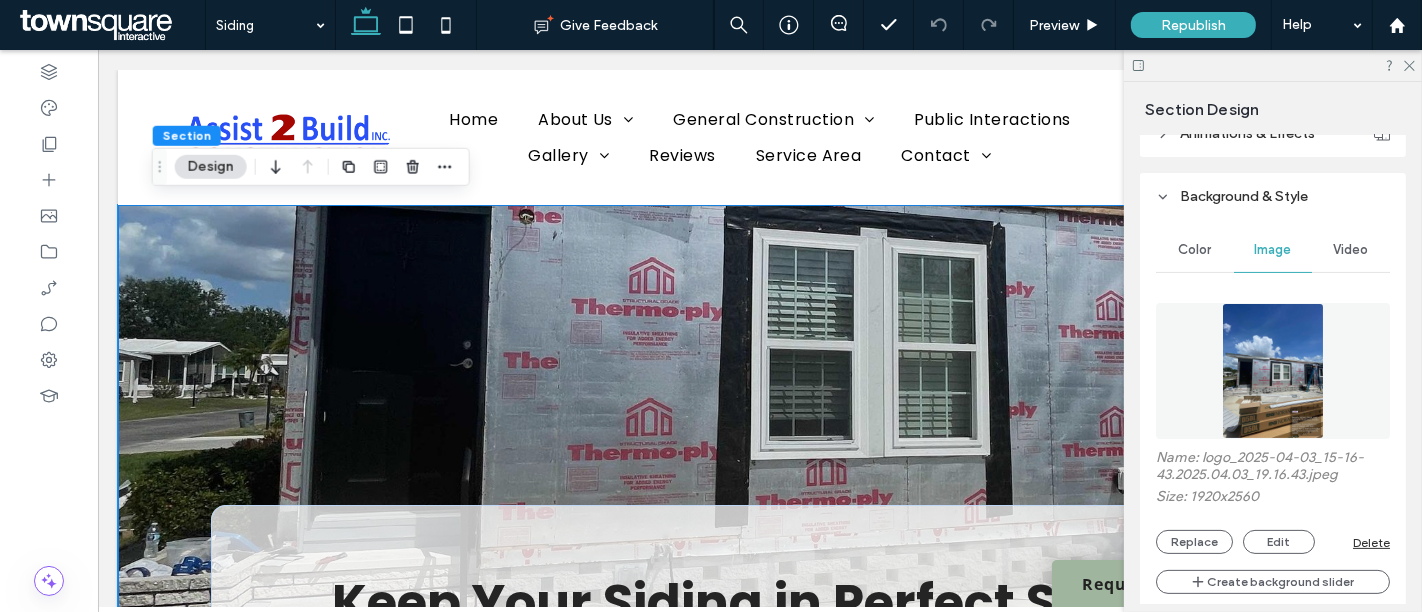scroll, scrollTop: 368, scrollLeft: 0, axis: vertical 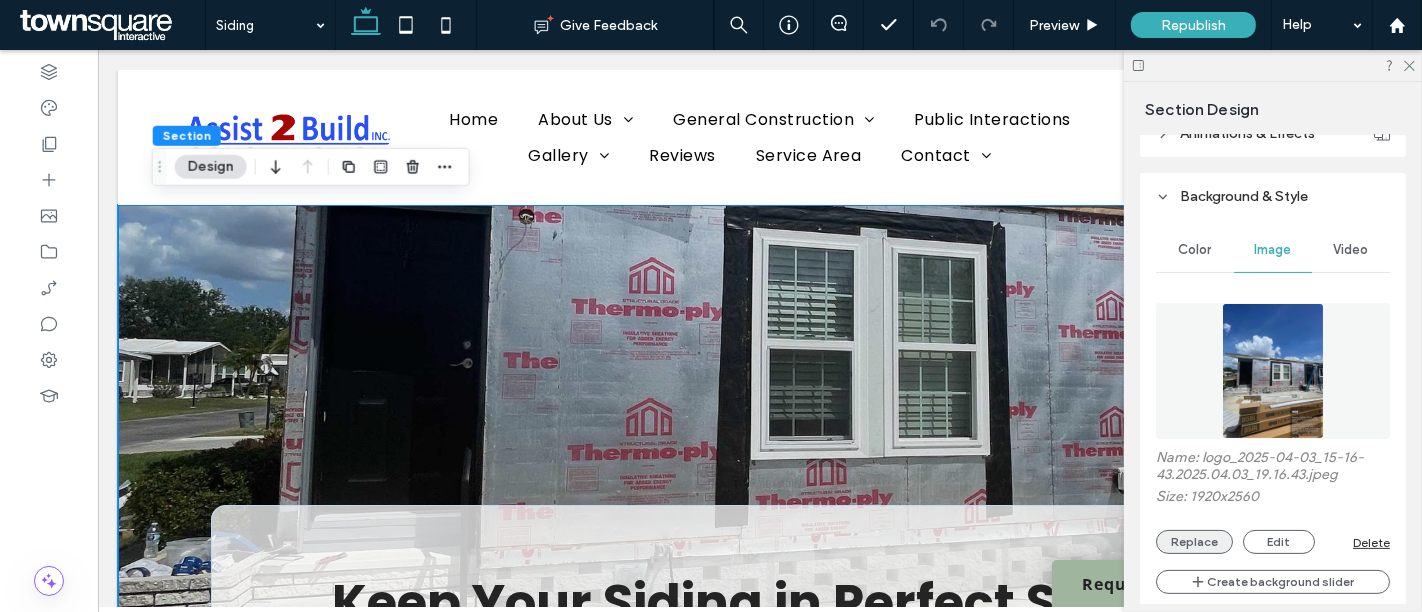 drag, startPoint x: 1200, startPoint y: 541, endPoint x: 1173, endPoint y: 547, distance: 27.658634 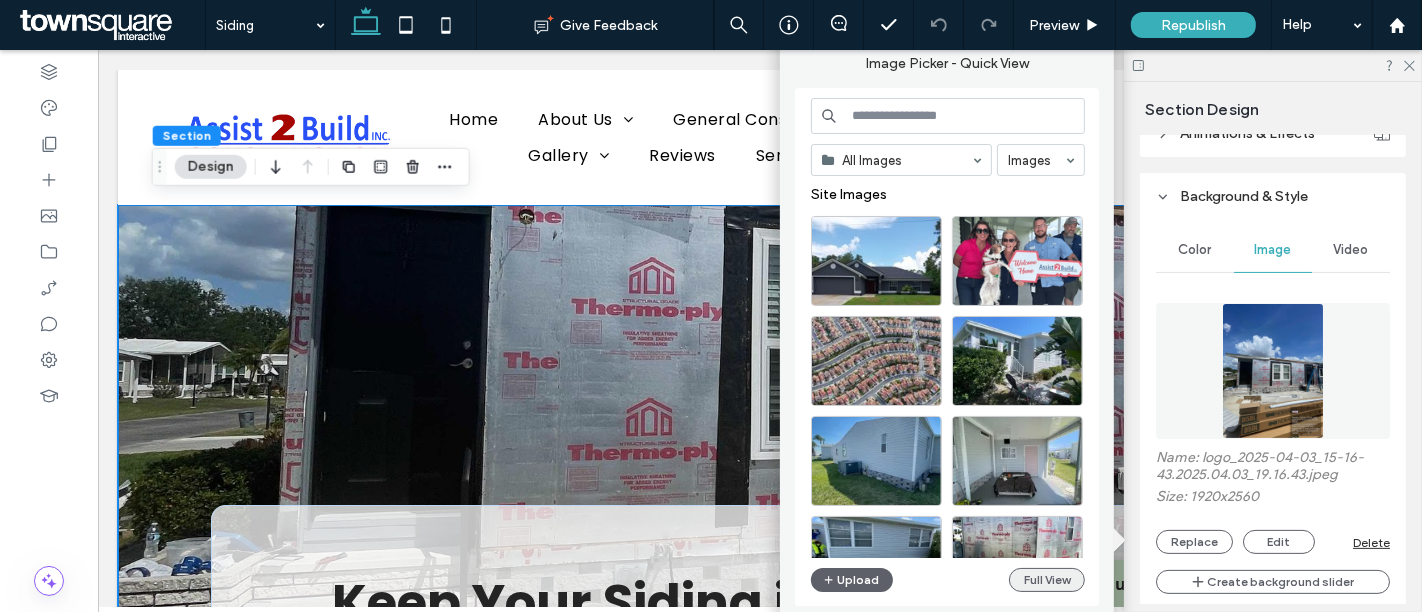 click on "Full View" at bounding box center (1047, 580) 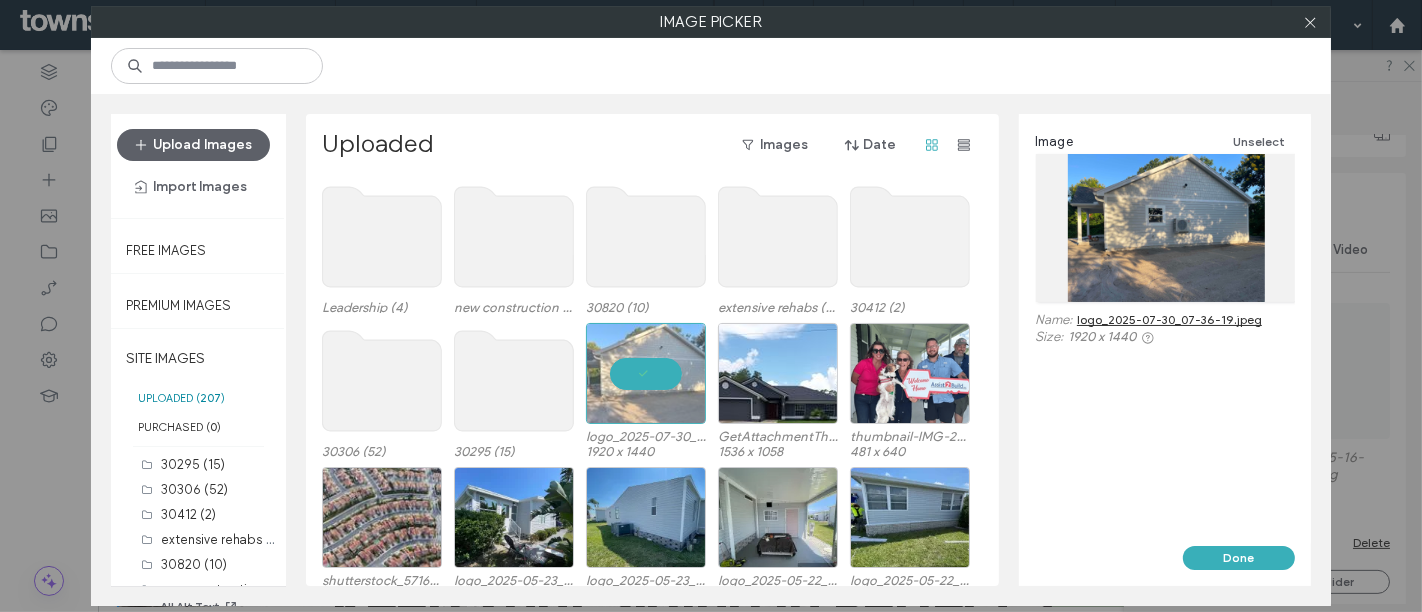 click at bounding box center (711, 66) 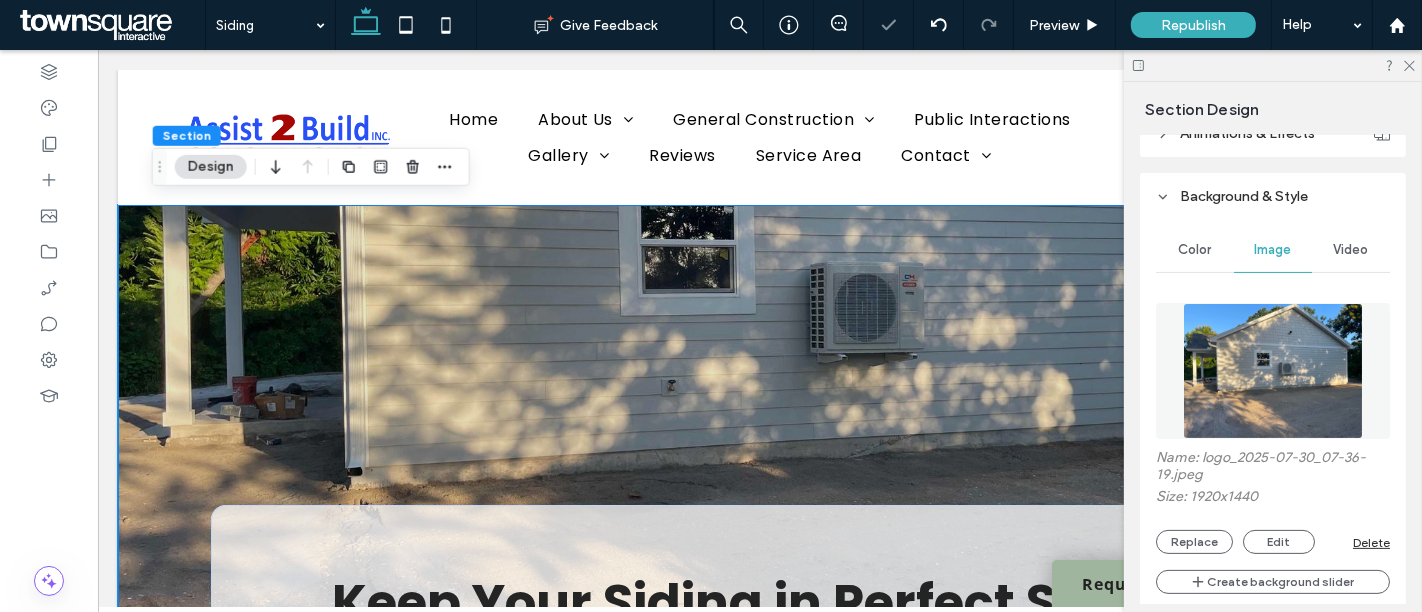 scroll, scrollTop: 645, scrollLeft: 0, axis: vertical 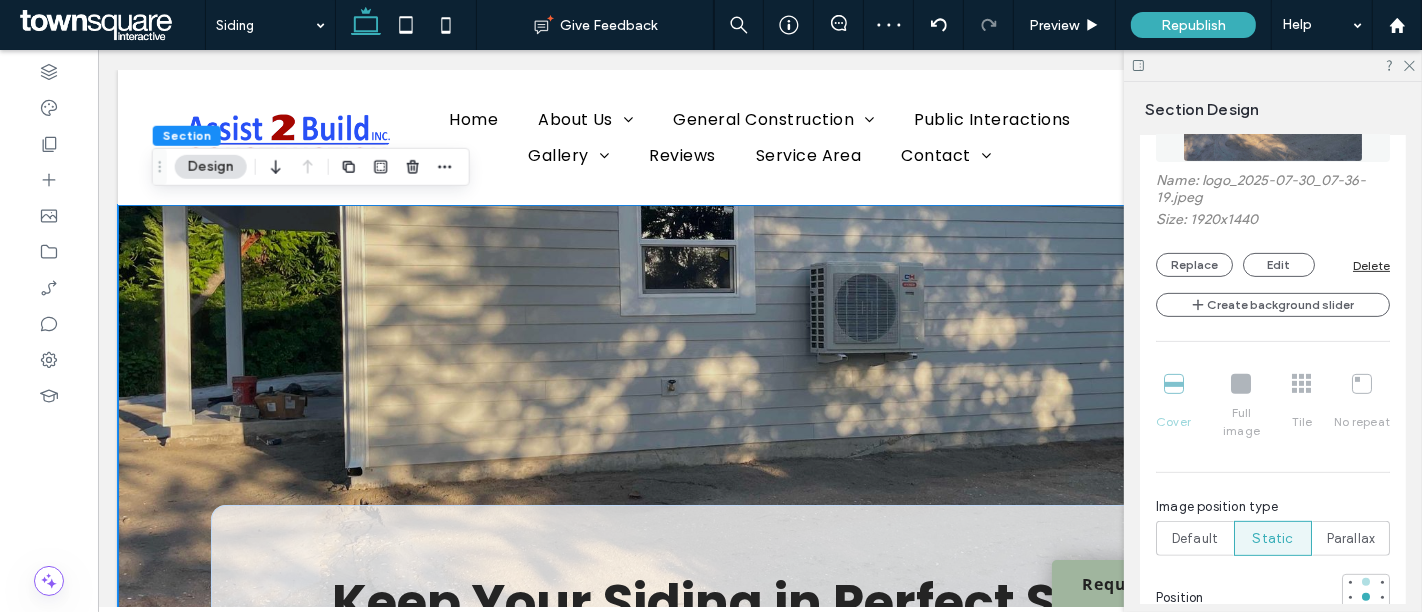 click at bounding box center [1366, 582] 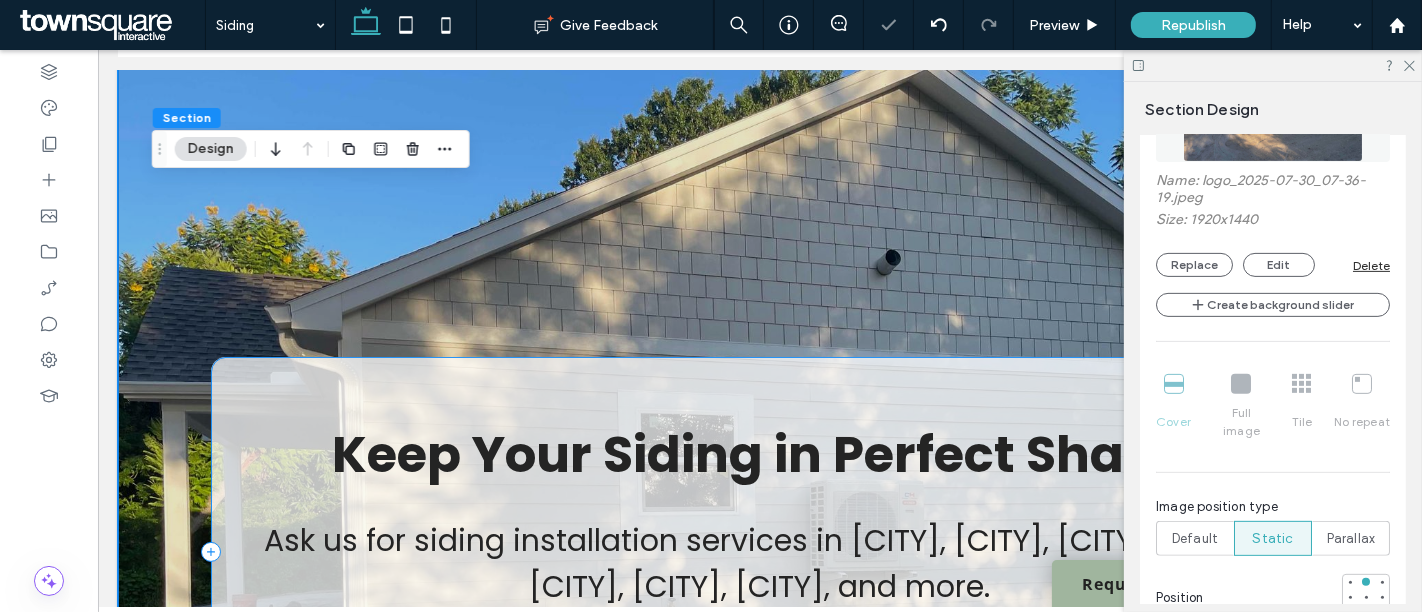 scroll, scrollTop: 150, scrollLeft: 0, axis: vertical 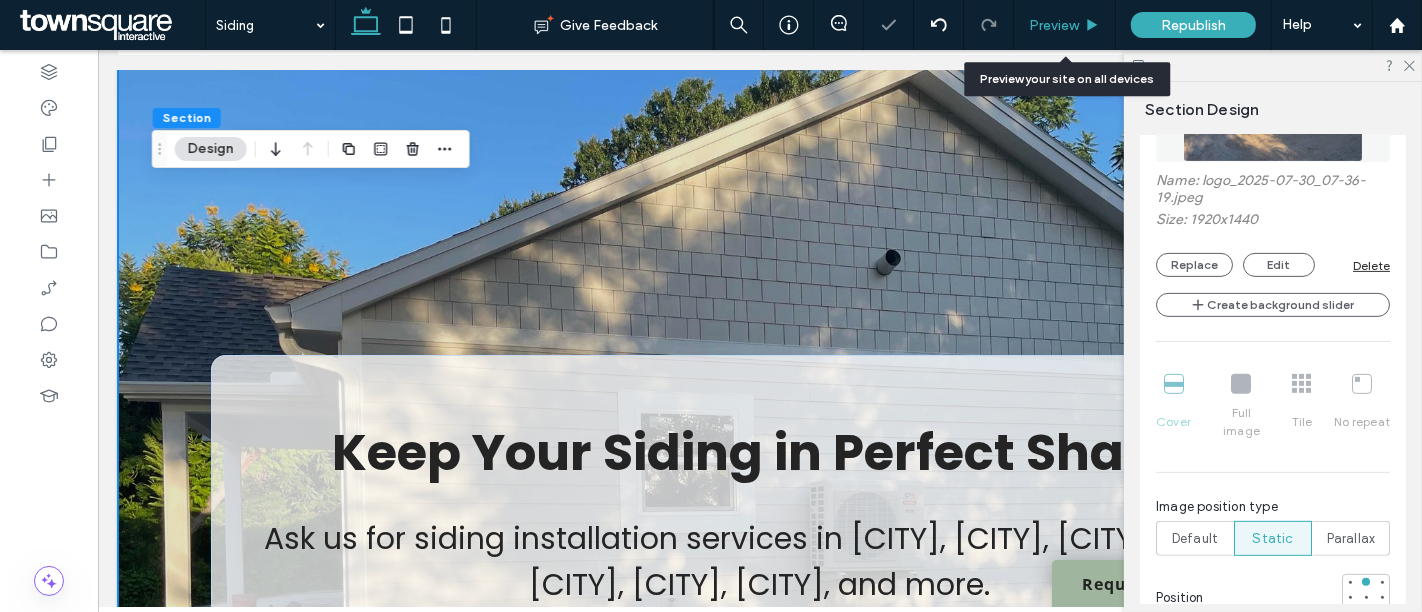 click on "Preview" at bounding box center (1064, 25) 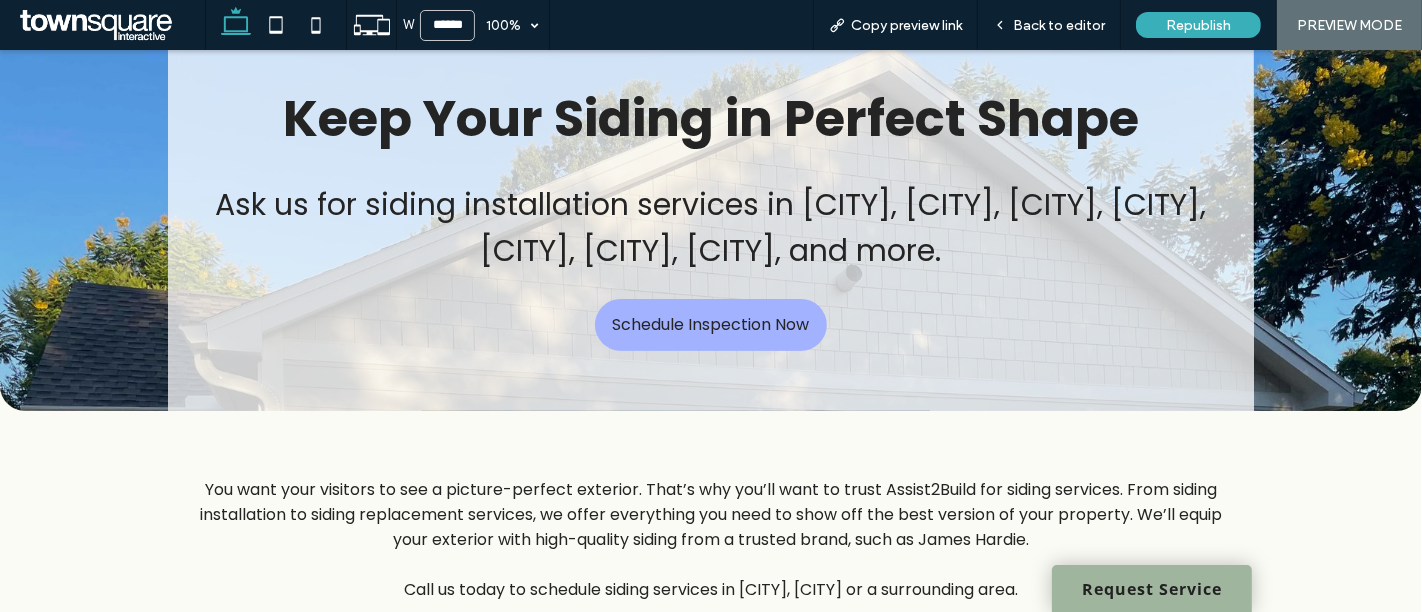 scroll, scrollTop: 0, scrollLeft: 0, axis: both 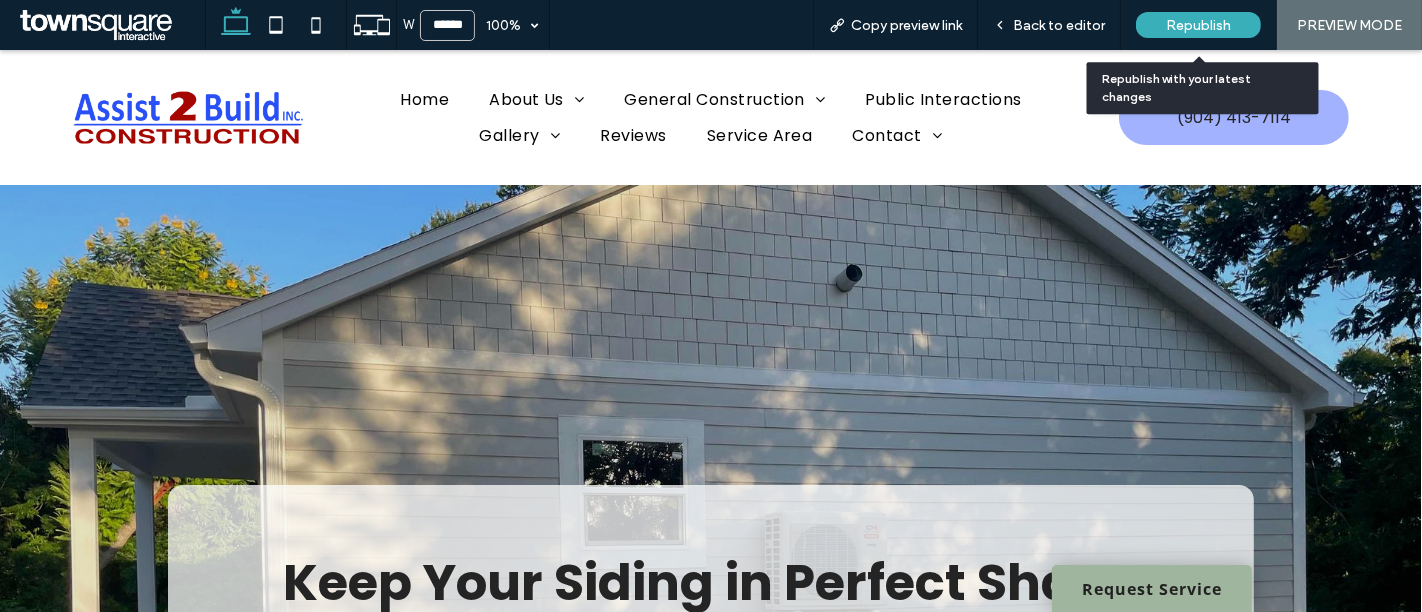 click on "Republish" at bounding box center (1198, 25) 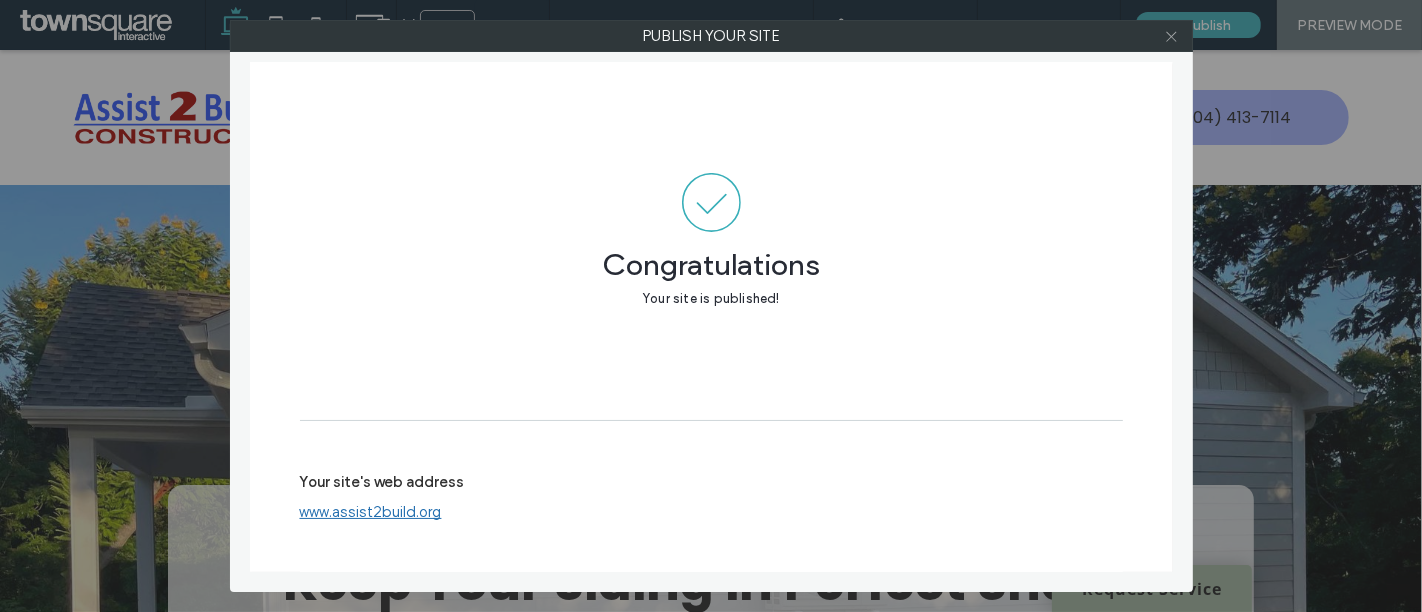 click 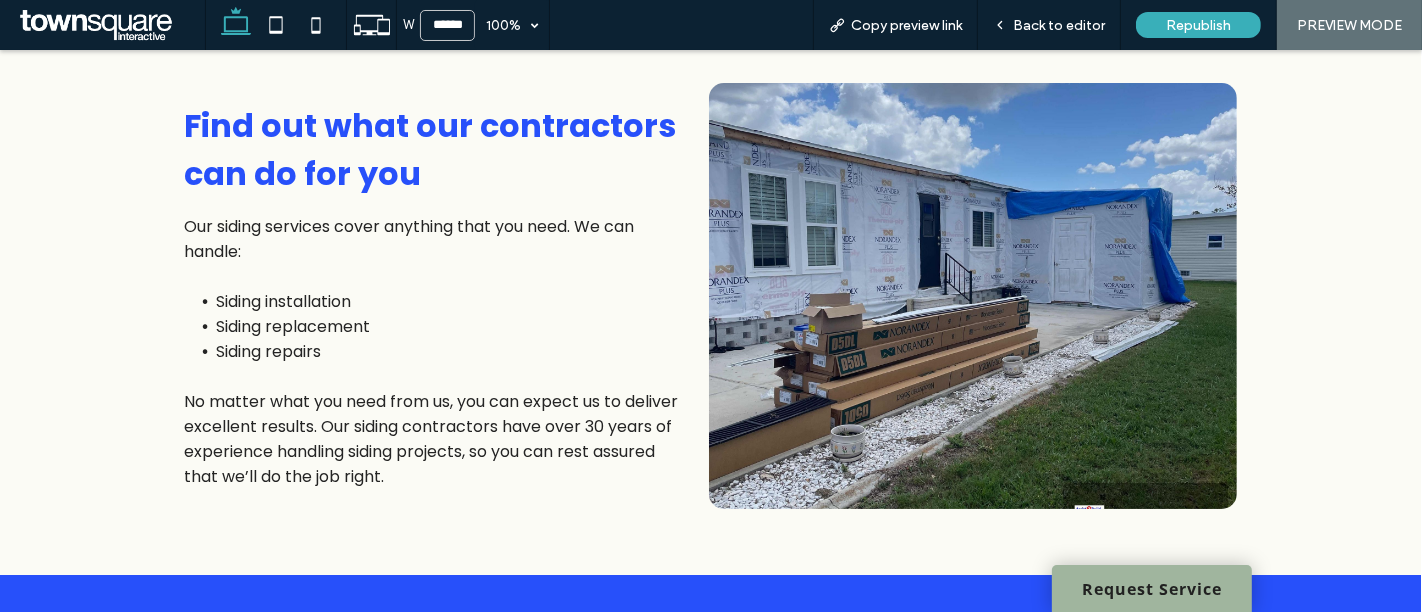 scroll, scrollTop: 1095, scrollLeft: 0, axis: vertical 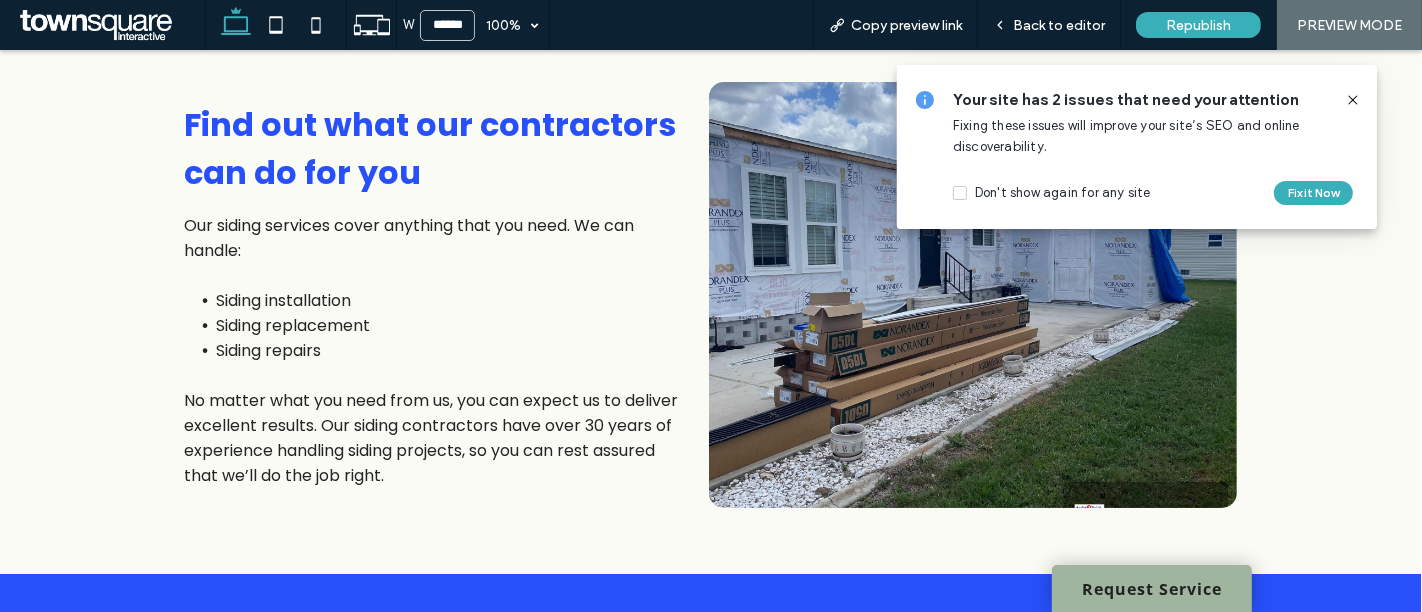 click at bounding box center (1353, 100) 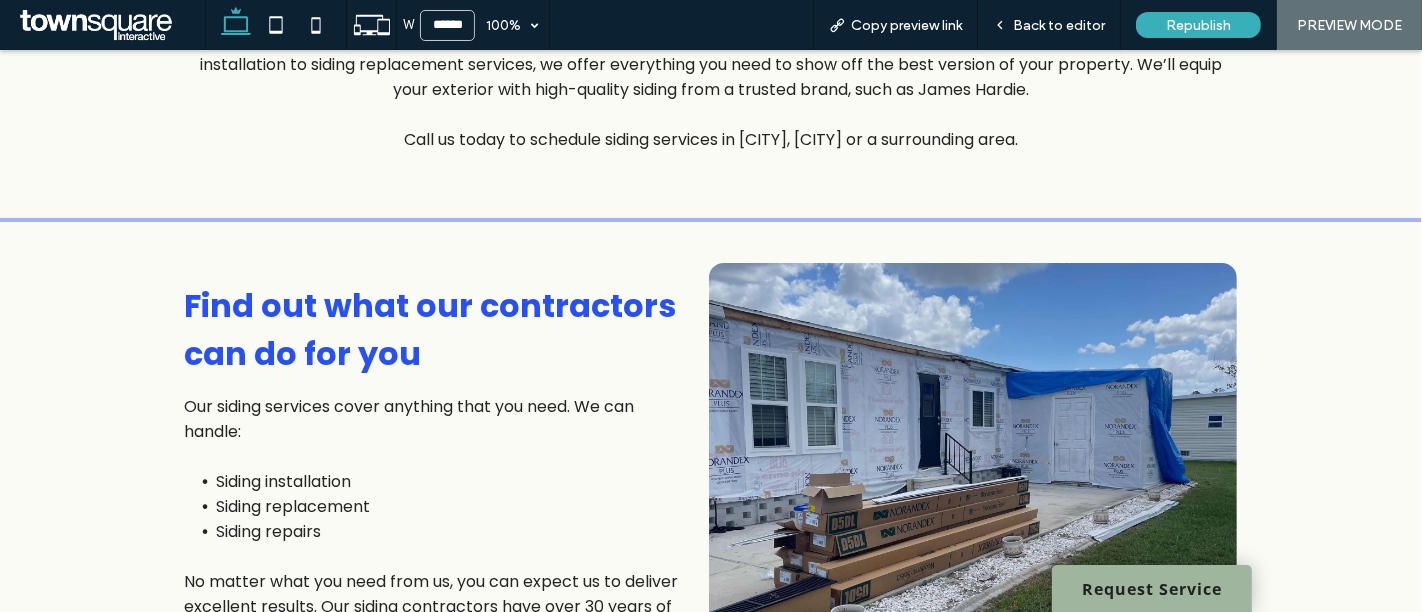 scroll, scrollTop: 1088, scrollLeft: 0, axis: vertical 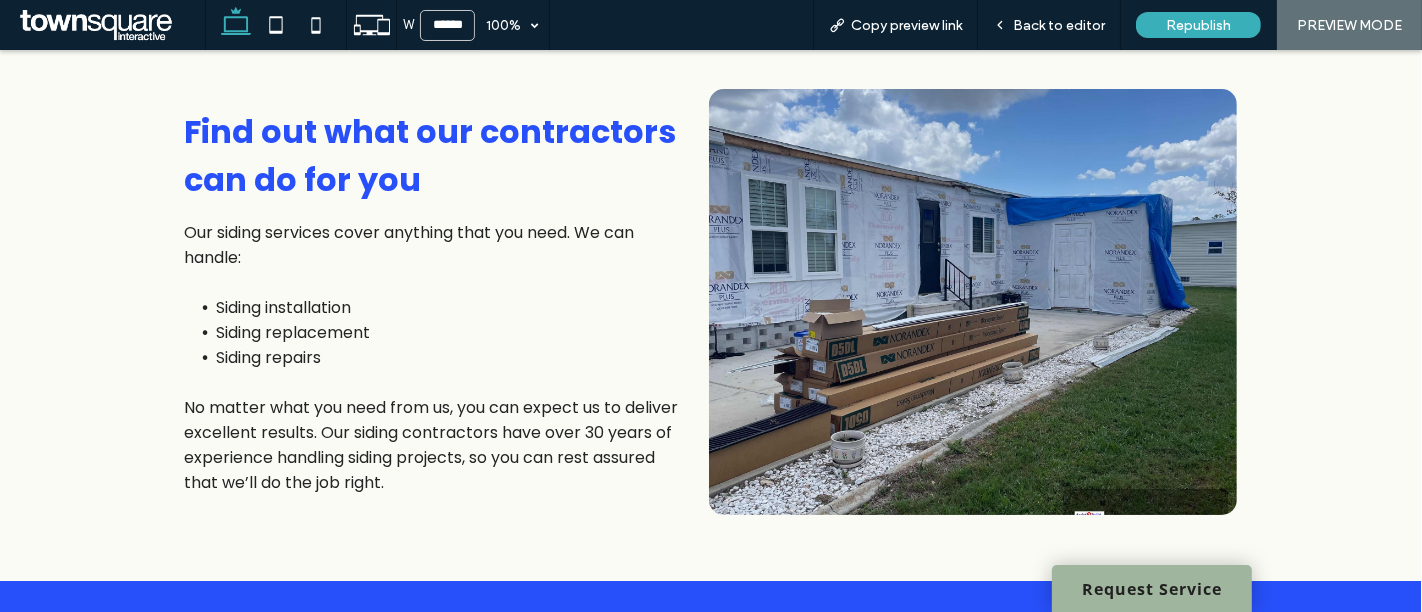 click at bounding box center [972, 302] 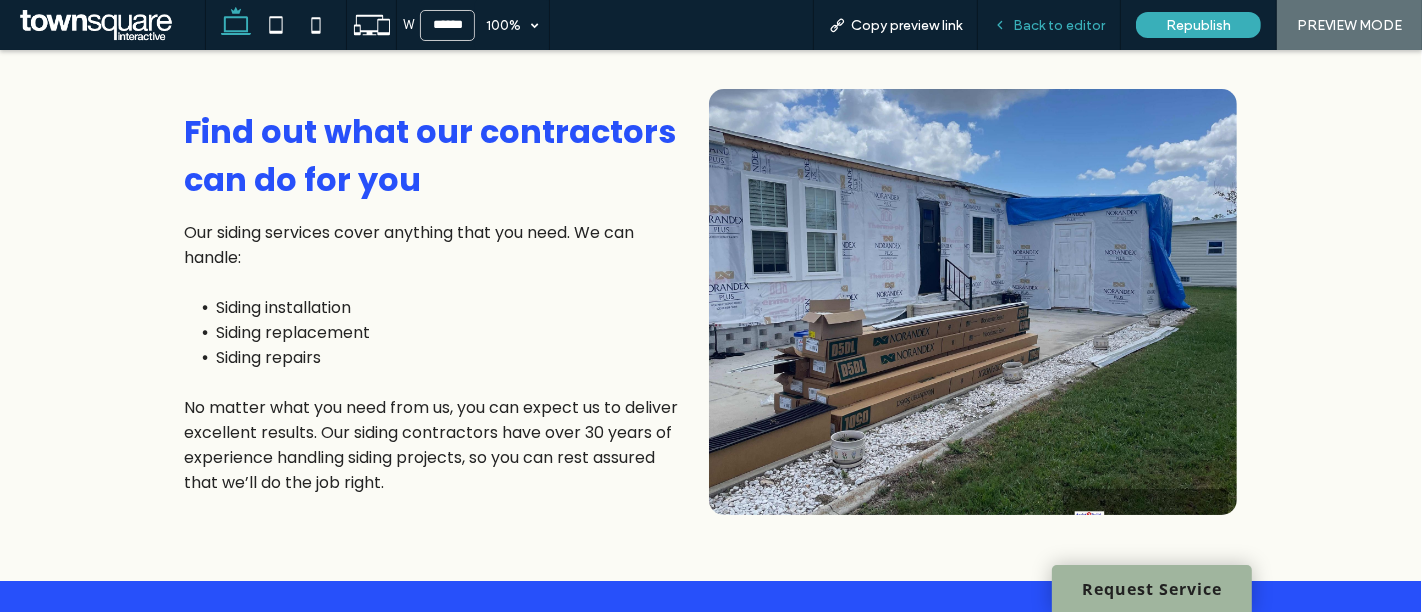 click on "Back to editor" at bounding box center [1059, 25] 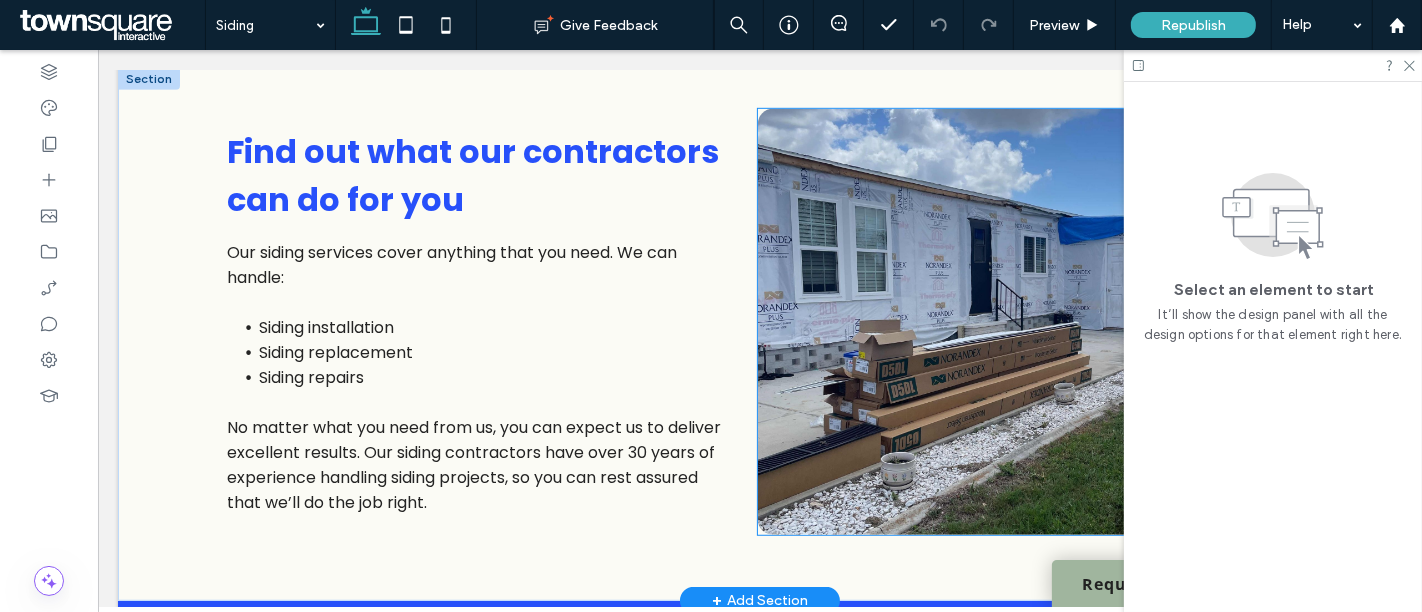 click at bounding box center (1023, 322) 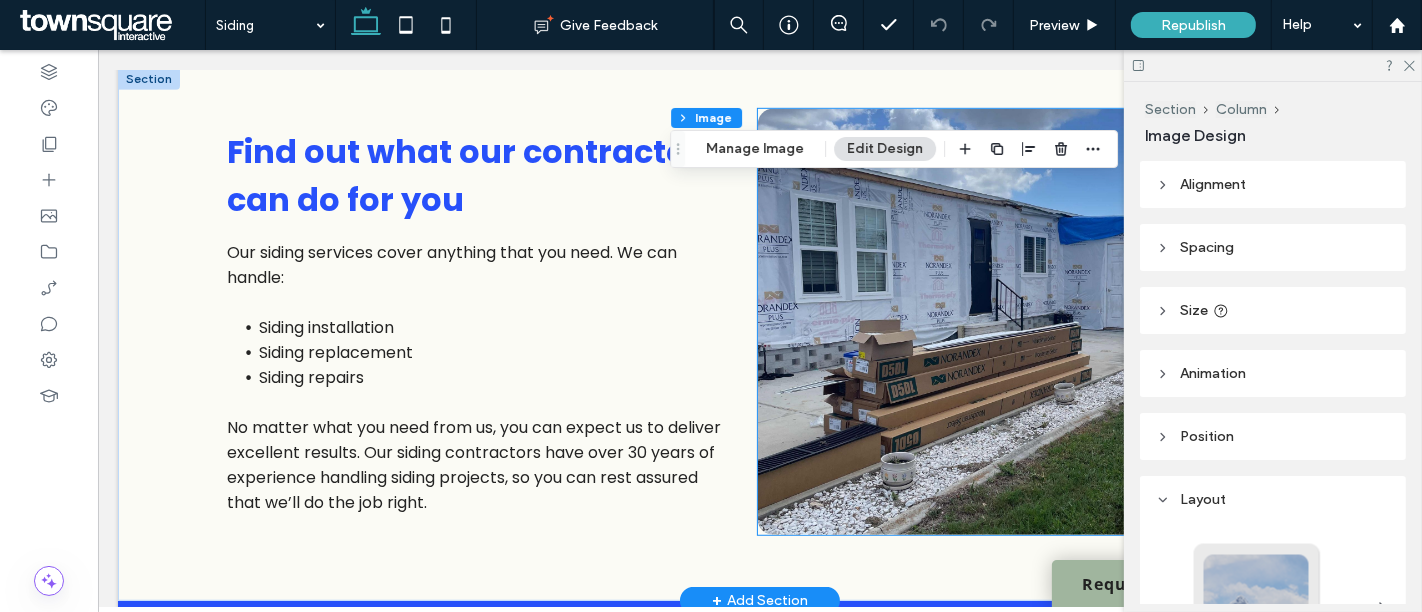type on "**" 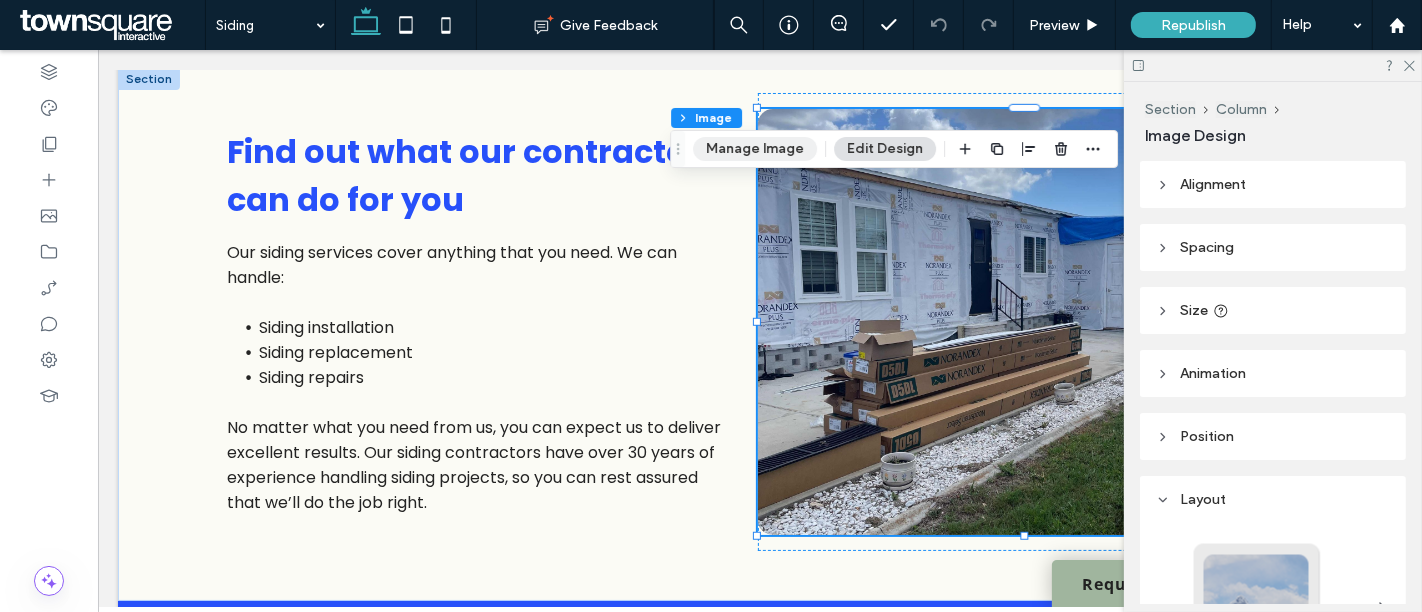 click on "Manage Image" at bounding box center (755, 149) 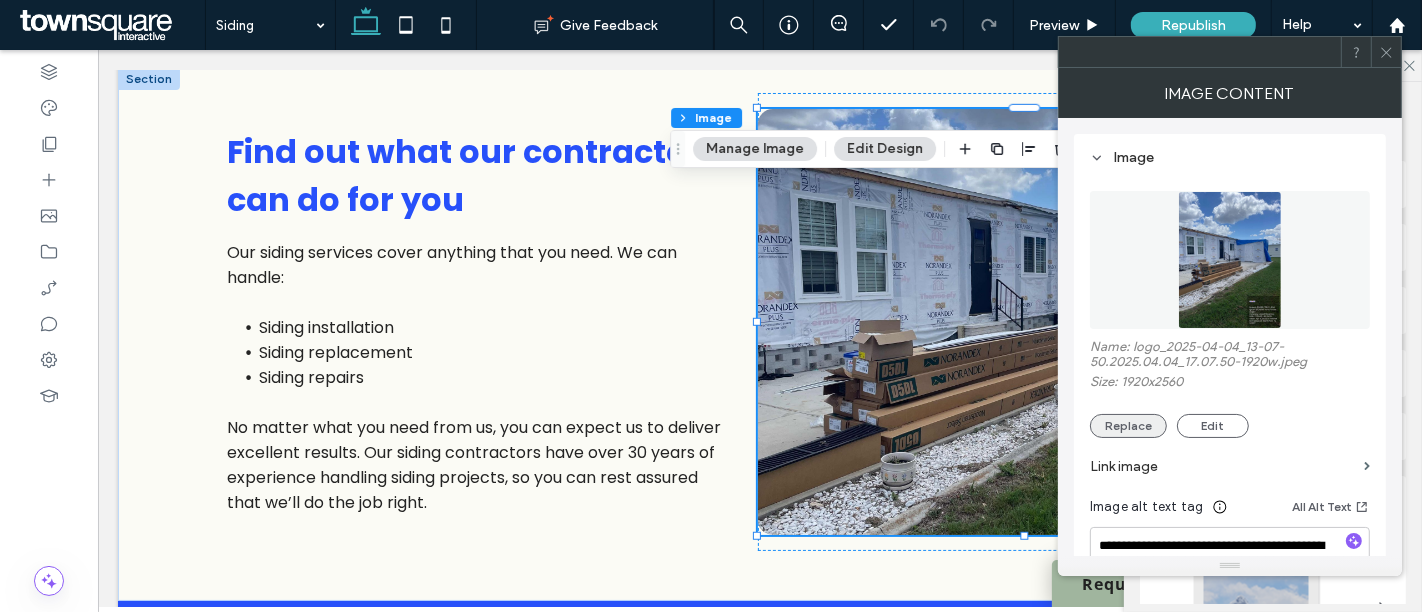click on "Replace" at bounding box center [1128, 426] 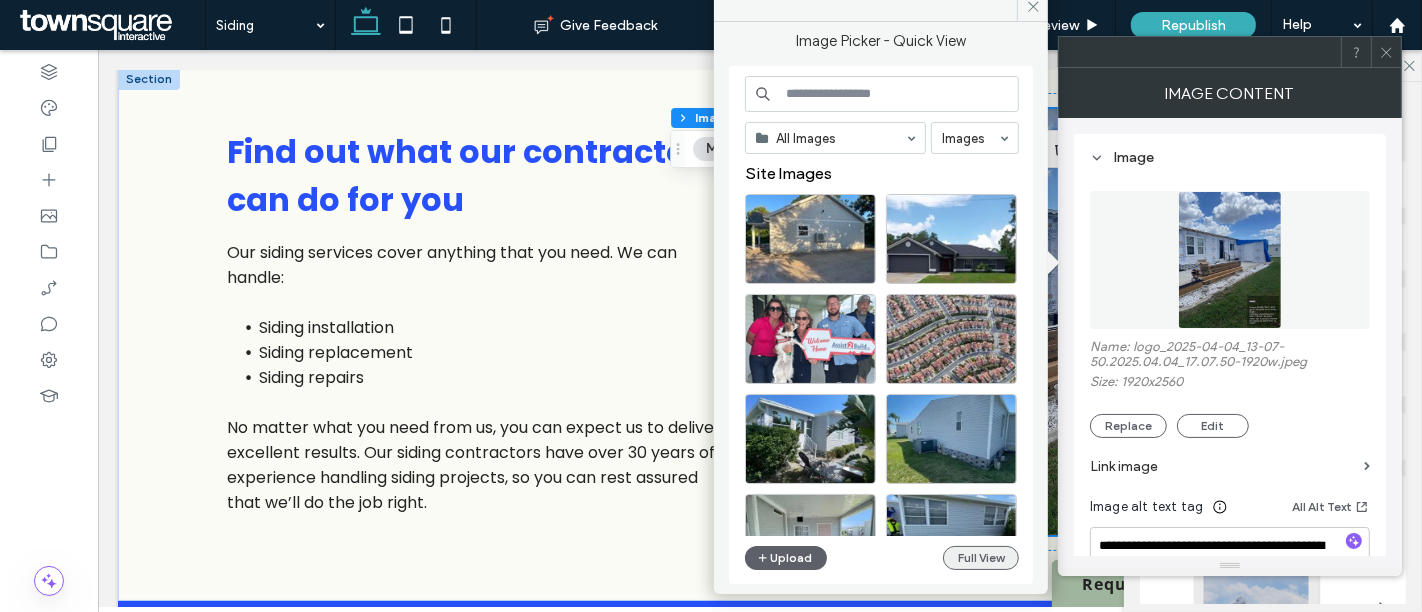 click on "Full View" at bounding box center [981, 558] 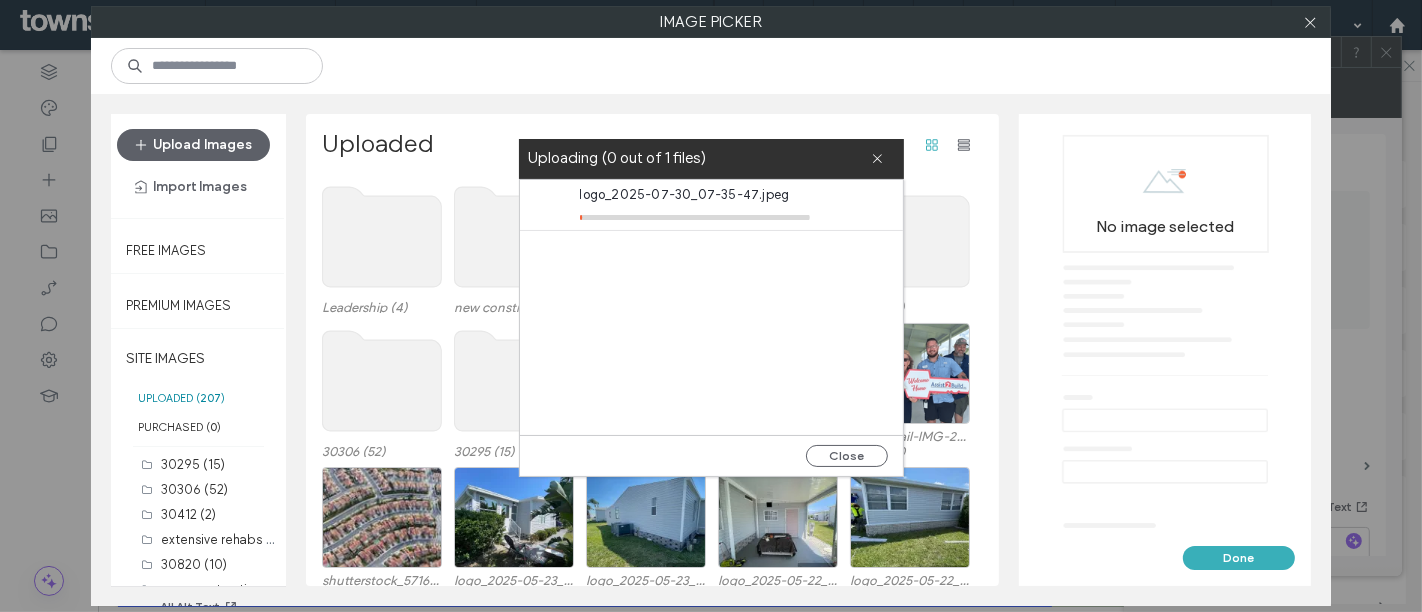 click at bounding box center [711, 66] 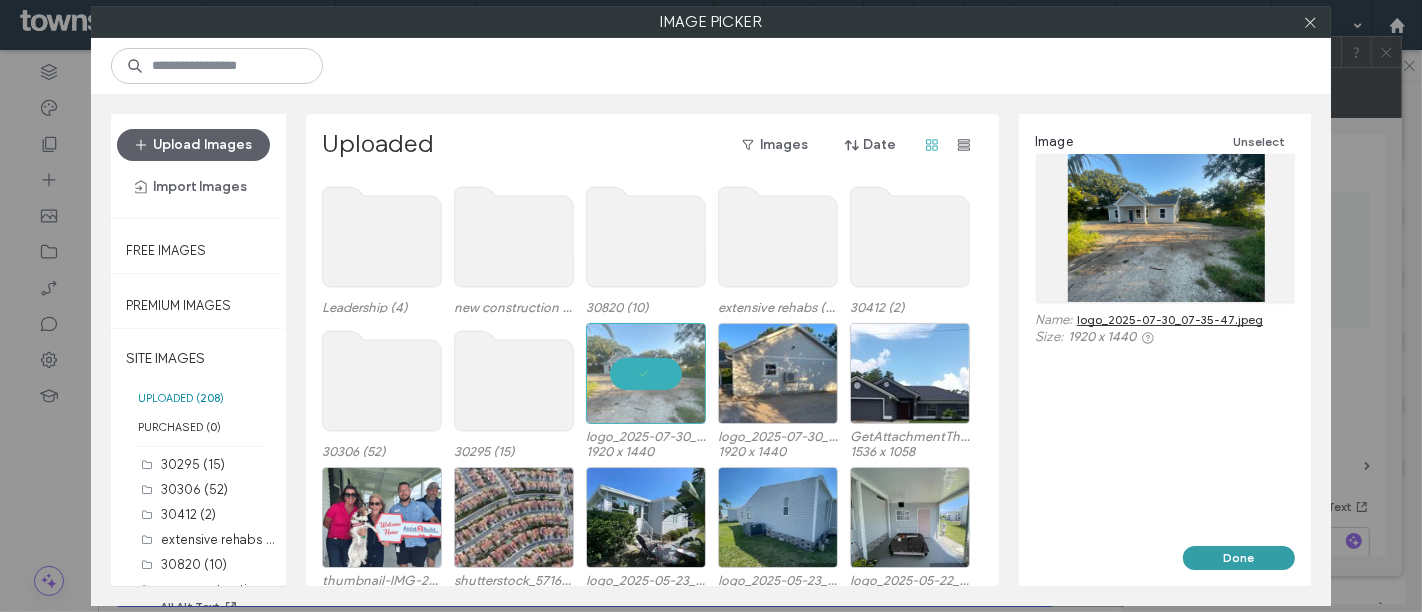 click on "Done" at bounding box center (1239, 558) 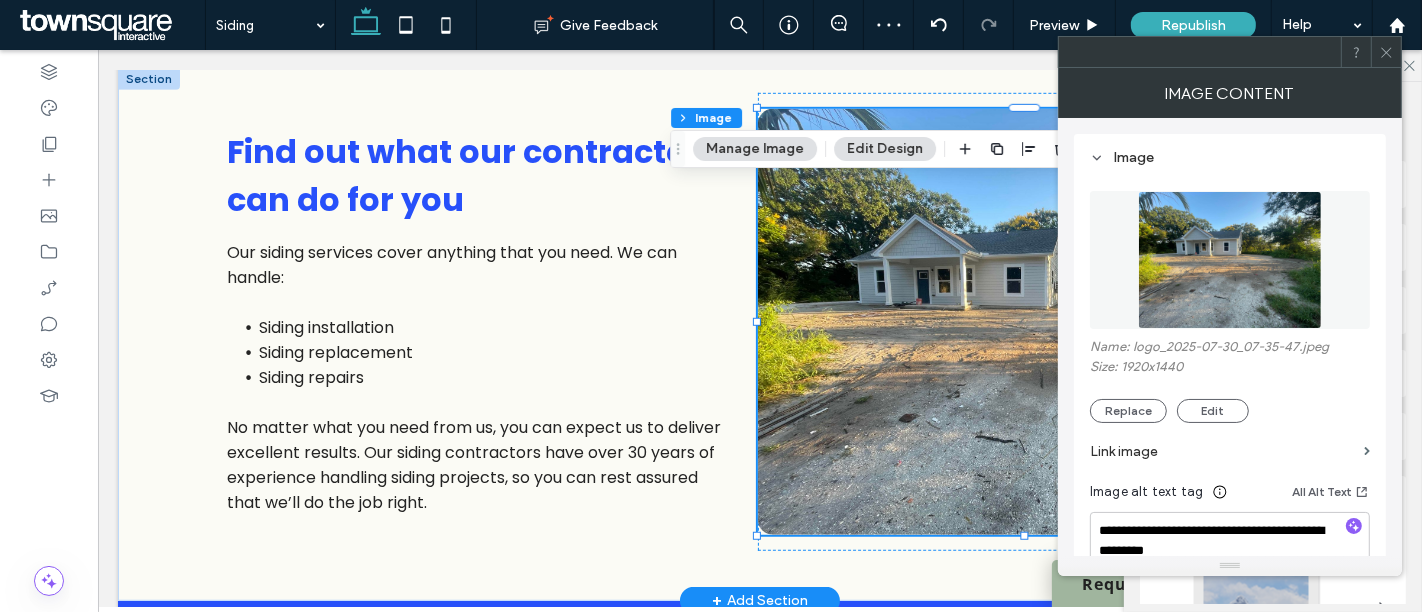scroll, scrollTop: 984, scrollLeft: 0, axis: vertical 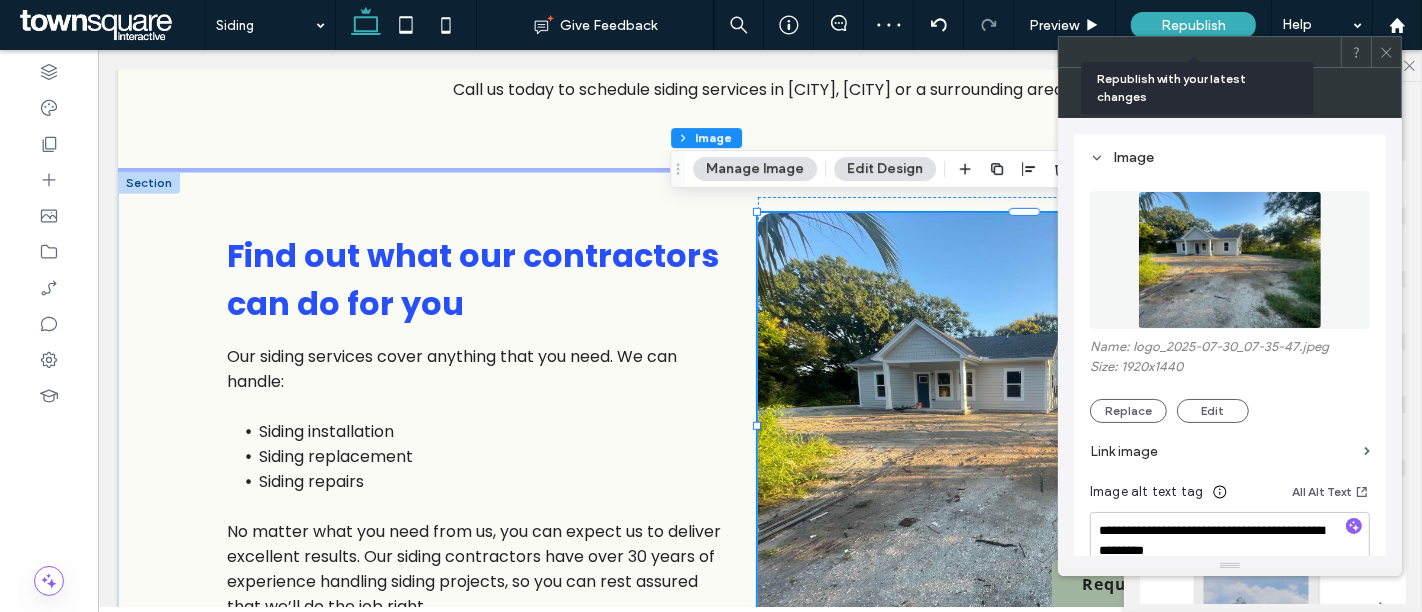 click on "Republish" at bounding box center [1193, 25] 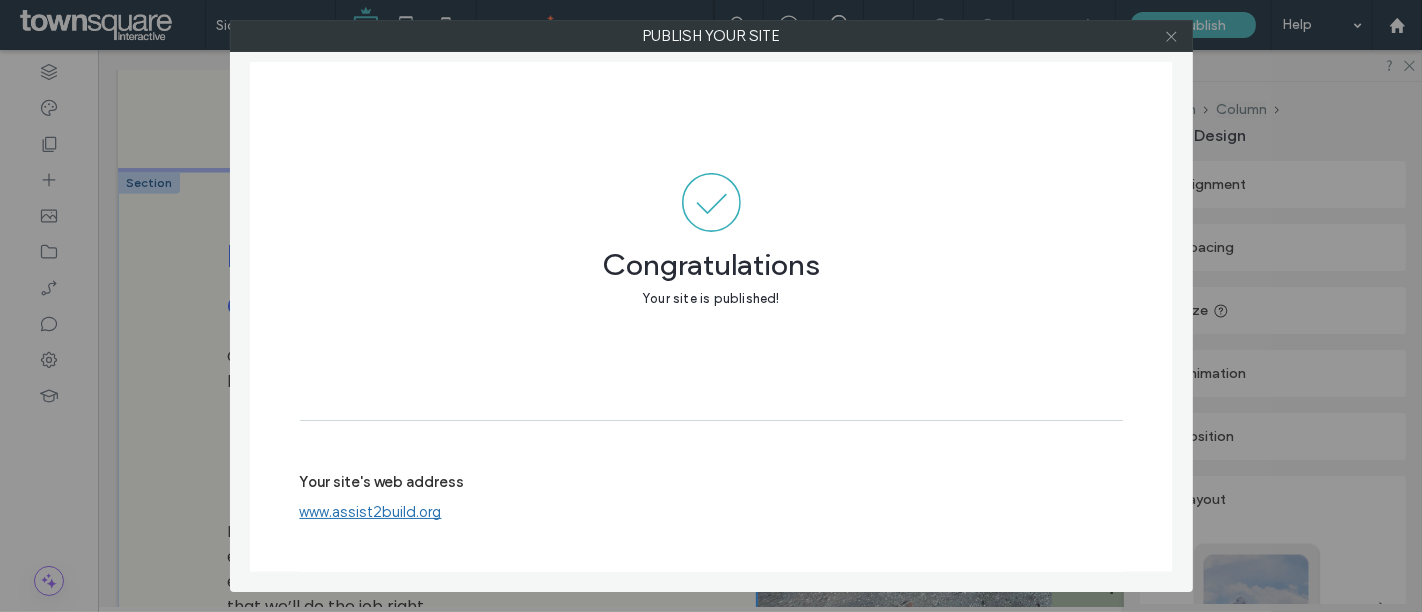 click 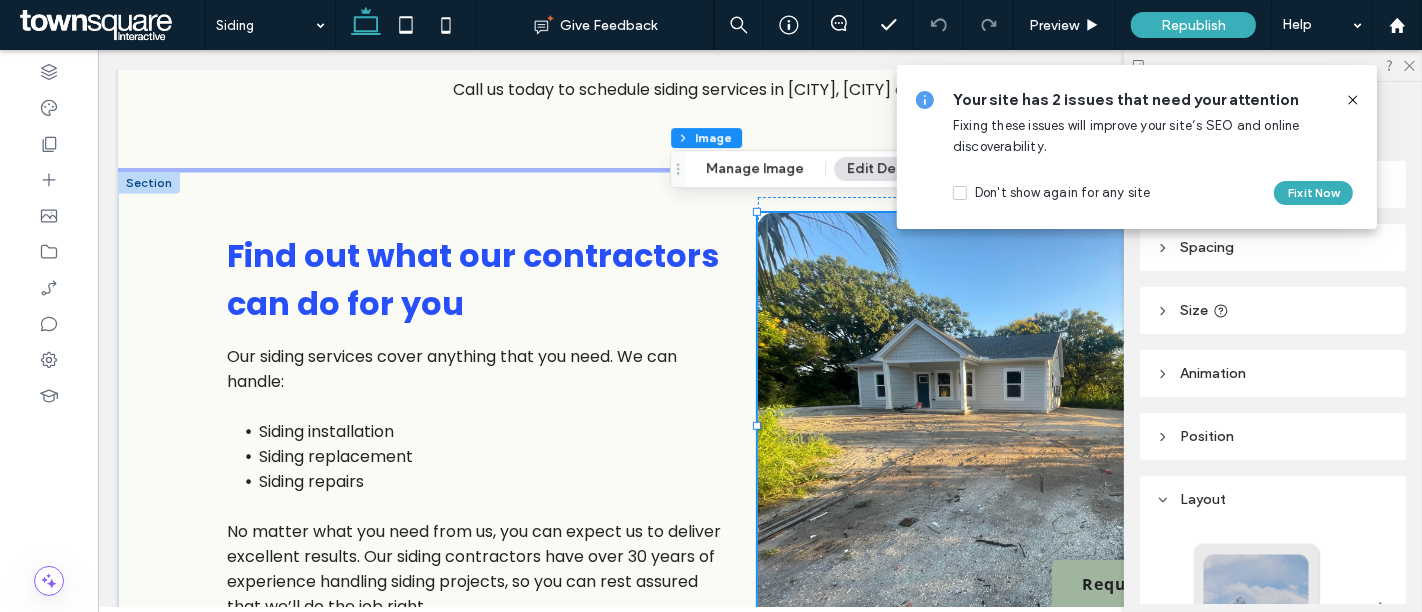 click at bounding box center (1273, 65) 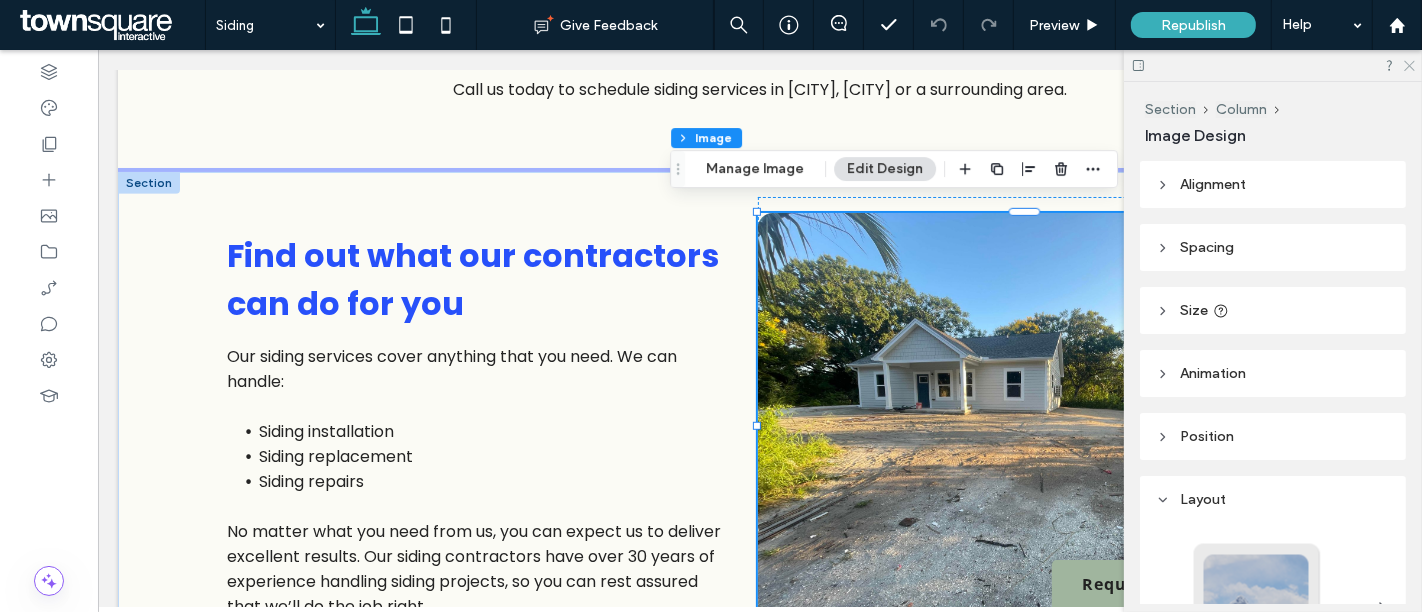 click 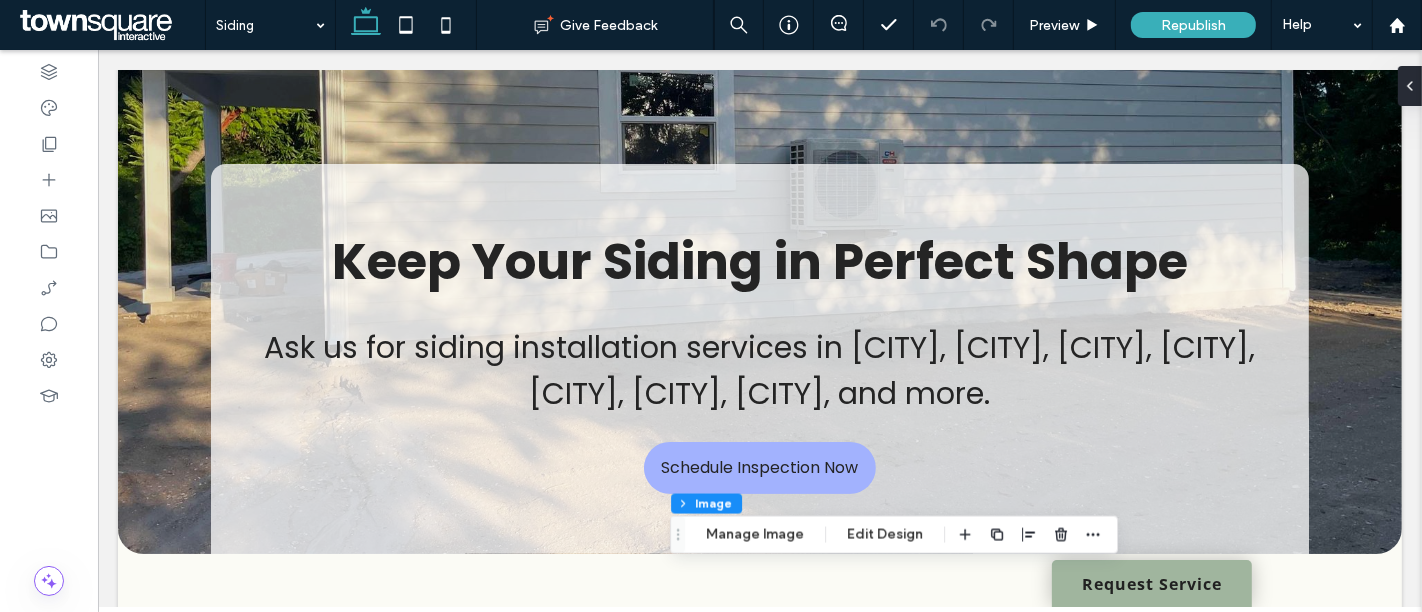 scroll, scrollTop: 0, scrollLeft: 0, axis: both 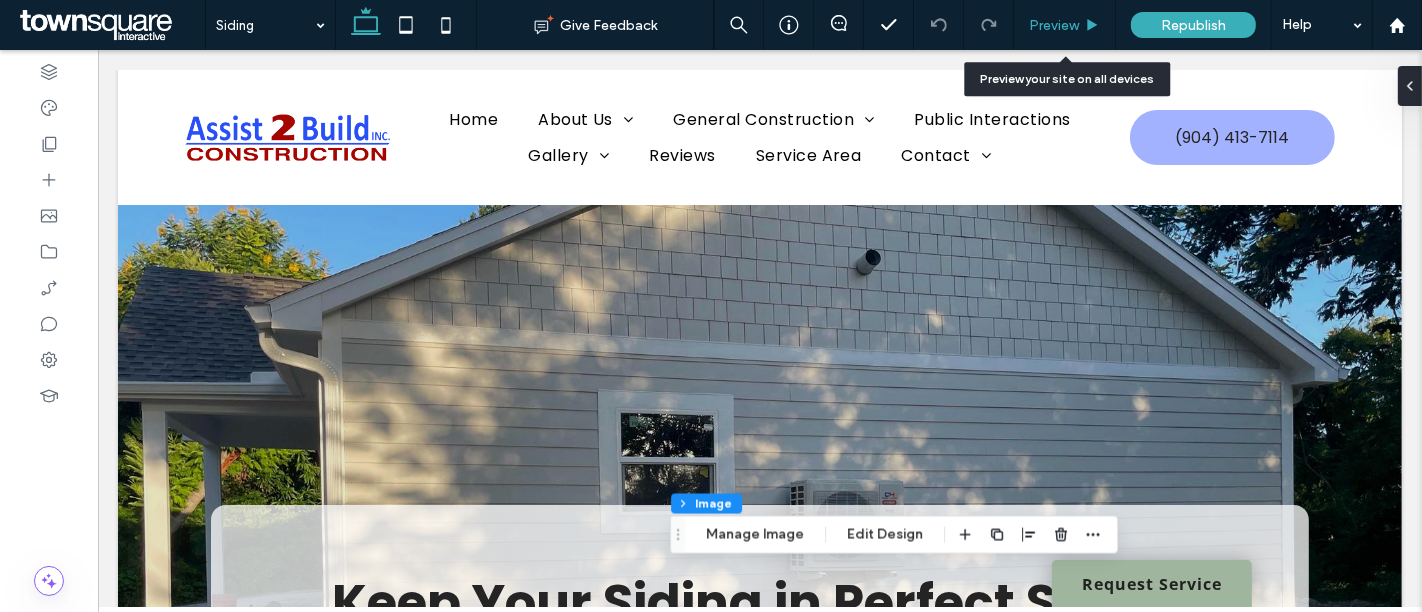 click on "Preview" at bounding box center (1064, 25) 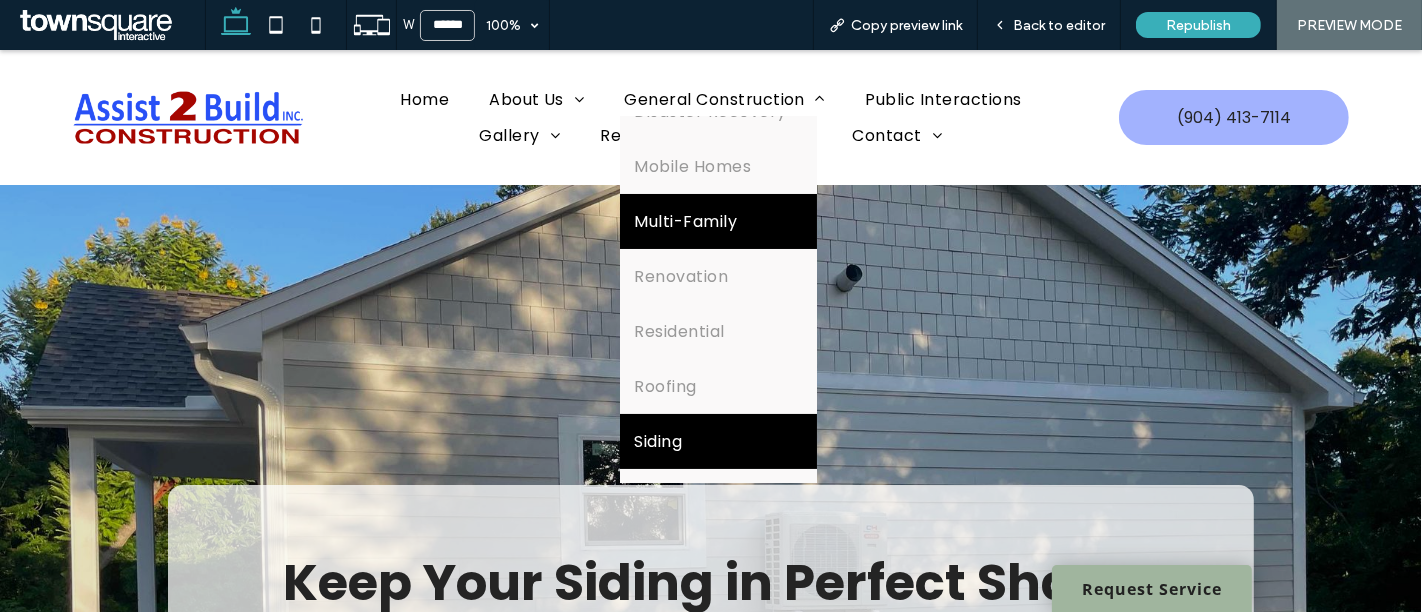 scroll, scrollTop: 123, scrollLeft: 0, axis: vertical 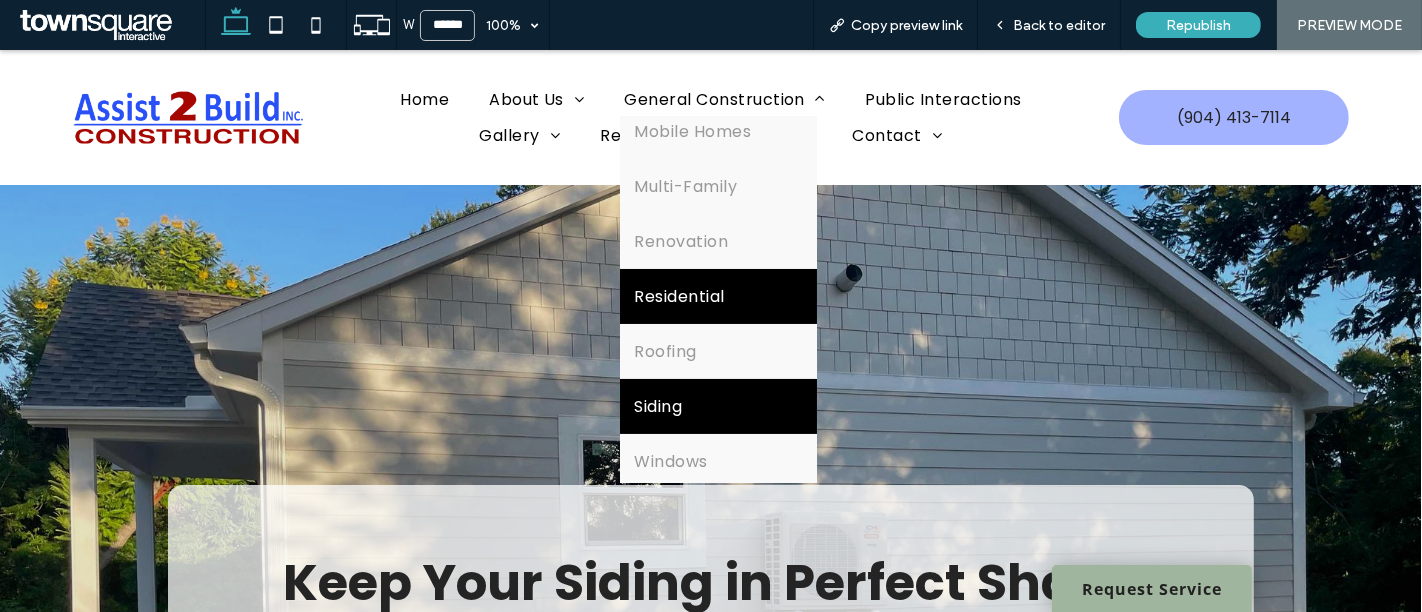 click on "Residential" at bounding box center [680, 296] 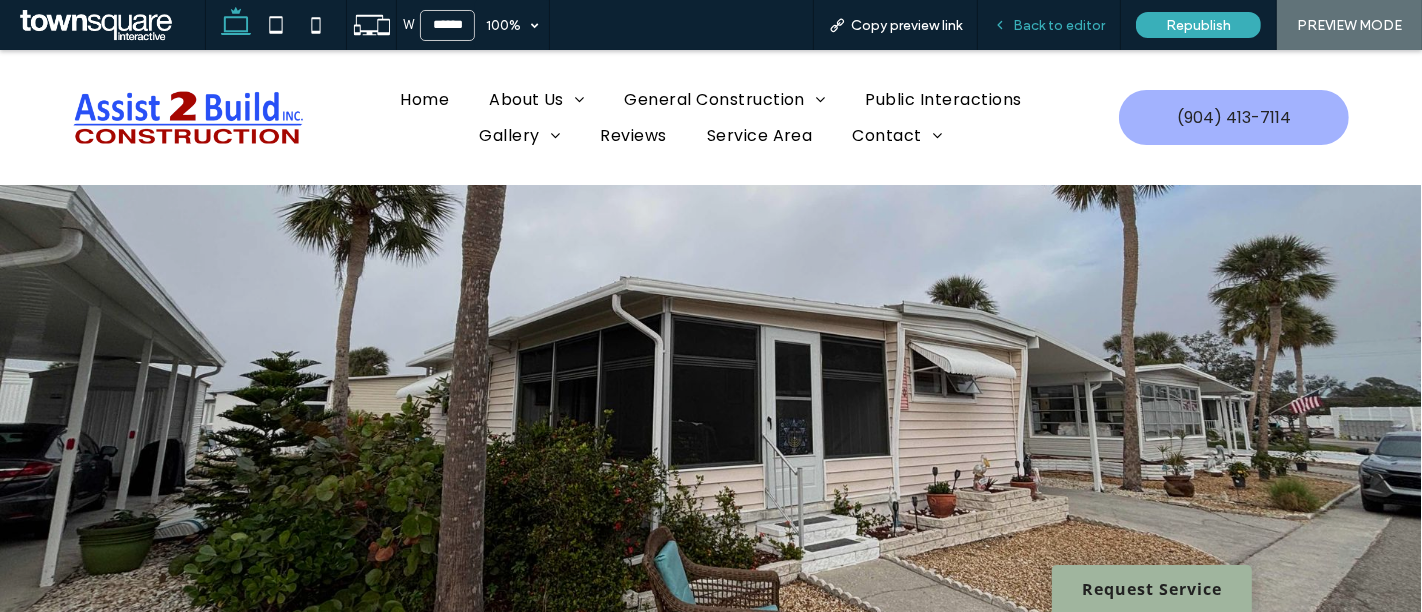 scroll, scrollTop: 0, scrollLeft: 0, axis: both 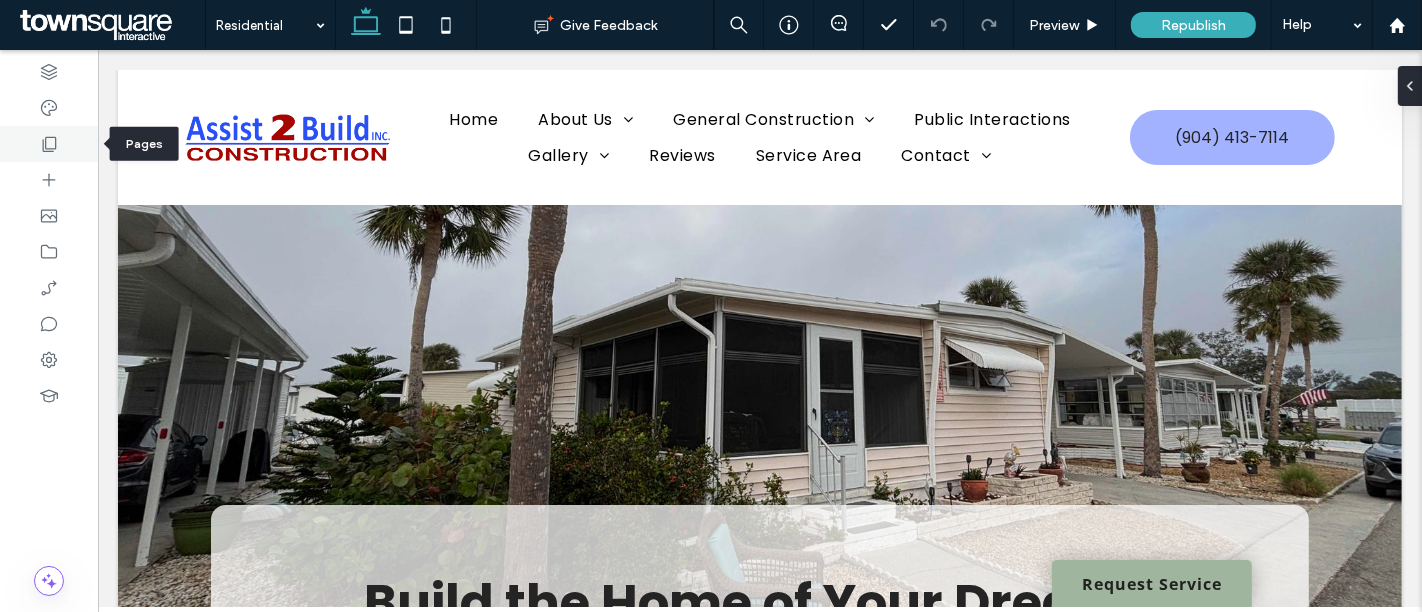 click at bounding box center [49, 144] 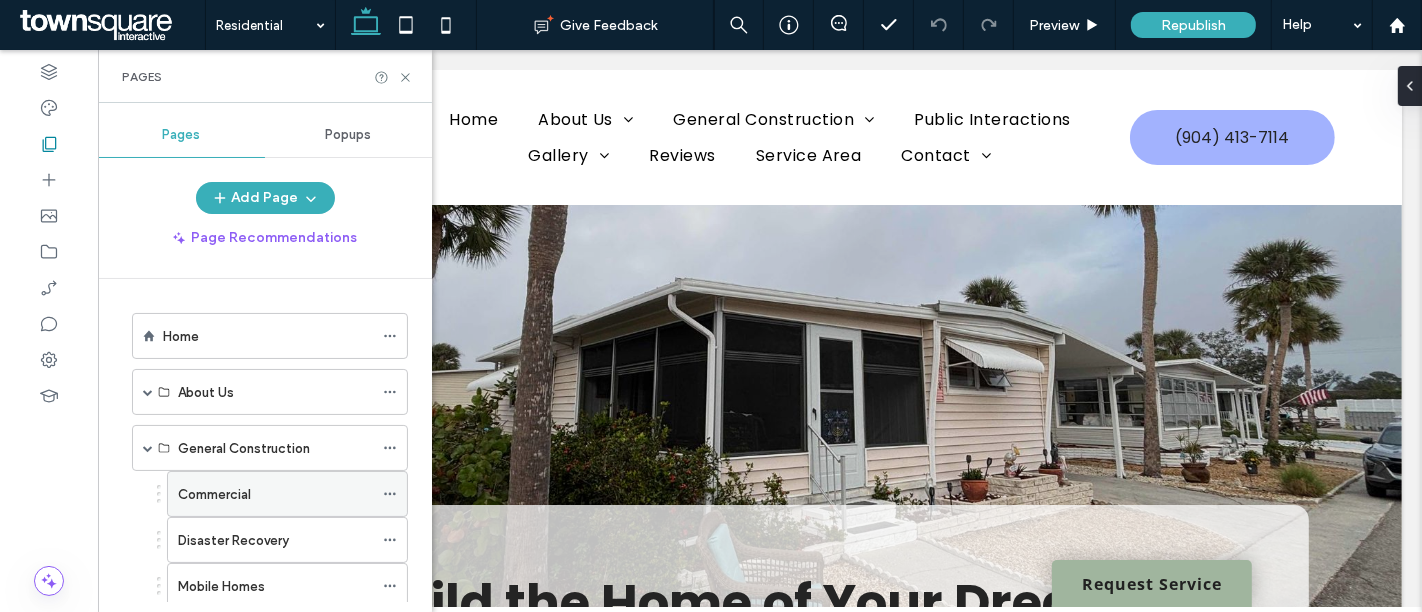 scroll, scrollTop: 228, scrollLeft: 0, axis: vertical 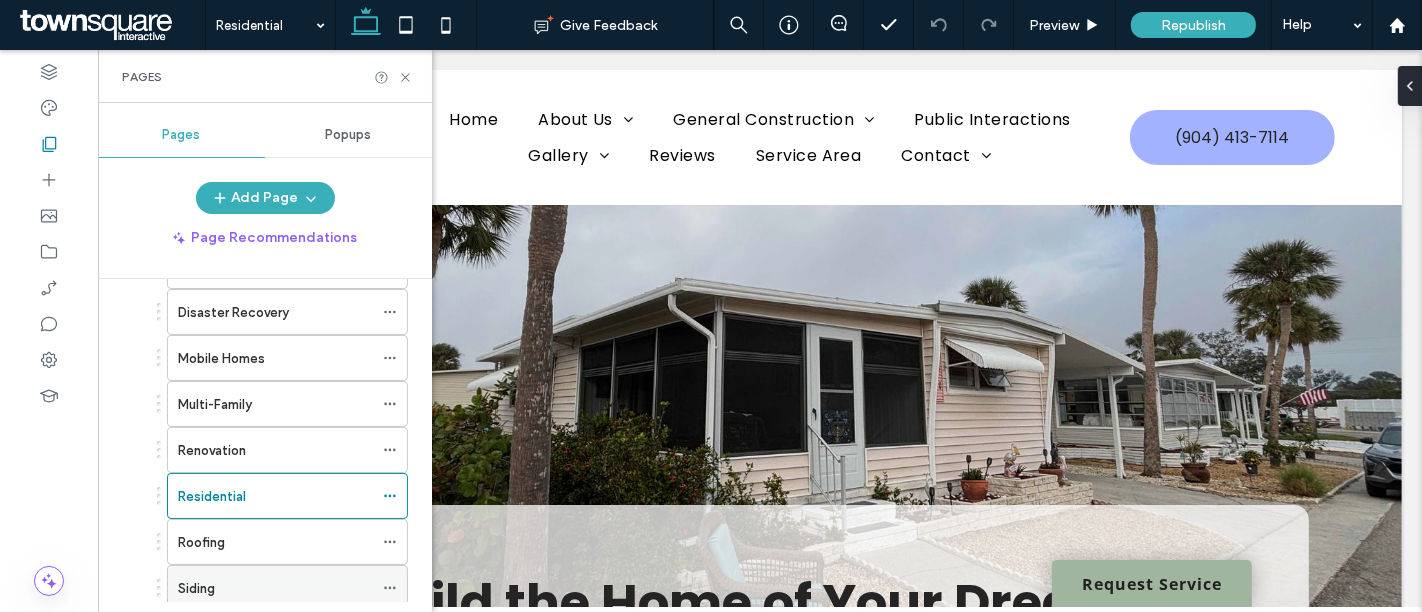 click on "Siding" at bounding box center [275, 588] 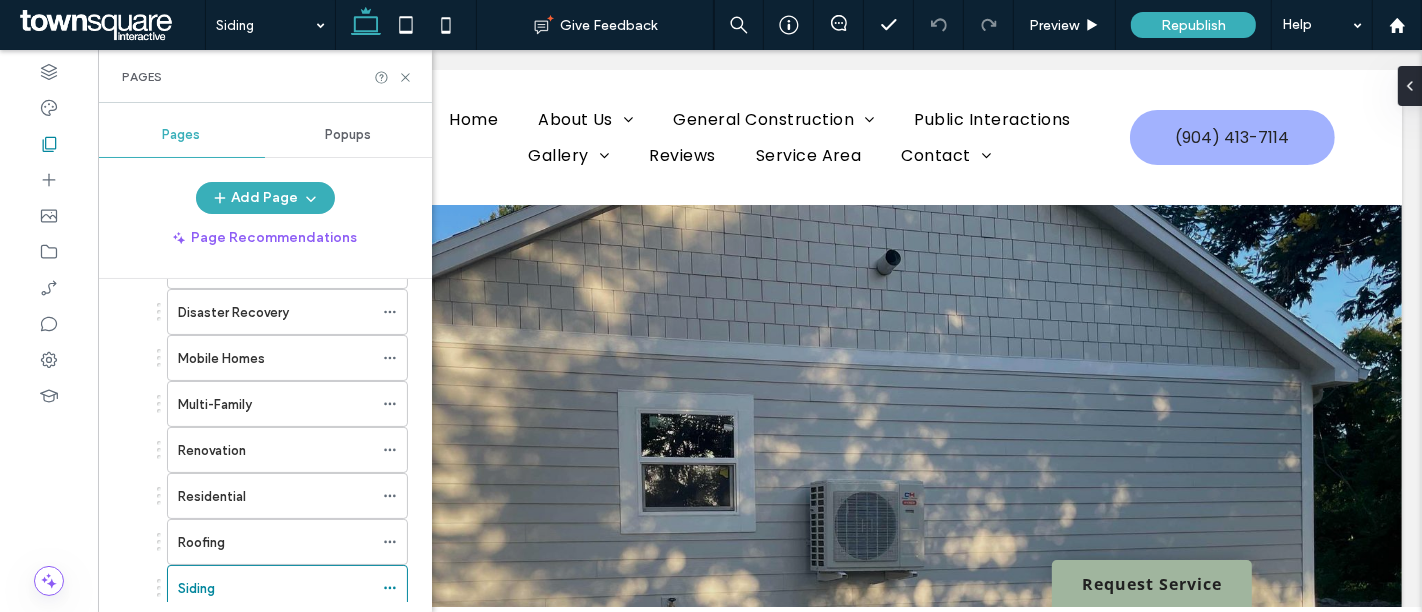 scroll, scrollTop: 0, scrollLeft: 0, axis: both 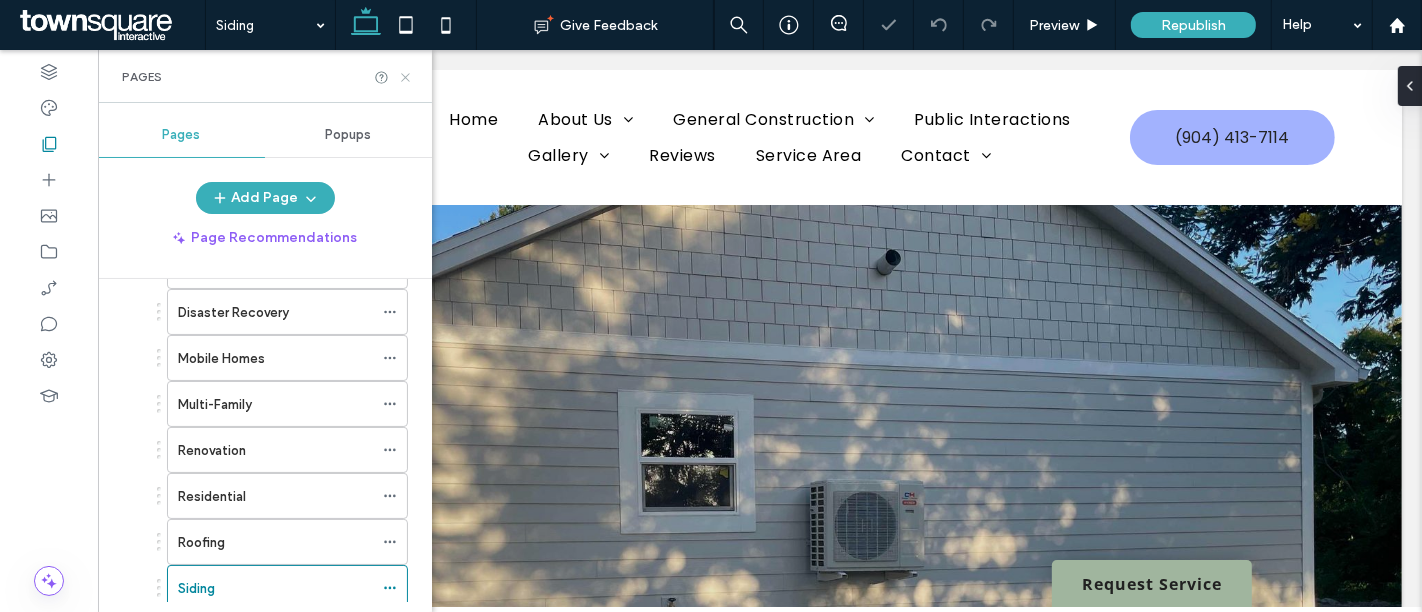 click 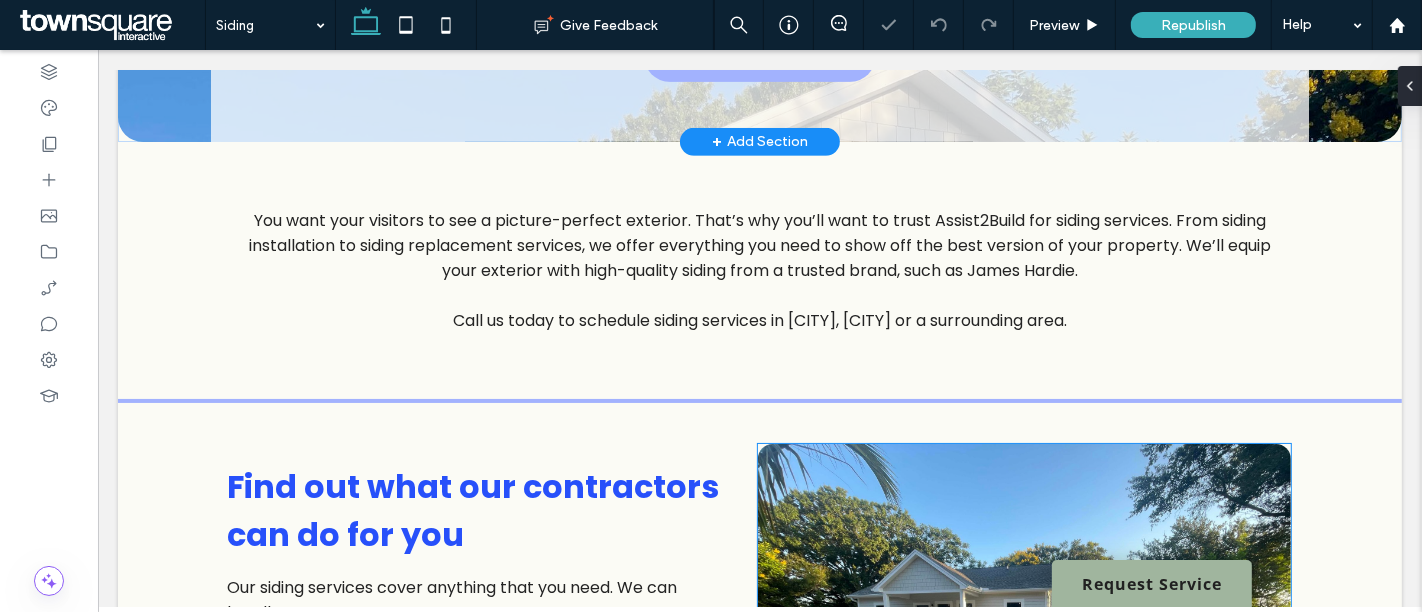 scroll, scrollTop: 901, scrollLeft: 0, axis: vertical 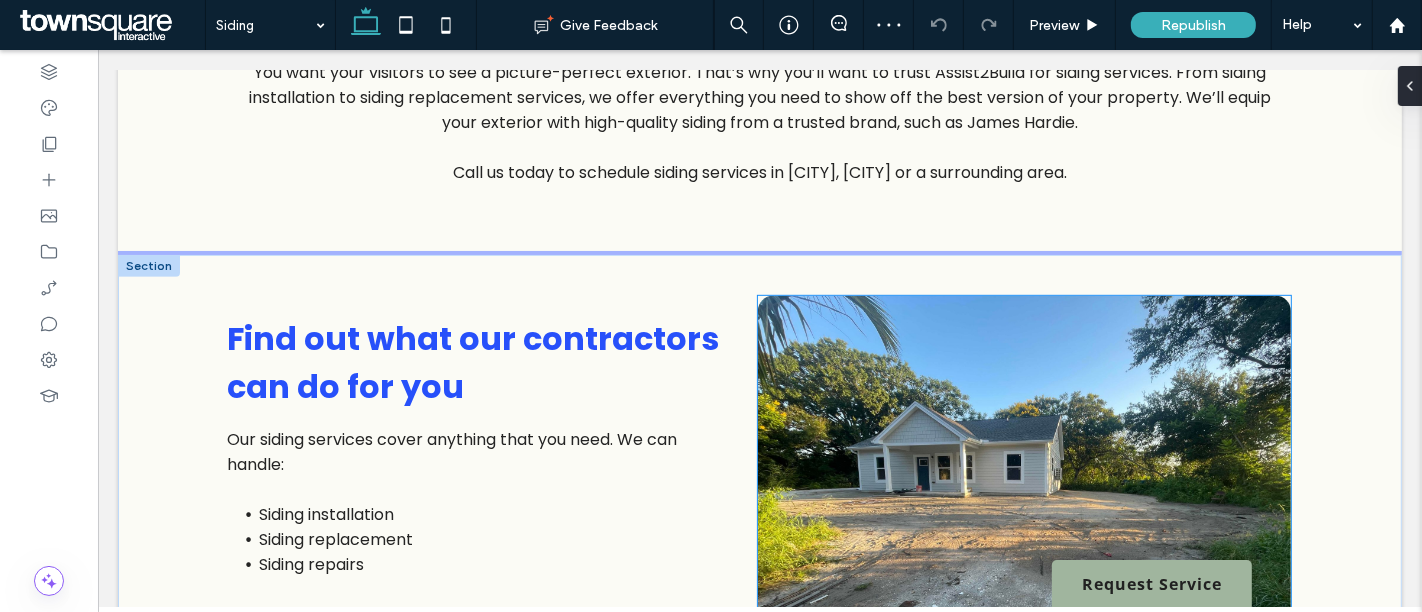 click at bounding box center [1023, 509] 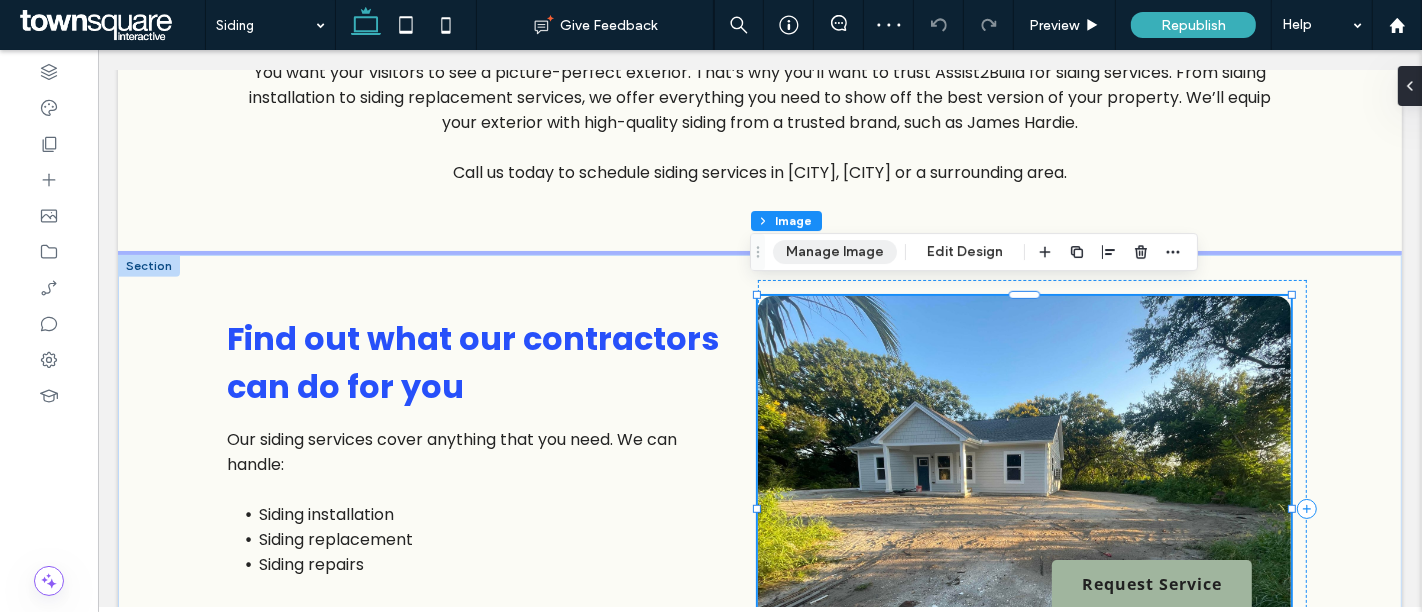 click on "Manage Image" at bounding box center [835, 252] 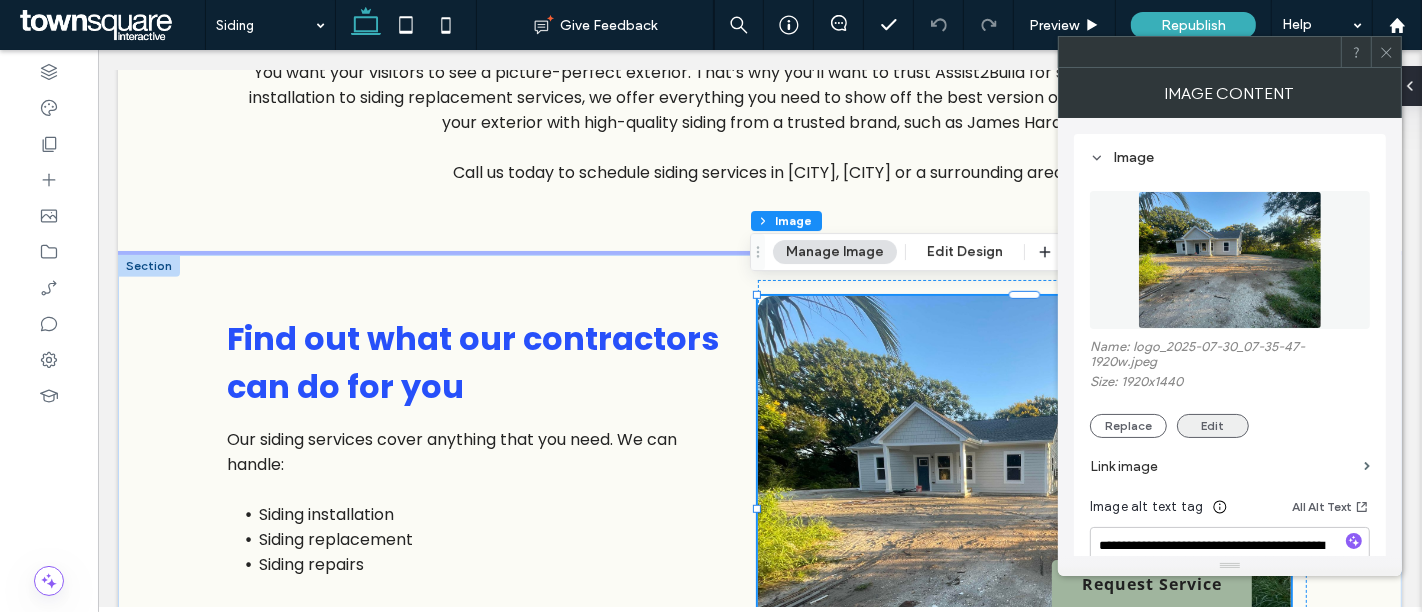 click on "Edit" at bounding box center (1213, 426) 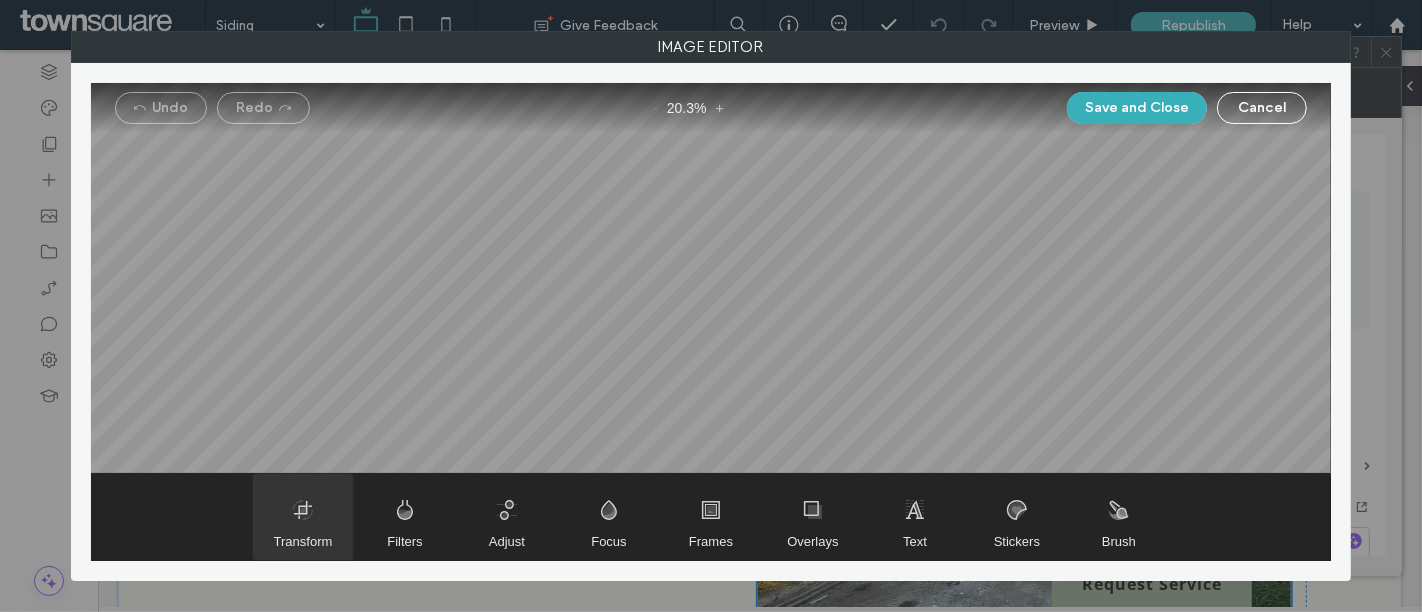 click at bounding box center (303, 517) 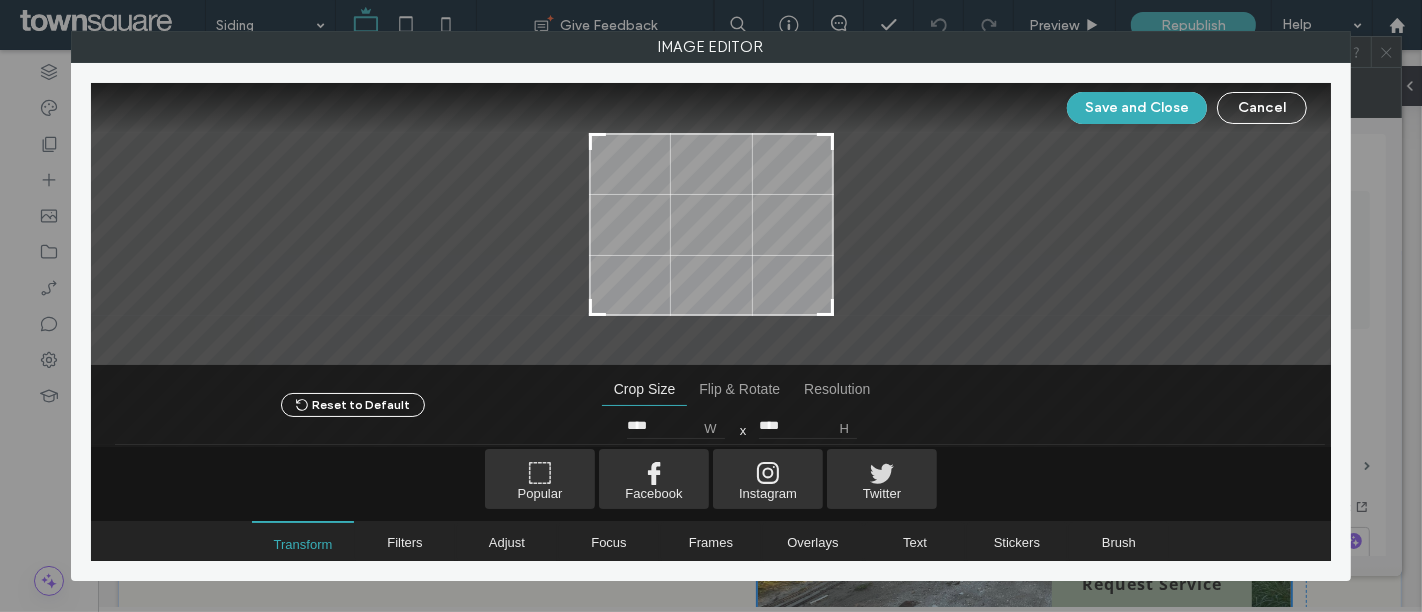 type on "****" 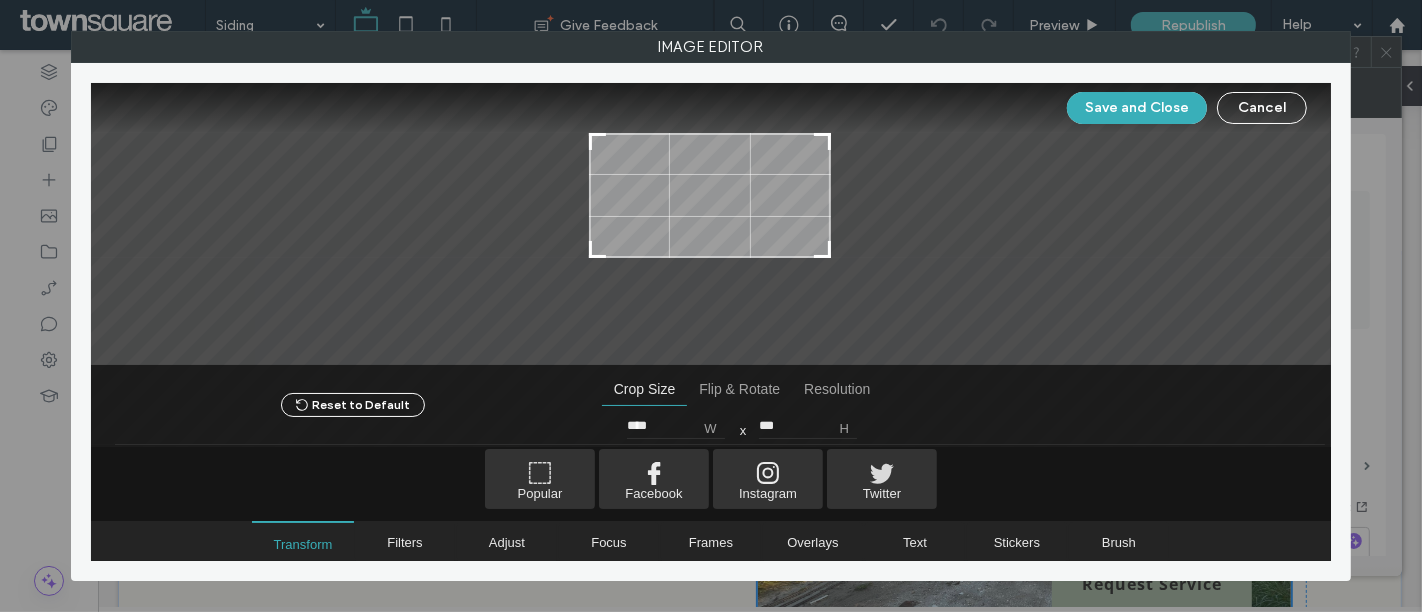 type on "***" 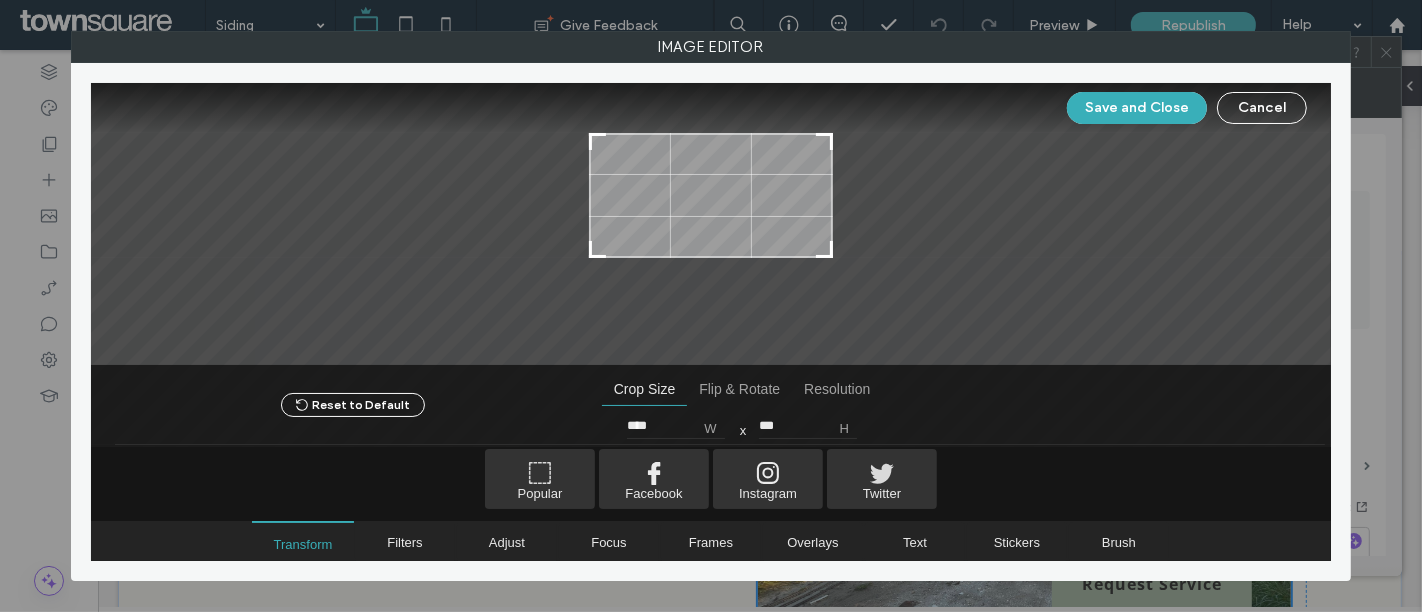type on "****" 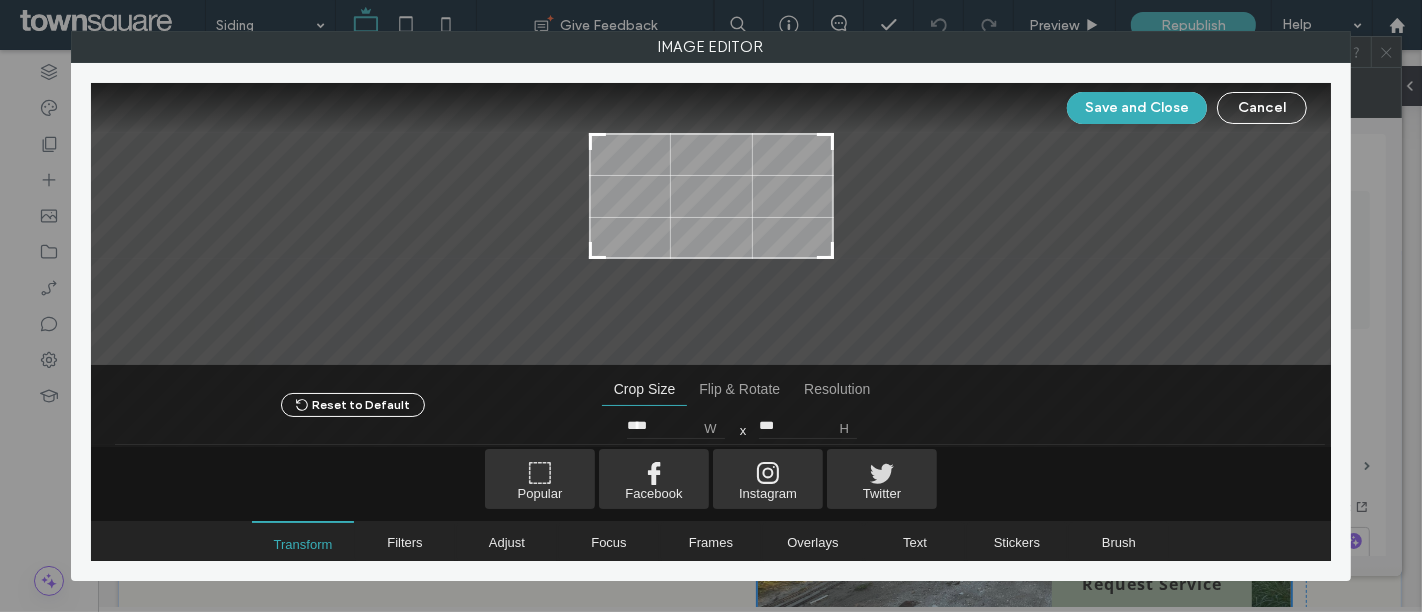 type on "***" 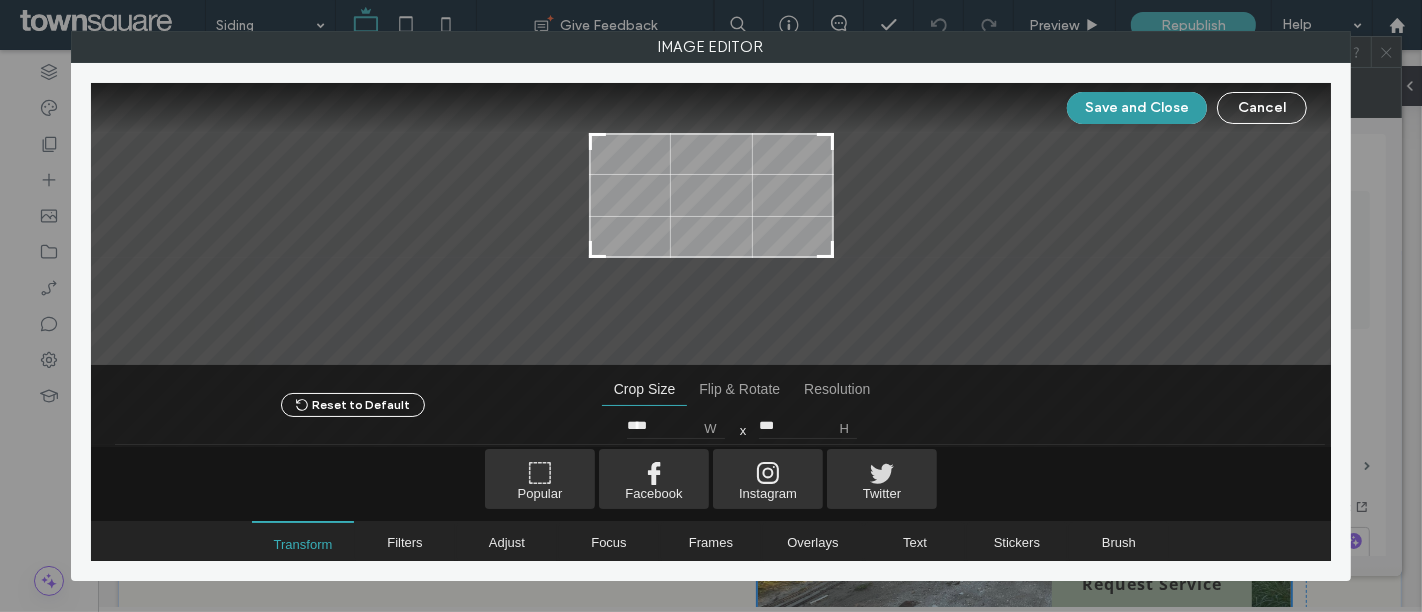 click on "Save and Close" at bounding box center (1137, 108) 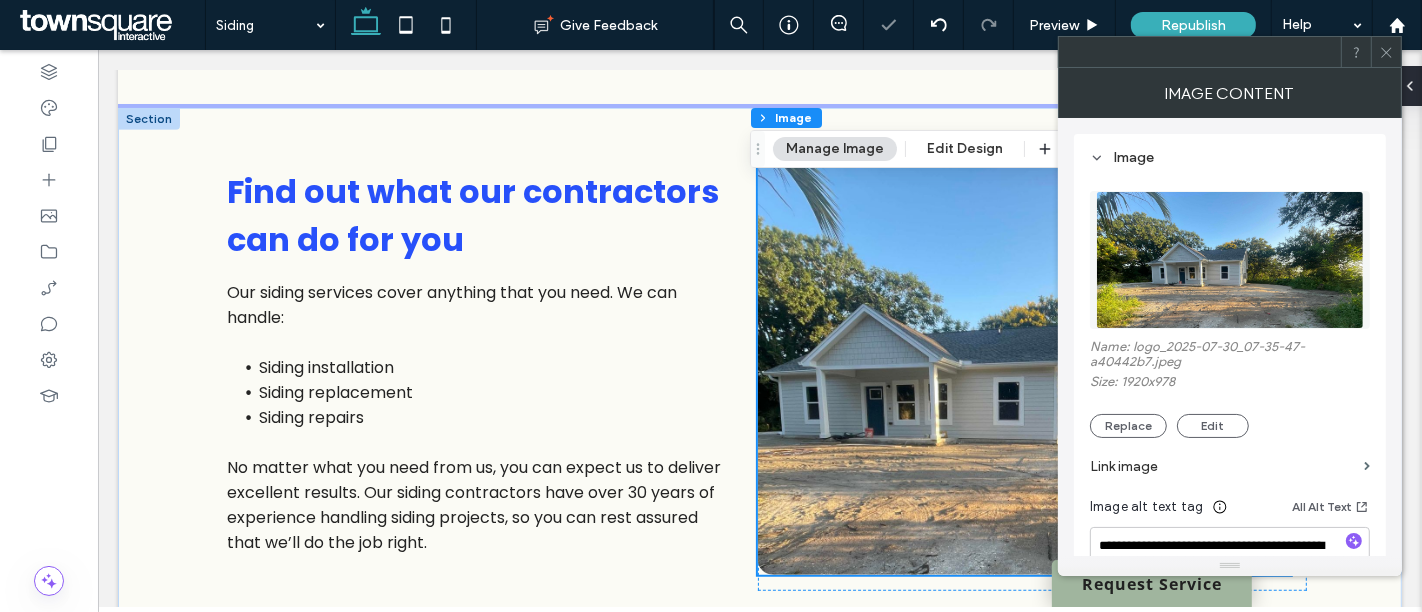 scroll, scrollTop: 1048, scrollLeft: 0, axis: vertical 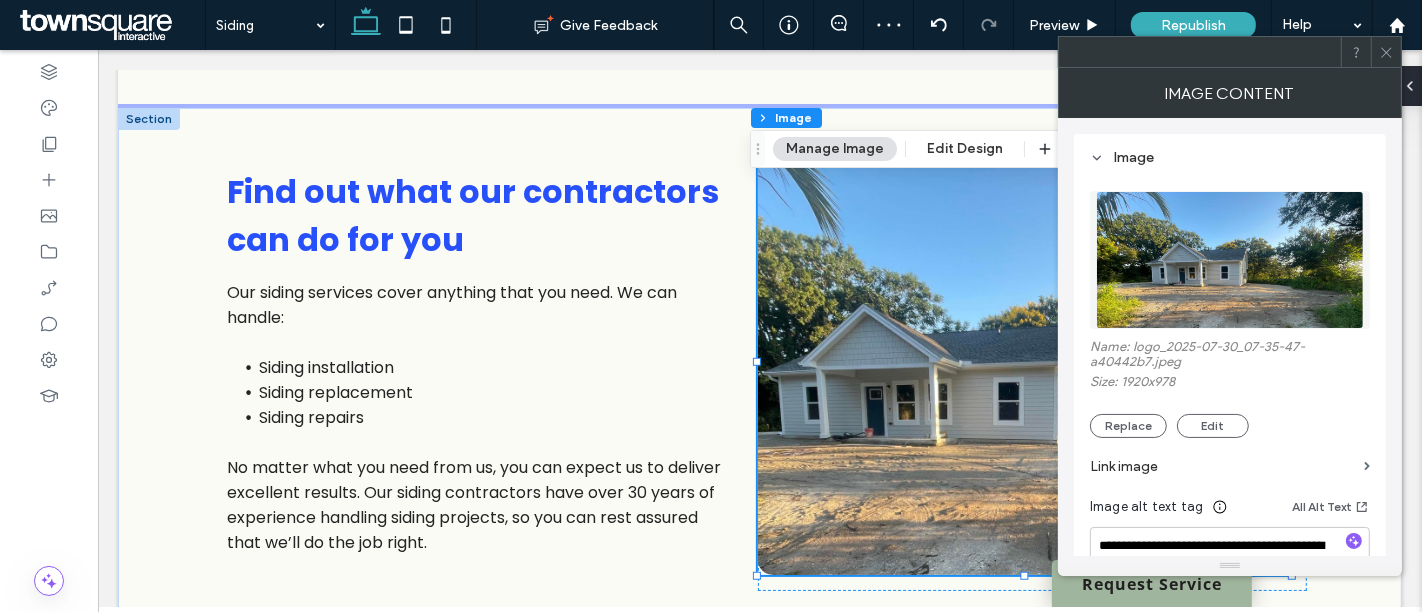 click 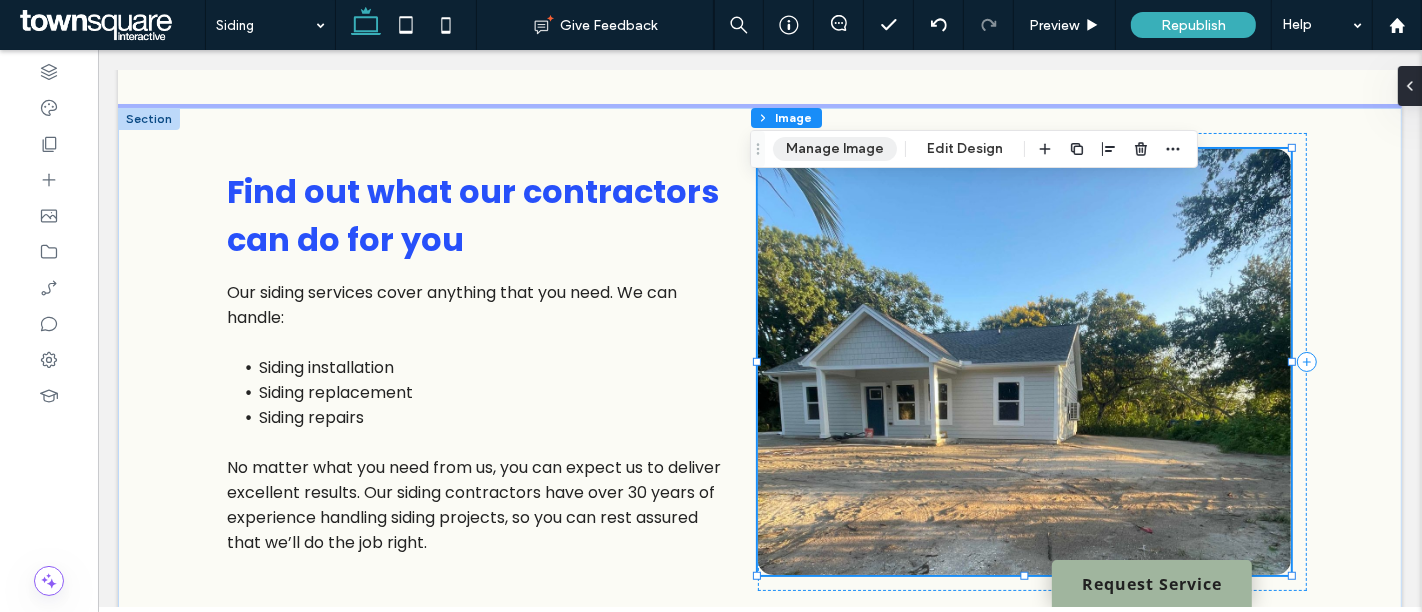 click on "Manage Image" at bounding box center [835, 149] 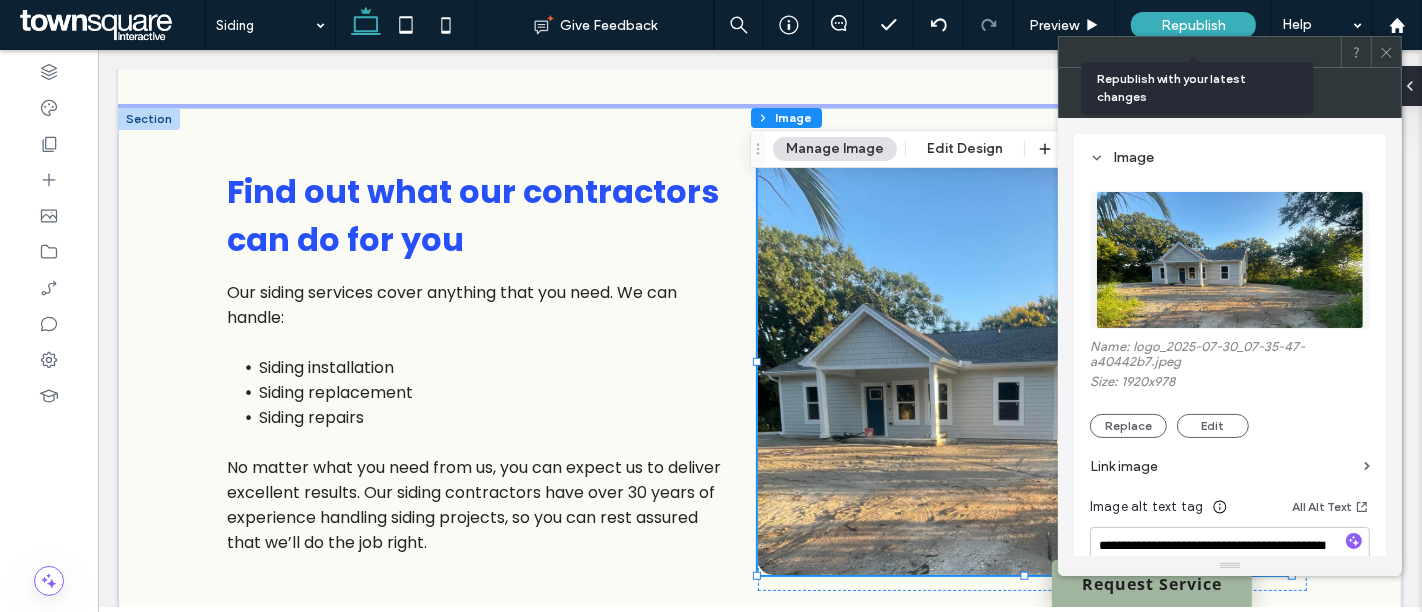 click on "Republish" at bounding box center (1193, 25) 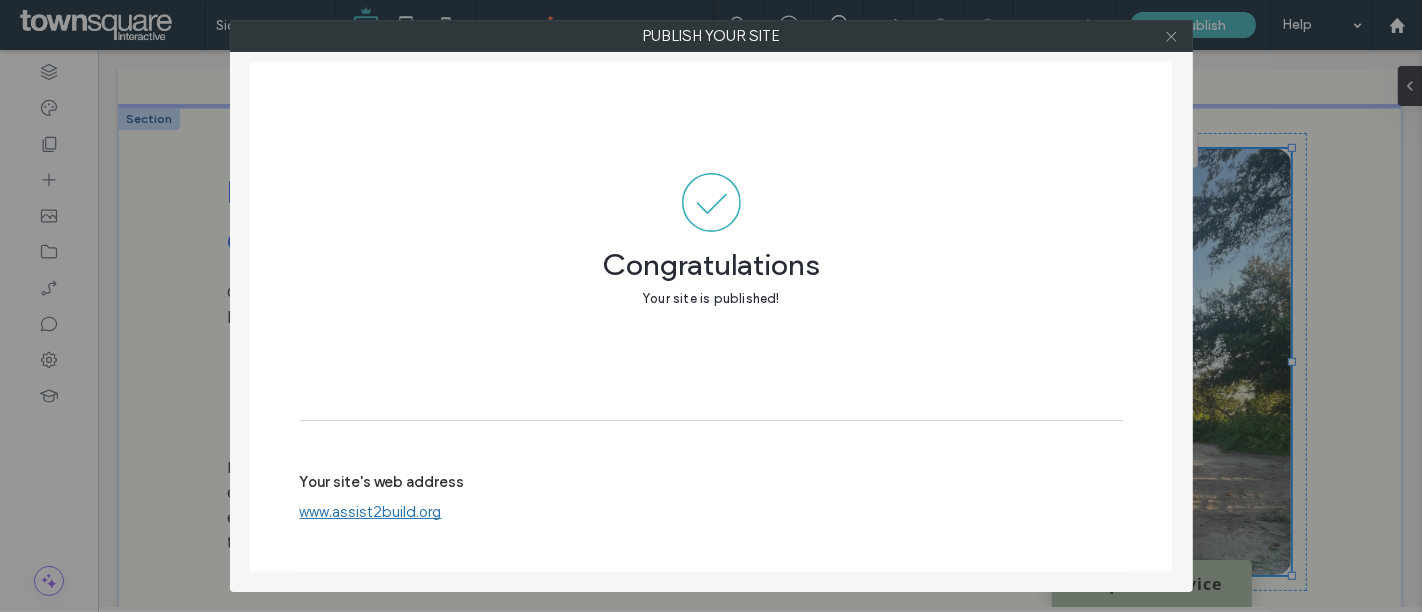 click 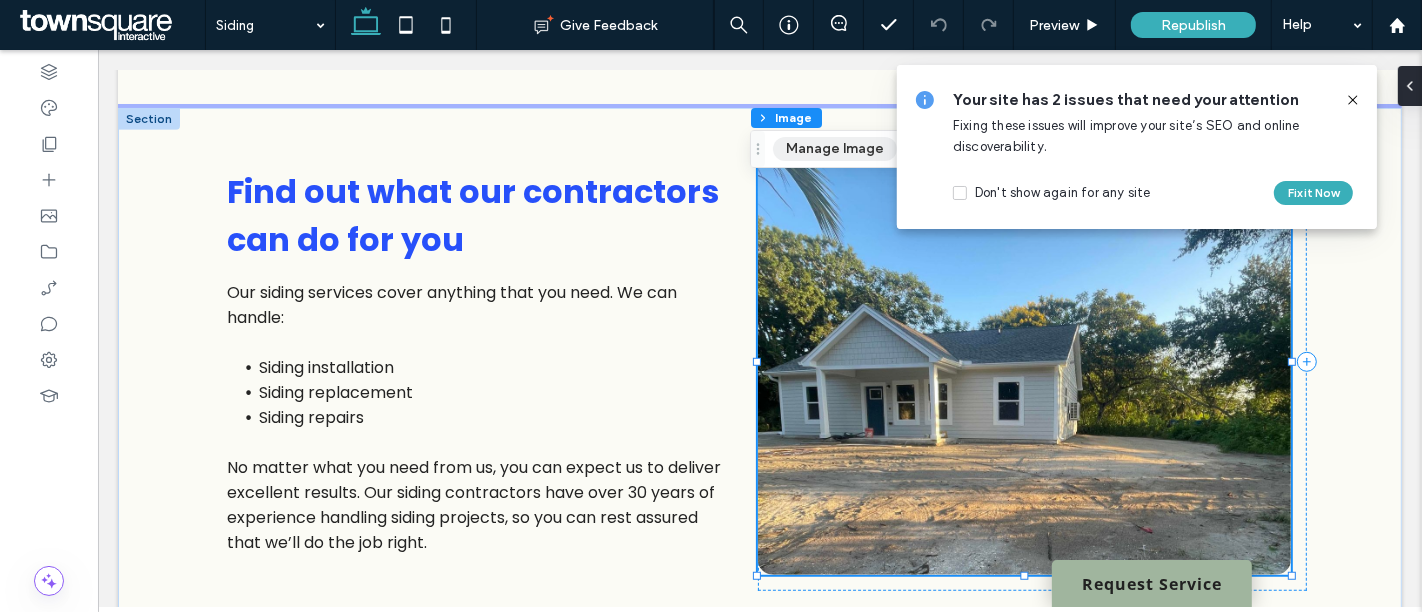 click on "Manage Image" at bounding box center [835, 149] 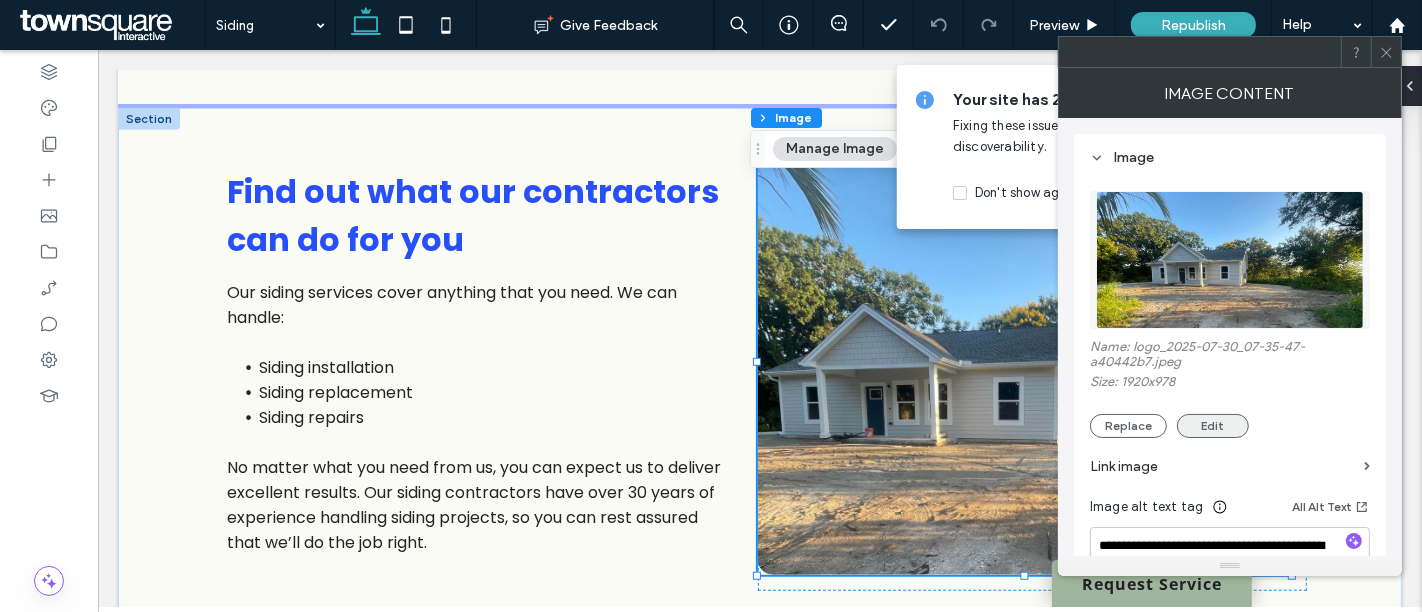 click on "Edit" at bounding box center [1213, 426] 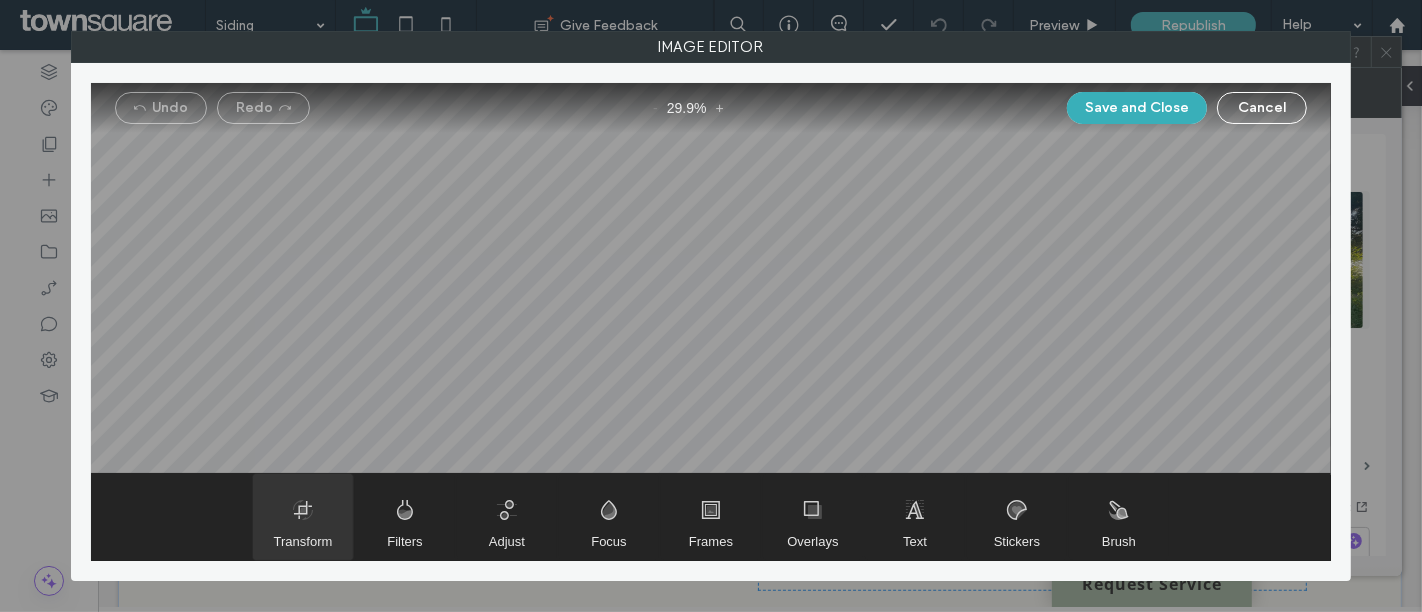 click at bounding box center [303, 517] 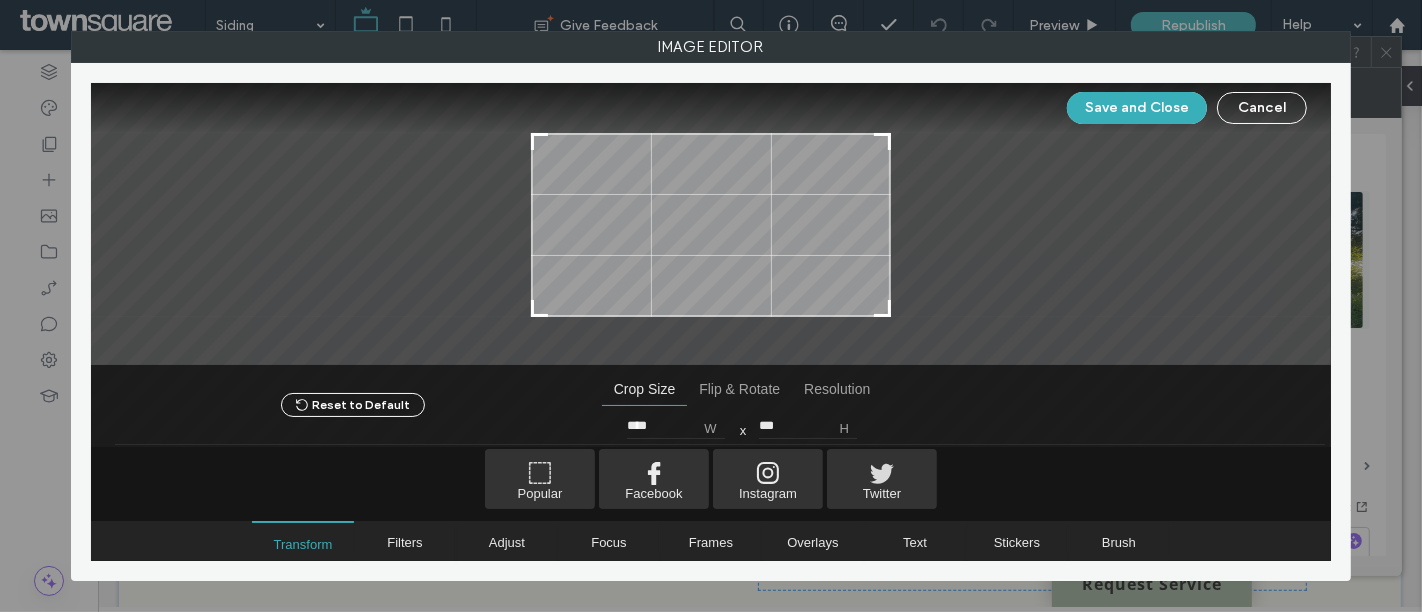 type on "****" 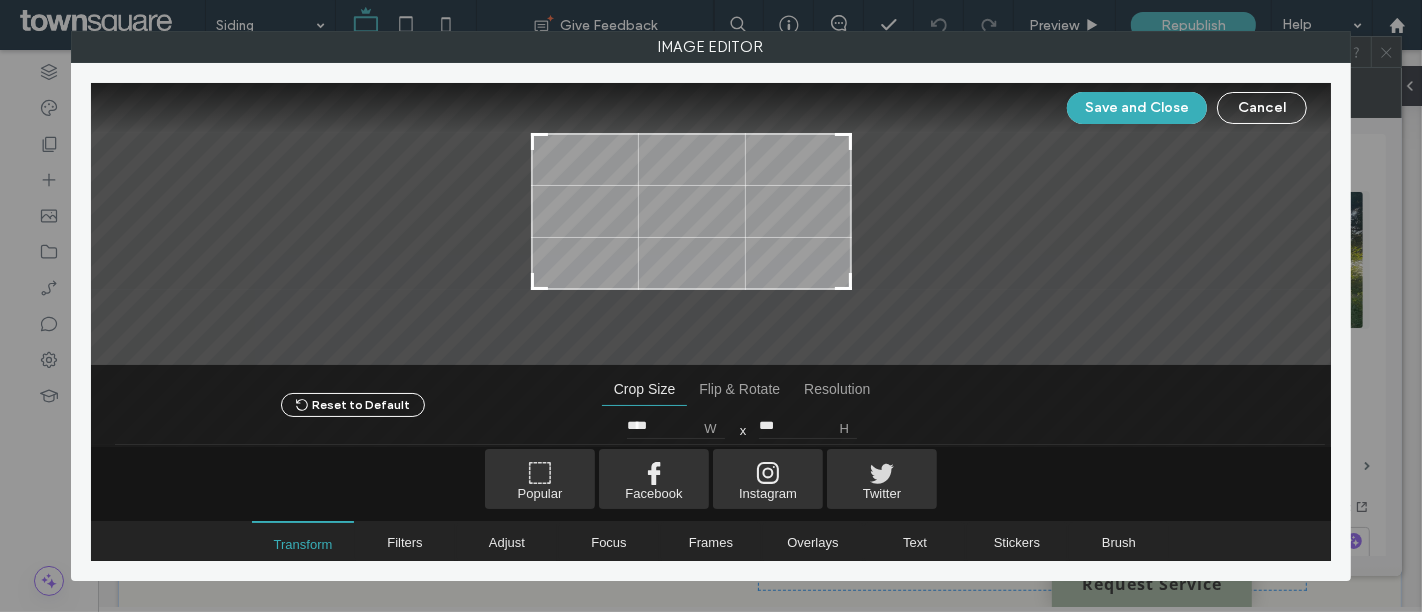 type on "****" 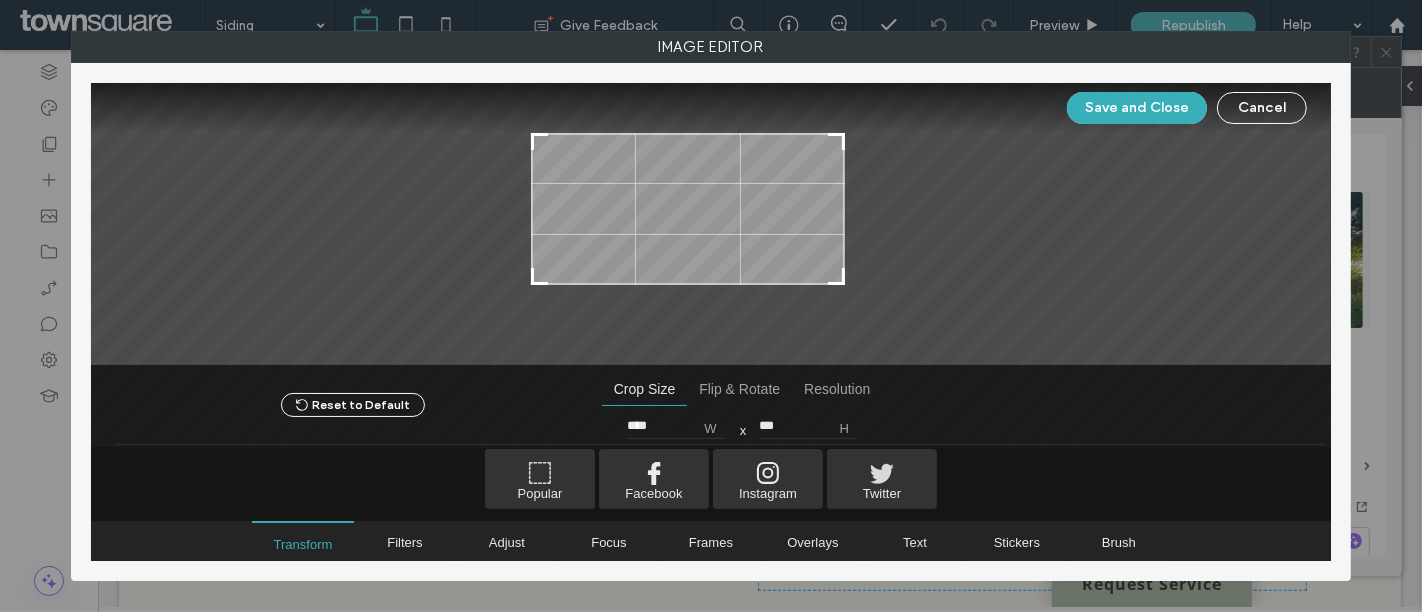 type on "****" 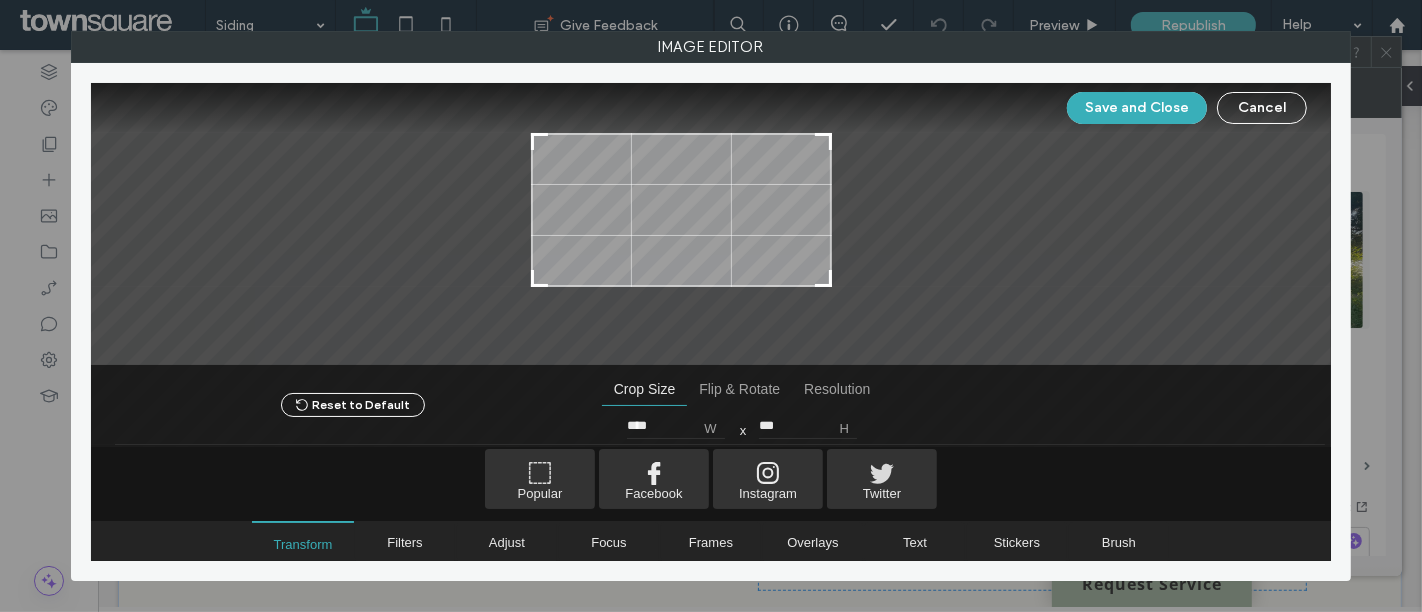type on "****" 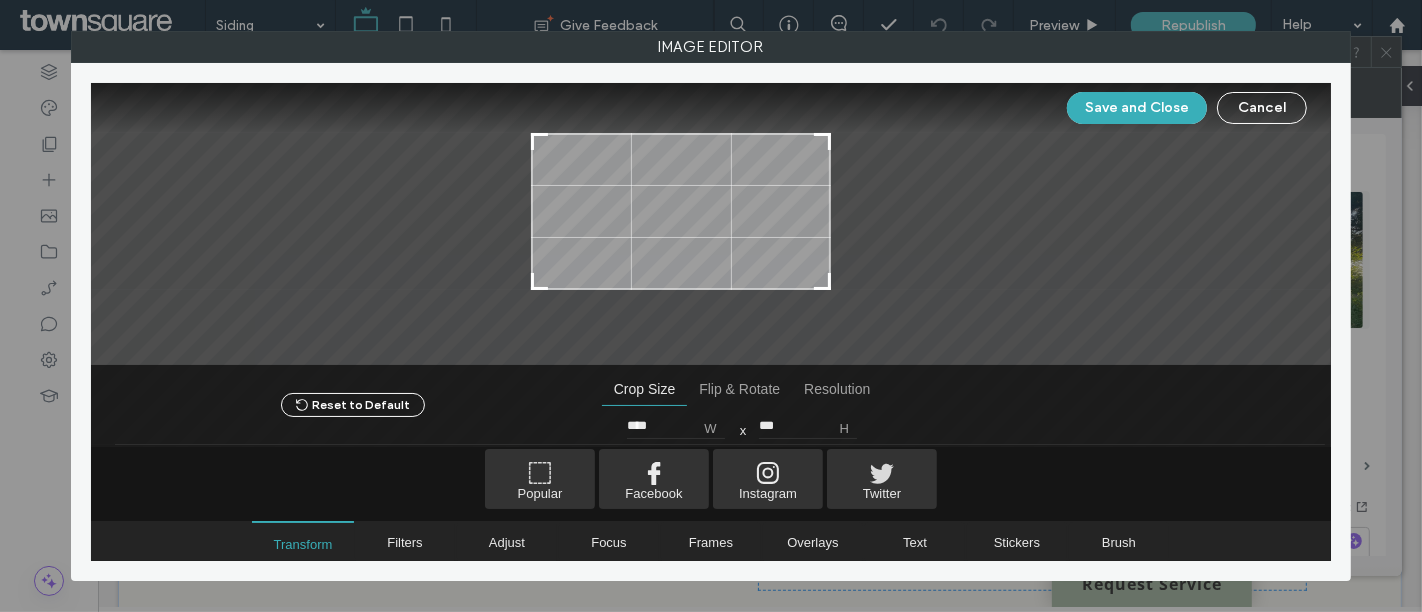 type on "****" 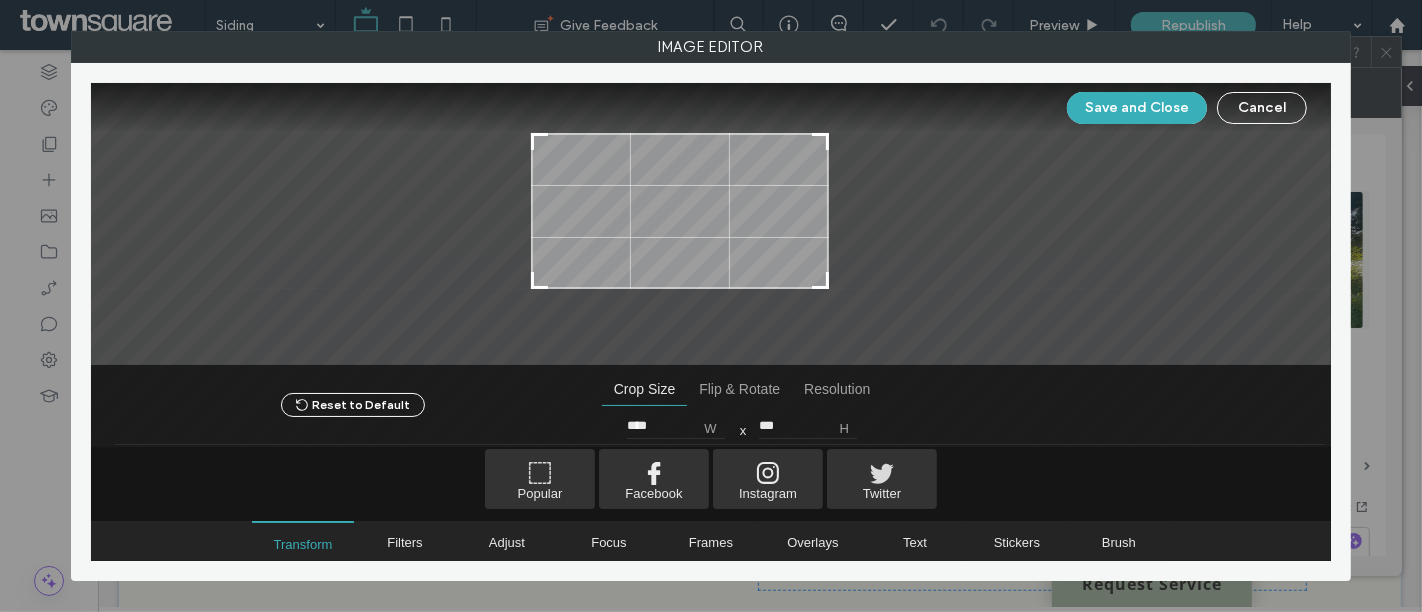 type on "****" 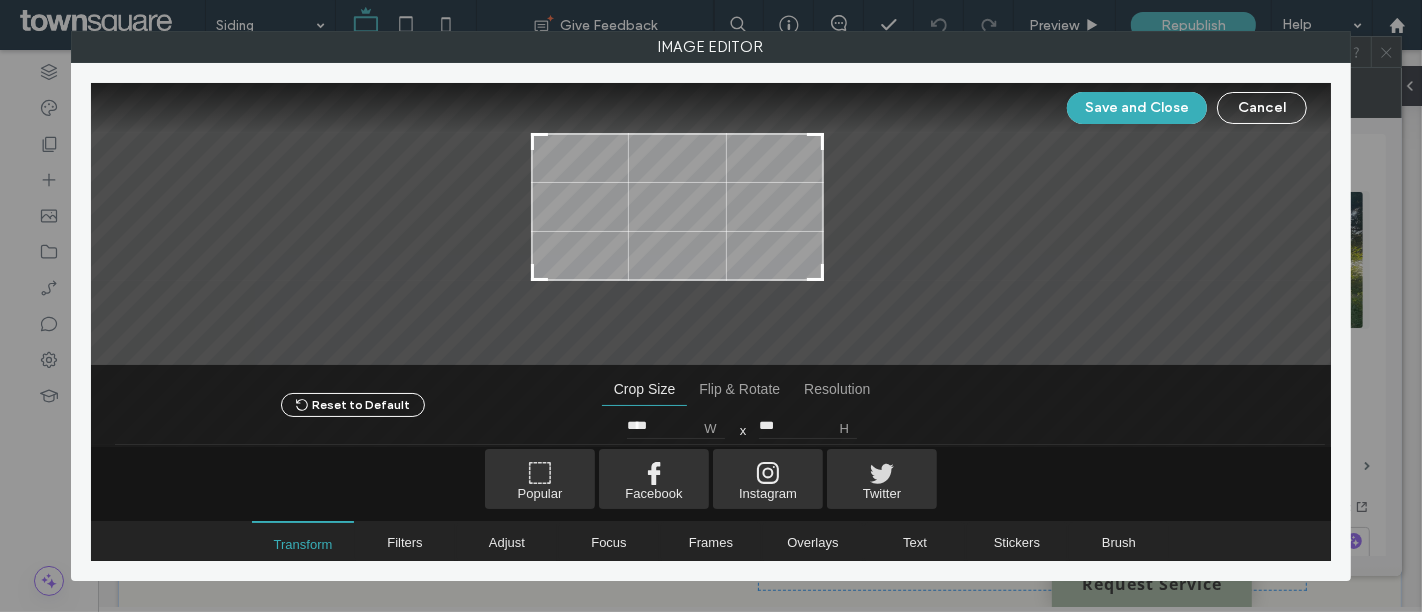 type on "***" 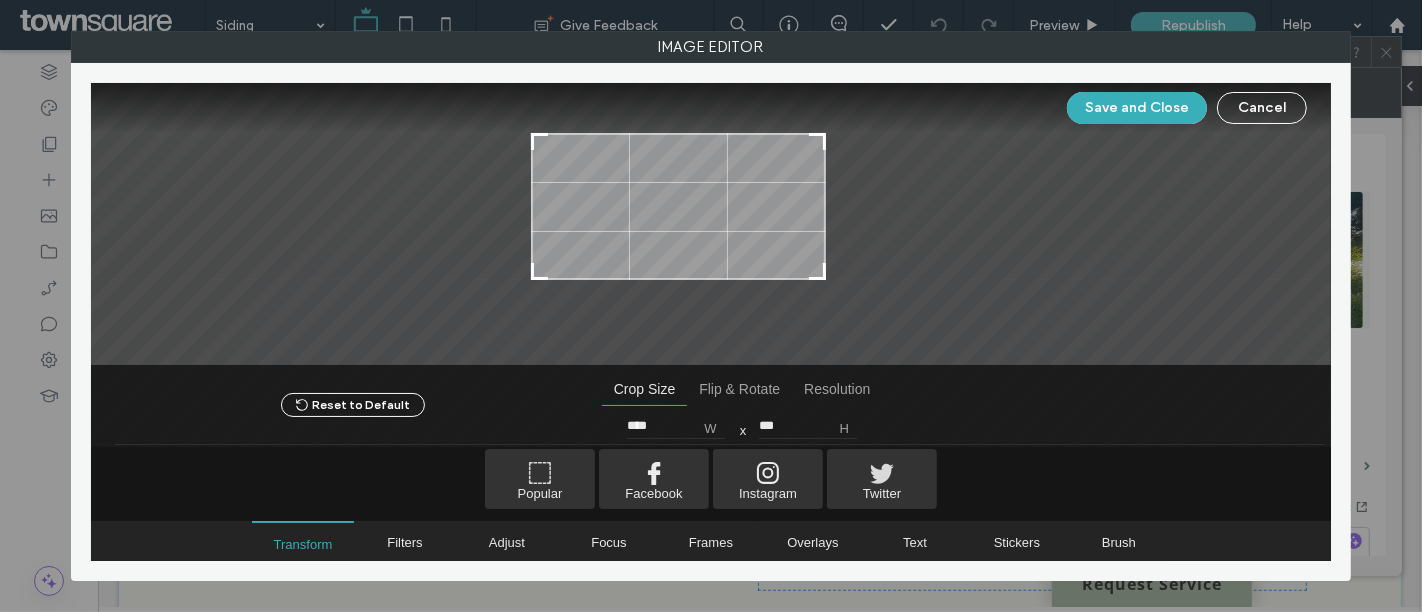 drag, startPoint x: 887, startPoint y: 311, endPoint x: 822, endPoint y: 274, distance: 74.793045 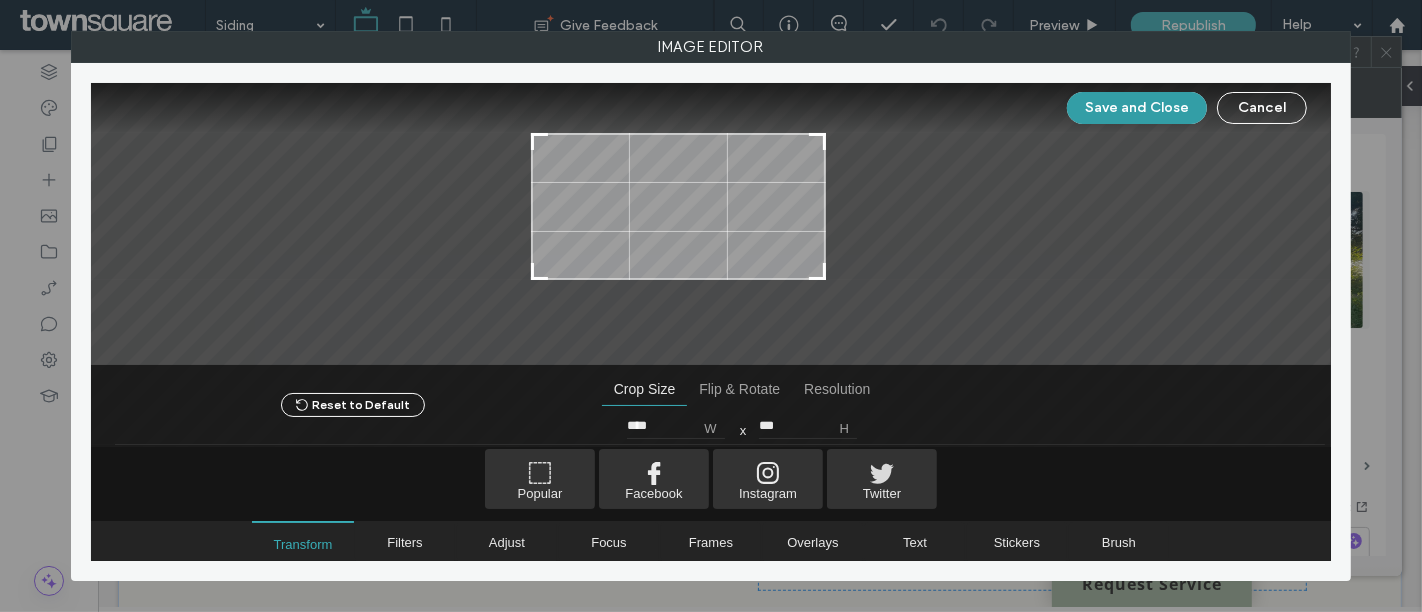 click on "Save and Close" at bounding box center (1137, 108) 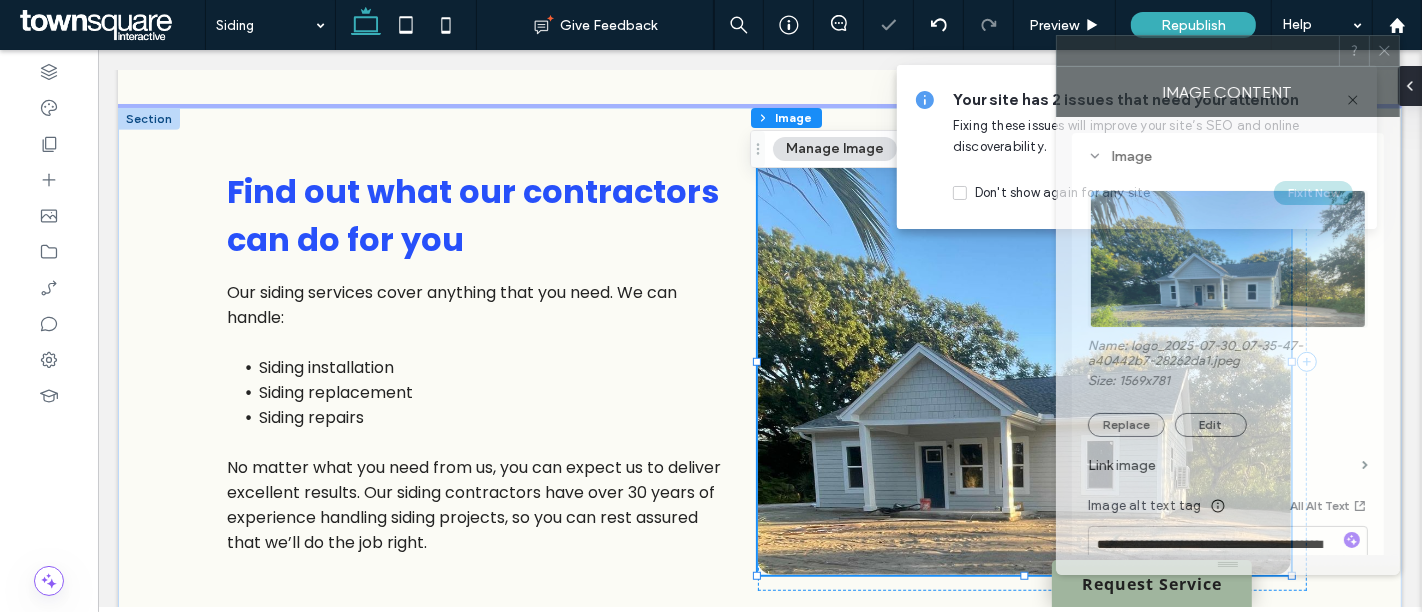 click at bounding box center [1198, 51] 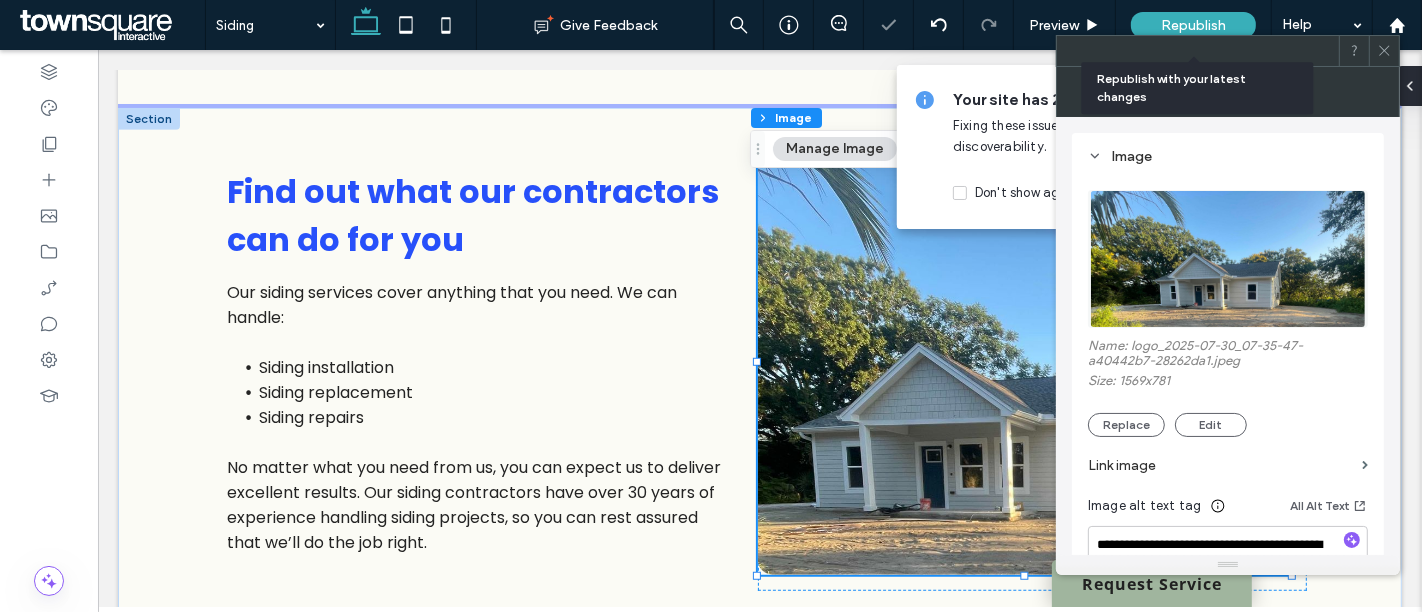 click on "Republish" at bounding box center [1193, 25] 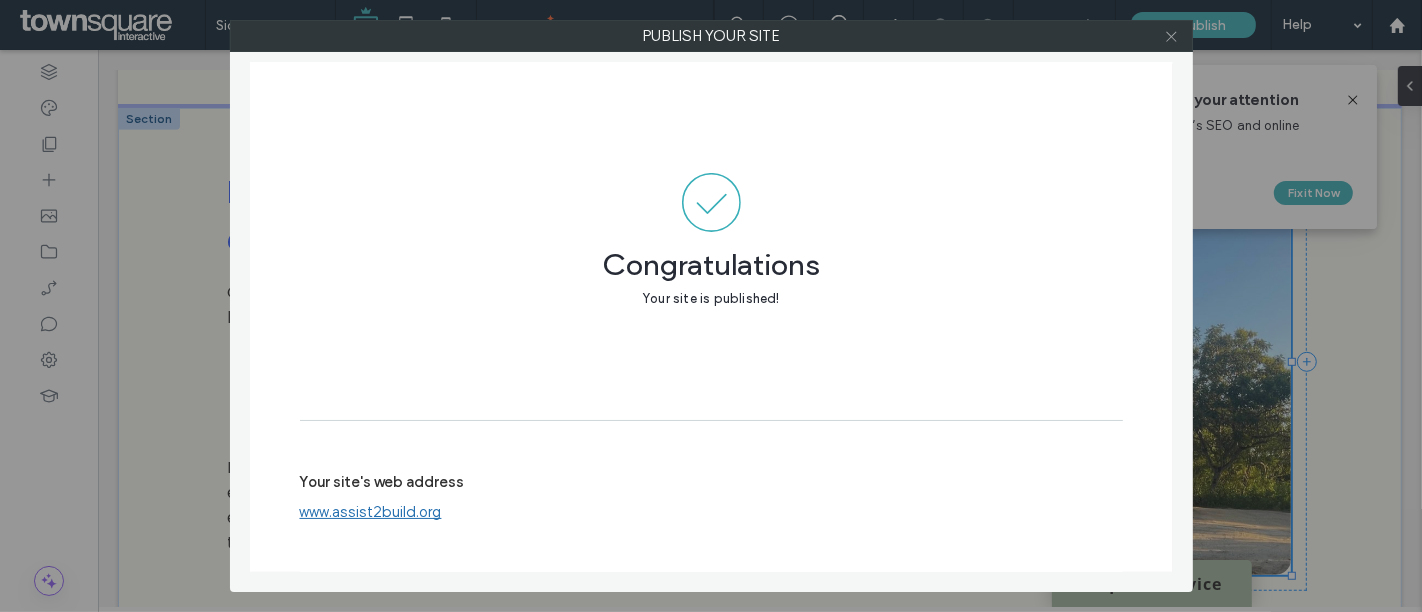 click 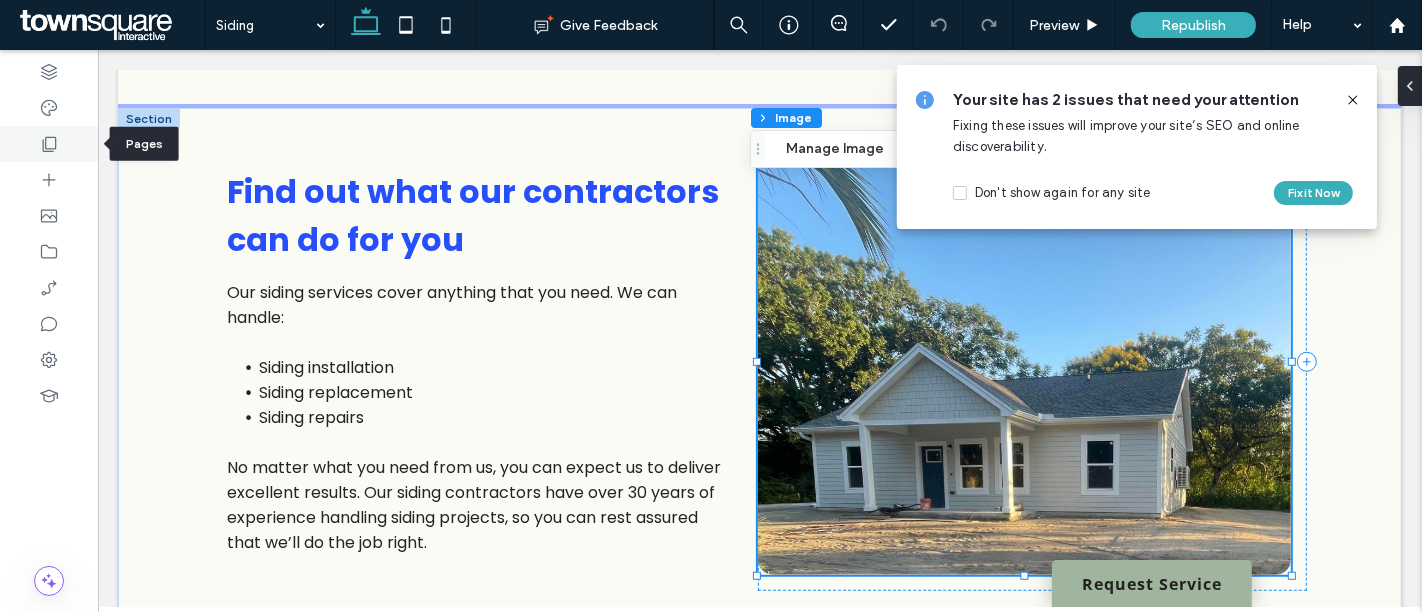 click at bounding box center (49, 144) 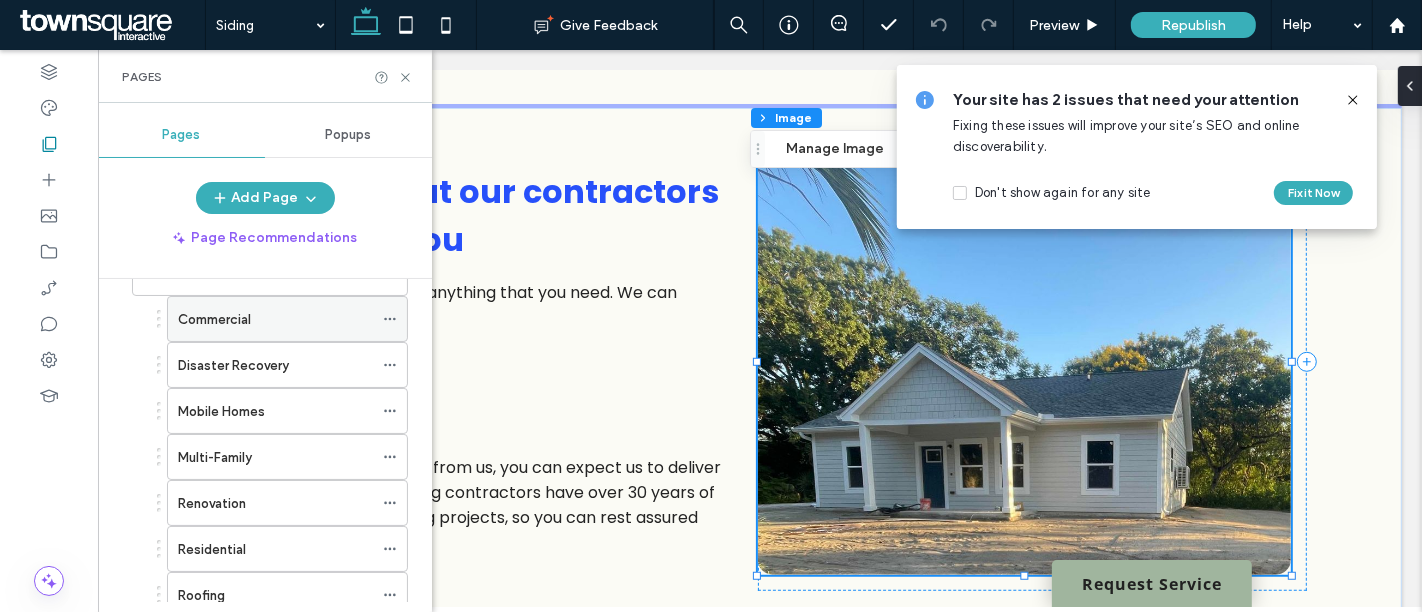 scroll, scrollTop: 177, scrollLeft: 0, axis: vertical 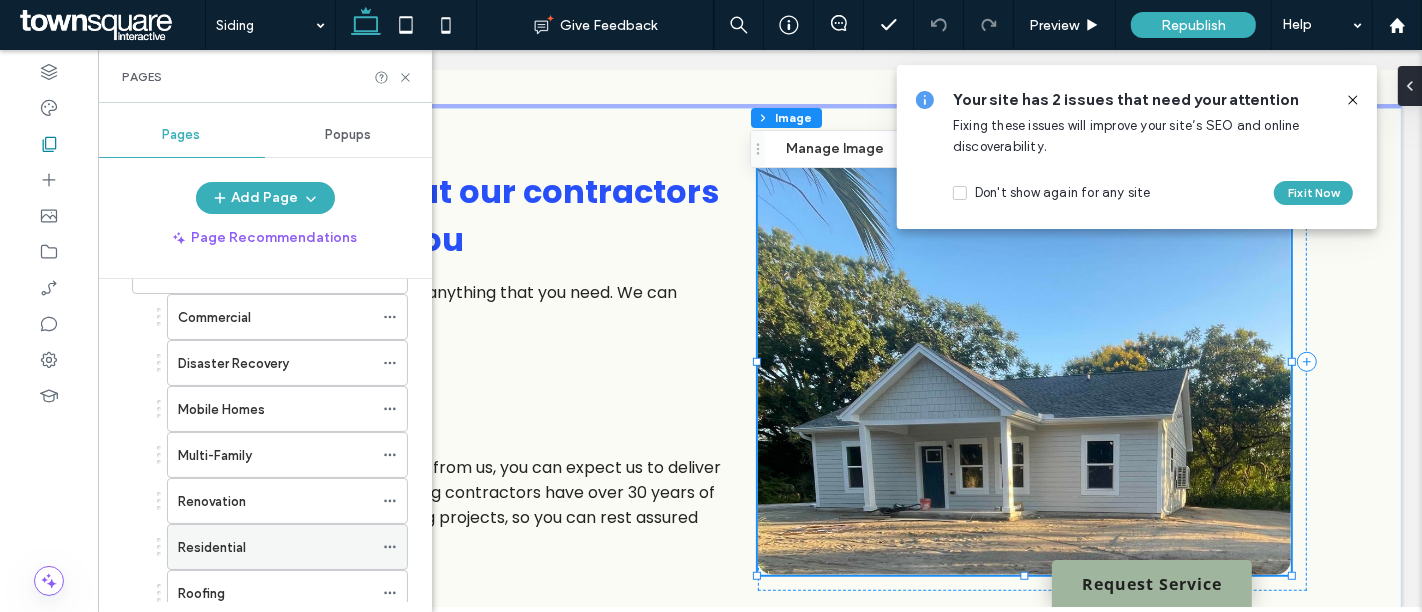 click on "Residential" at bounding box center [275, 547] 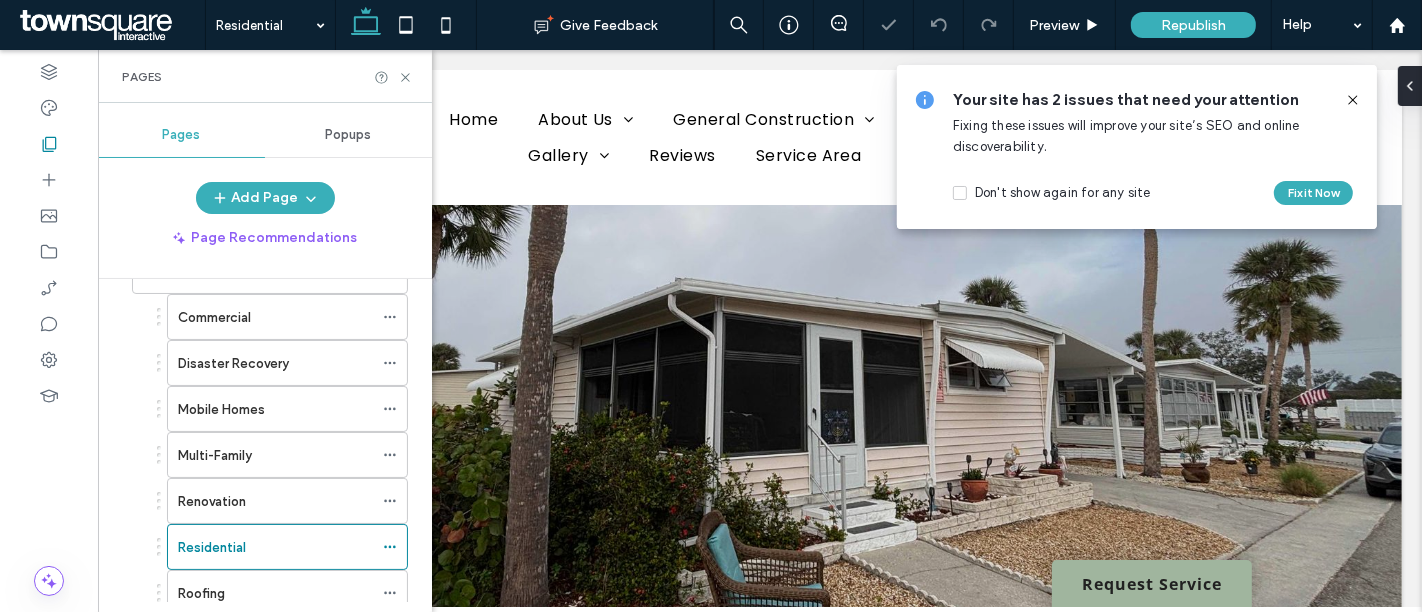 scroll, scrollTop: 0, scrollLeft: 0, axis: both 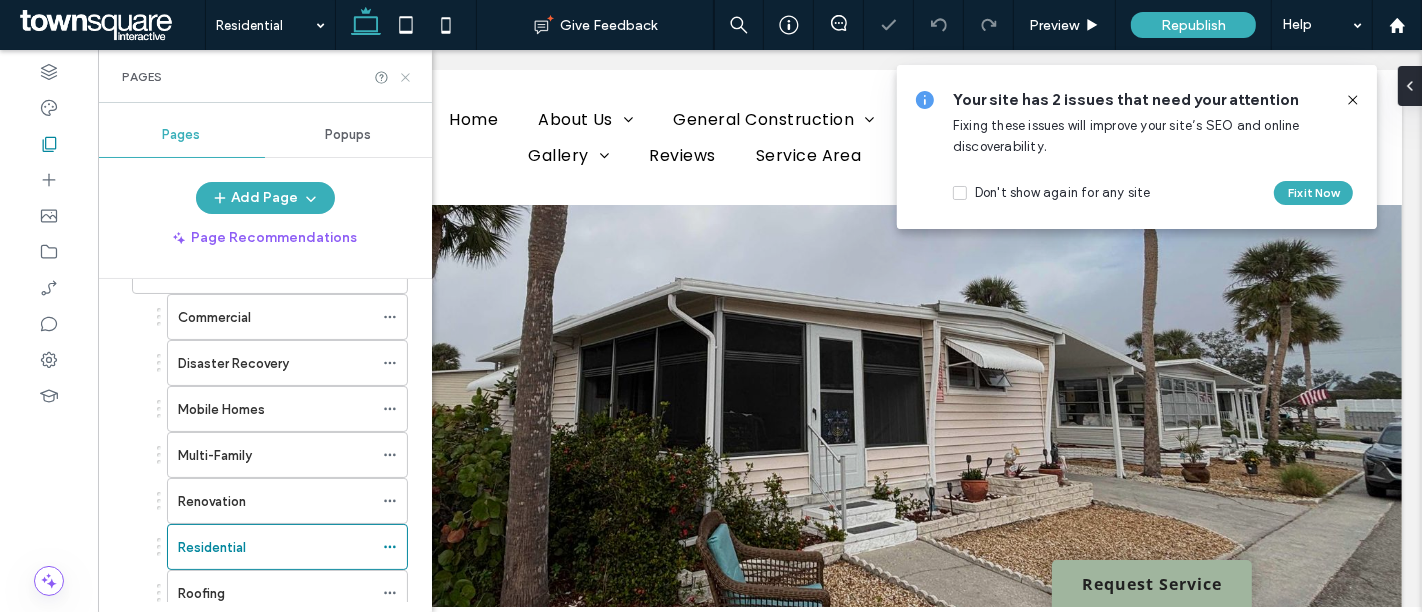 click 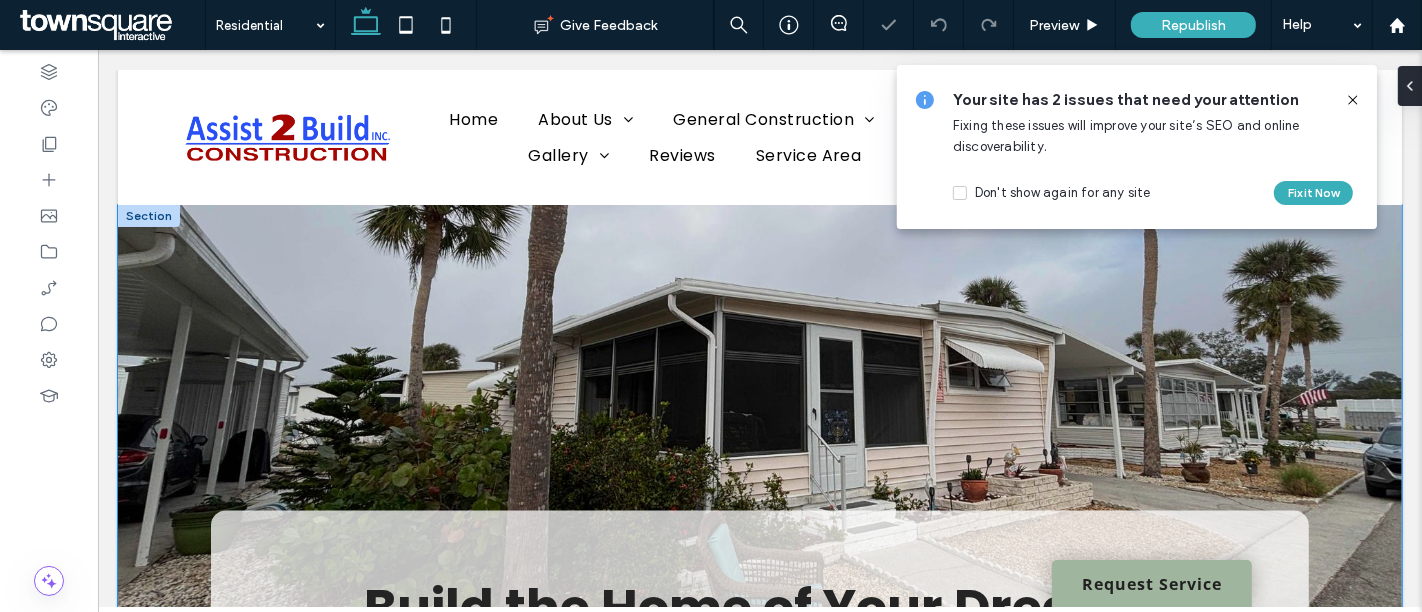 click on "Build the Home of Your Dreams
Choose us for residential construction services in Florida
Get Free Estimate" at bounding box center [759, 527] 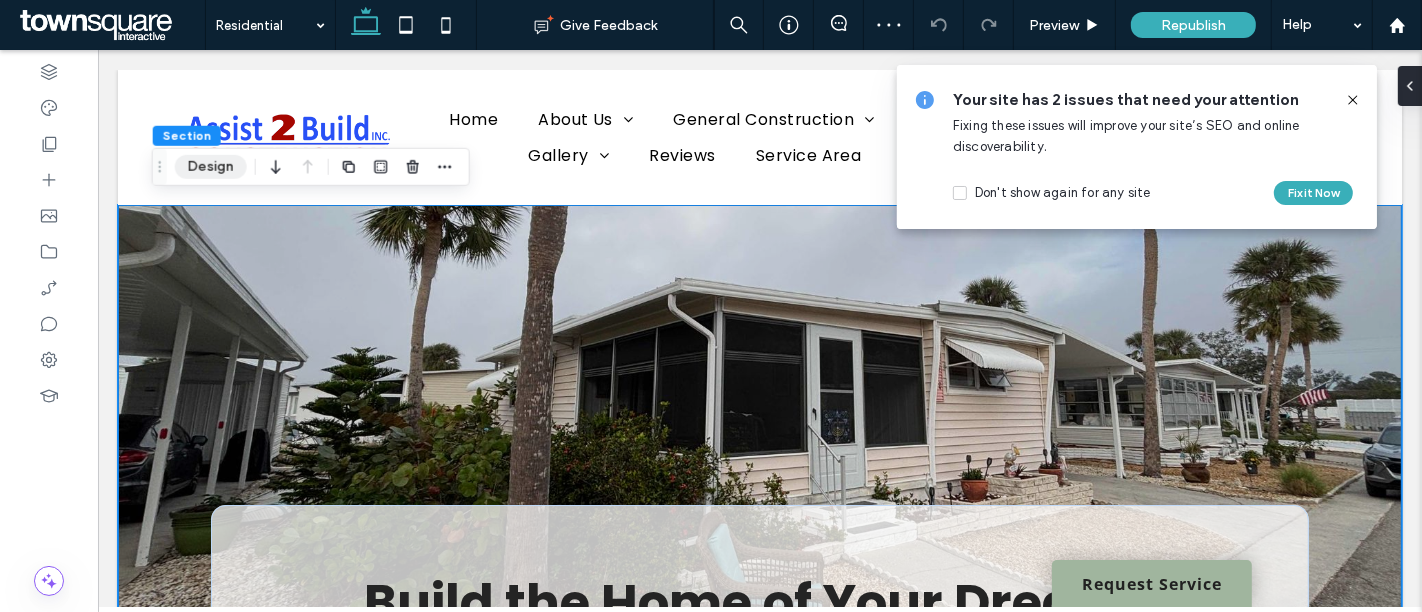 click on "Design" at bounding box center (211, 167) 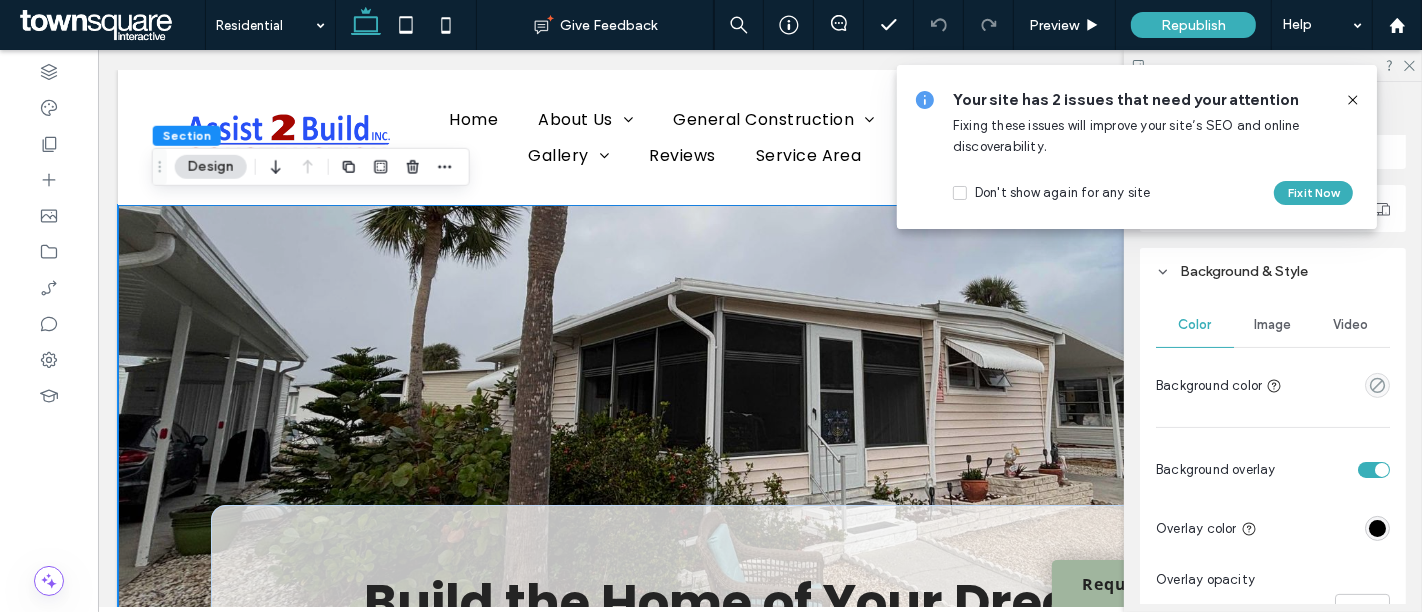 scroll, scrollTop: 291, scrollLeft: 0, axis: vertical 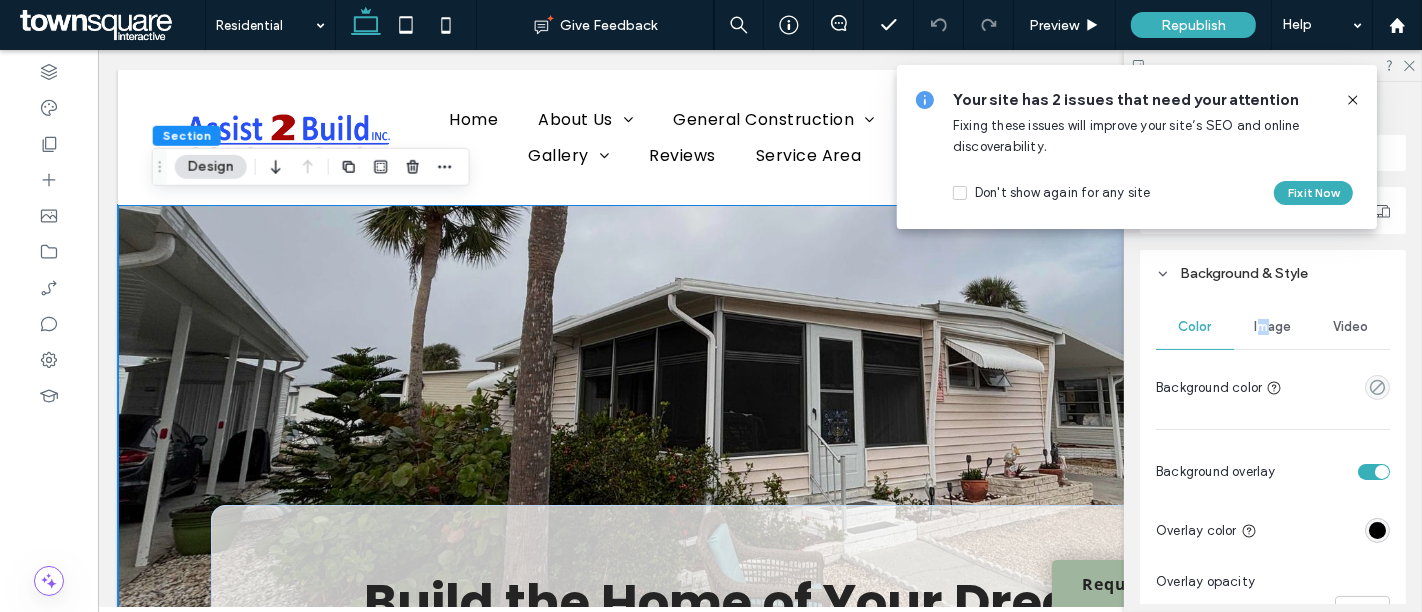 click on "Image" at bounding box center (1273, 327) 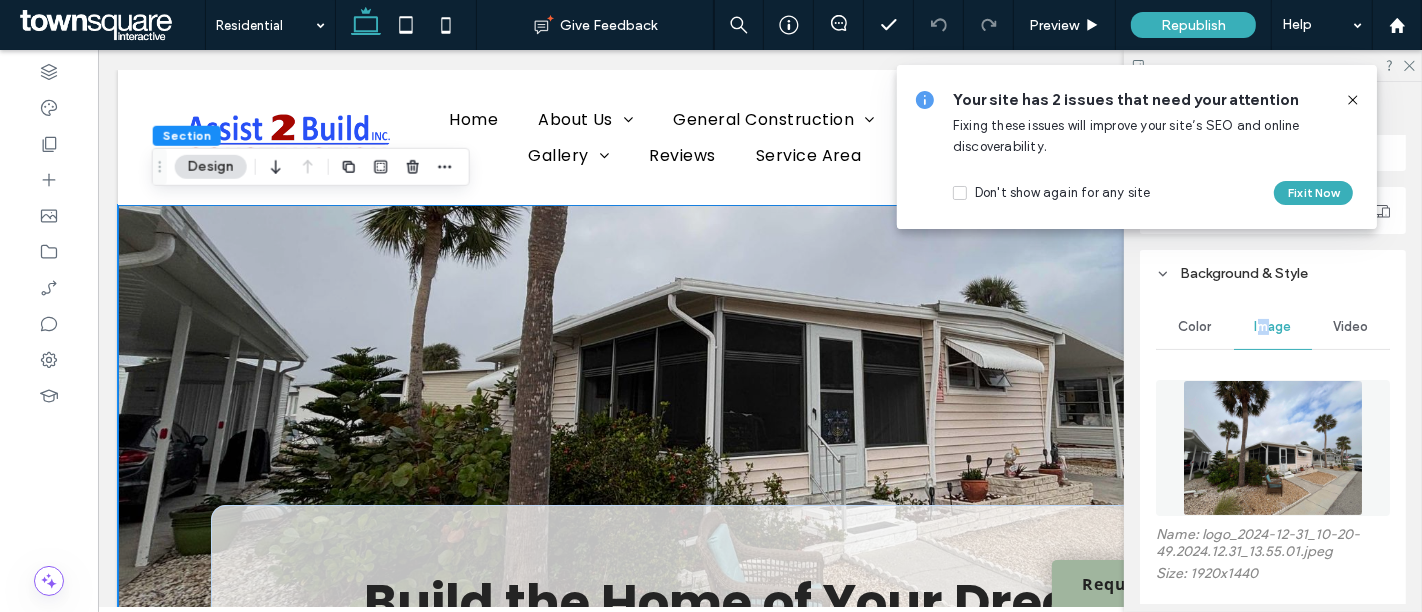 scroll, scrollTop: 418, scrollLeft: 0, axis: vertical 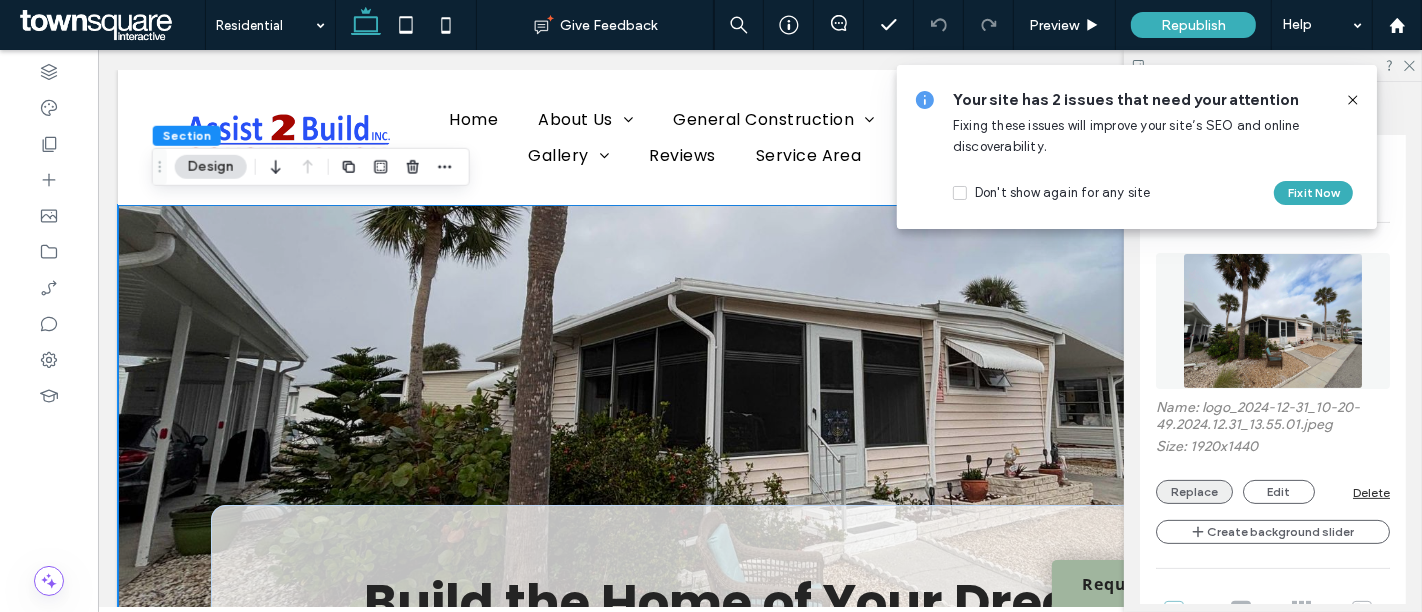 click on "Replace" at bounding box center [1194, 492] 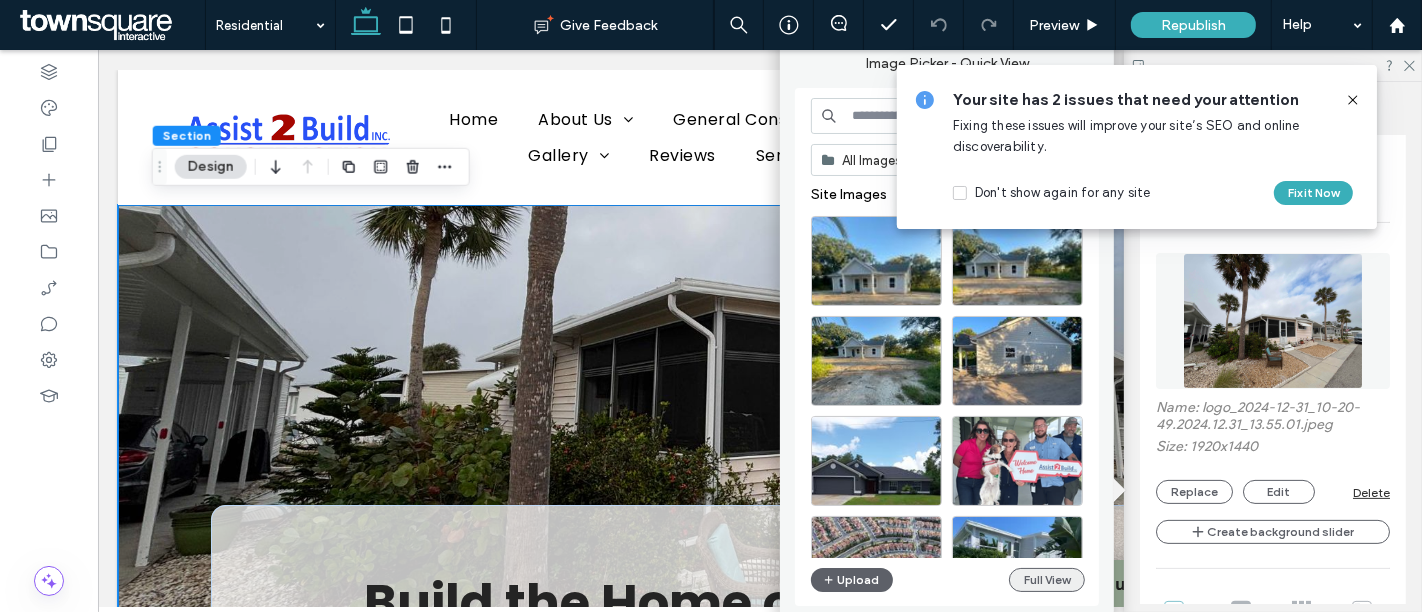 click on "Full View" at bounding box center [1047, 580] 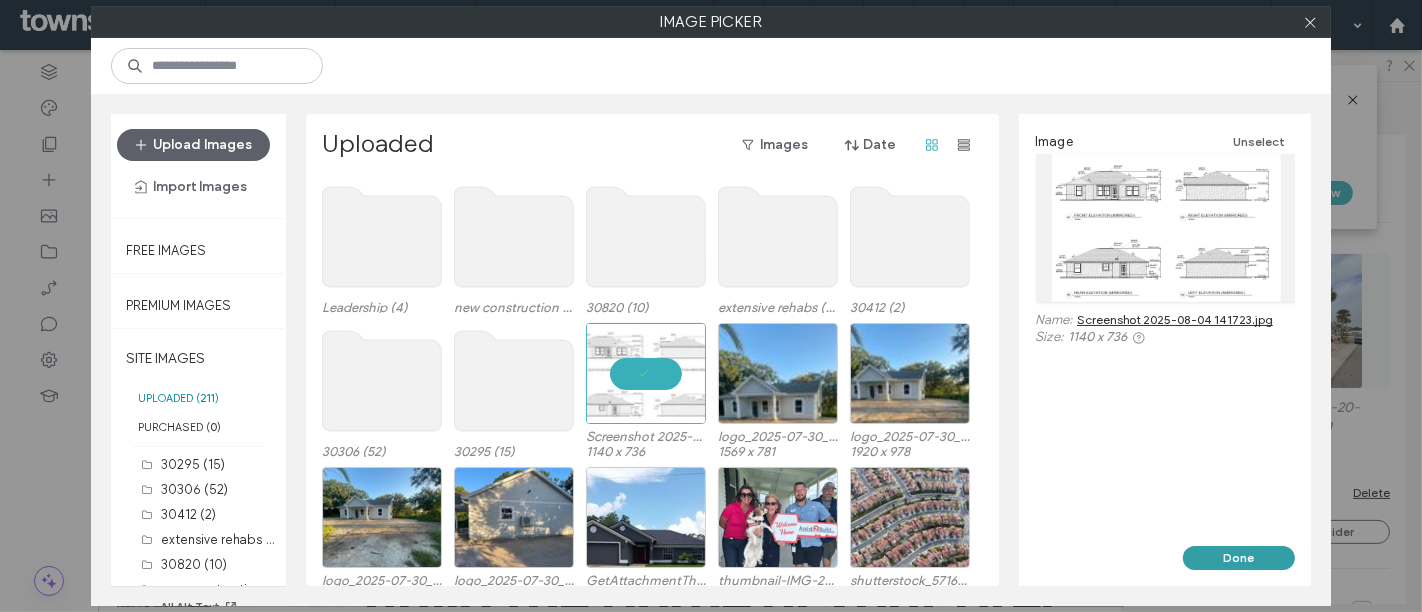 click on "Done" at bounding box center [1239, 558] 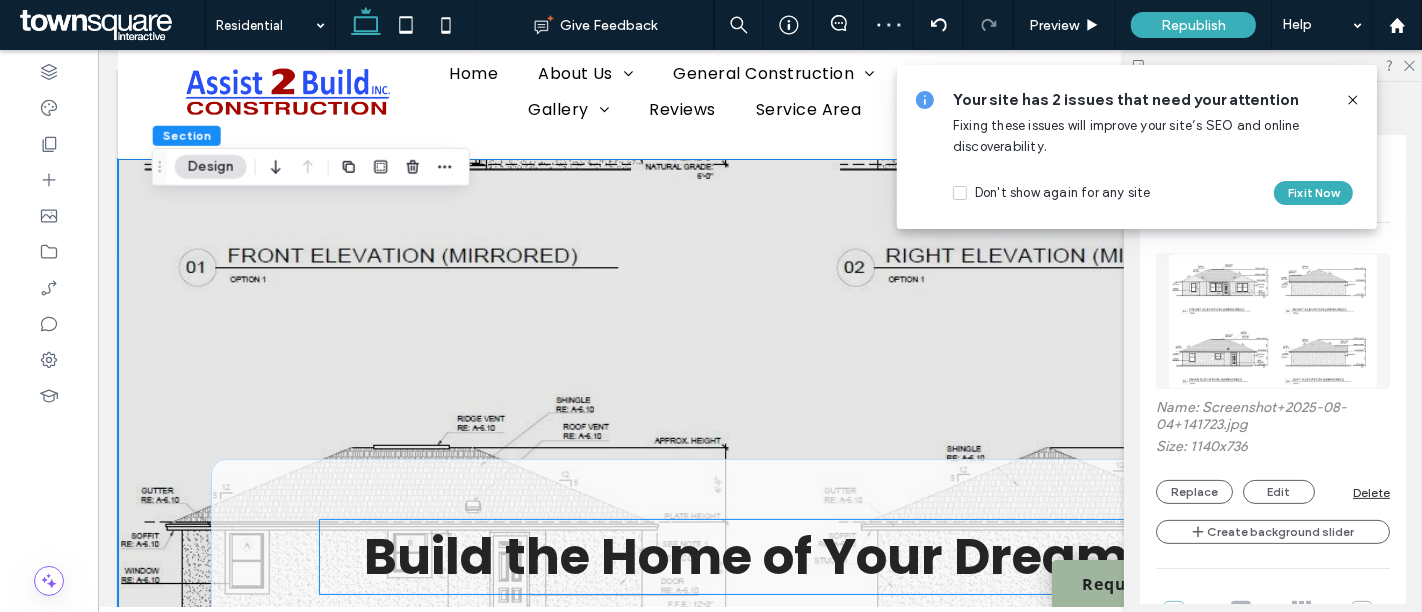 scroll, scrollTop: 0, scrollLeft: 0, axis: both 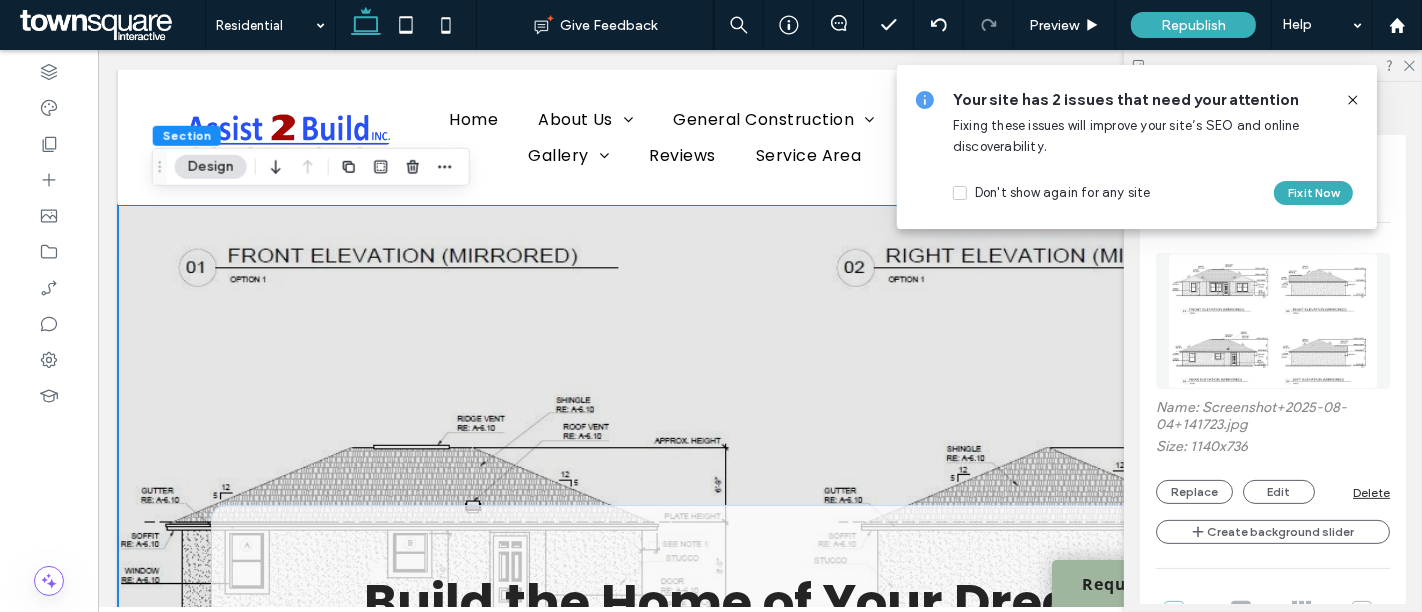 click 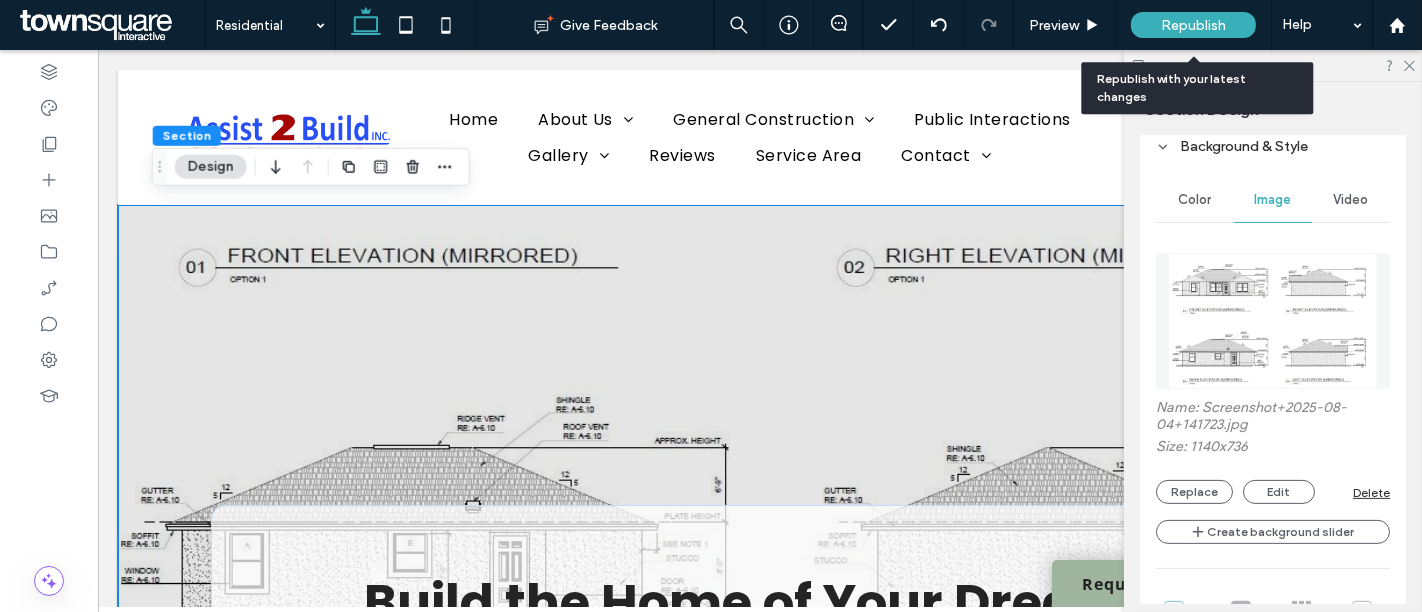 click on "Republish" at bounding box center [1193, 25] 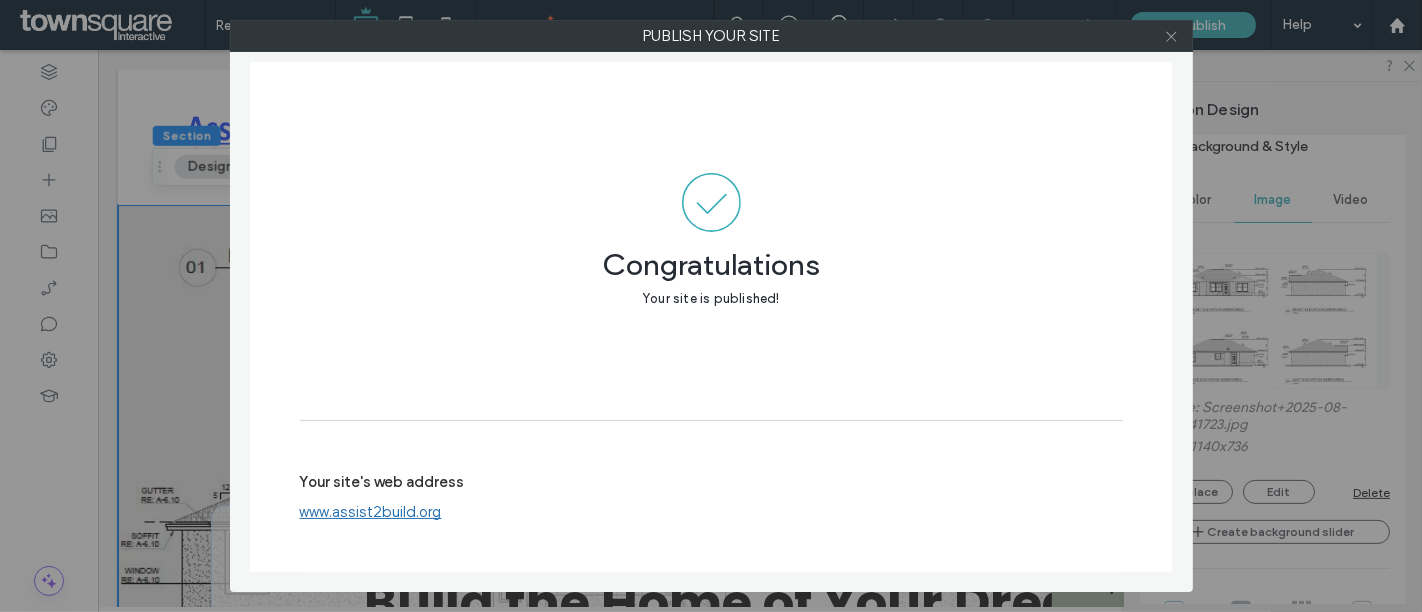 click 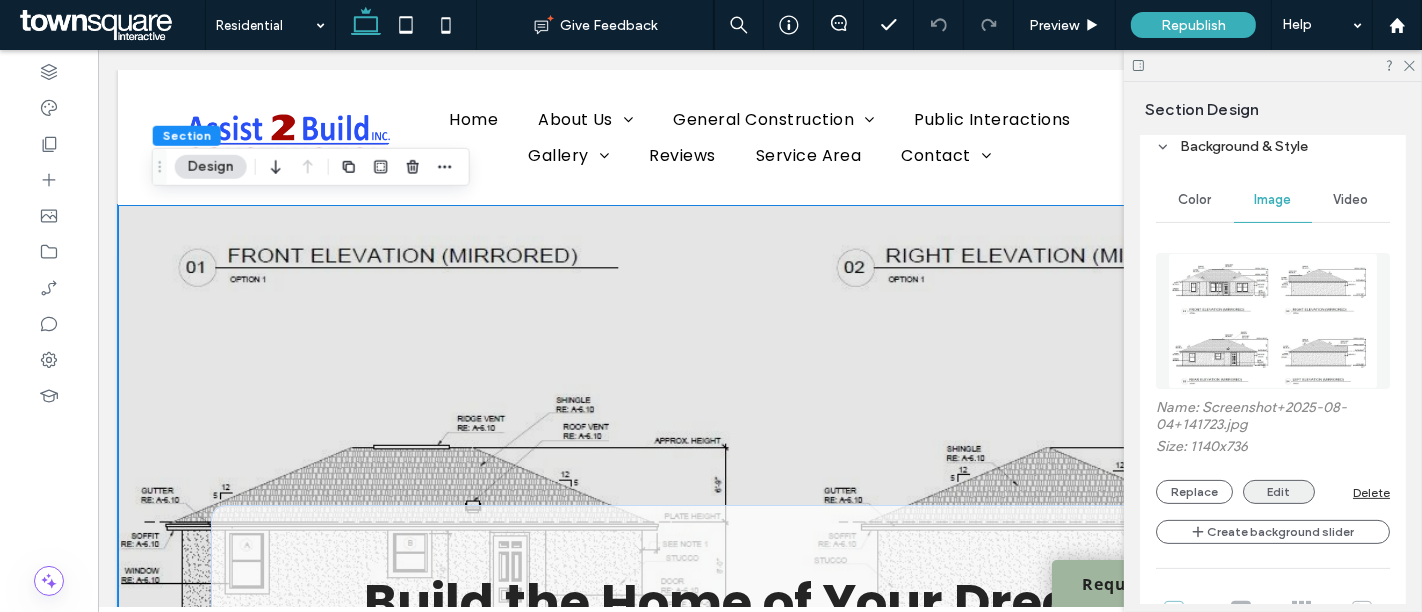 click on "Edit" at bounding box center [1279, 492] 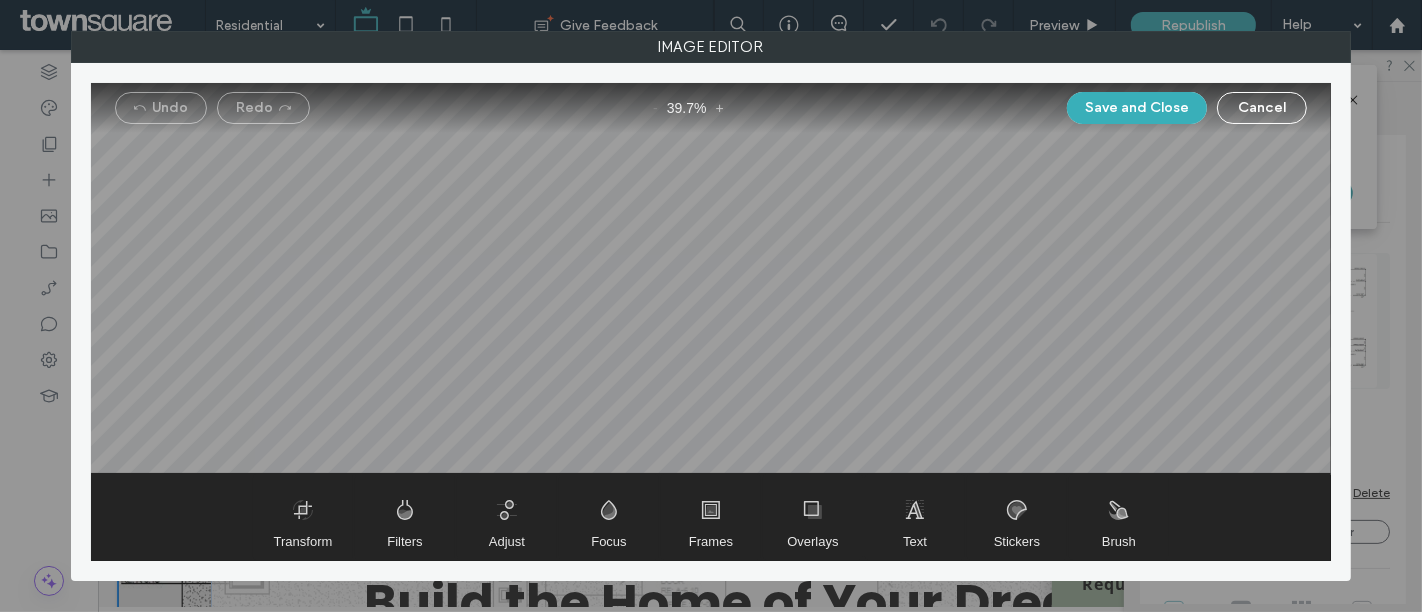 click on "Cancel" at bounding box center (1262, 108) 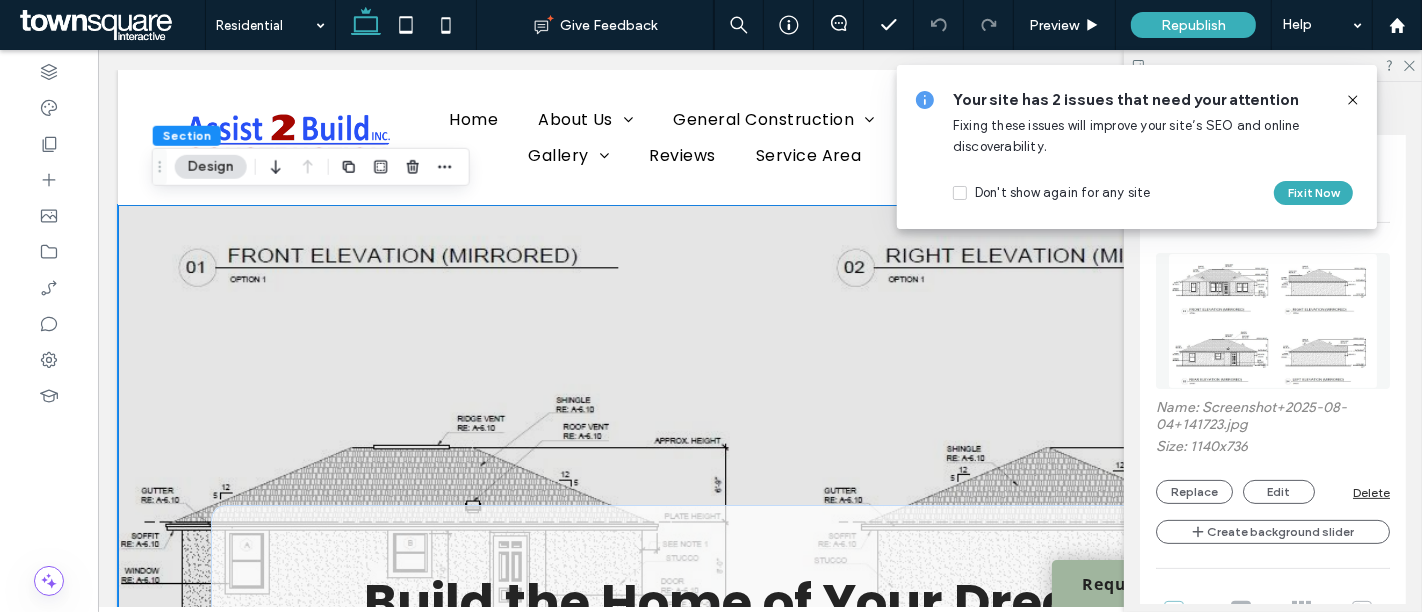 click 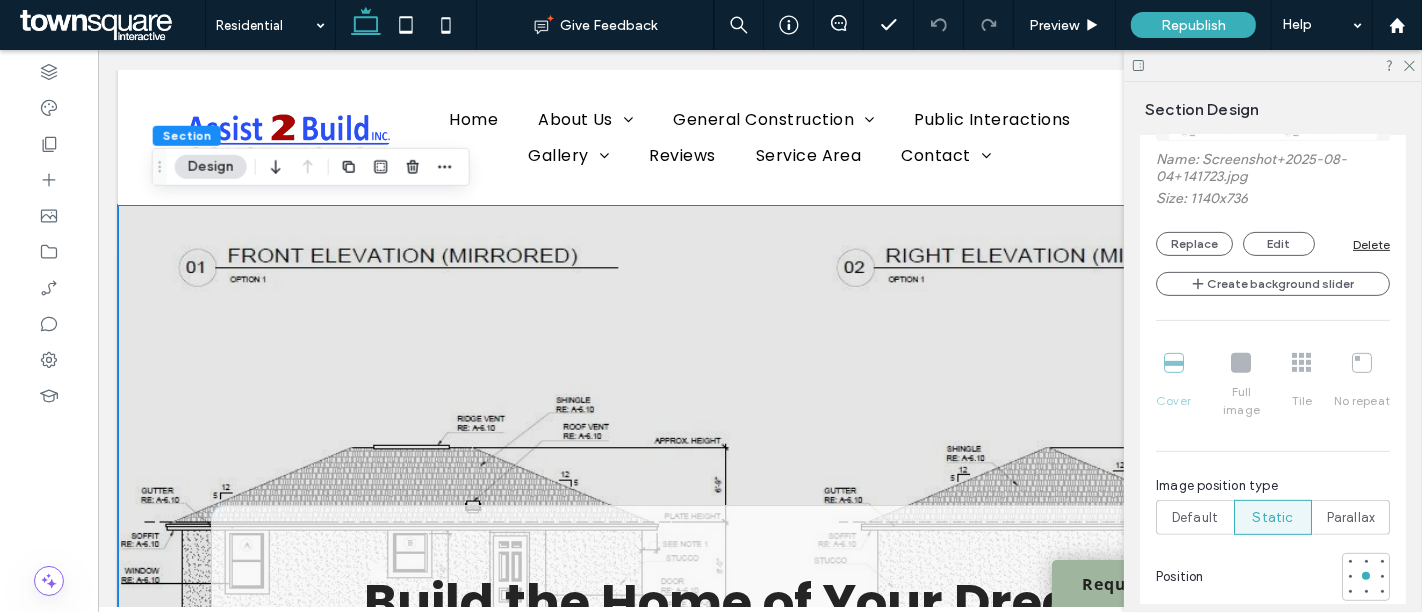 scroll, scrollTop: 755, scrollLeft: 0, axis: vertical 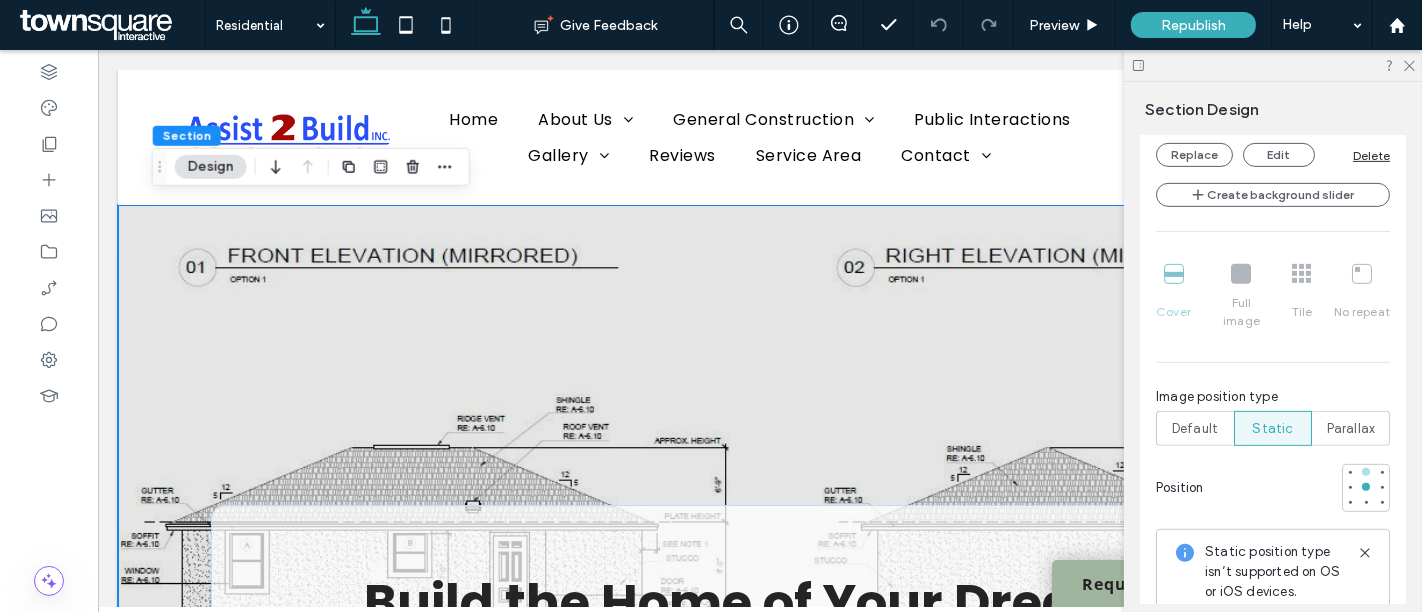 click at bounding box center [1366, 472] 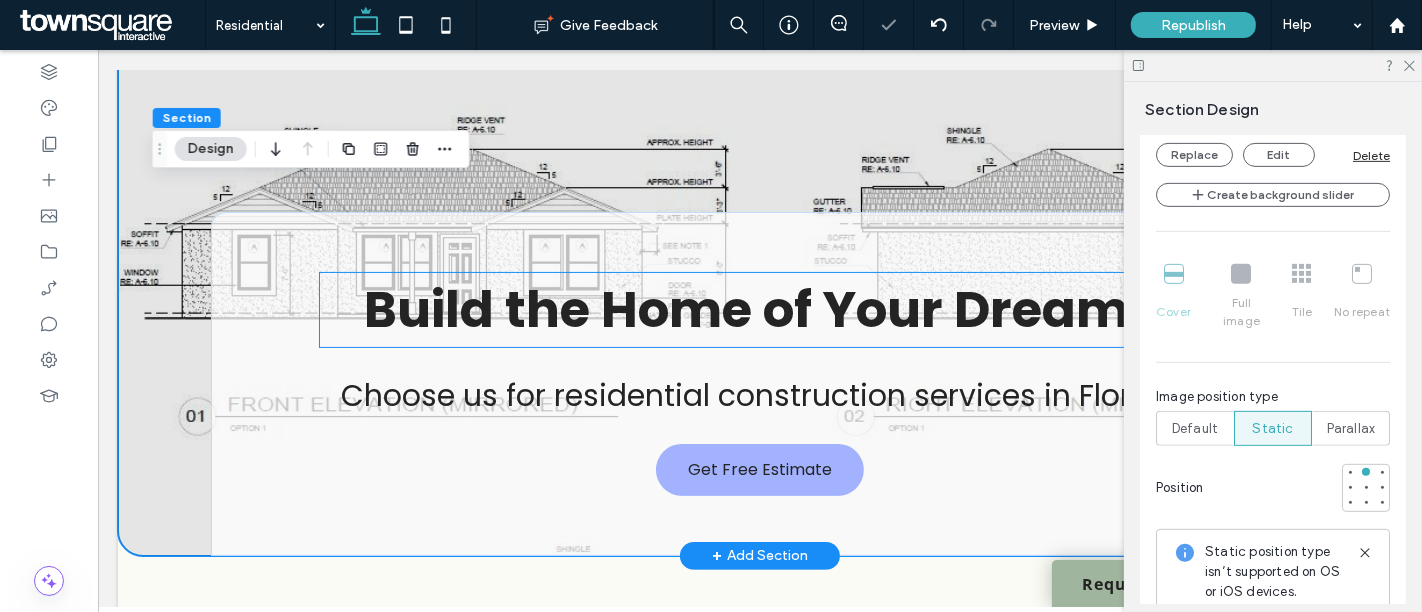 scroll, scrollTop: 0, scrollLeft: 0, axis: both 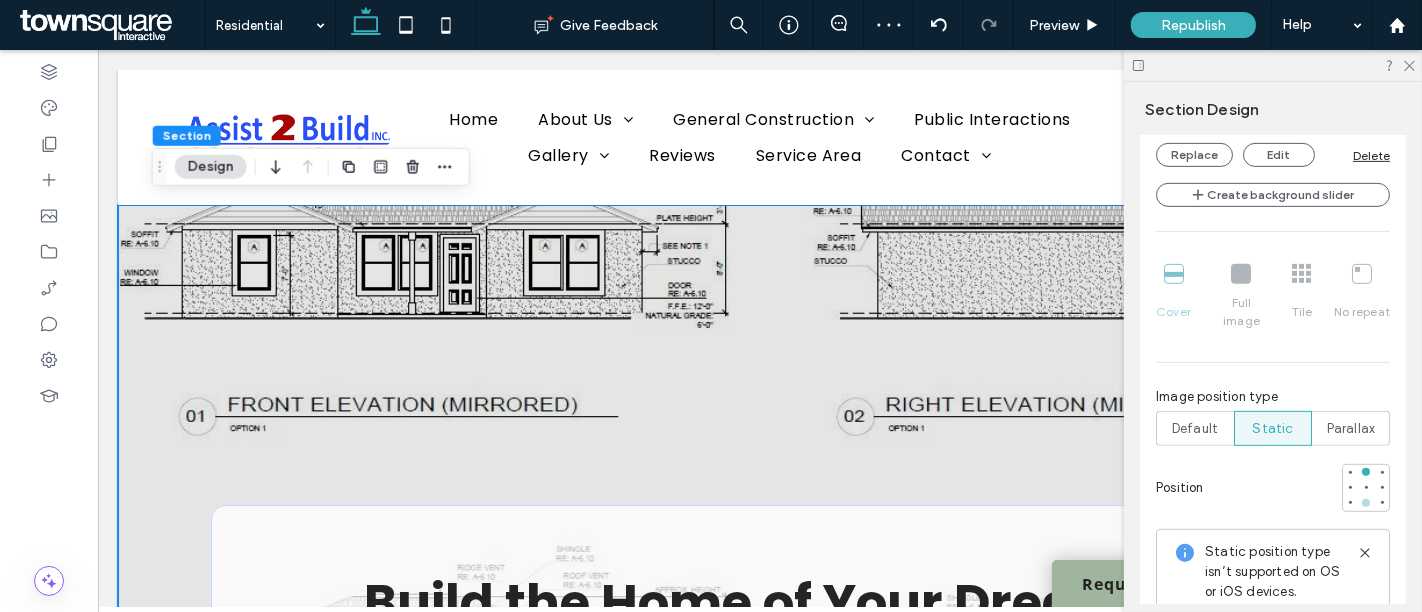 click at bounding box center [1366, 503] 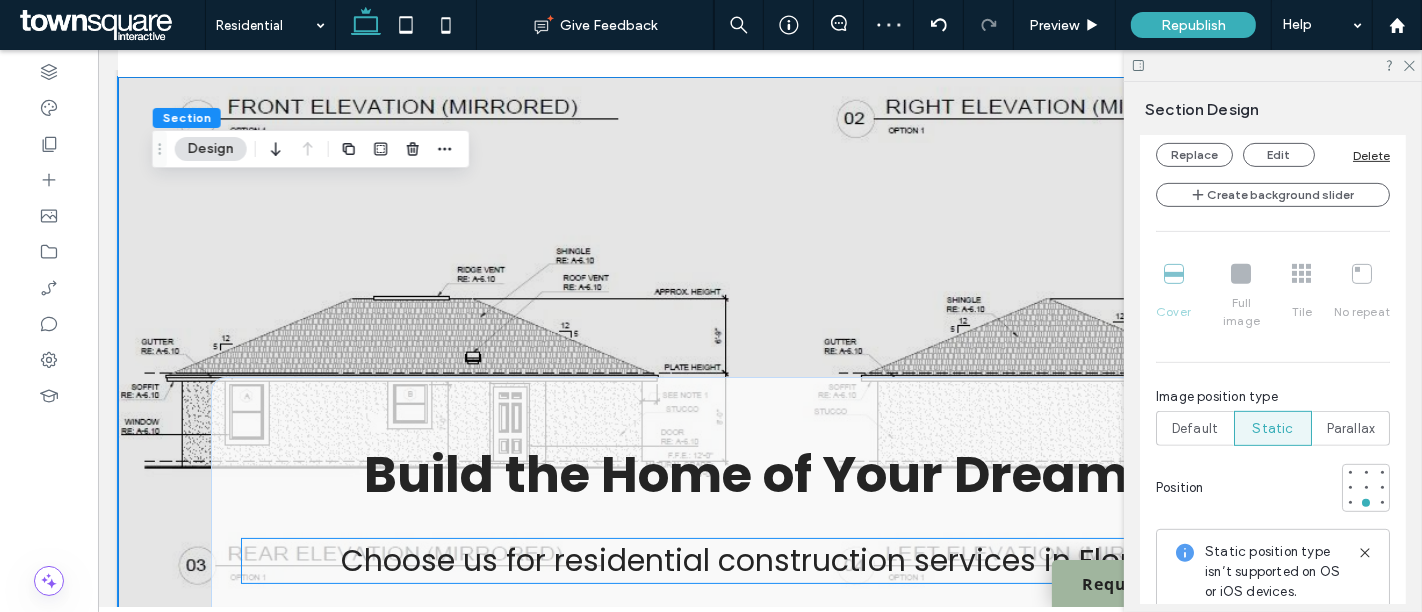 scroll, scrollTop: 0, scrollLeft: 0, axis: both 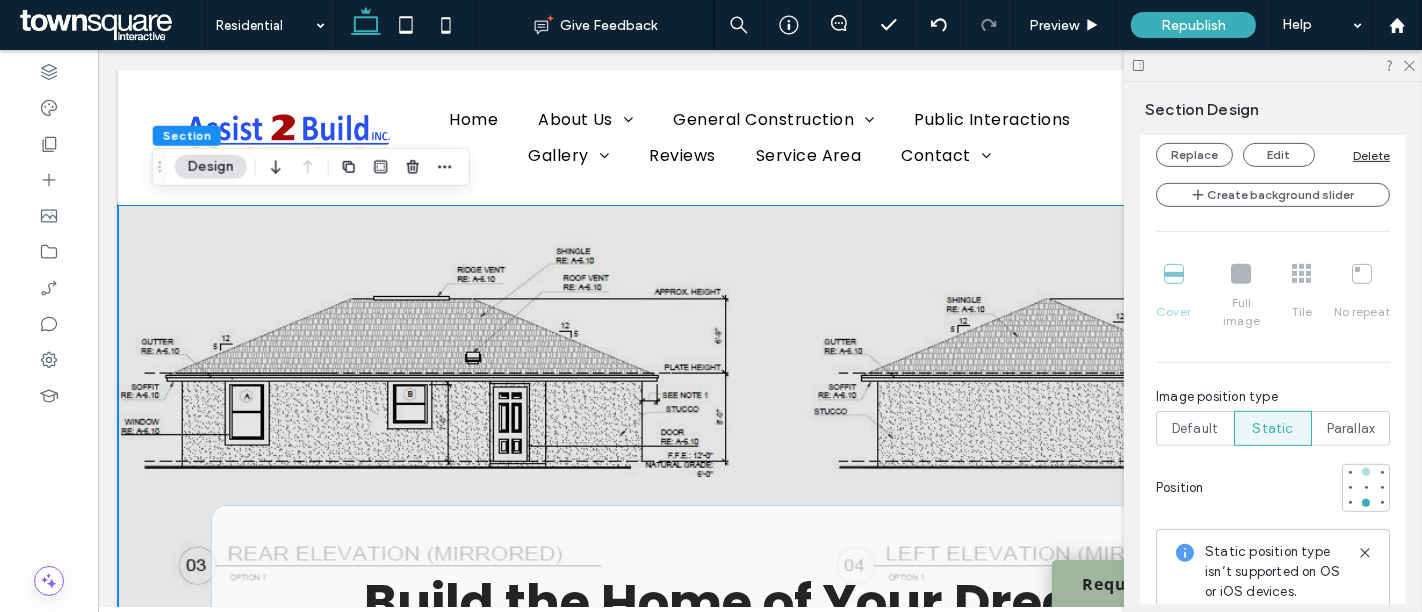 click at bounding box center [1366, 472] 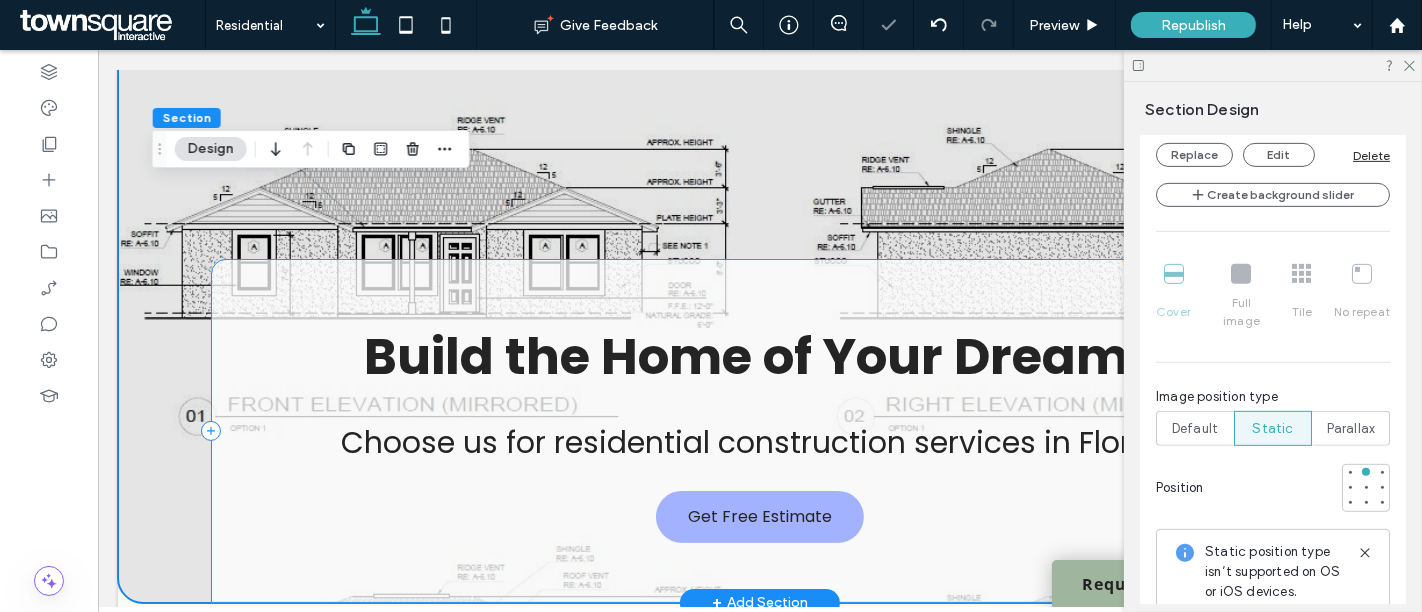scroll, scrollTop: 0, scrollLeft: 0, axis: both 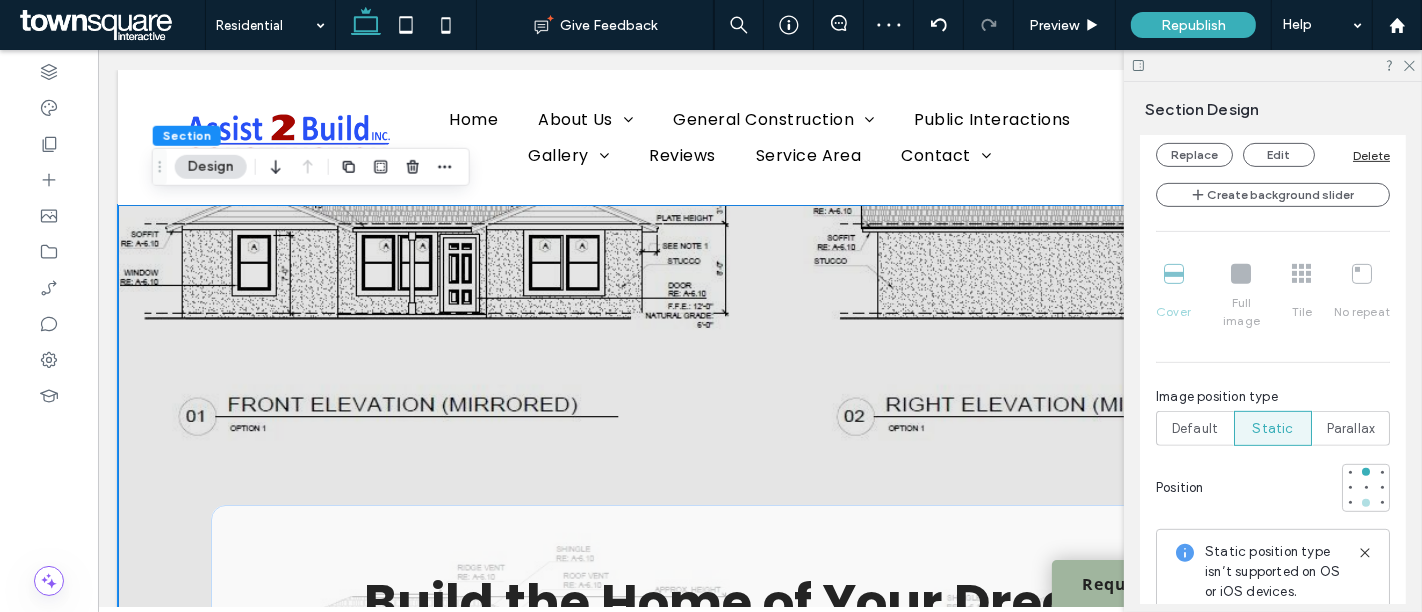 click at bounding box center [1366, 503] 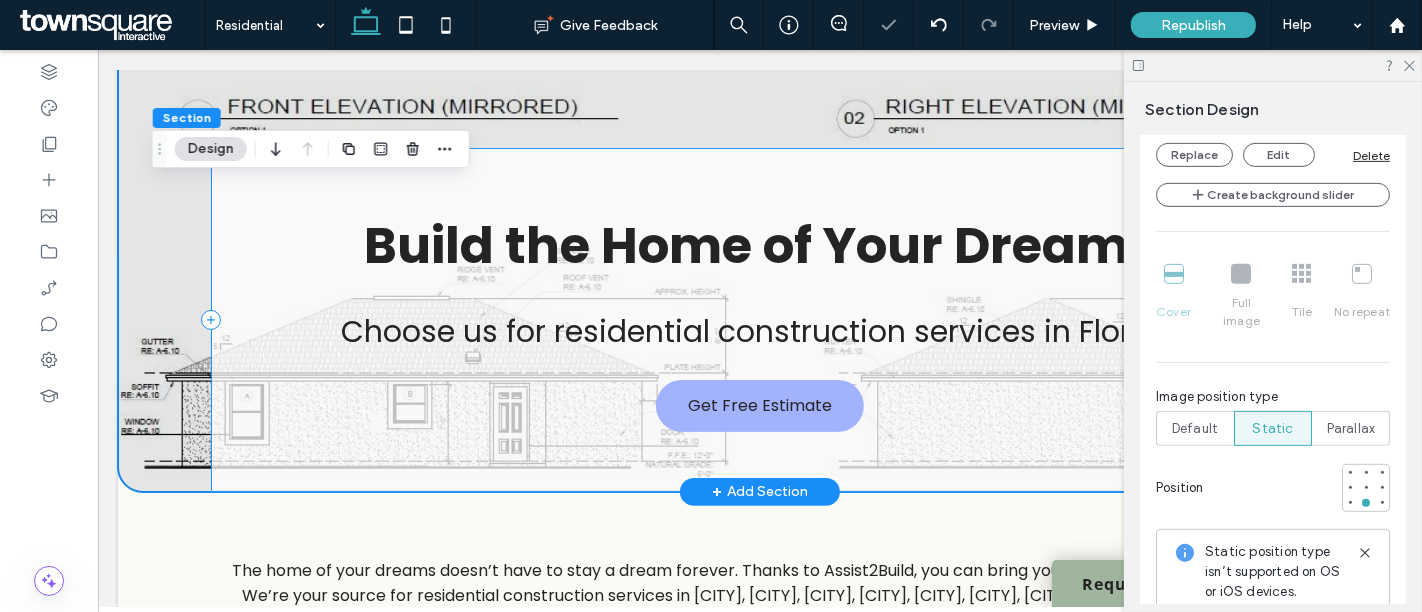 scroll, scrollTop: 354, scrollLeft: 0, axis: vertical 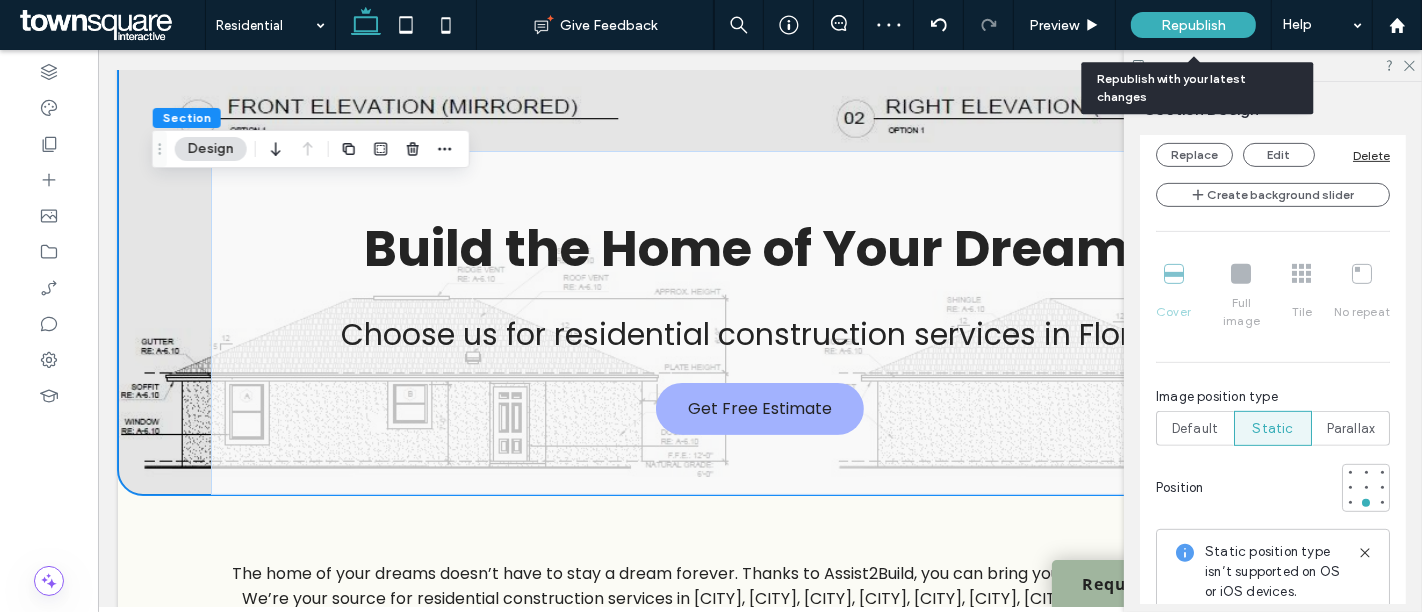 click on "Republish" at bounding box center [1193, 25] 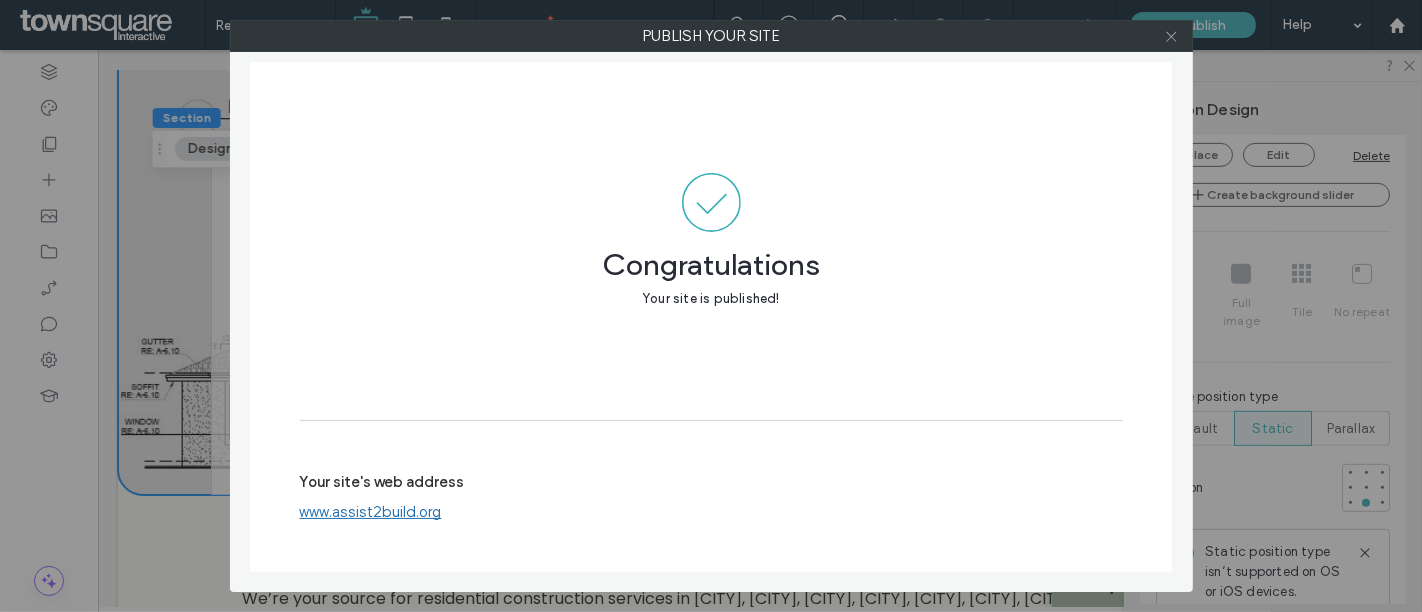 click 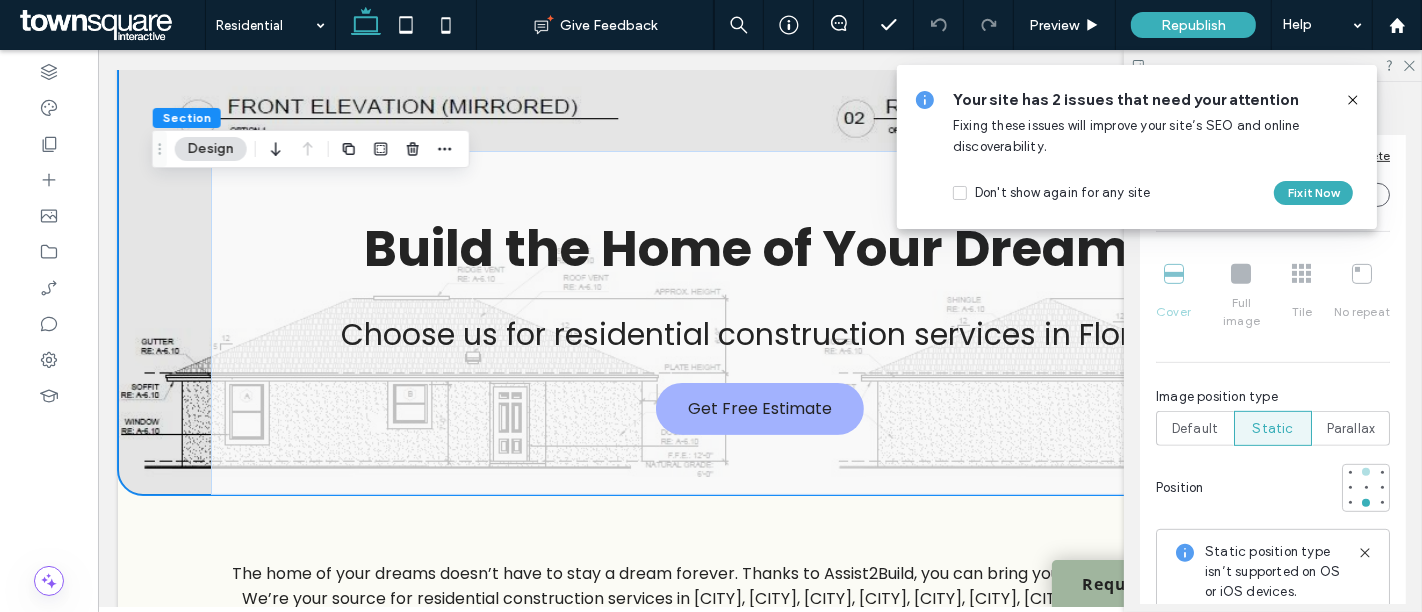 click at bounding box center (1366, 472) 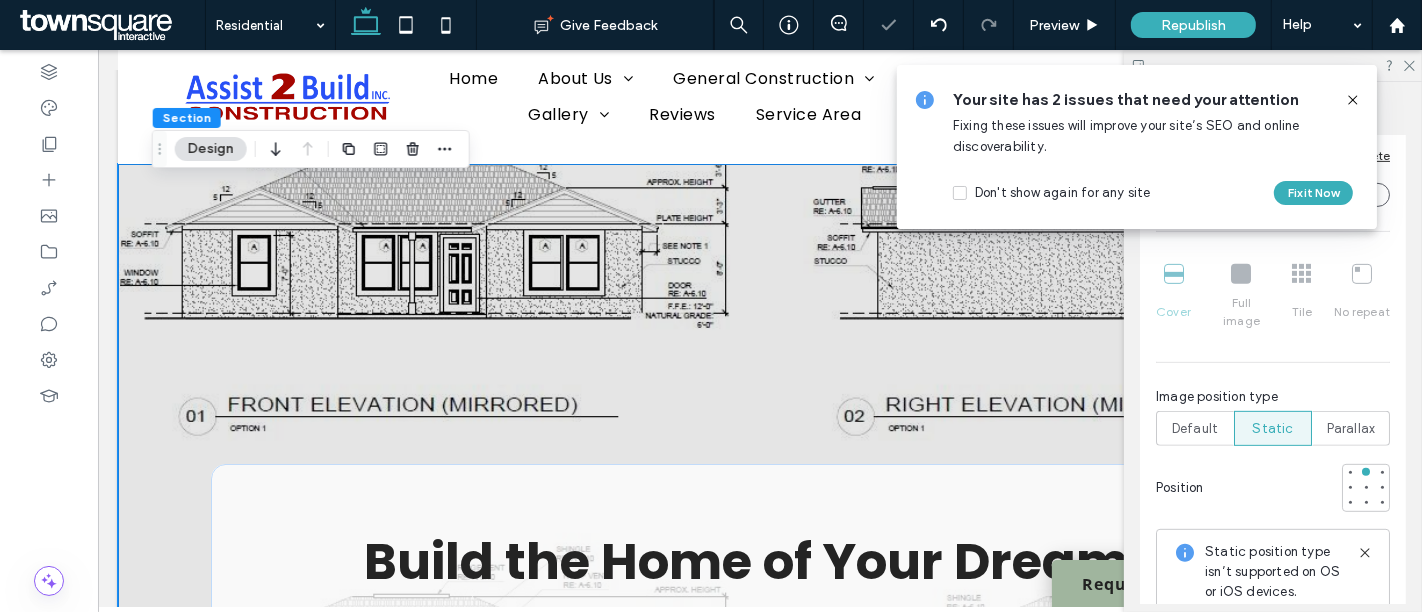 scroll, scrollTop: 40, scrollLeft: 0, axis: vertical 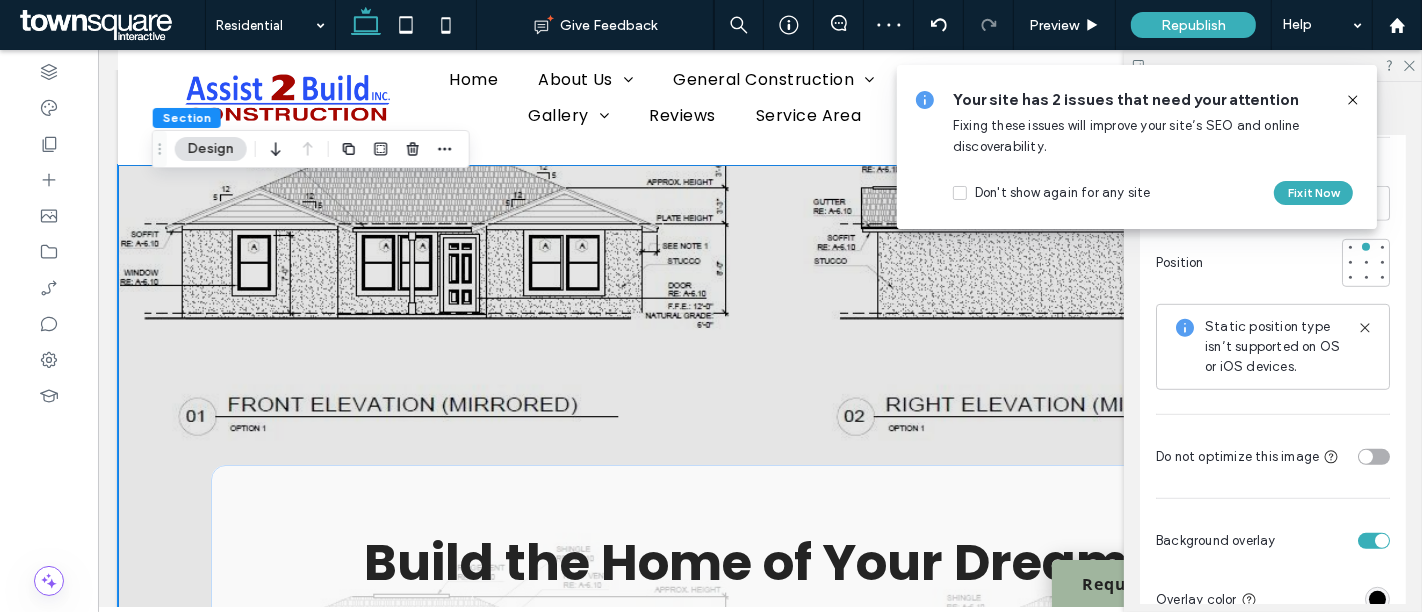 click 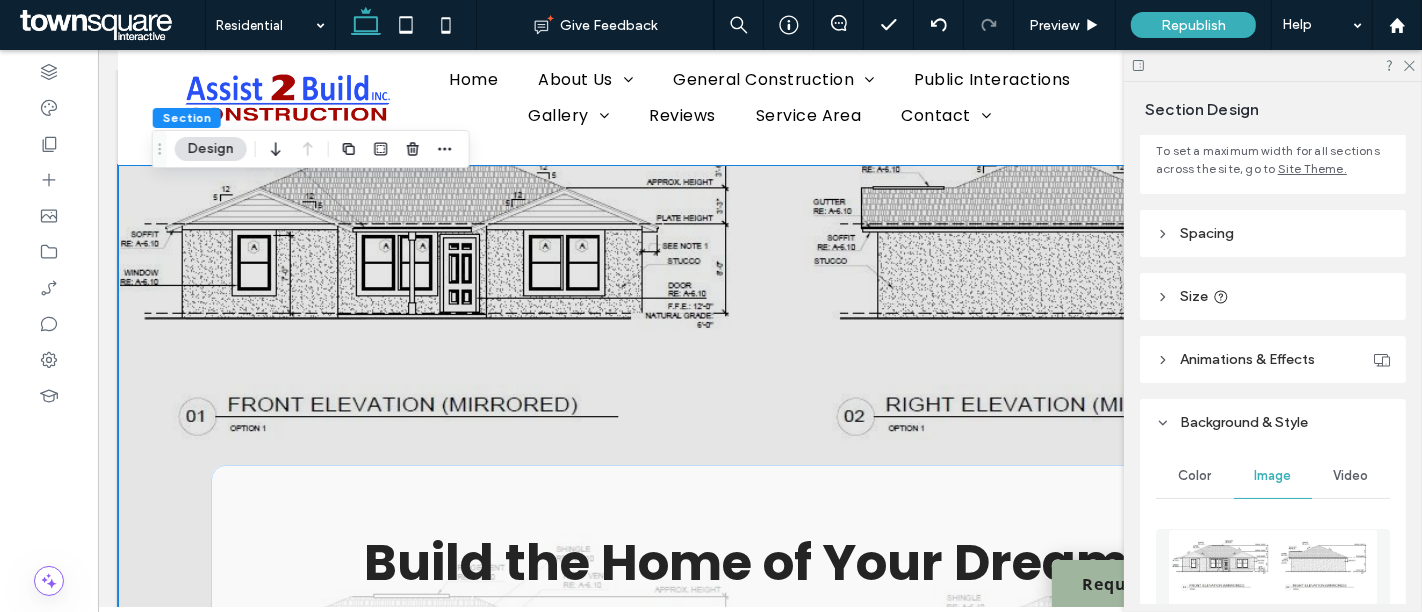 scroll, scrollTop: 426, scrollLeft: 0, axis: vertical 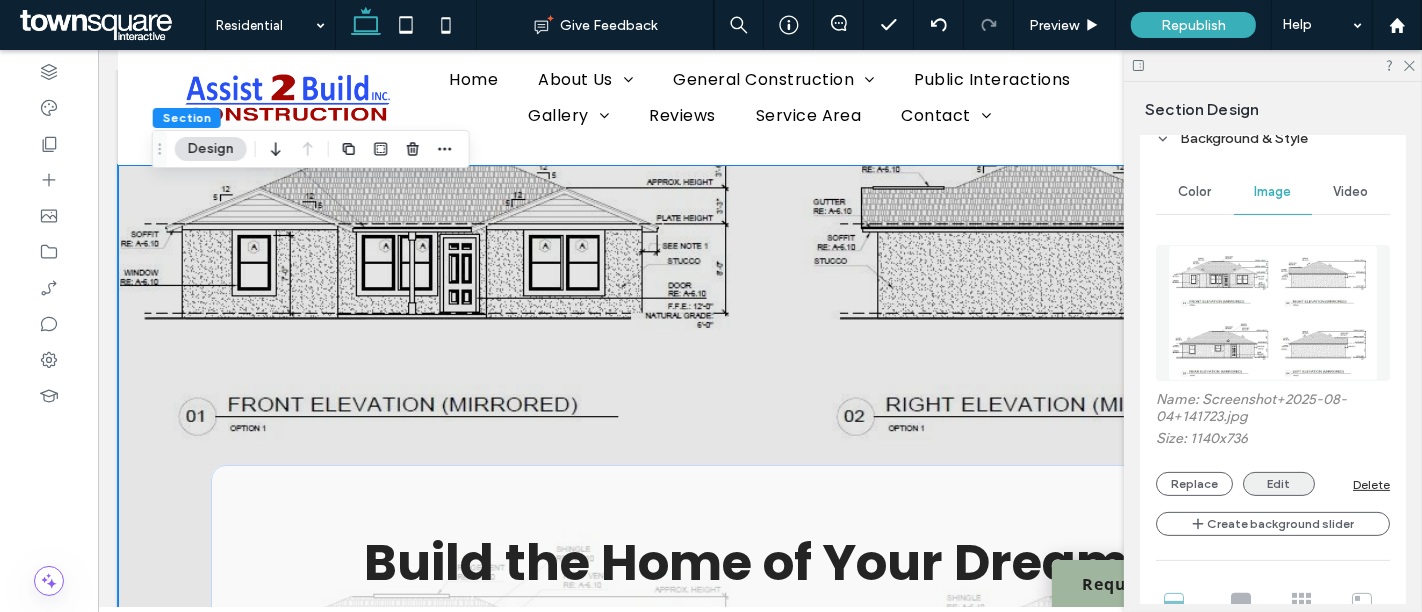 click on "Edit" at bounding box center [1279, 484] 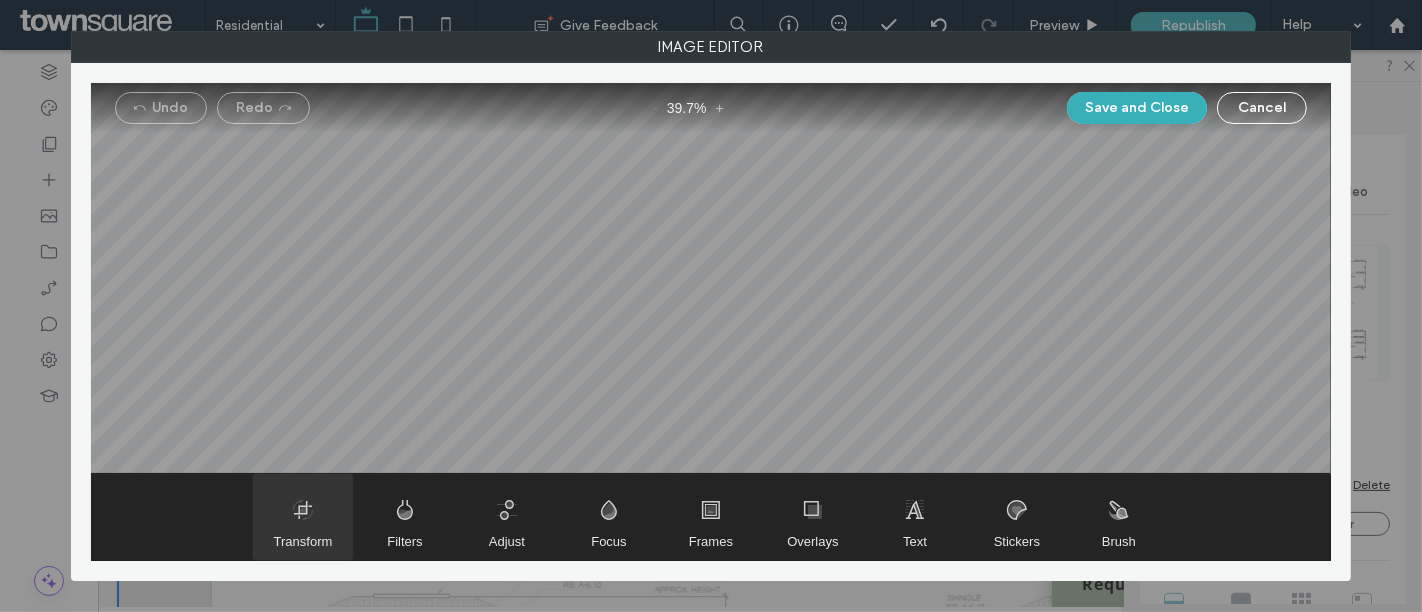 click at bounding box center (303, 517) 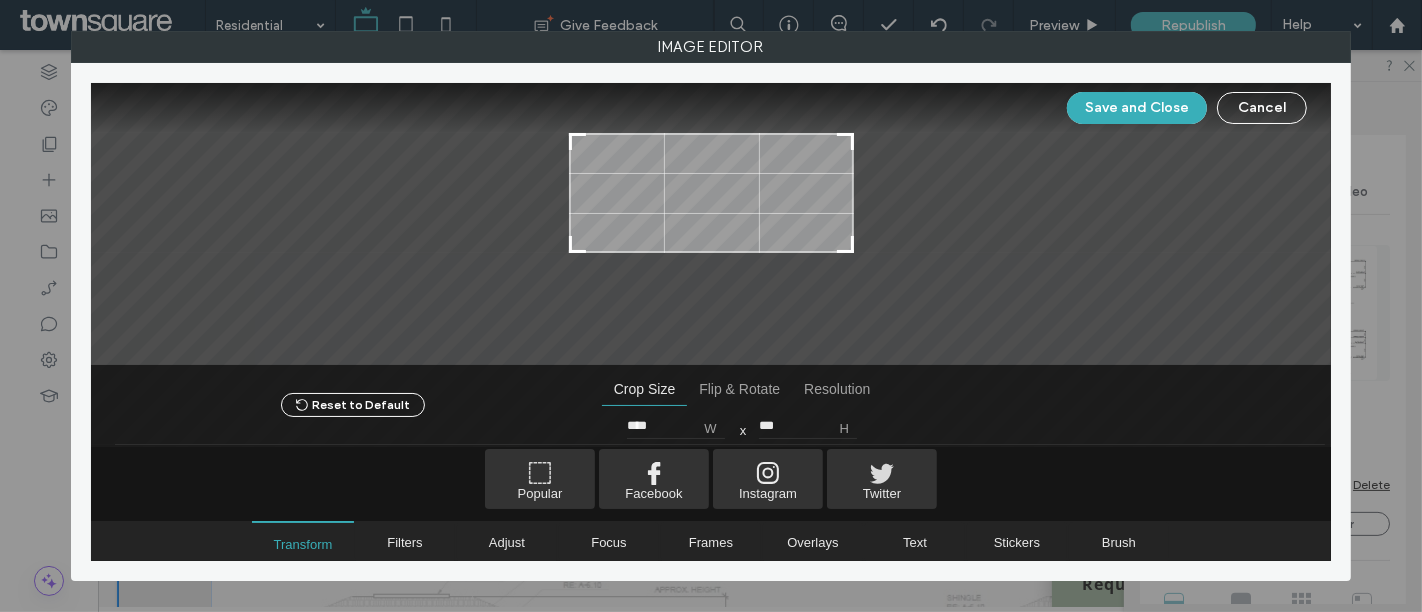 type on "***" 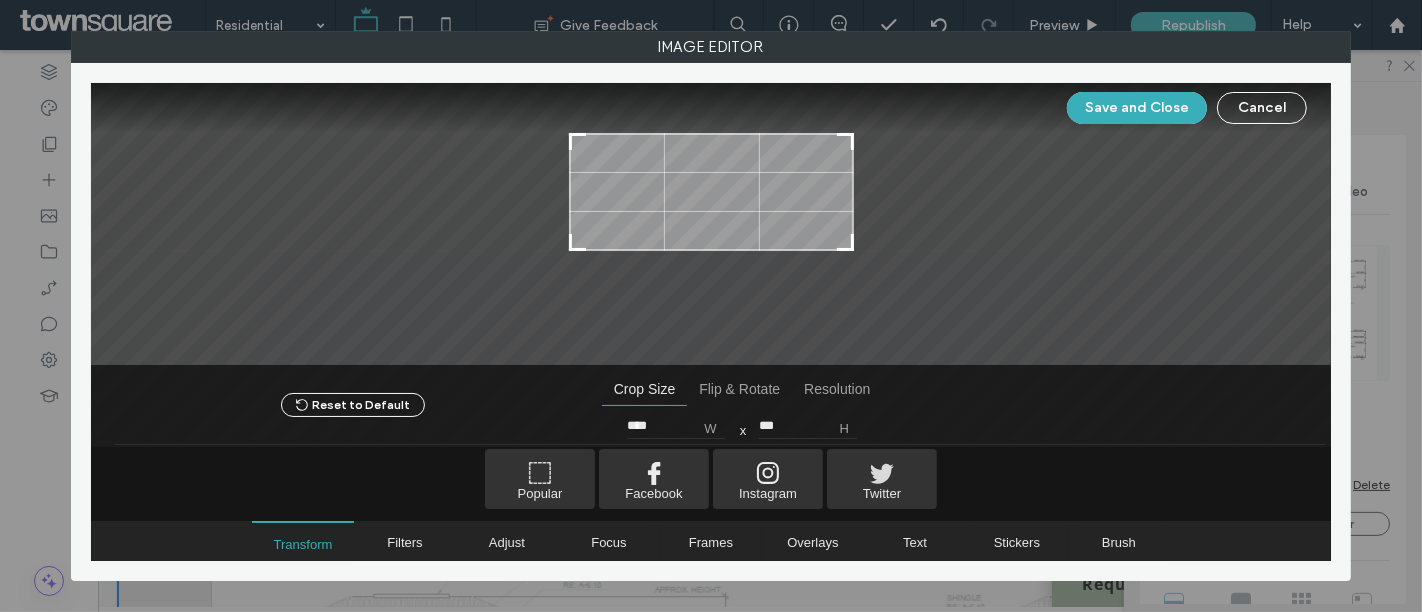 drag, startPoint x: 849, startPoint y: 315, endPoint x: 900, endPoint y: 248, distance: 84.20214 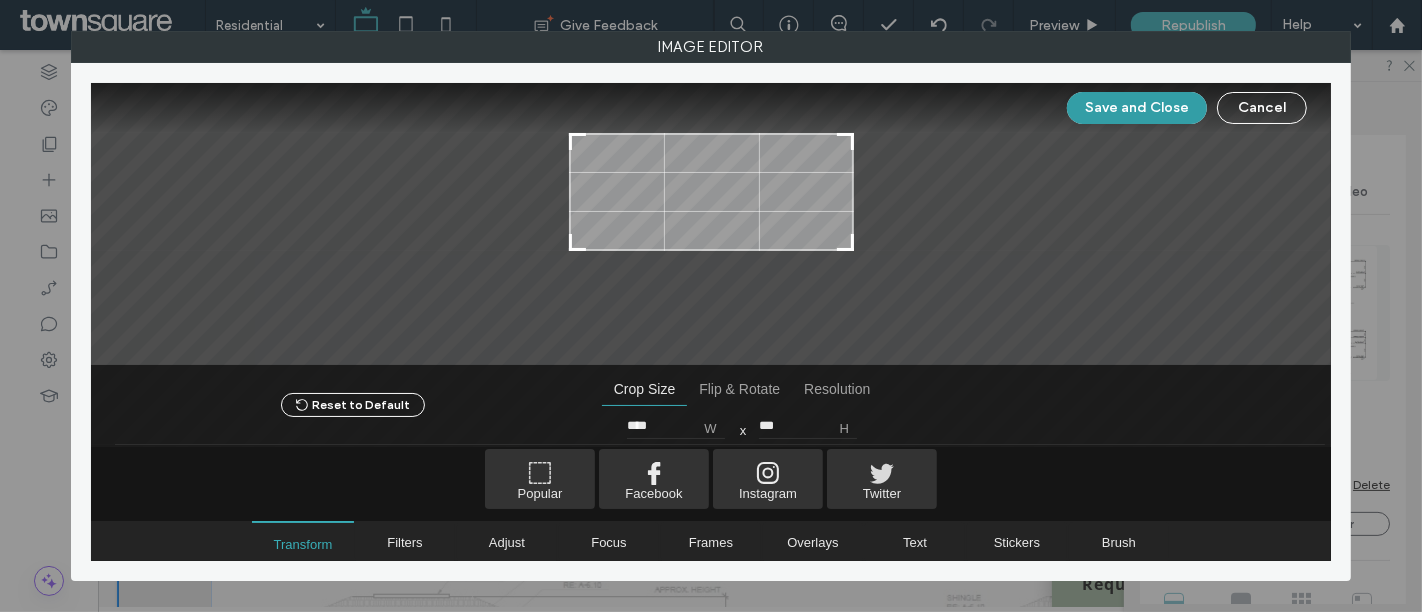 click on "Save and Close" at bounding box center (1137, 108) 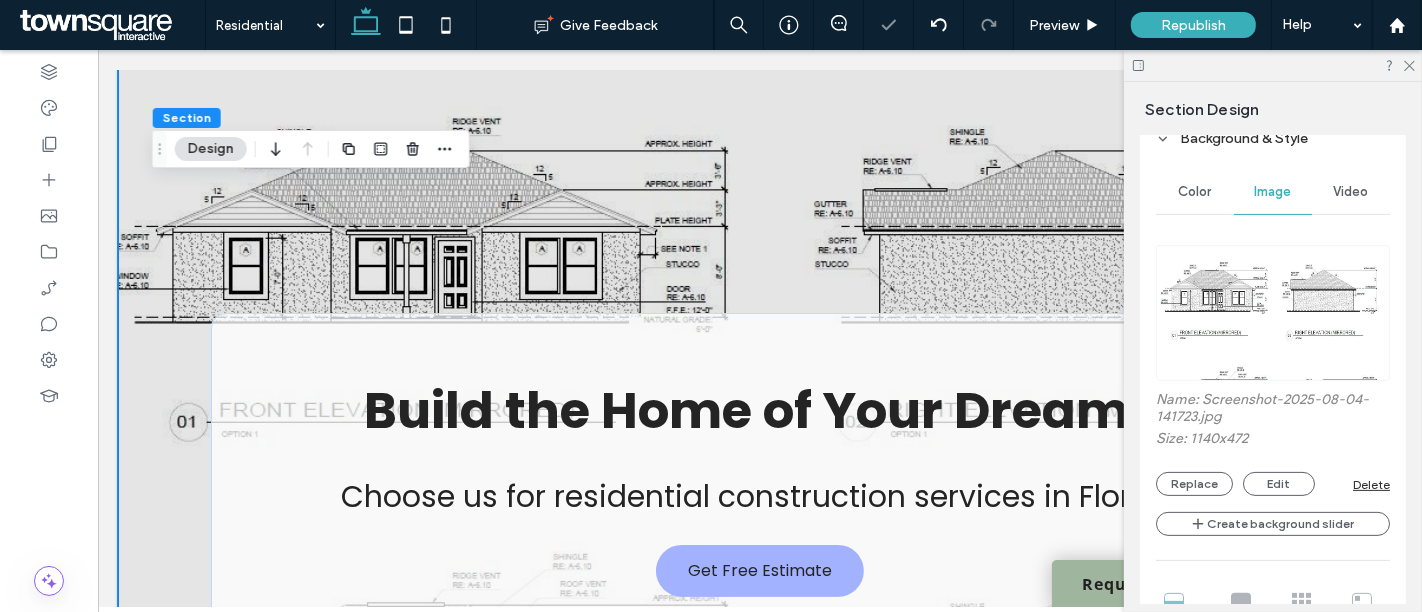 scroll, scrollTop: 191, scrollLeft: 0, axis: vertical 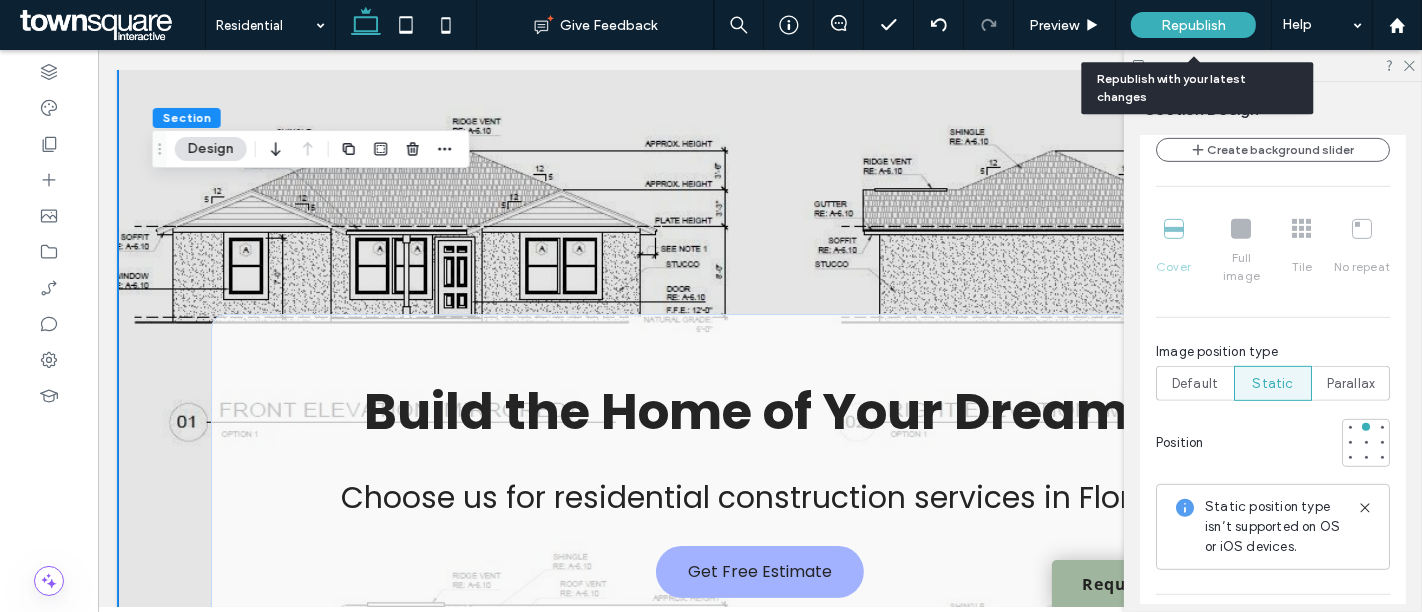 click on "Republish" at bounding box center [1193, 25] 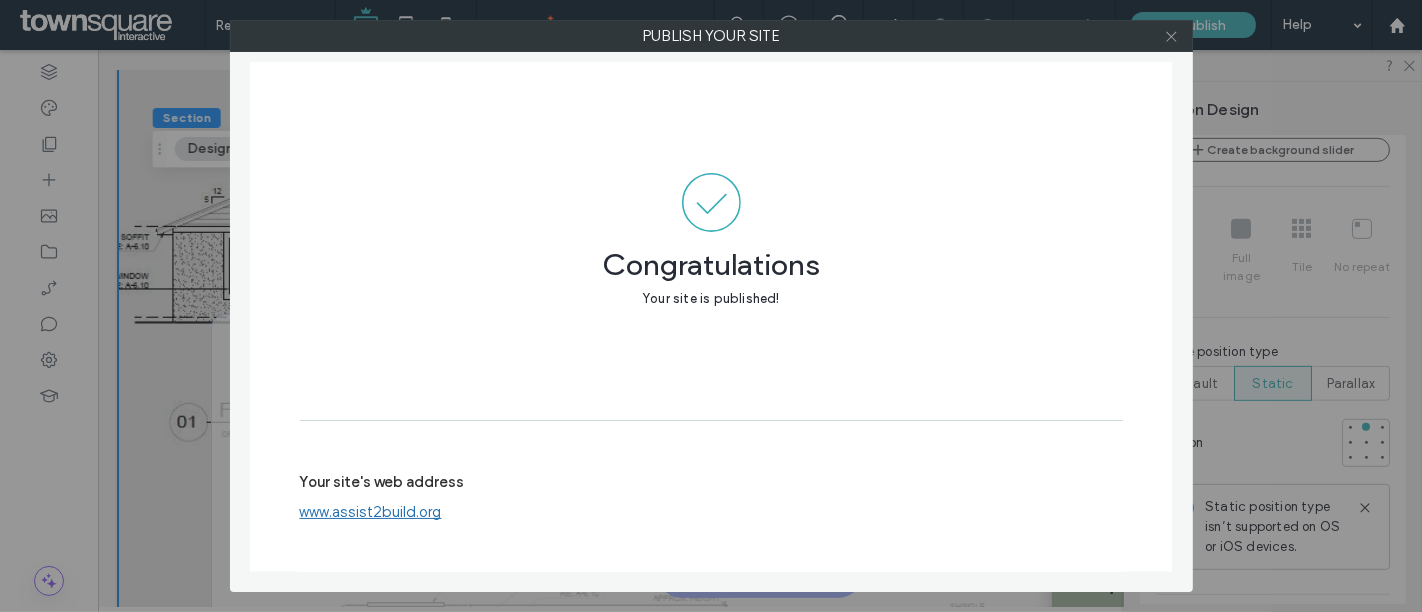 click 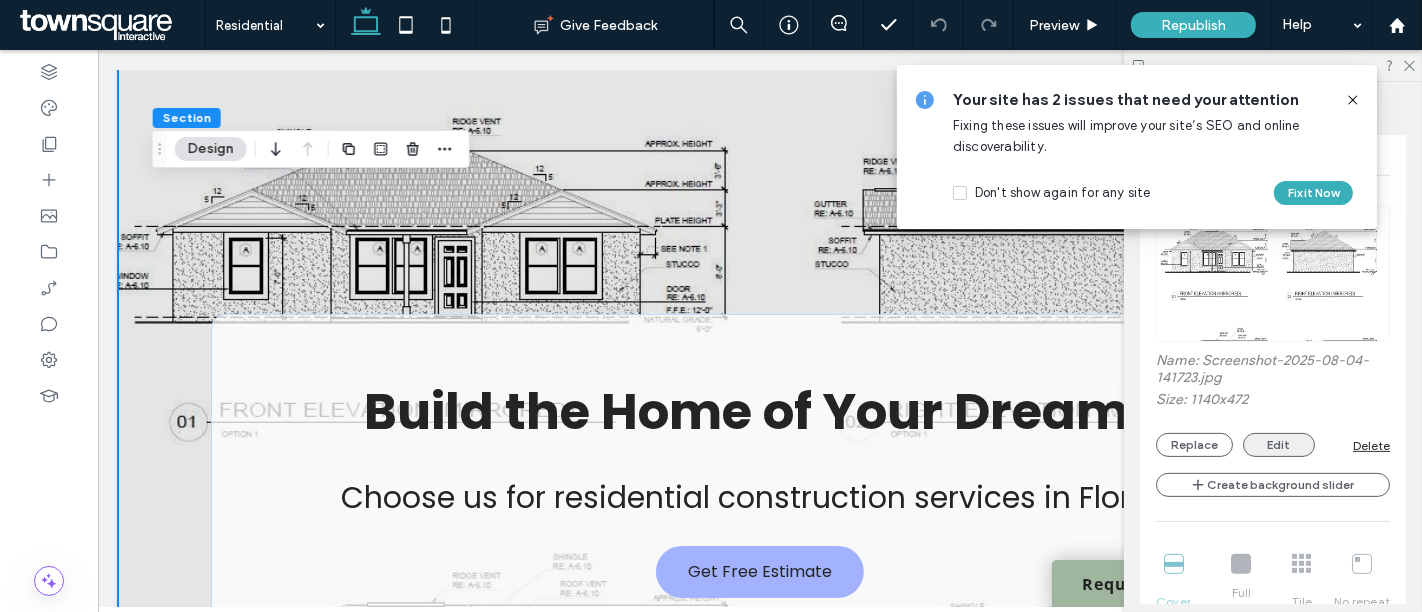 scroll, scrollTop: 464, scrollLeft: 0, axis: vertical 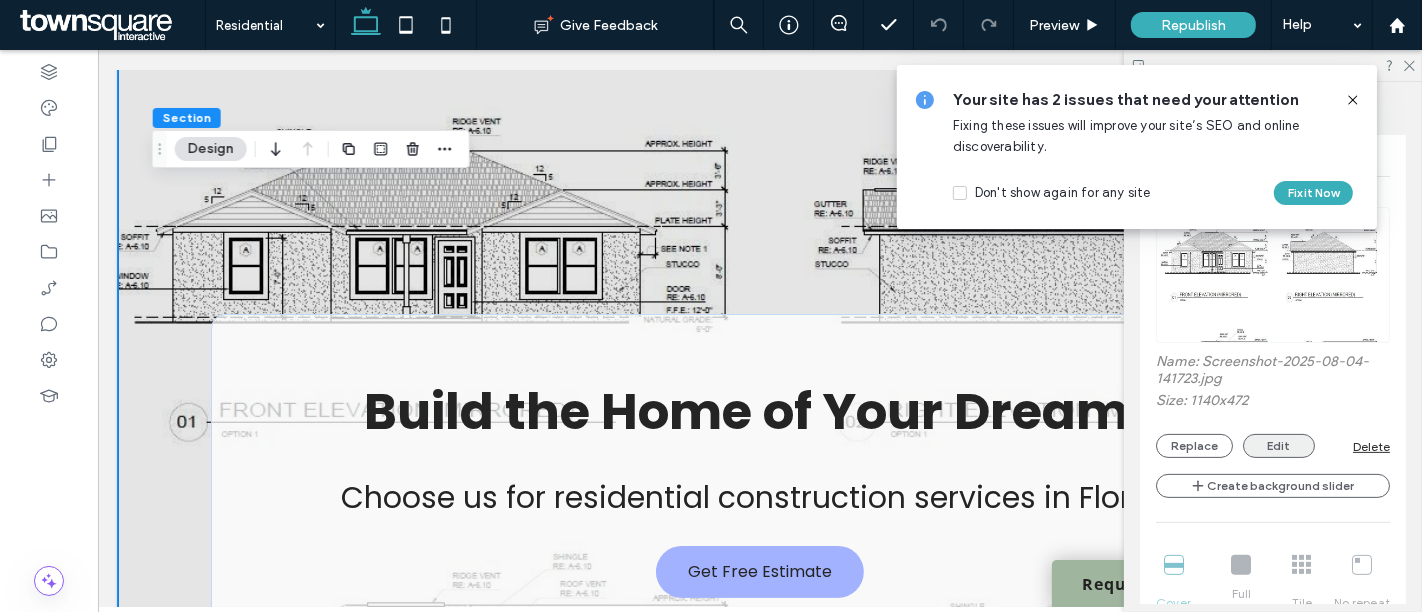 click on "Edit" at bounding box center (1279, 446) 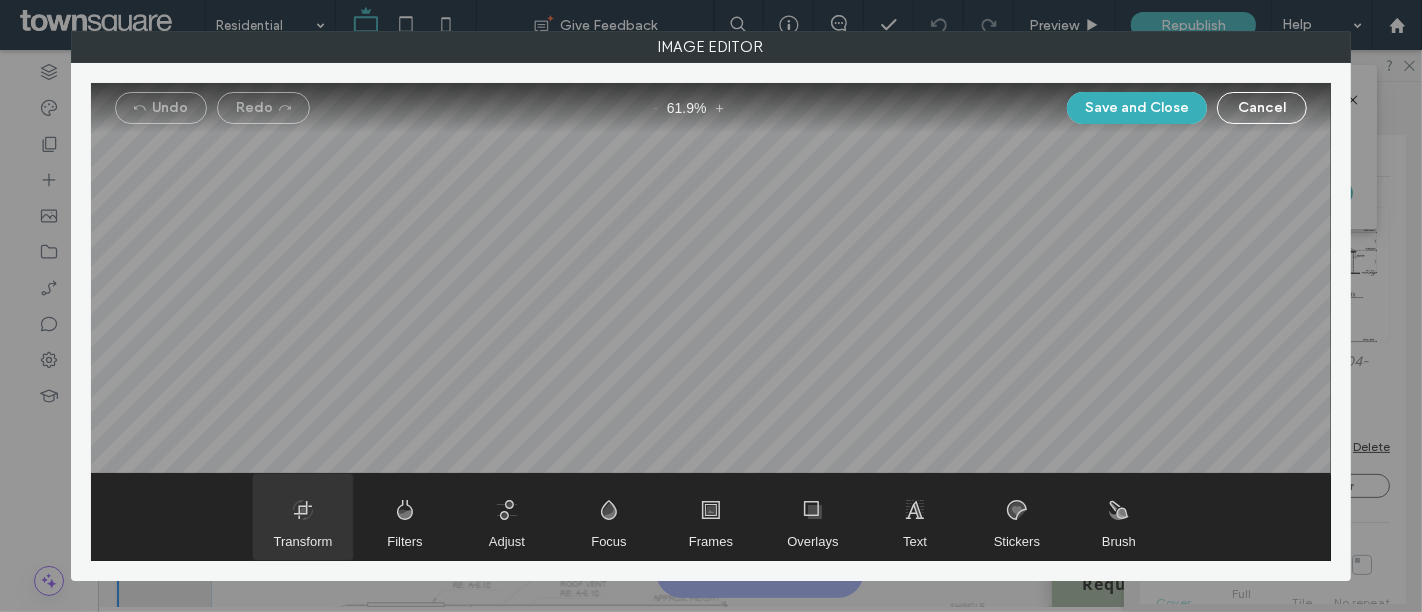 click at bounding box center [303, 517] 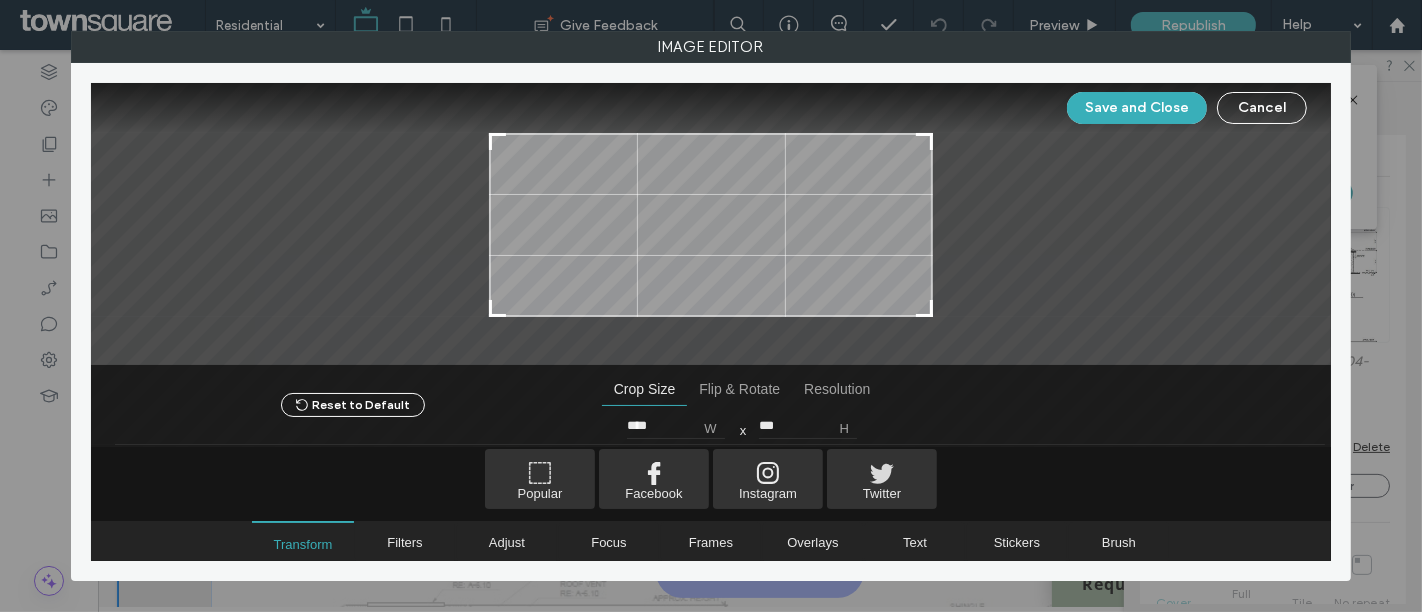 drag, startPoint x: 926, startPoint y: 316, endPoint x: 937, endPoint y: 287, distance: 31.016125 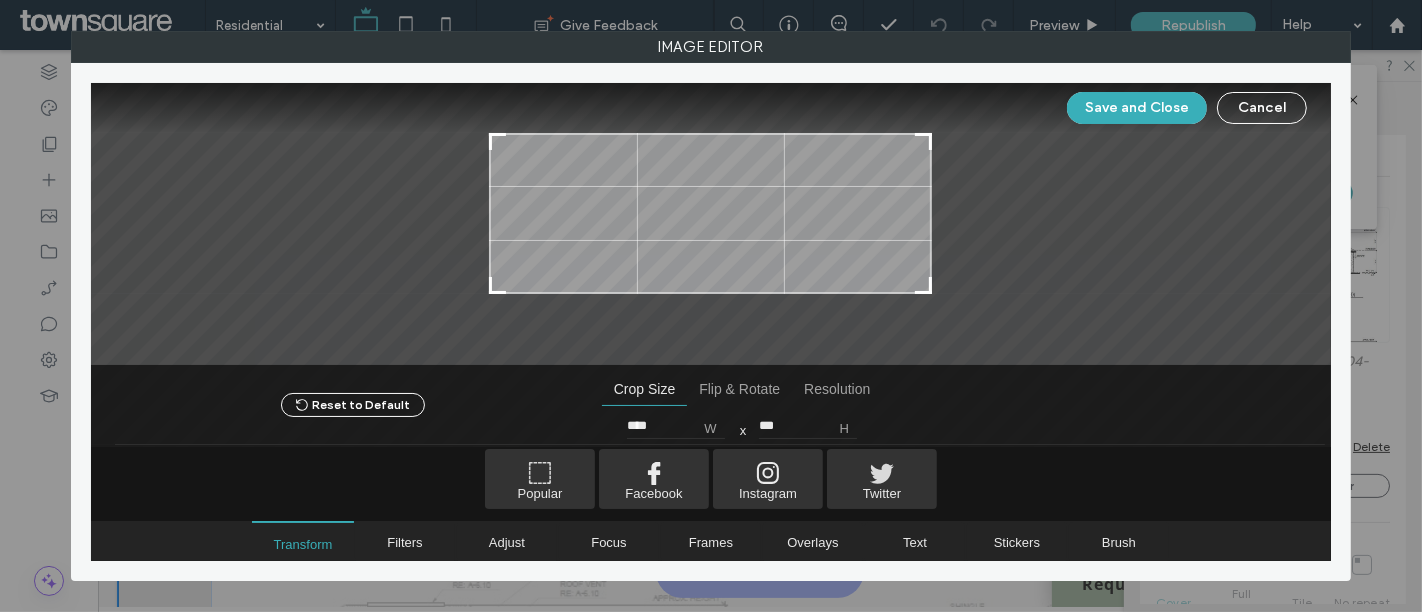 type on "***" 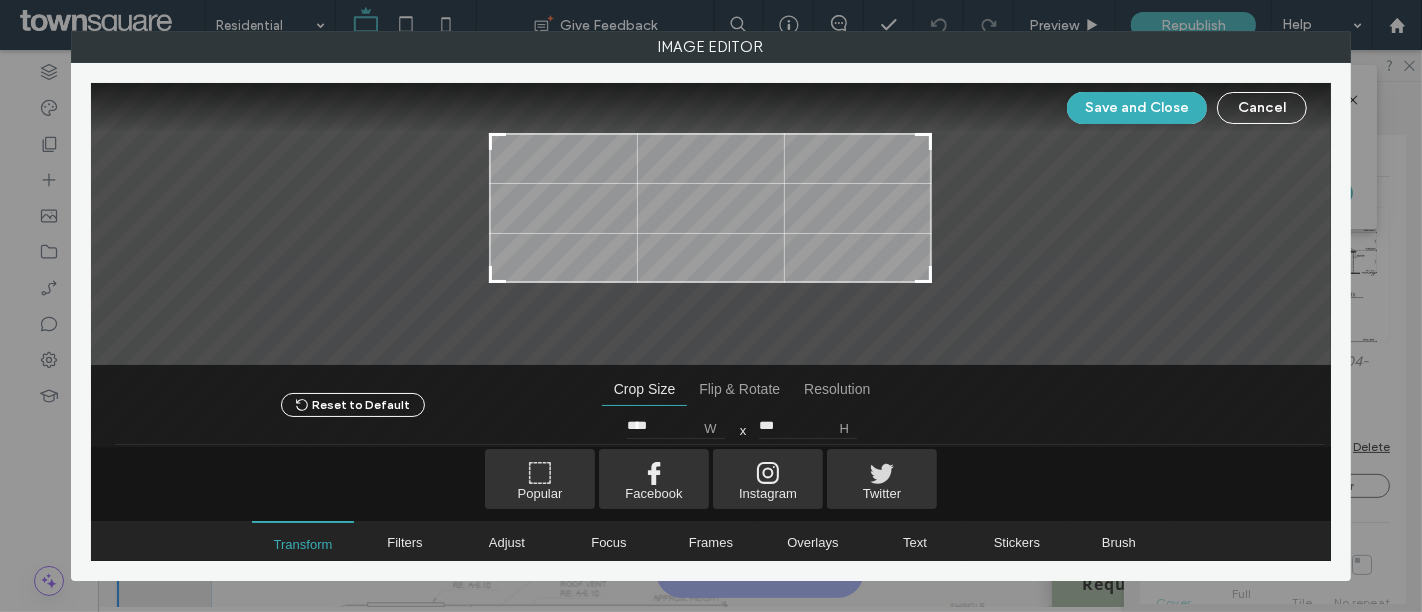 type on "****" 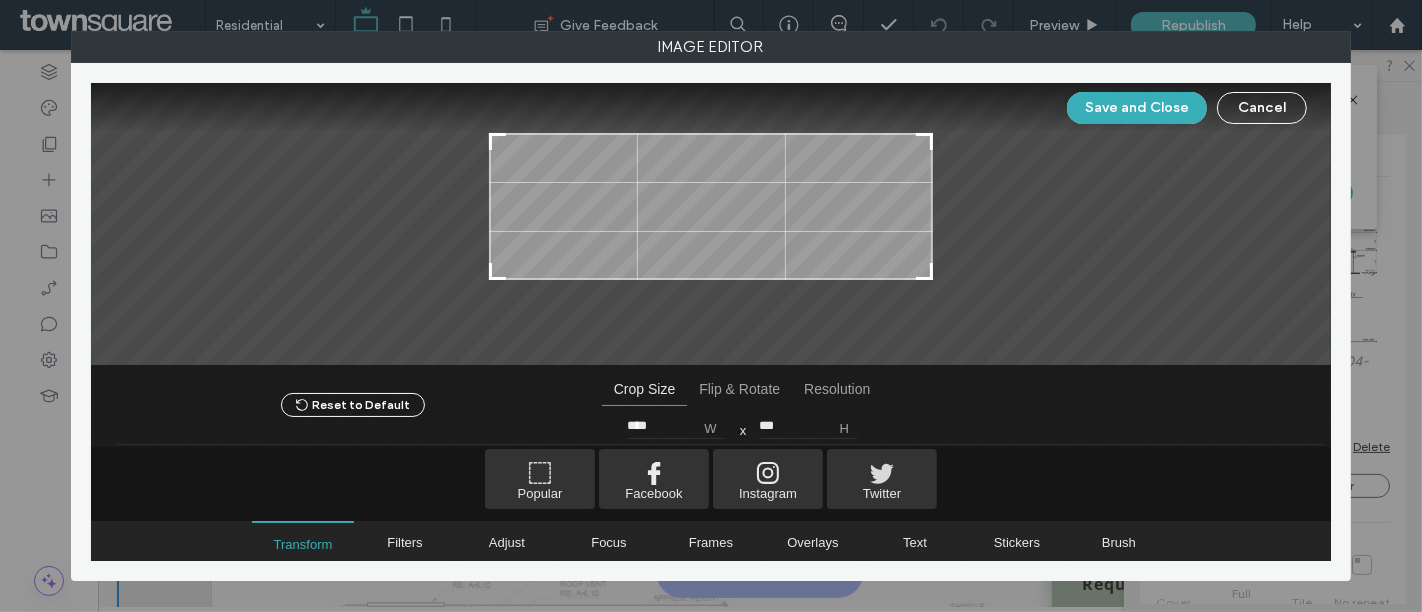 type on "***" 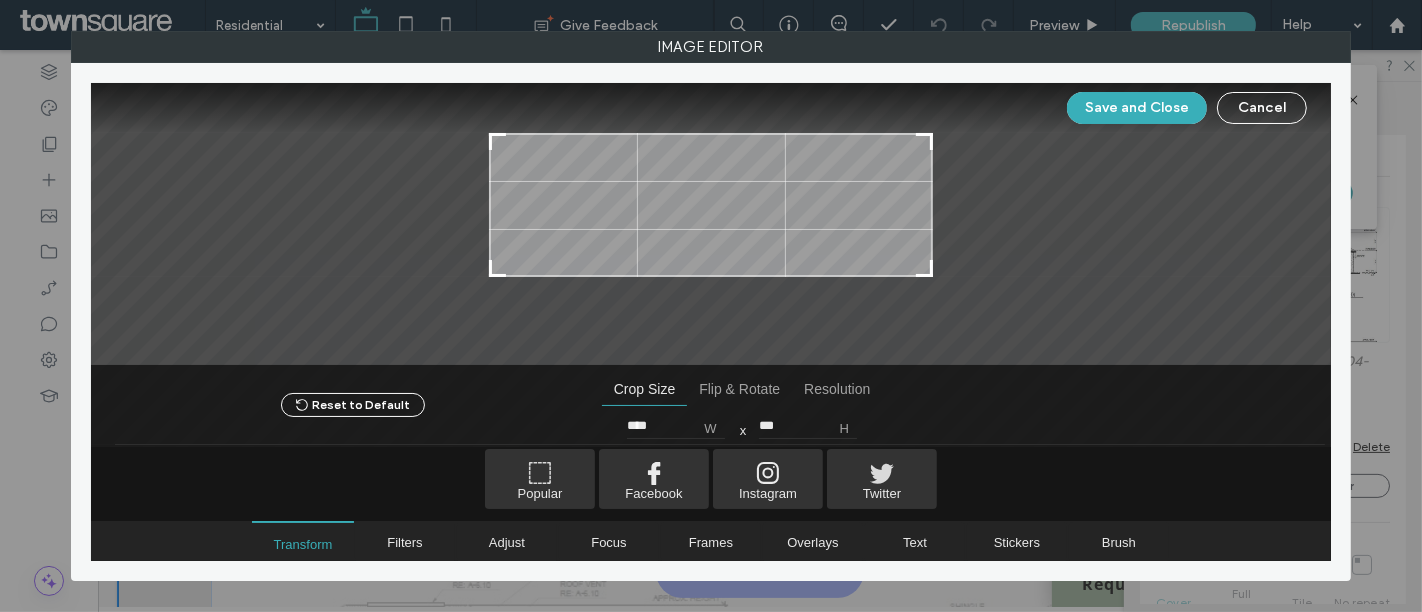 drag, startPoint x: 930, startPoint y: 315, endPoint x: 944, endPoint y: 275, distance: 42.379242 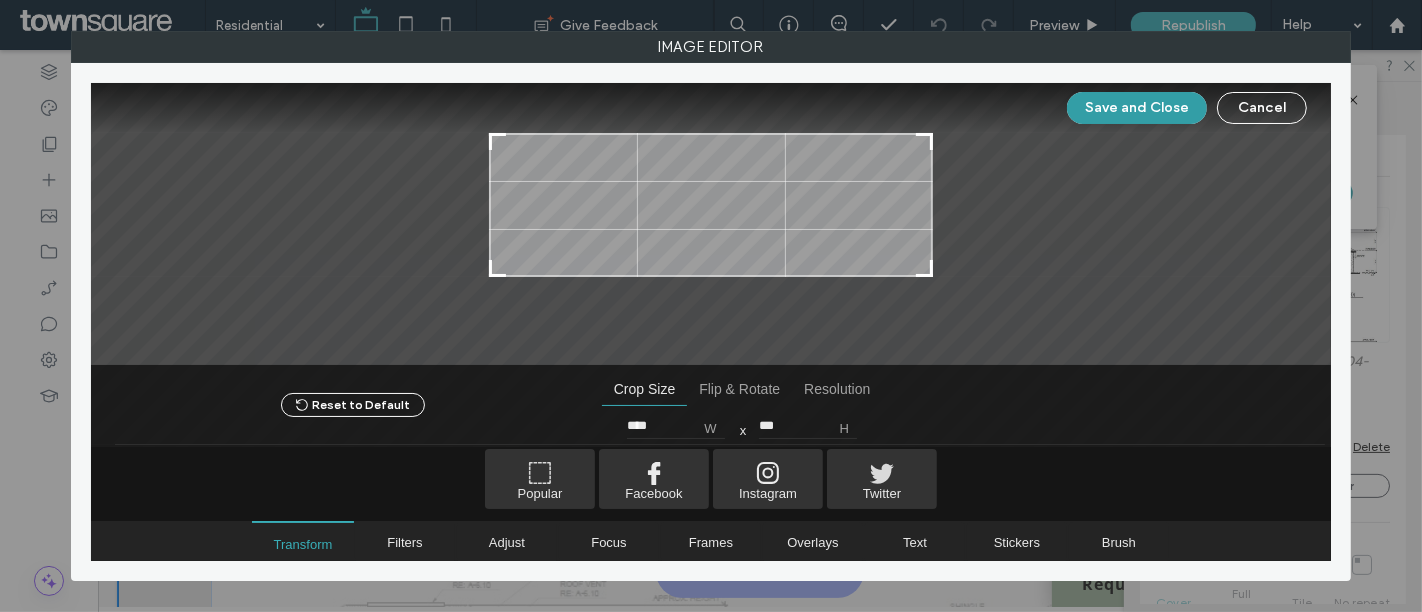 click on "Save and Close" at bounding box center (1137, 108) 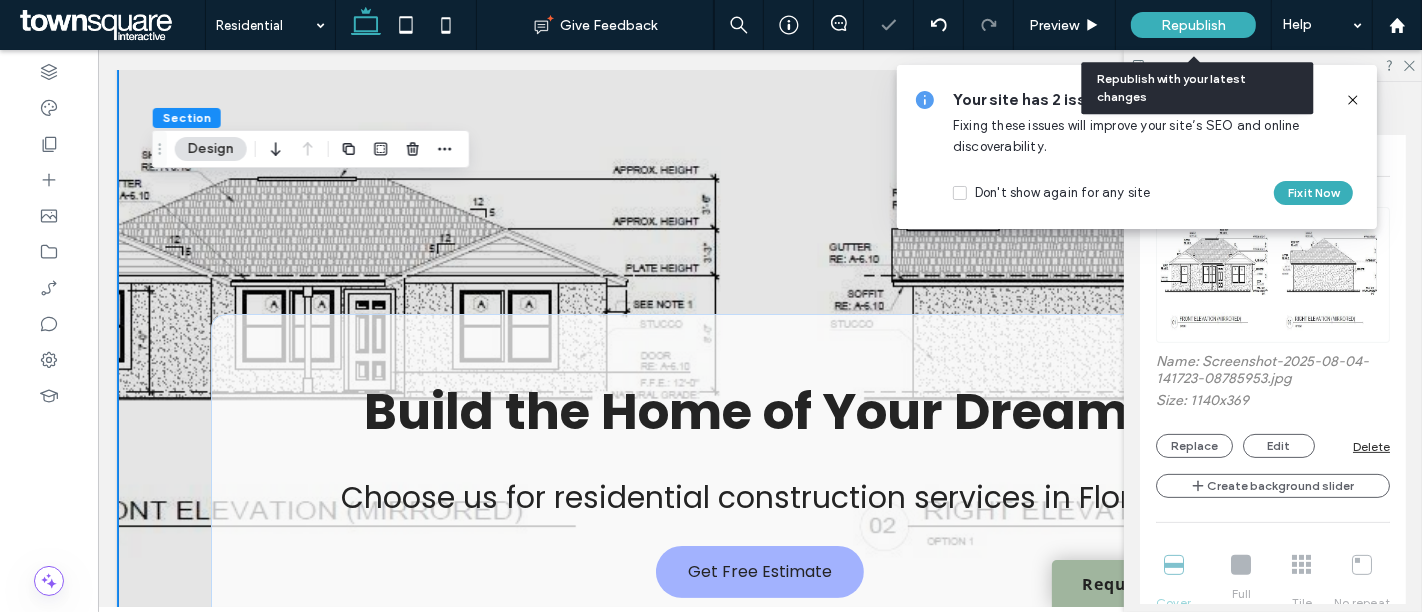 click on "Republish" at bounding box center (1193, 25) 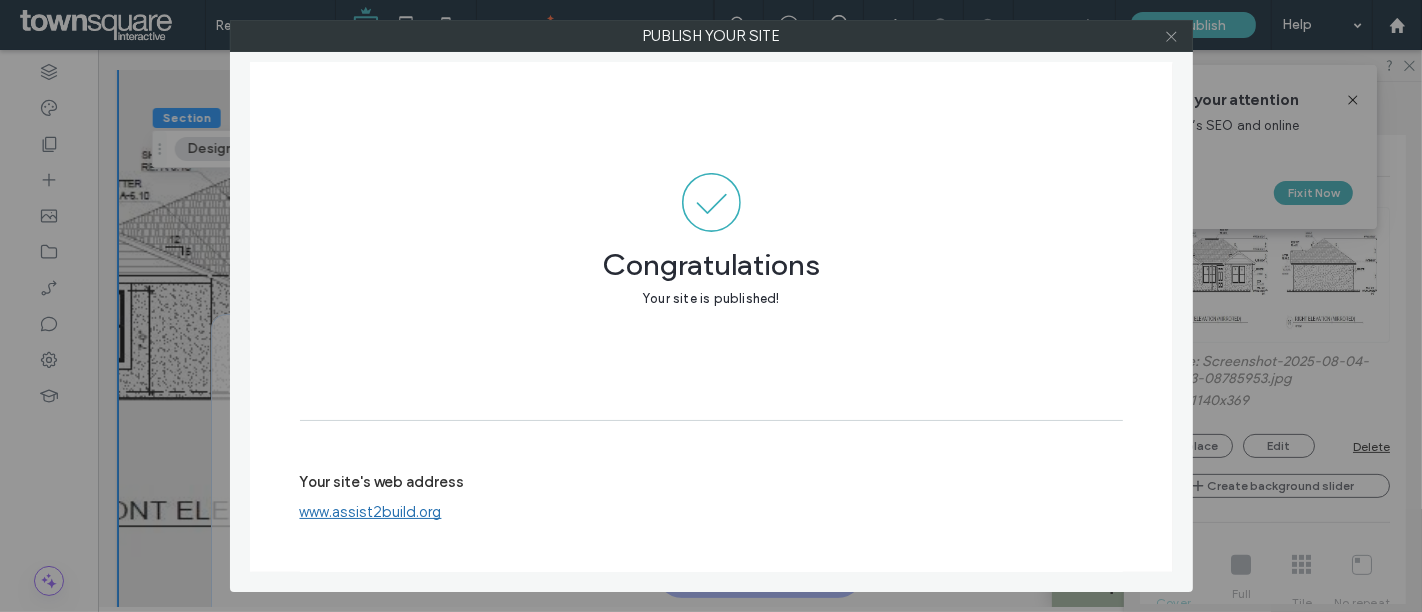 click at bounding box center [1171, 36] 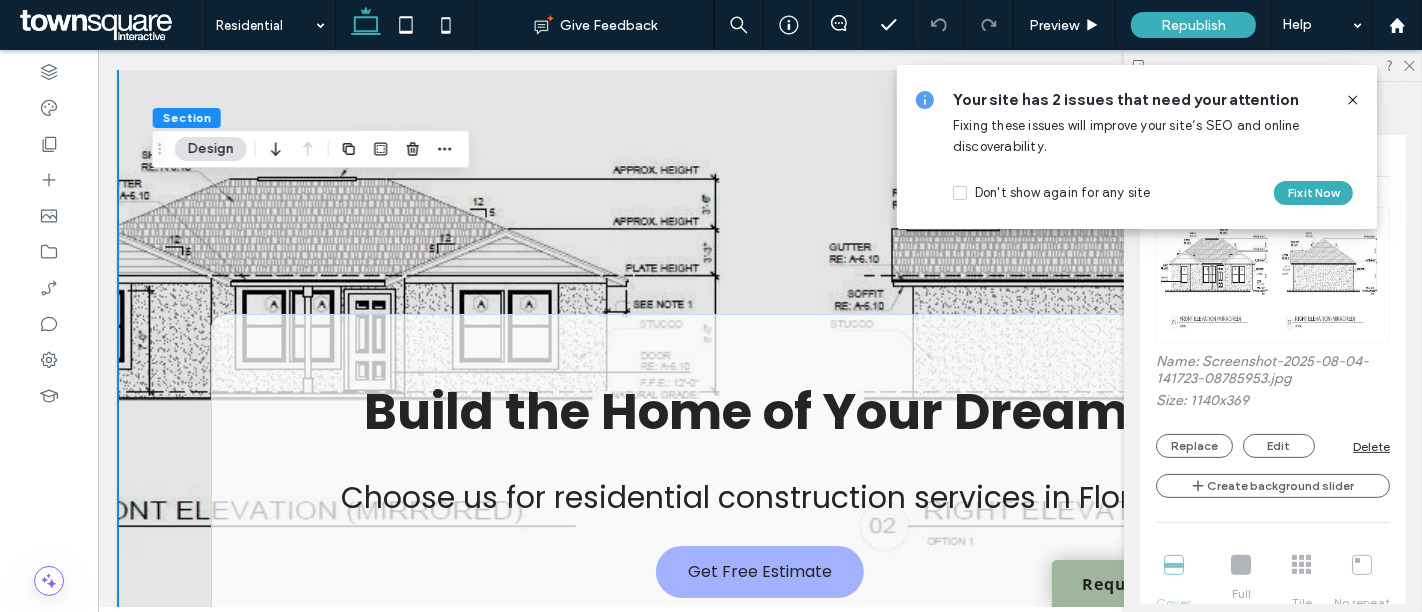 click 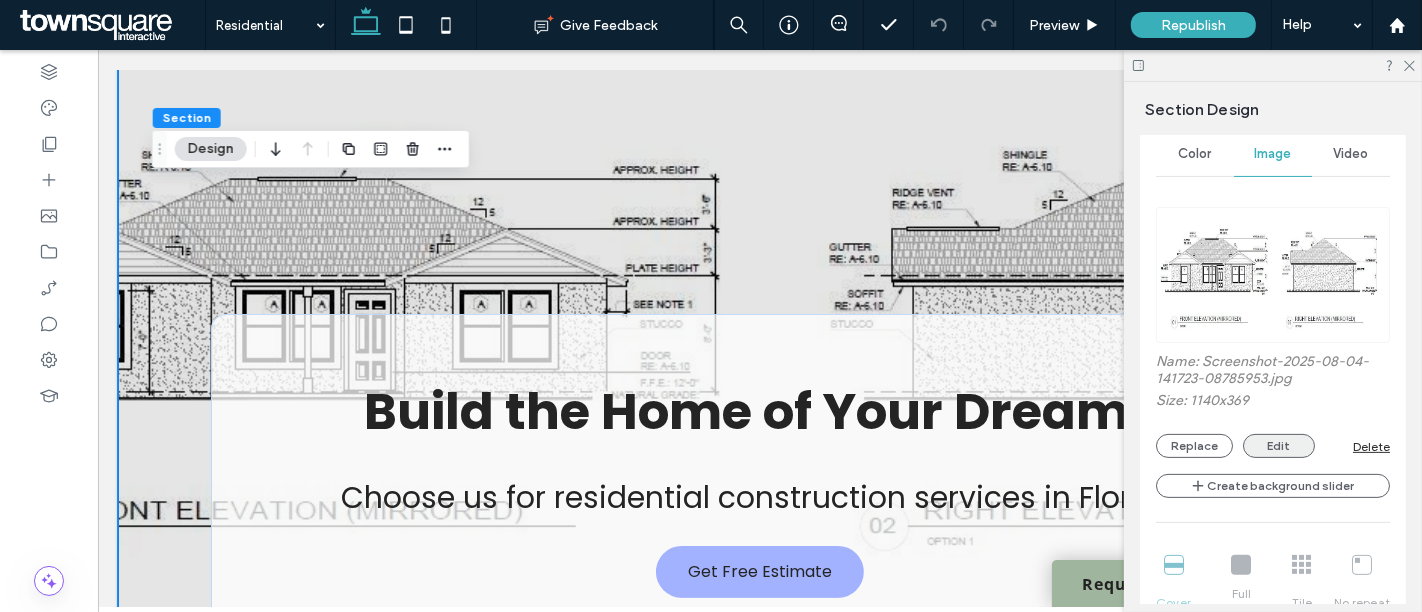 click on "Edit" at bounding box center (1279, 446) 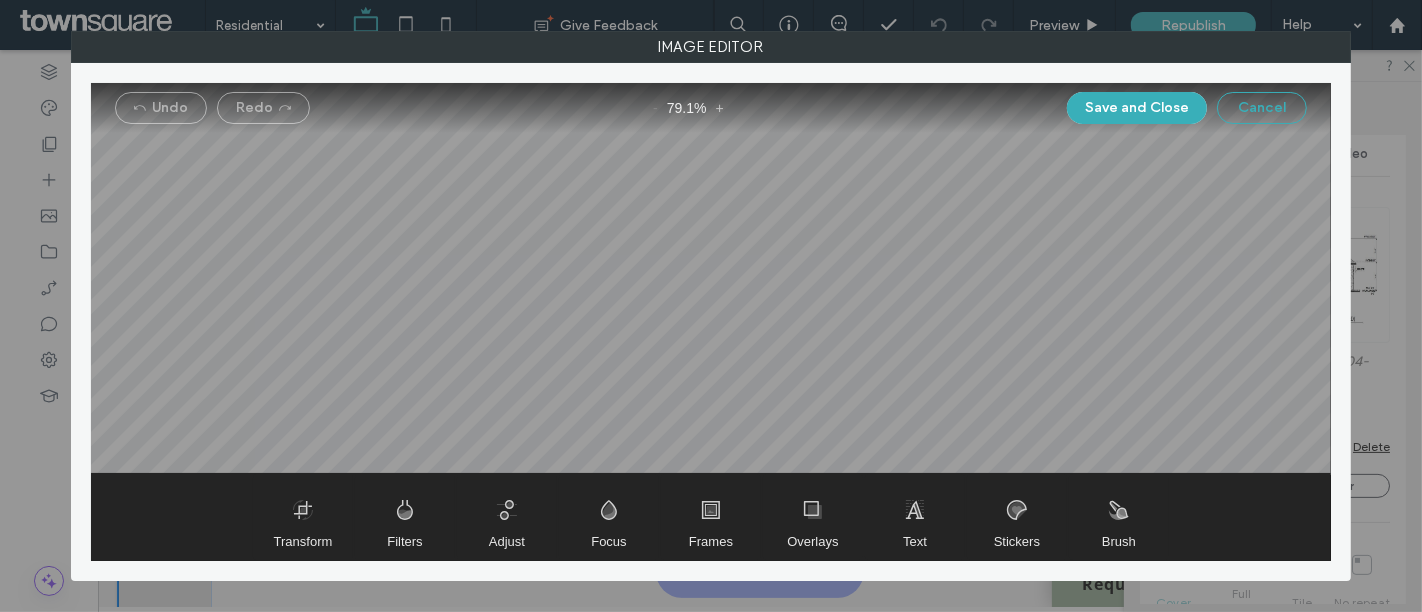 click on "Cancel" at bounding box center [1262, 108] 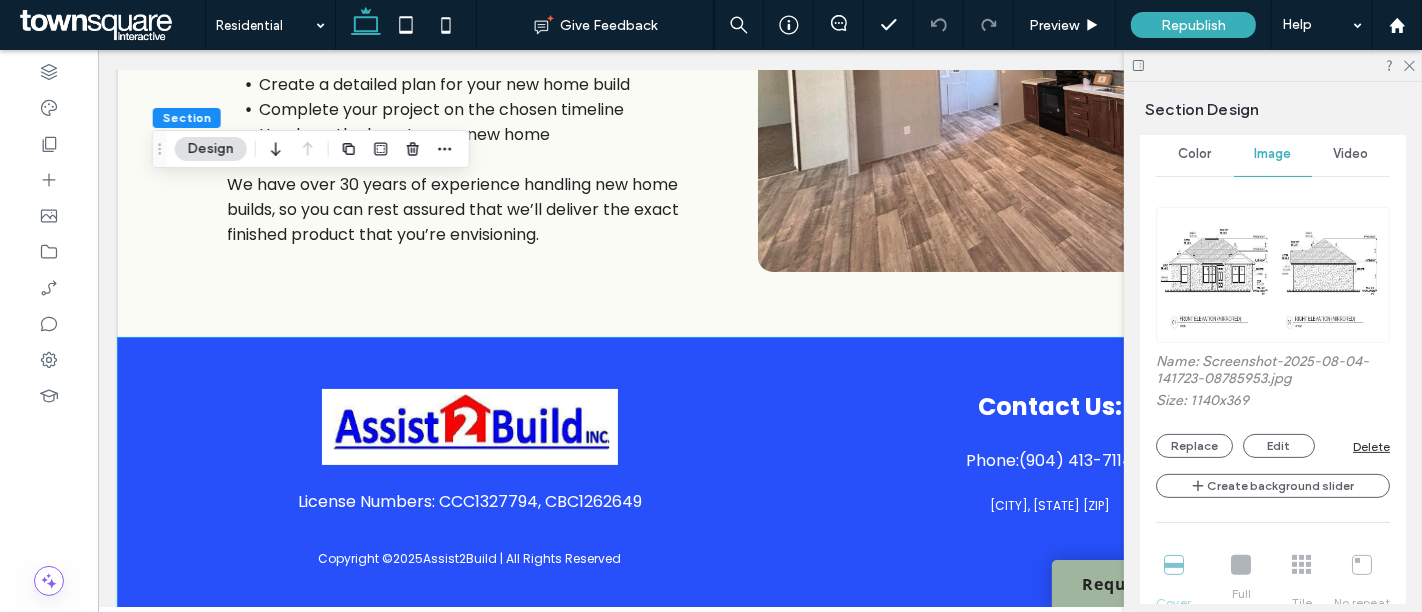 scroll, scrollTop: 1374, scrollLeft: 0, axis: vertical 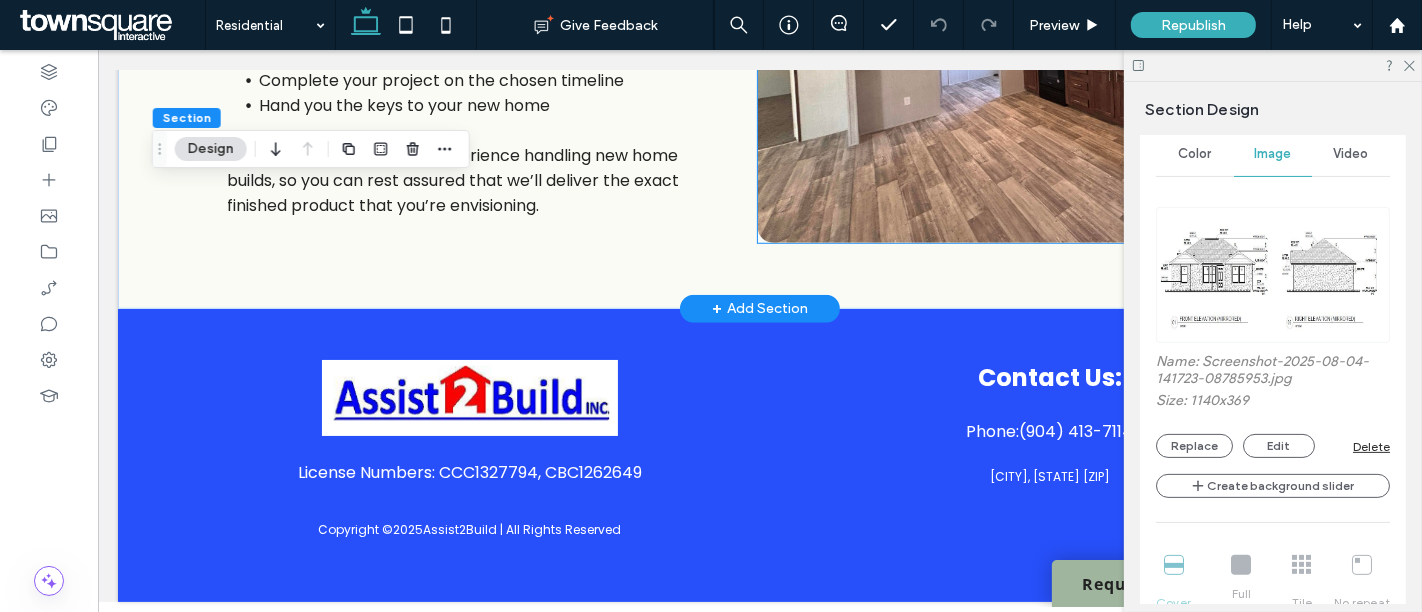 click at bounding box center [1023, 25] 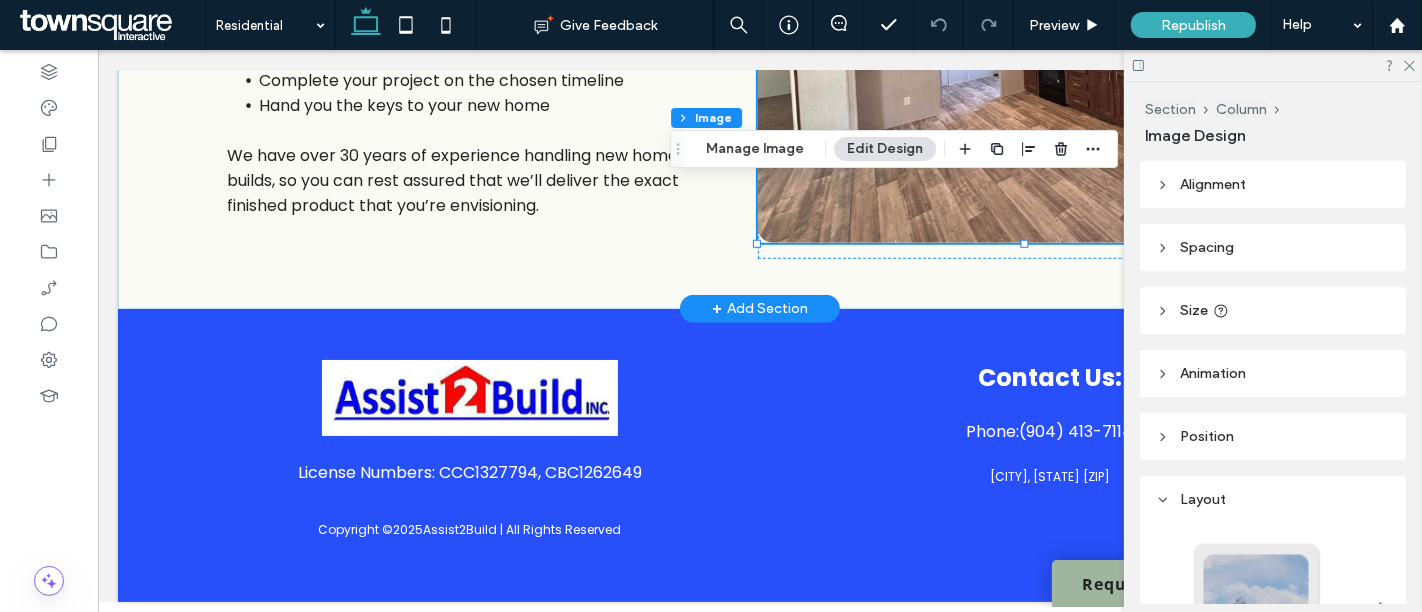 type on "**" 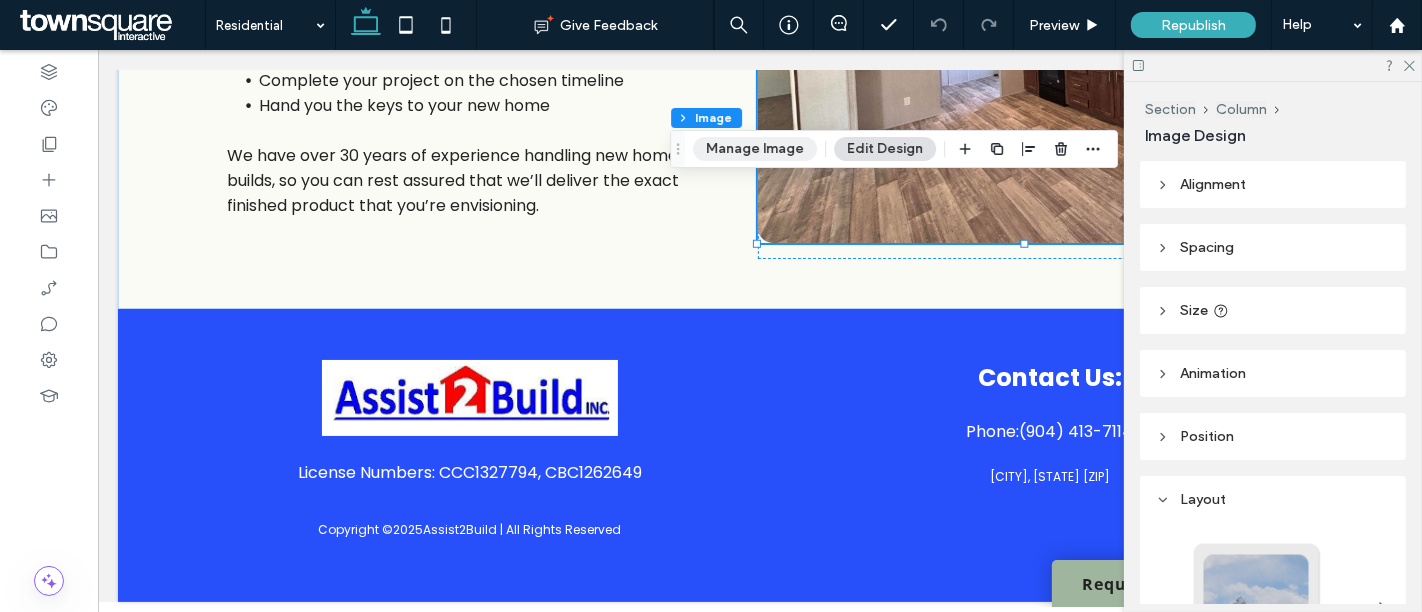 click on "Section Column Image Manage Image Edit Design" at bounding box center (894, 149) 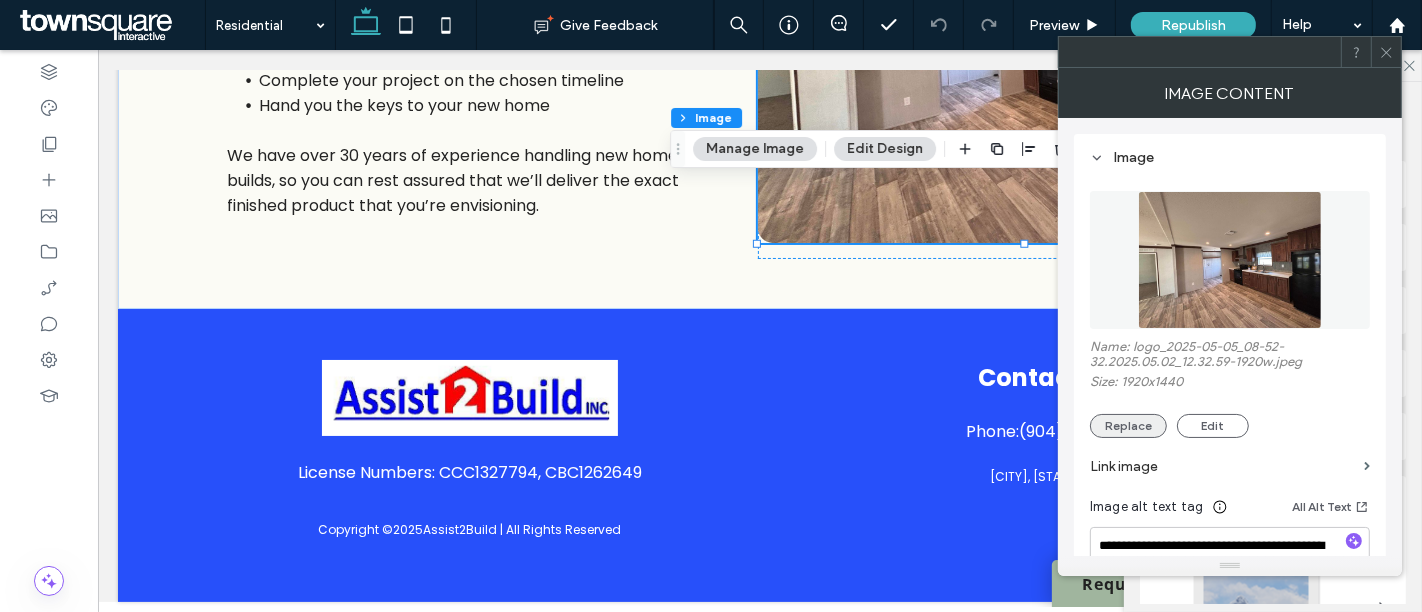 click on "Replace" at bounding box center (1128, 426) 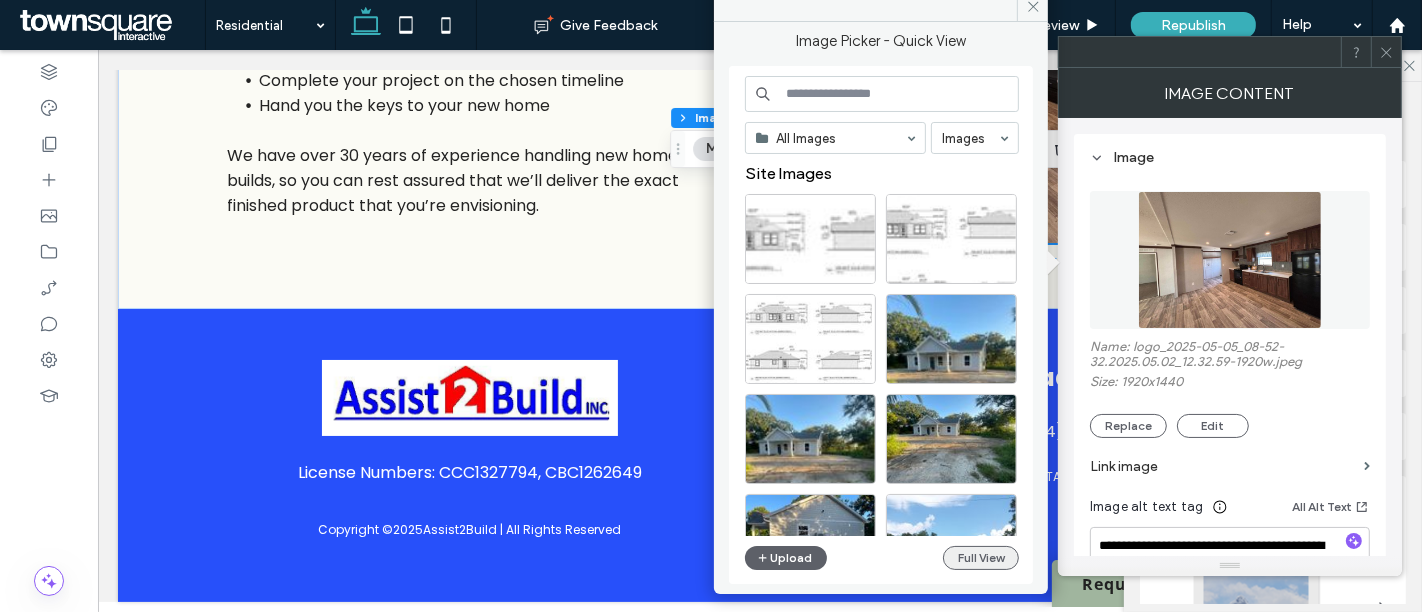 click on "Full View" at bounding box center (981, 558) 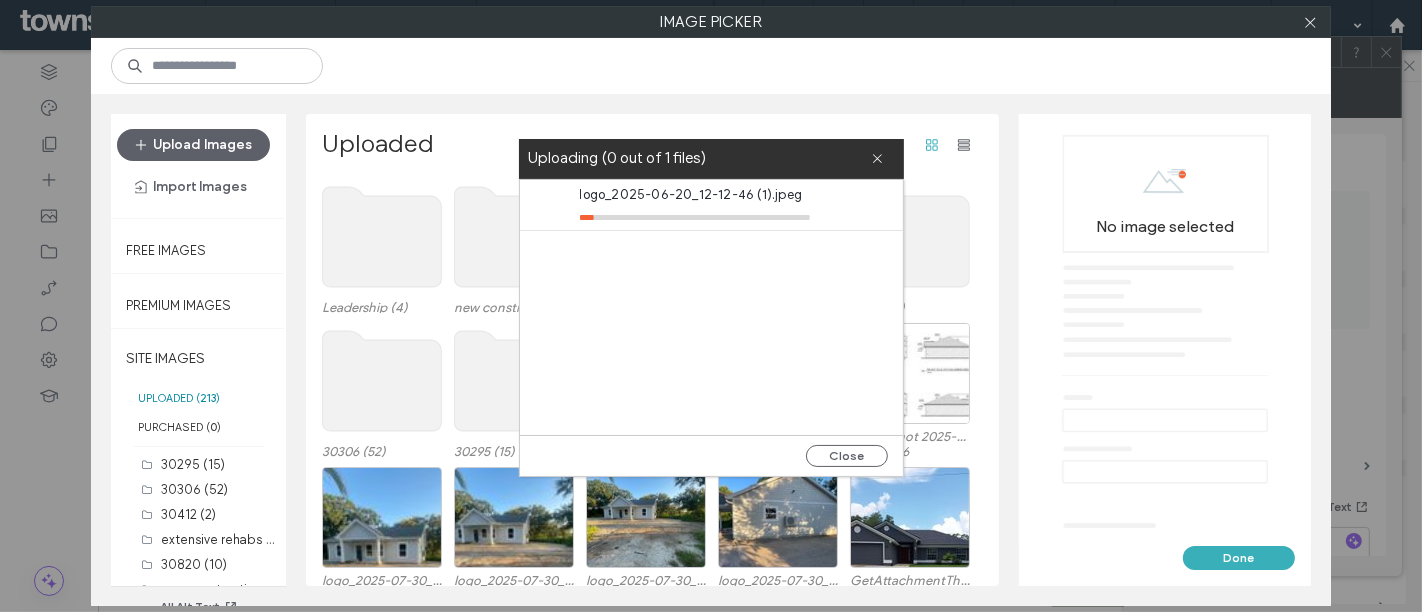click at bounding box center (711, 66) 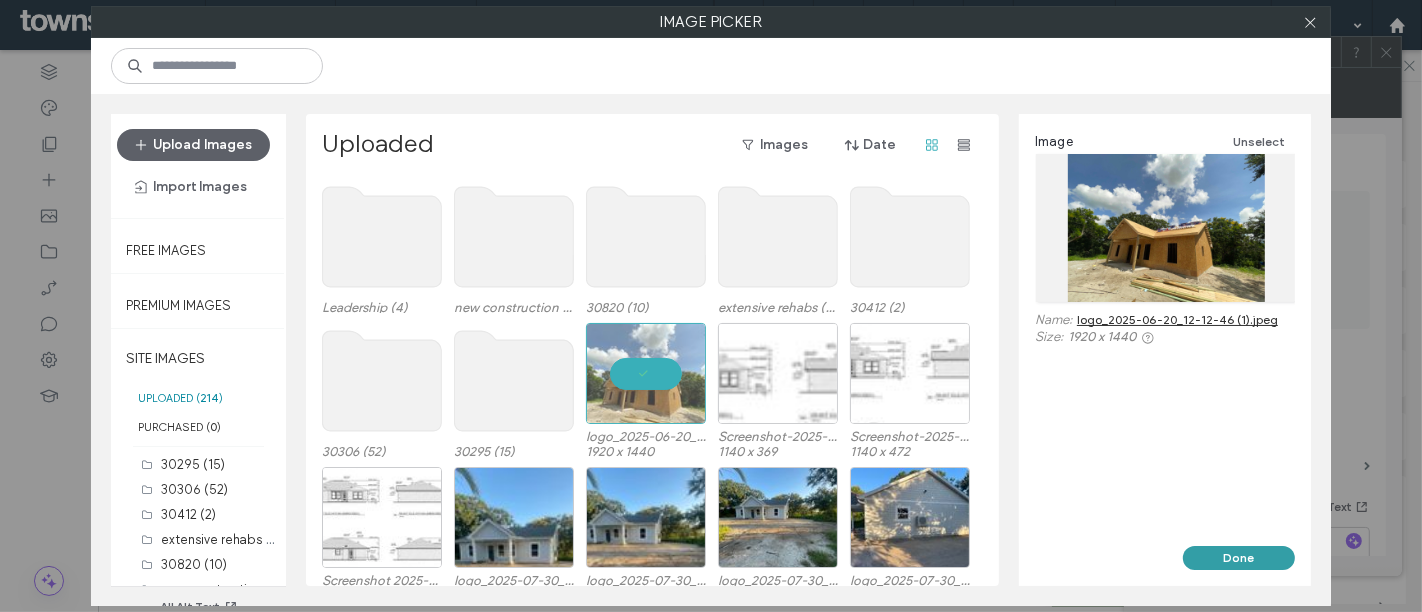 click on "Done" at bounding box center [1239, 558] 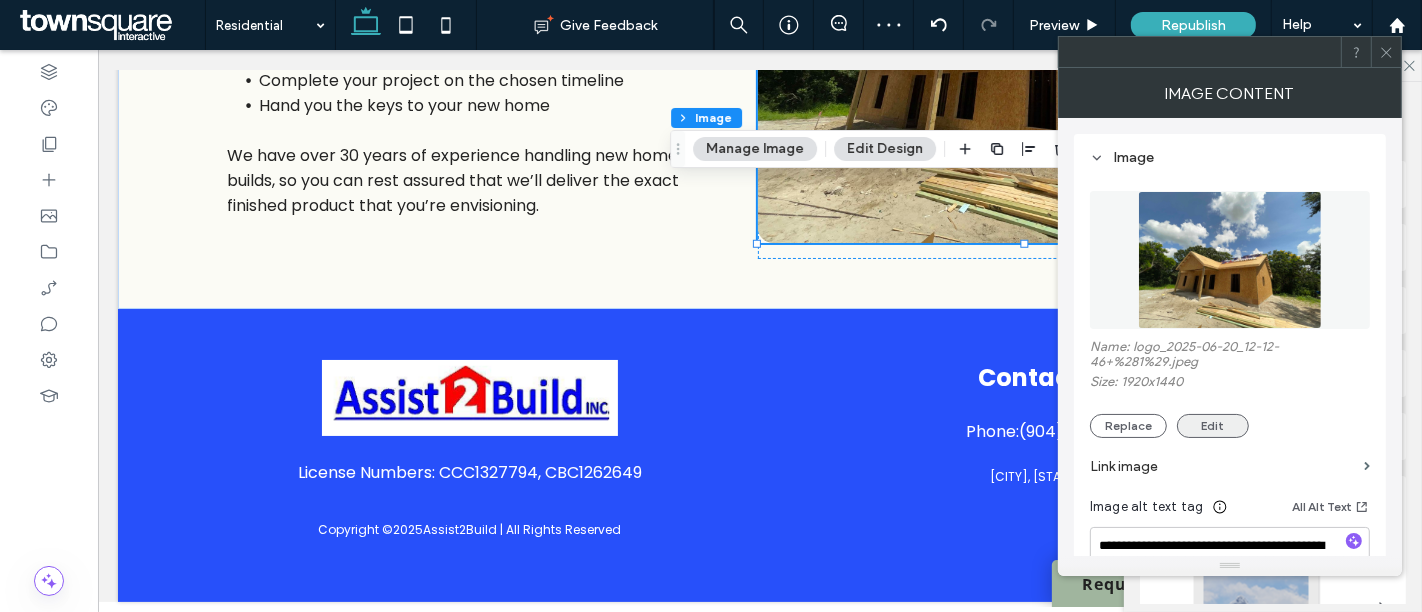 click on "Edit" at bounding box center [1213, 426] 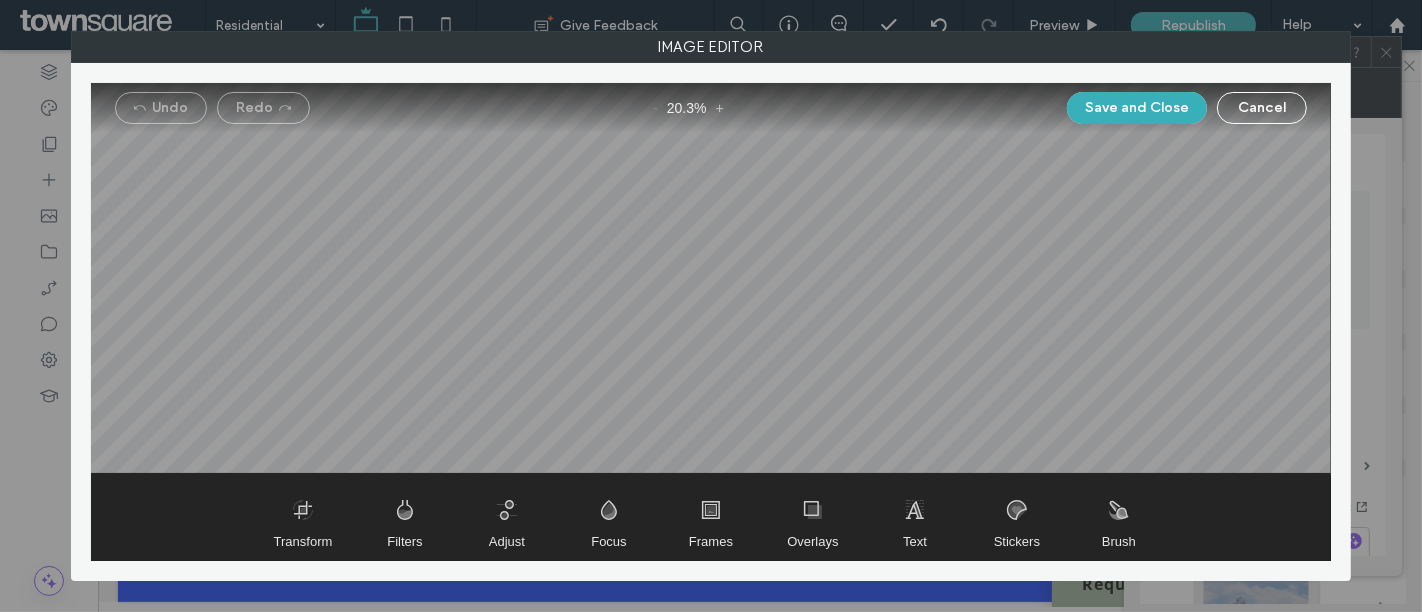 click on "Cancel" at bounding box center (1262, 108) 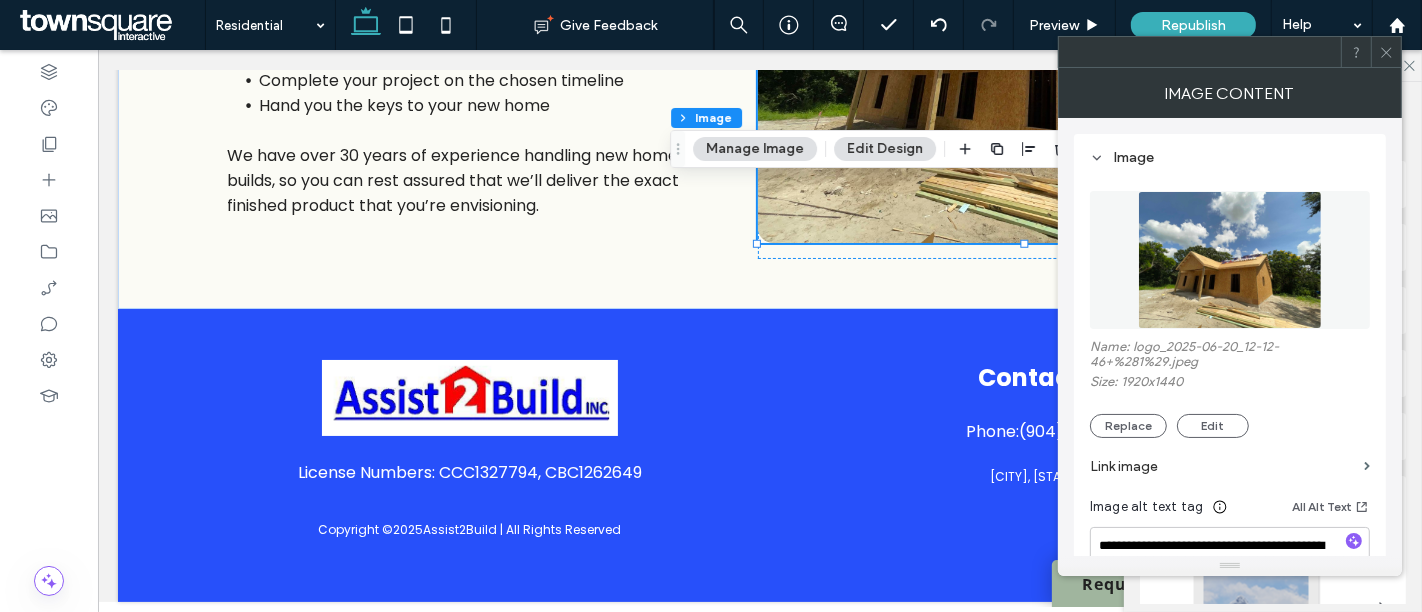 click 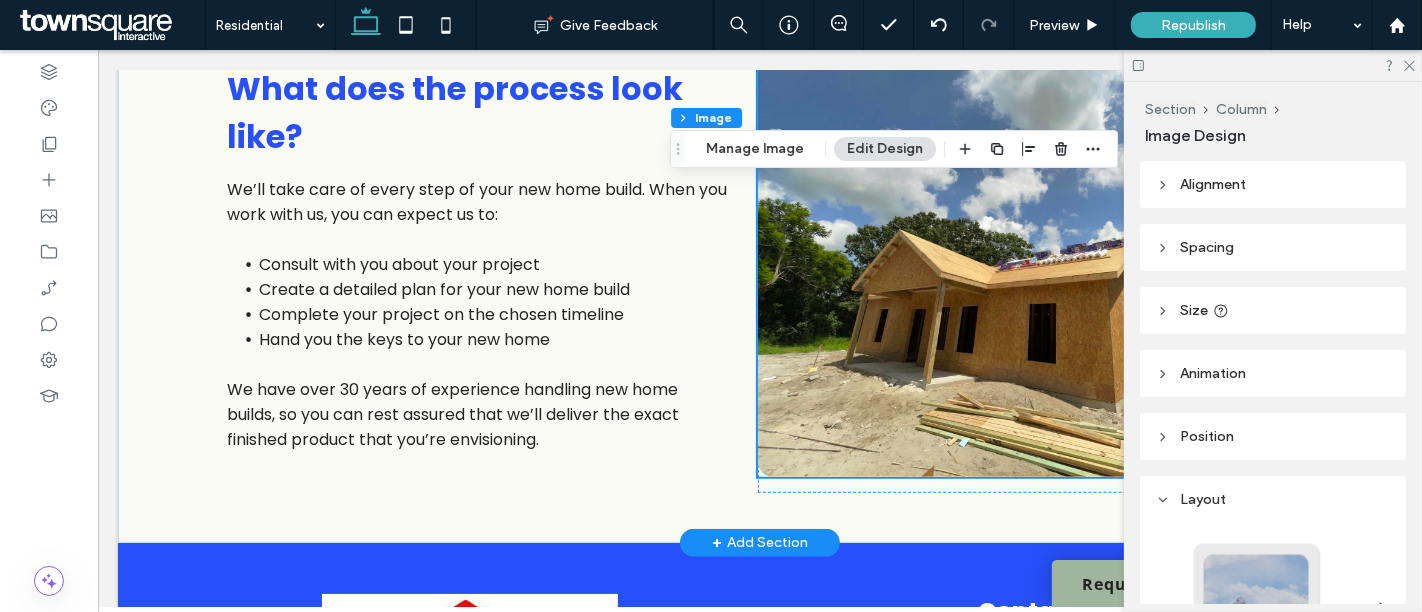 scroll, scrollTop: 1074, scrollLeft: 0, axis: vertical 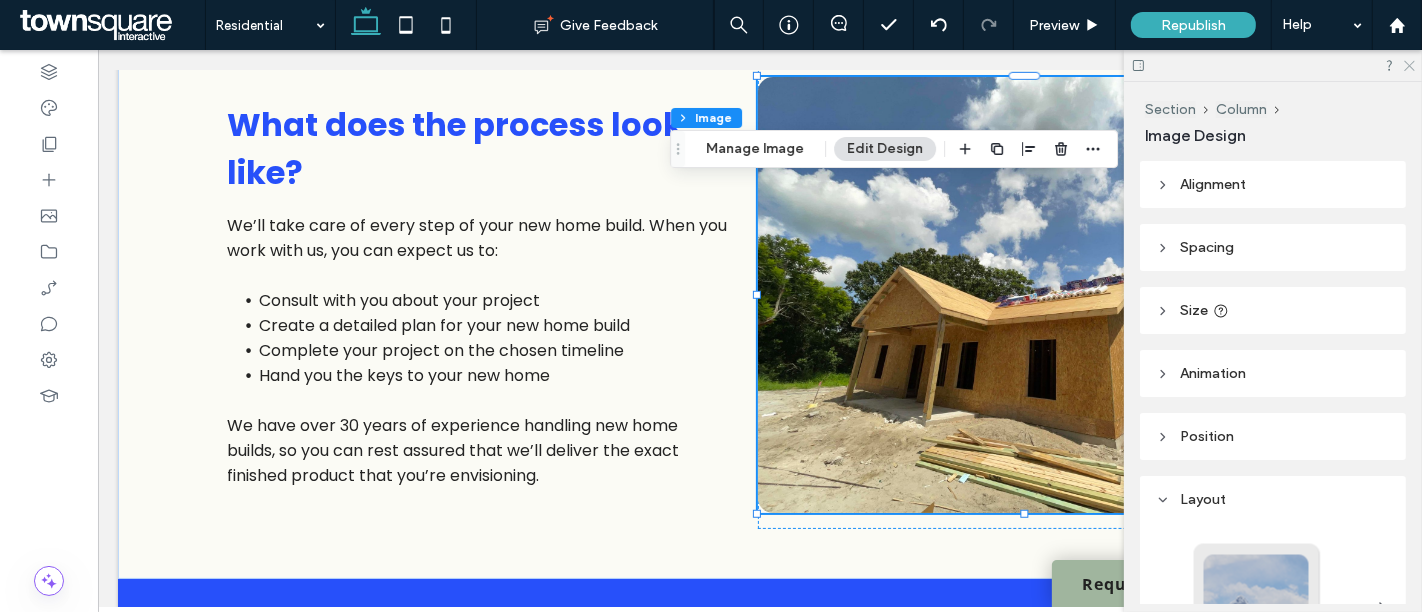 click 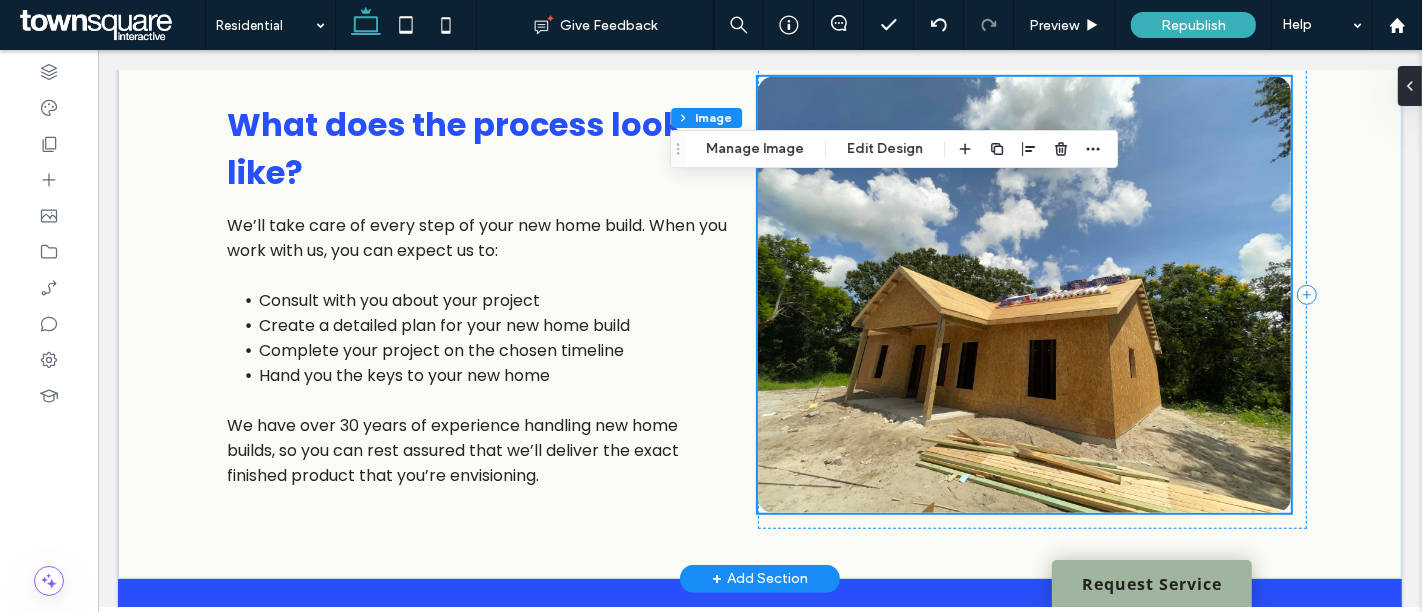 scroll, scrollTop: 1085, scrollLeft: 0, axis: vertical 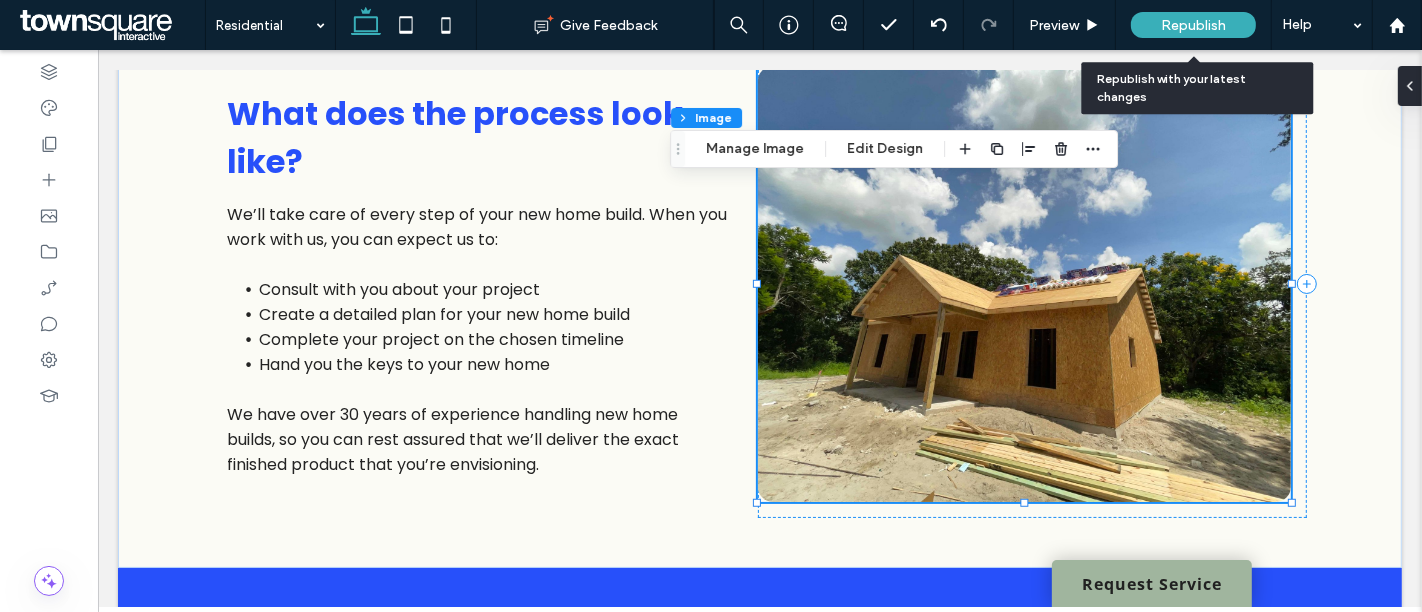click on "Republish" at bounding box center [1193, 25] 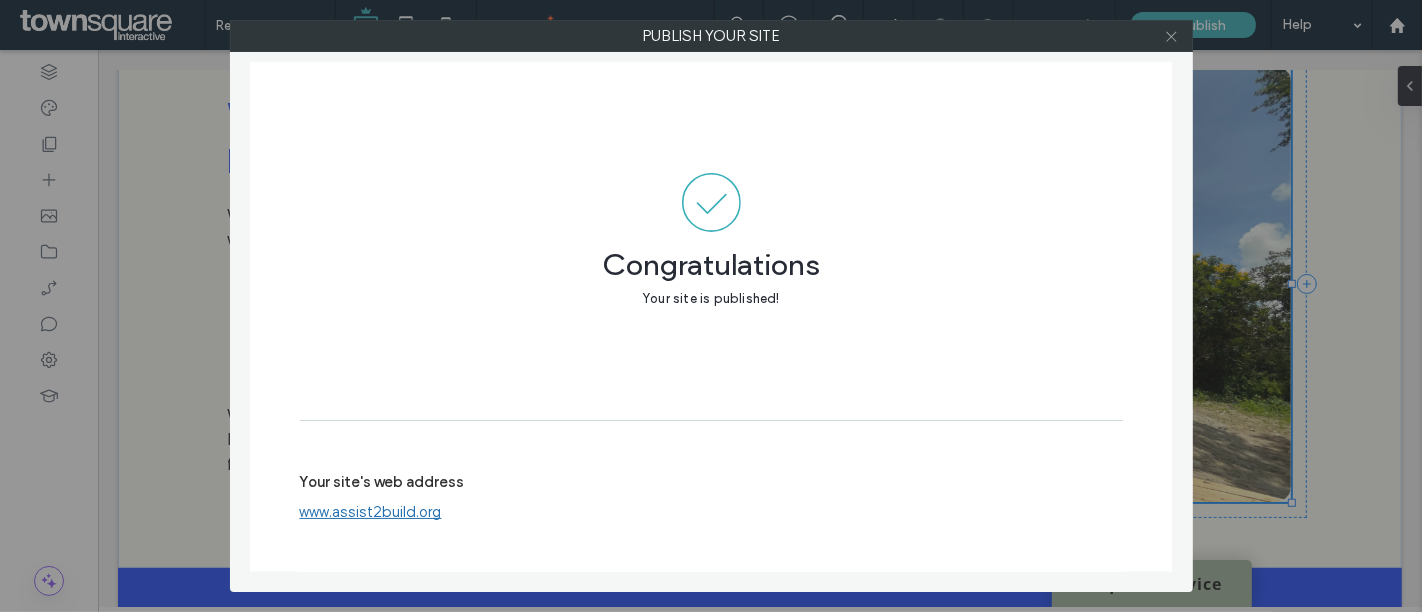 click 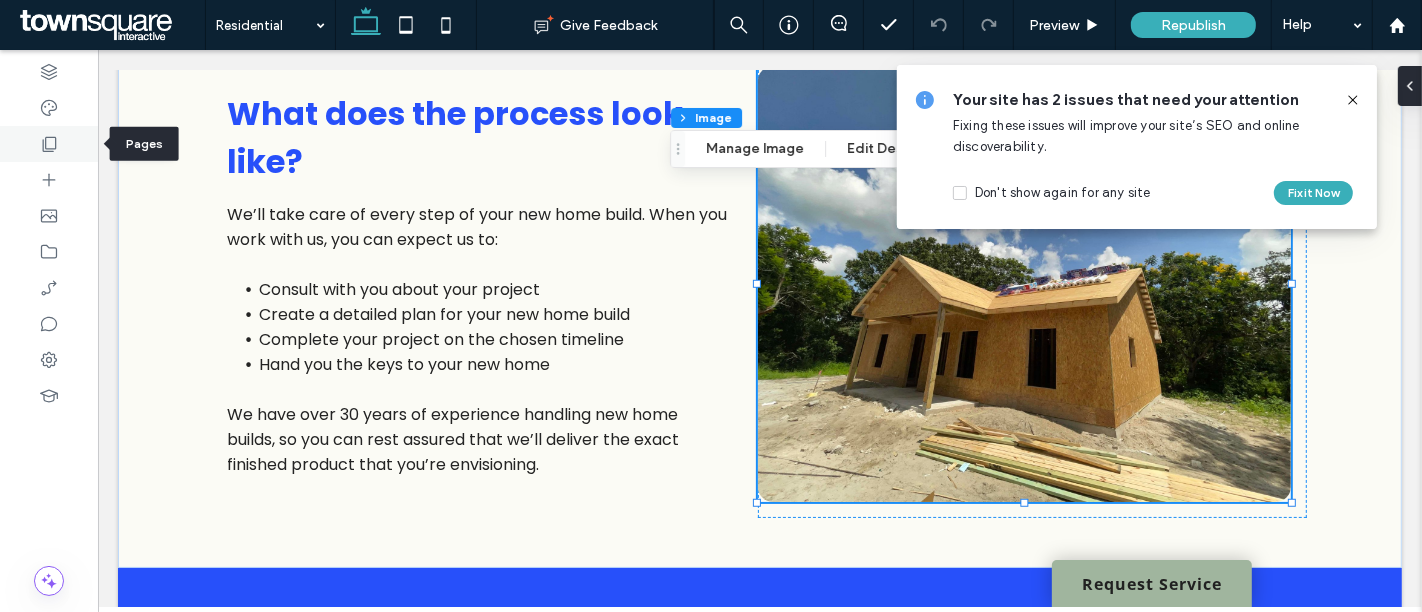 click at bounding box center [49, 144] 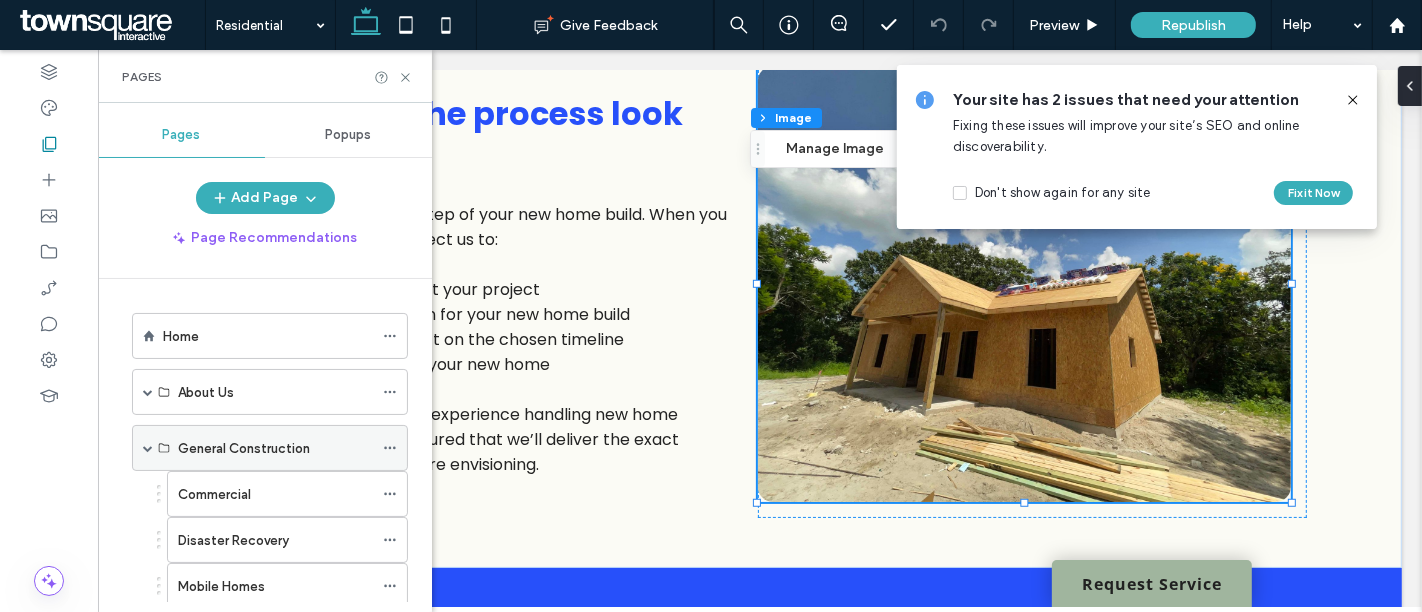 scroll, scrollTop: 152, scrollLeft: 0, axis: vertical 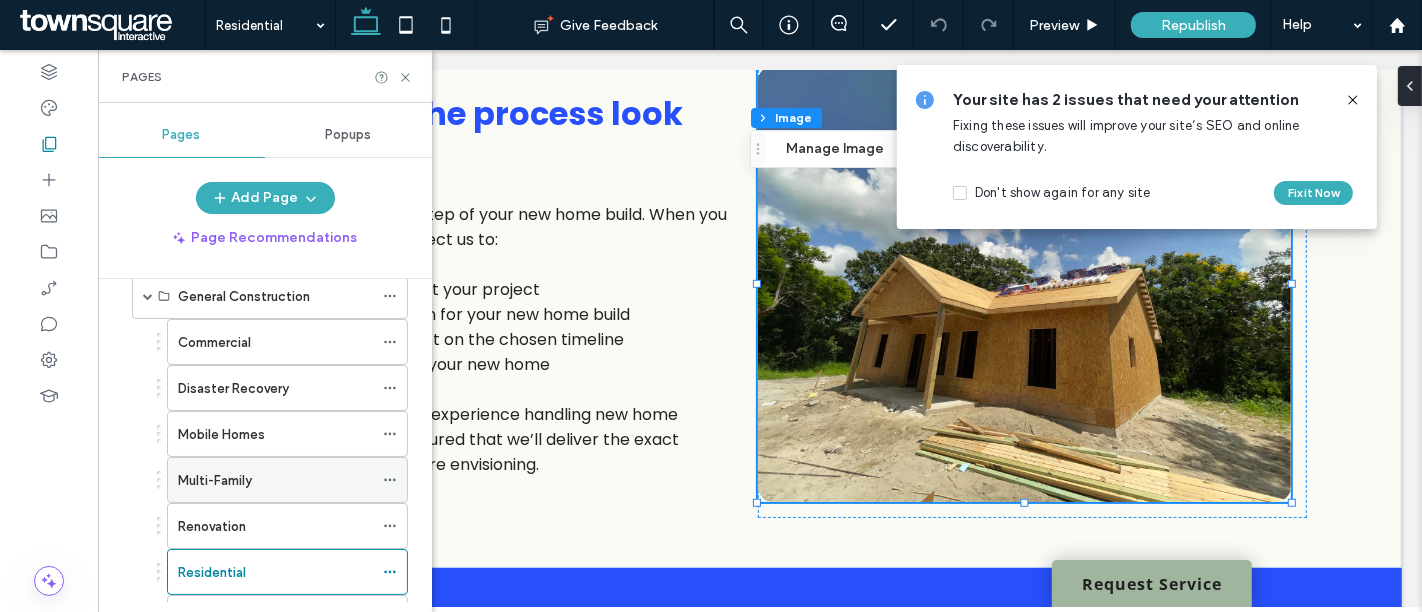 click on "Multi-Family" at bounding box center (275, 480) 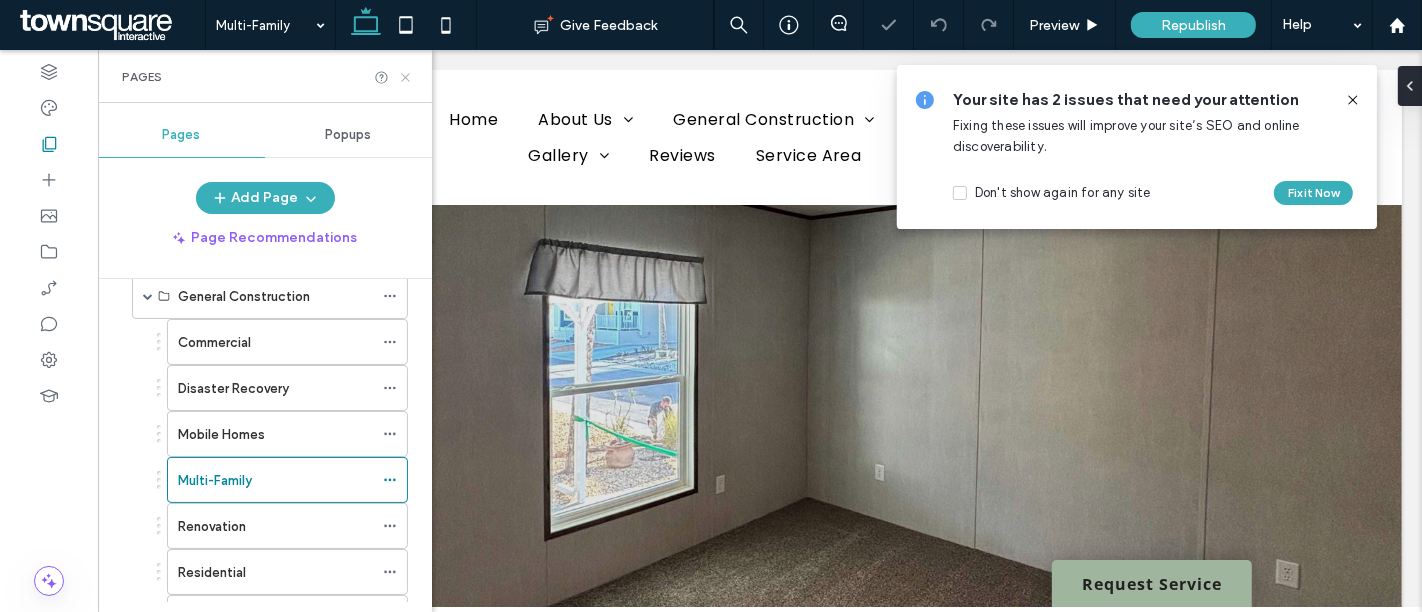 scroll, scrollTop: 0, scrollLeft: 0, axis: both 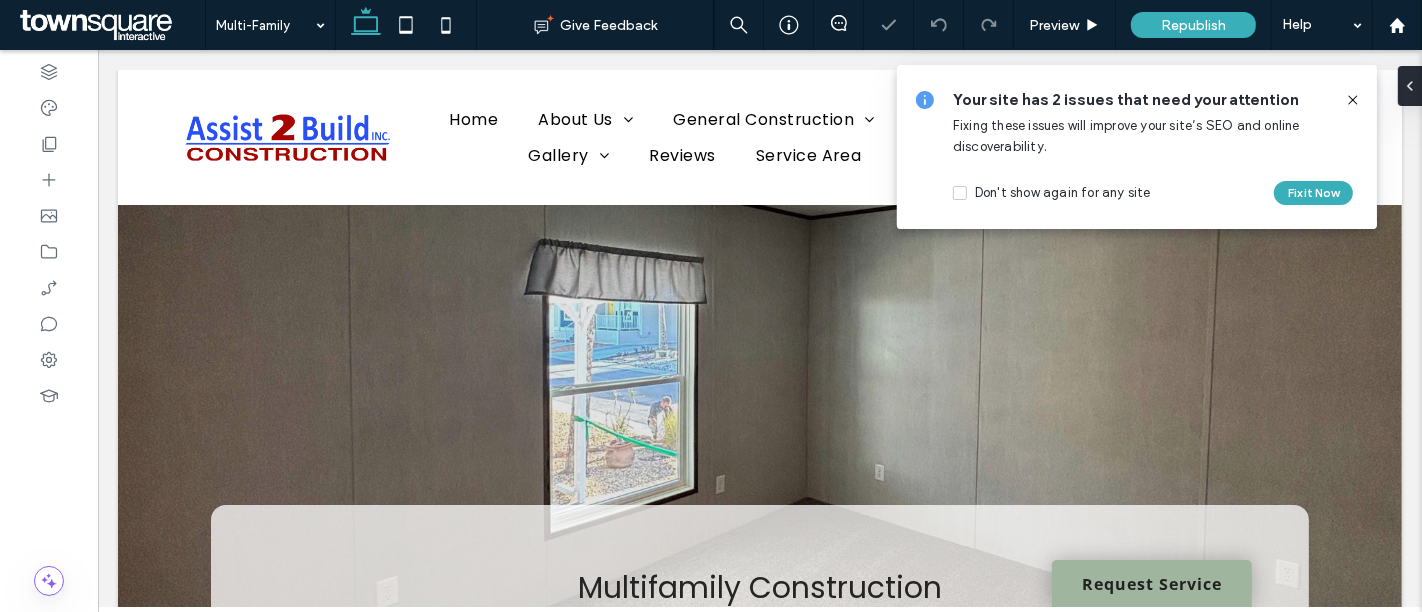 click 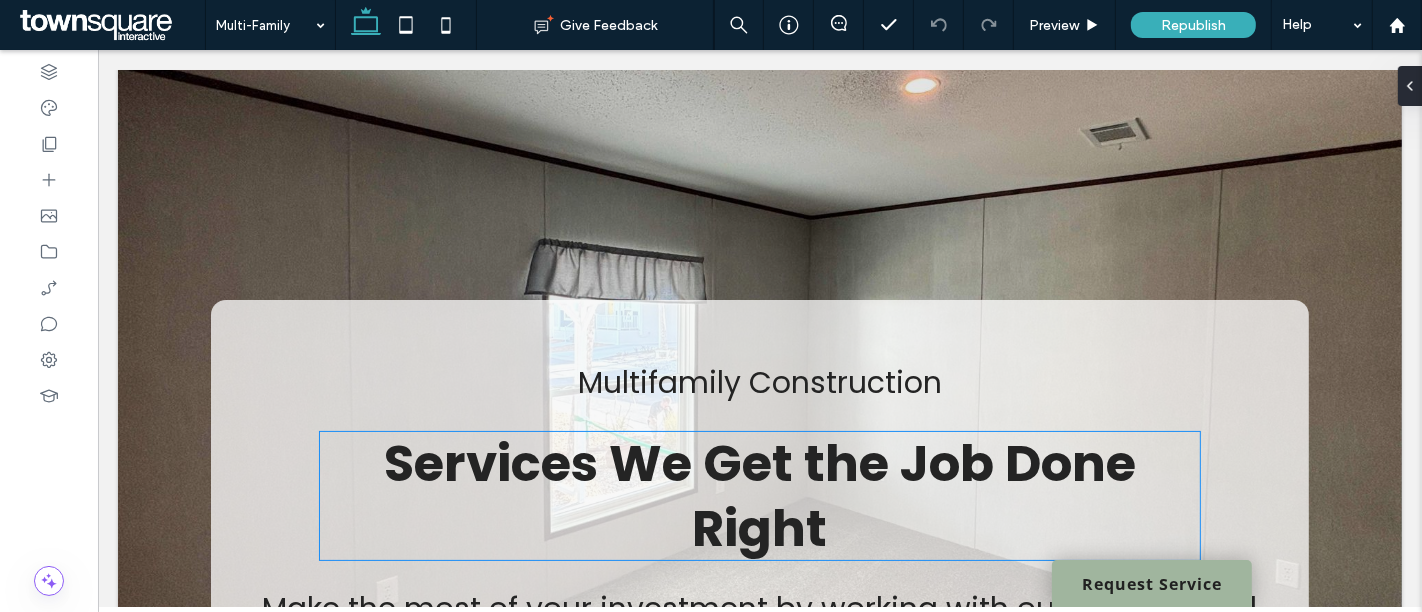 scroll, scrollTop: 0, scrollLeft: 0, axis: both 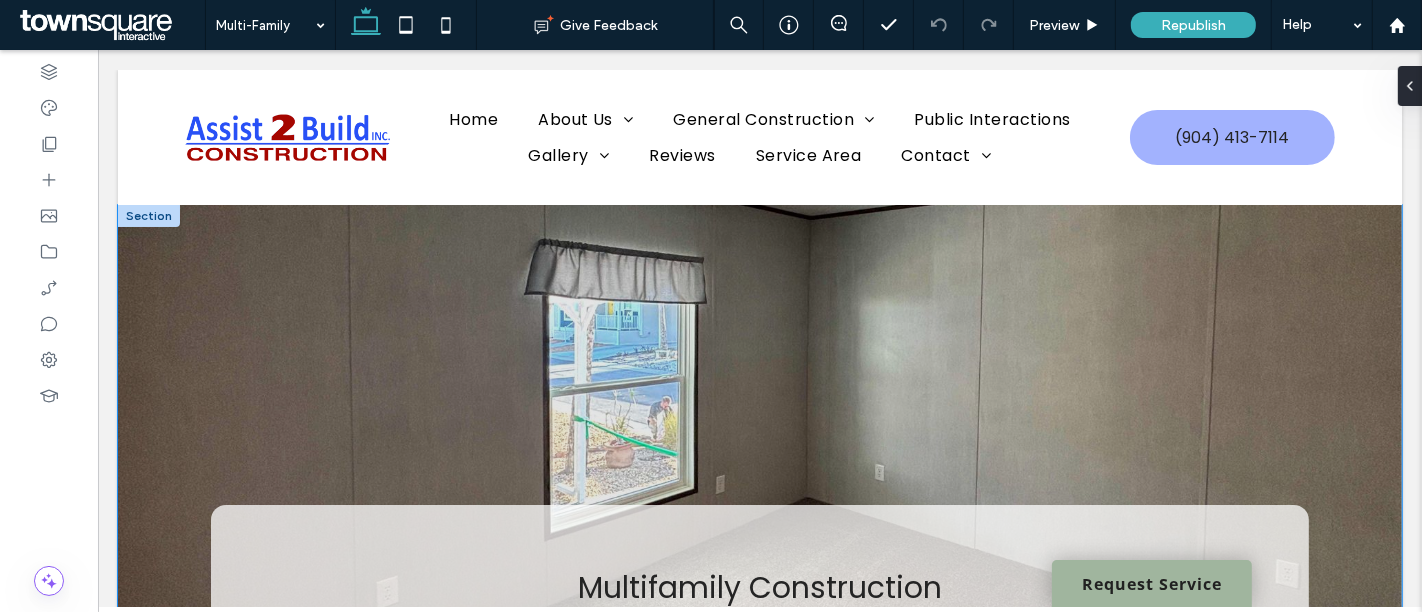click on "Multifamily Construction
Services We Get the Job Done Right
Make the most of your investment by working with our professional builders. Our services come second to none. ﻿
Schedule Inspection Now" at bounding box center (759, 612) 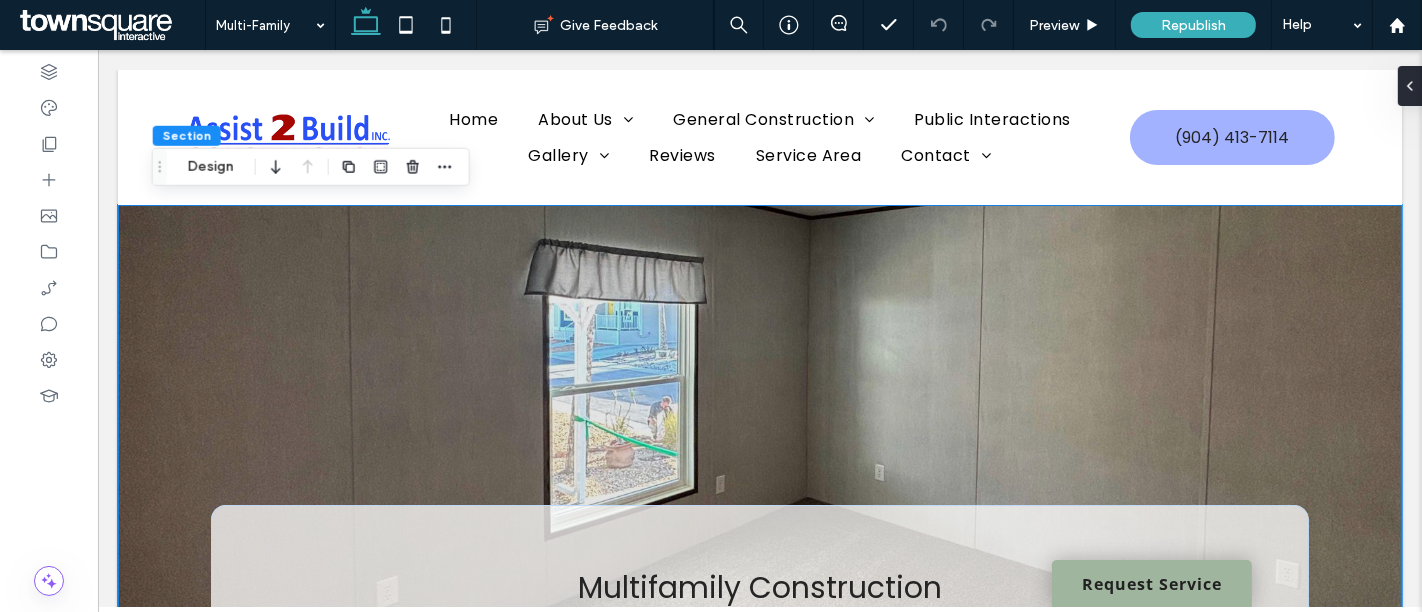 click on "Multifamily Construction
Services We Get the Job Done Right
Make the most of your investment by working with our professional builders. Our services come second to none. ﻿
Schedule Inspection Now" at bounding box center (759, 612) 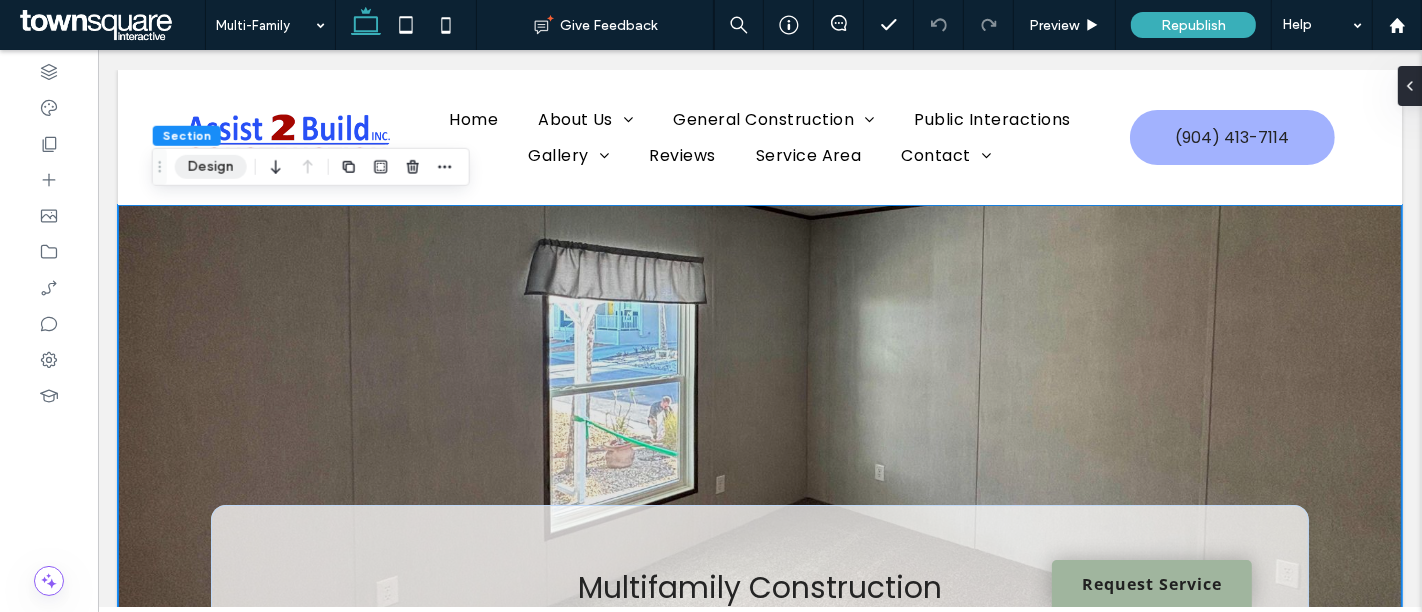 click on "Design" at bounding box center [211, 167] 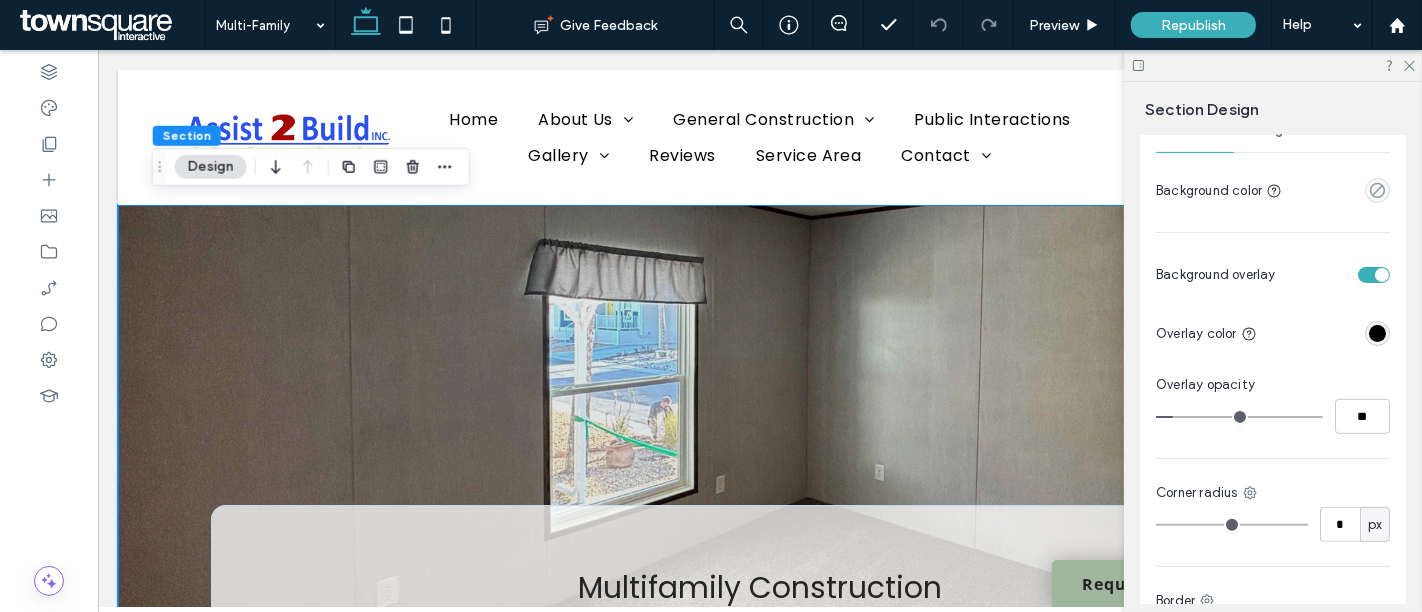 scroll, scrollTop: 288, scrollLeft: 0, axis: vertical 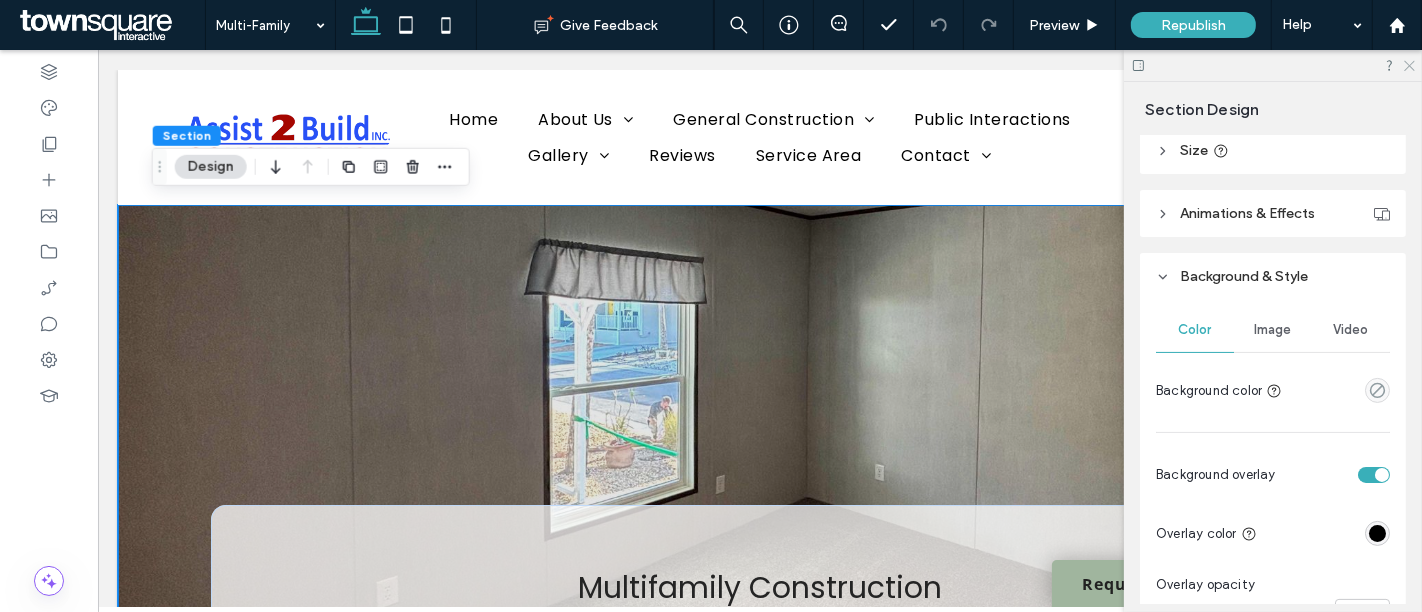 click 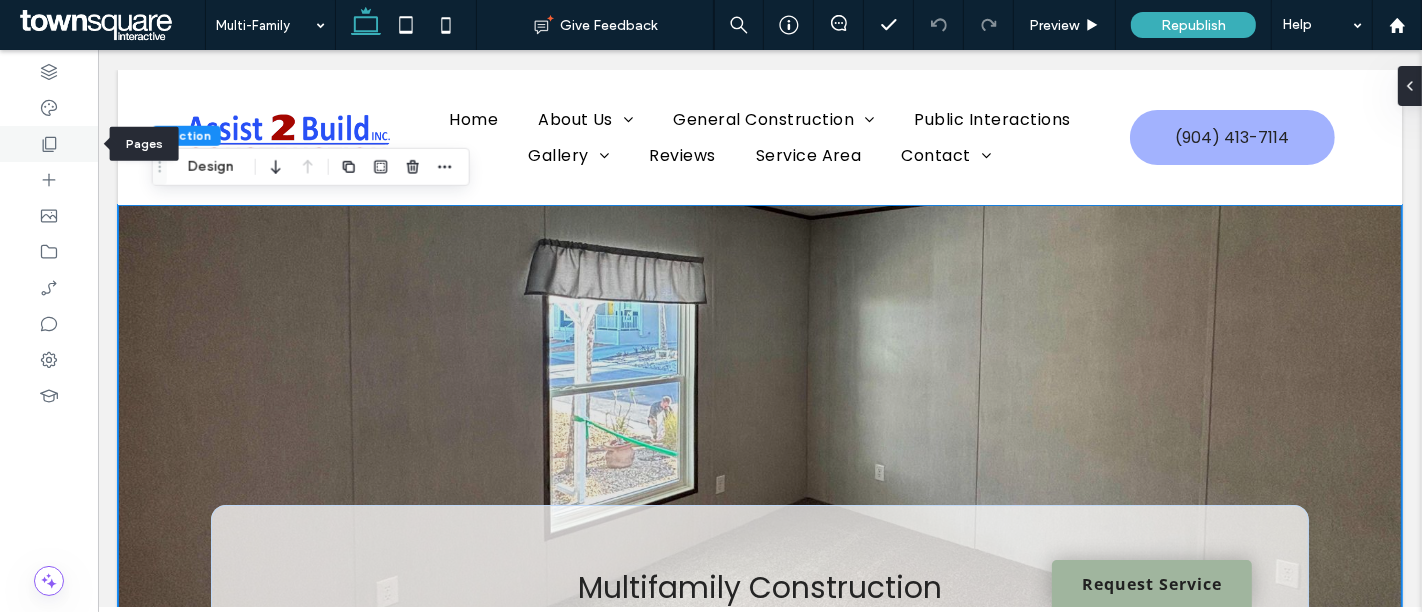 click at bounding box center [49, 144] 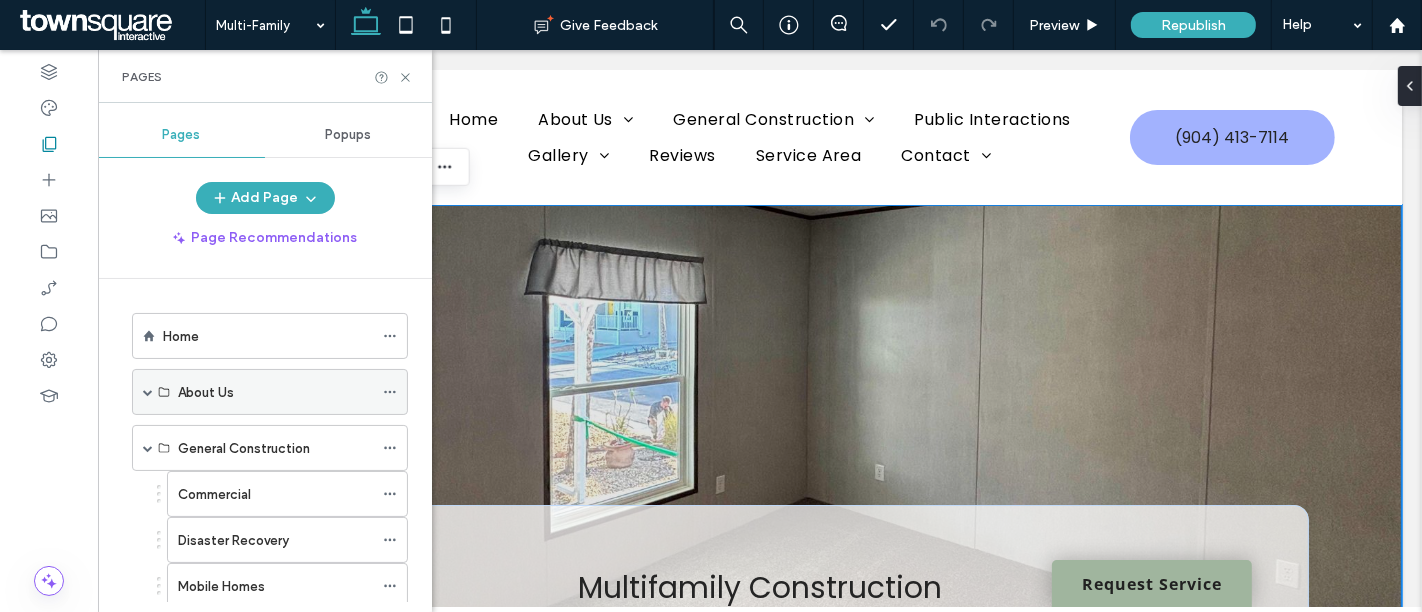 scroll, scrollTop: 240, scrollLeft: 0, axis: vertical 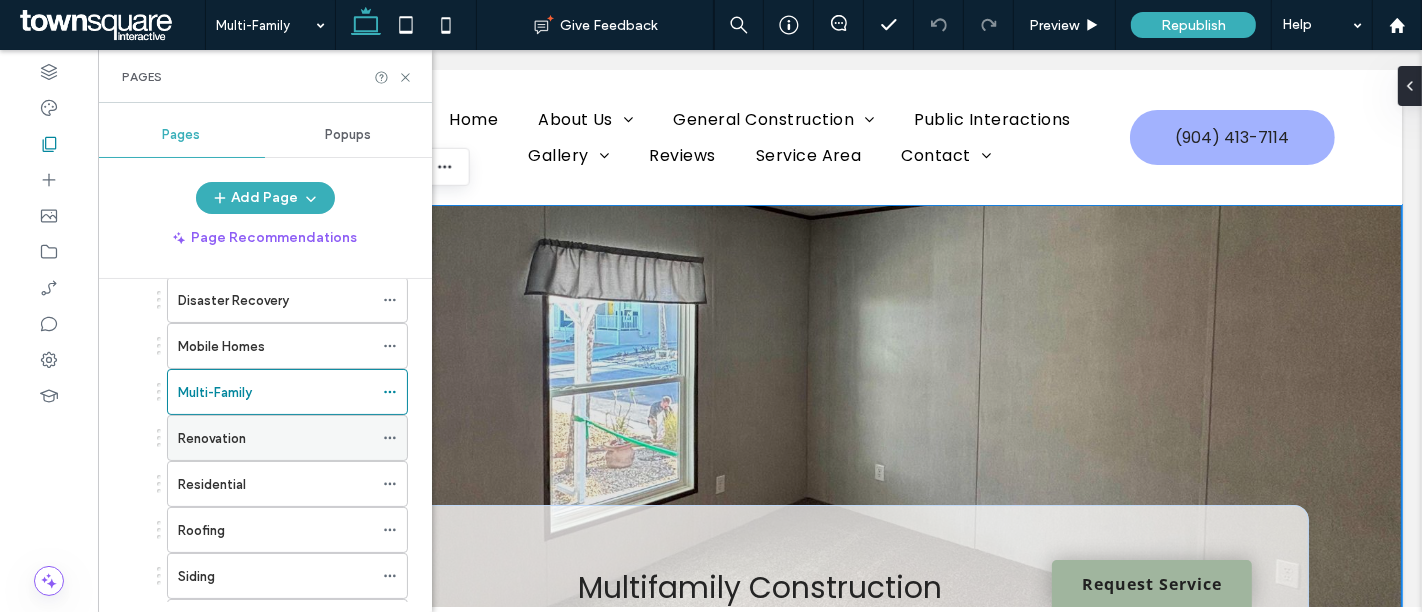 click on "Renovation" at bounding box center (275, 438) 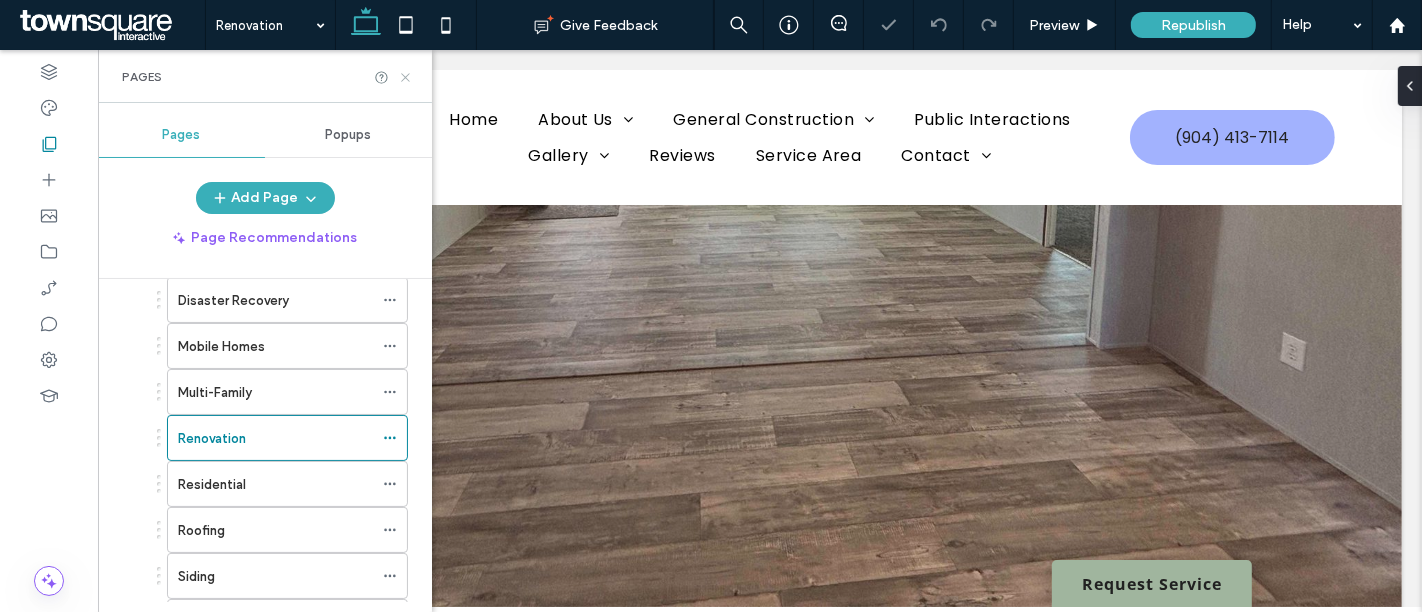 scroll, scrollTop: 0, scrollLeft: 0, axis: both 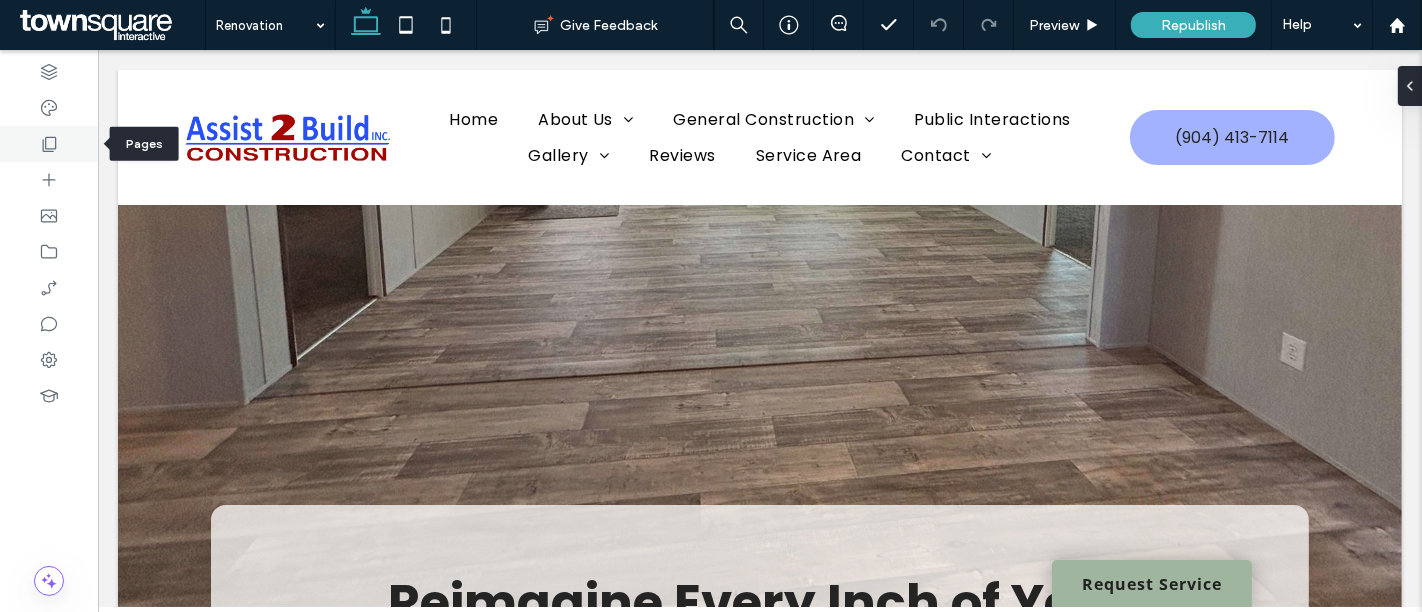 click 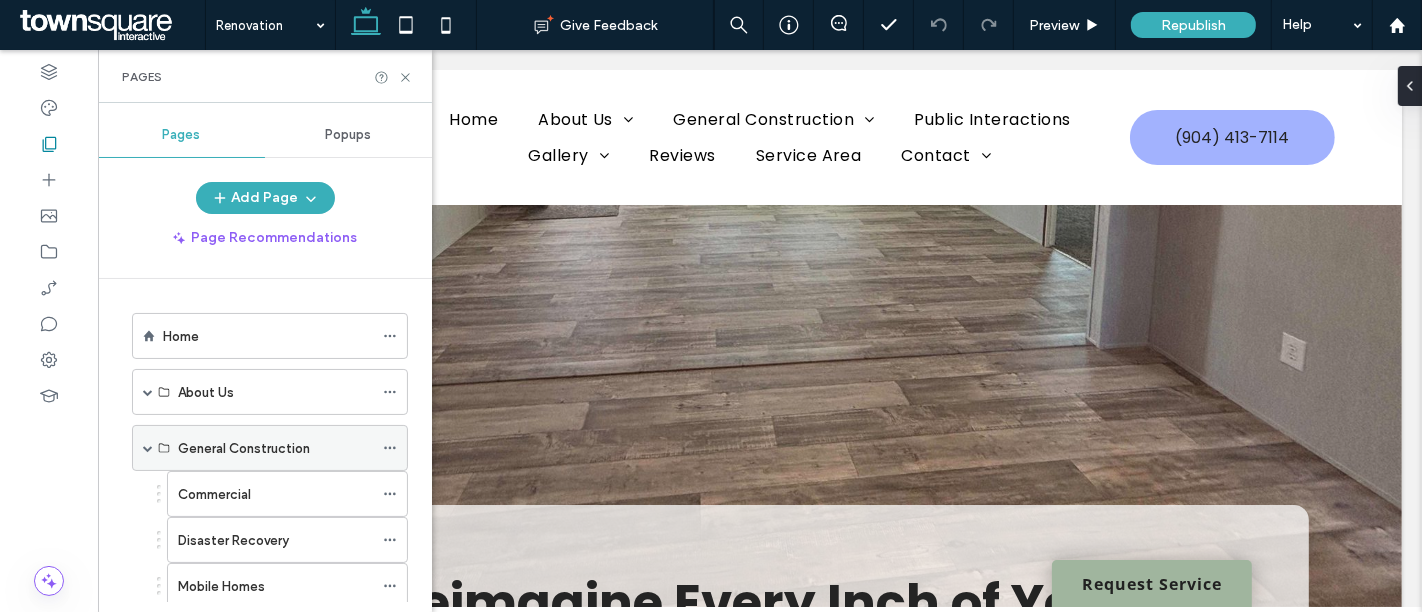 scroll, scrollTop: 200, scrollLeft: 0, axis: vertical 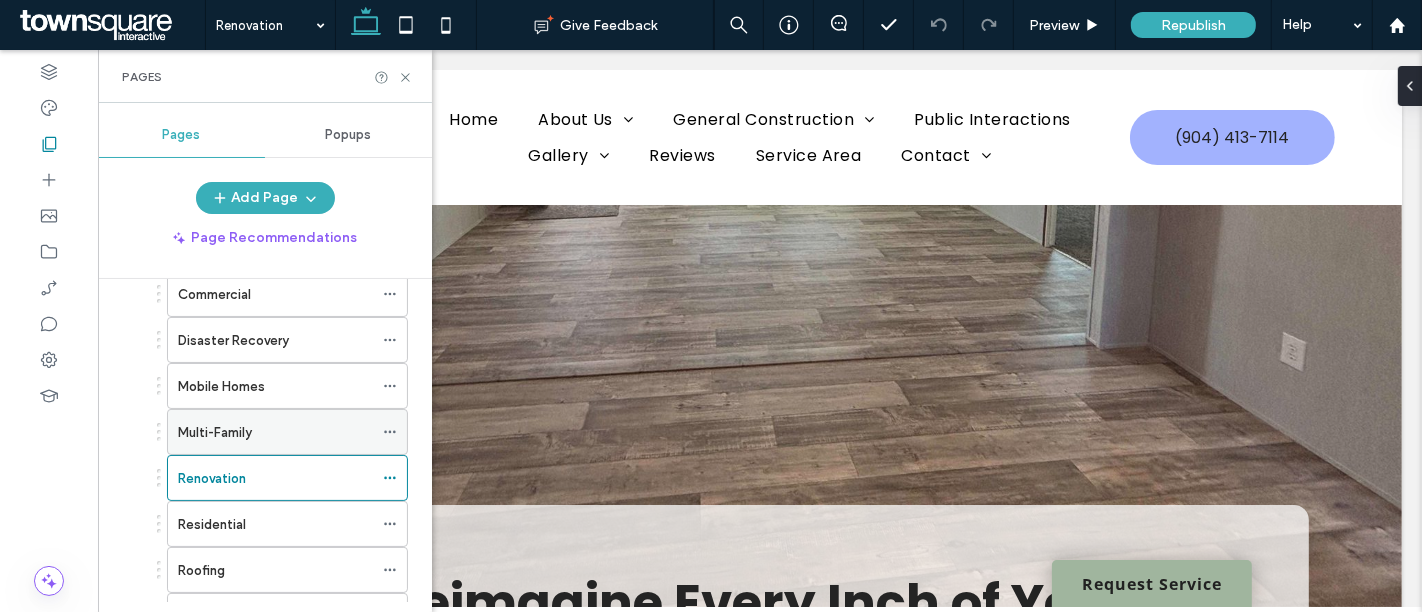 click on "Multi-Family" at bounding box center [275, 432] 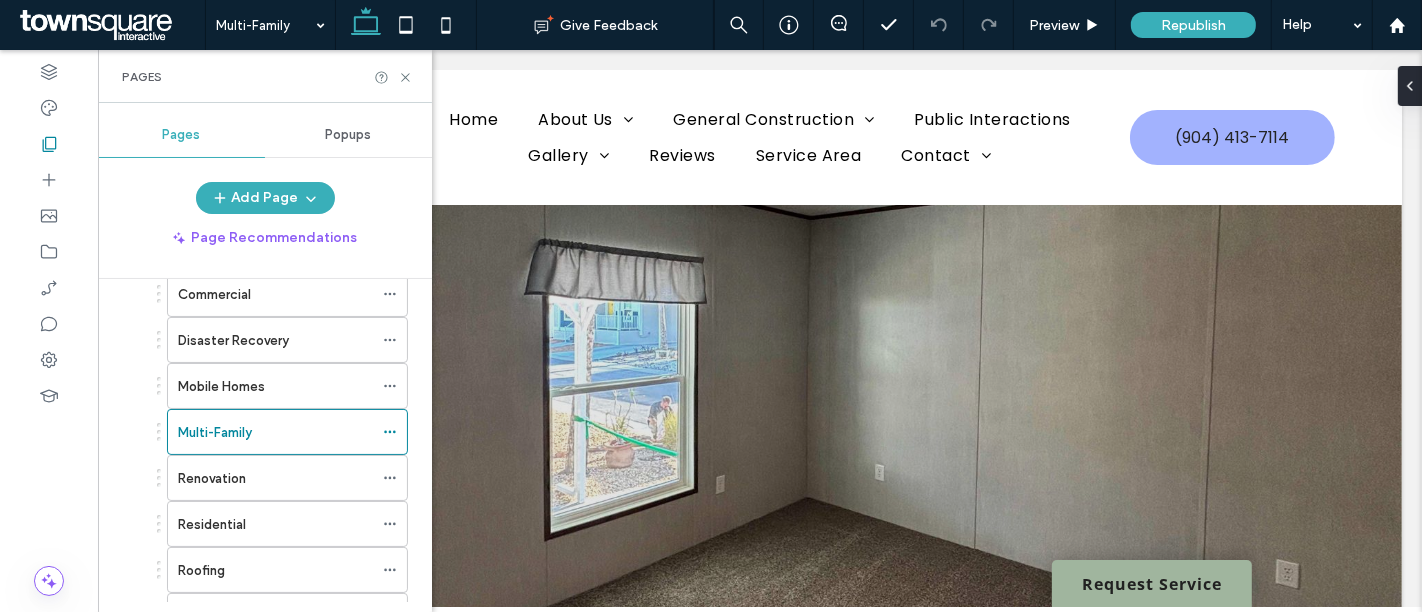 scroll, scrollTop: 0, scrollLeft: 0, axis: both 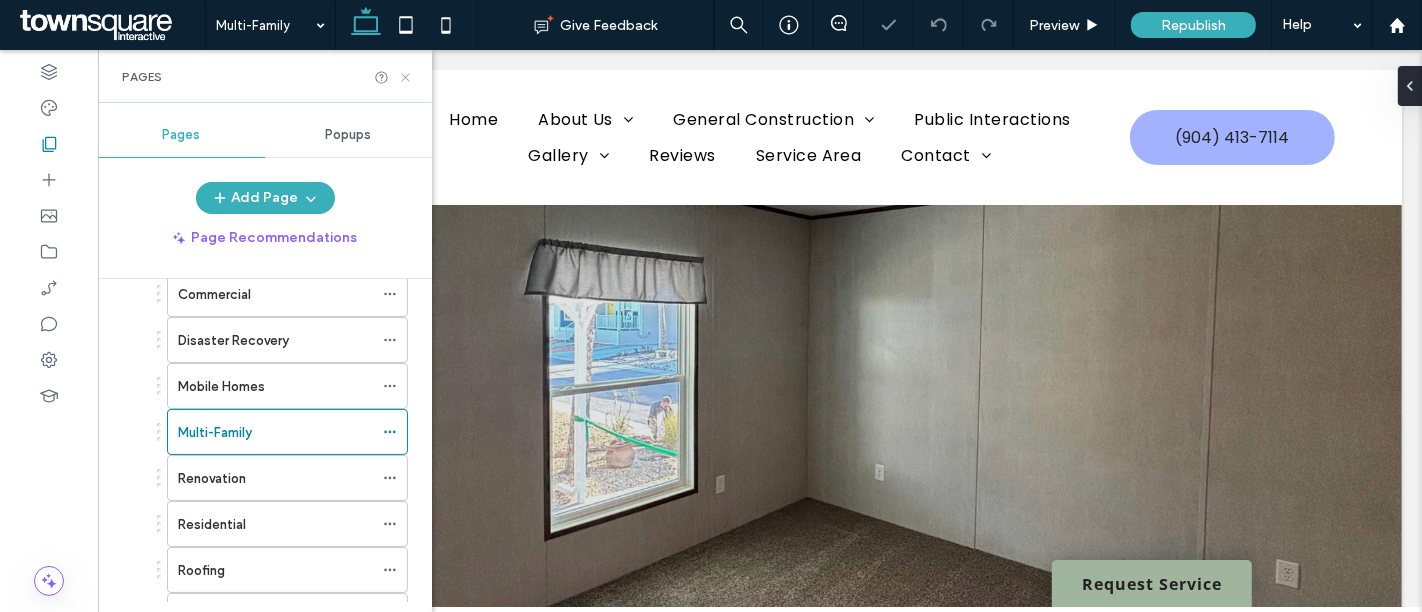 click 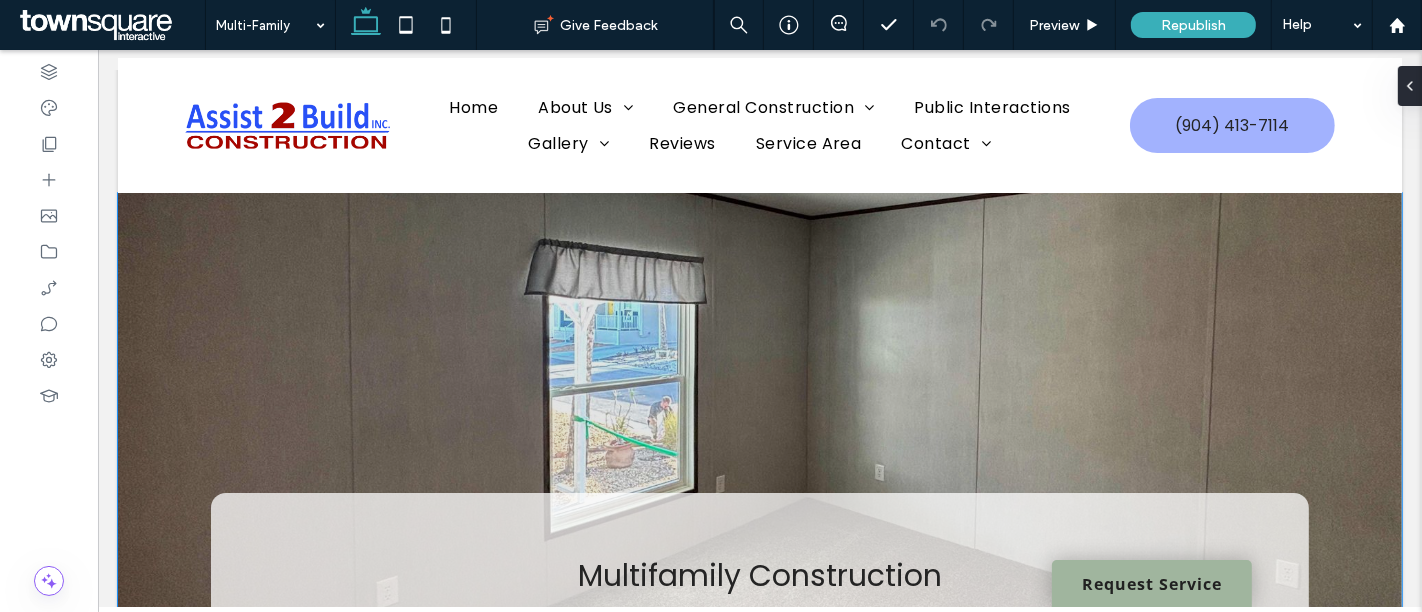 scroll, scrollTop: 0, scrollLeft: 0, axis: both 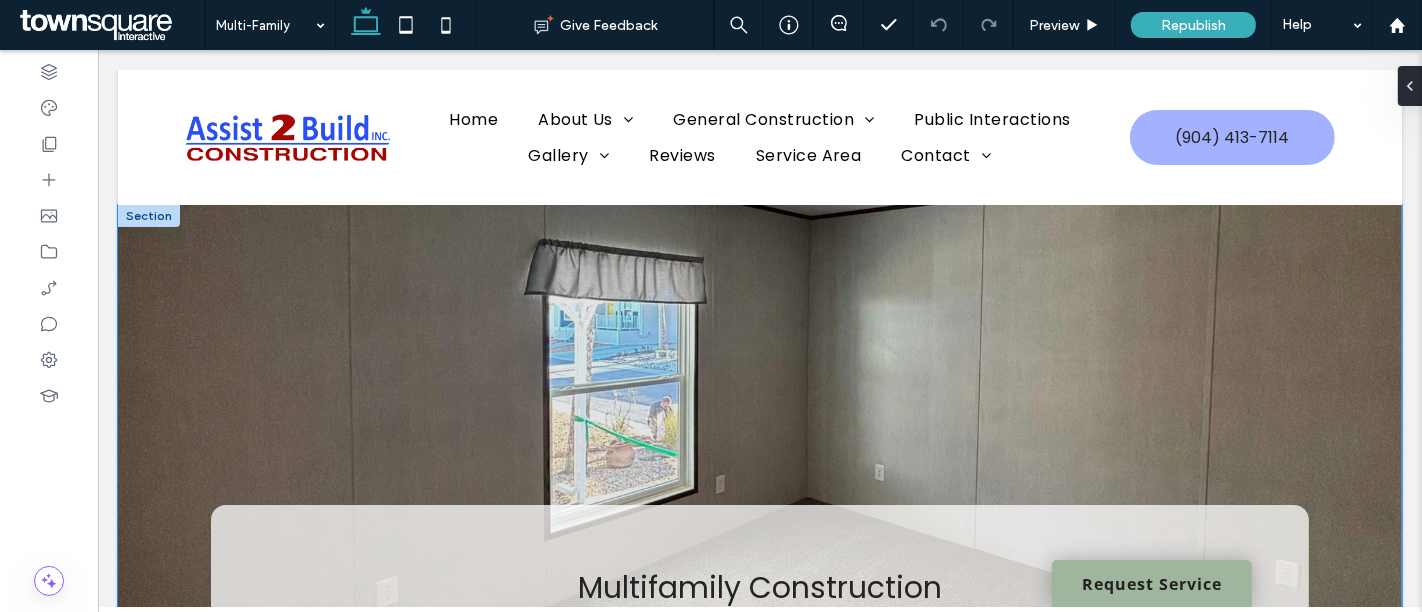 click on "Multifamily Construction
Services We Get the Job Done Right
Make the most of your investment by working with our professional builders. Our services come second to none. ﻿
Schedule Inspection Now" at bounding box center [759, 612] 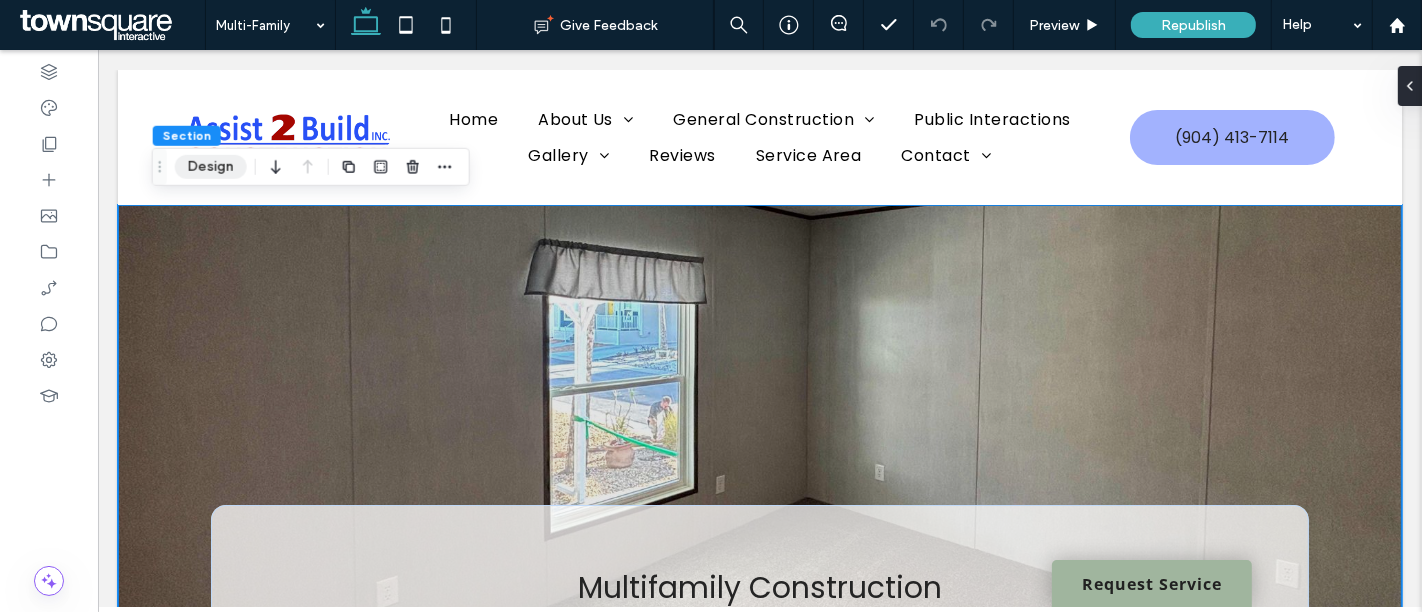 click on "Design" at bounding box center (211, 167) 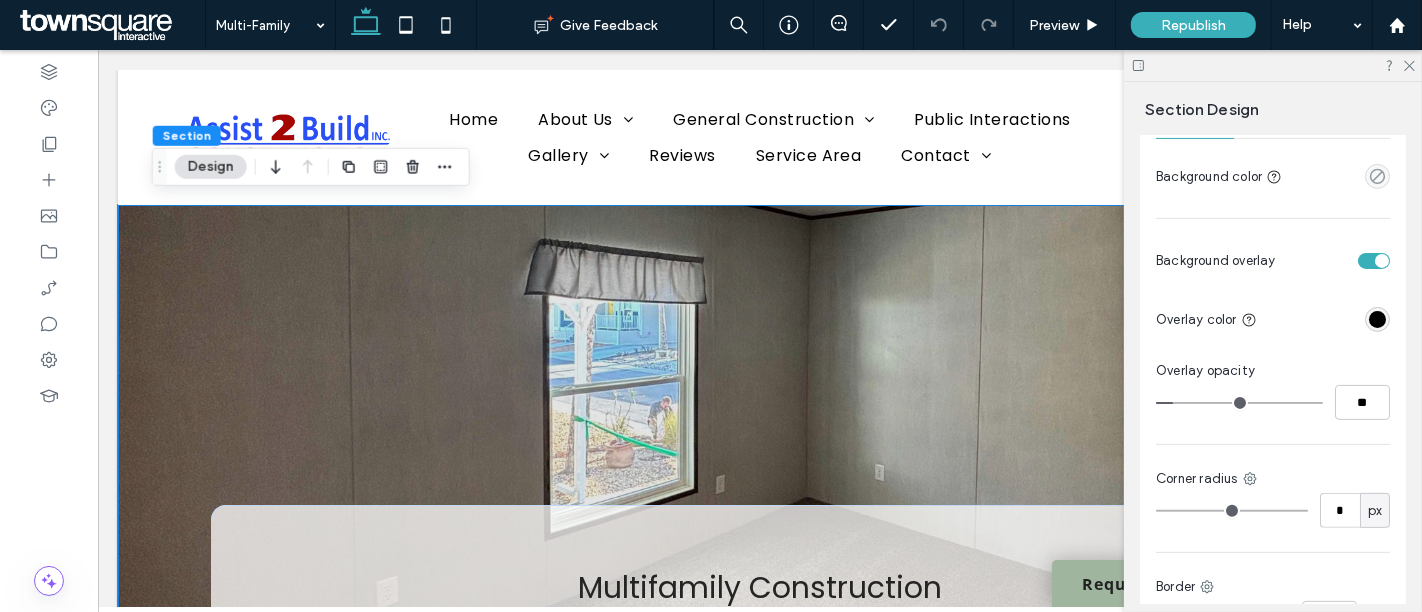 scroll, scrollTop: 295, scrollLeft: 0, axis: vertical 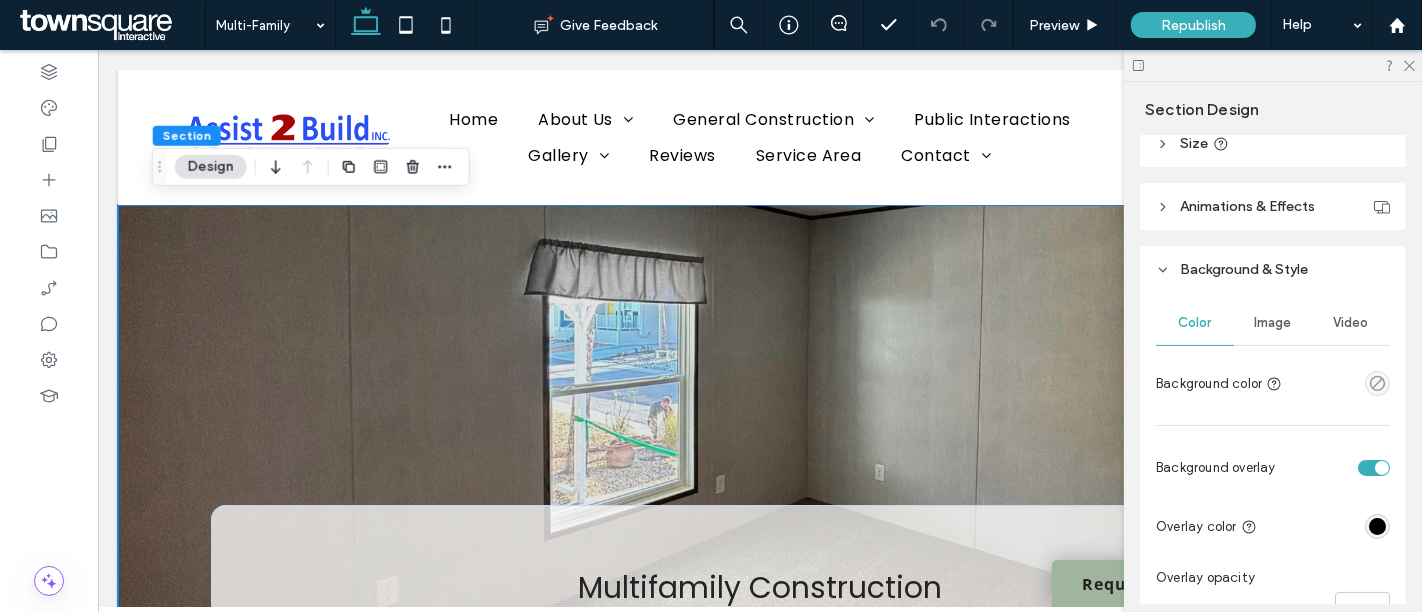 click on "Image" at bounding box center (1273, 323) 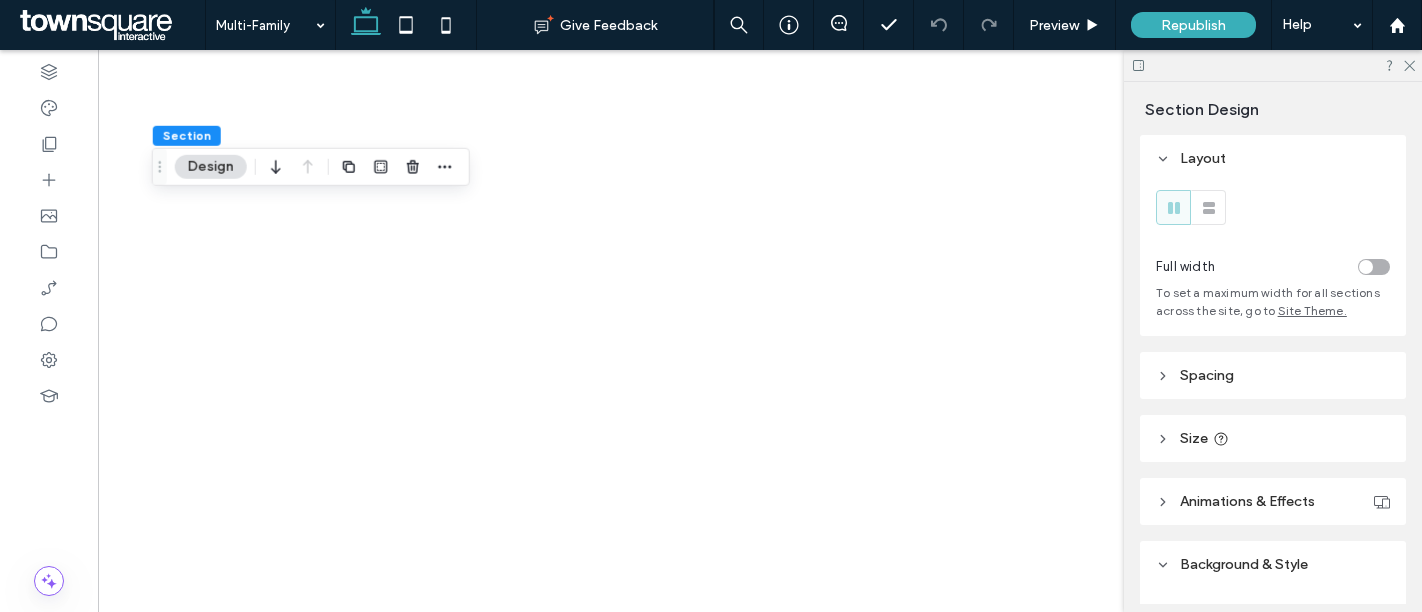 scroll, scrollTop: 0, scrollLeft: 0, axis: both 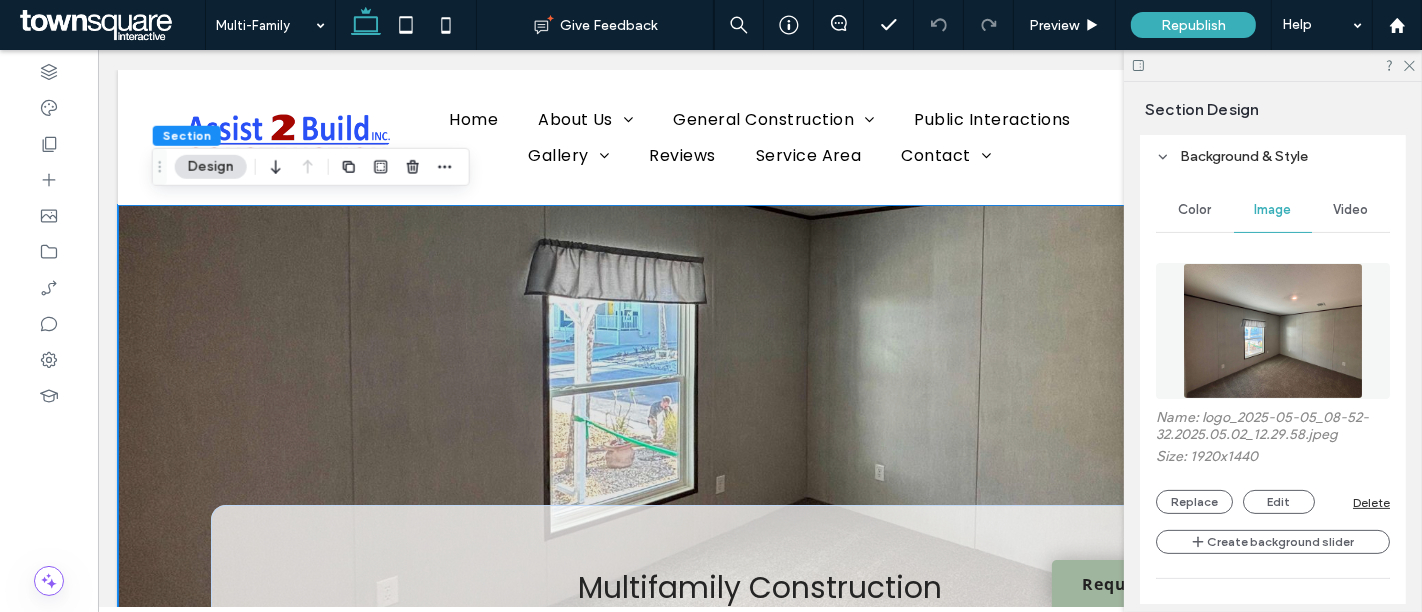 click on "Delete" at bounding box center (1371, 502) 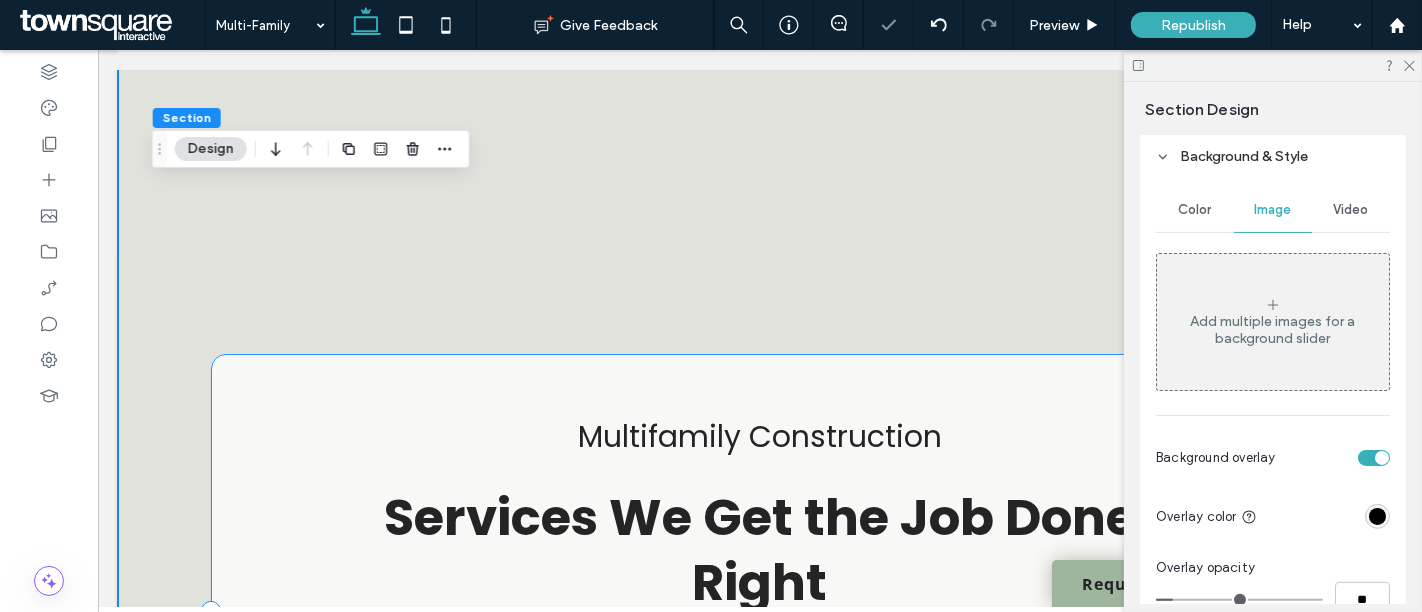 scroll, scrollTop: 206, scrollLeft: 0, axis: vertical 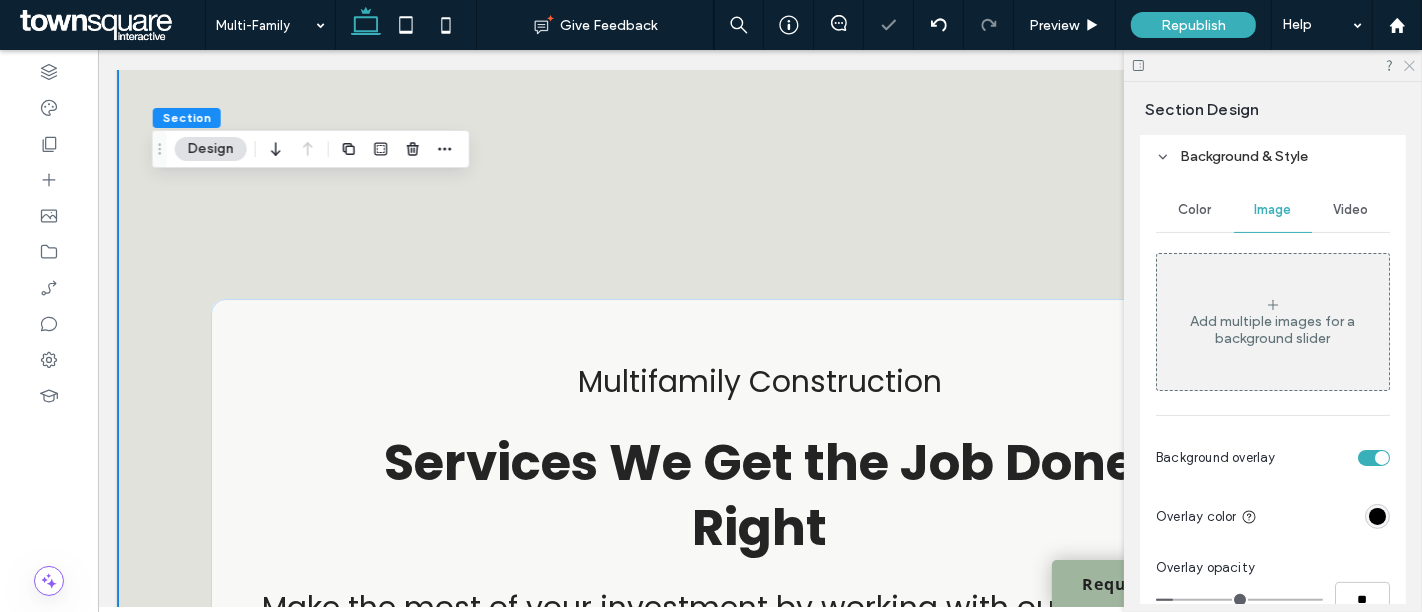 click 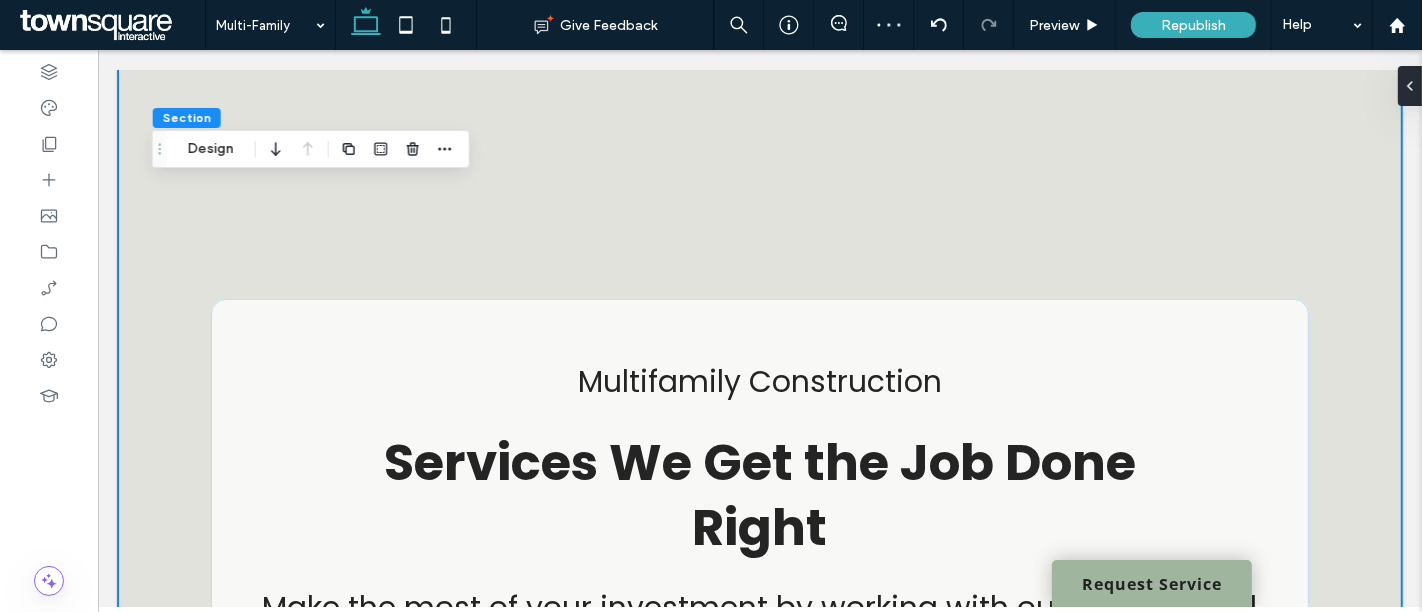 scroll, scrollTop: 0, scrollLeft: 0, axis: both 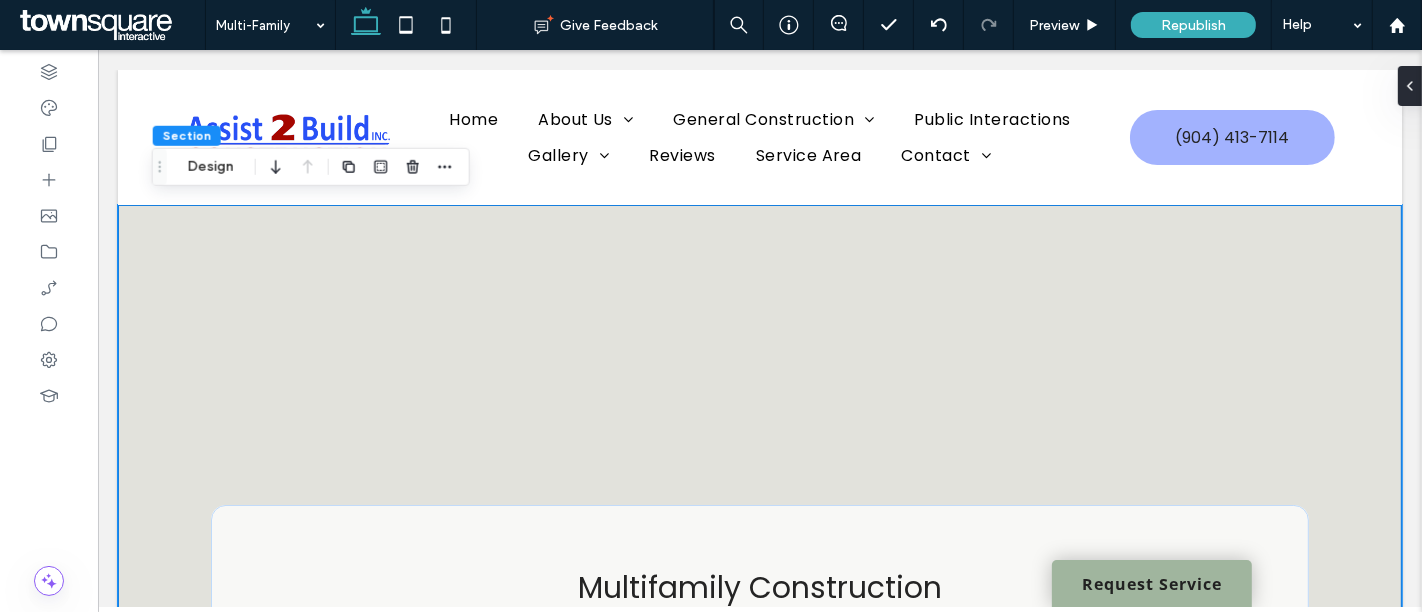 click on "Multifamily Construction
Services We Get the Job Done Right
Make the most of your investment by working with our professional builders. Our services come second to none. ﻿
Schedule Inspection Now" at bounding box center (759, 612) 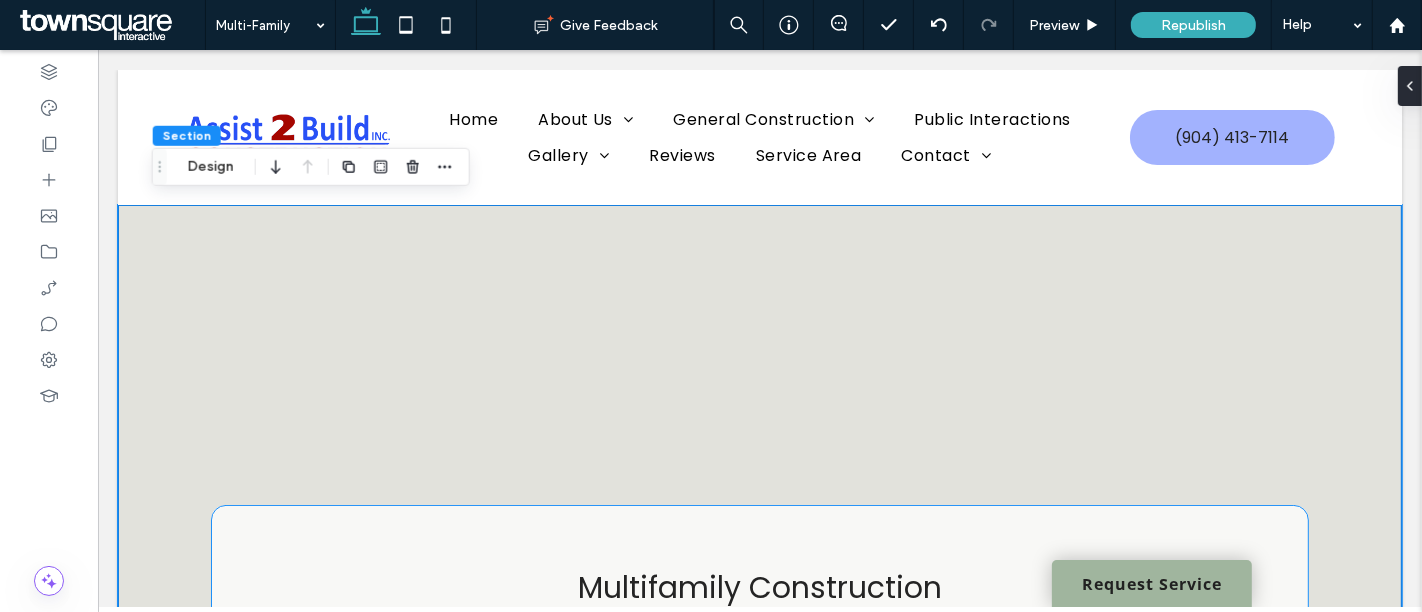 click on "Multifamily Construction
Services We Get the Job Done Right
Make the most of your investment by working with our professional builders. Our services come second to none. ﻿
Schedule Inspection Now" at bounding box center [758, 762] 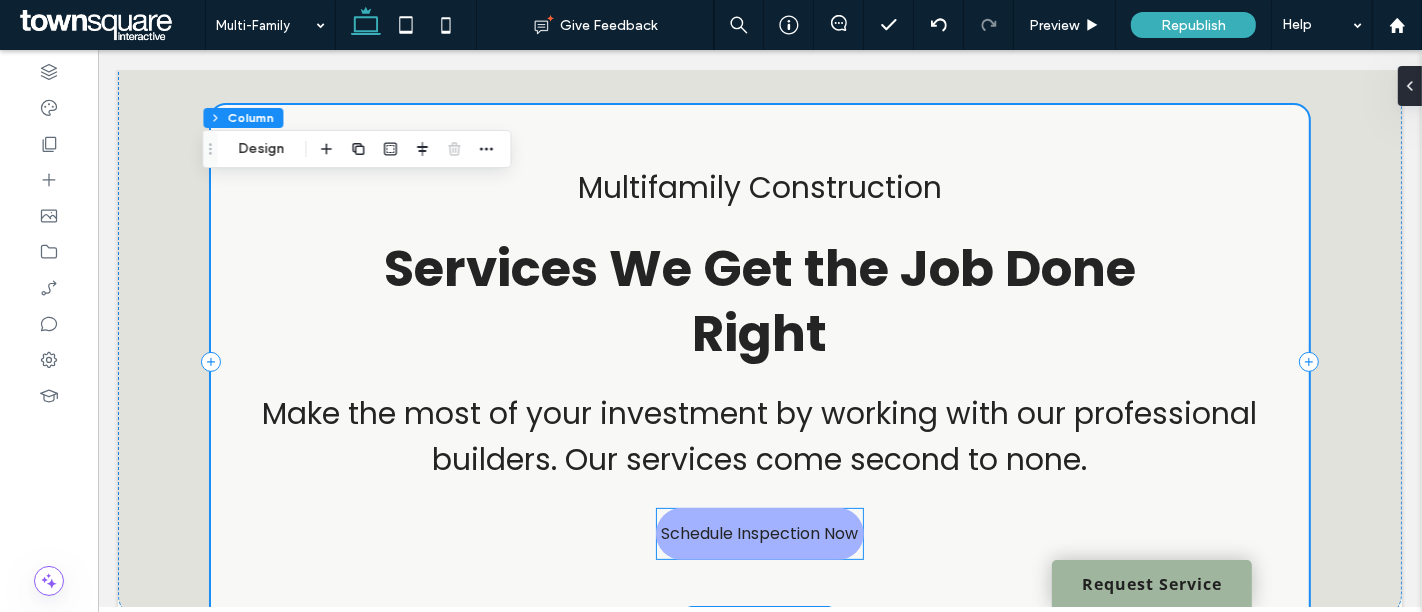 scroll, scrollTop: 657, scrollLeft: 0, axis: vertical 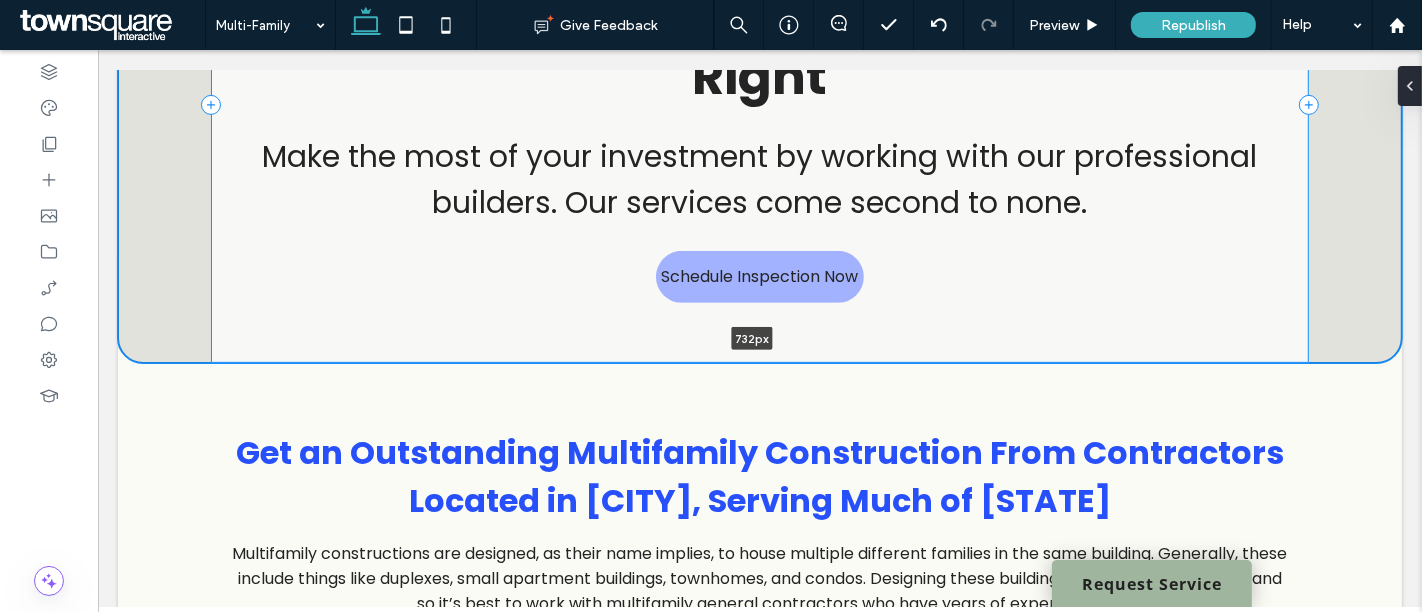 drag, startPoint x: 1037, startPoint y: 355, endPoint x: 1041, endPoint y: 275, distance: 80.09994 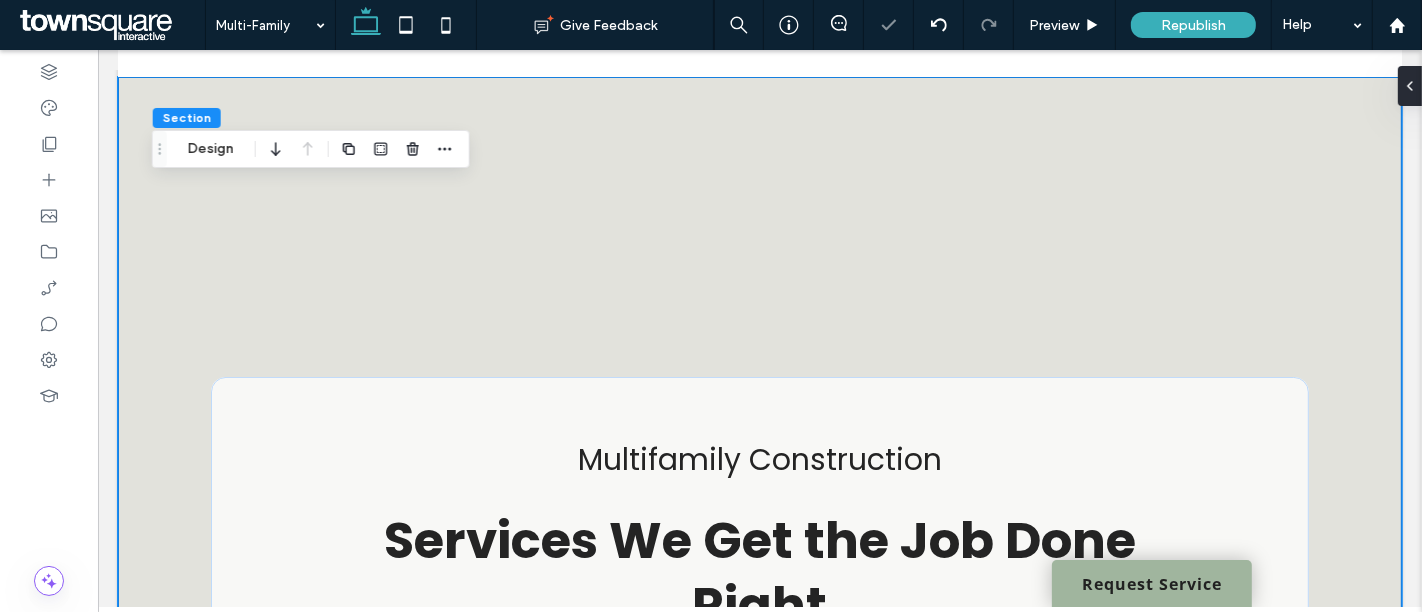scroll, scrollTop: 0, scrollLeft: 0, axis: both 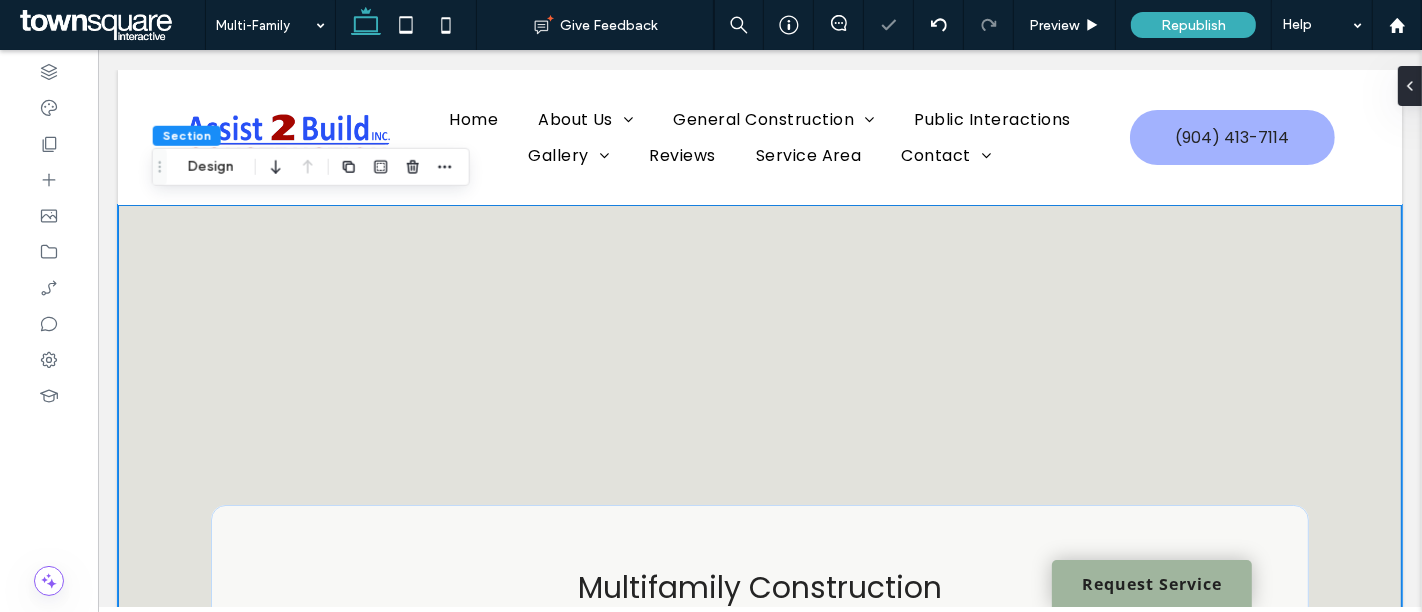 click on "Multifamily Construction
Services We Get the Job Done Right
Make the most of your investment by working with our professional builders. Our services come second to none. ﻿
Schedule Inspection Now" at bounding box center [759, 612] 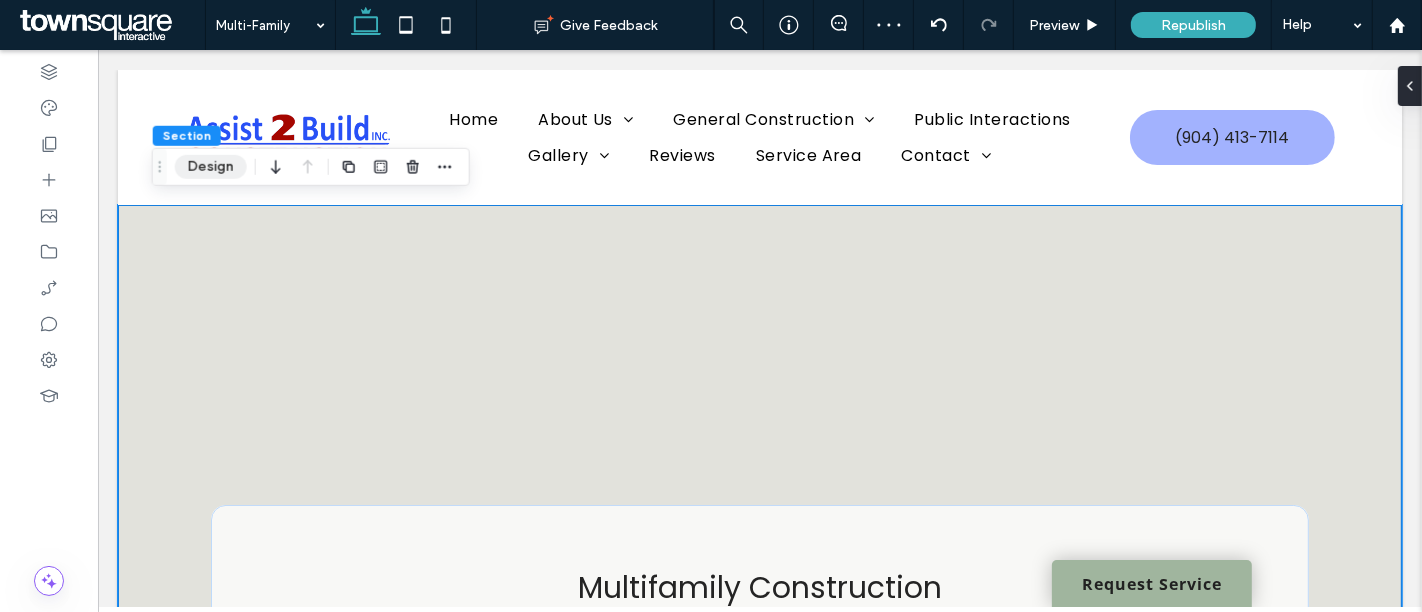 click on "Design" at bounding box center [211, 167] 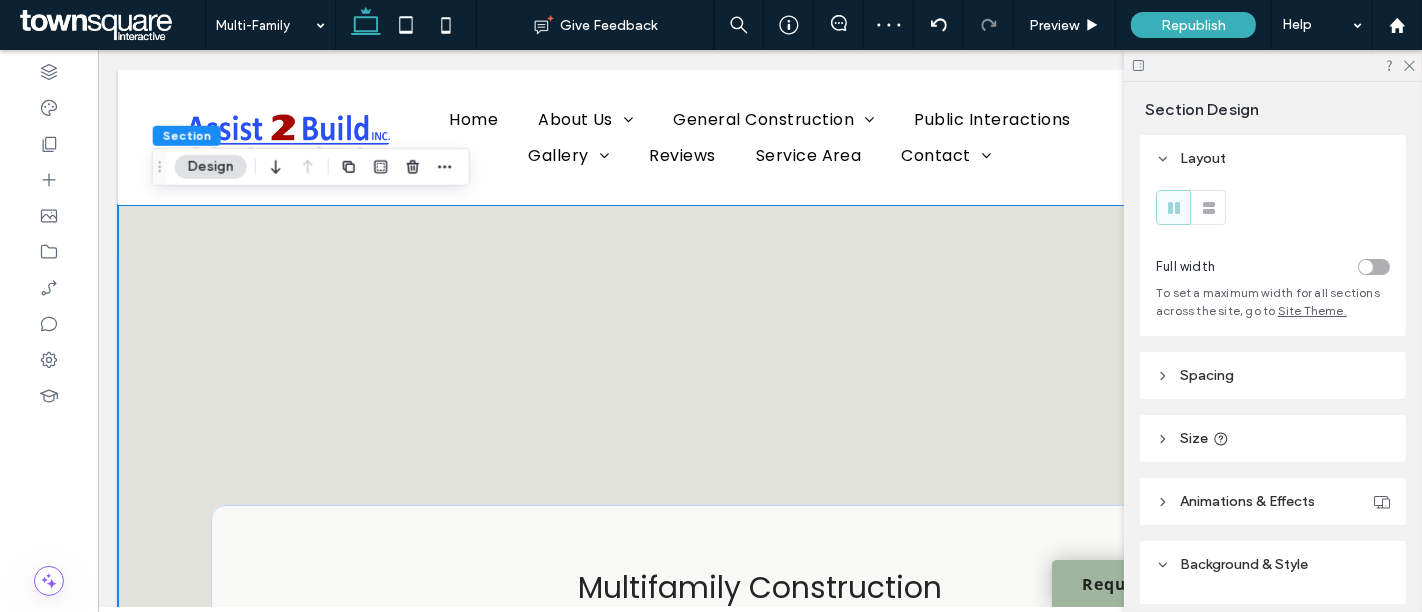 scroll, scrollTop: 94, scrollLeft: 0, axis: vertical 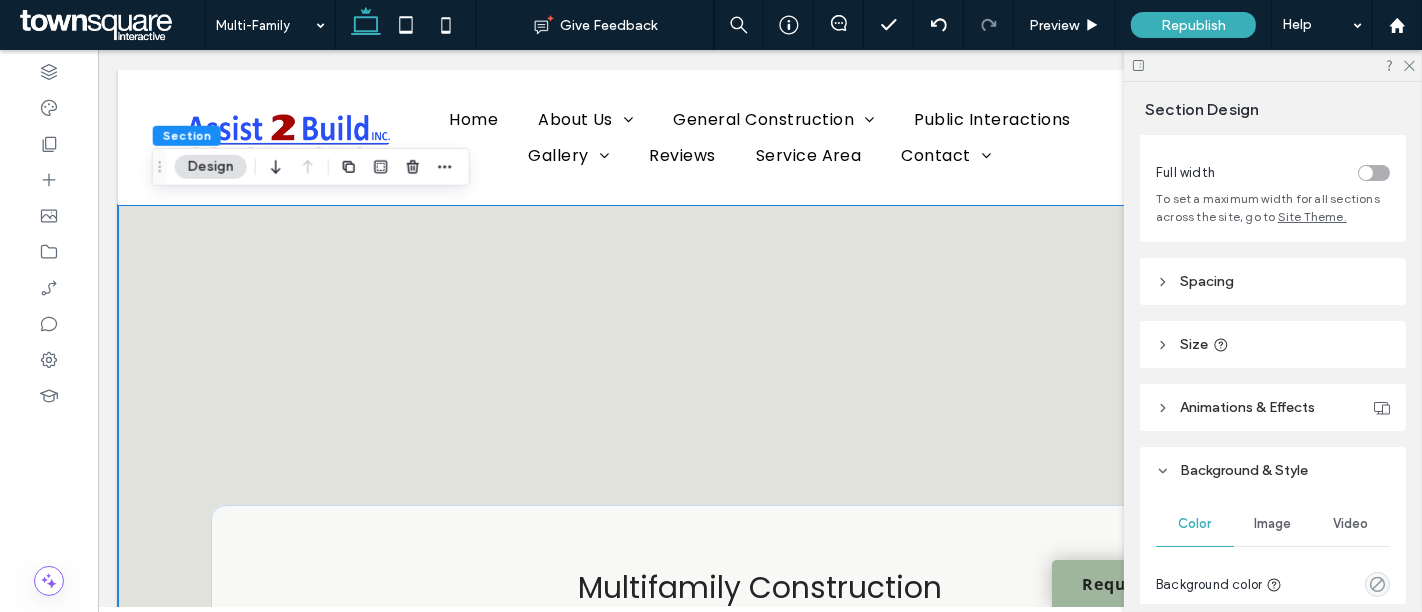 click on "Spacing" at bounding box center (1273, 281) 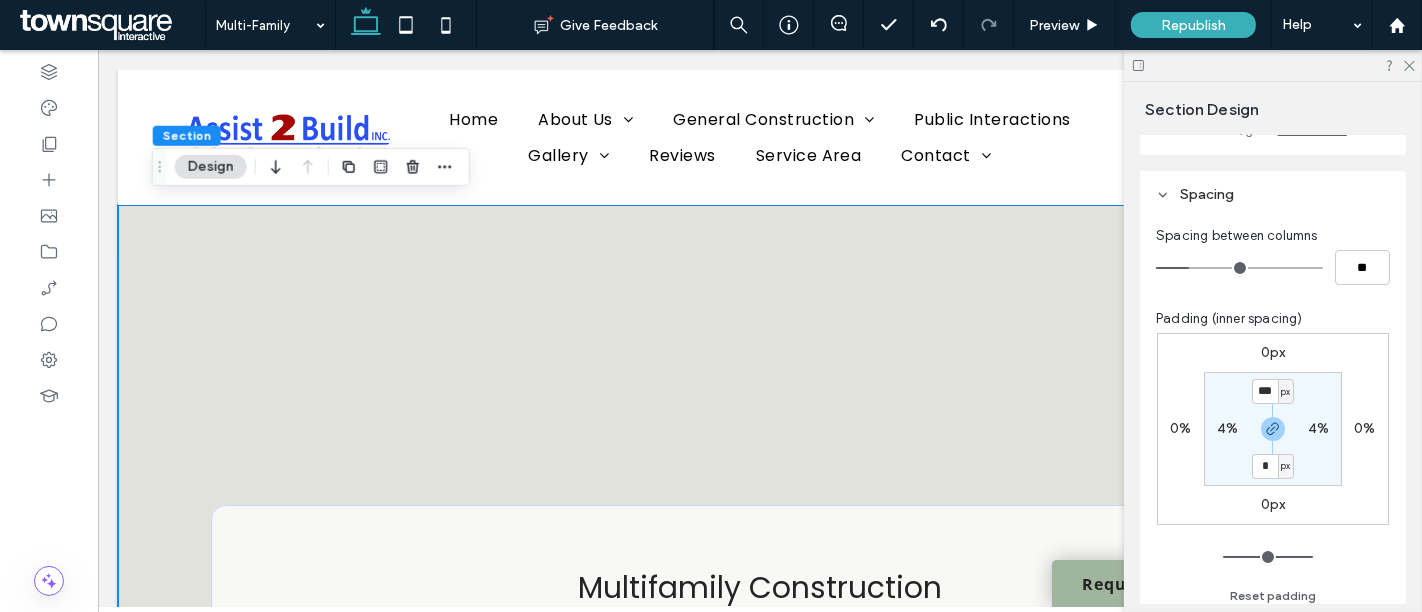 scroll, scrollTop: 183, scrollLeft: 0, axis: vertical 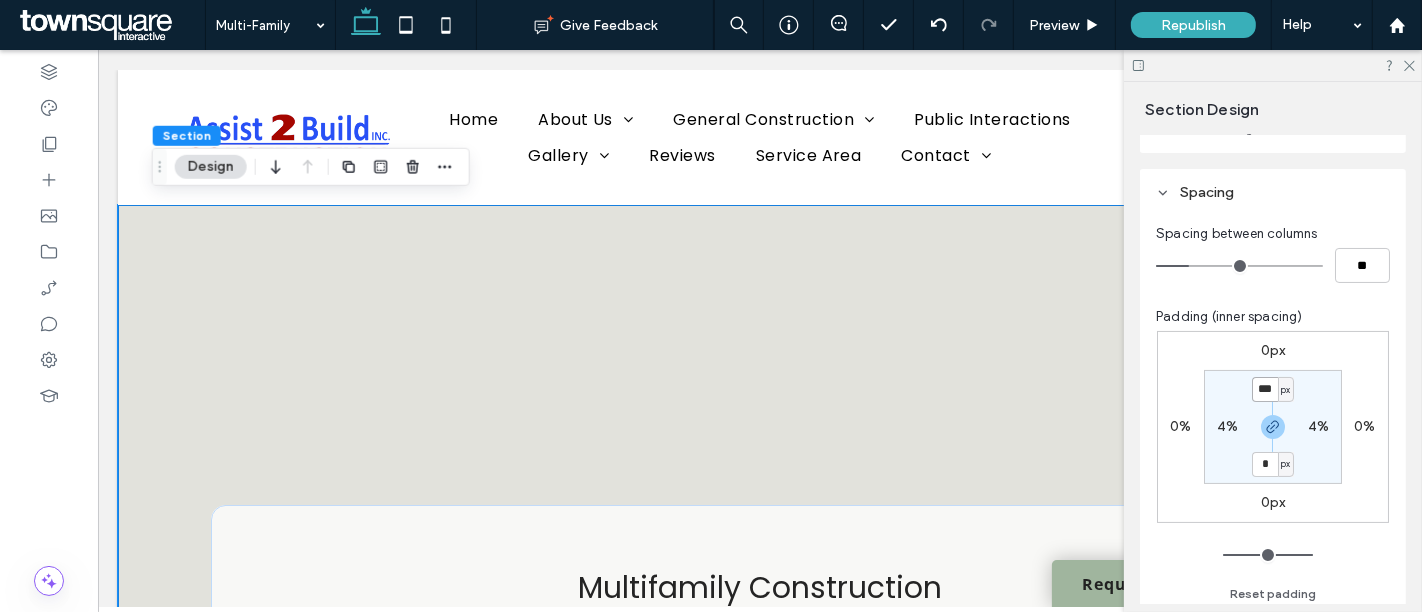 click on "***" at bounding box center [1265, 389] 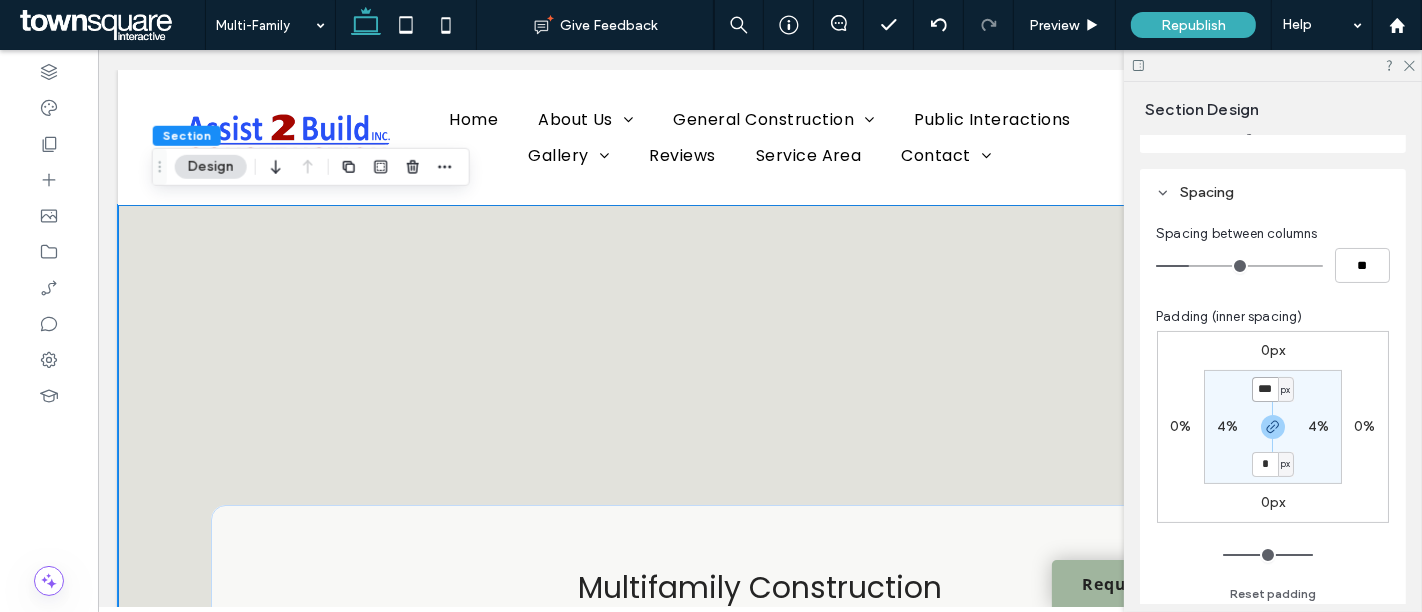 type on "***" 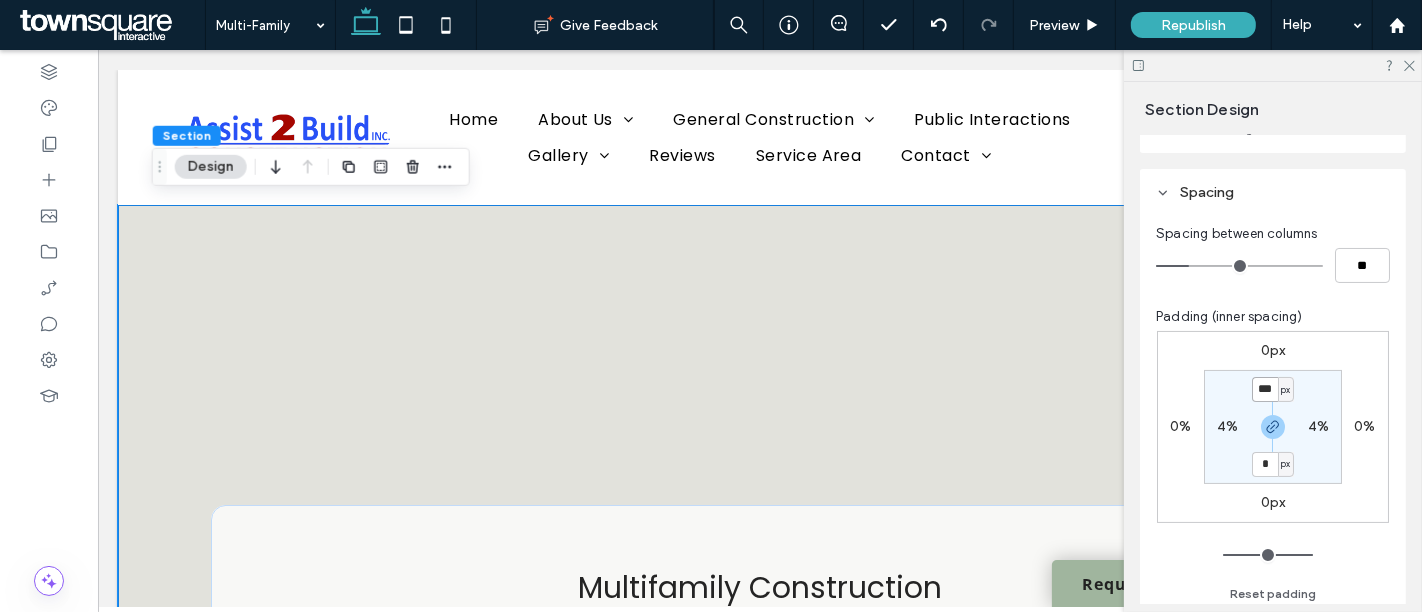 type on "***" 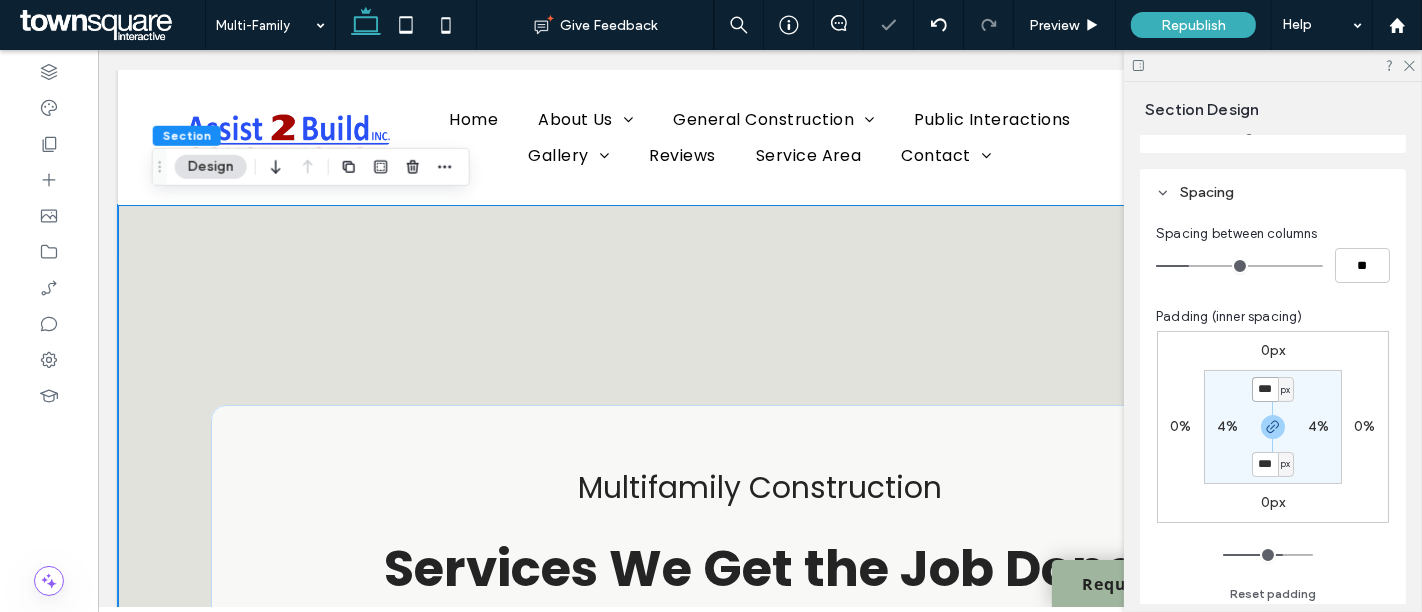 click on "***" at bounding box center [1265, 389] 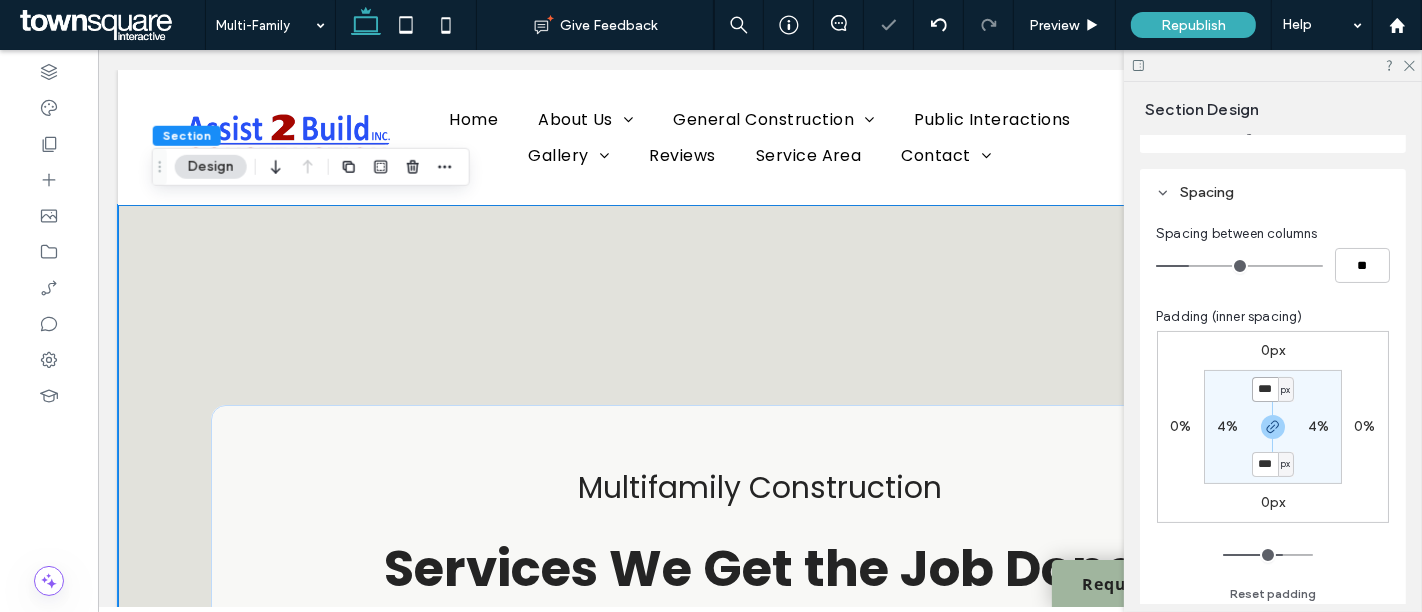type on "***" 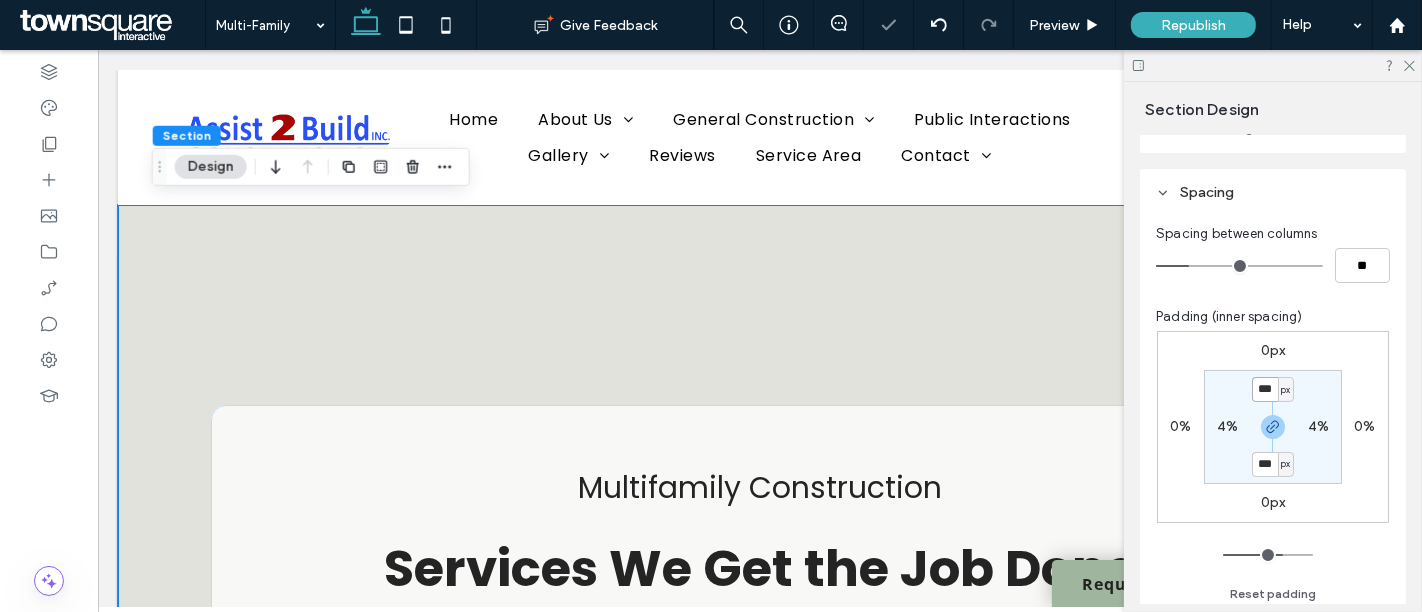 type on "***" 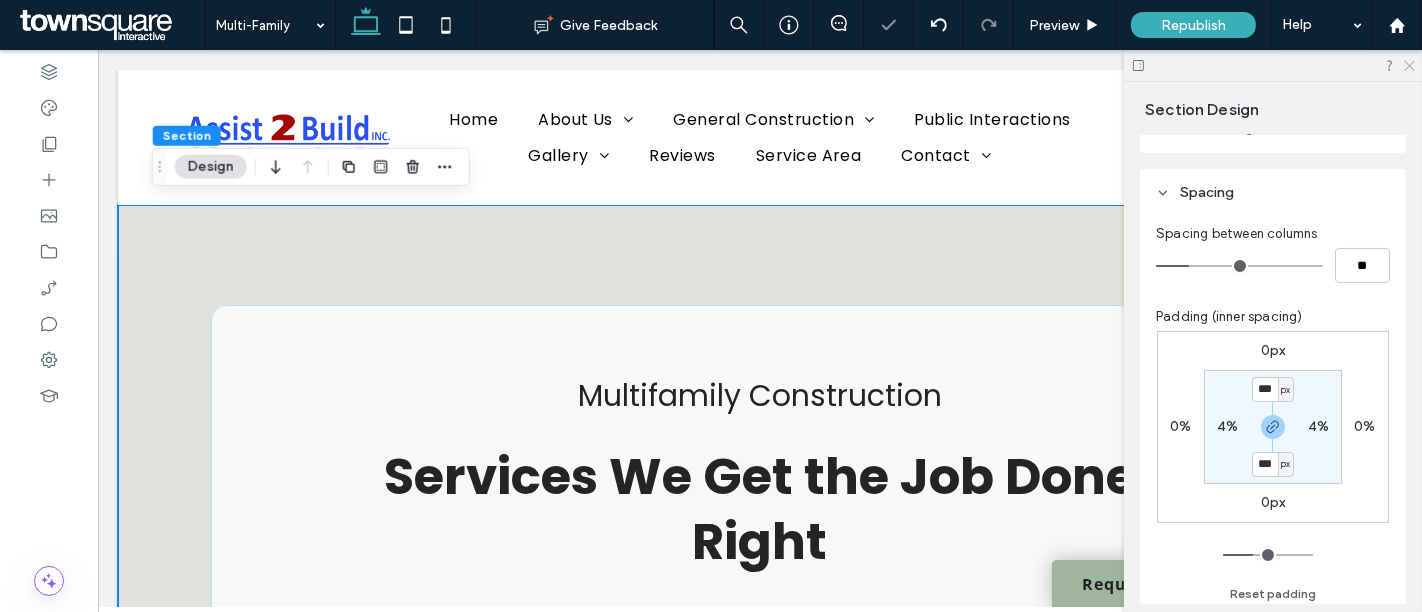 click 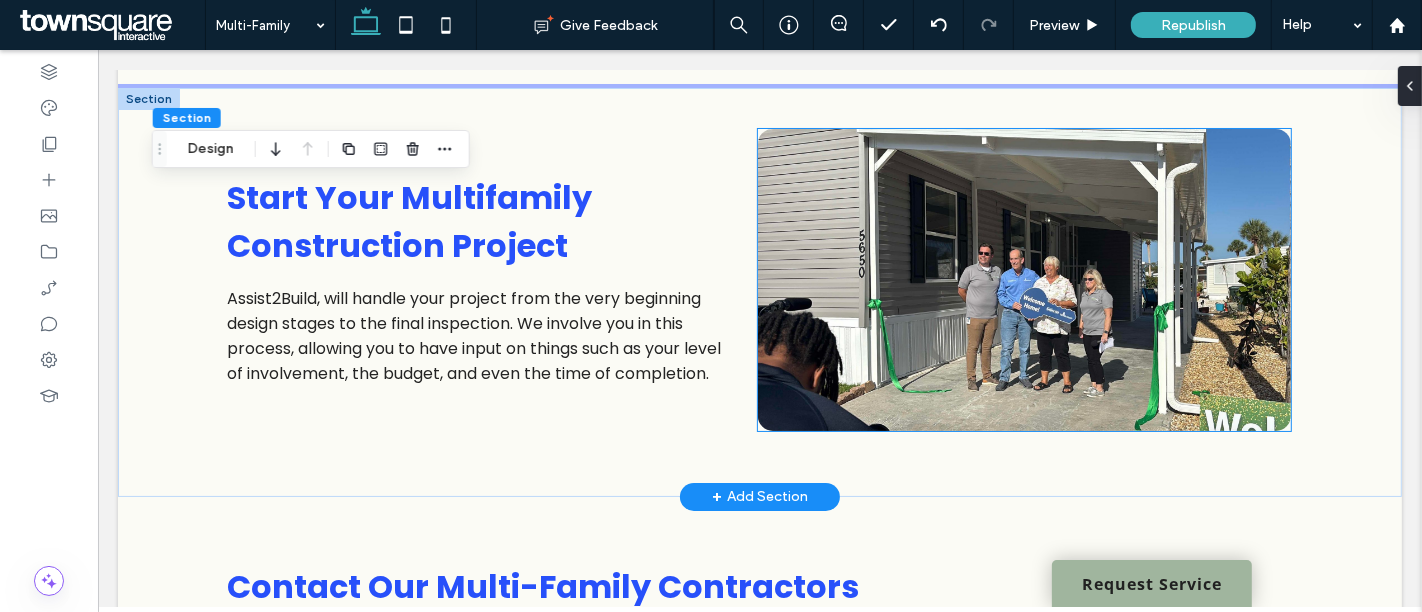 scroll, scrollTop: 1264, scrollLeft: 0, axis: vertical 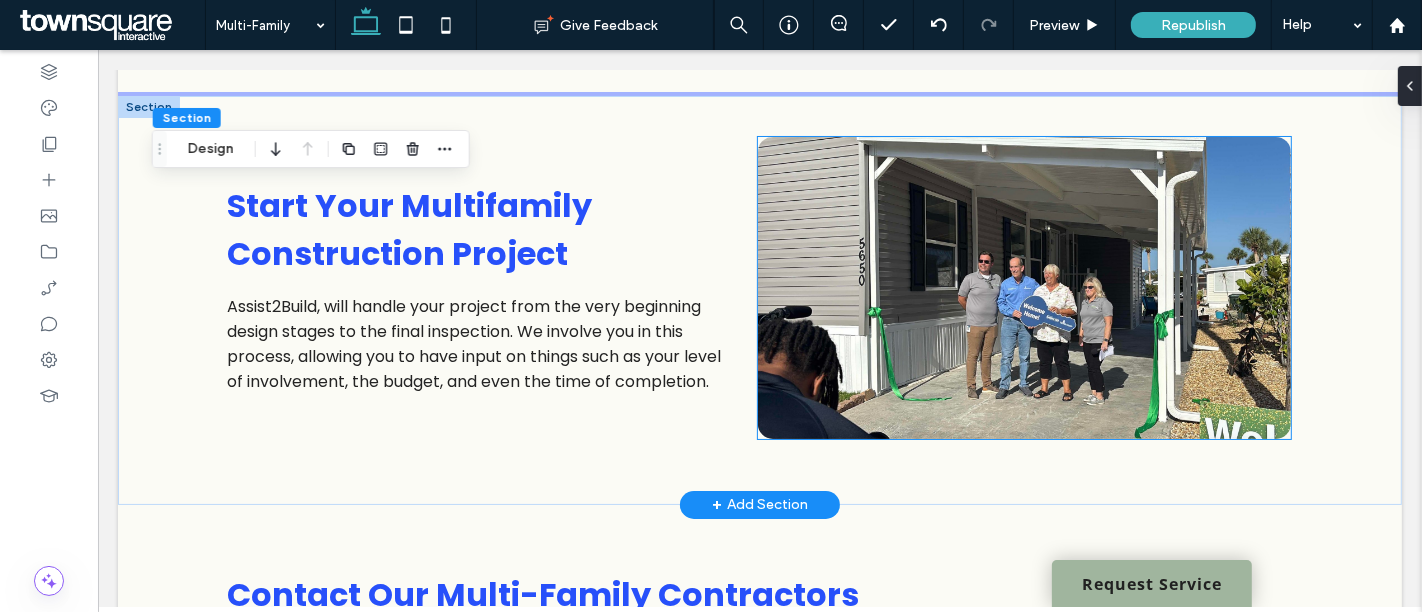 click at bounding box center [1023, 288] 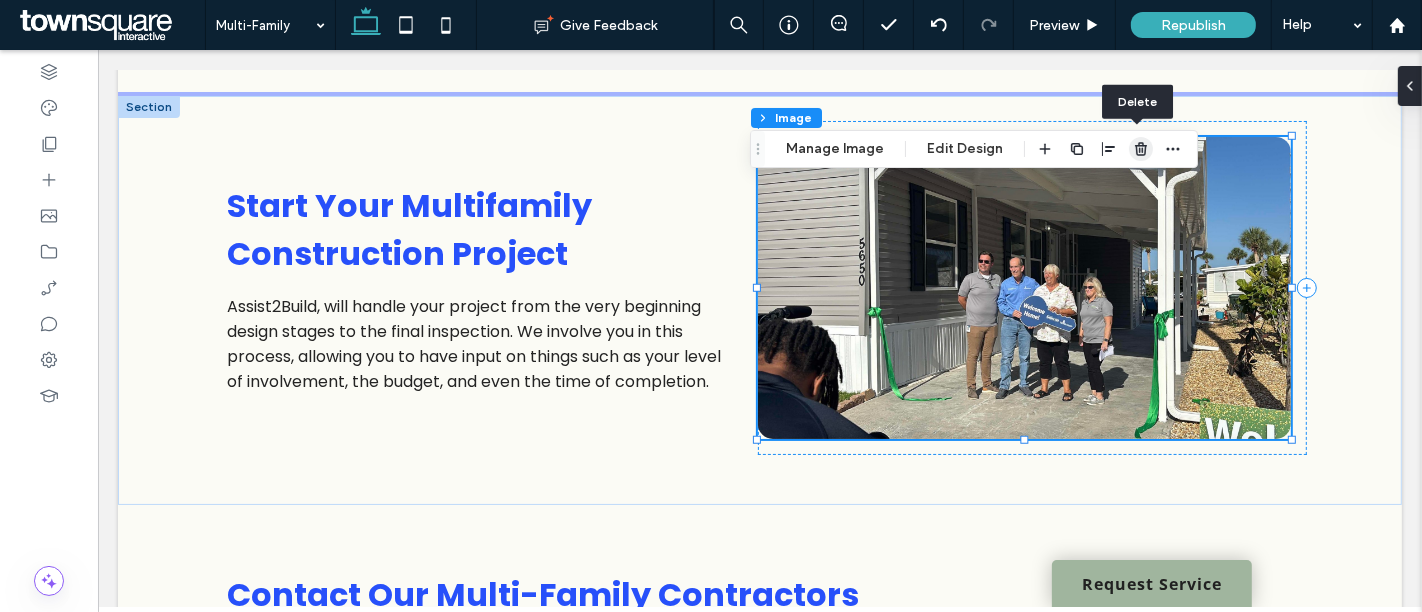 click 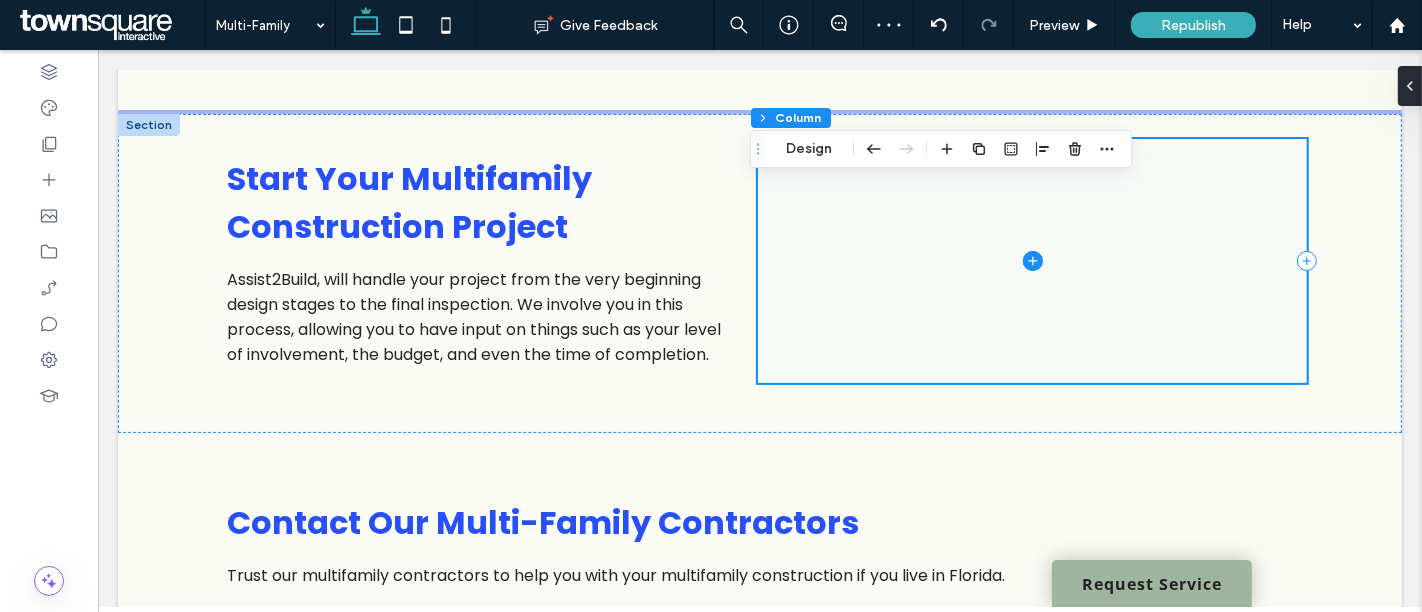 scroll, scrollTop: 1245, scrollLeft: 0, axis: vertical 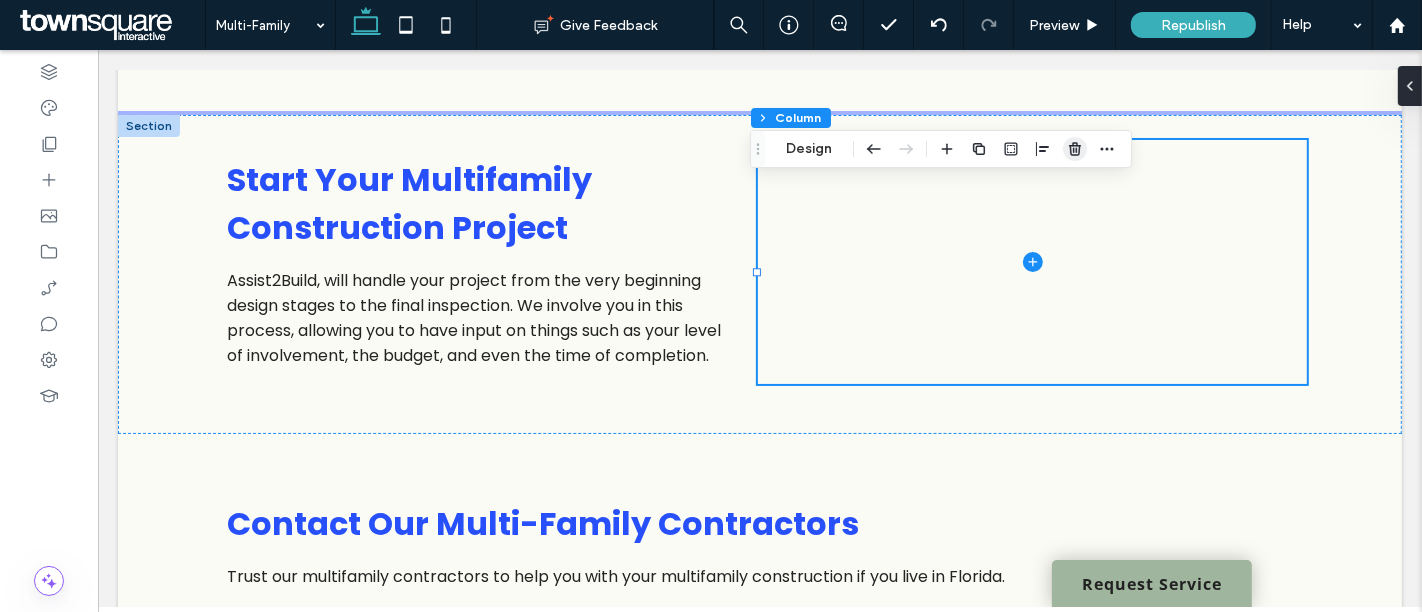 click 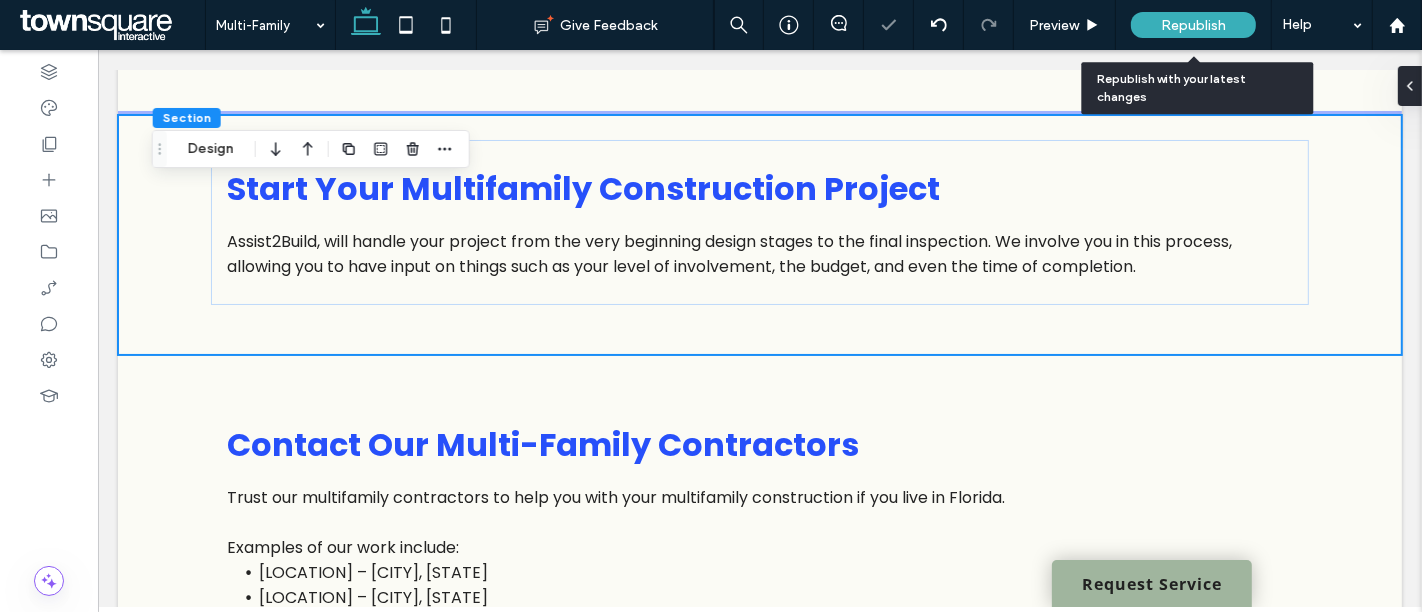 click on "Republish" at bounding box center (1193, 25) 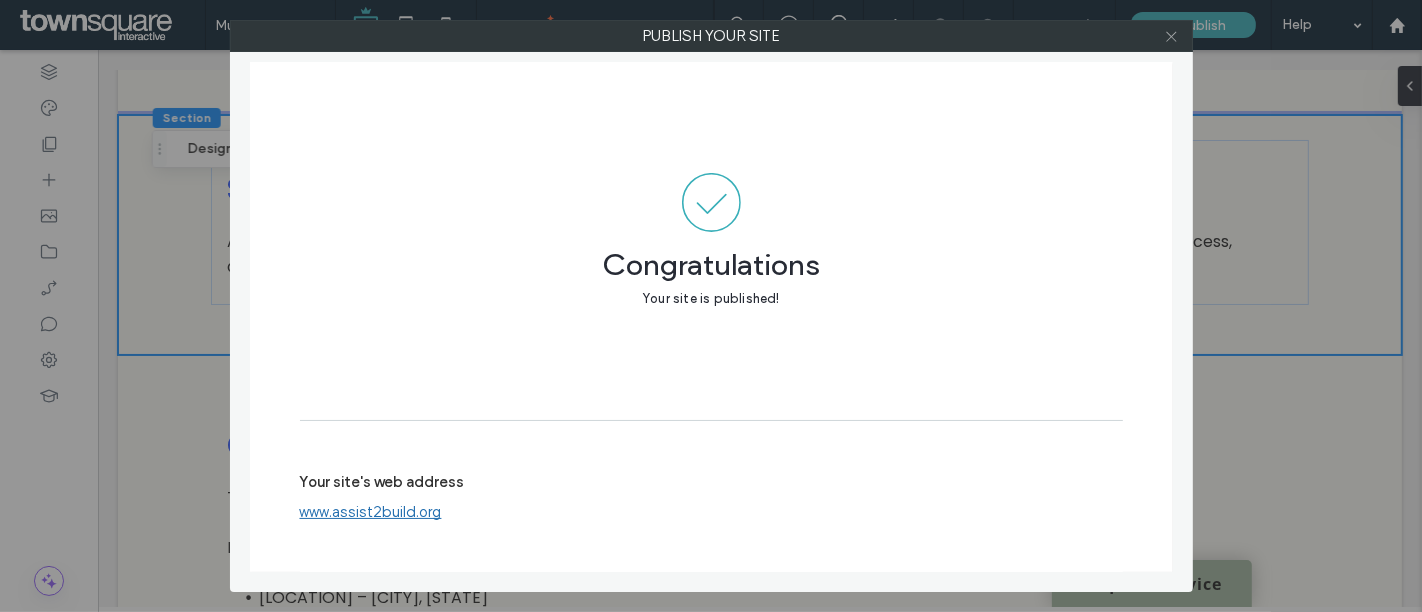 click 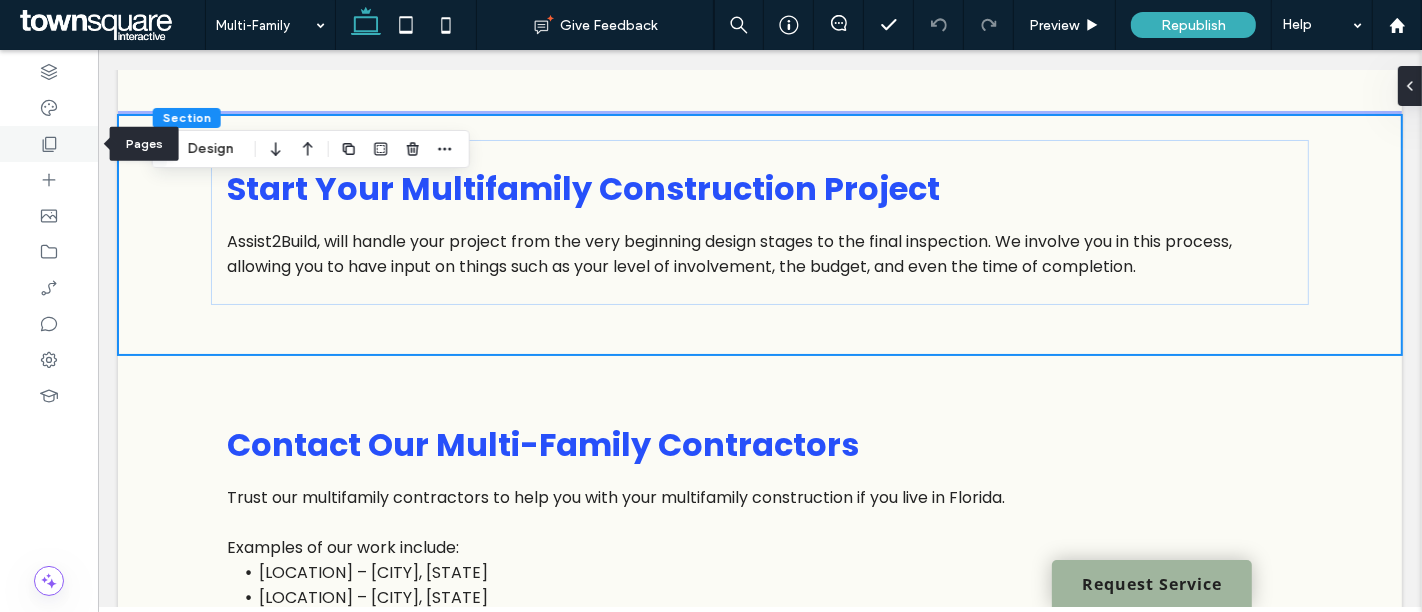 click at bounding box center (49, 144) 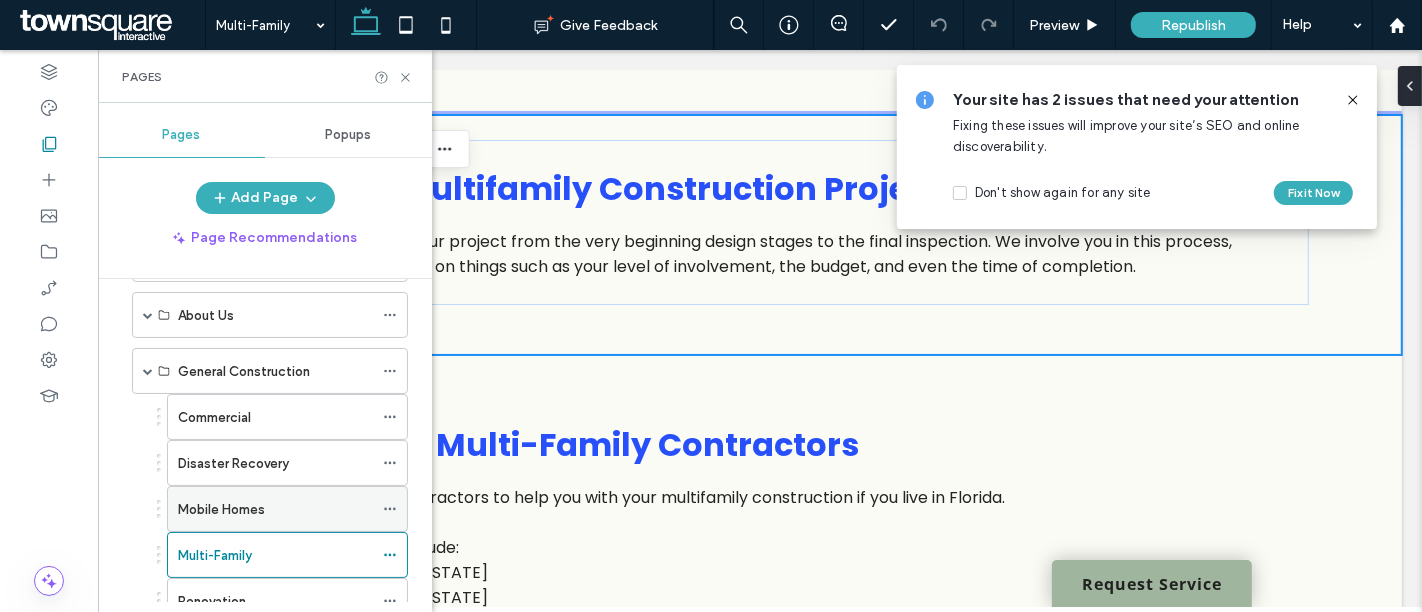 scroll, scrollTop: 175, scrollLeft: 0, axis: vertical 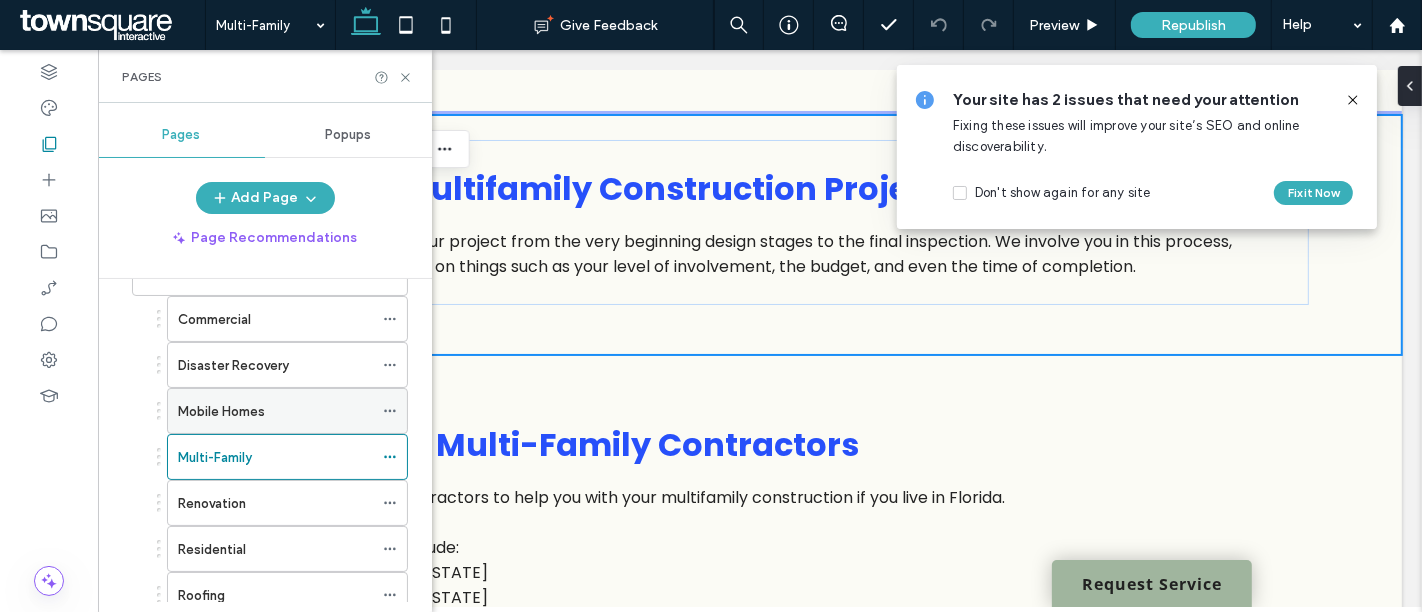 click on "Mobile Homes" at bounding box center (275, 411) 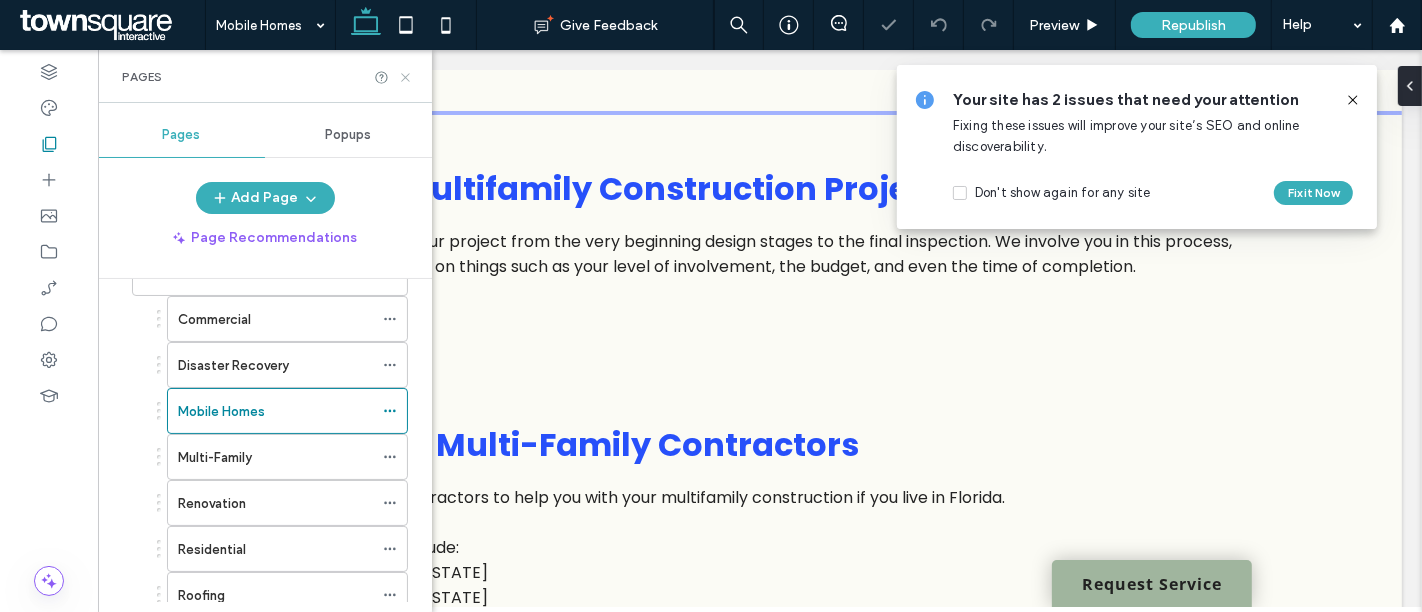 click 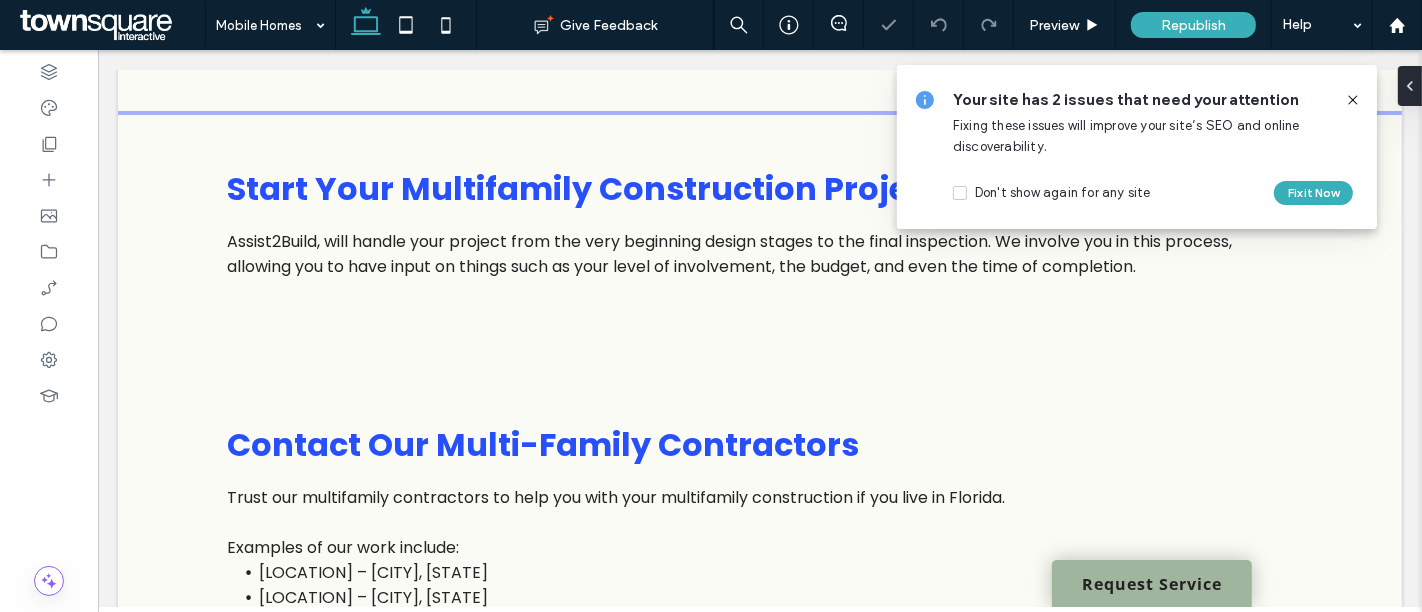 click 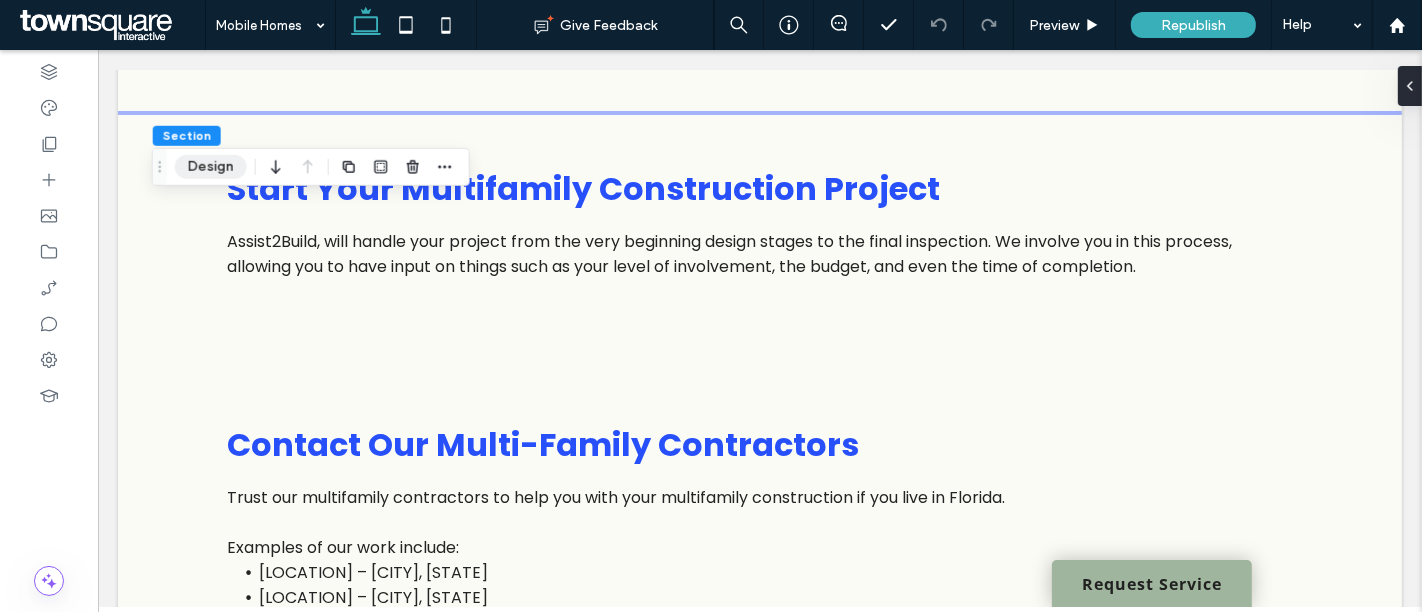click on "Design" at bounding box center (211, 167) 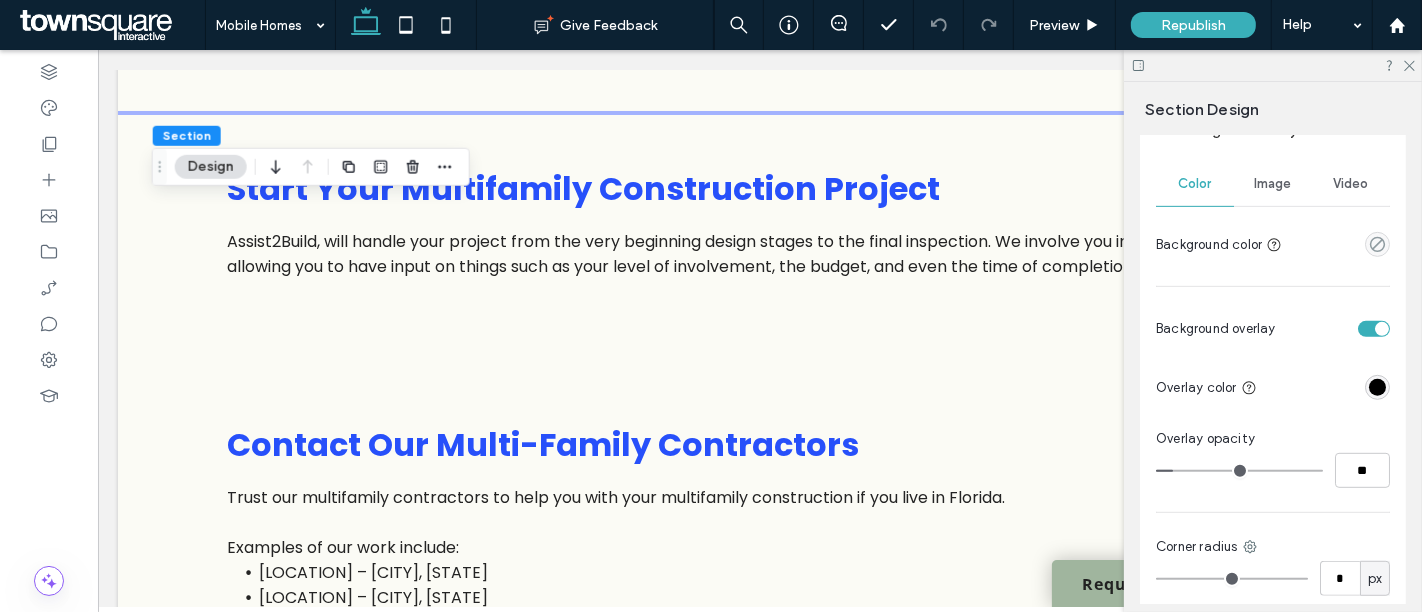 scroll, scrollTop: 841, scrollLeft: 0, axis: vertical 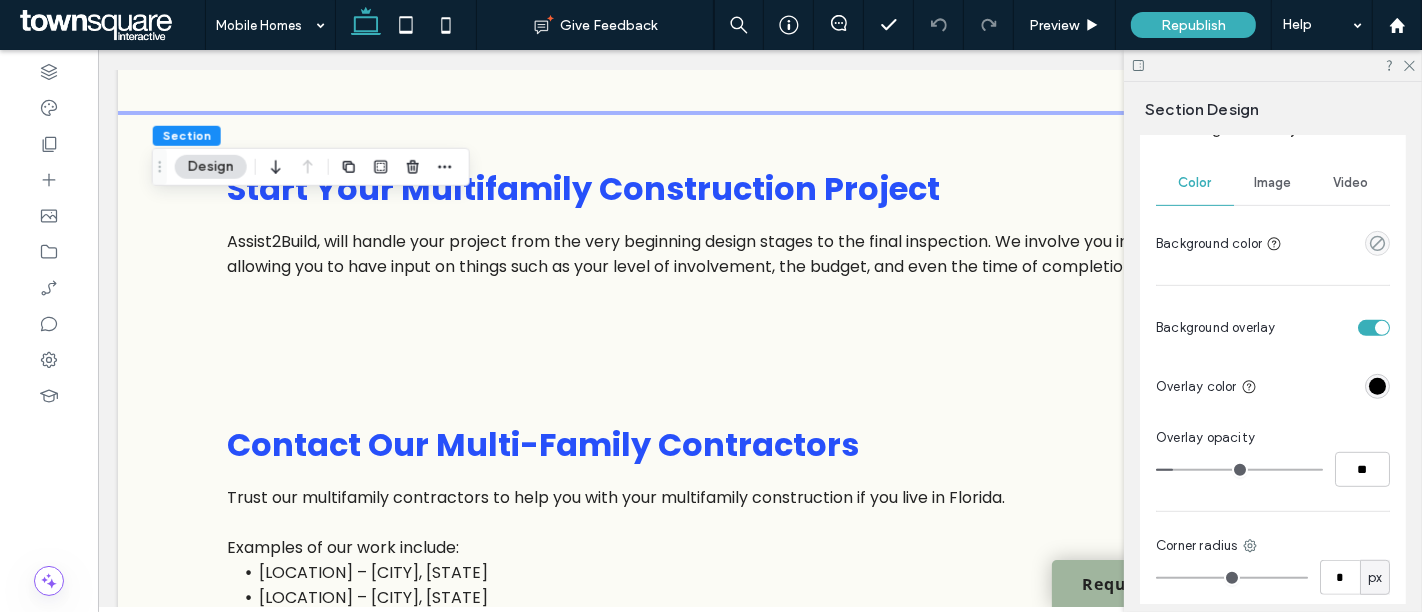 click on "Image" at bounding box center [1273, 183] 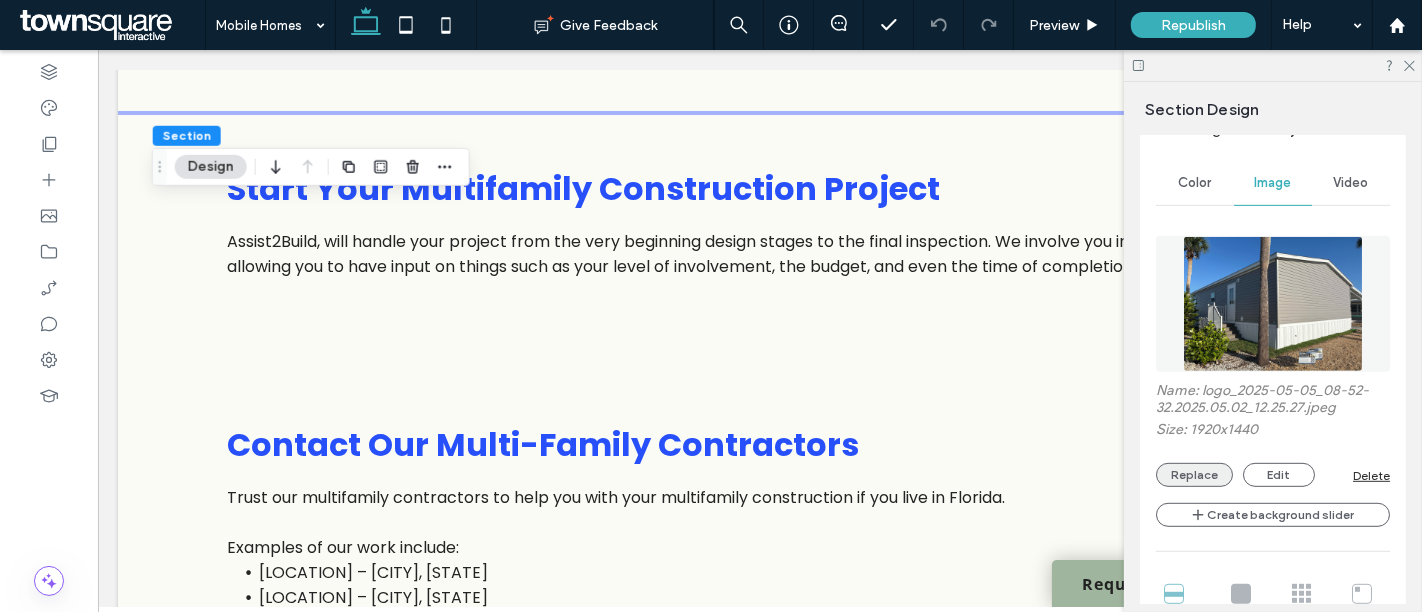 click on "Replace" at bounding box center [1194, 475] 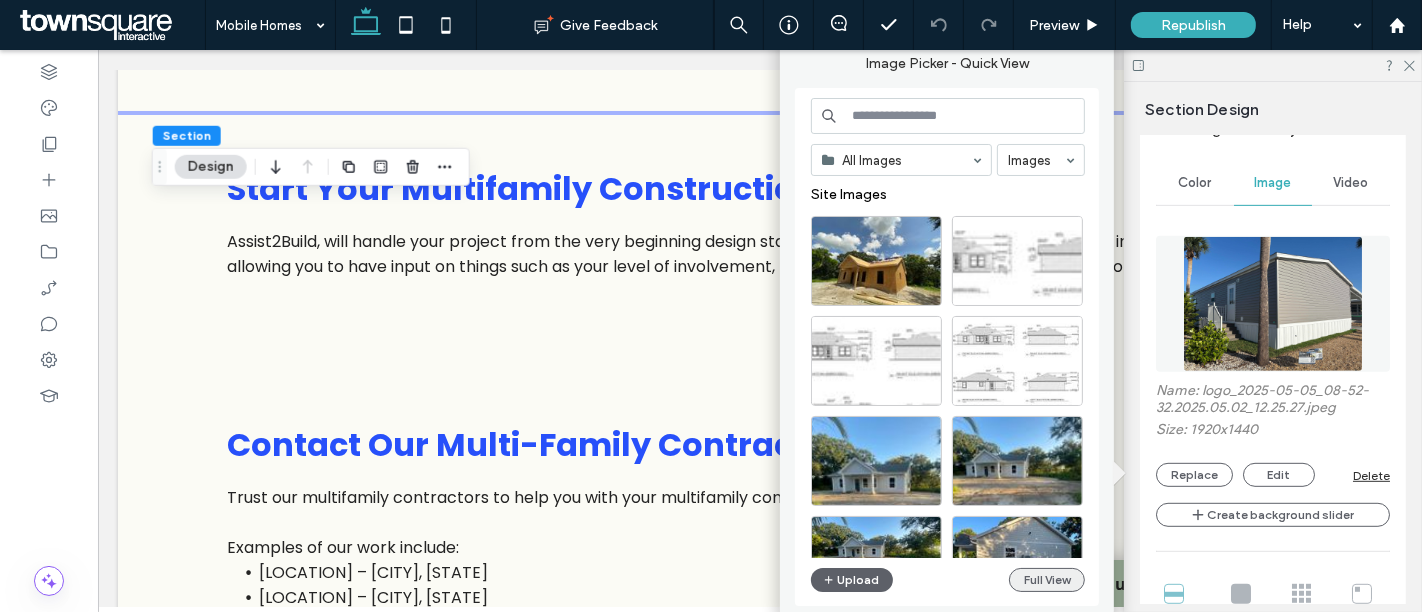 click on "Full View" at bounding box center [1047, 580] 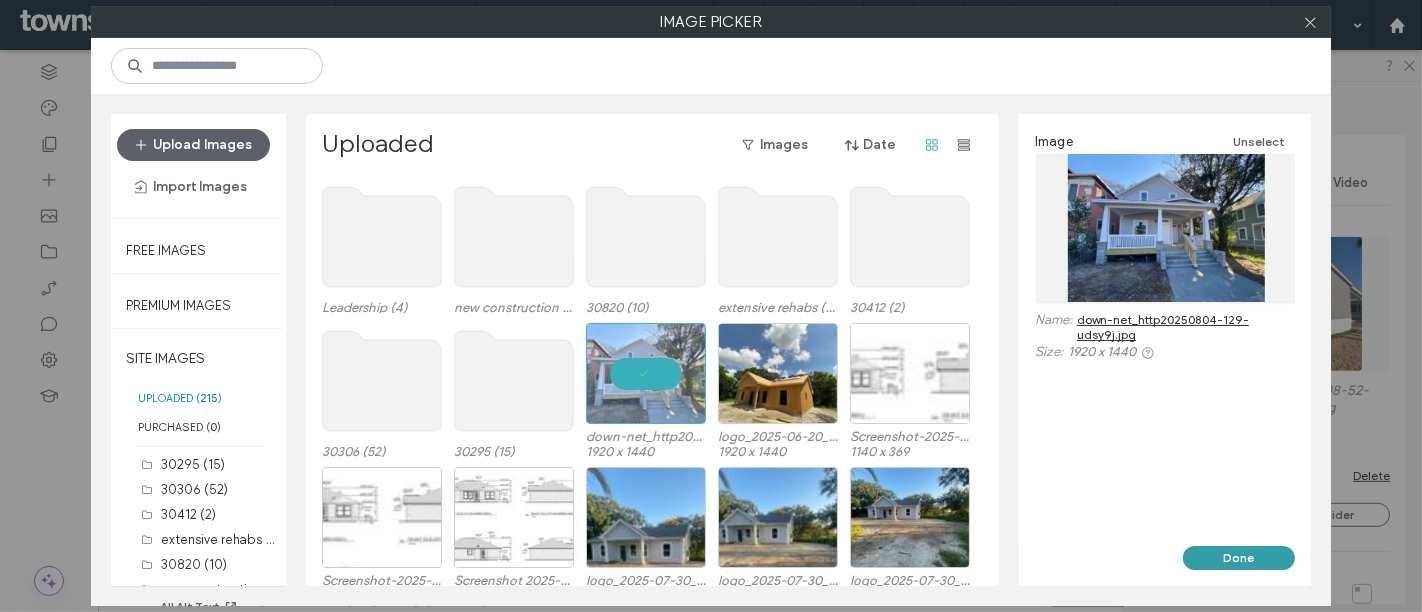 click on "Done" at bounding box center (1239, 558) 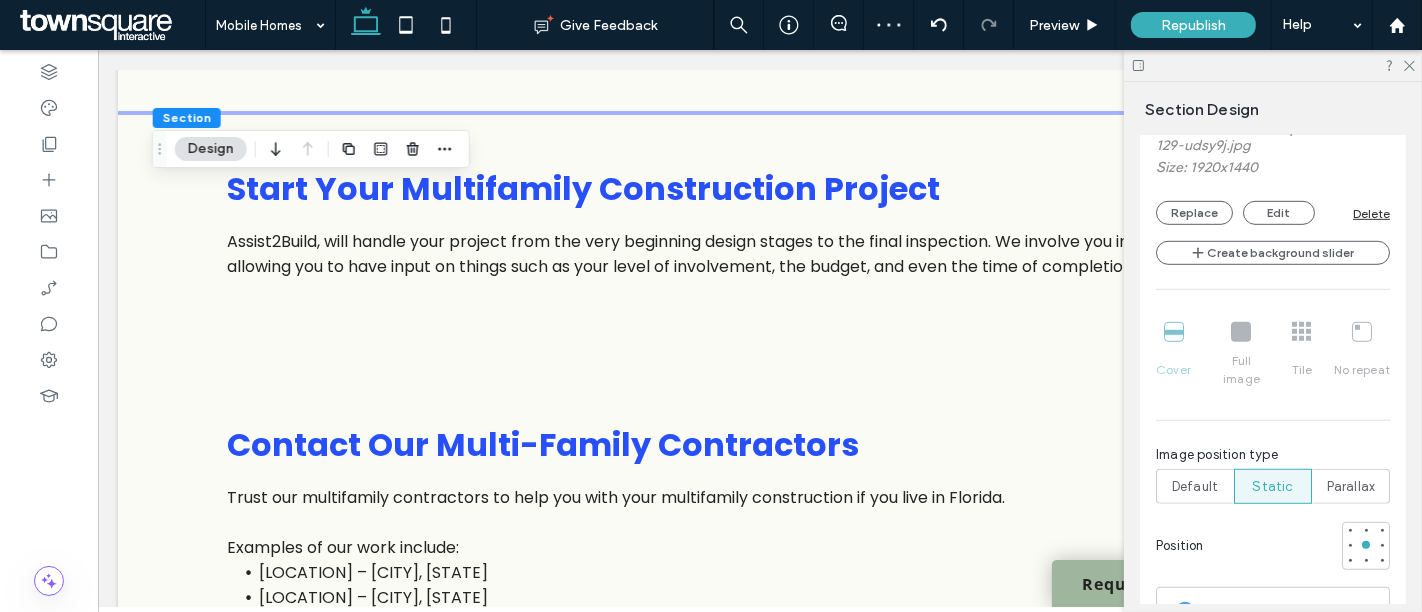 scroll, scrollTop: 1148, scrollLeft: 0, axis: vertical 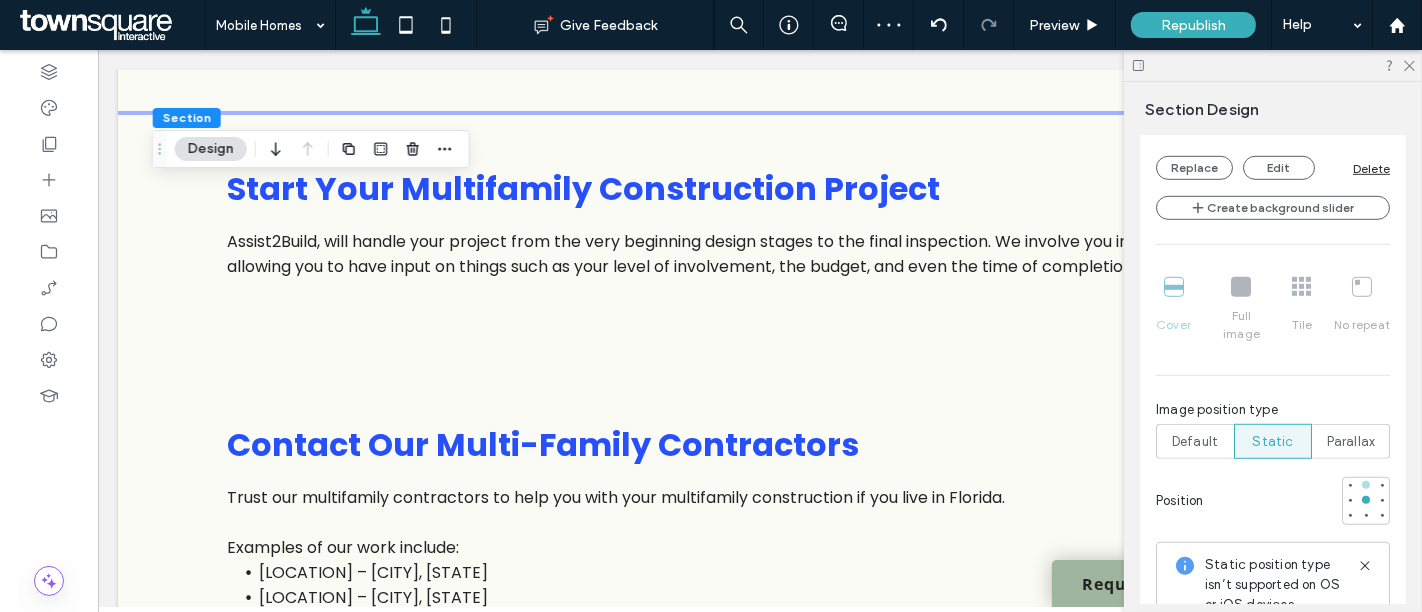 click at bounding box center (1366, 485) 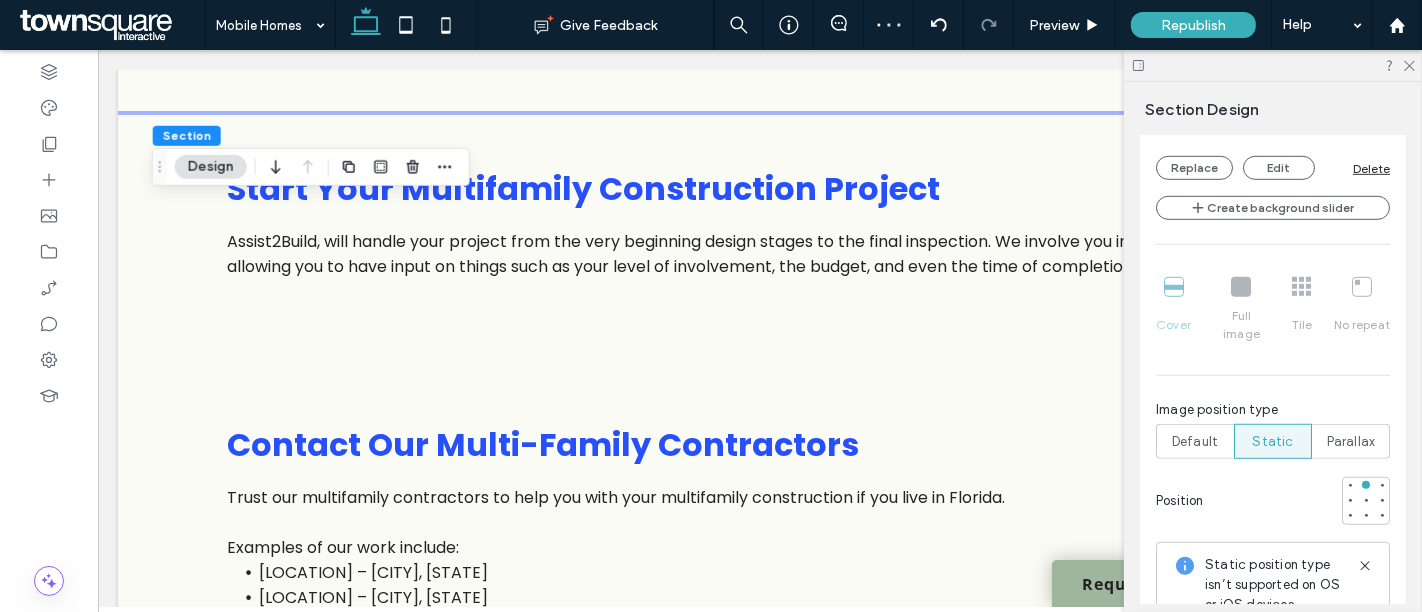 scroll, scrollTop: 854, scrollLeft: 0, axis: vertical 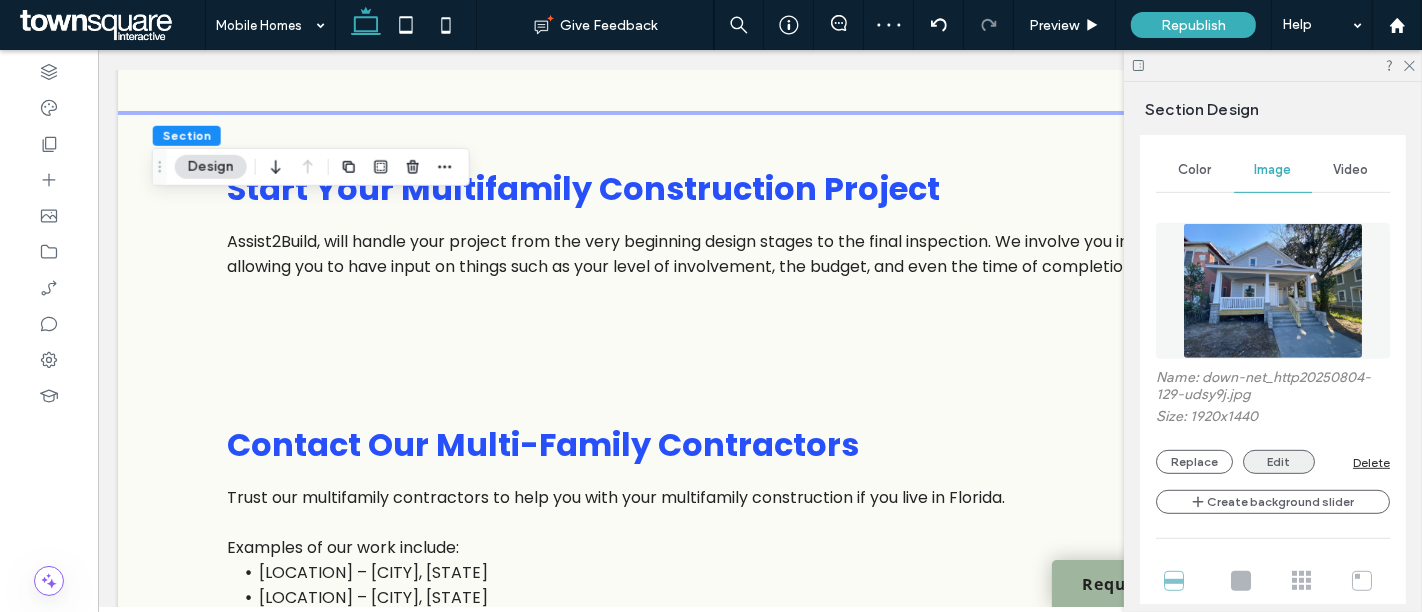 click on "Edit" at bounding box center [1279, 462] 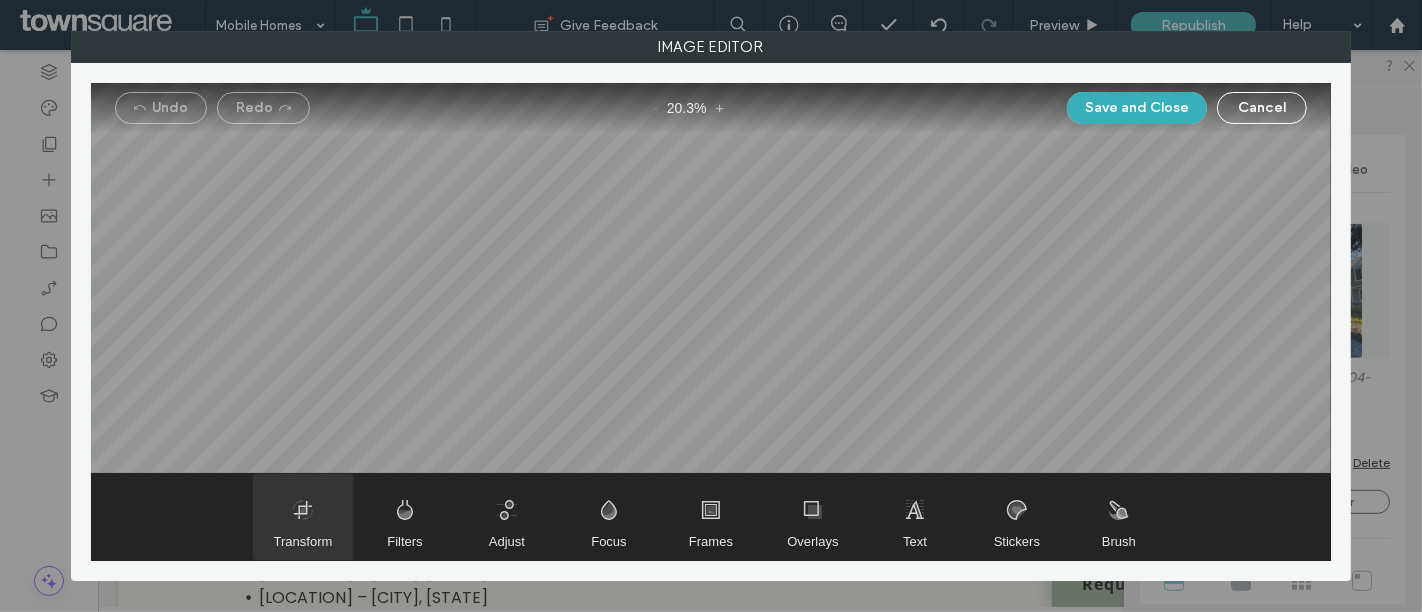 click on "Transform" at bounding box center (303, 541) 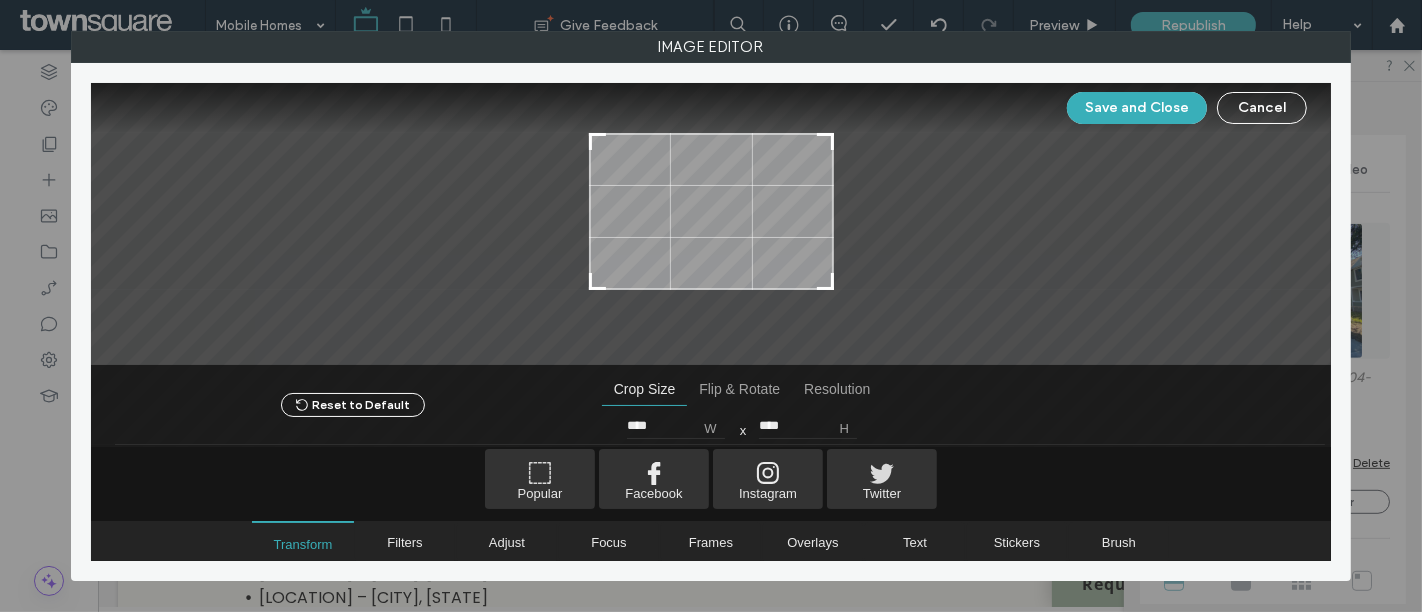 type on "****" 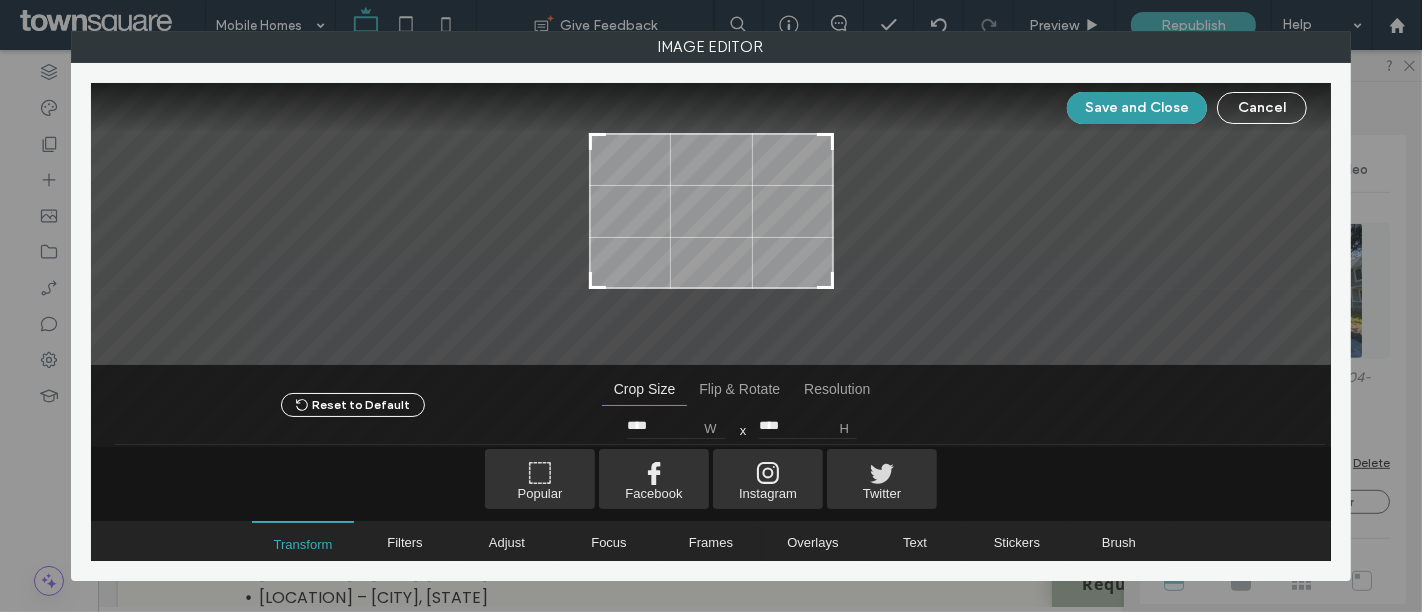 click on "Save and Close" at bounding box center [1137, 108] 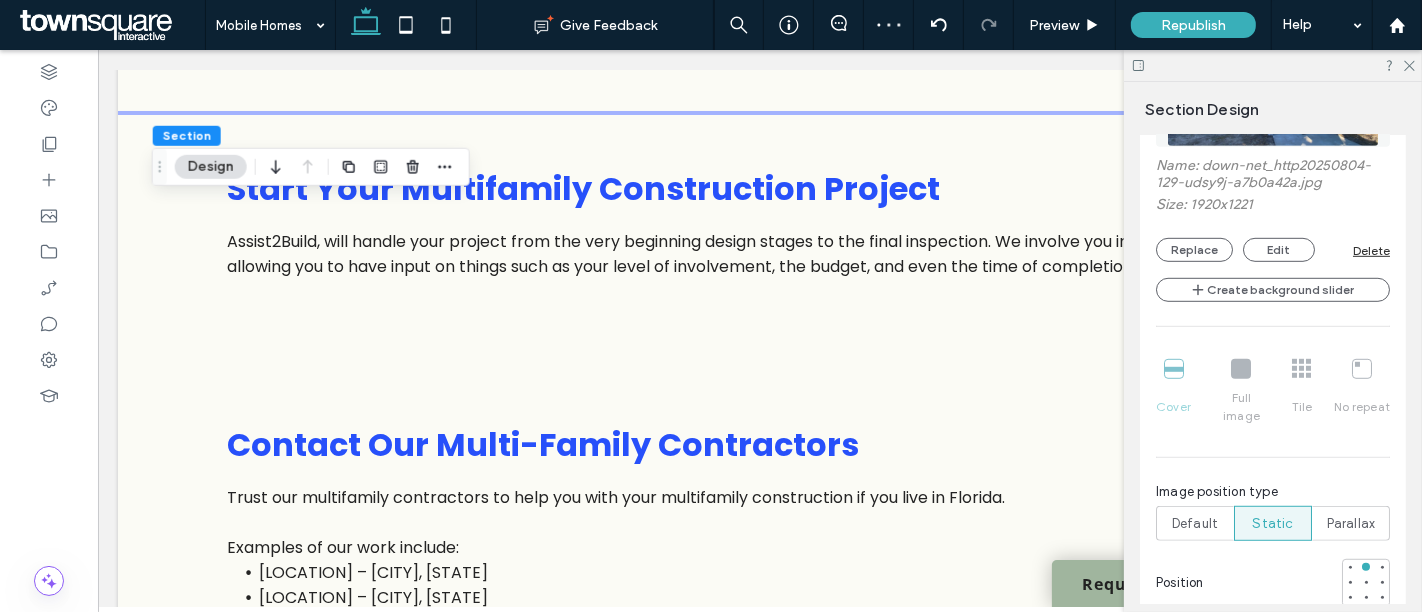 scroll, scrollTop: 1068, scrollLeft: 0, axis: vertical 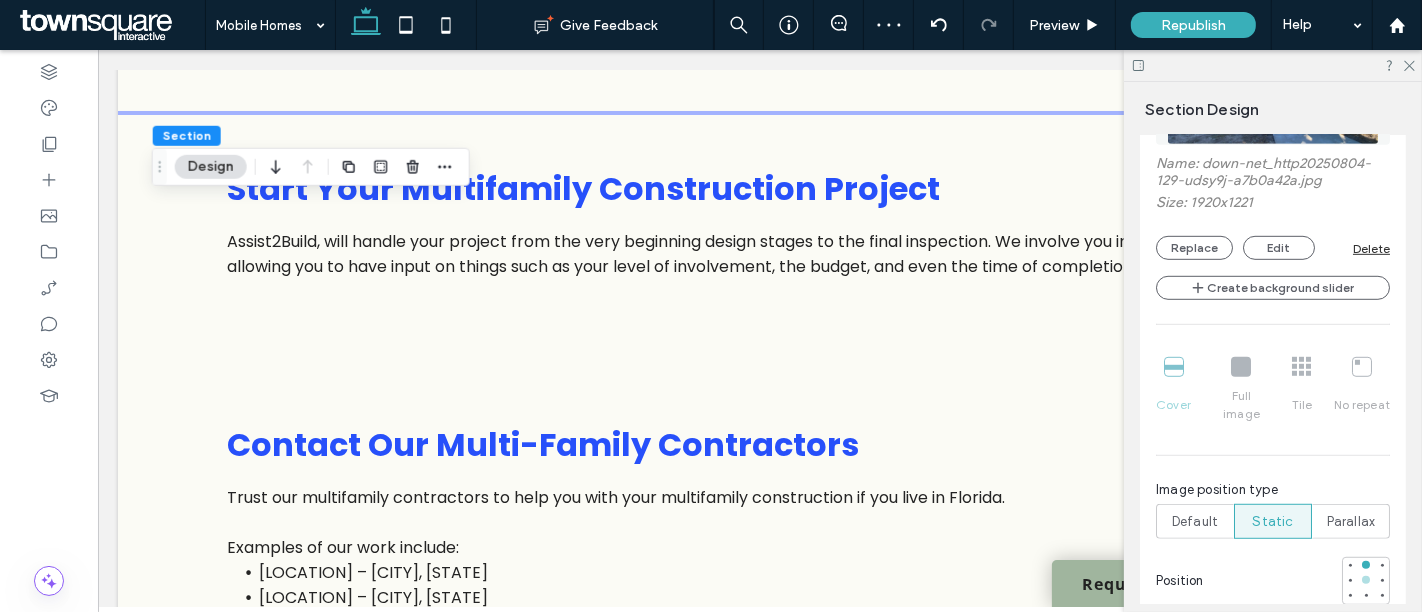 click at bounding box center (1366, 580) 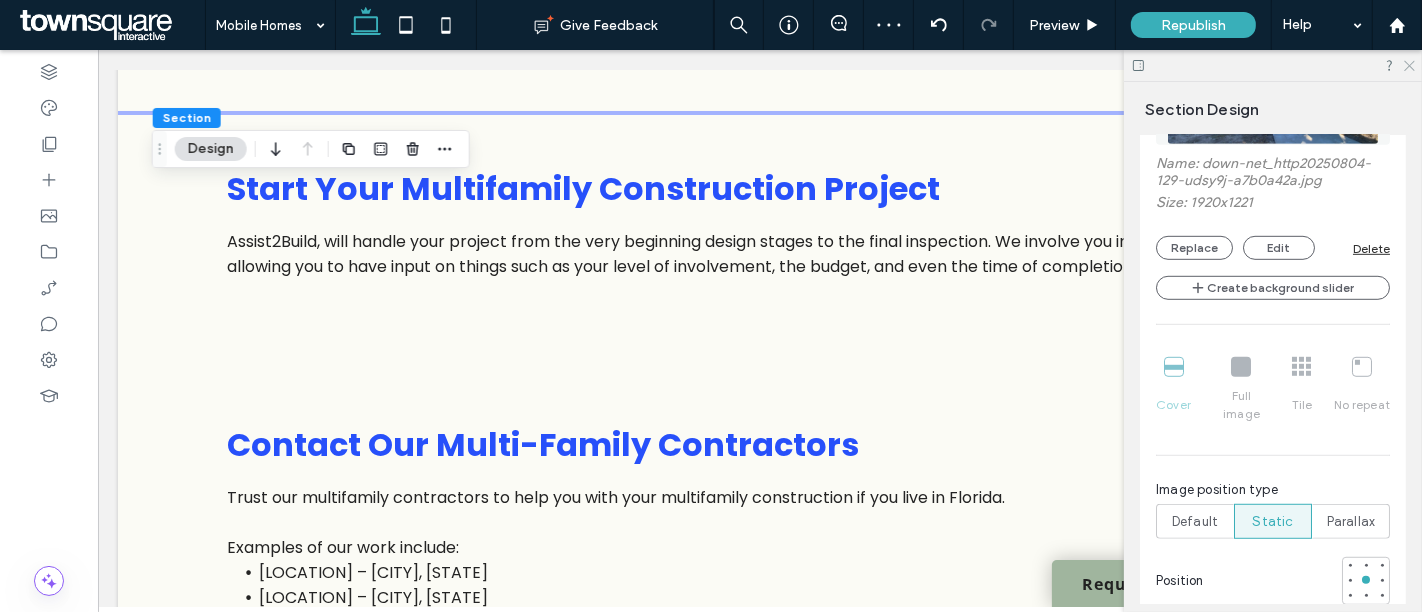 click 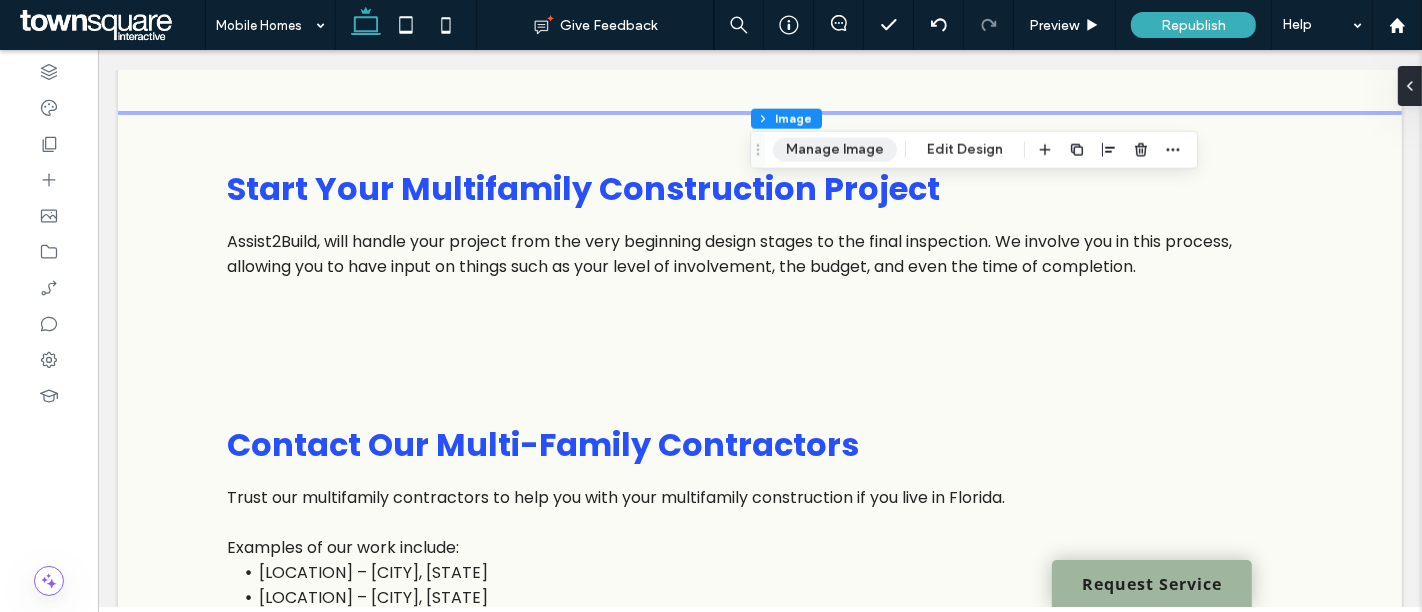 click on "Manage Image" at bounding box center [835, 150] 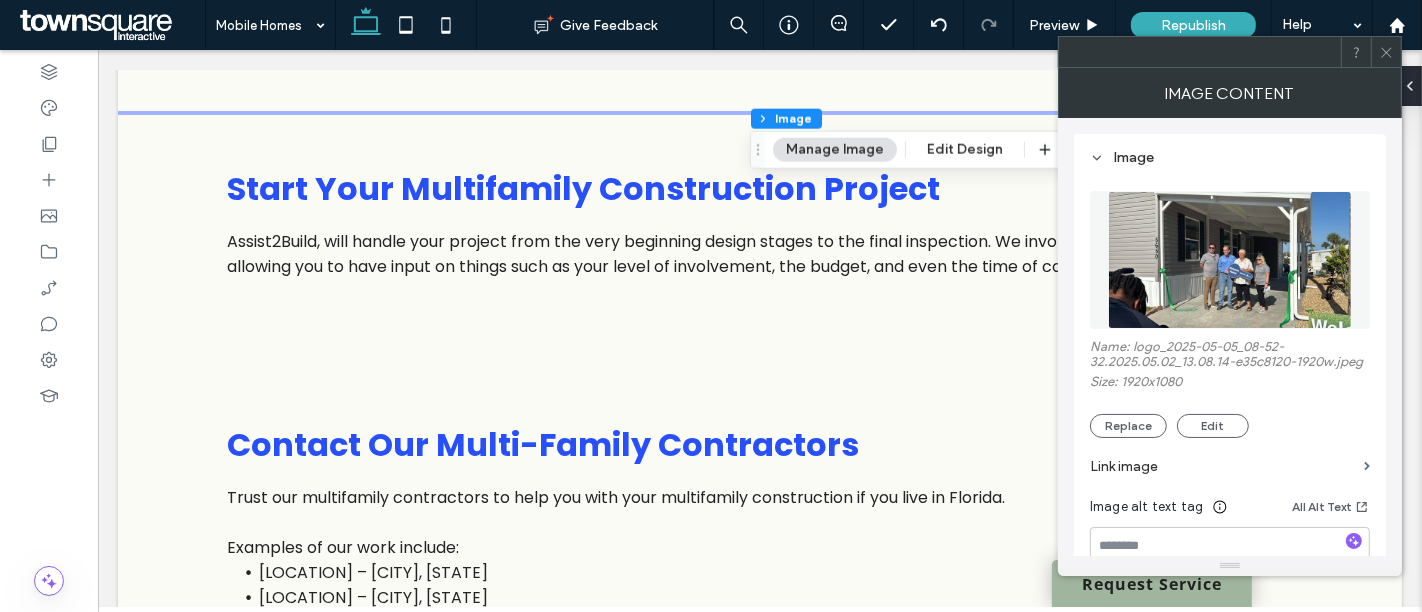 click on "Name: logo_2025-05-05_08-52-32.2025.05.02_13.08.14-e35c8120-1920w.jpeg Size: 1920x1080 Replace Edit" at bounding box center (1230, 388) 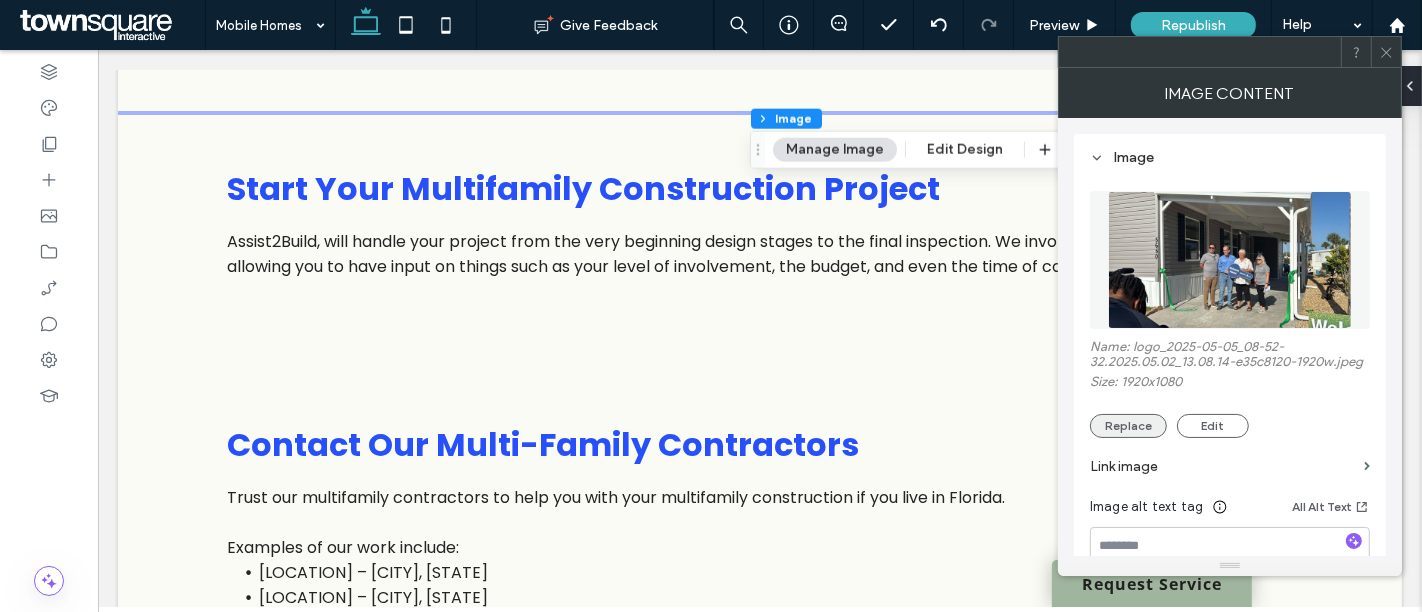 click on "Replace" at bounding box center (1128, 426) 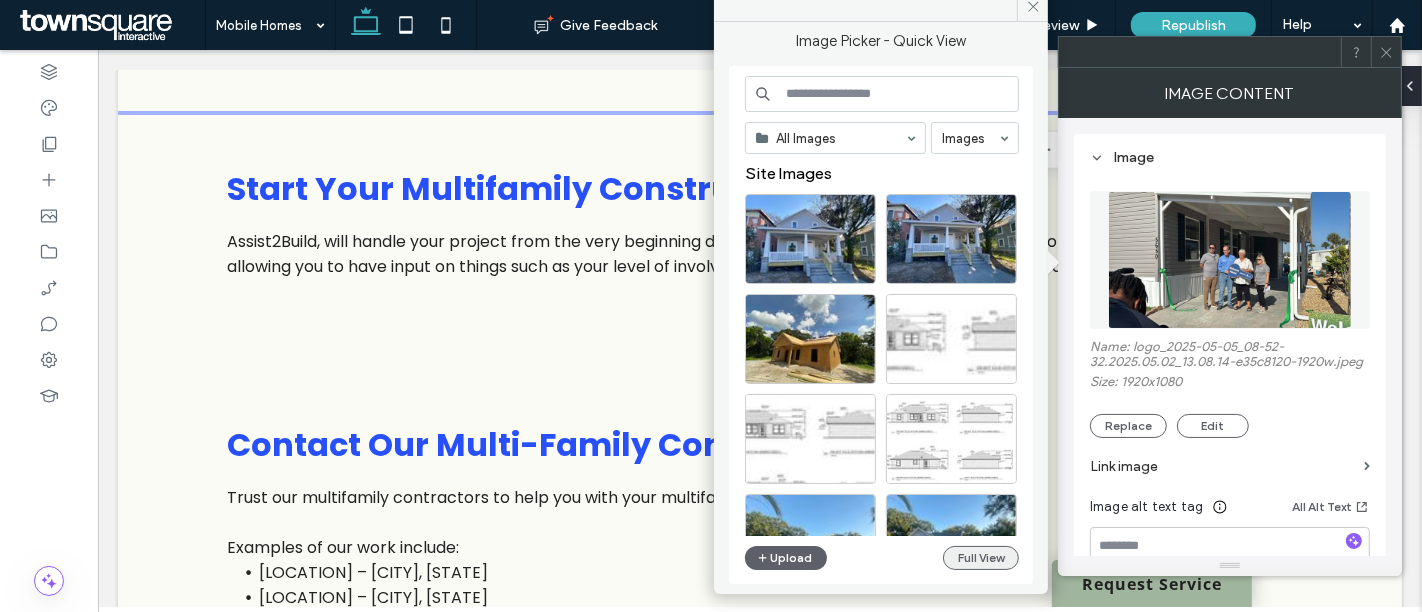 click on "Full View" at bounding box center [981, 558] 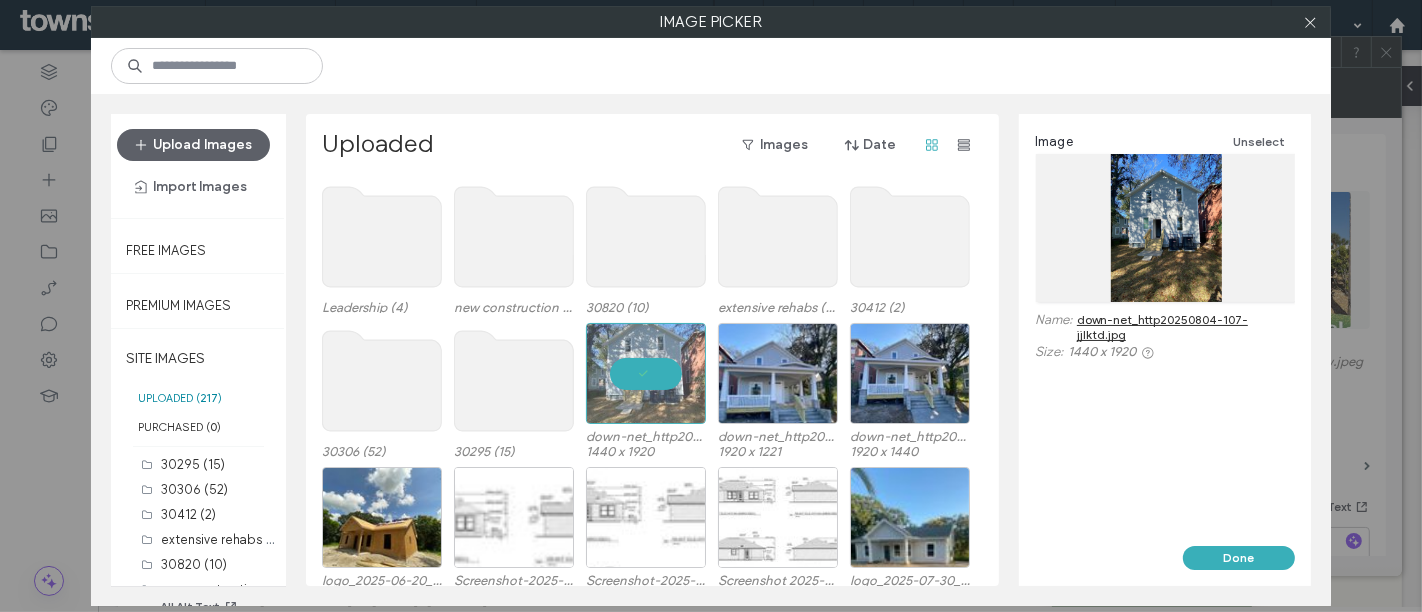 drag, startPoint x: 1233, startPoint y: 555, endPoint x: 1164, endPoint y: 550, distance: 69.18092 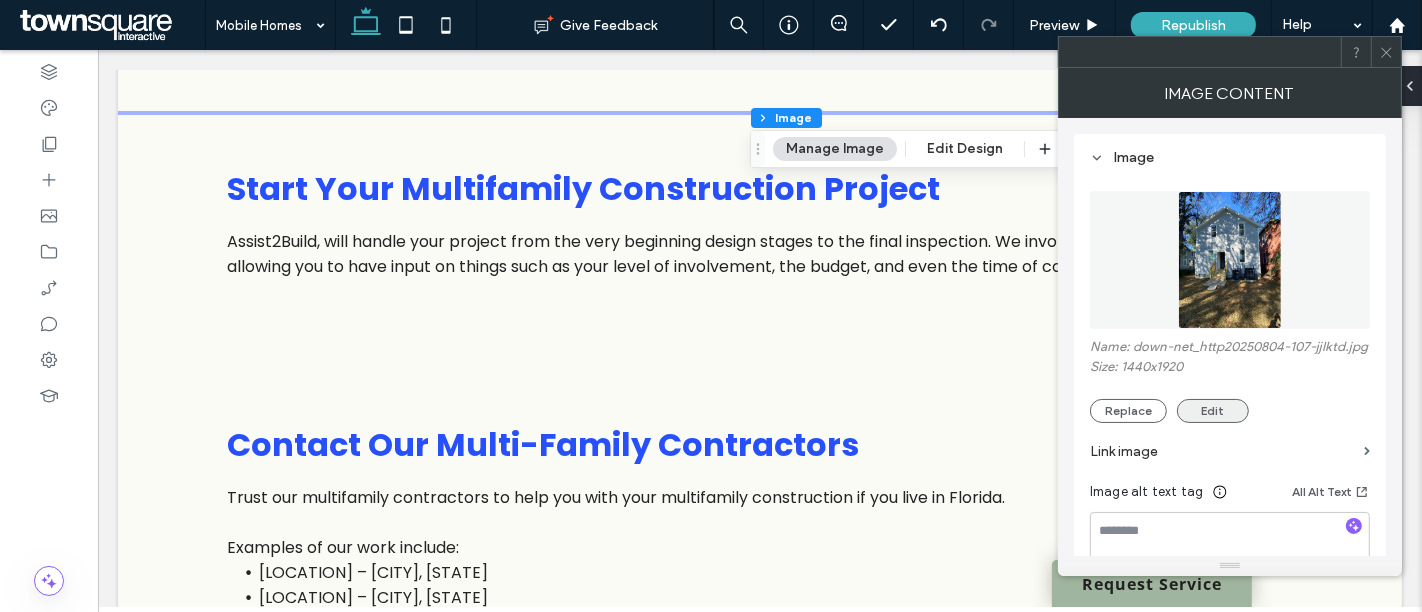 click on "Edit" at bounding box center (1213, 411) 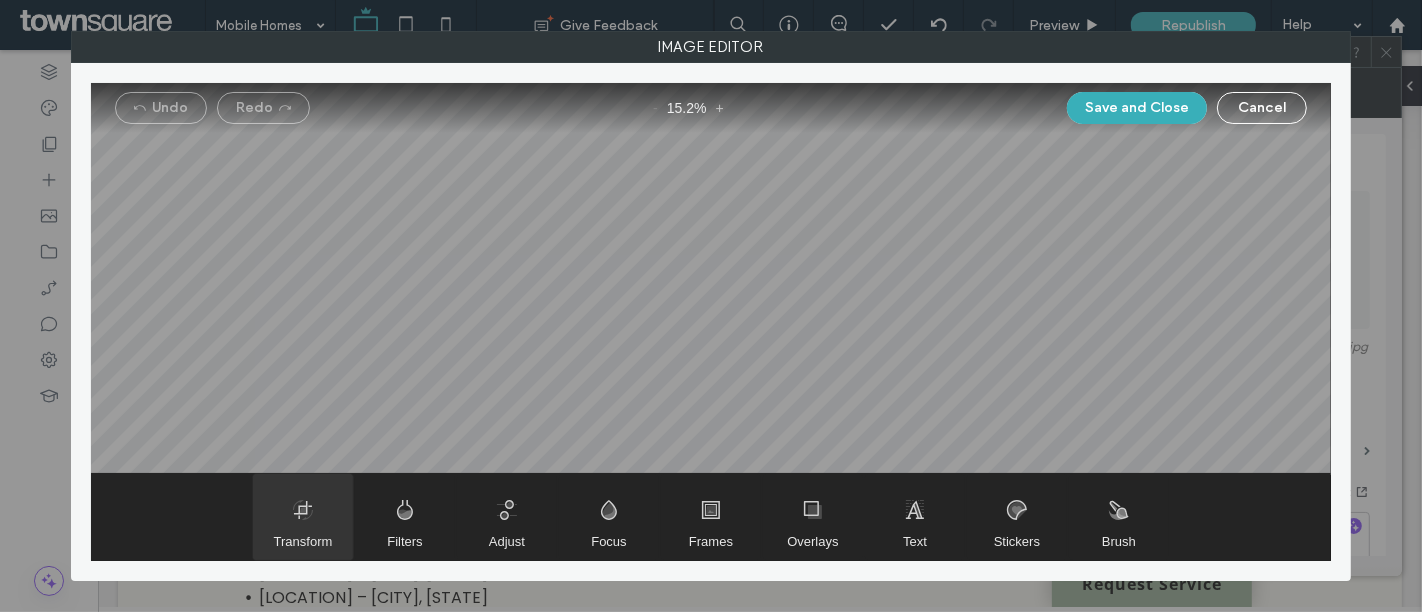 click at bounding box center [303, 517] 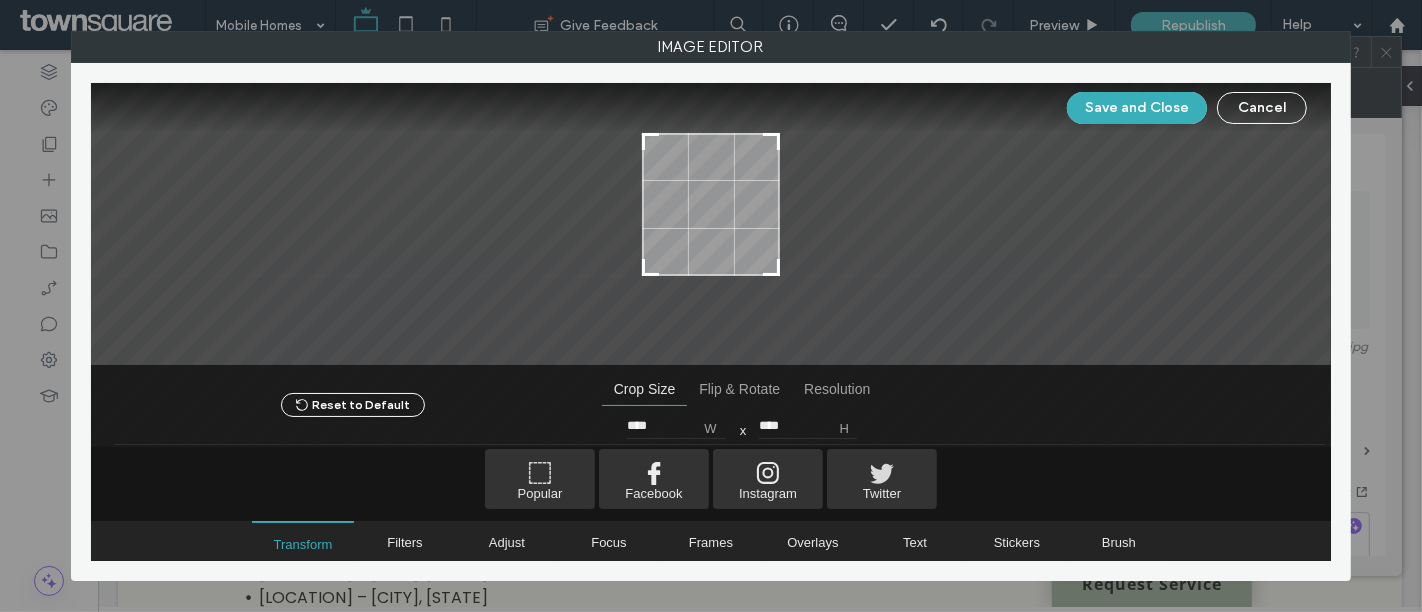 type on "****" 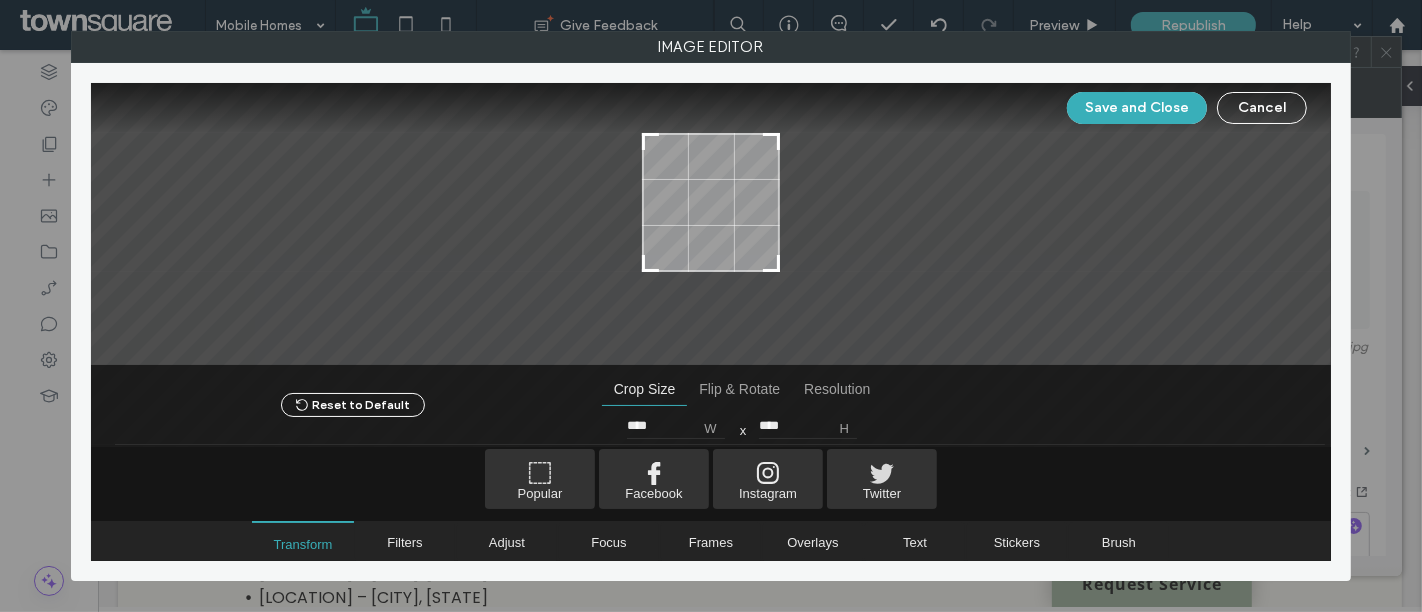 drag, startPoint x: 772, startPoint y: 313, endPoint x: 792, endPoint y: 268, distance: 49.24429 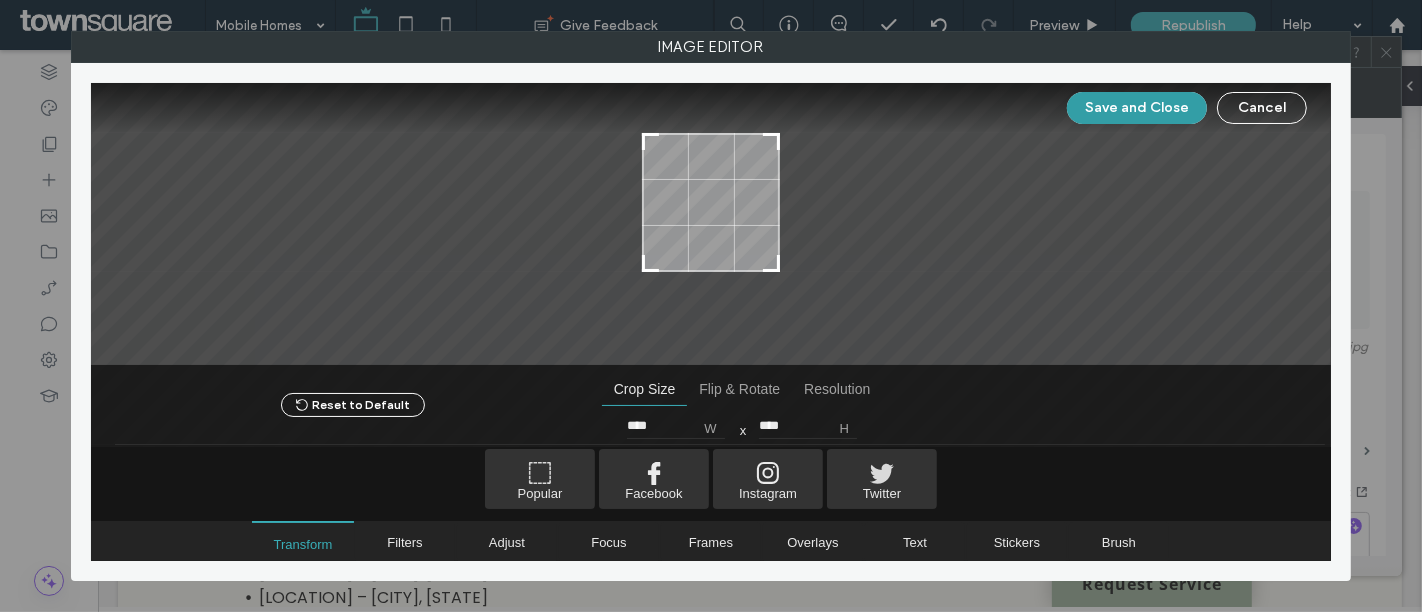 click on "Save and Close" at bounding box center (1137, 108) 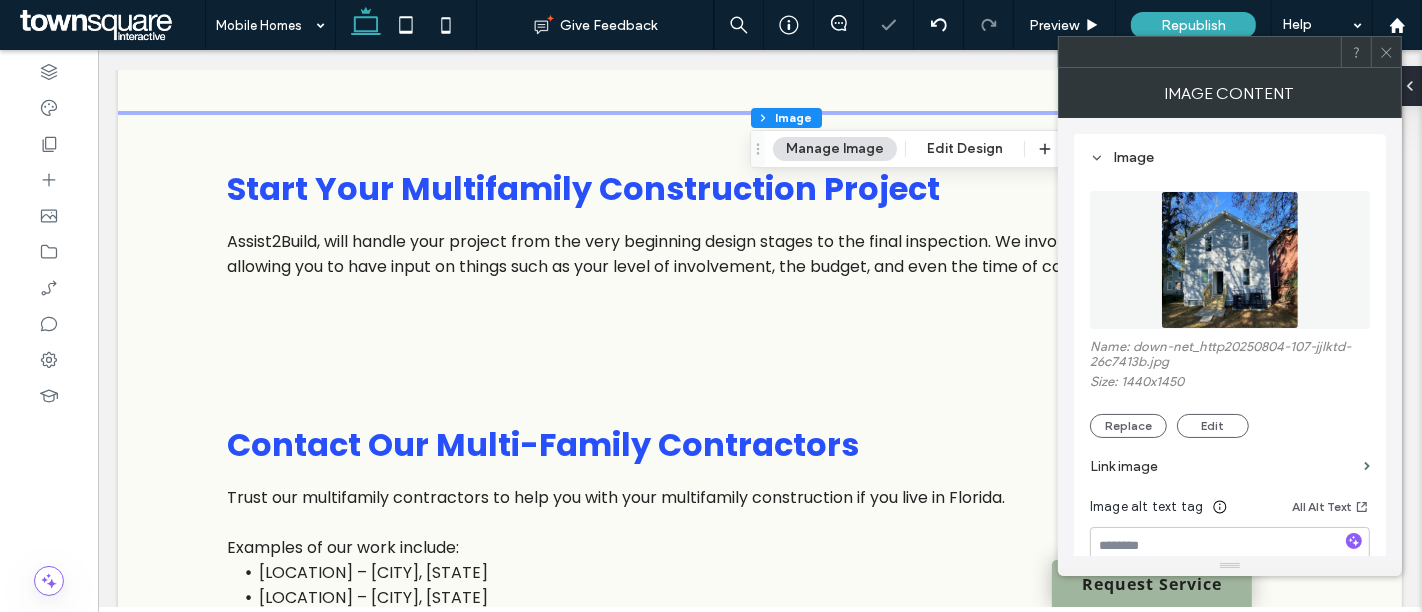 click on "Republish" at bounding box center [1193, 25] 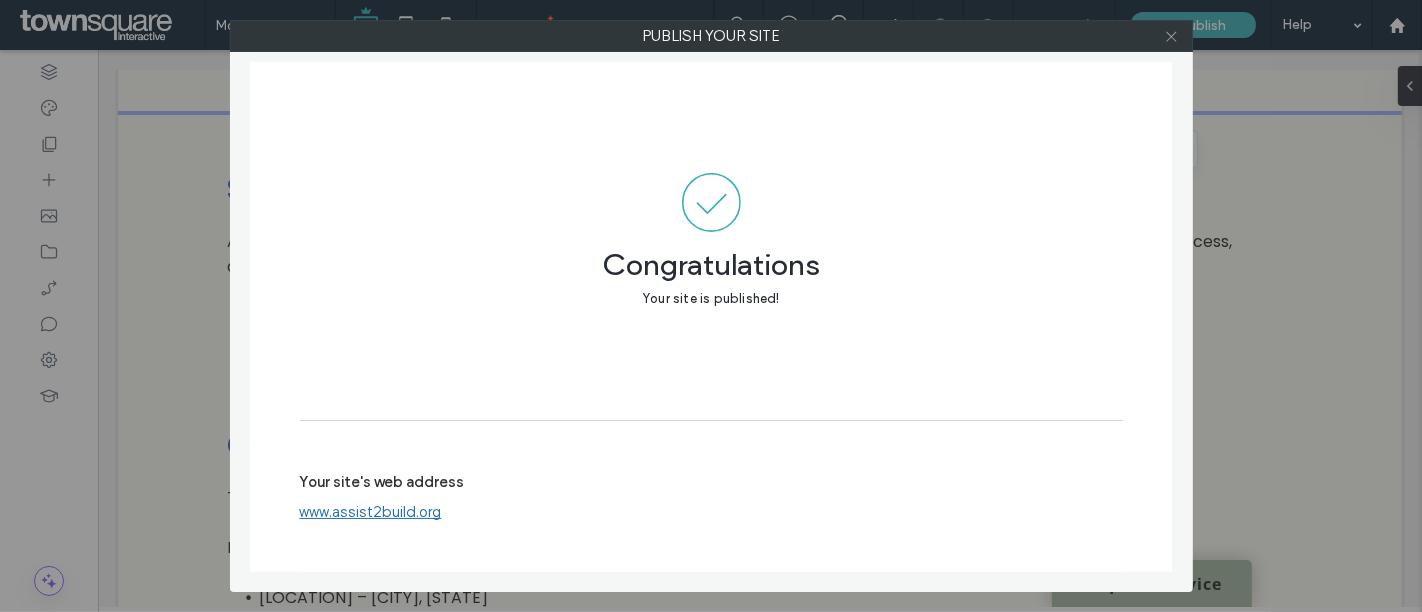 click 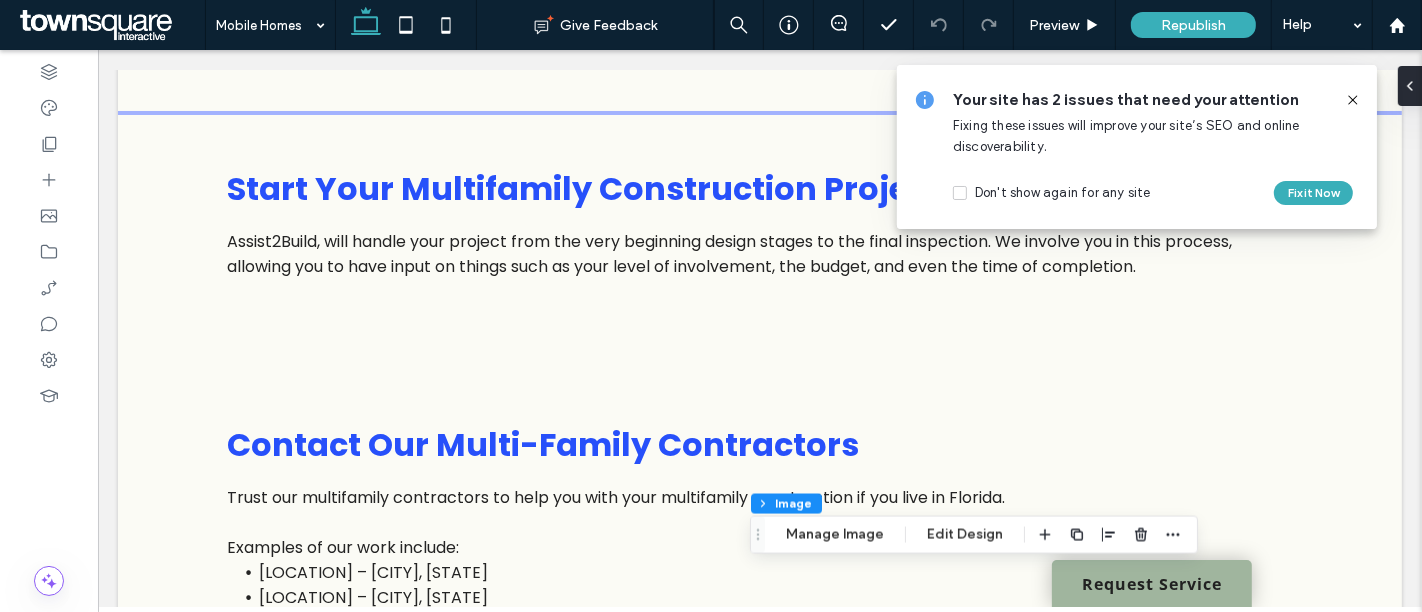 click 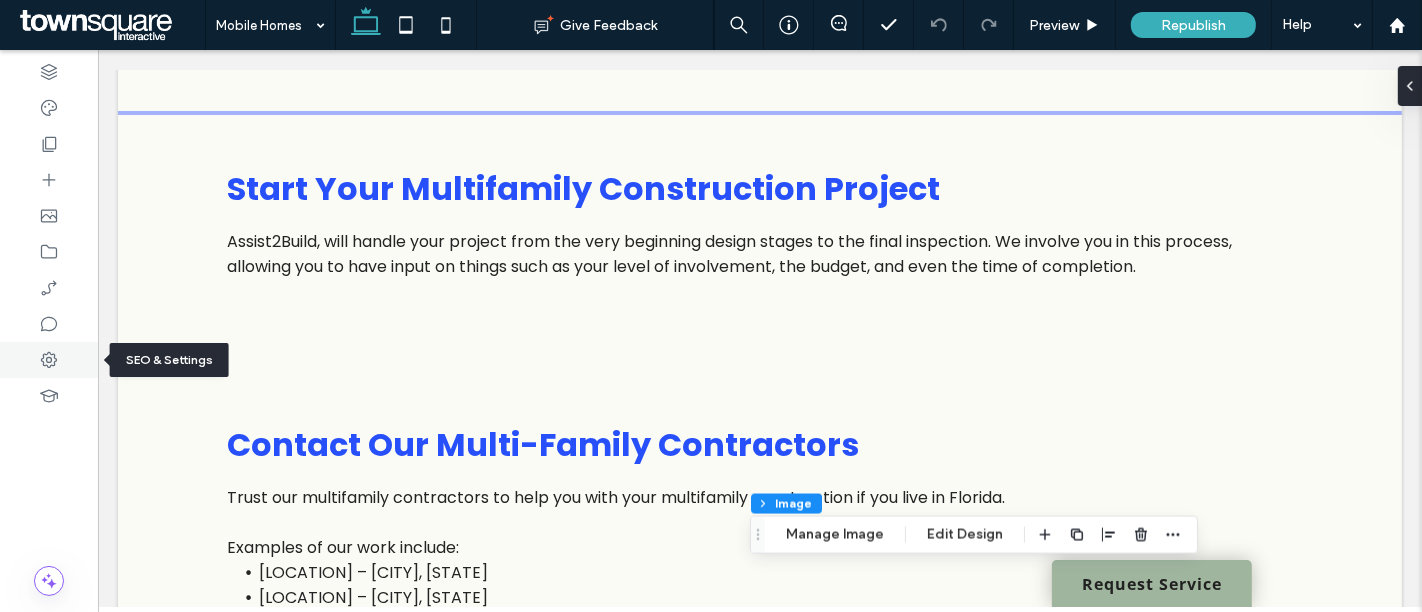 click 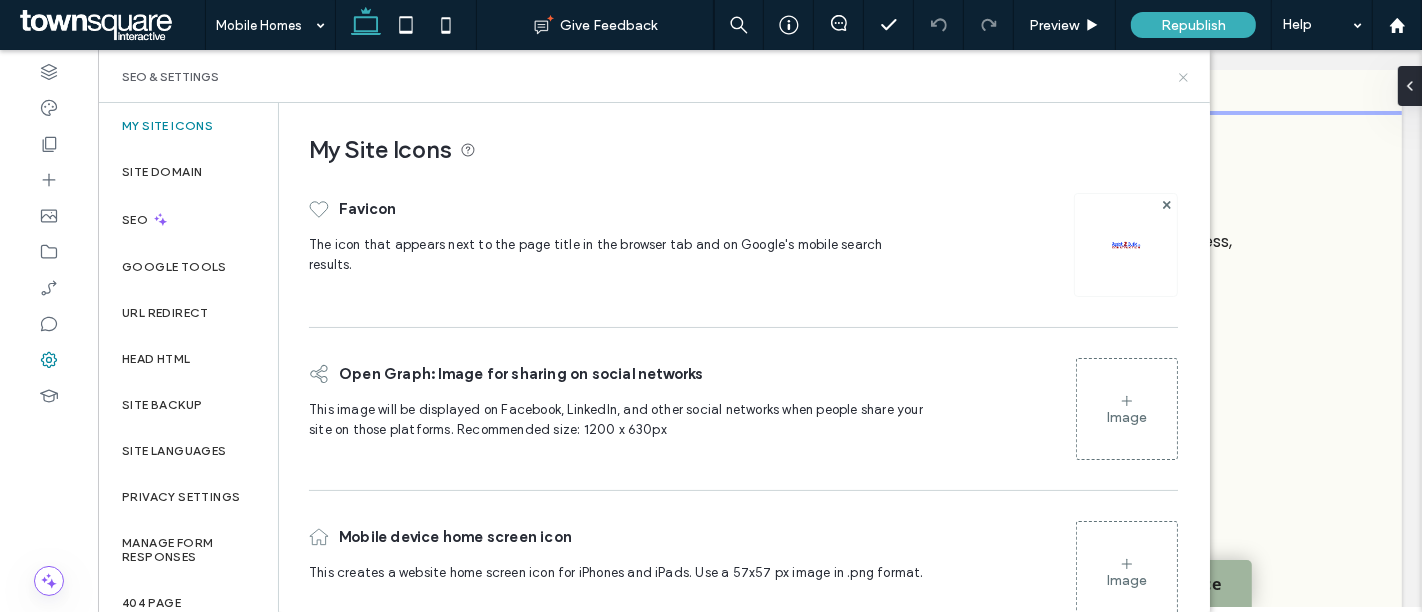 click 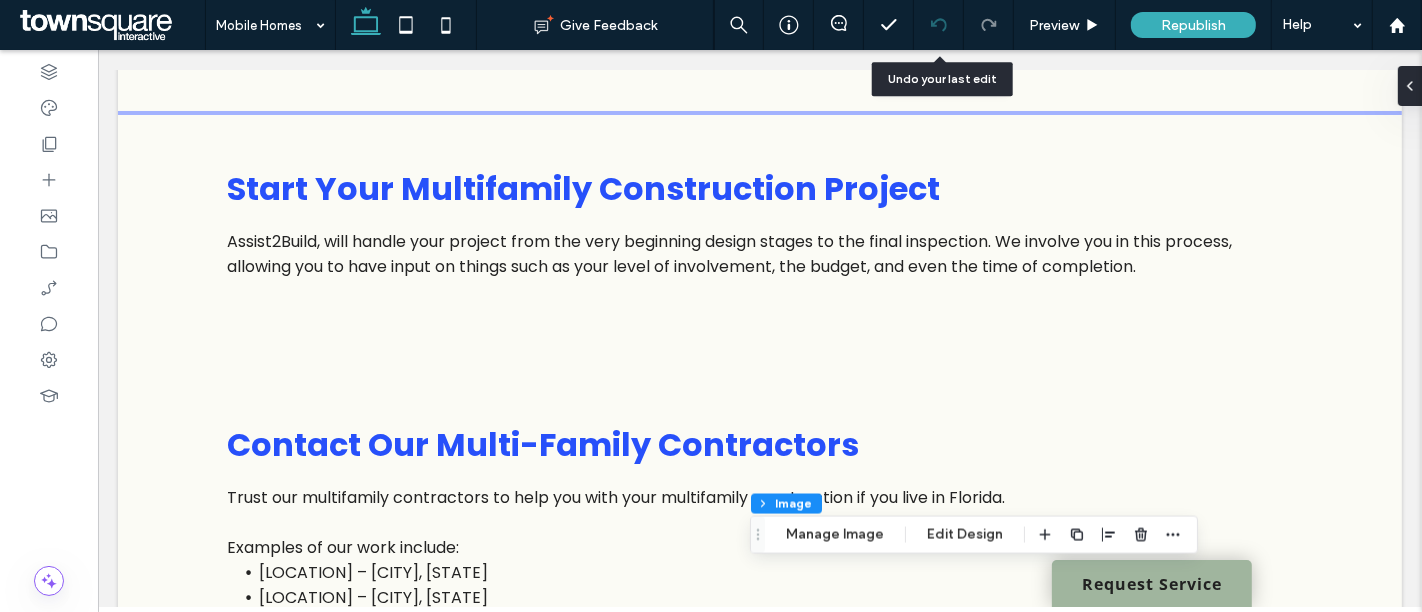 click 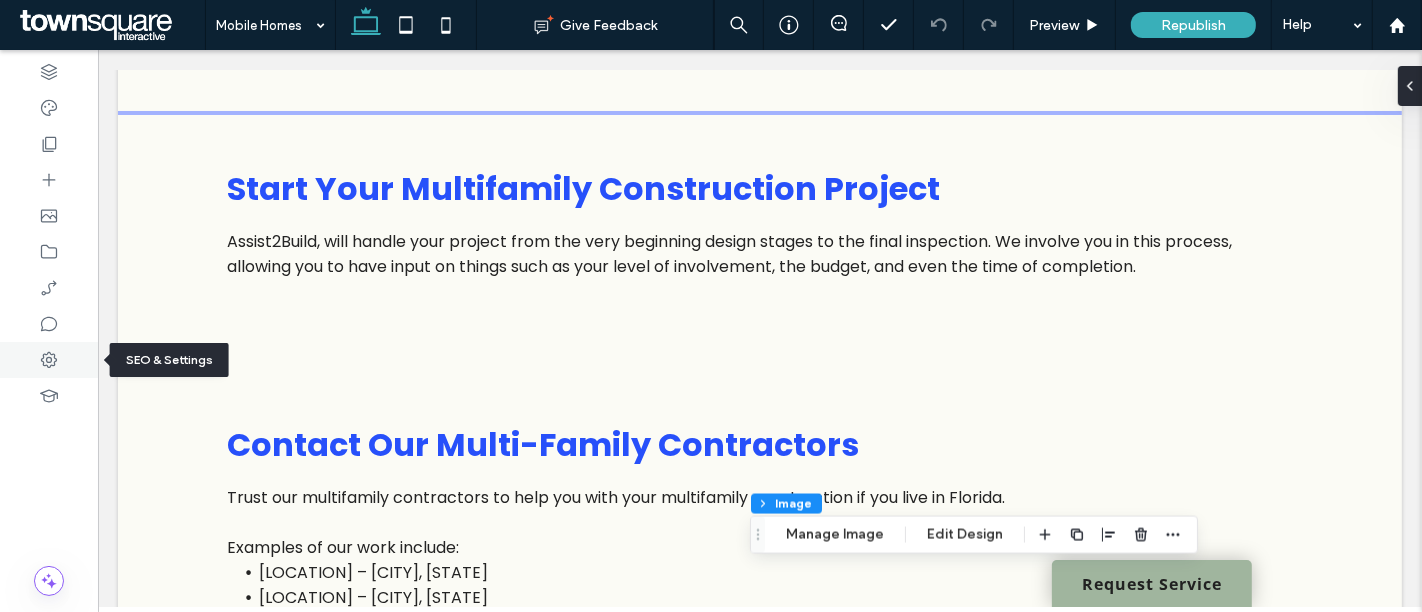 click 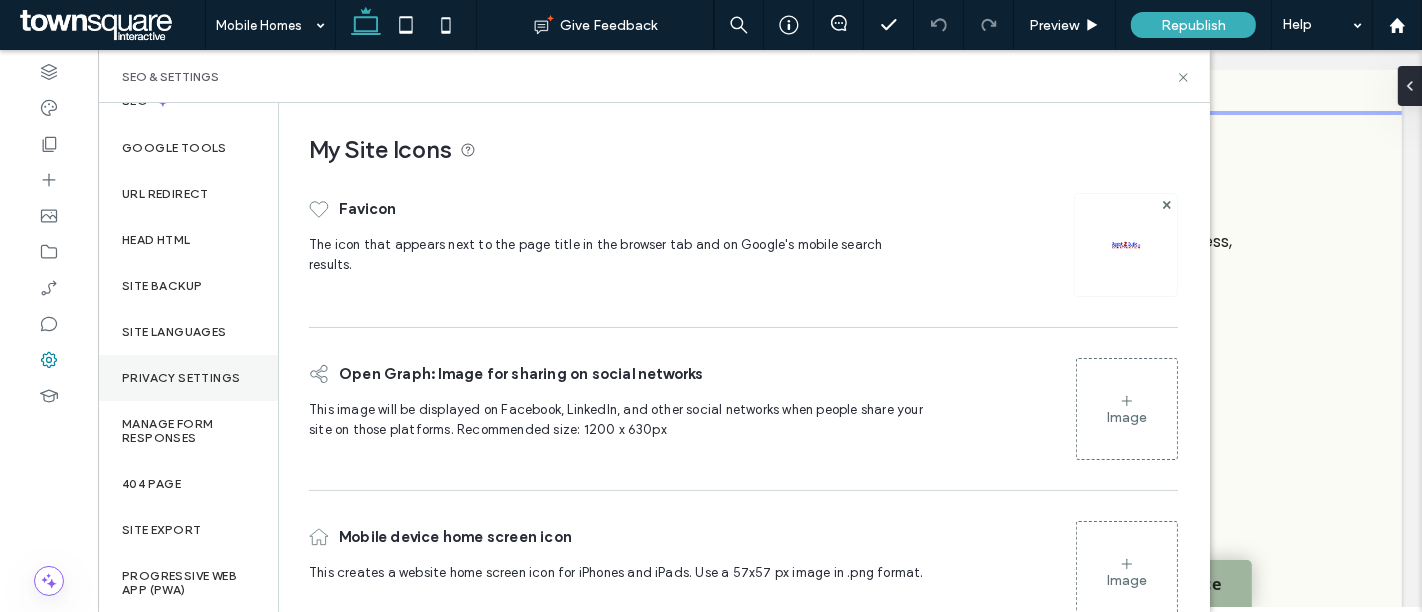 scroll, scrollTop: 77, scrollLeft: 0, axis: vertical 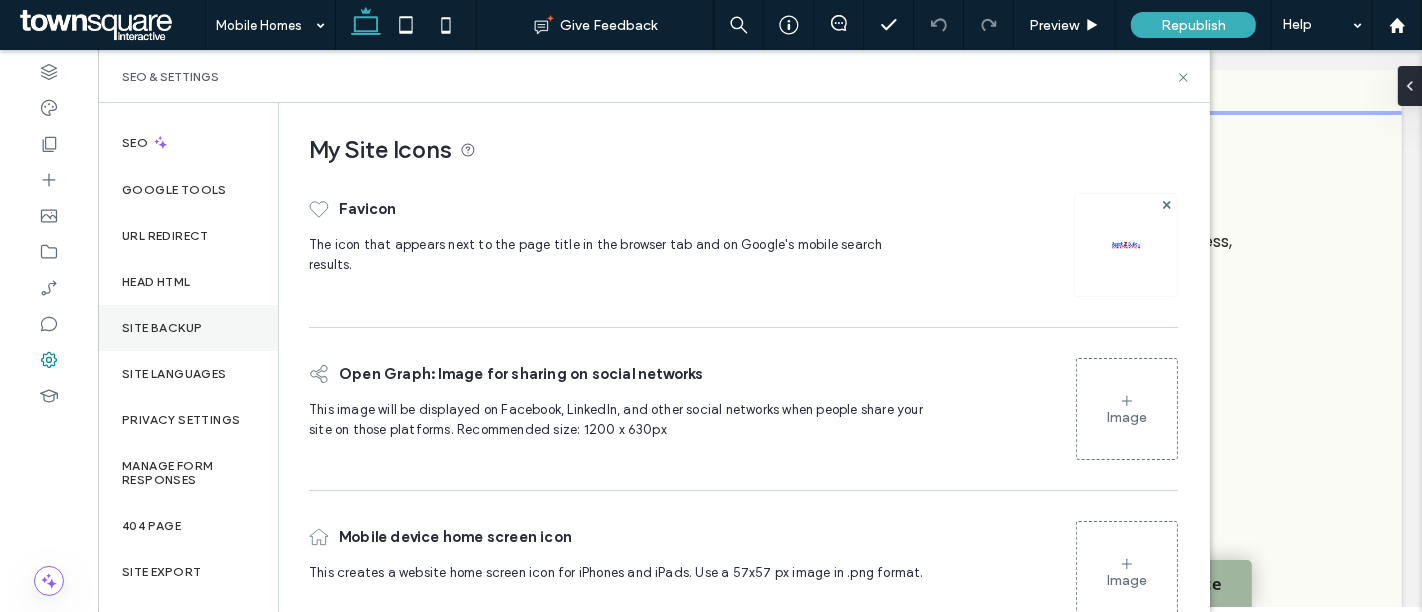 click on "Site Backup" at bounding box center [162, 328] 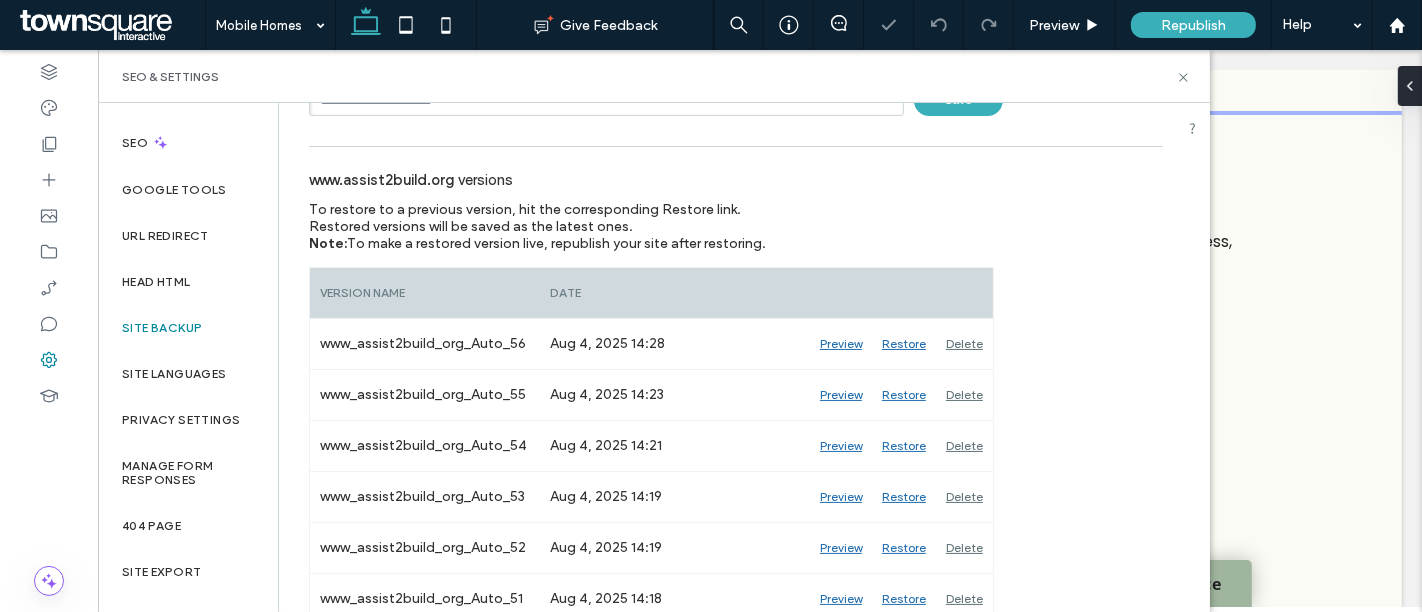 scroll, scrollTop: 173, scrollLeft: 0, axis: vertical 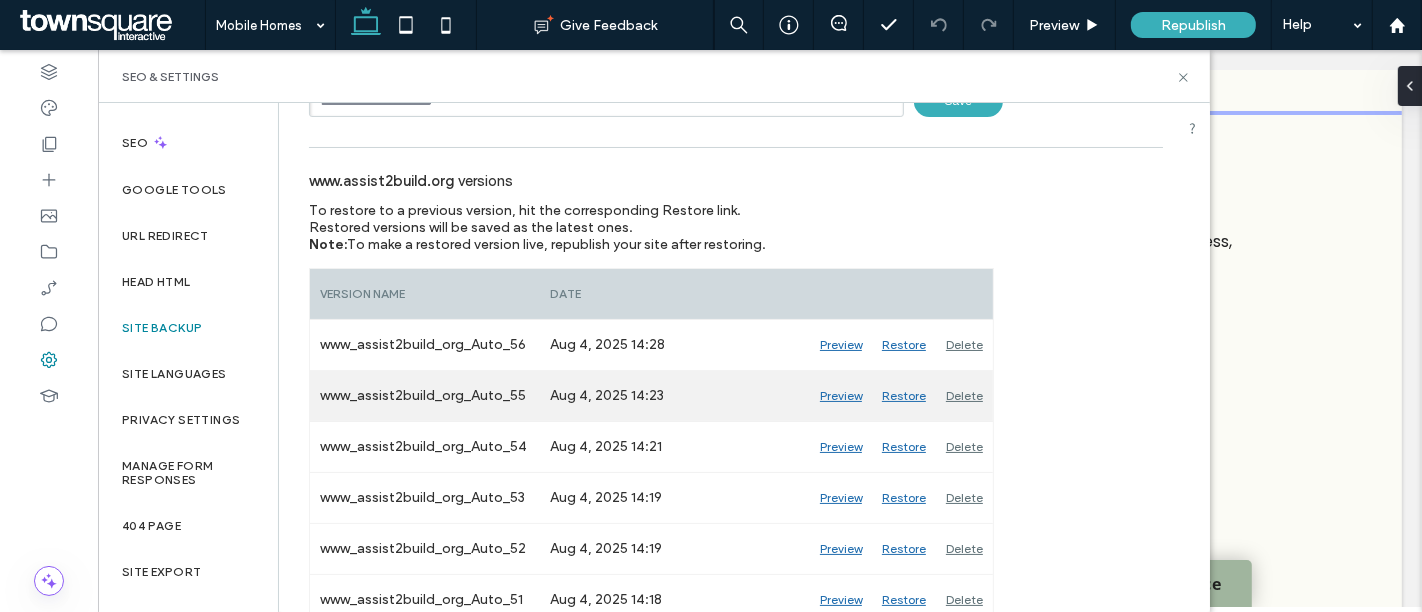 click on "Preview" at bounding box center [841, 396] 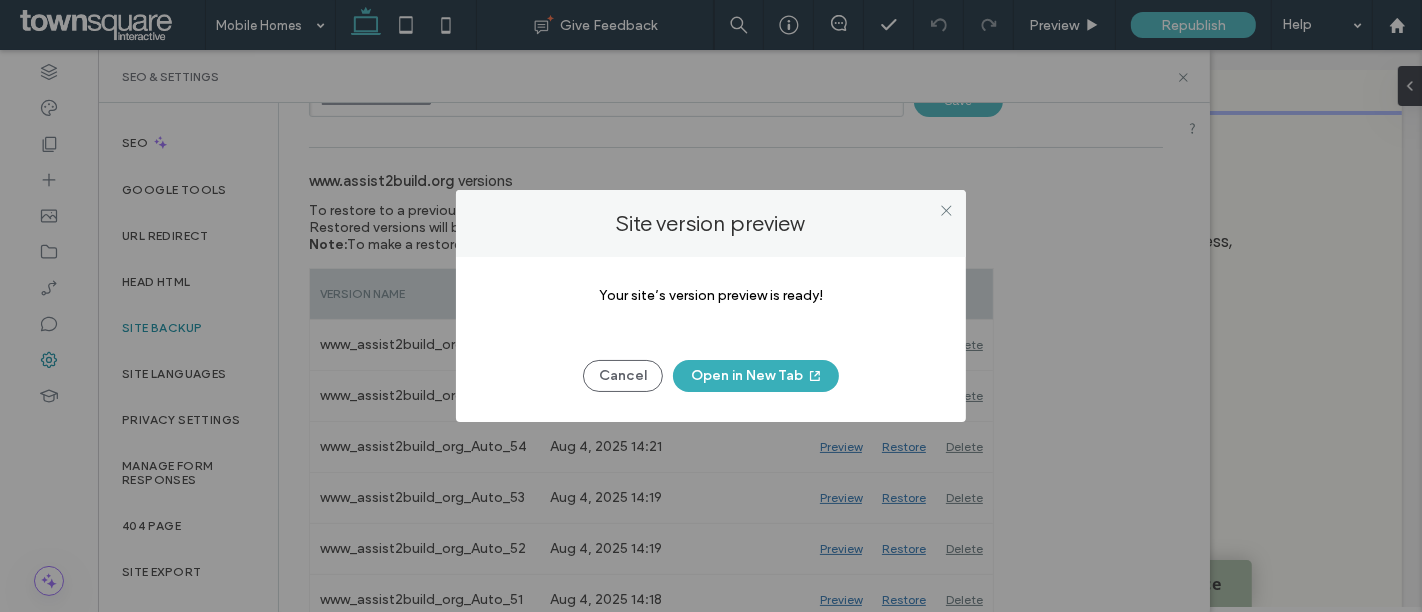 click on "Open in New Tab" at bounding box center (756, 376) 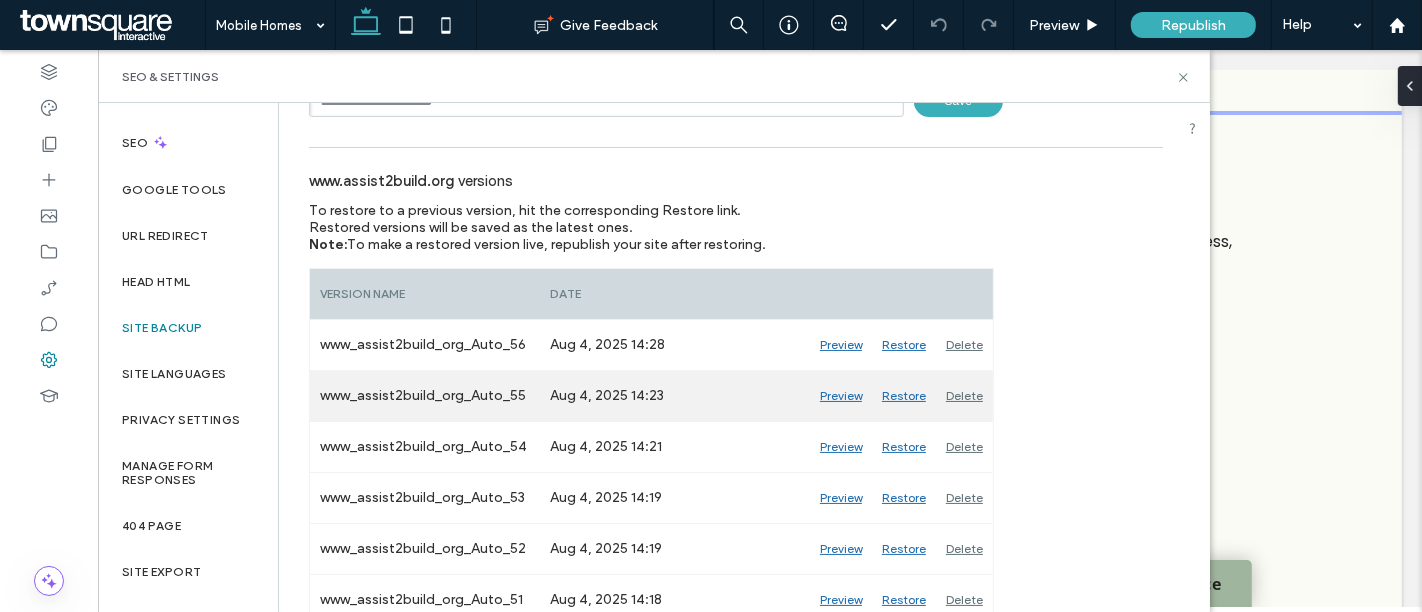click on "Restore" at bounding box center [904, 396] 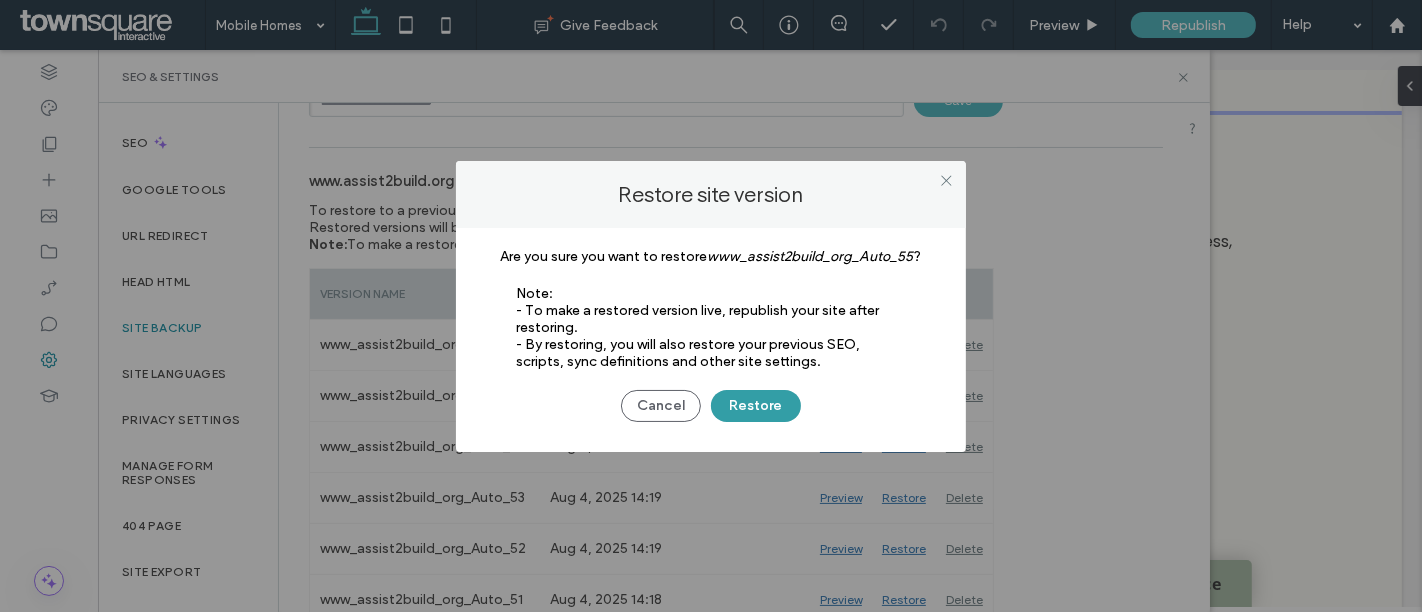 click on "Restore" at bounding box center (756, 406) 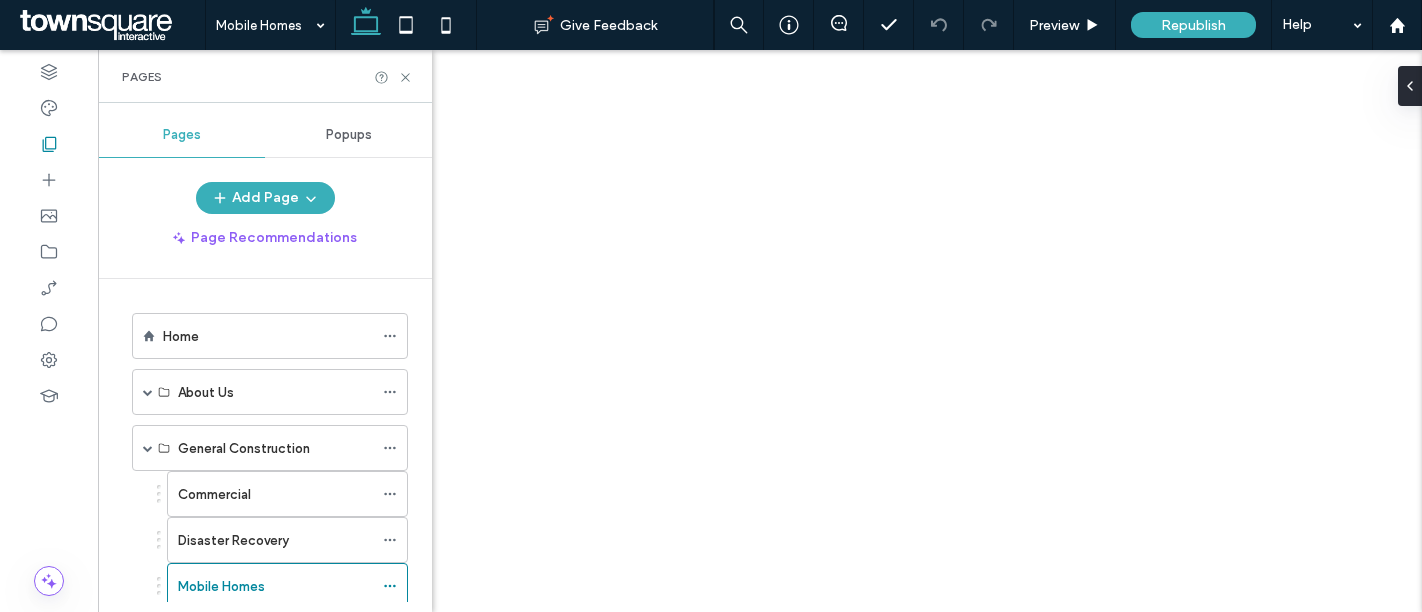 scroll, scrollTop: 0, scrollLeft: 0, axis: both 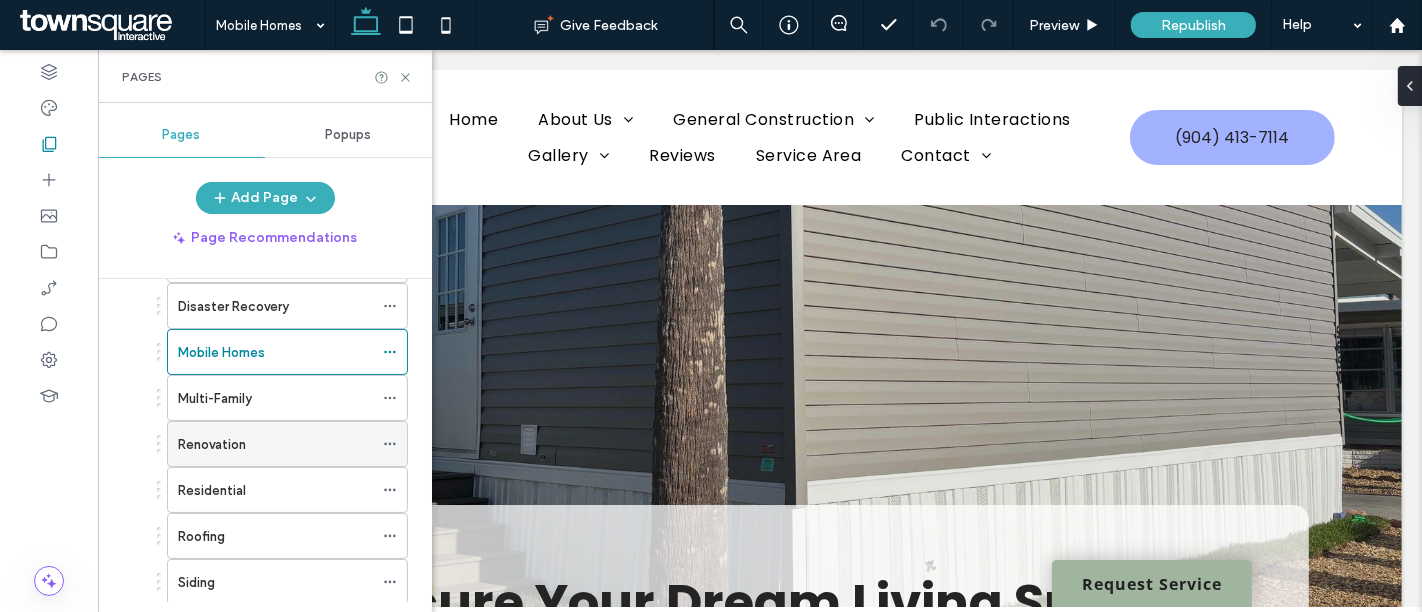 click on "Renovation" at bounding box center [275, 444] 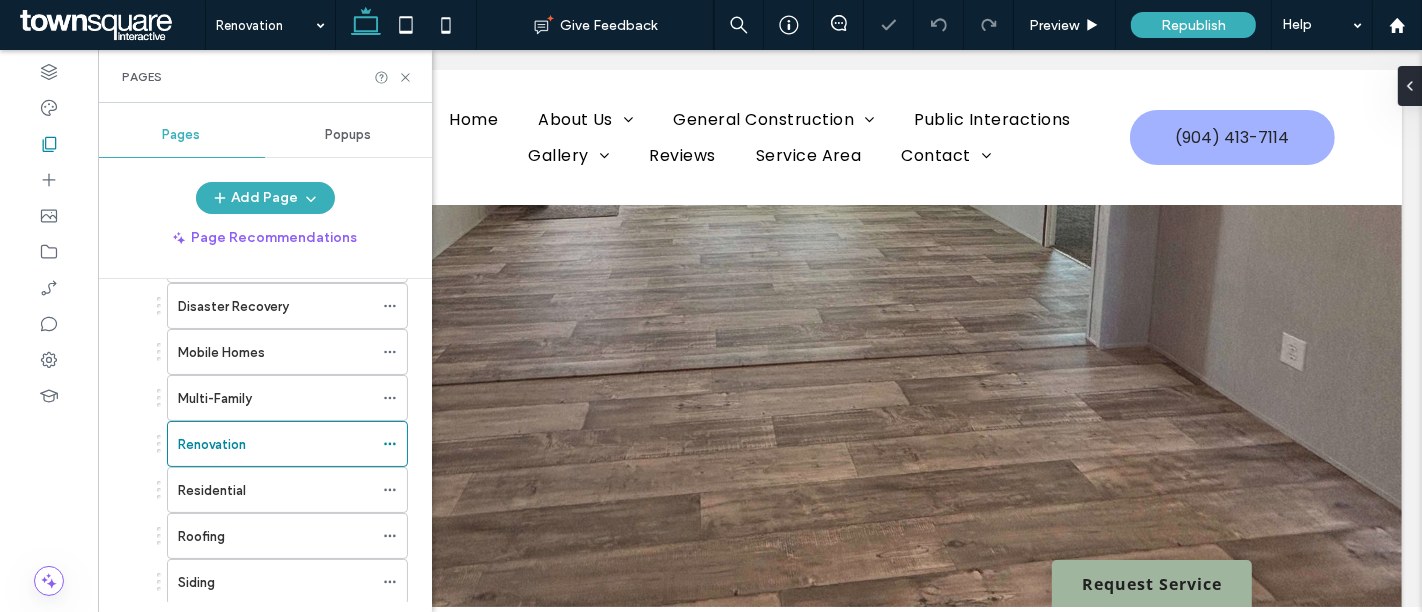 scroll, scrollTop: 0, scrollLeft: 0, axis: both 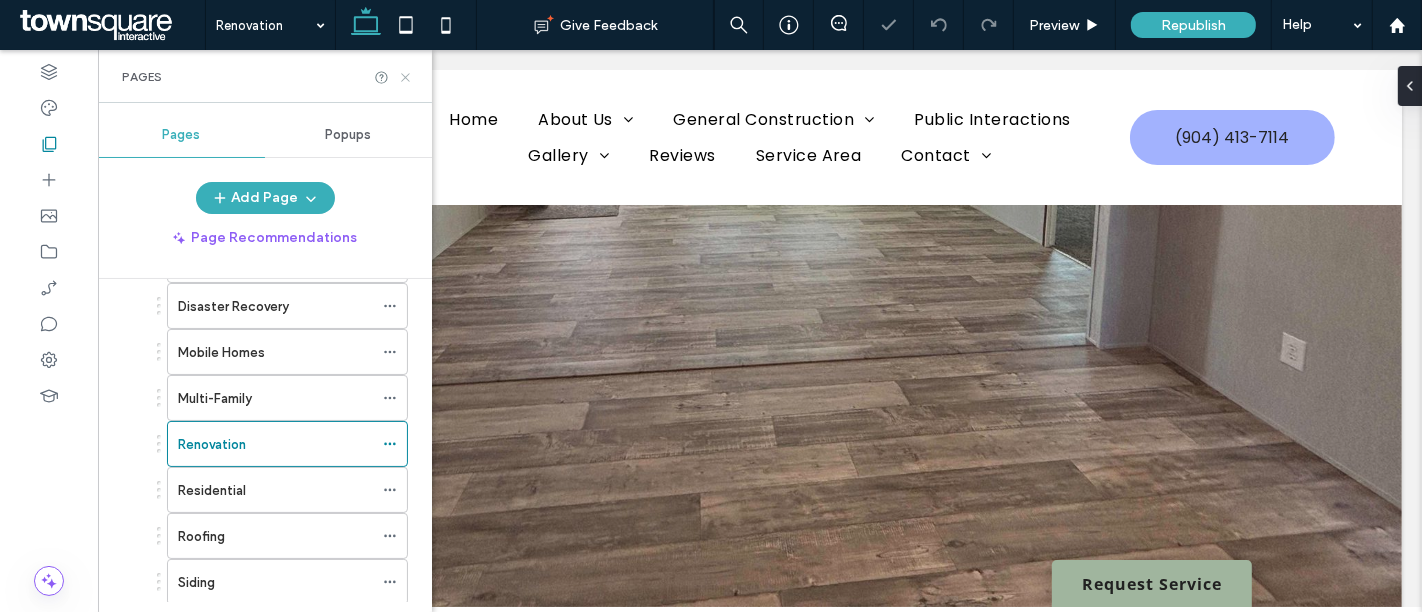 click 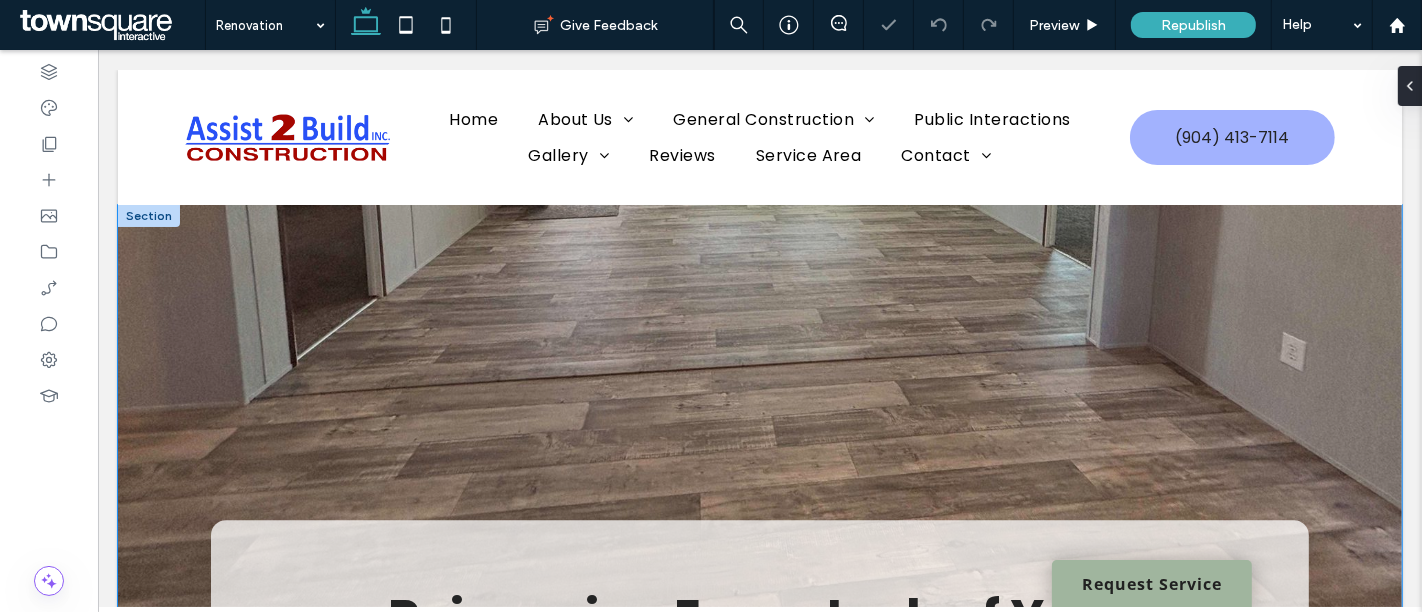 click on "Reimagine Every Inch of Your Property
Arrange for whole-home renovation services in Jacksonville, Orlando, Tampa, Sarasota, Fort Myers, Middleburg, Naples, and more.
Get Free Estimate" at bounding box center [759, 588] 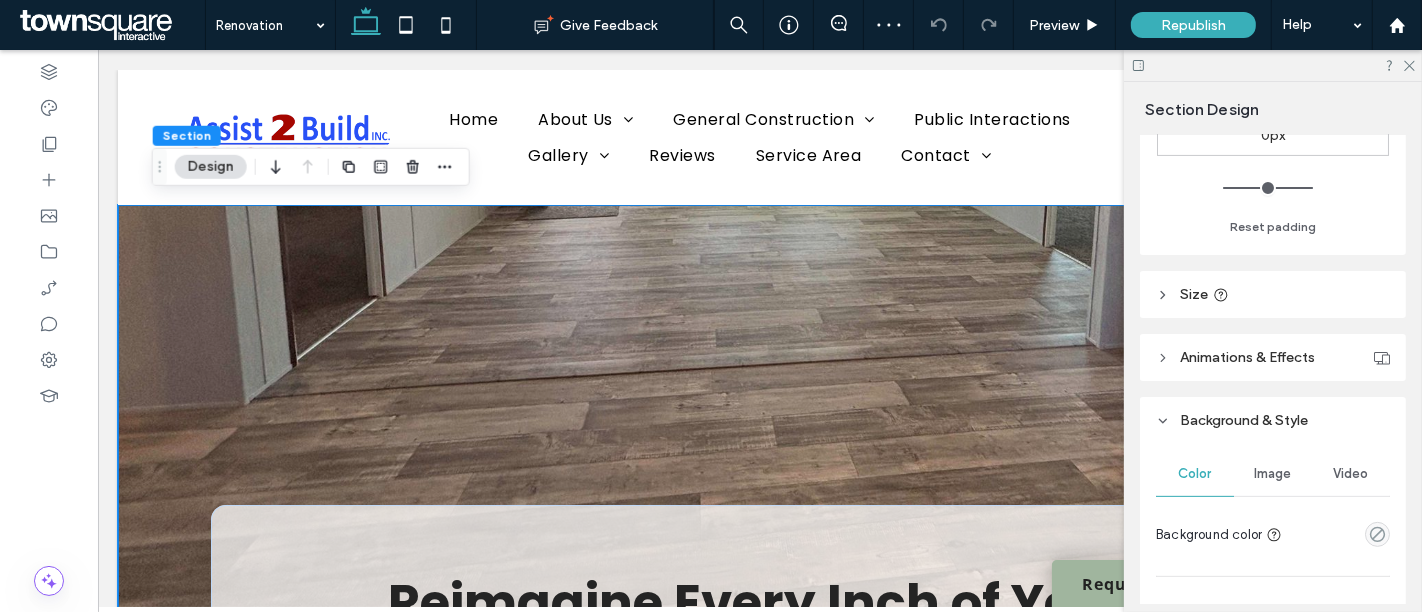 scroll, scrollTop: 510, scrollLeft: 0, axis: vertical 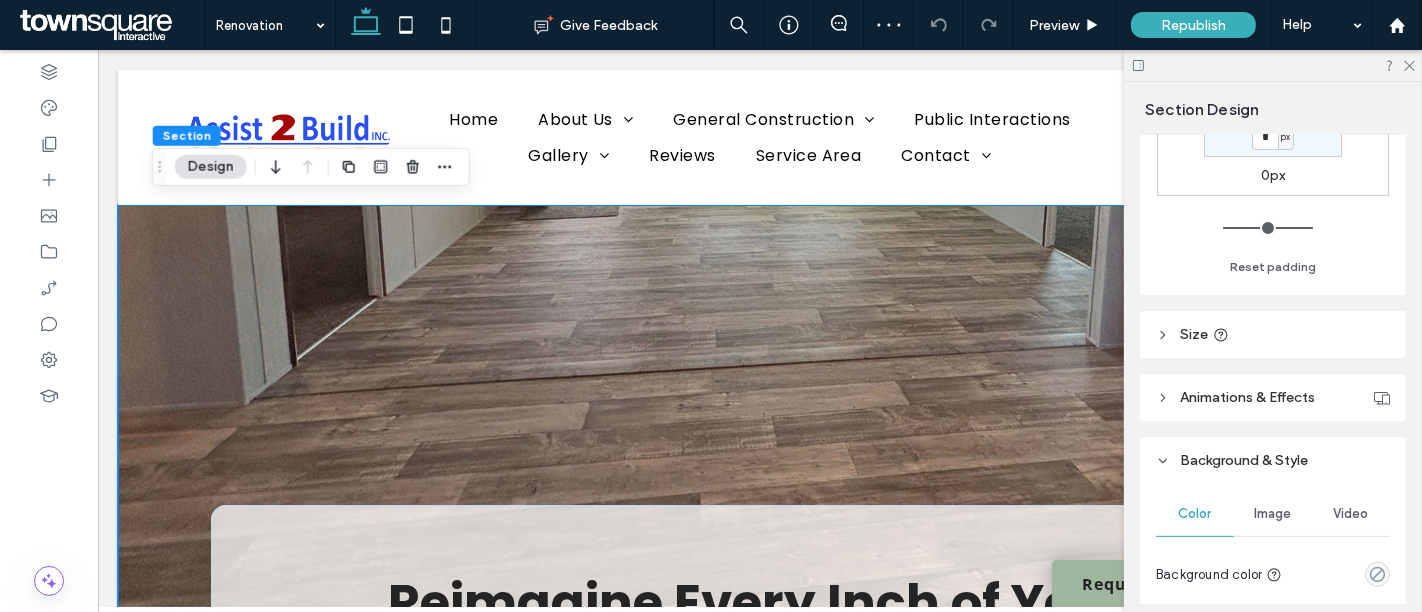 click on "Image" at bounding box center (1273, 514) 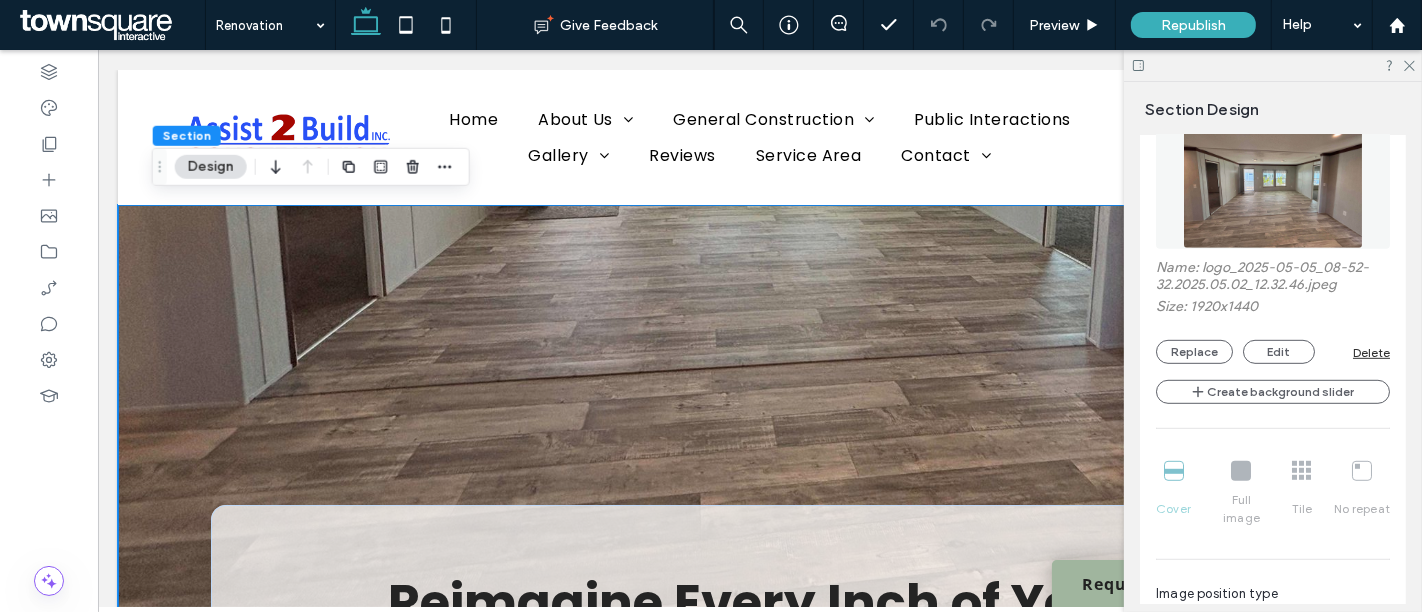 scroll, scrollTop: 965, scrollLeft: 0, axis: vertical 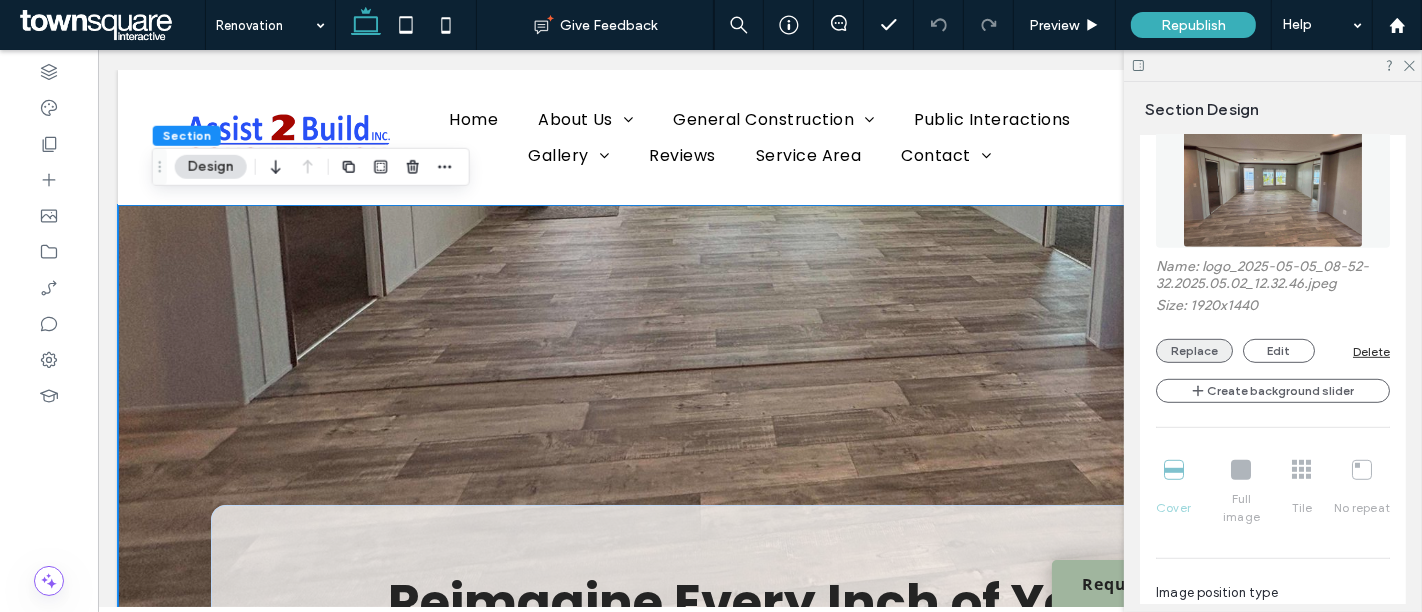 click on "Replace" at bounding box center [1194, 351] 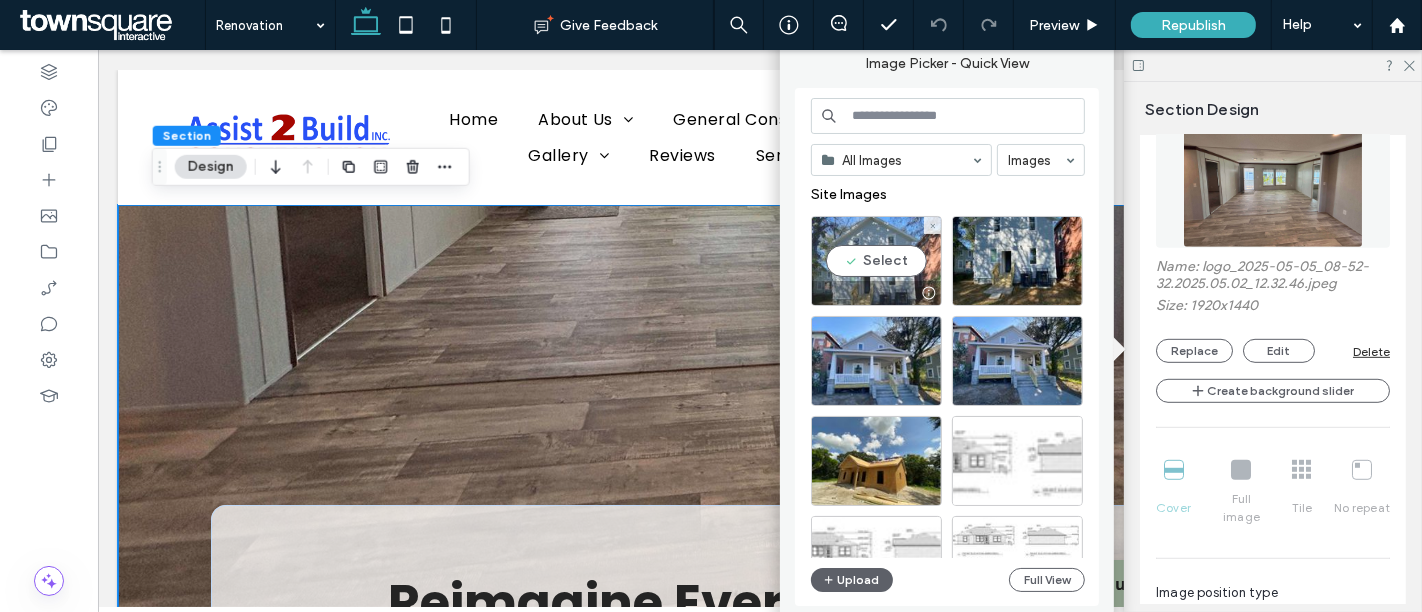 click on "Select" at bounding box center [876, 261] 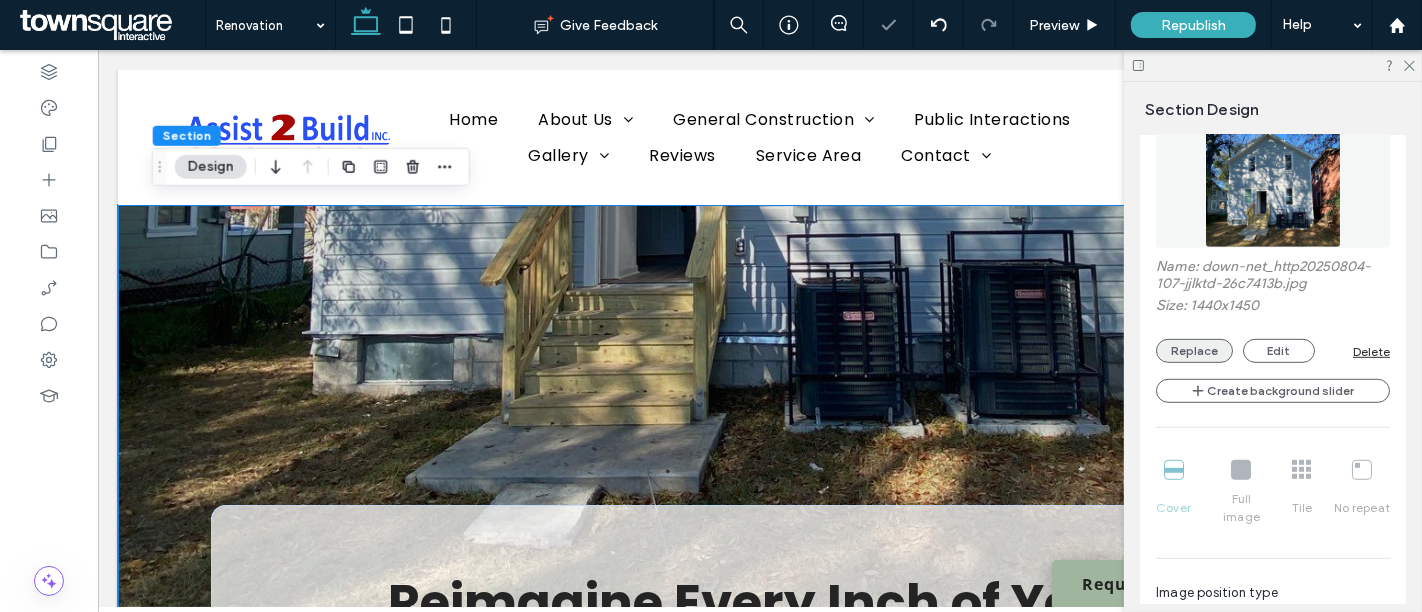 click on "Replace" at bounding box center (1194, 351) 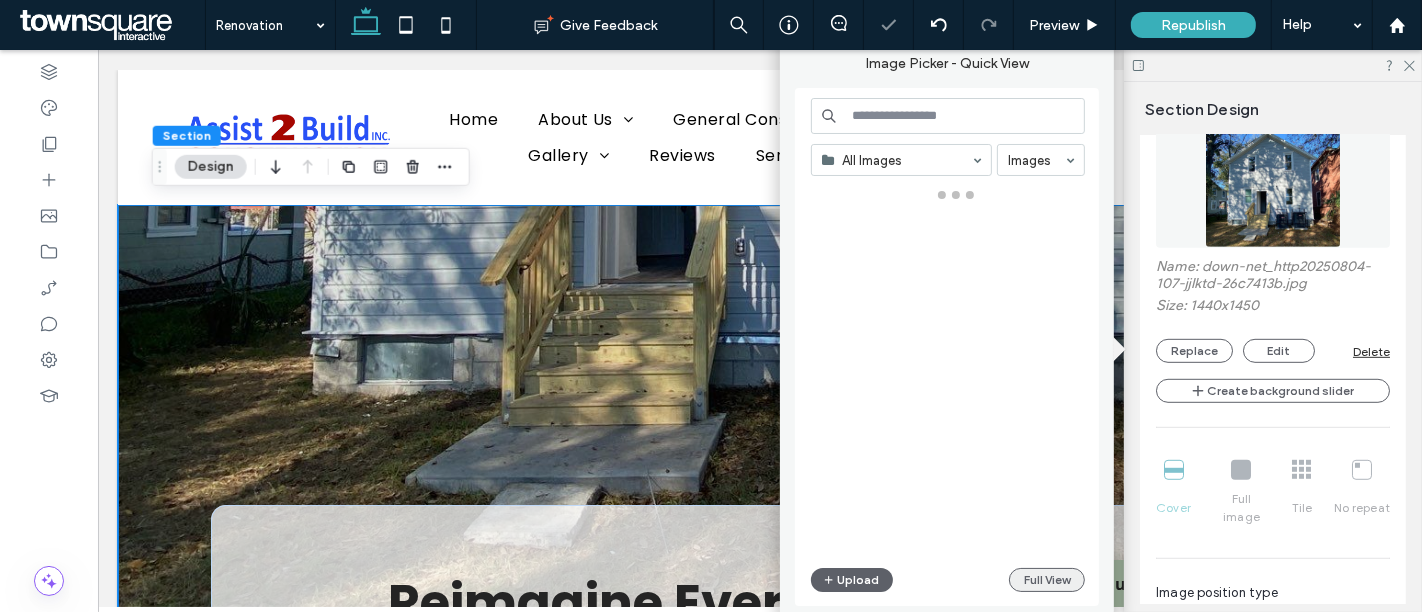 click on "Full View" at bounding box center (1047, 580) 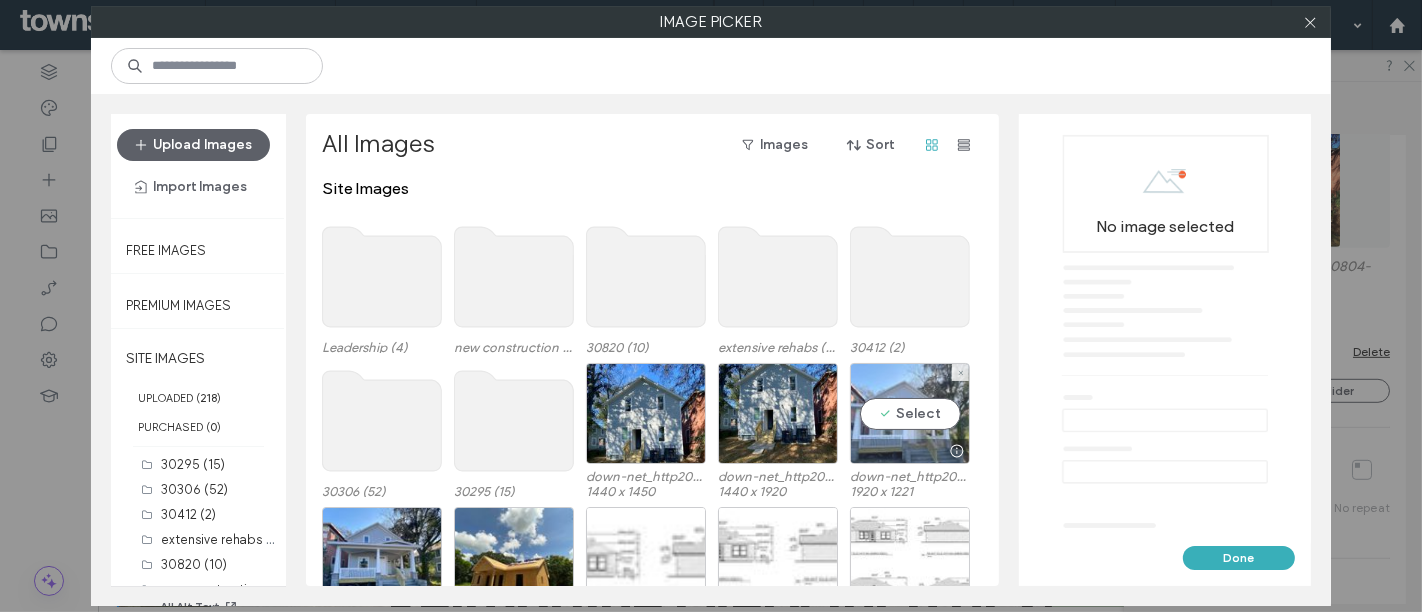 click on "Select" at bounding box center (910, 413) 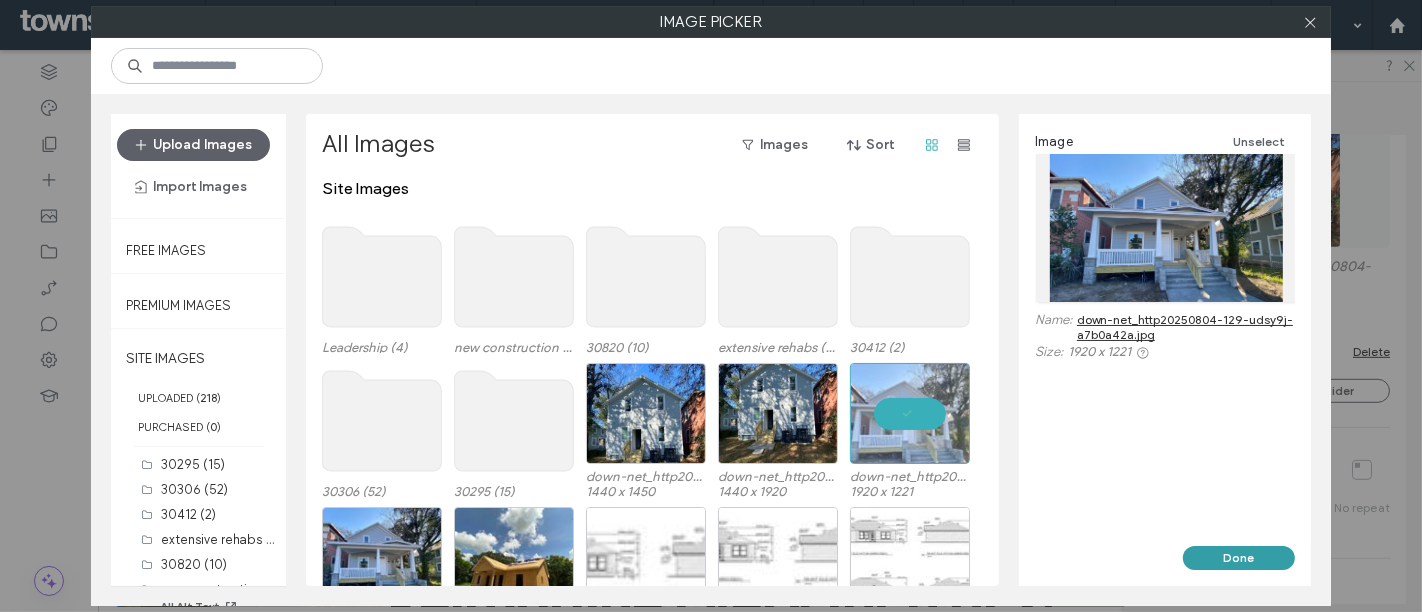 click on "Done" at bounding box center [1239, 558] 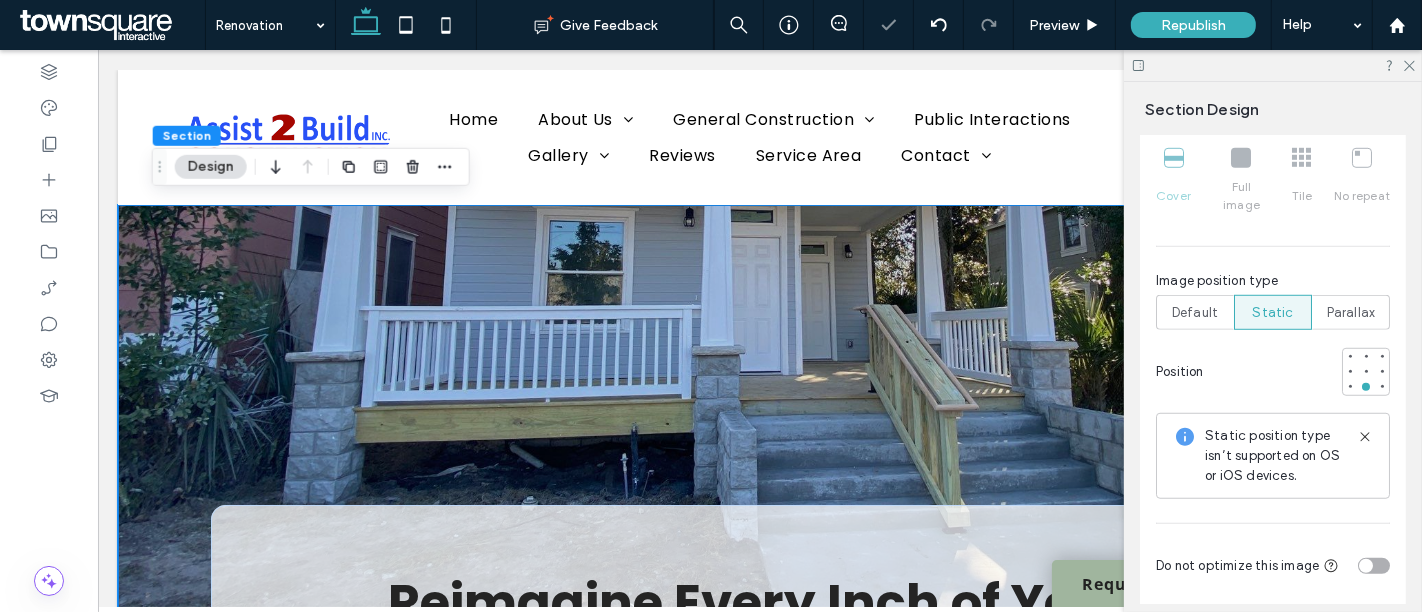 scroll, scrollTop: 1297, scrollLeft: 0, axis: vertical 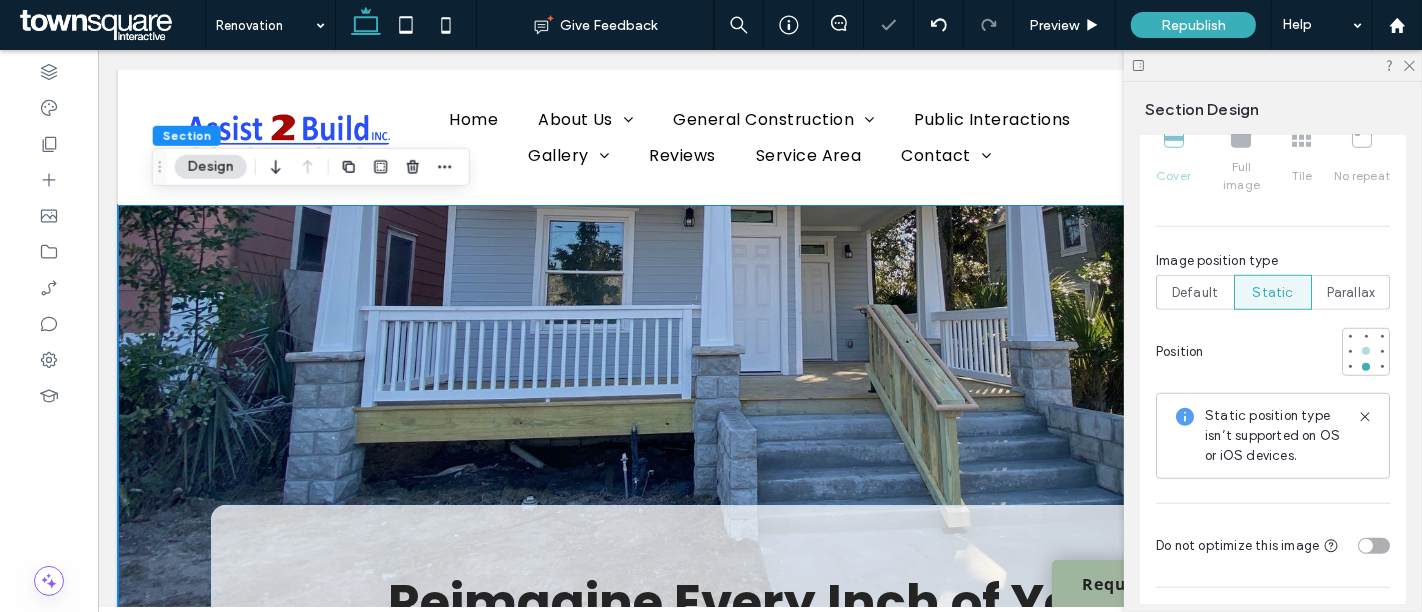 click at bounding box center (1366, 351) 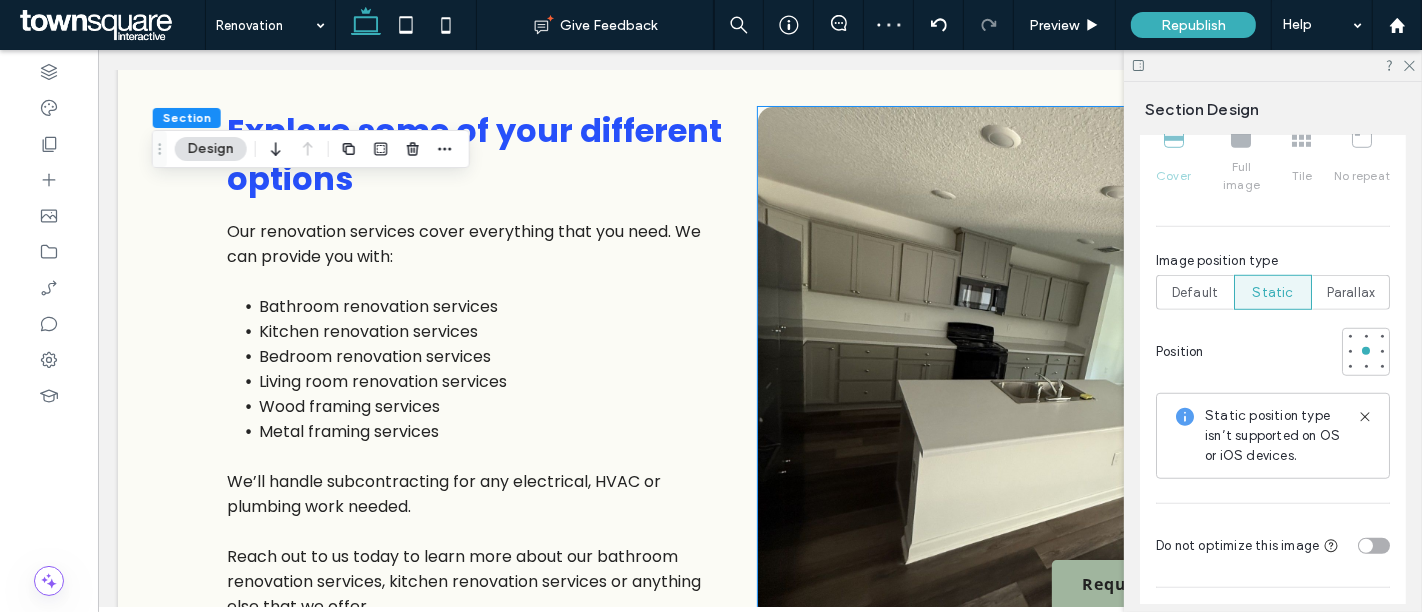 scroll, scrollTop: 1206, scrollLeft: 0, axis: vertical 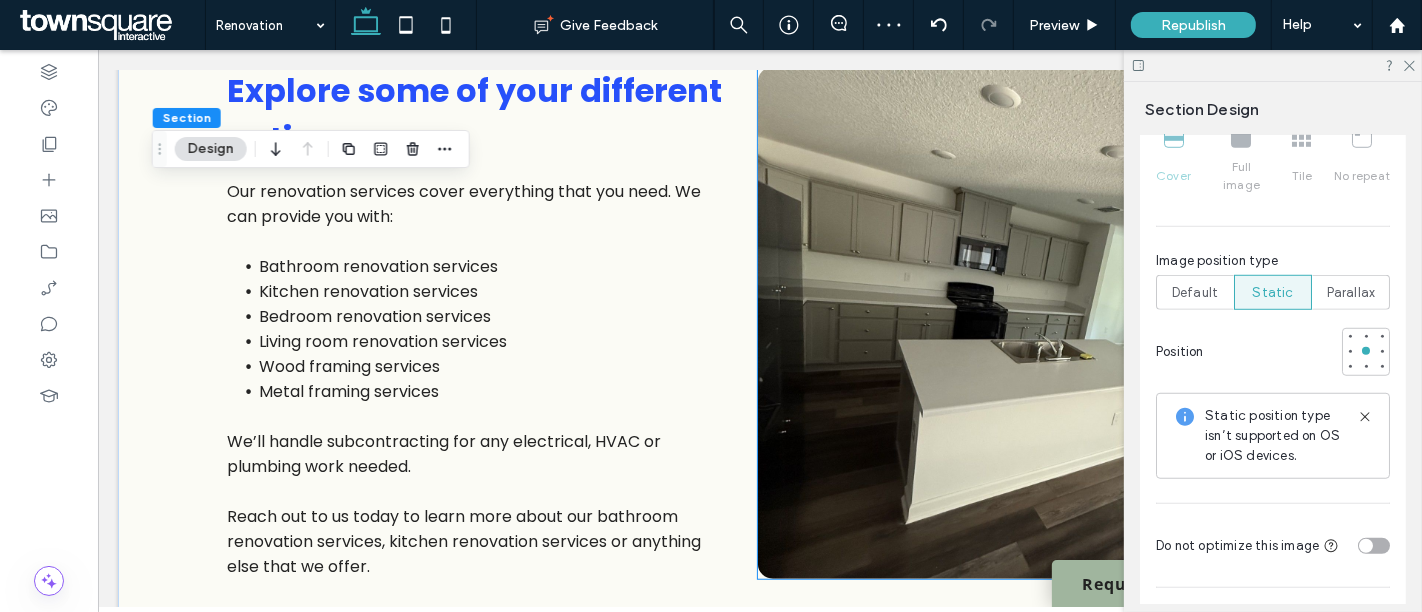 click at bounding box center (1023, 323) 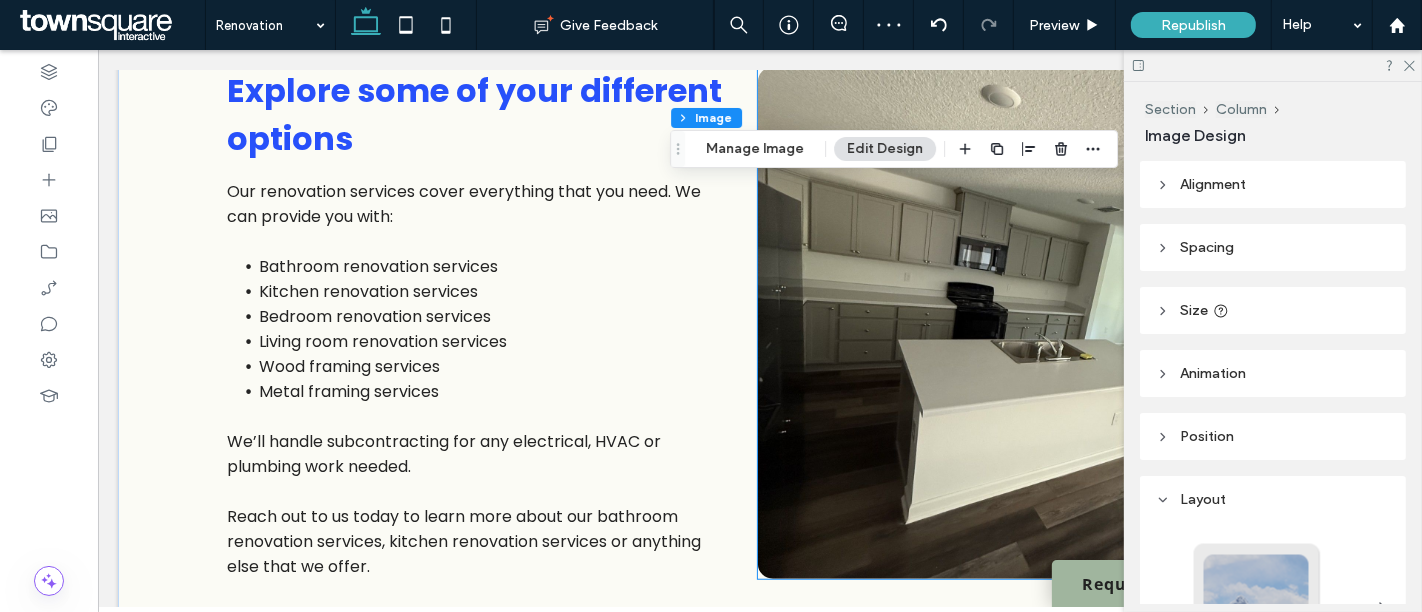 type on "**" 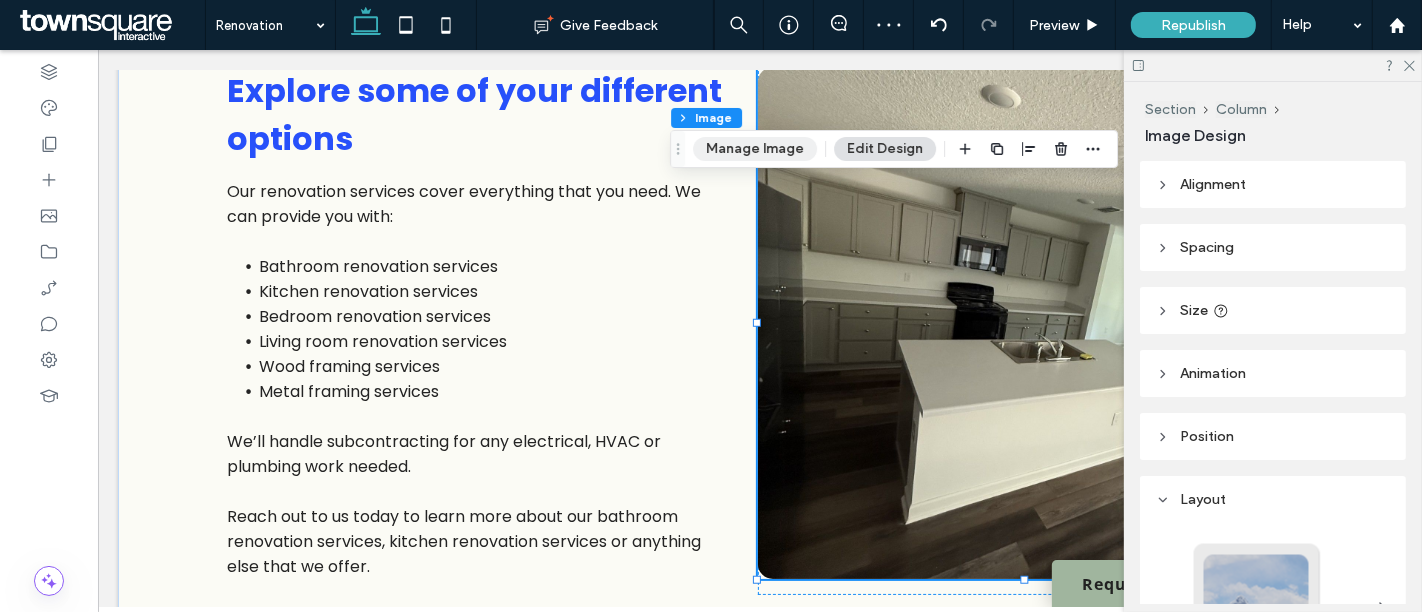 click on "Manage Image" at bounding box center (755, 149) 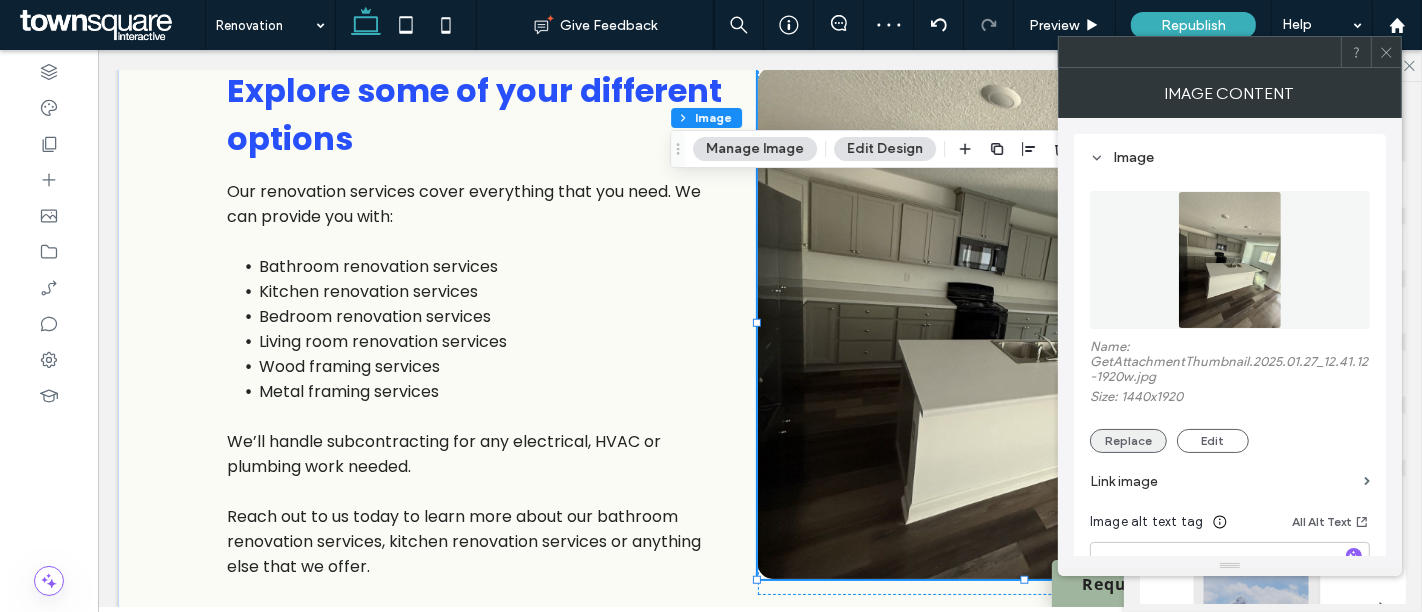 click on "Replace" at bounding box center [1128, 441] 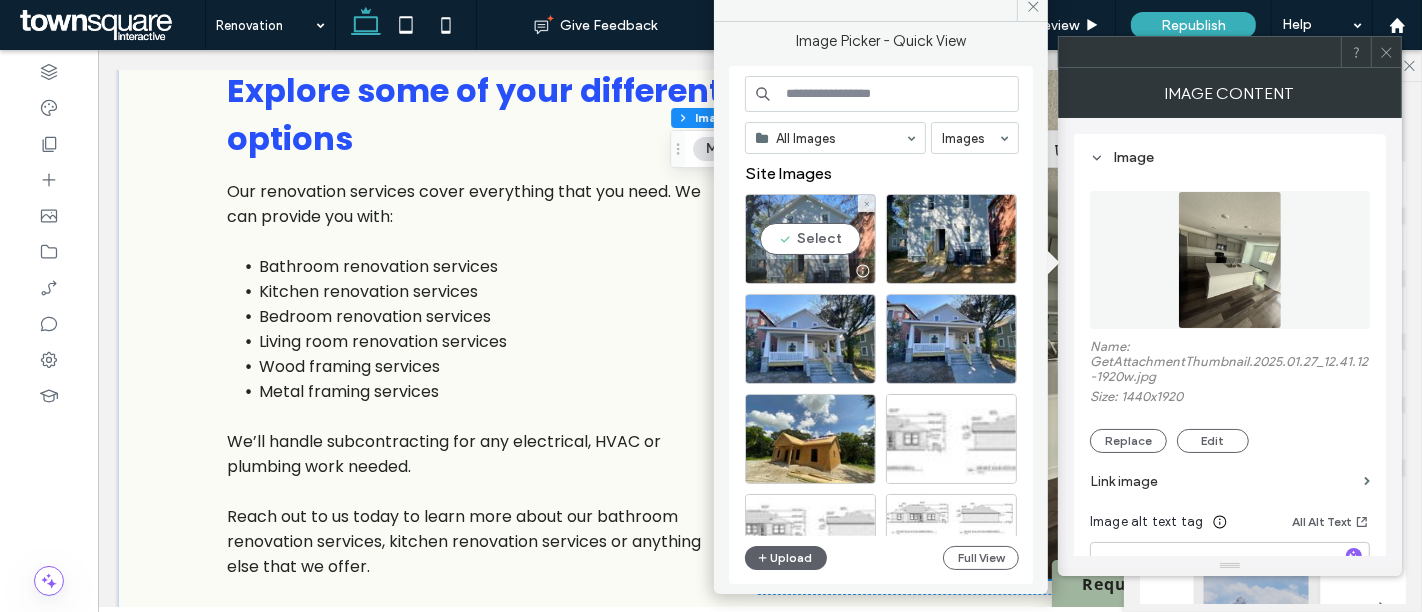 click on "Select" at bounding box center [810, 239] 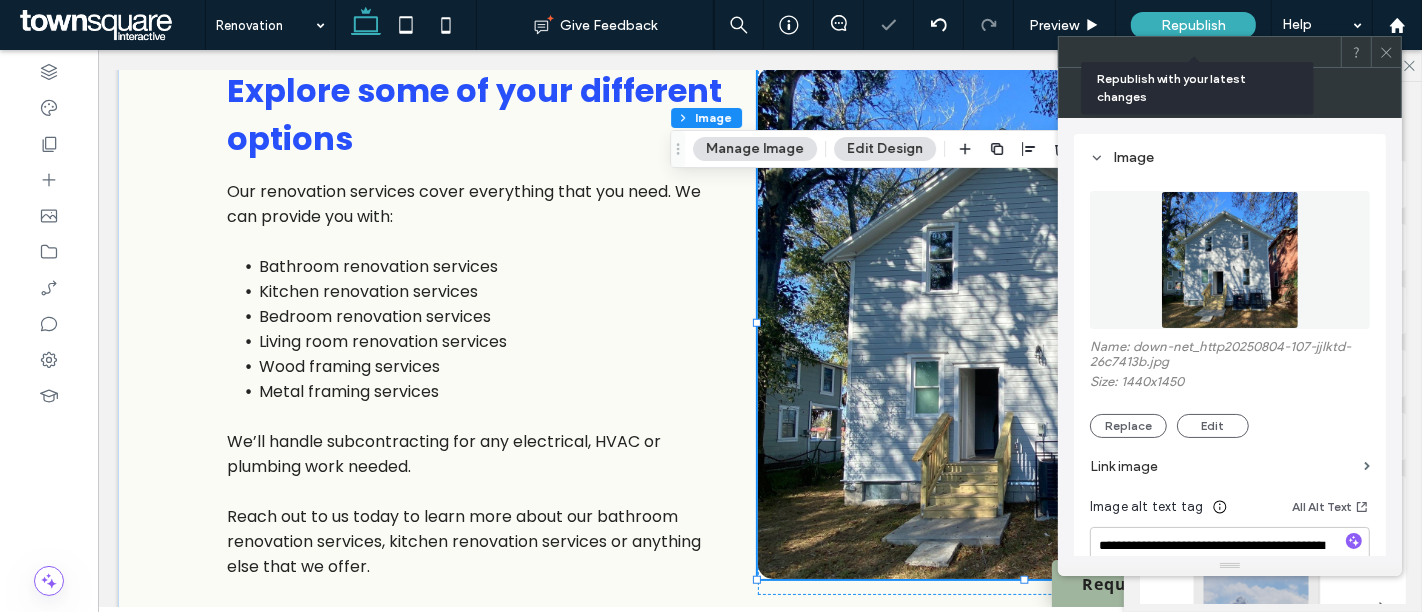 click on "Republish" at bounding box center (1193, 25) 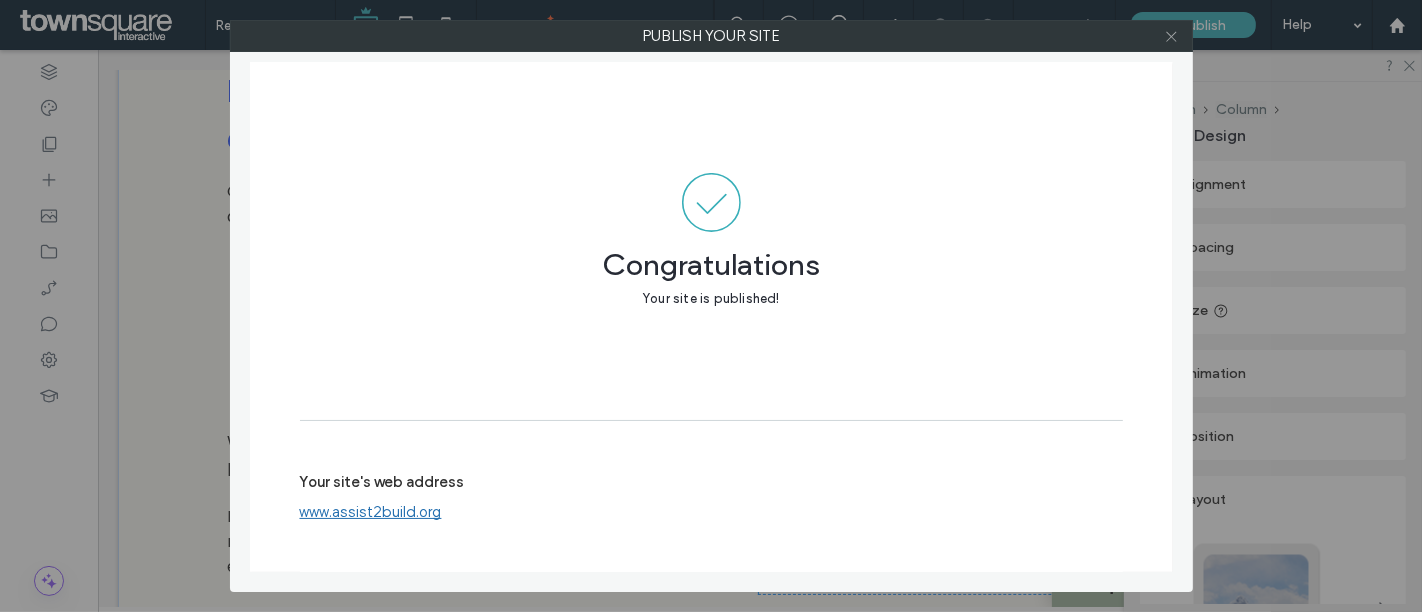 click 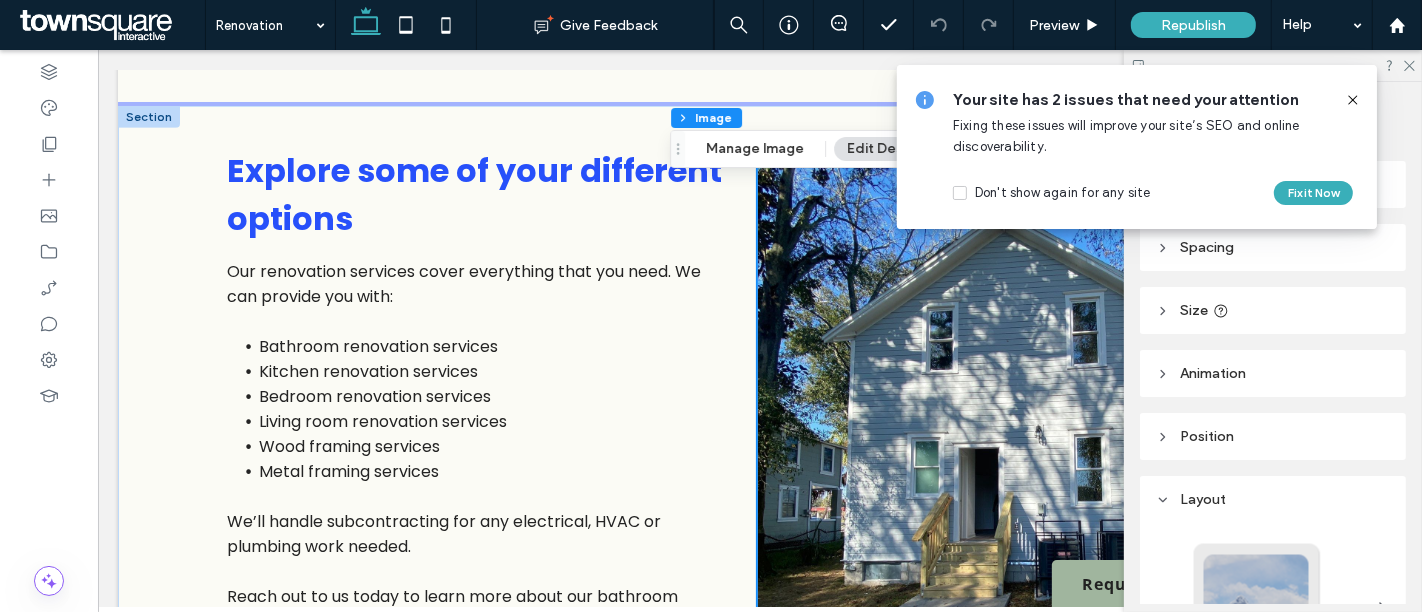 scroll, scrollTop: 1121, scrollLeft: 0, axis: vertical 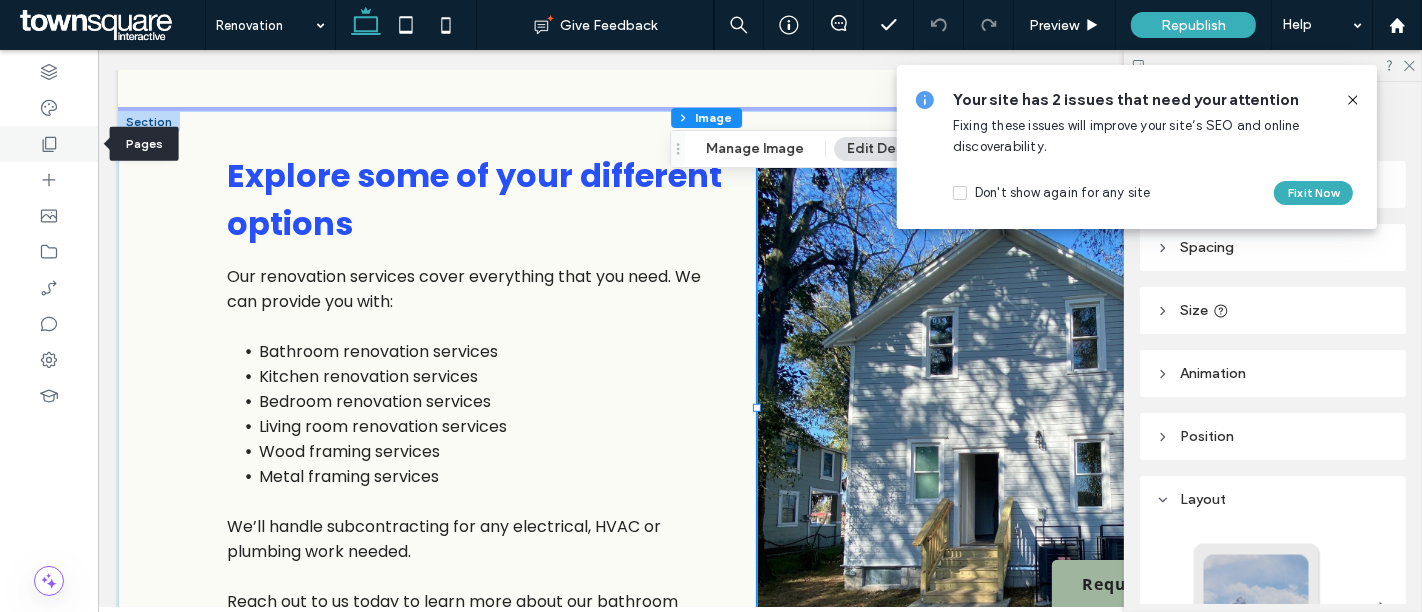 click 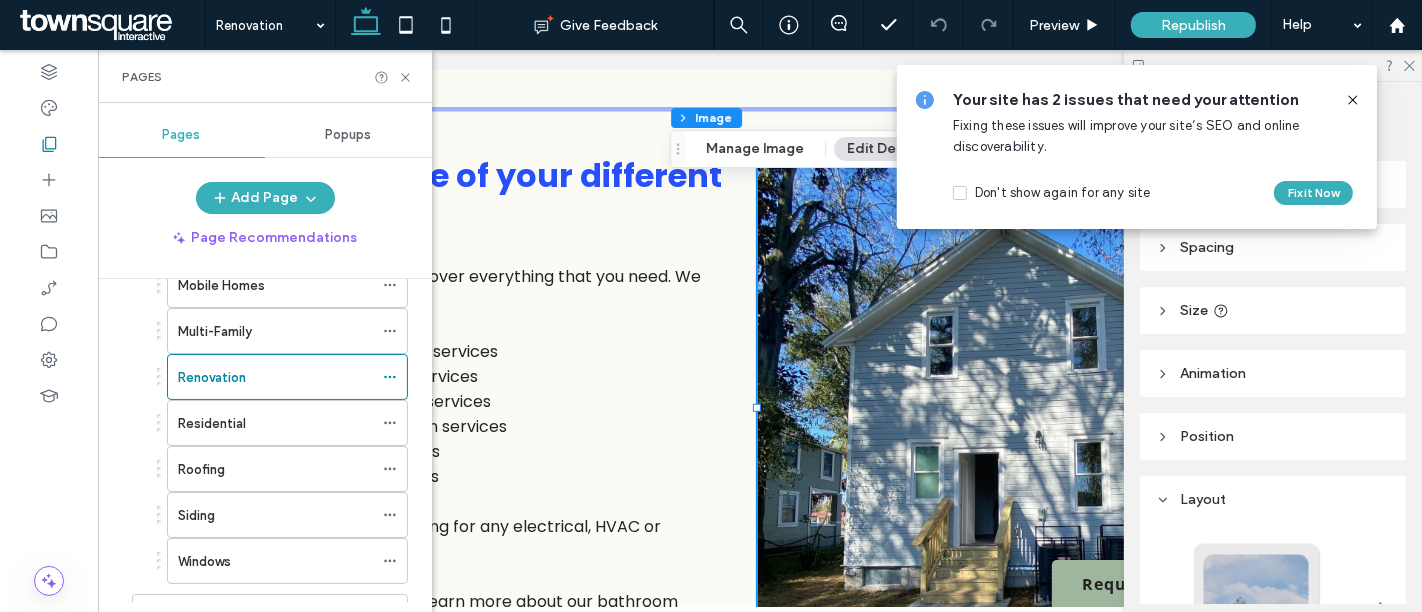 scroll, scrollTop: 304, scrollLeft: 0, axis: vertical 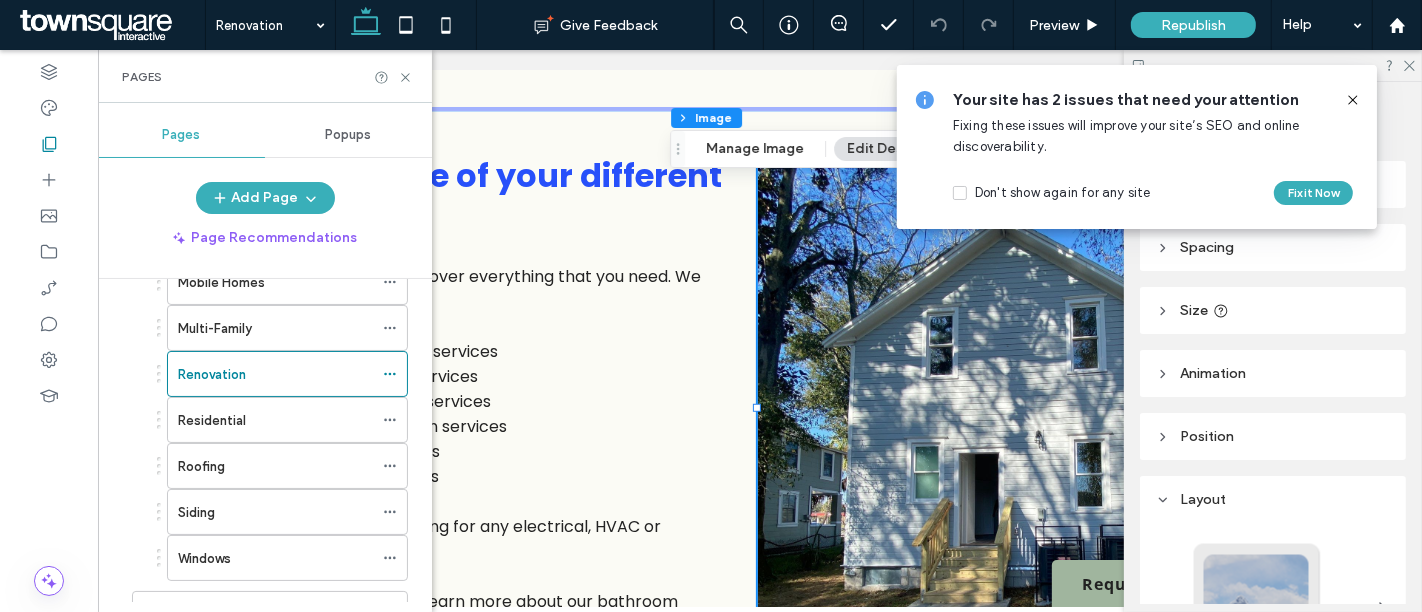 click 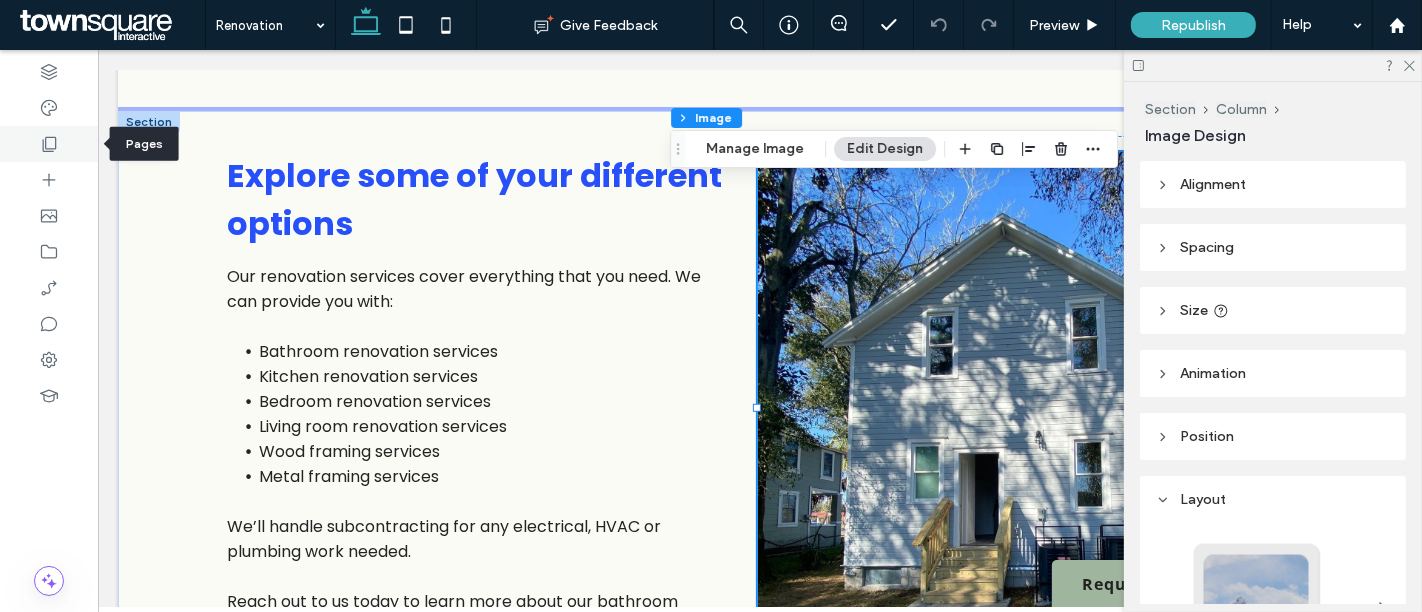 click 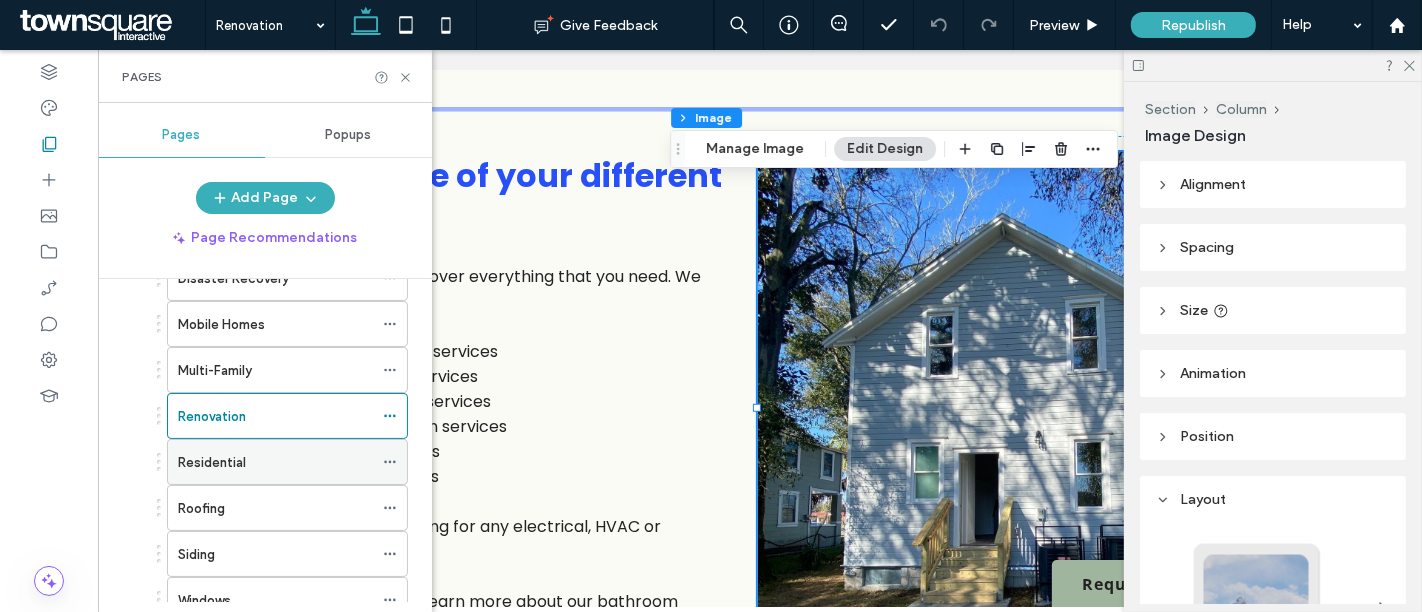 scroll, scrollTop: 315, scrollLeft: 0, axis: vertical 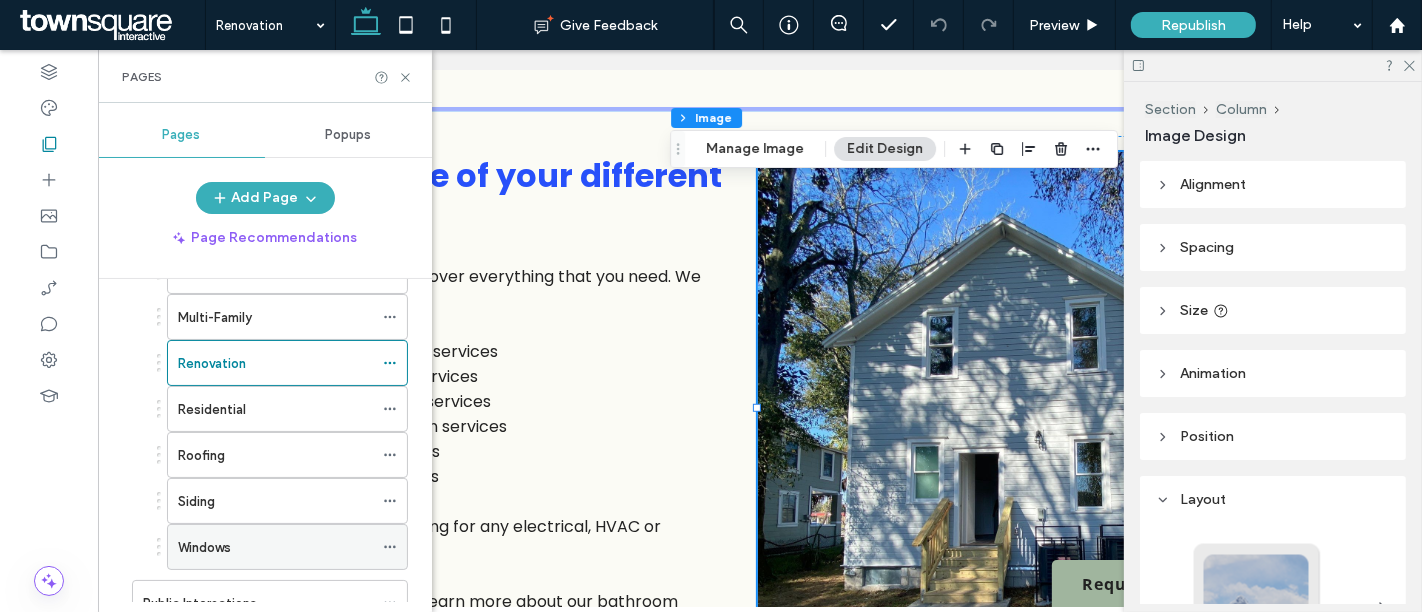 click on "Windows" at bounding box center [275, 547] 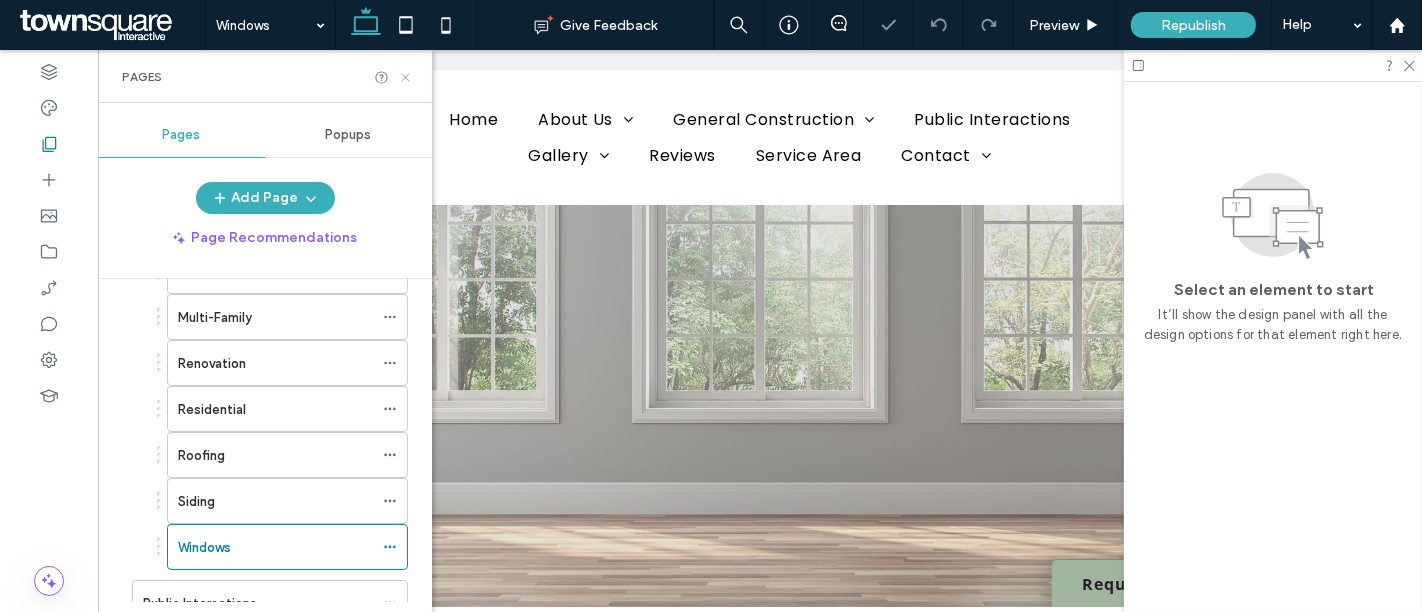 scroll, scrollTop: 0, scrollLeft: 0, axis: both 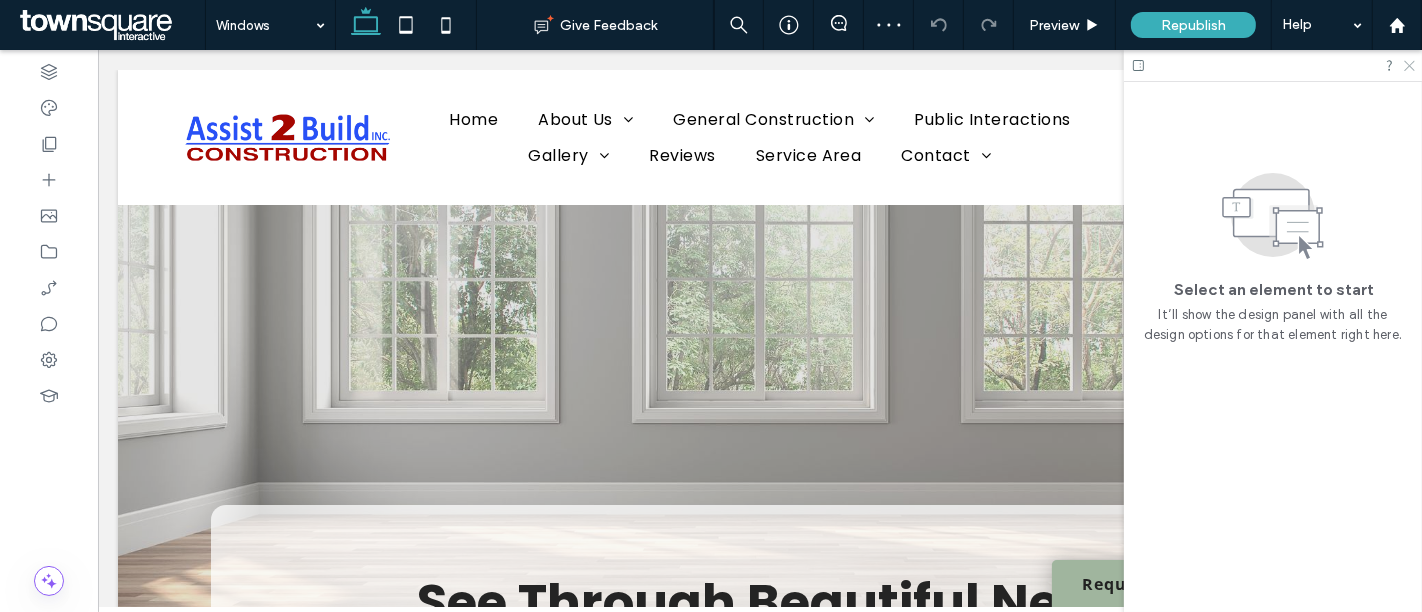 click 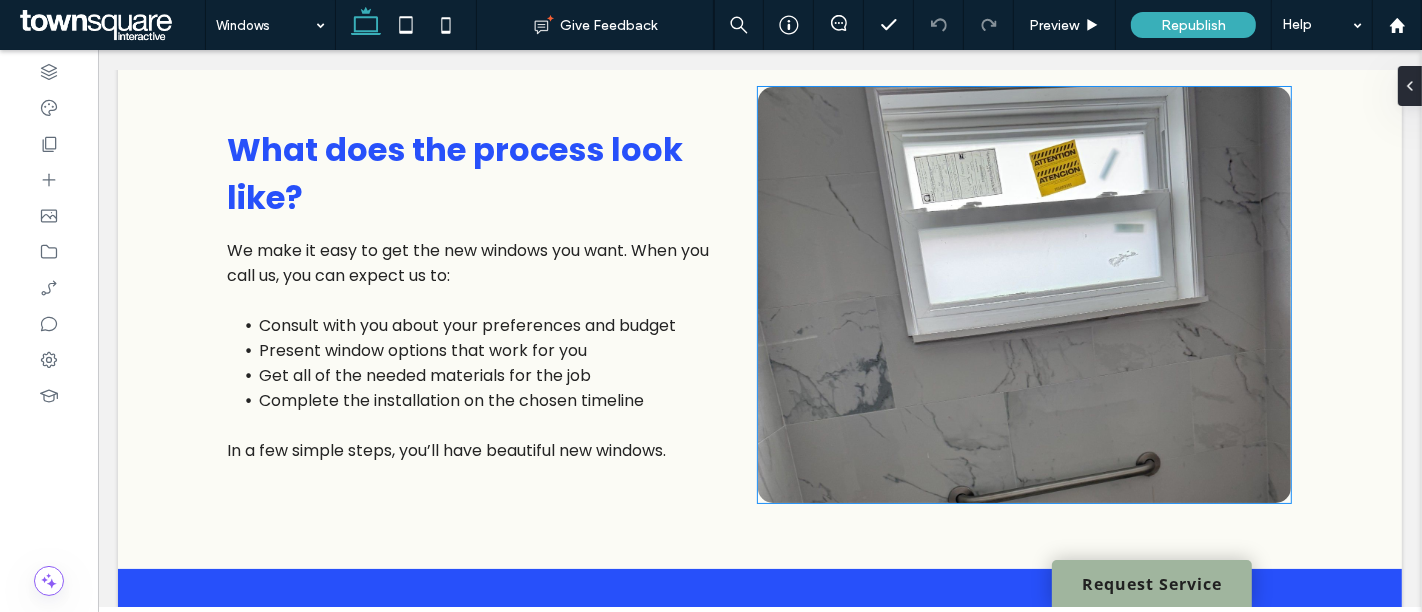scroll, scrollTop: 1238, scrollLeft: 0, axis: vertical 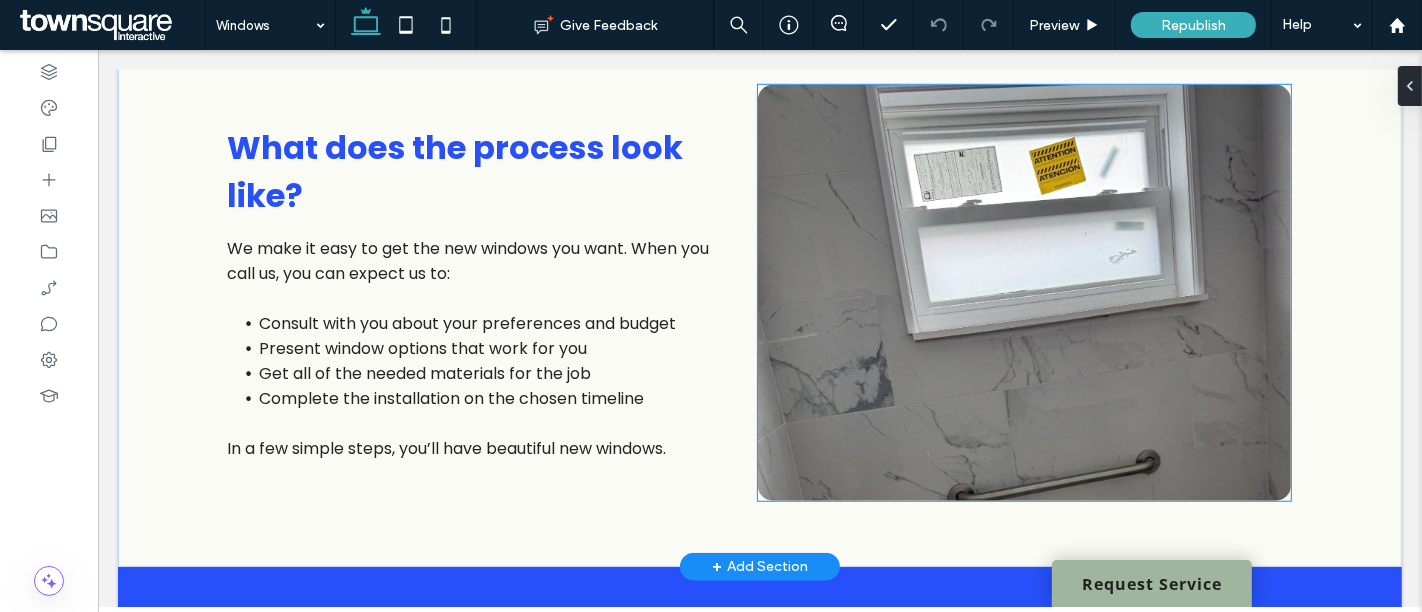 click at bounding box center [1023, 293] 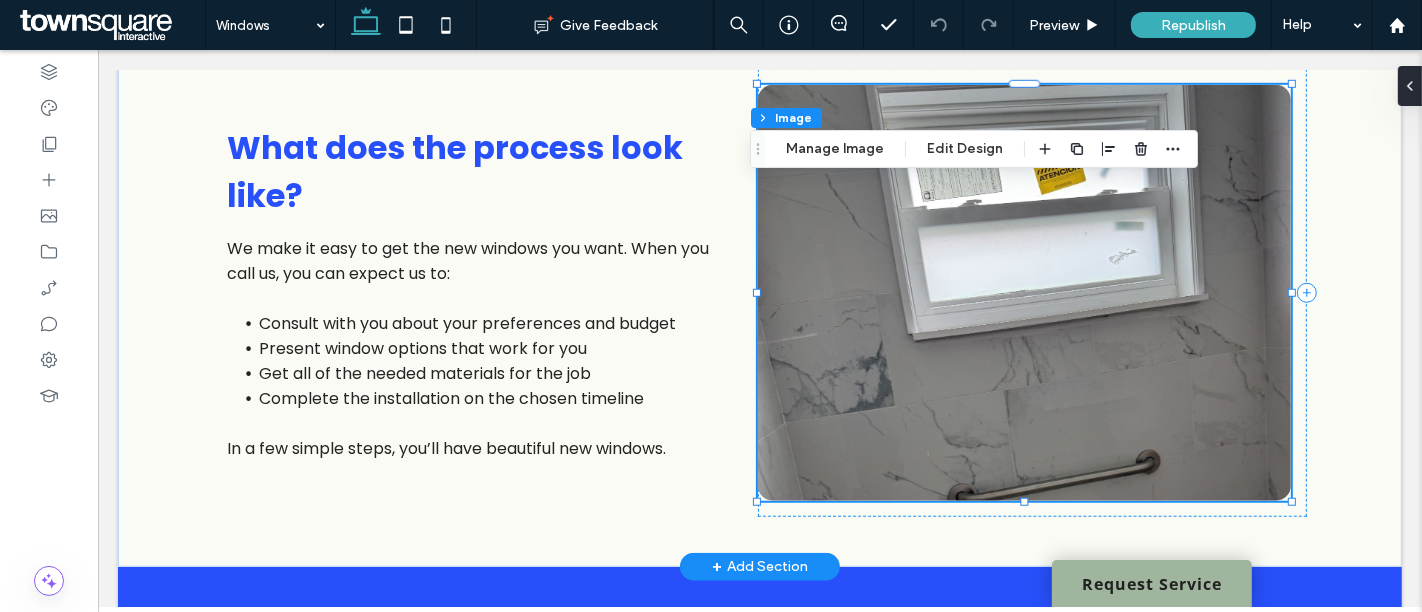 type on "**" 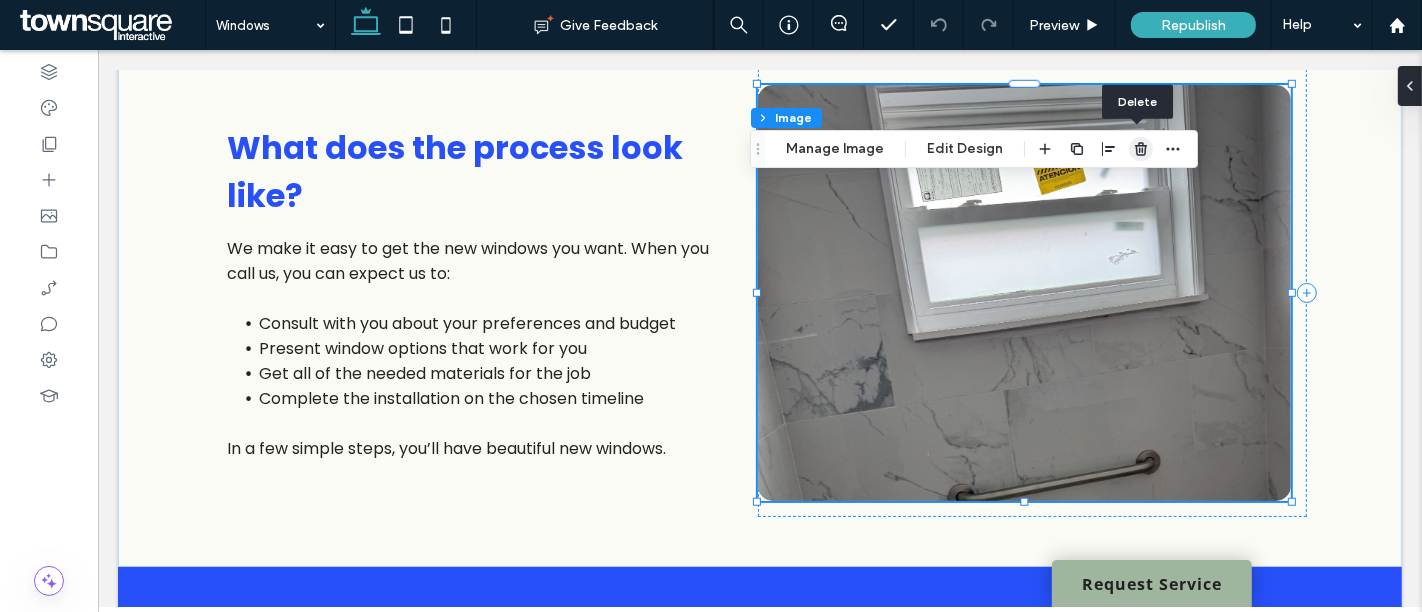 click 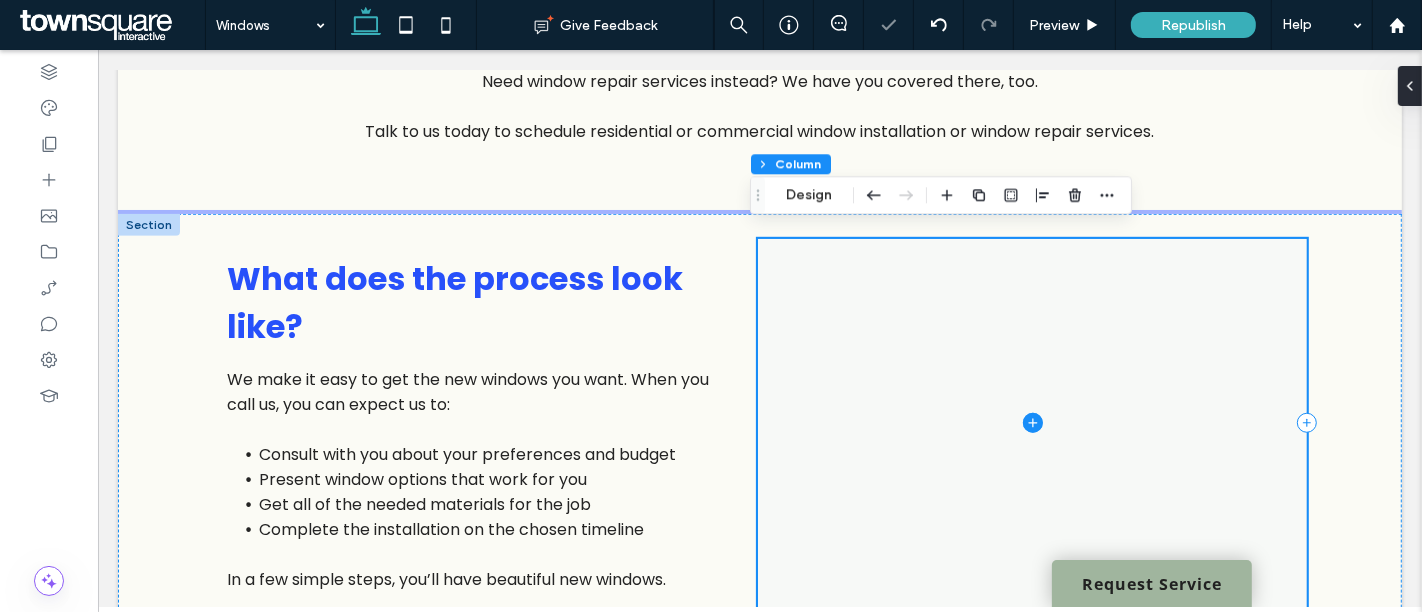 scroll, scrollTop: 1066, scrollLeft: 0, axis: vertical 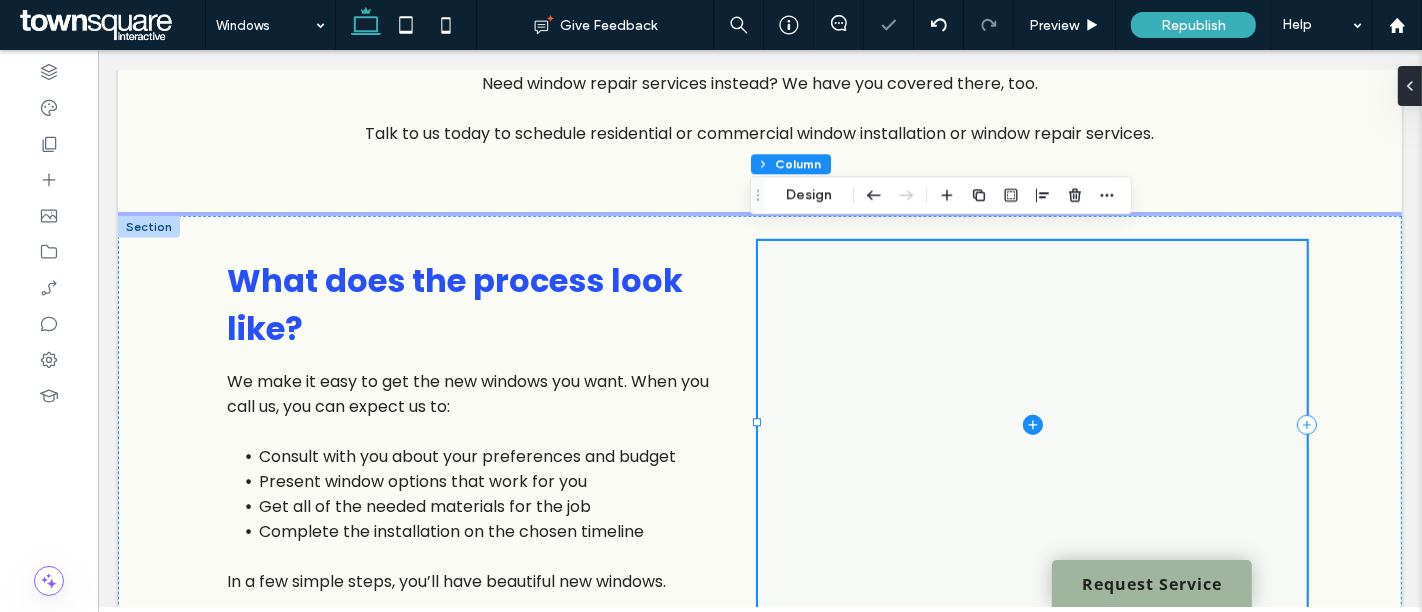 click at bounding box center [1031, 425] 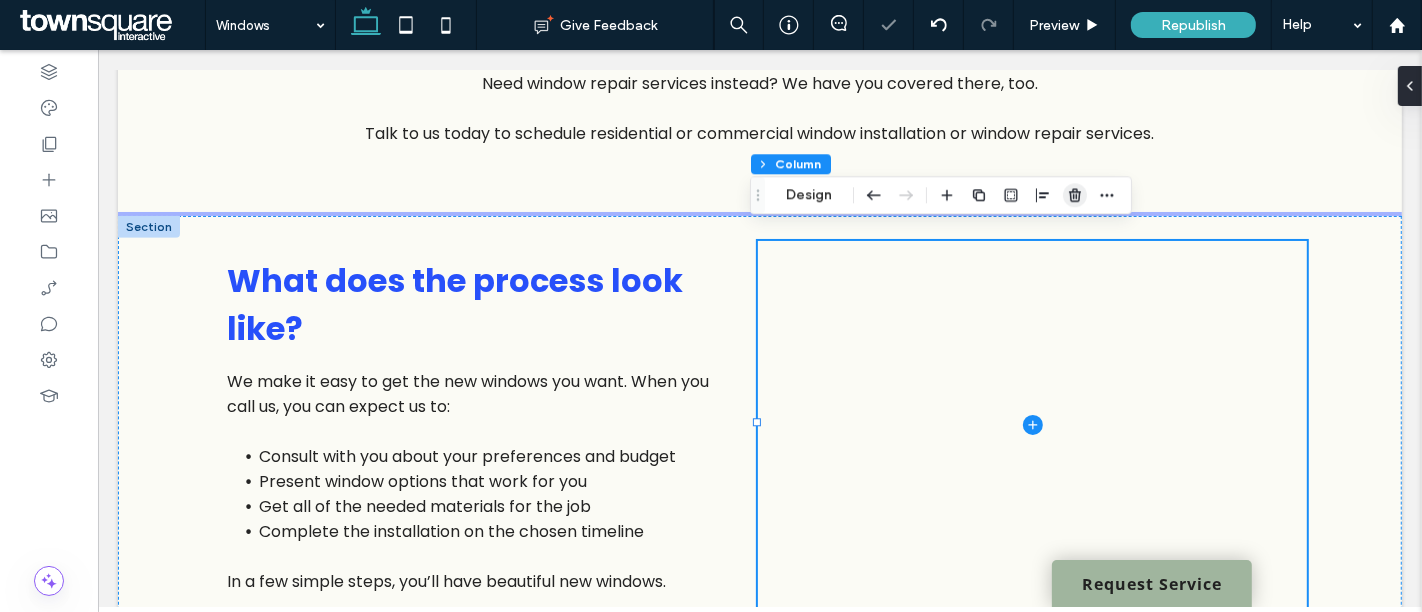 click 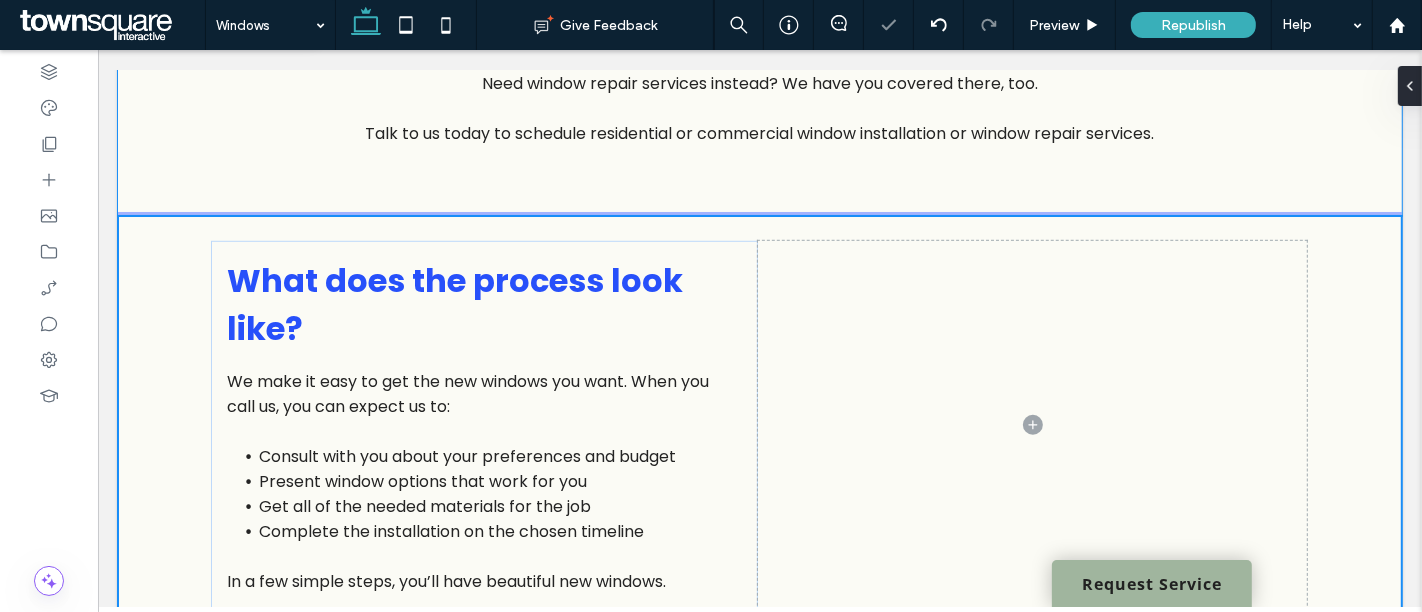 type on "***" 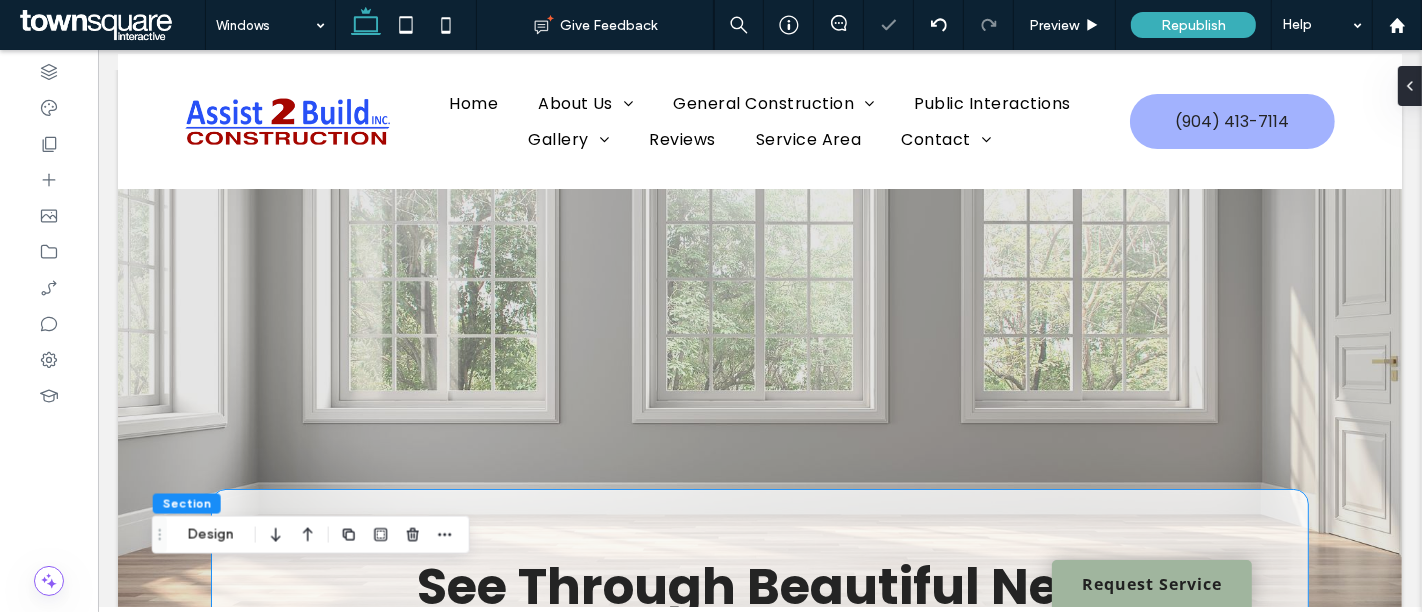 scroll, scrollTop: 0, scrollLeft: 0, axis: both 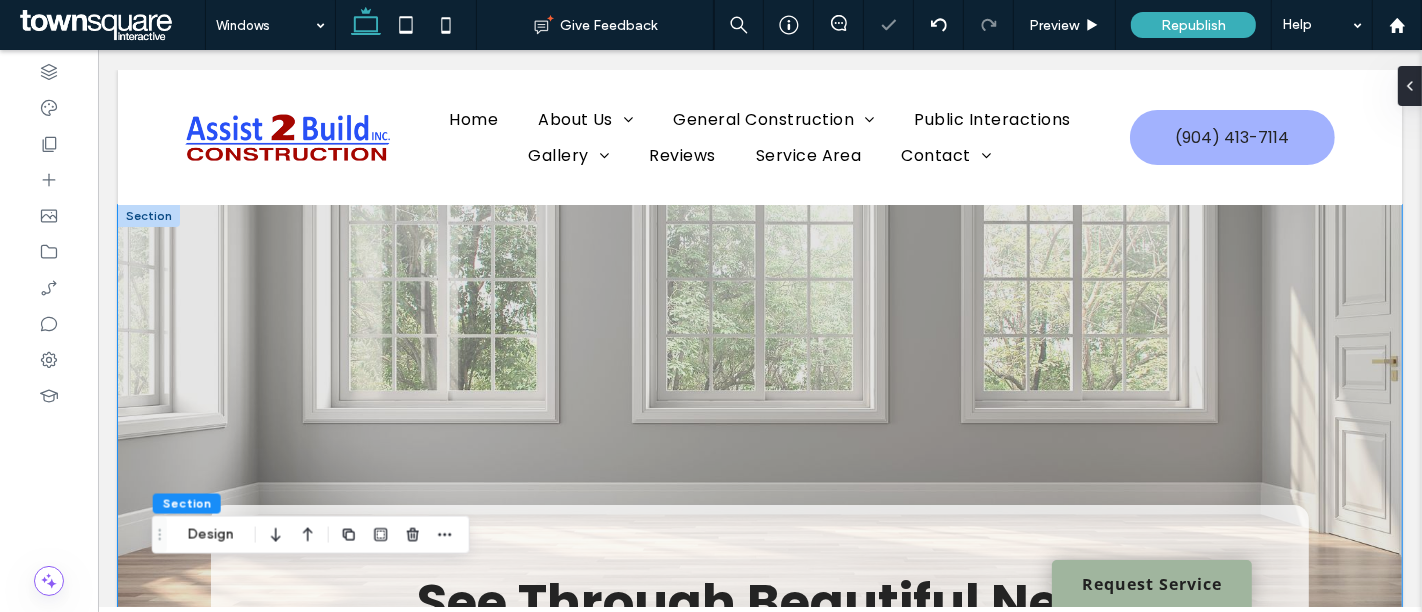 click on "See Through Beautiful New Windows
Hire us for window installation services in Jacksonville, Orlando, Tampa, Sarasota, Fort Myers, Middleburg, Naples, and more.
Schedule Inspection Now" at bounding box center [759, 588] 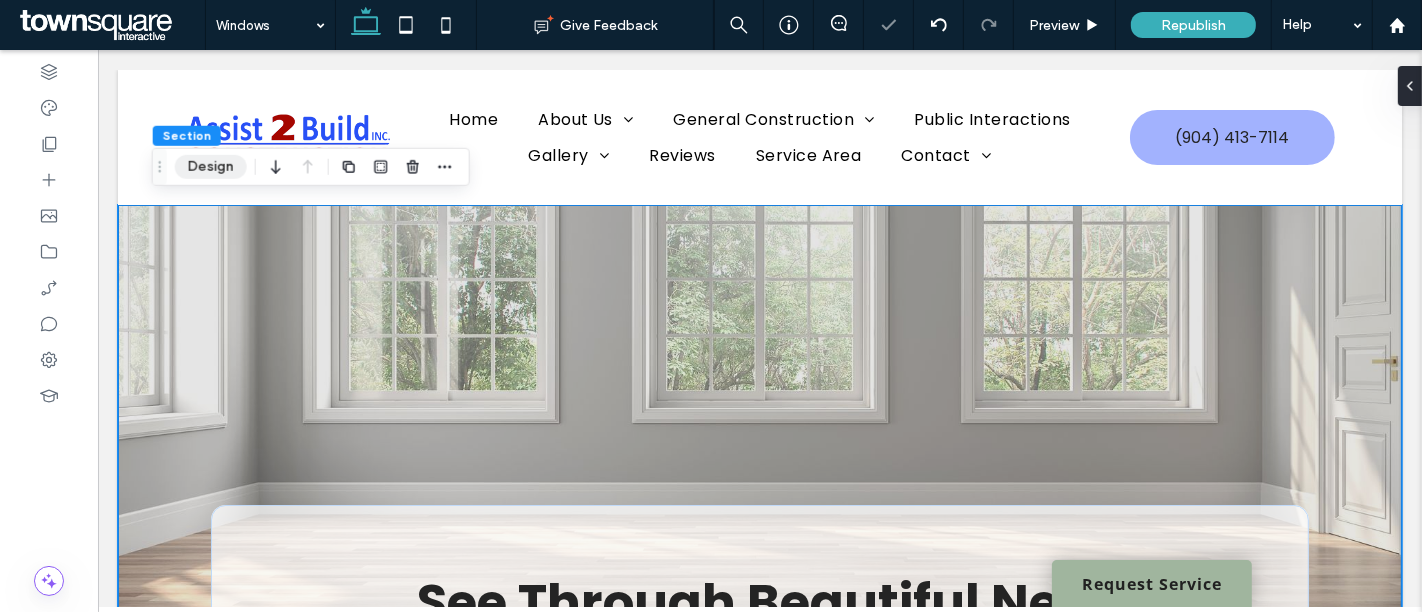 click on "Design" at bounding box center (211, 167) 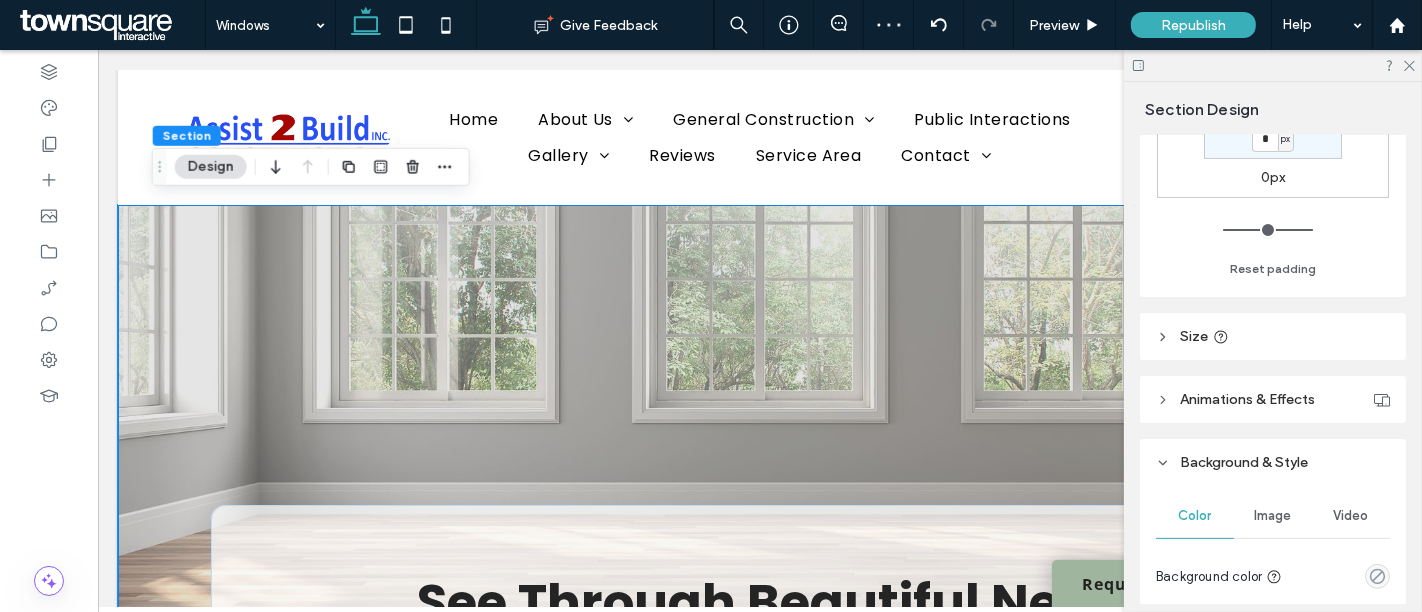 scroll, scrollTop: 702, scrollLeft: 0, axis: vertical 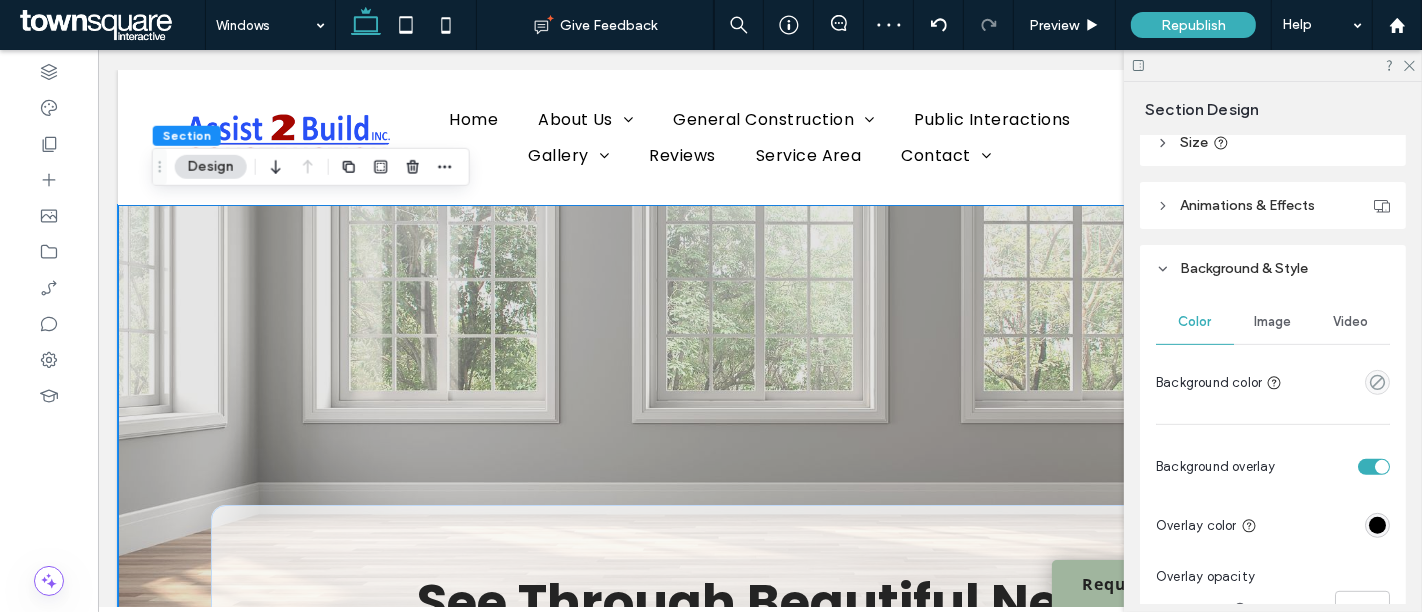 click on "Image" at bounding box center (1273, 322) 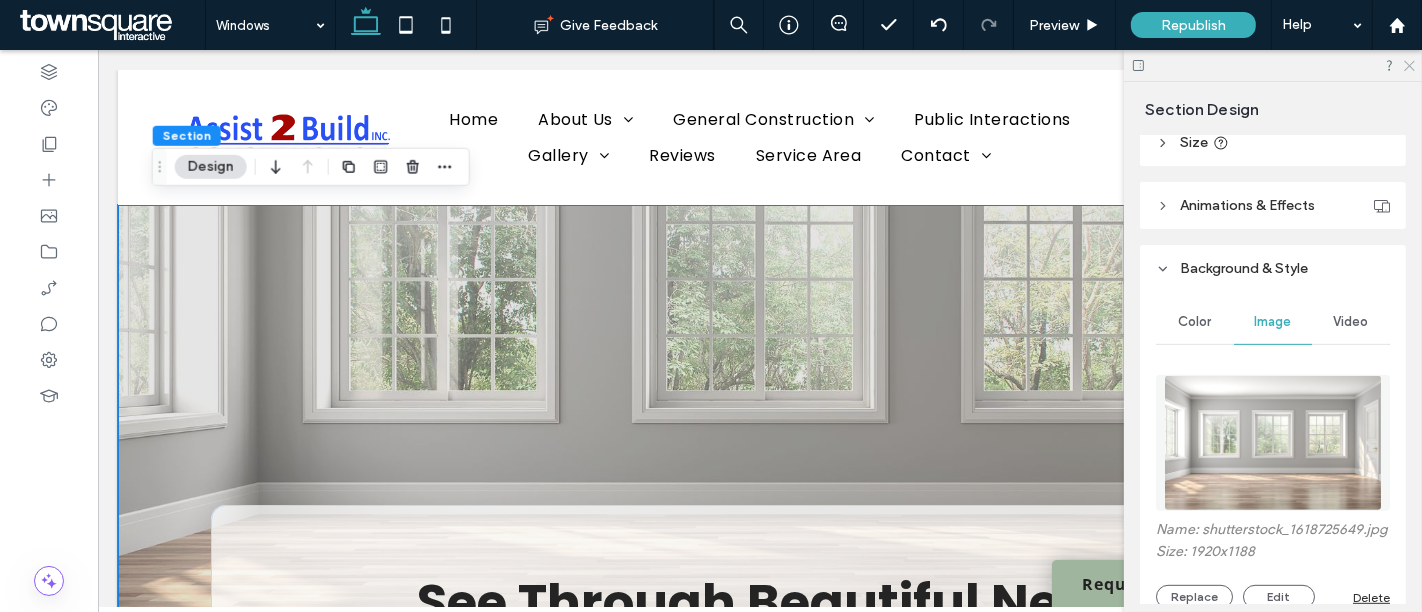 click 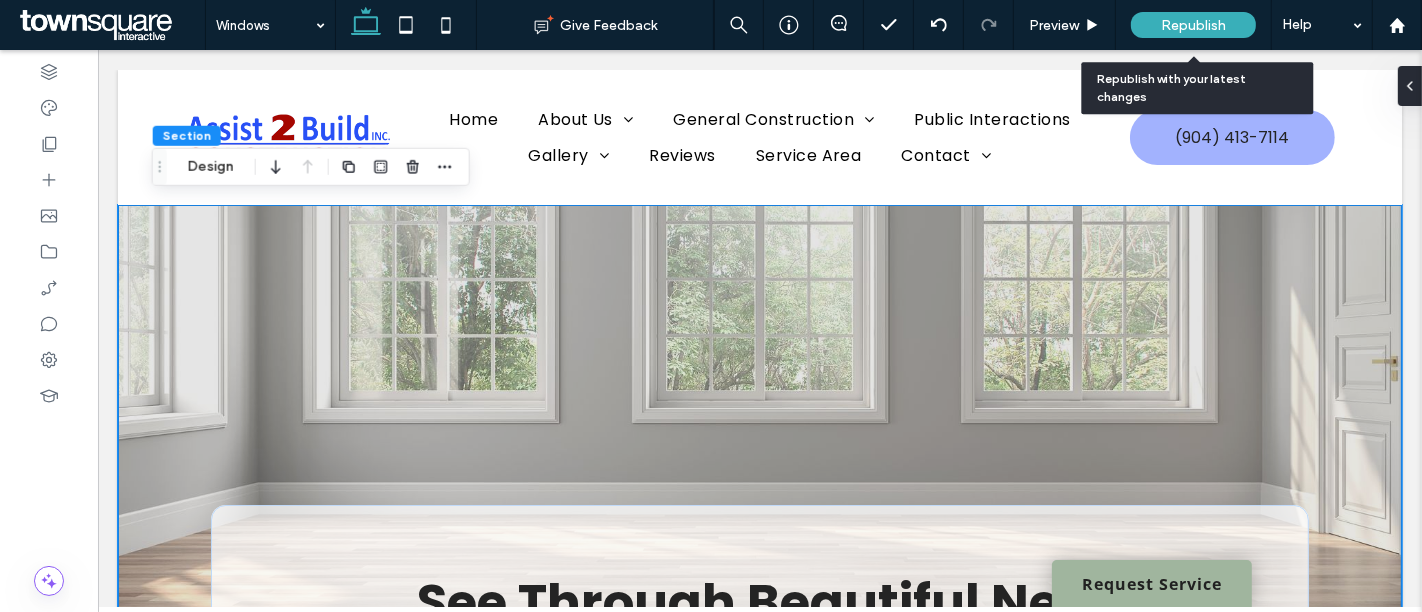 click on "Republish" at bounding box center [1193, 25] 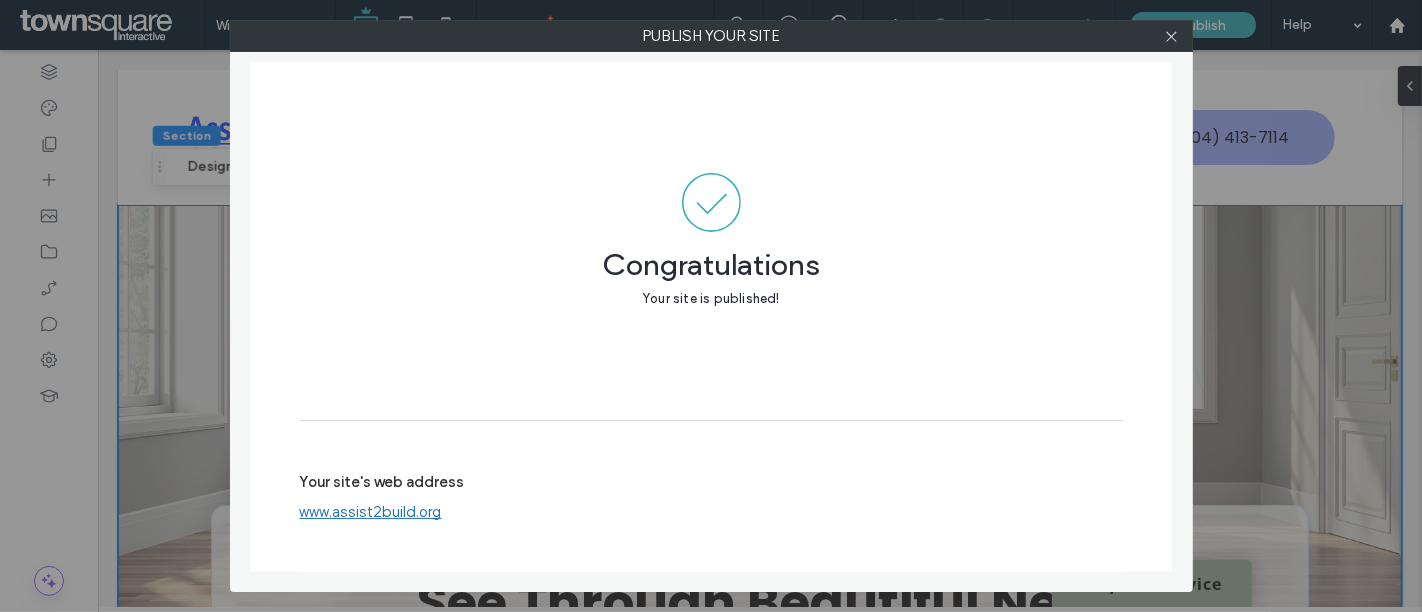 drag, startPoint x: 1176, startPoint y: 44, endPoint x: 788, endPoint y: 334, distance: 484.40067 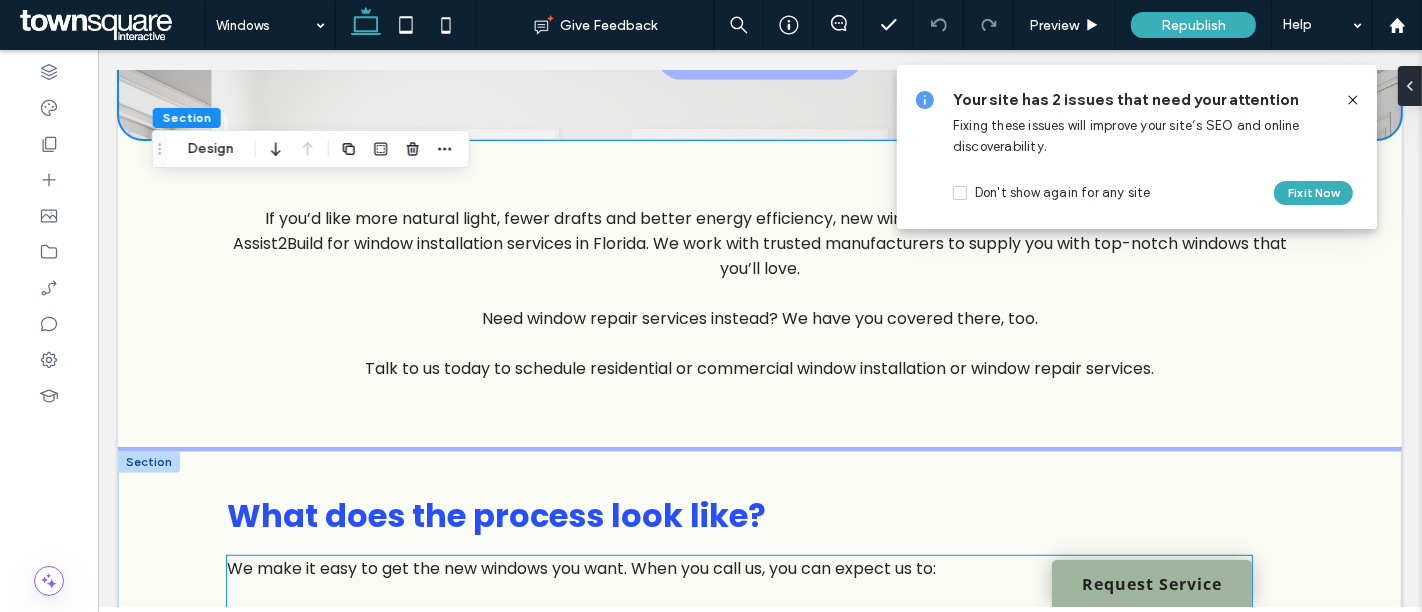 scroll, scrollTop: 963, scrollLeft: 0, axis: vertical 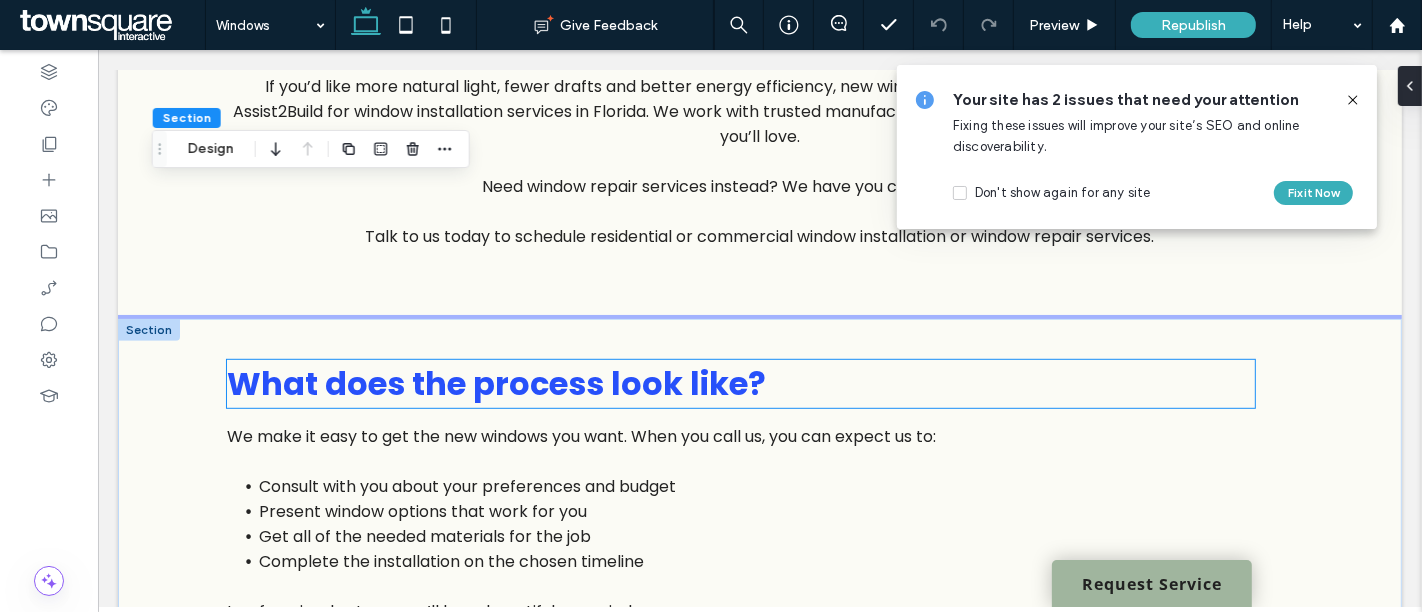 click on "What does the process look like?" at bounding box center [739, 384] 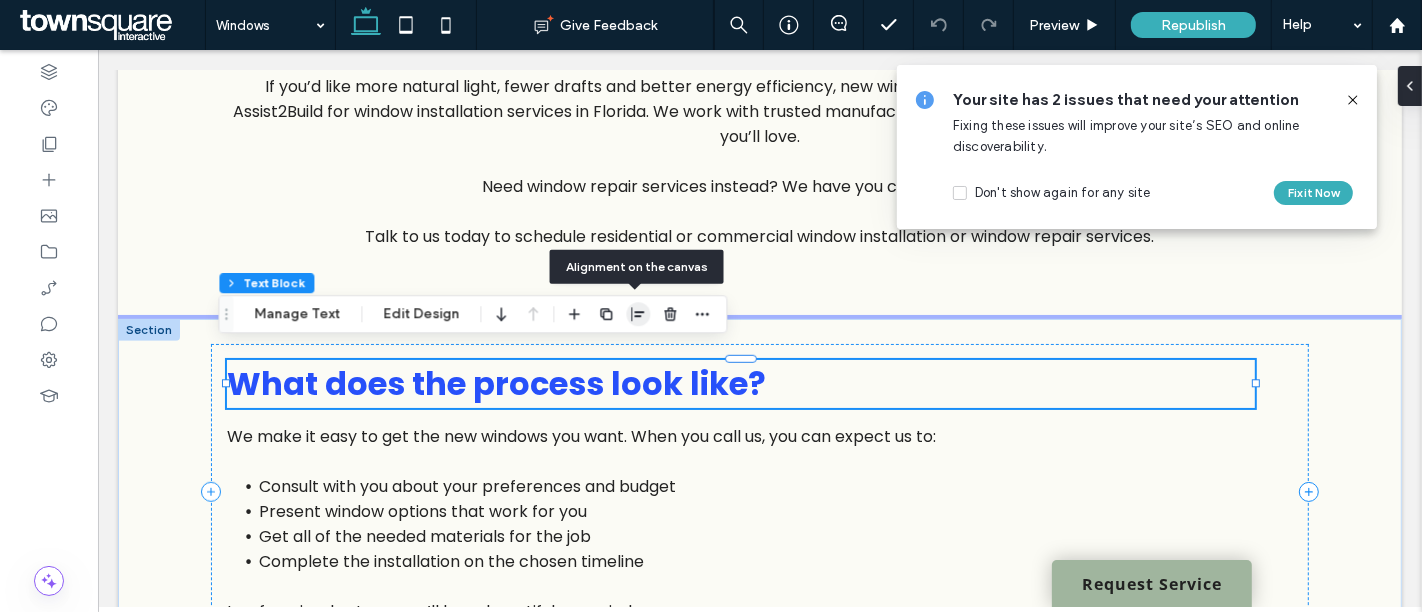 click 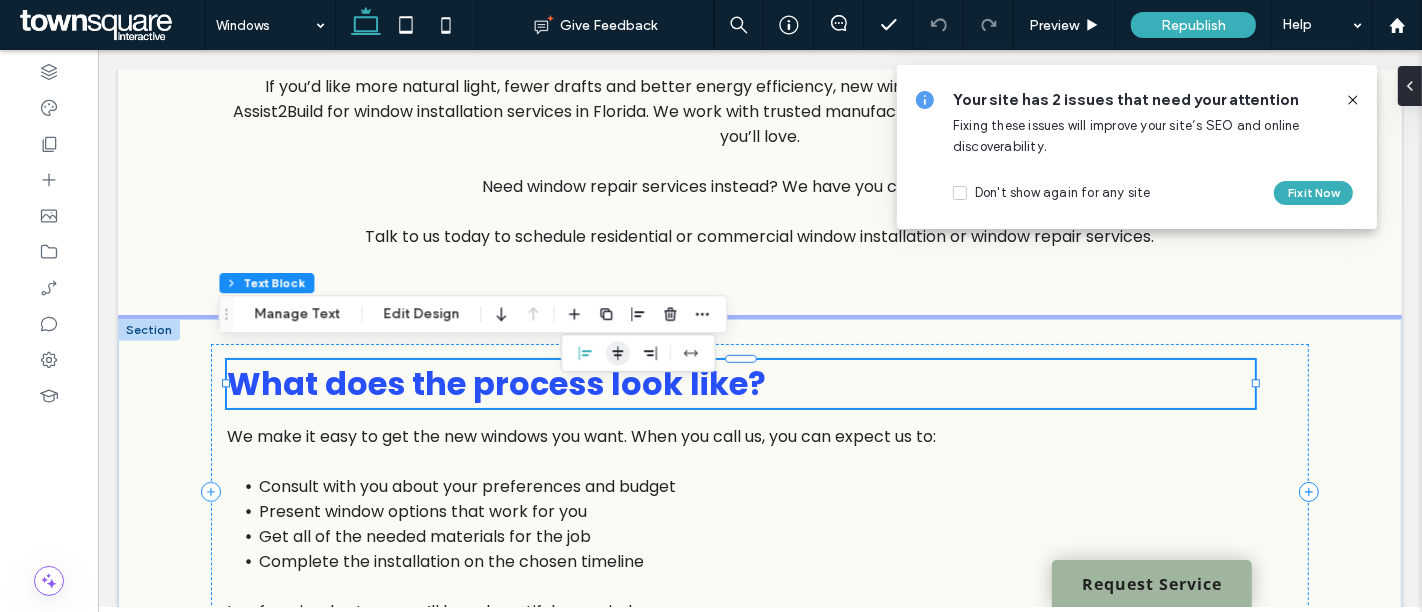 click 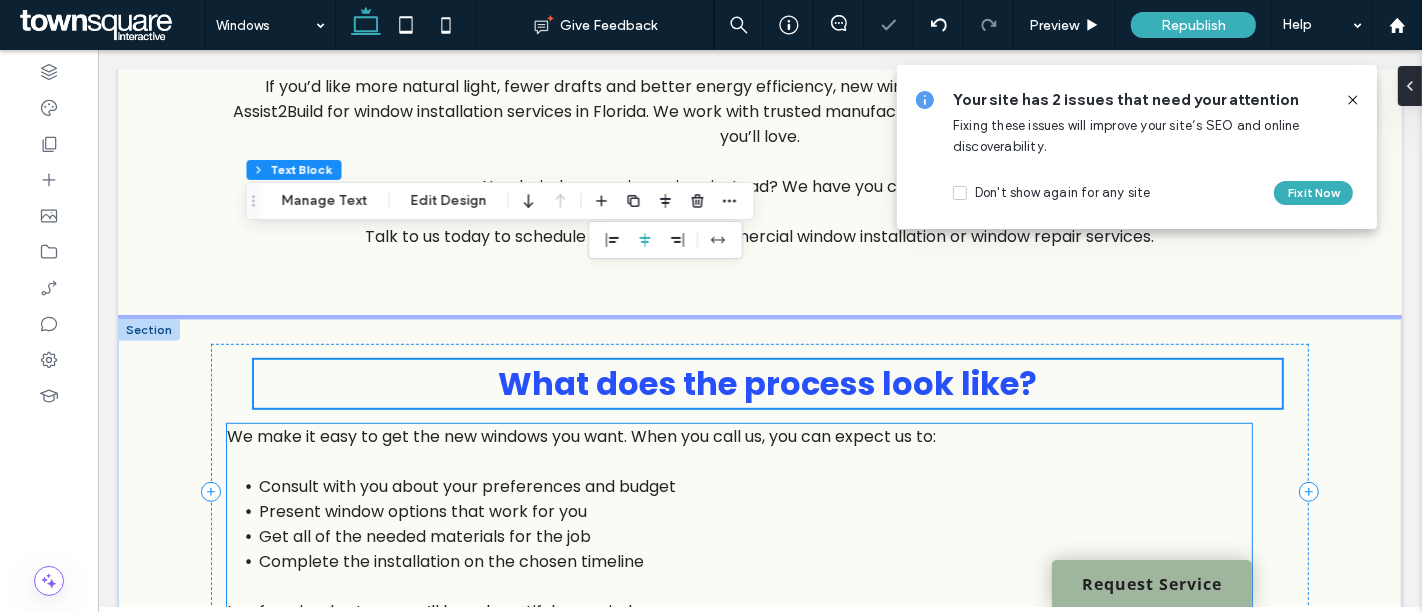 scroll, scrollTop: 1102, scrollLeft: 0, axis: vertical 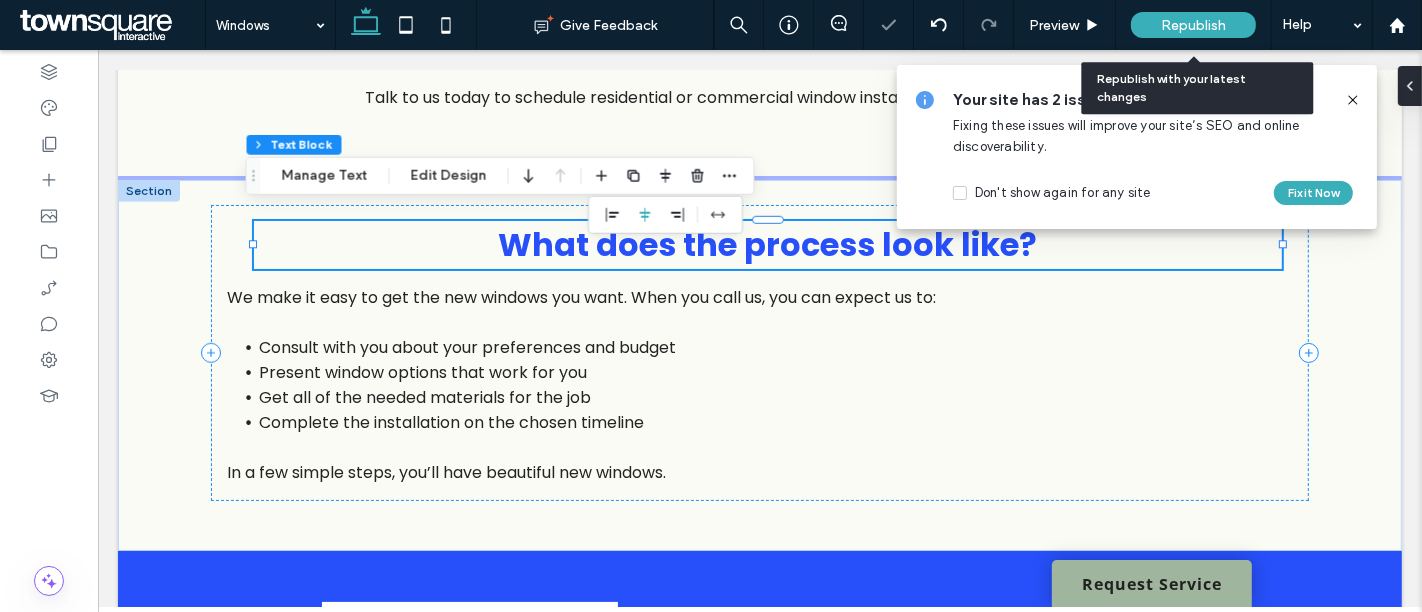 click on "Republish" at bounding box center [1193, 25] 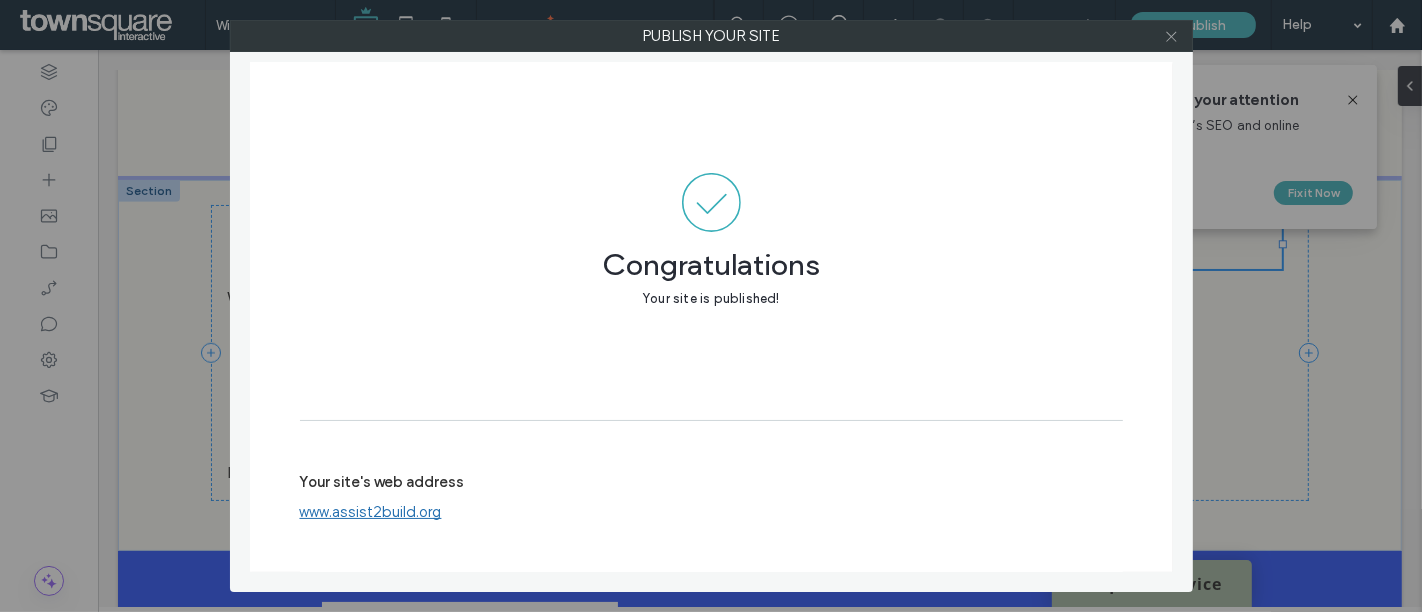 click at bounding box center [1171, 36] 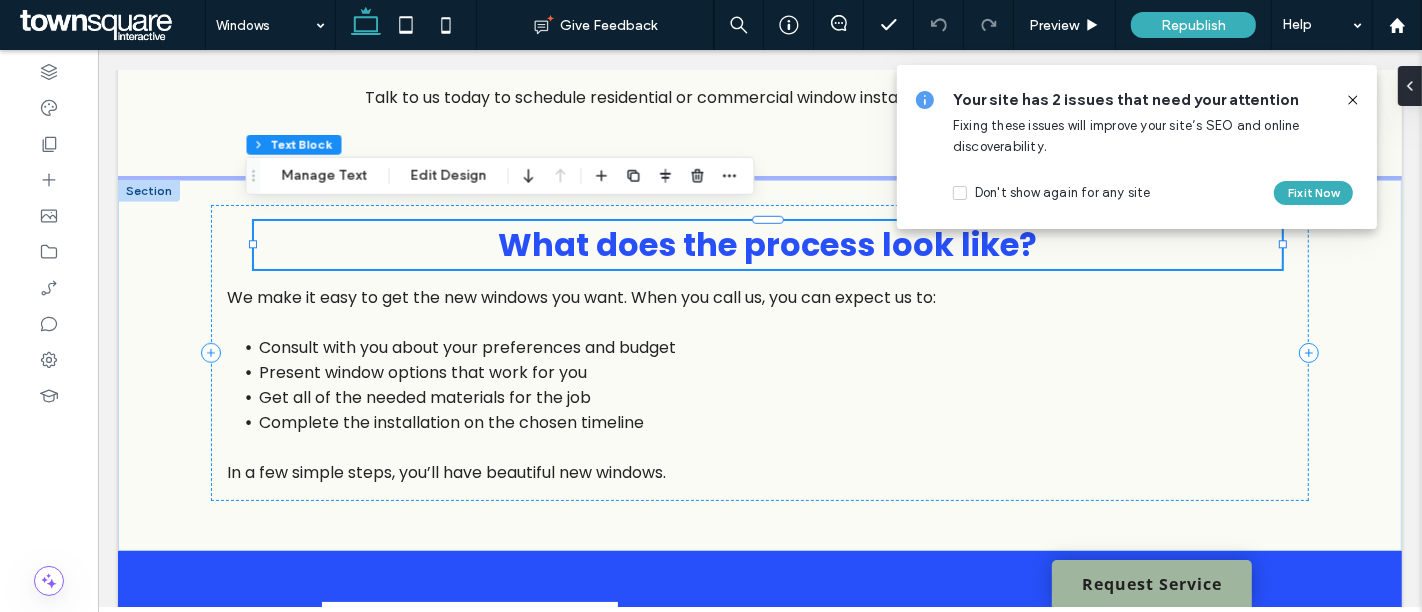 click 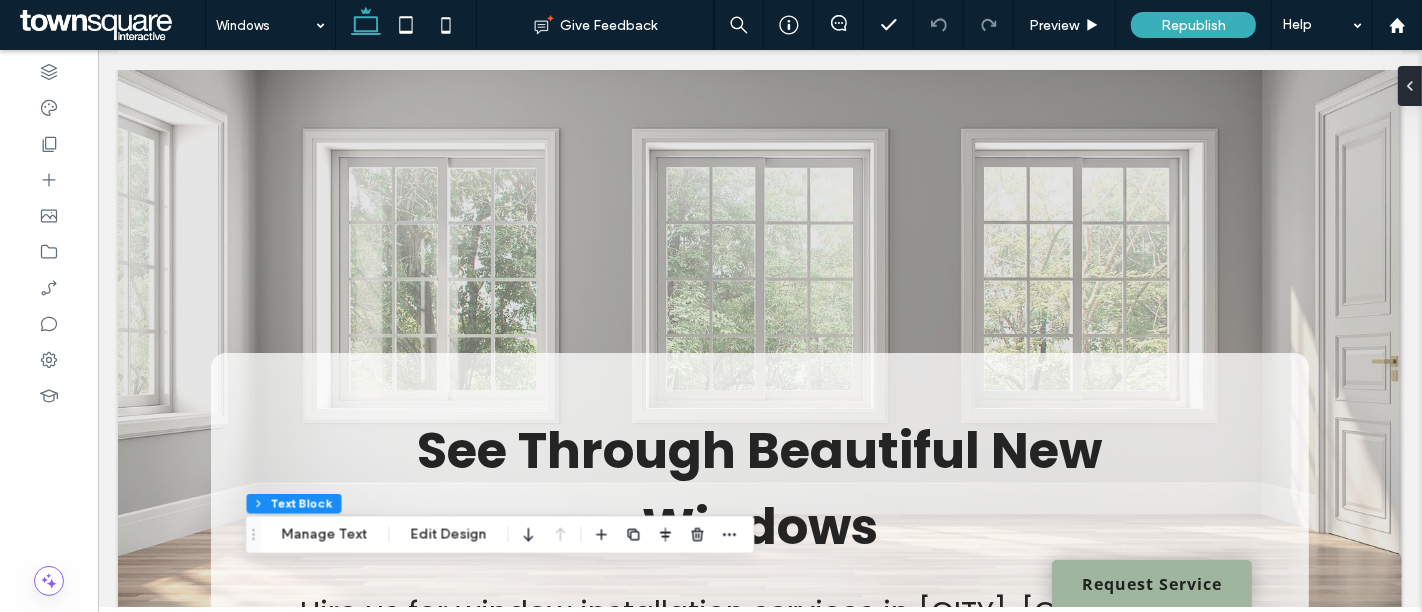 scroll, scrollTop: 0, scrollLeft: 0, axis: both 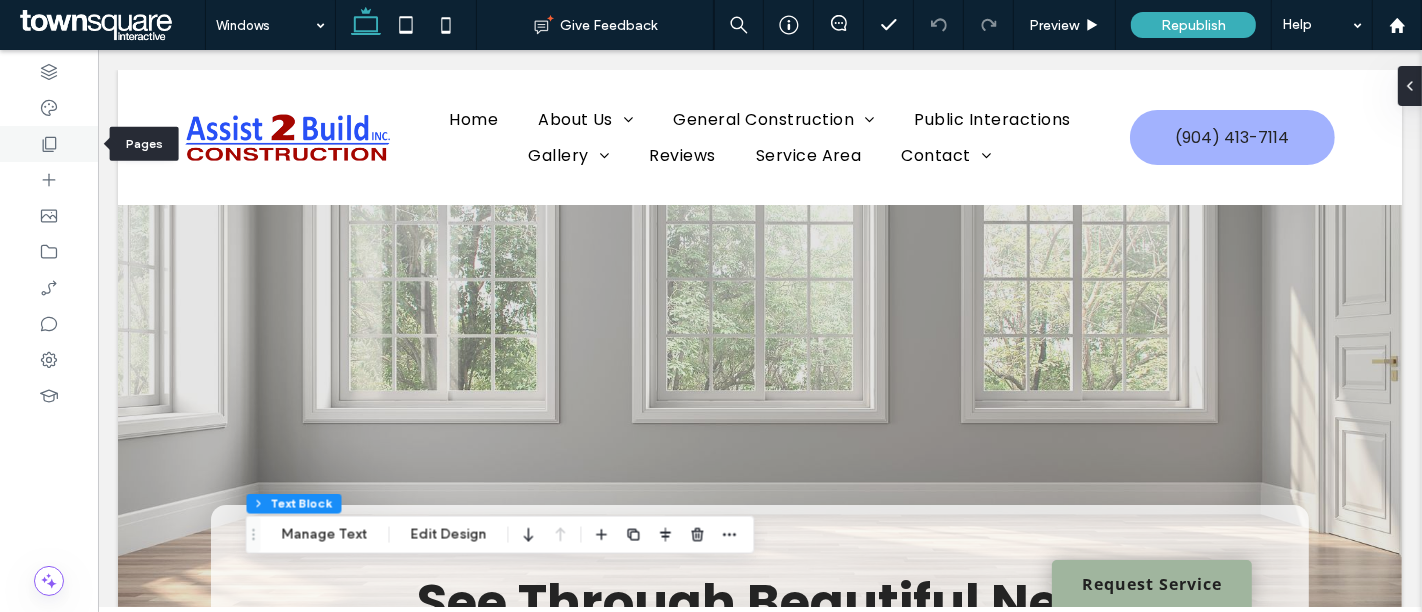 click at bounding box center (49, 144) 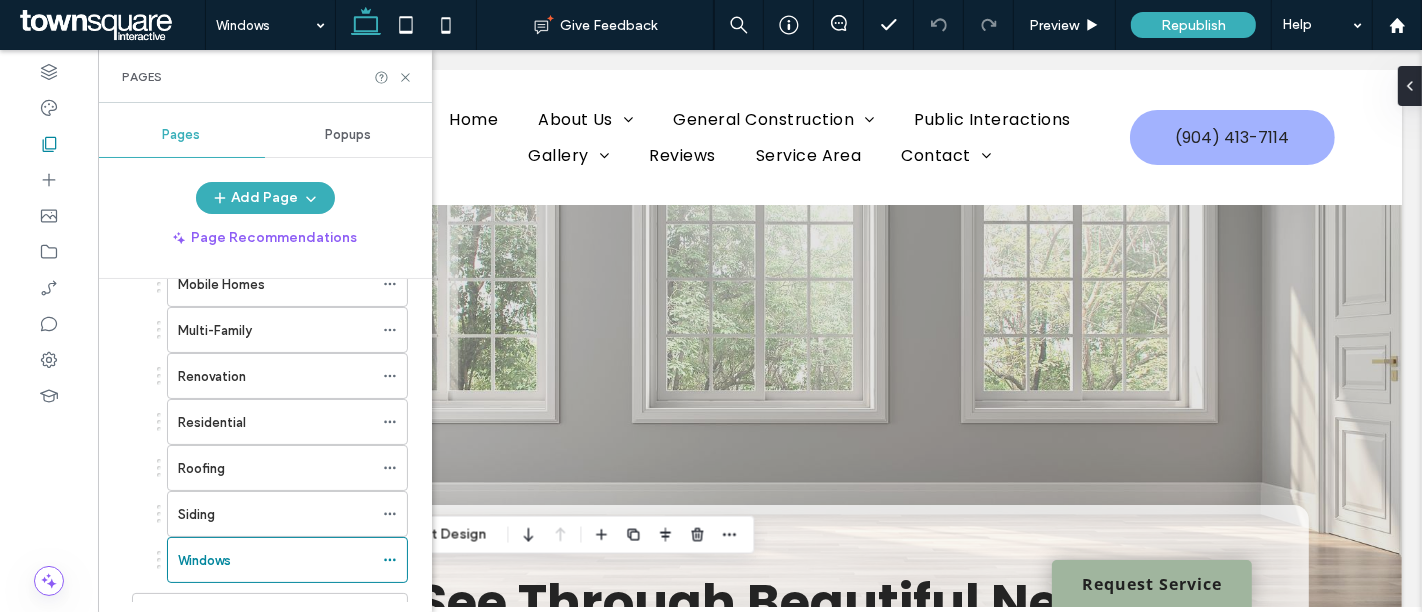 scroll, scrollTop: 511, scrollLeft: 0, axis: vertical 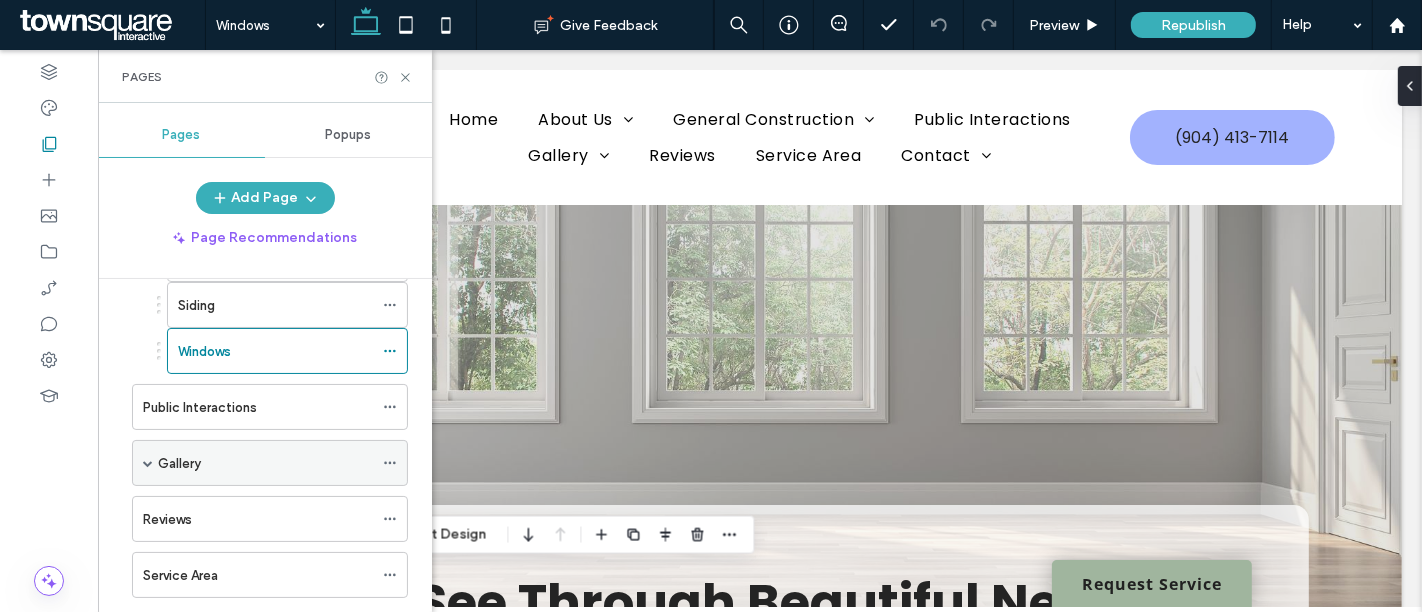 drag, startPoint x: 146, startPoint y: 449, endPoint x: 157, endPoint y: 437, distance: 16.27882 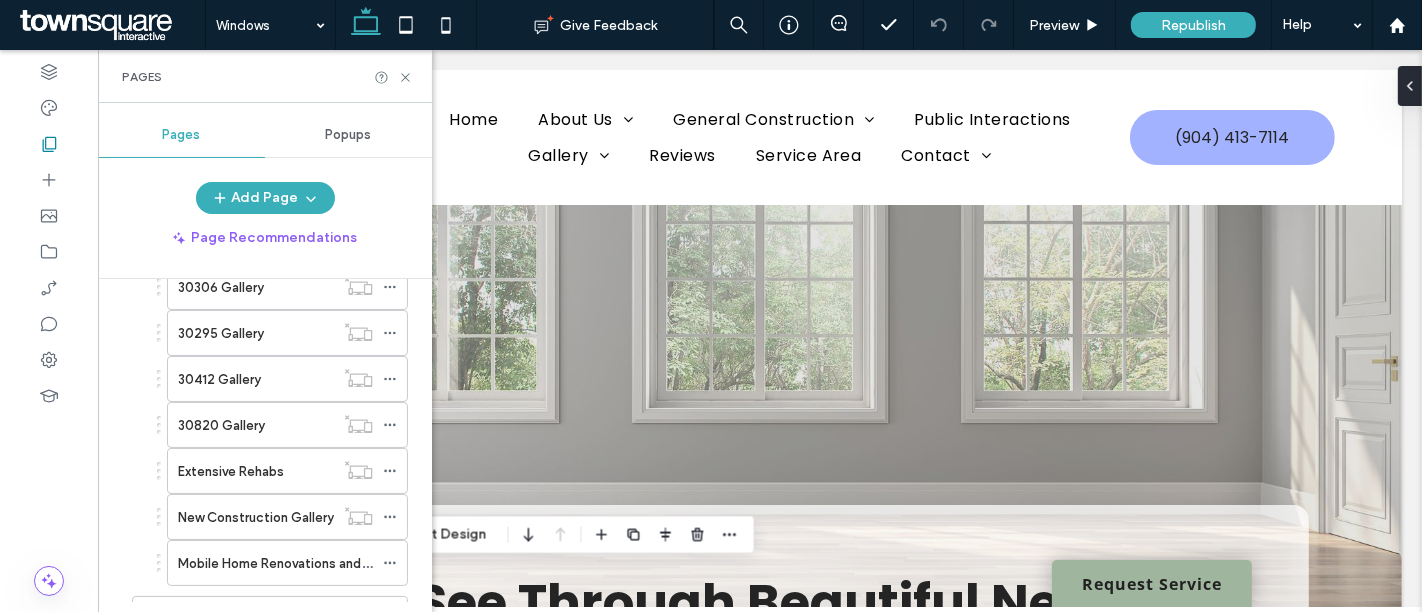 scroll, scrollTop: 785, scrollLeft: 0, axis: vertical 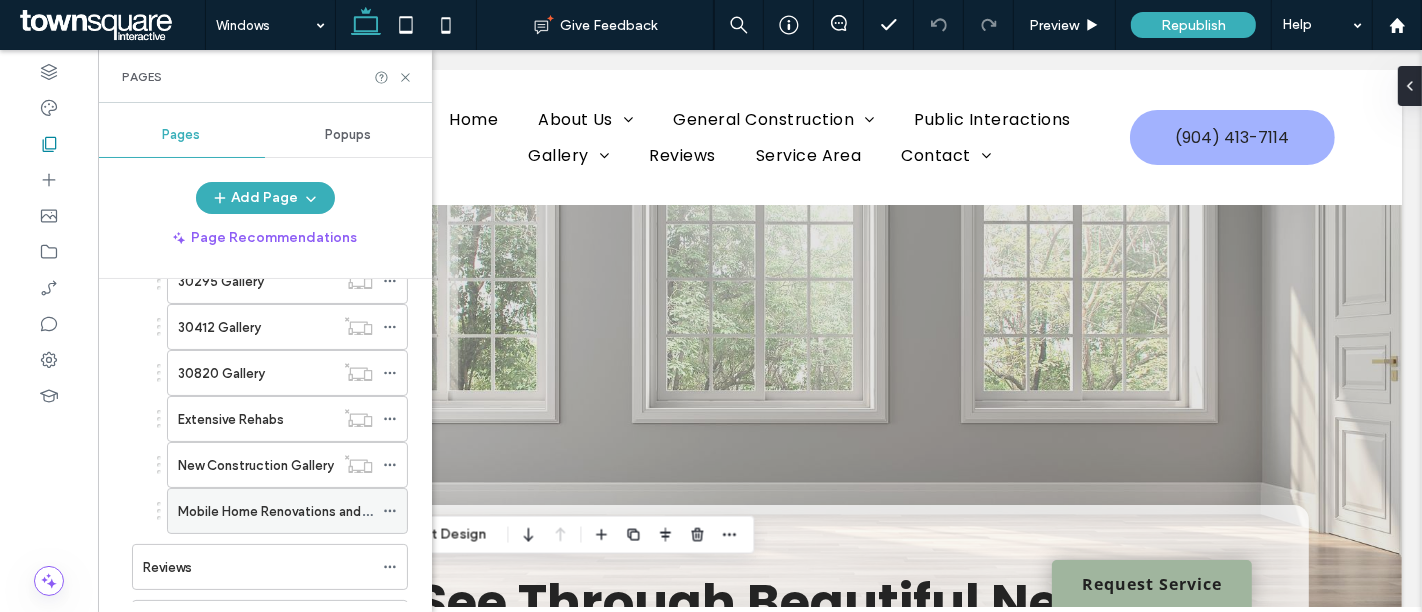 click 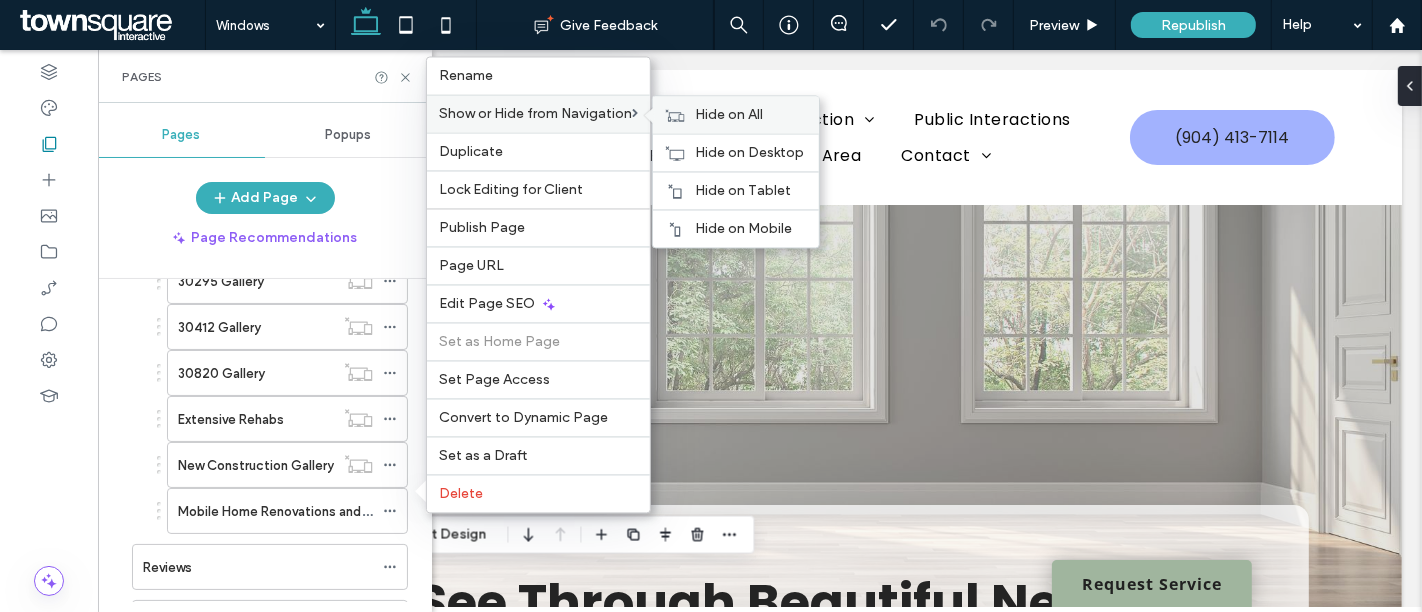 click on "Hide on All" at bounding box center [729, 114] 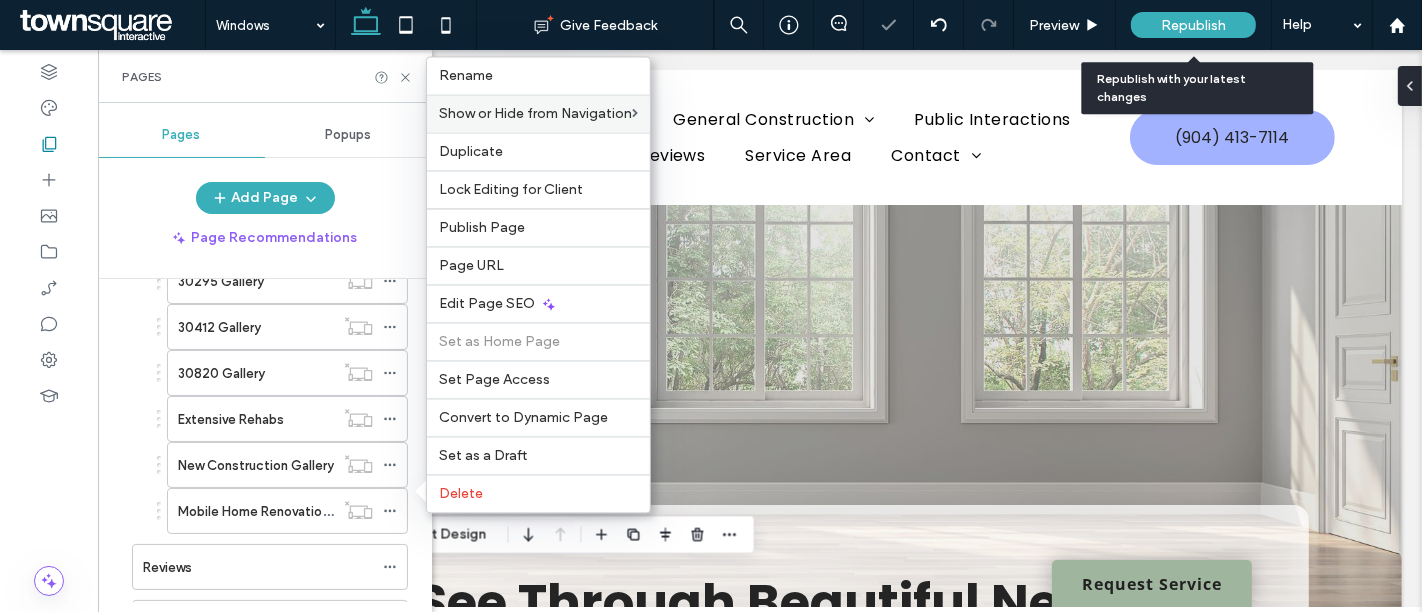 click on "Republish" at bounding box center (1193, 25) 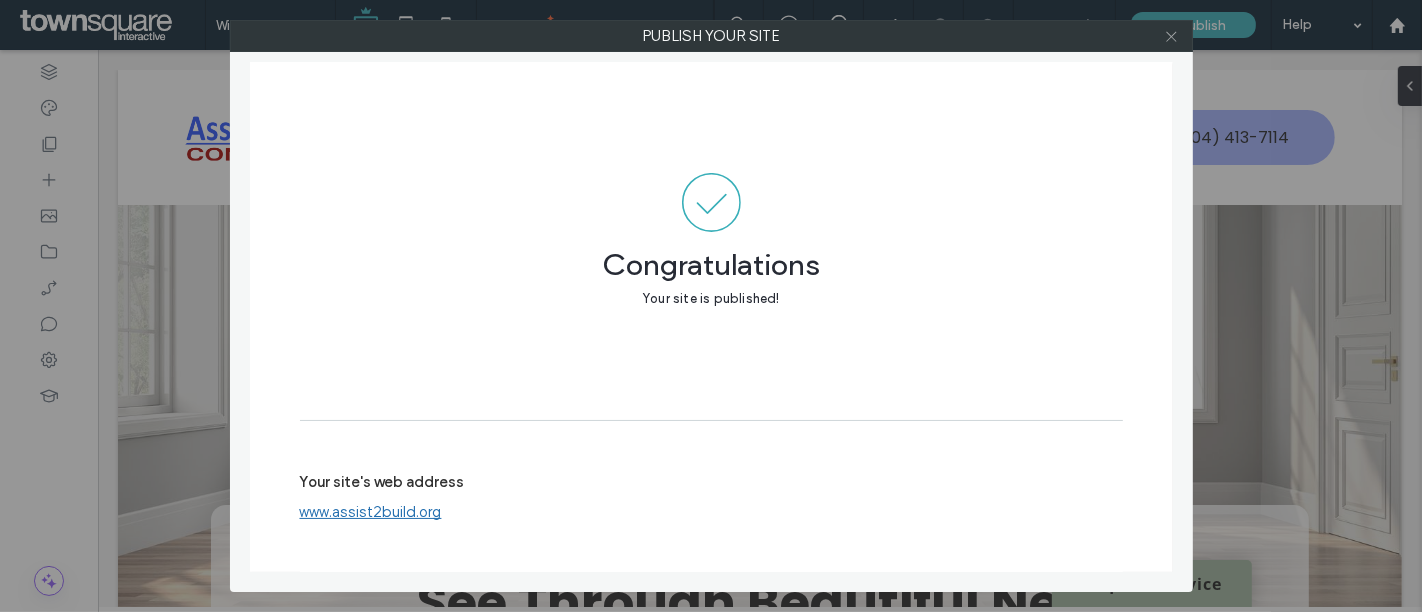 click 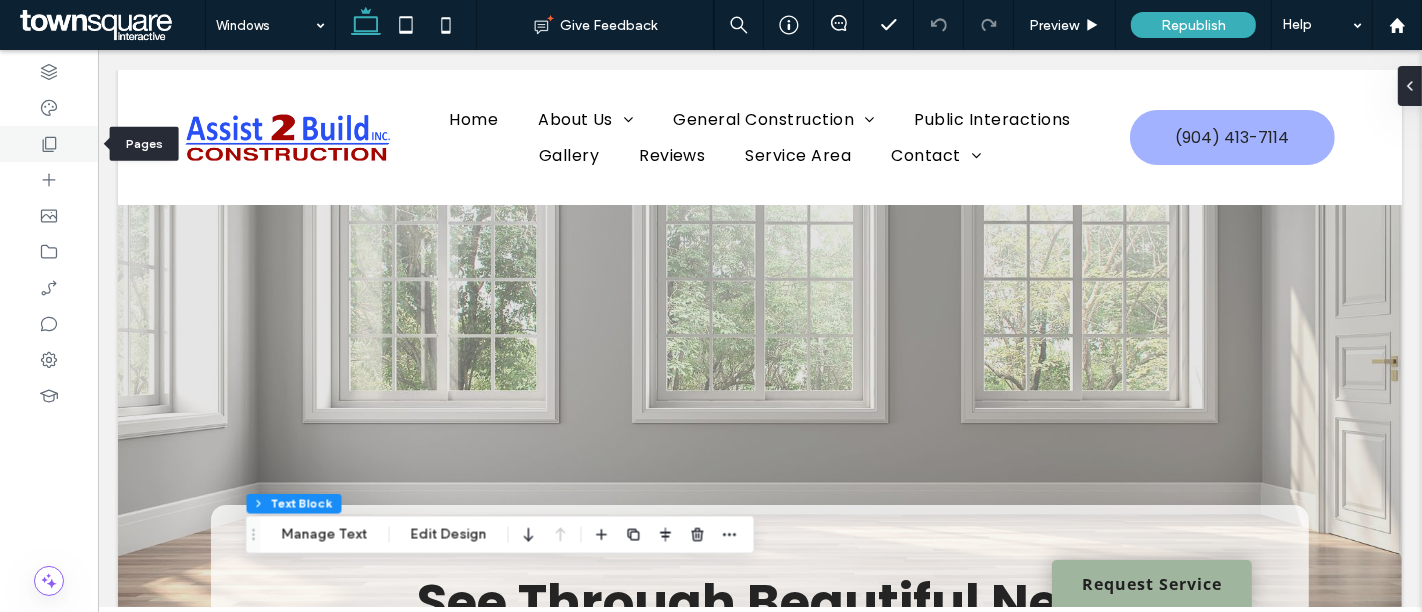 click at bounding box center (49, 144) 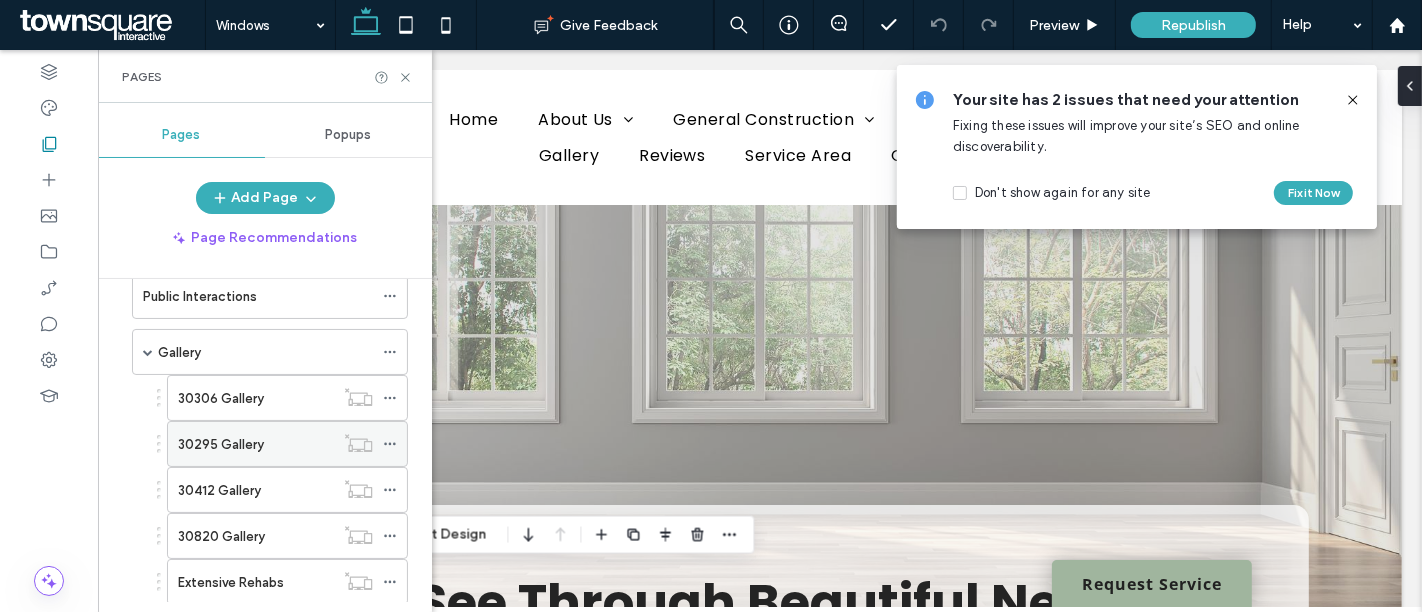 scroll, scrollTop: 882, scrollLeft: 0, axis: vertical 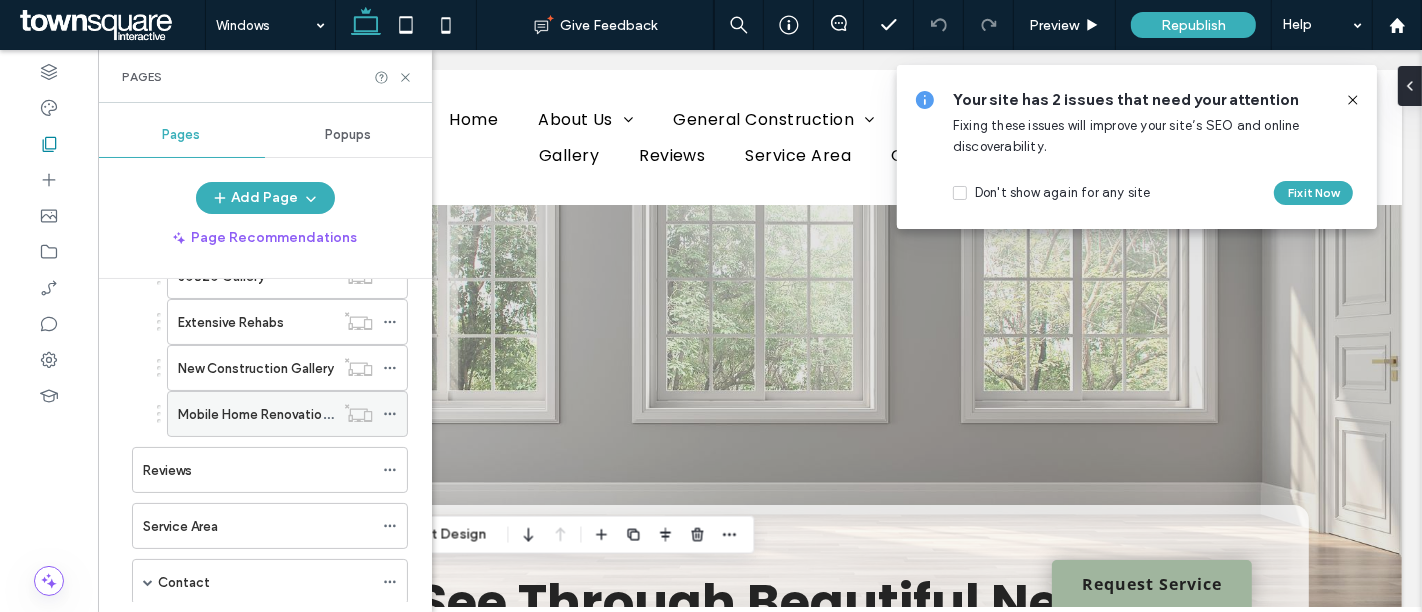 click on "Mobile Home Renovations and Repairs" at bounding box center [256, 414] 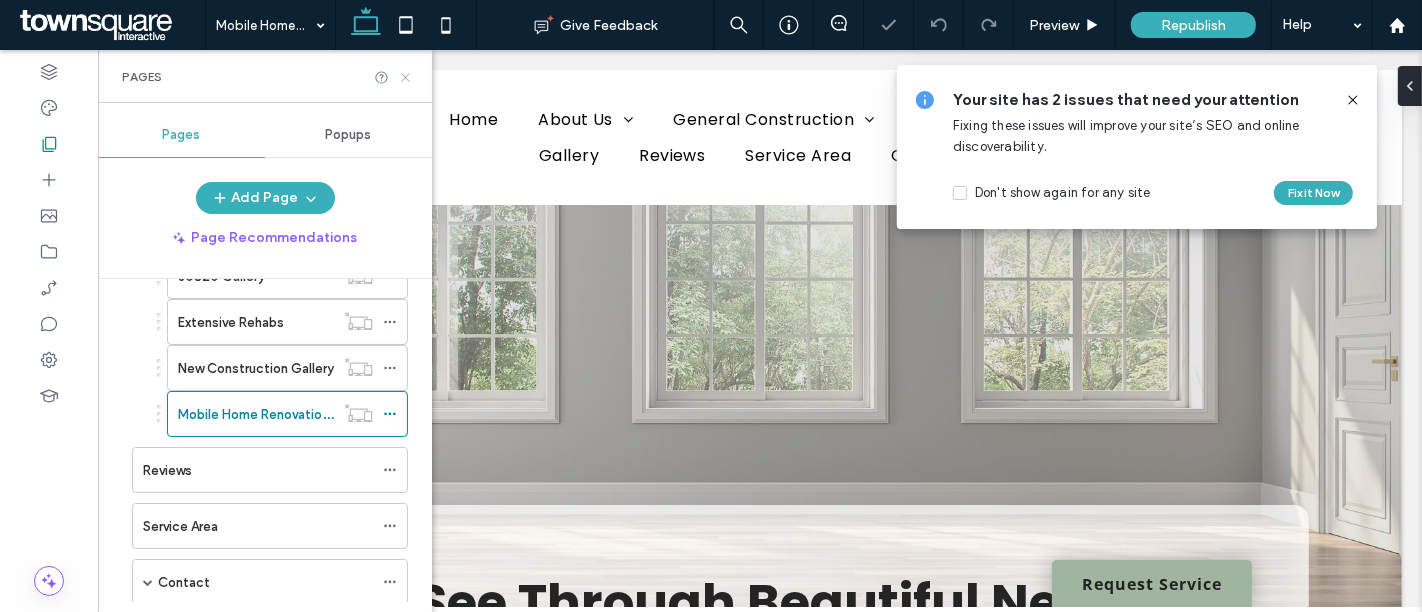 click 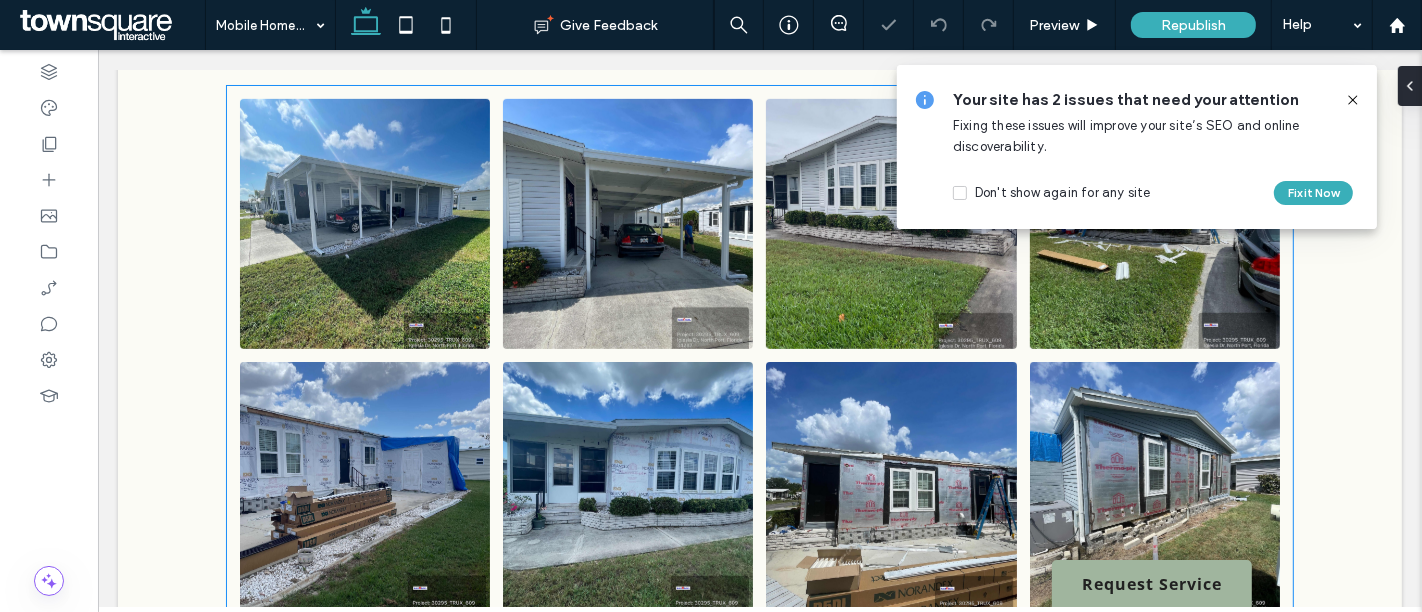scroll, scrollTop: 843, scrollLeft: 0, axis: vertical 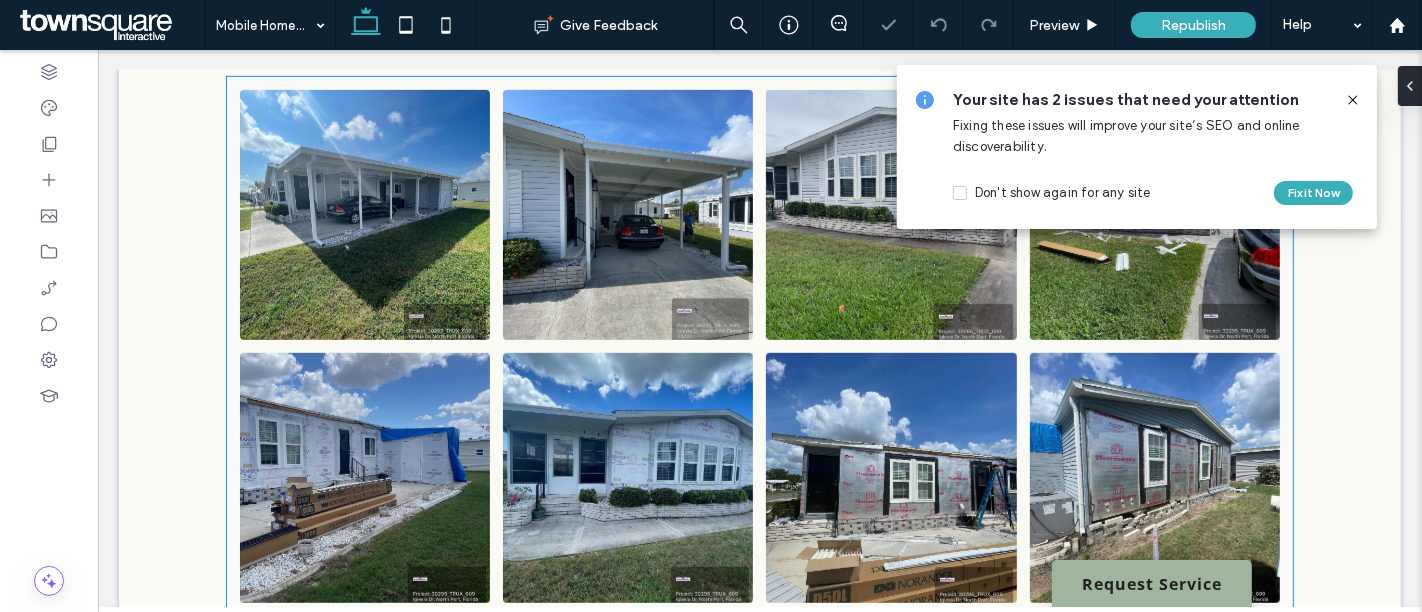 click at bounding box center (627, 215) 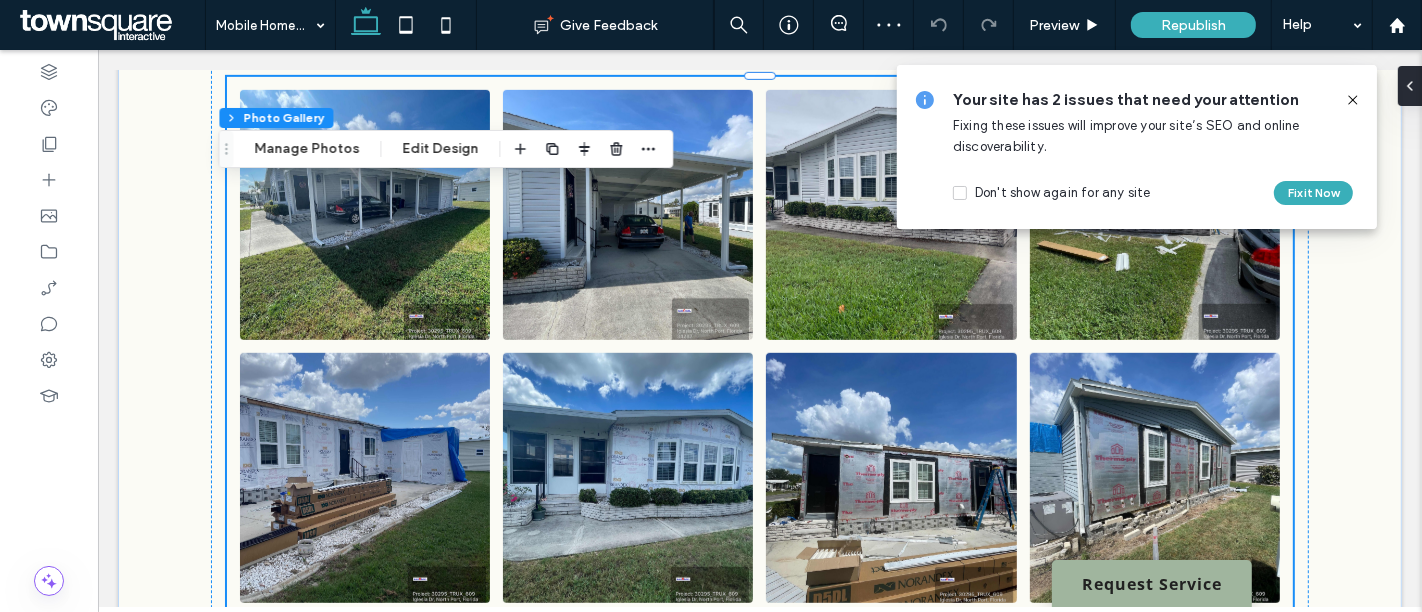 click at bounding box center (627, 215) 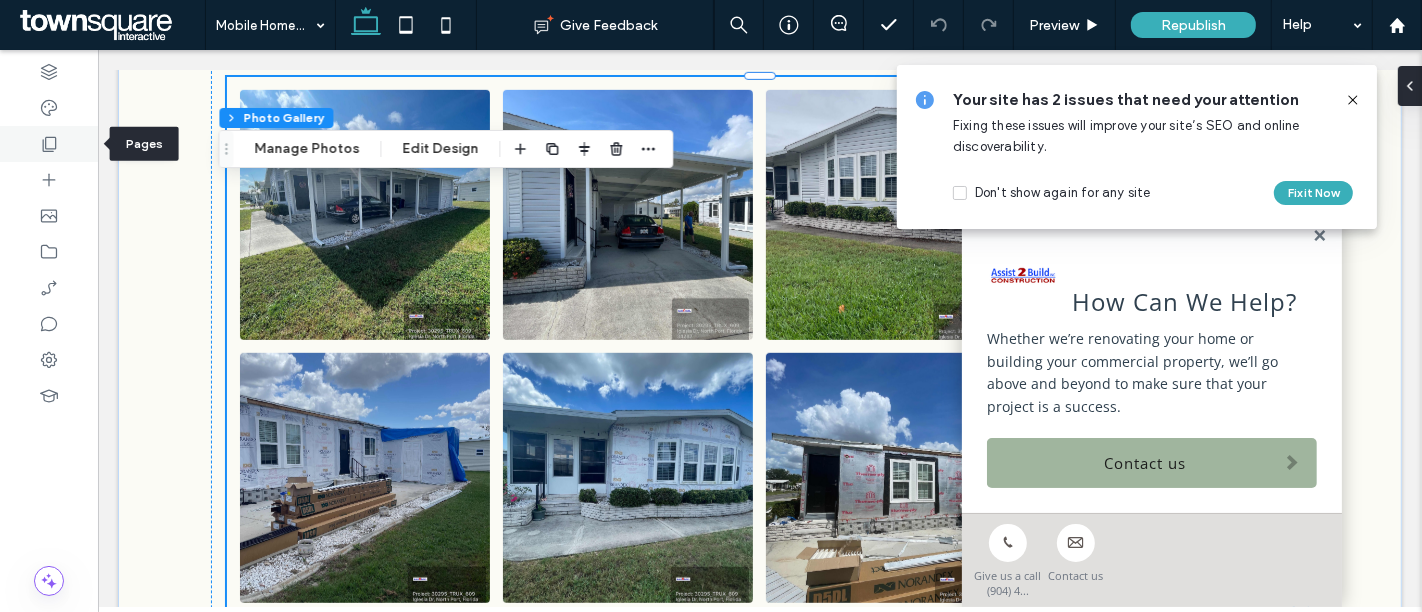 click 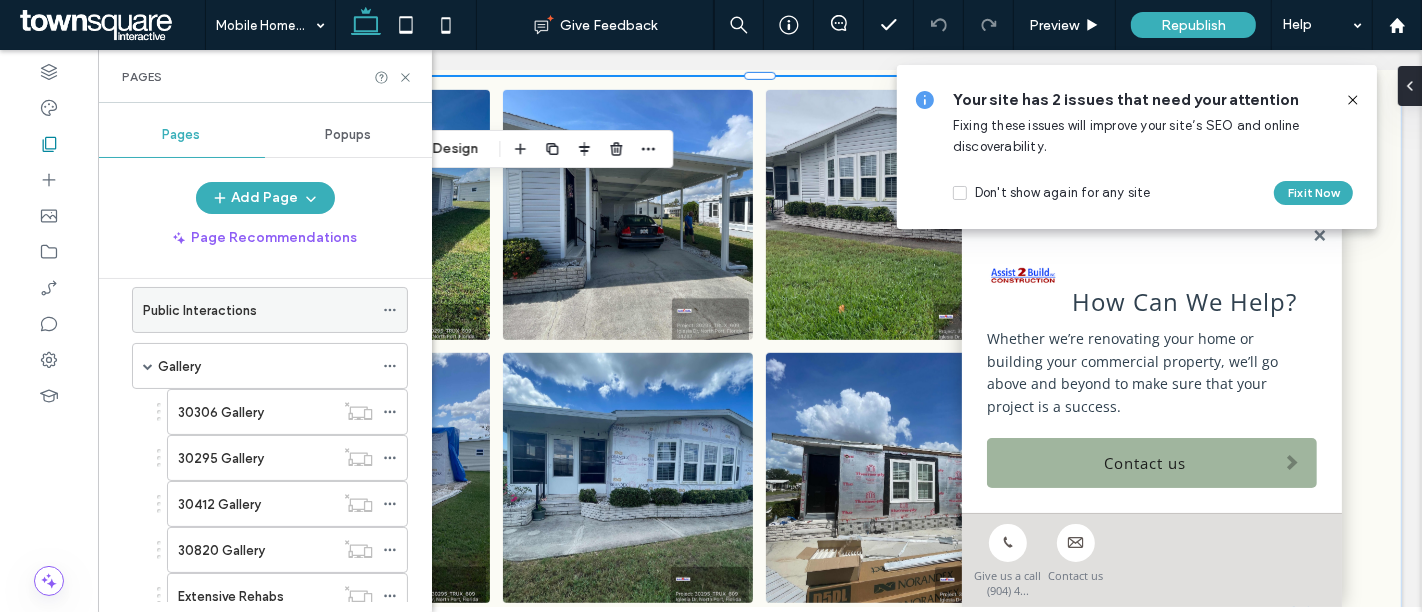 scroll, scrollTop: 608, scrollLeft: 0, axis: vertical 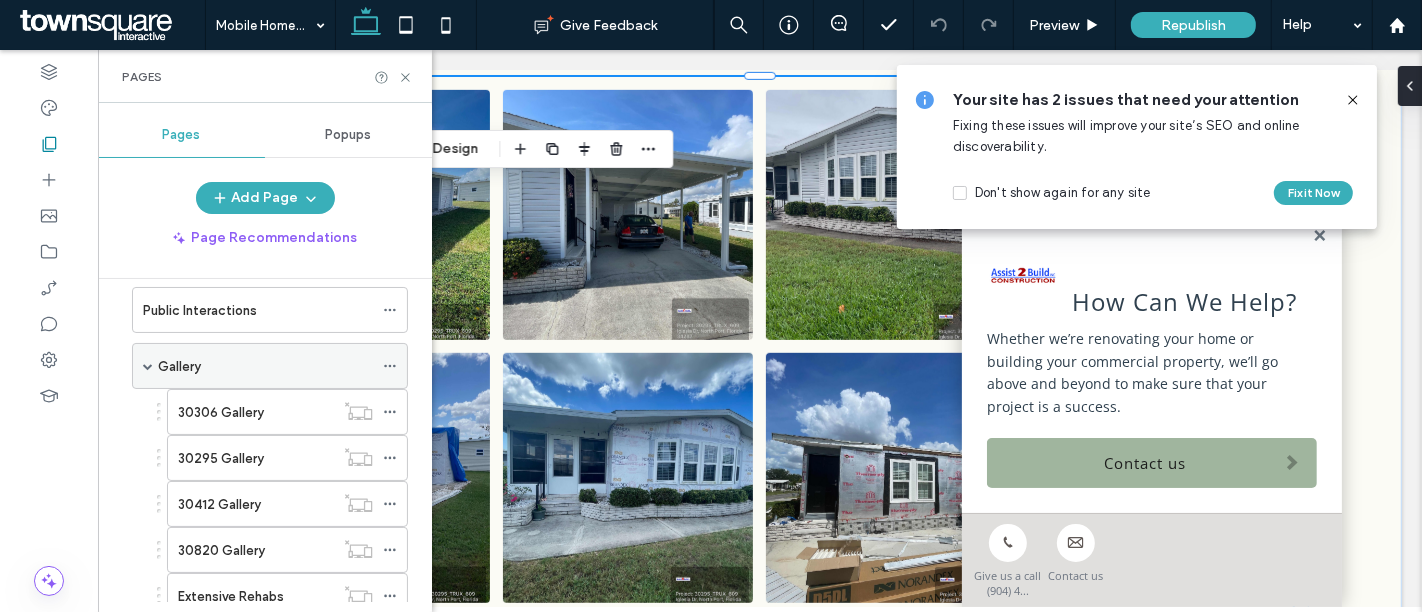click 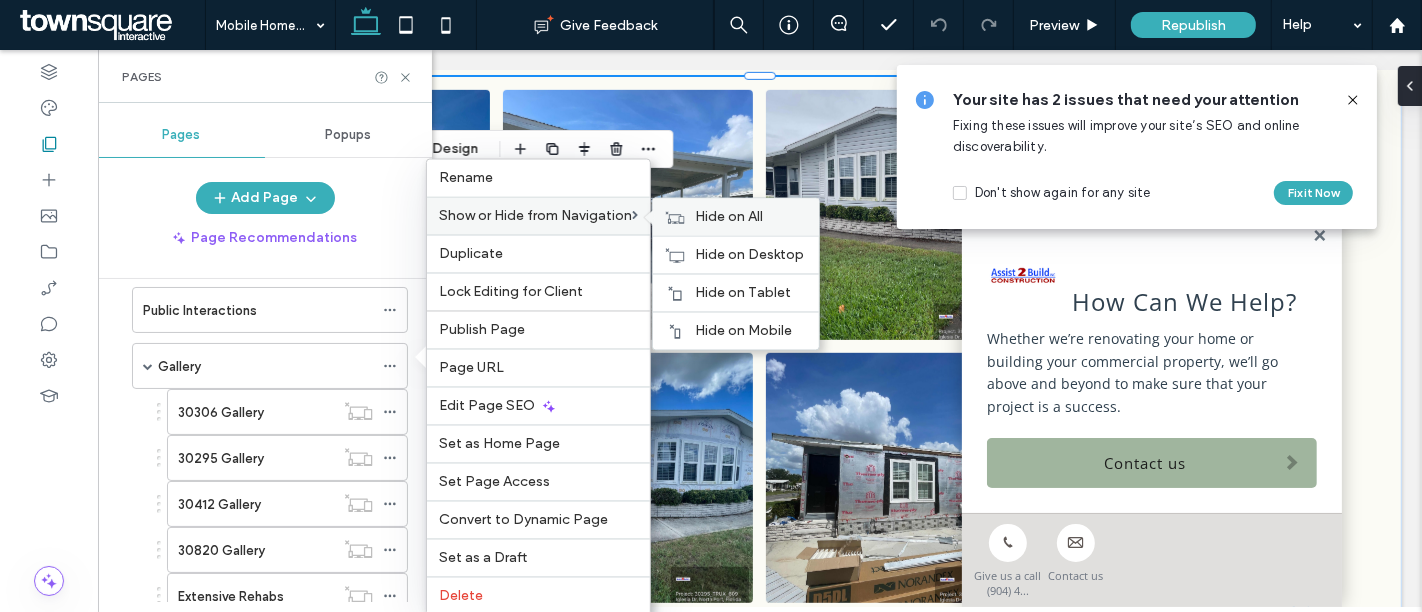 click 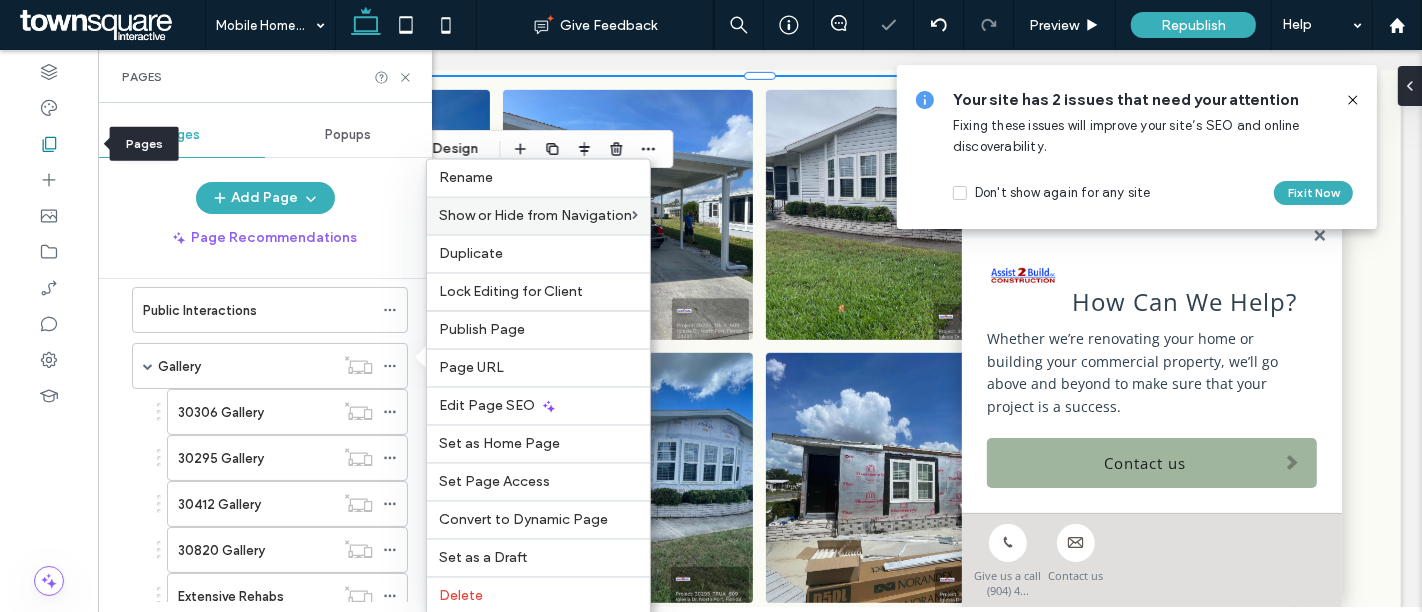 click at bounding box center [49, 144] 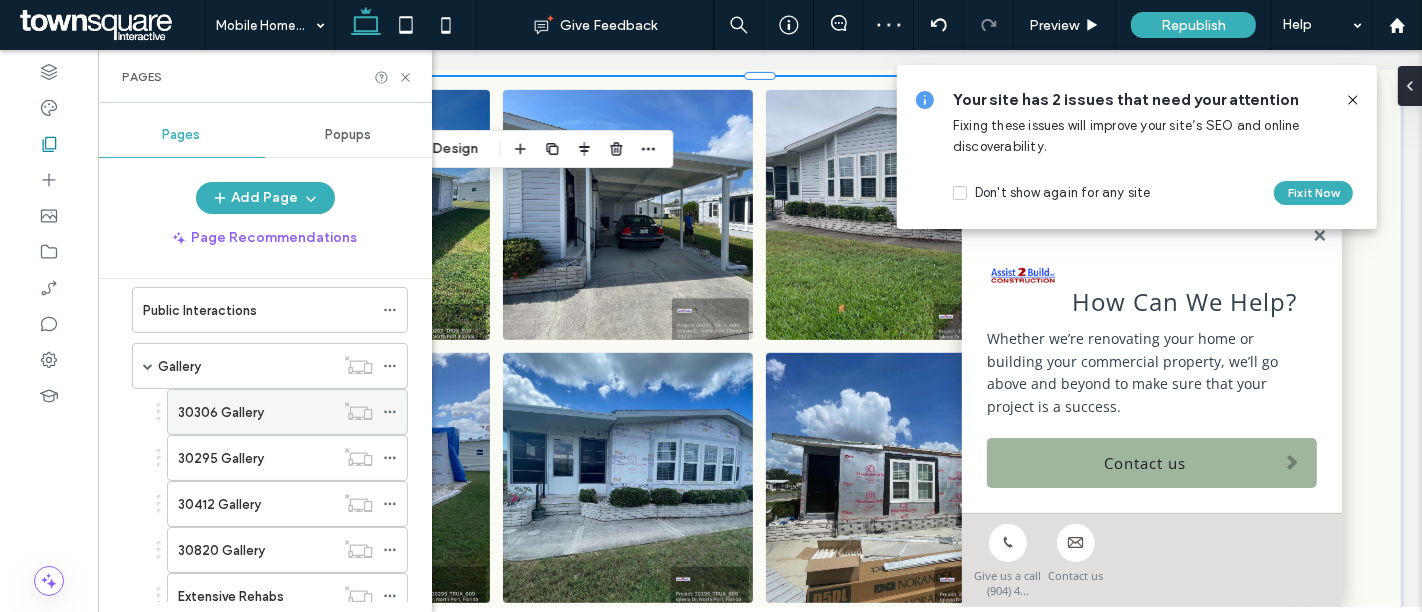 scroll, scrollTop: 0, scrollLeft: 0, axis: both 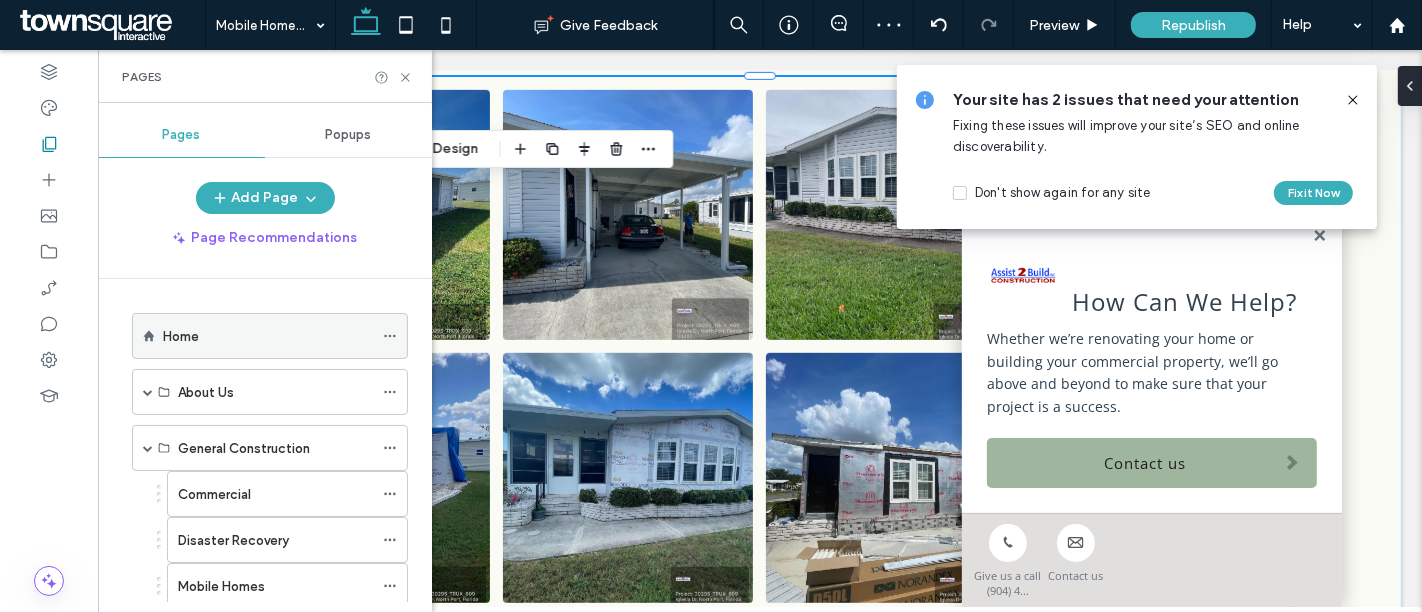 click on "Home" at bounding box center [268, 336] 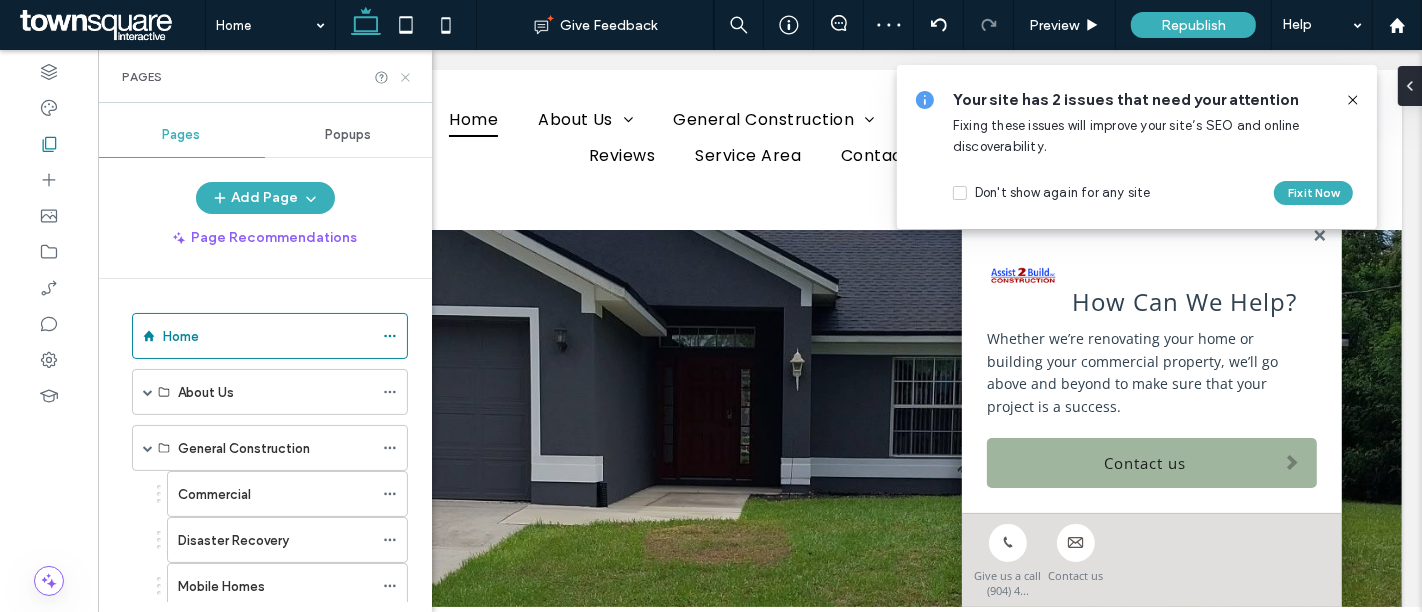 scroll, scrollTop: 0, scrollLeft: 0, axis: both 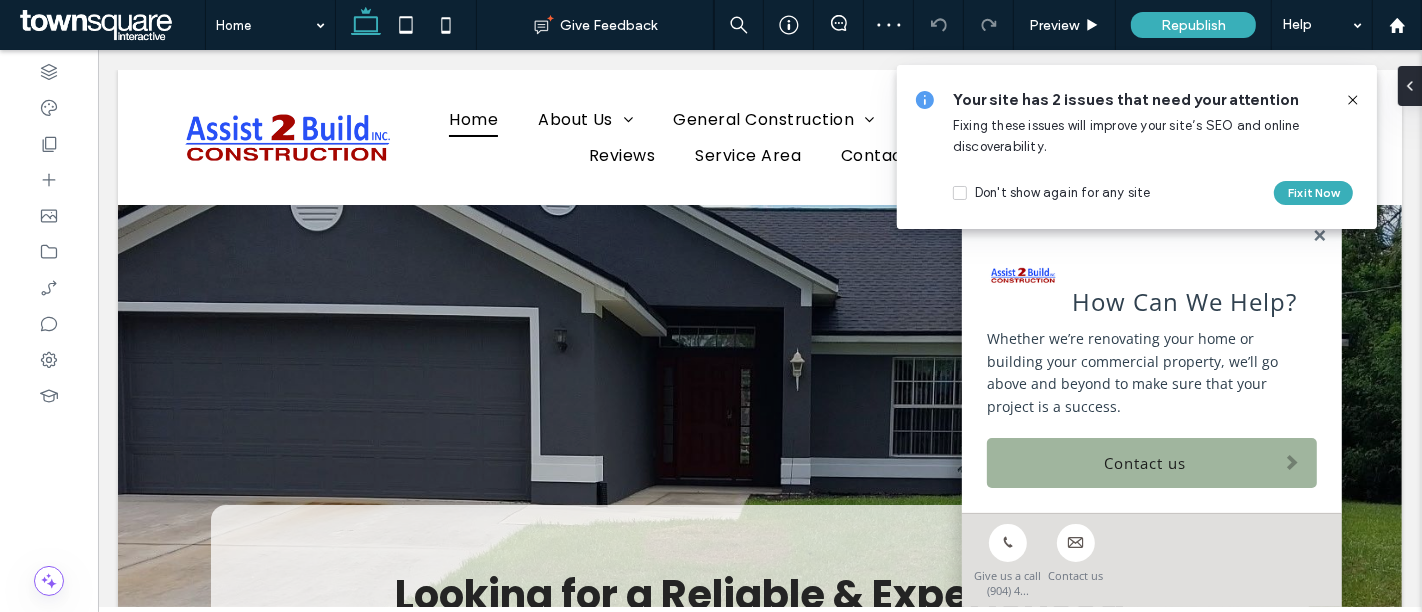 click 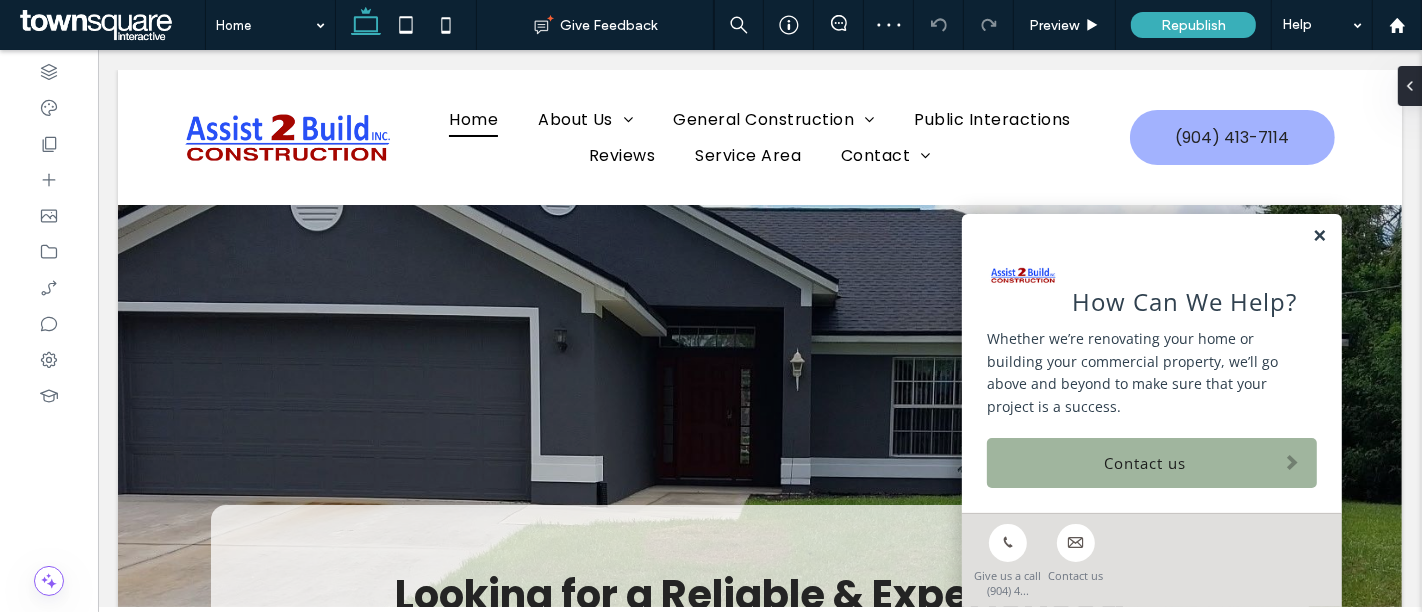 click at bounding box center (1318, 236) 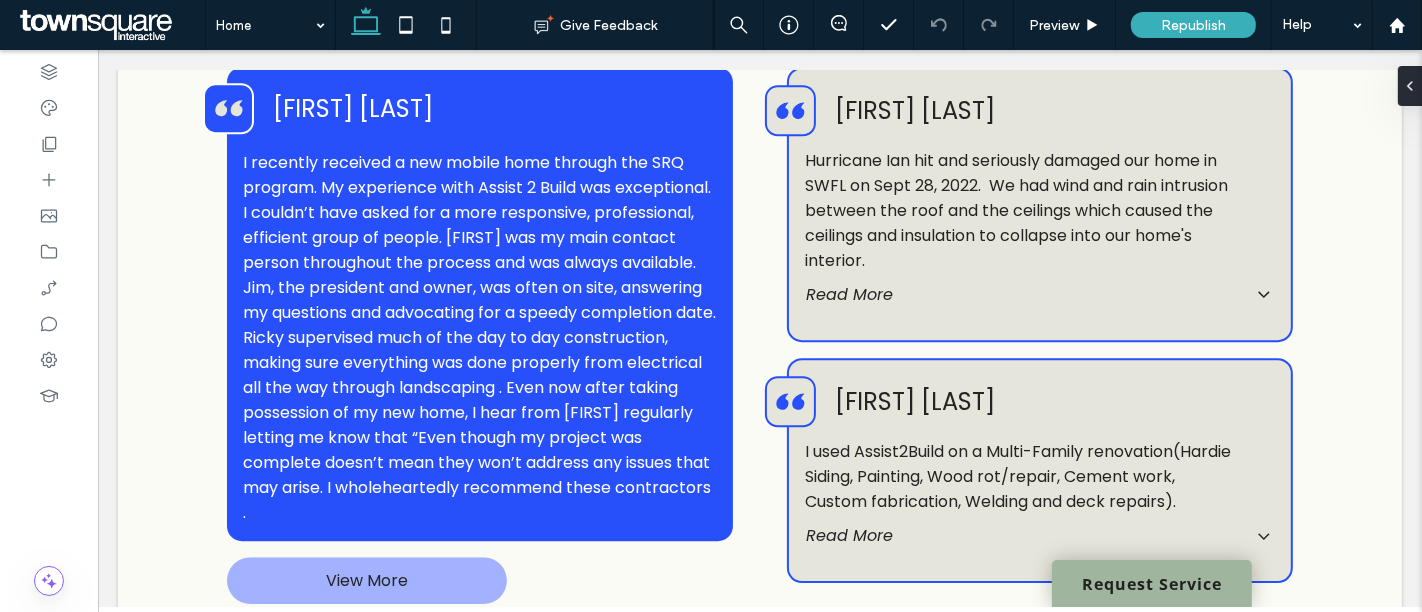 scroll, scrollTop: 5093, scrollLeft: 0, axis: vertical 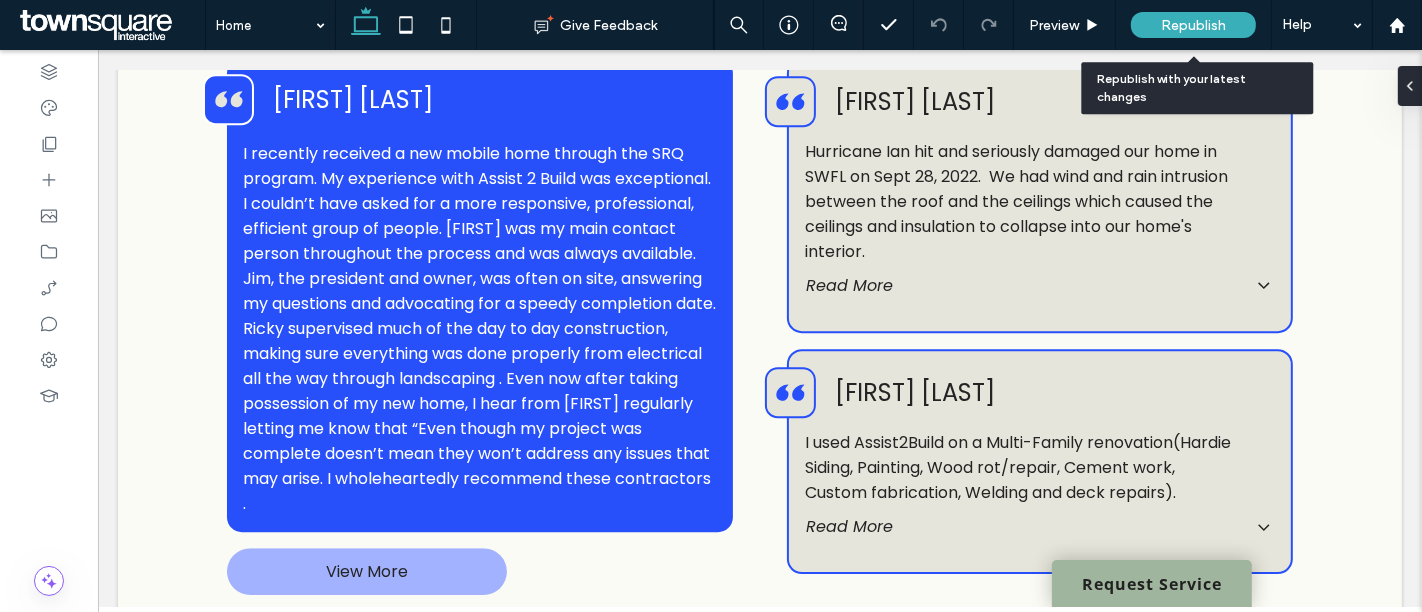 click on "Republish" at bounding box center [1193, 25] 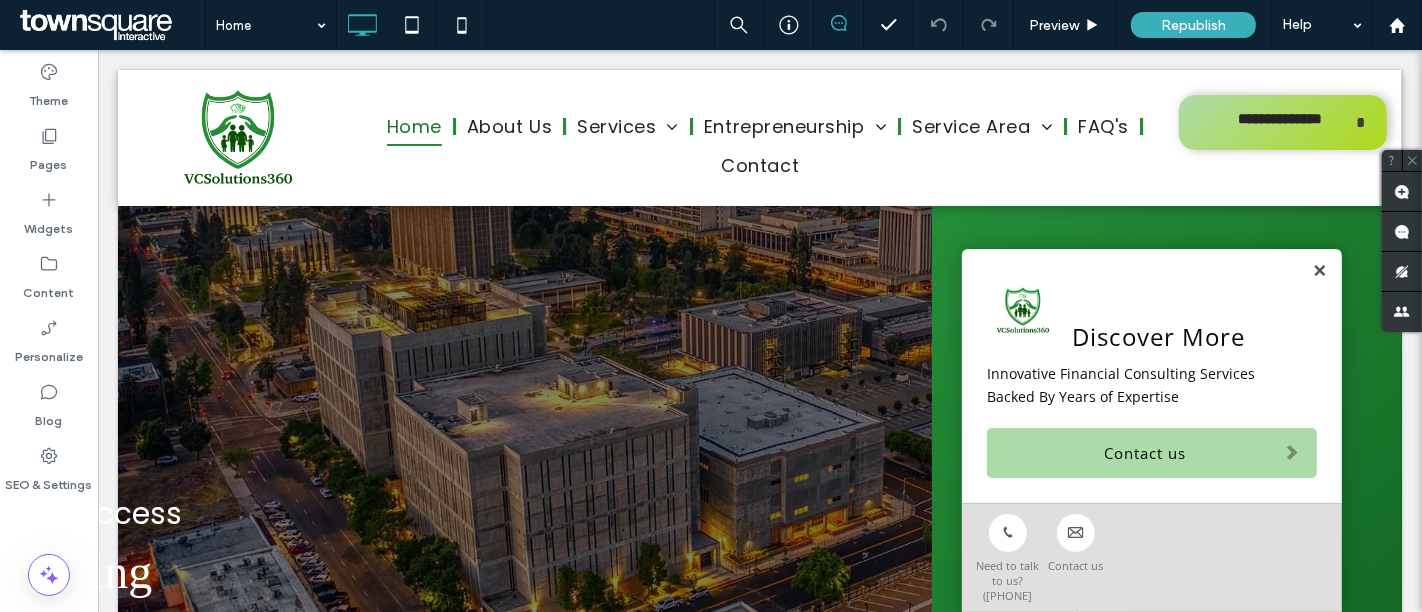 scroll, scrollTop: 0, scrollLeft: 0, axis: both 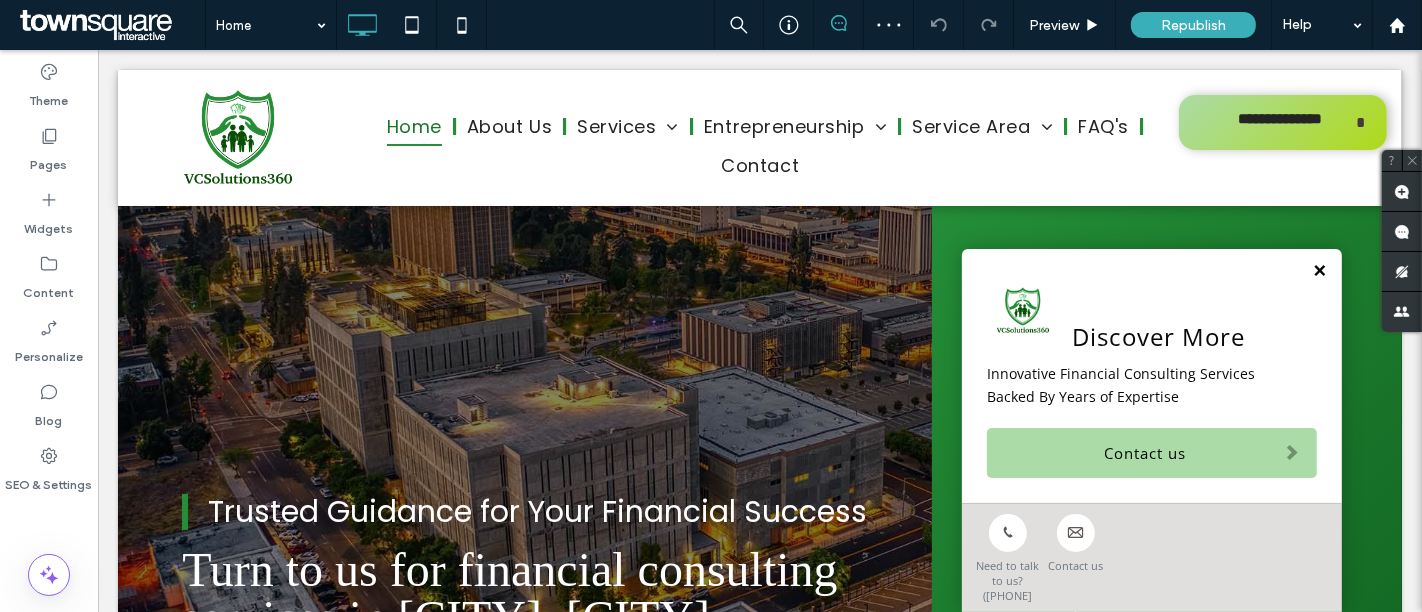 click at bounding box center [1318, 271] 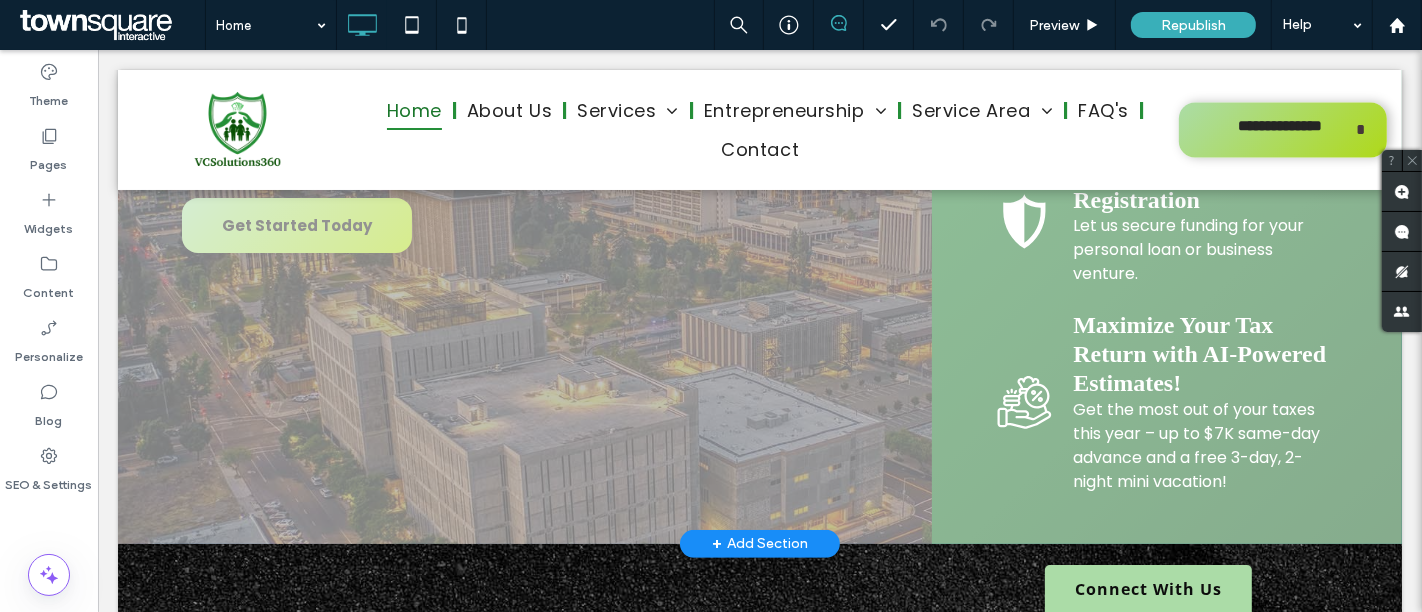 scroll, scrollTop: 788, scrollLeft: 0, axis: vertical 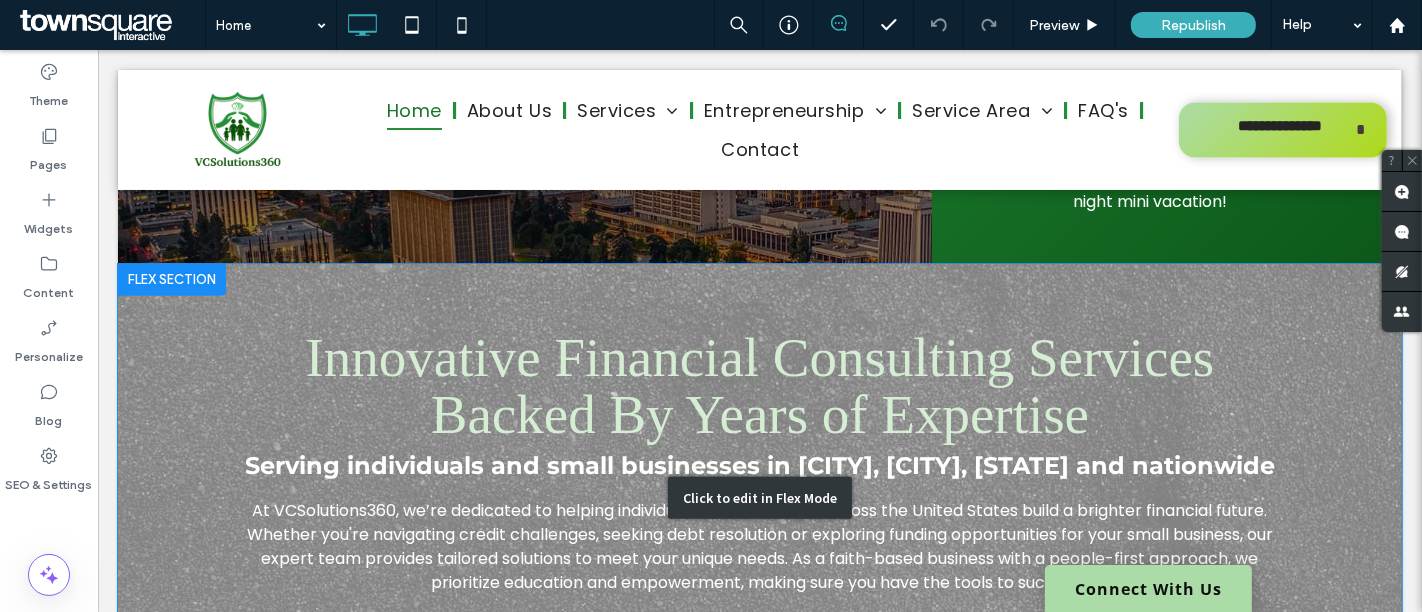 click on "Click to edit in Flex Mode" at bounding box center (759, 498) 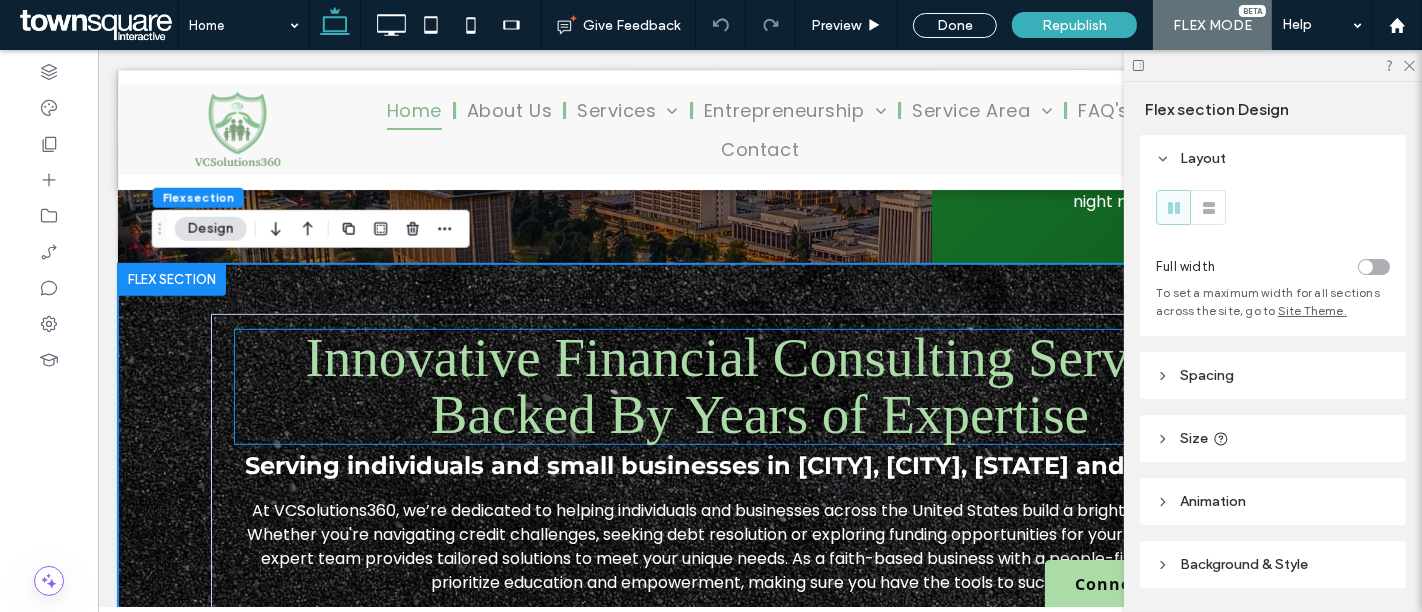 scroll, scrollTop: 786, scrollLeft: 0, axis: vertical 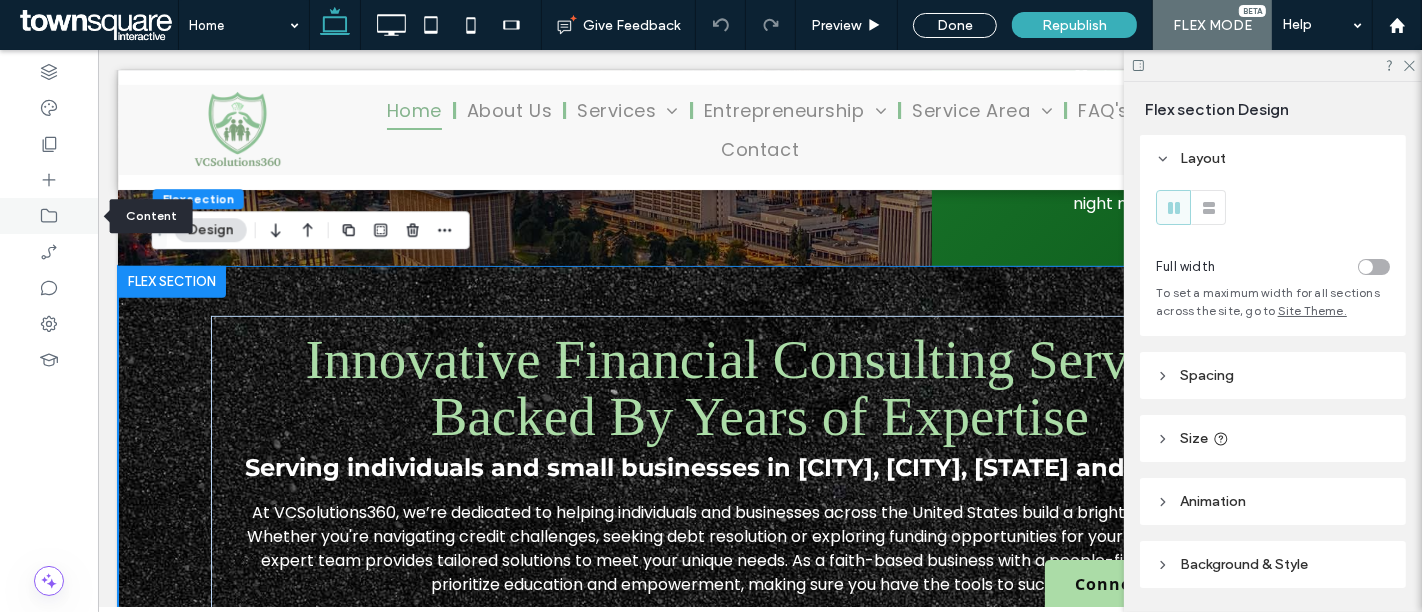 click at bounding box center (49, 216) 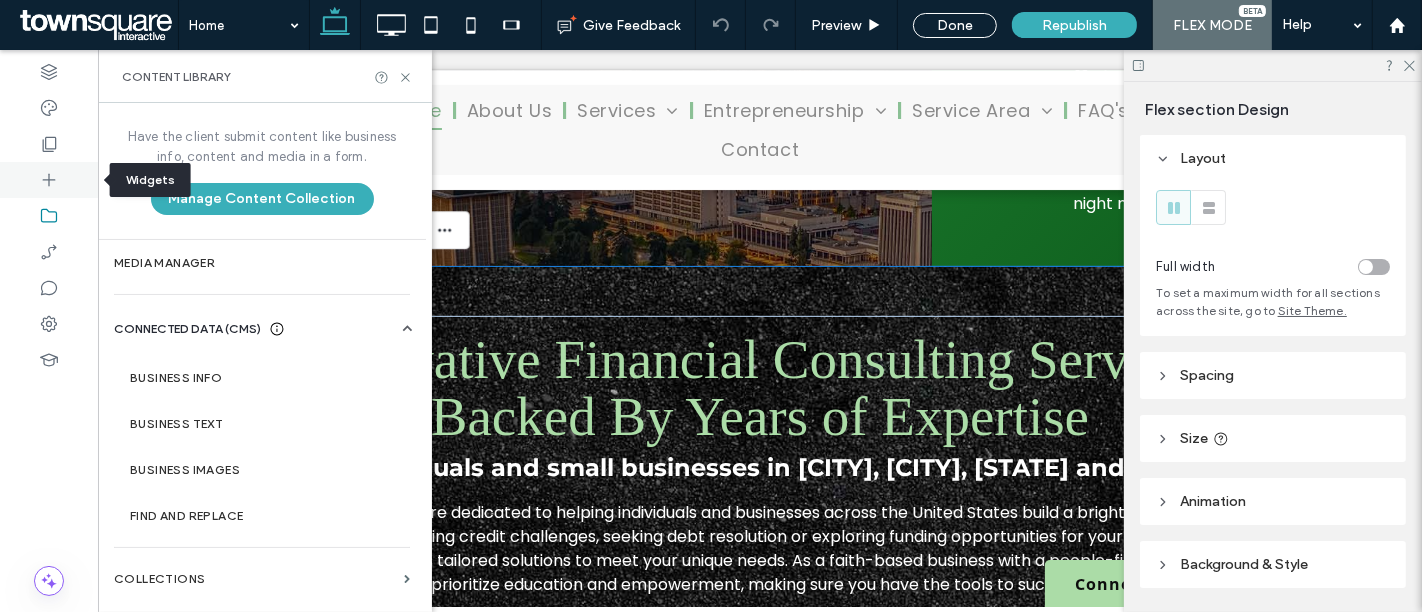 click 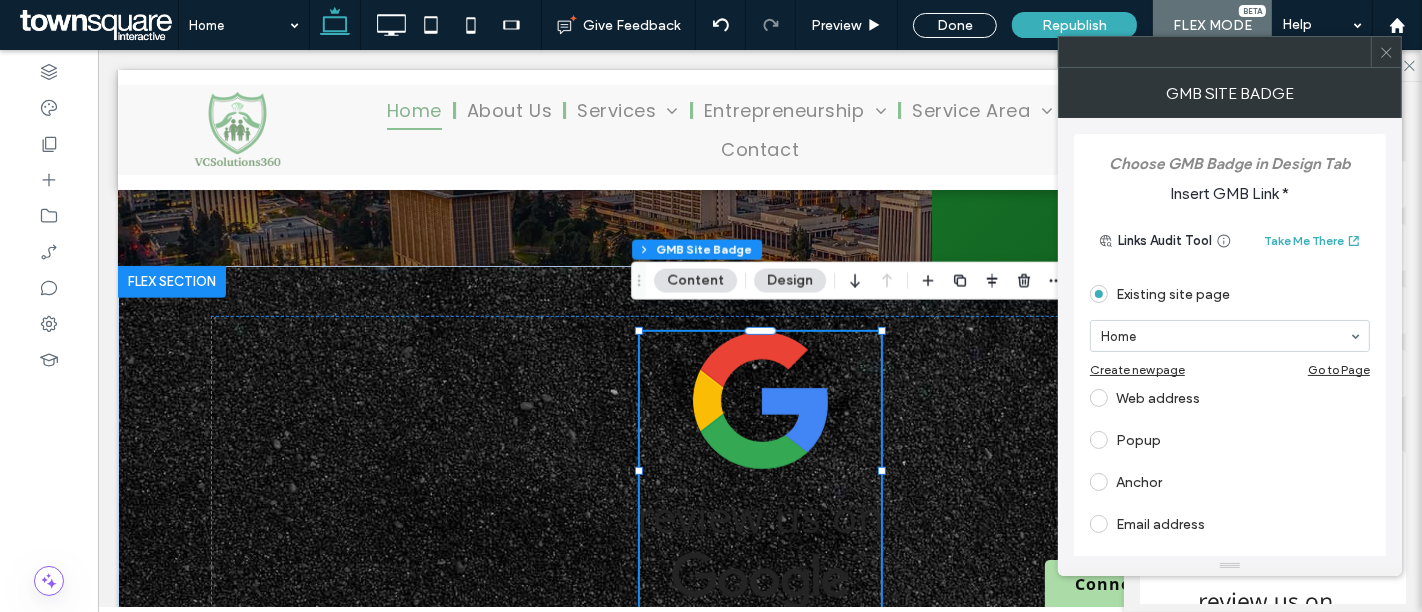 scroll, scrollTop: 802, scrollLeft: 0, axis: vertical 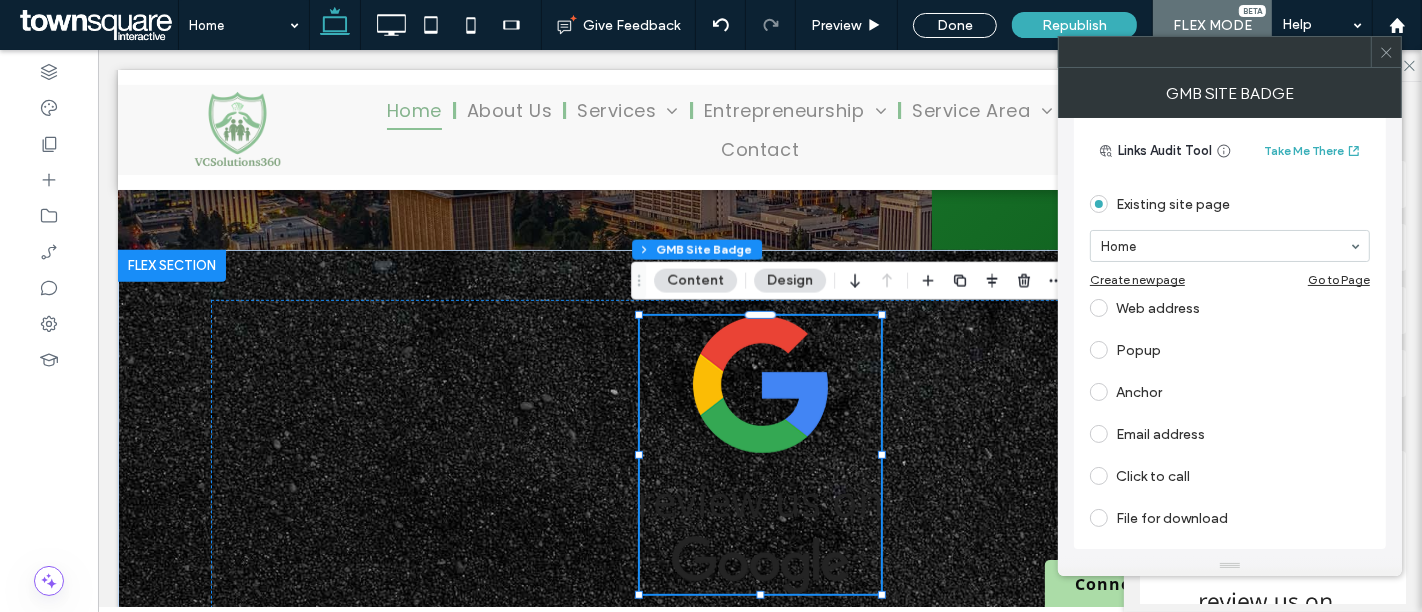 click on "Web address" at bounding box center (1230, 308) 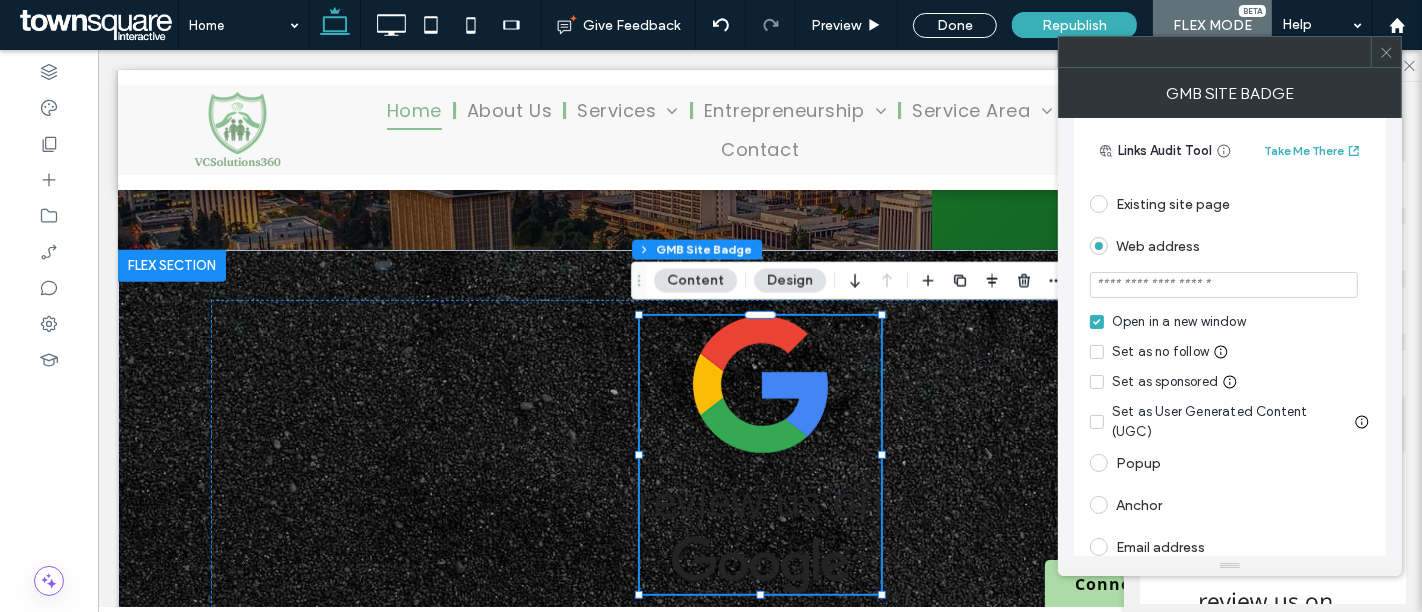 scroll, scrollTop: 77, scrollLeft: 0, axis: vertical 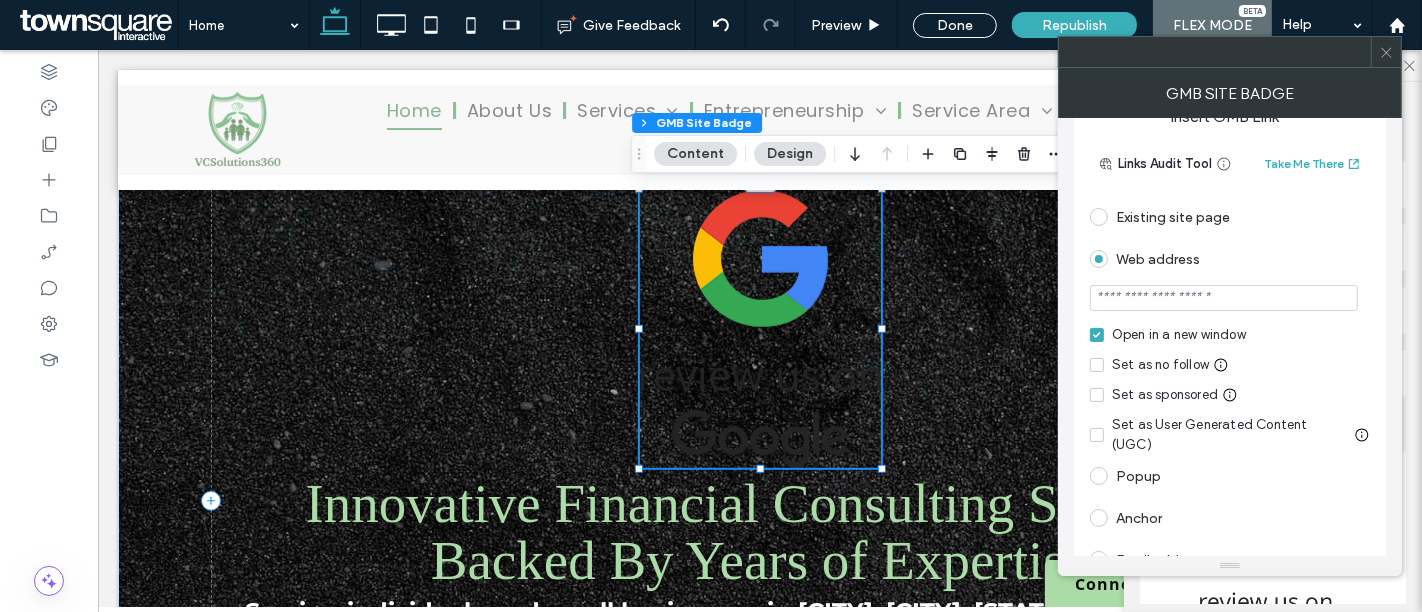 click at bounding box center (1224, 298) 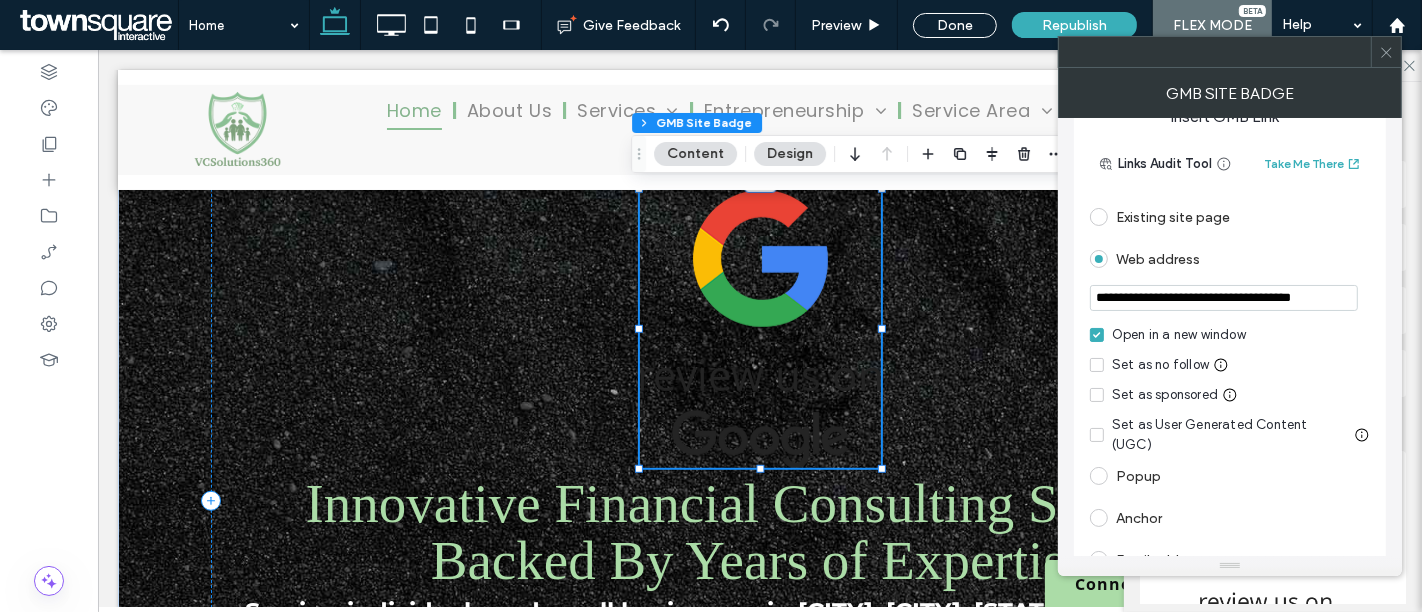 scroll, scrollTop: 0, scrollLeft: 32, axis: horizontal 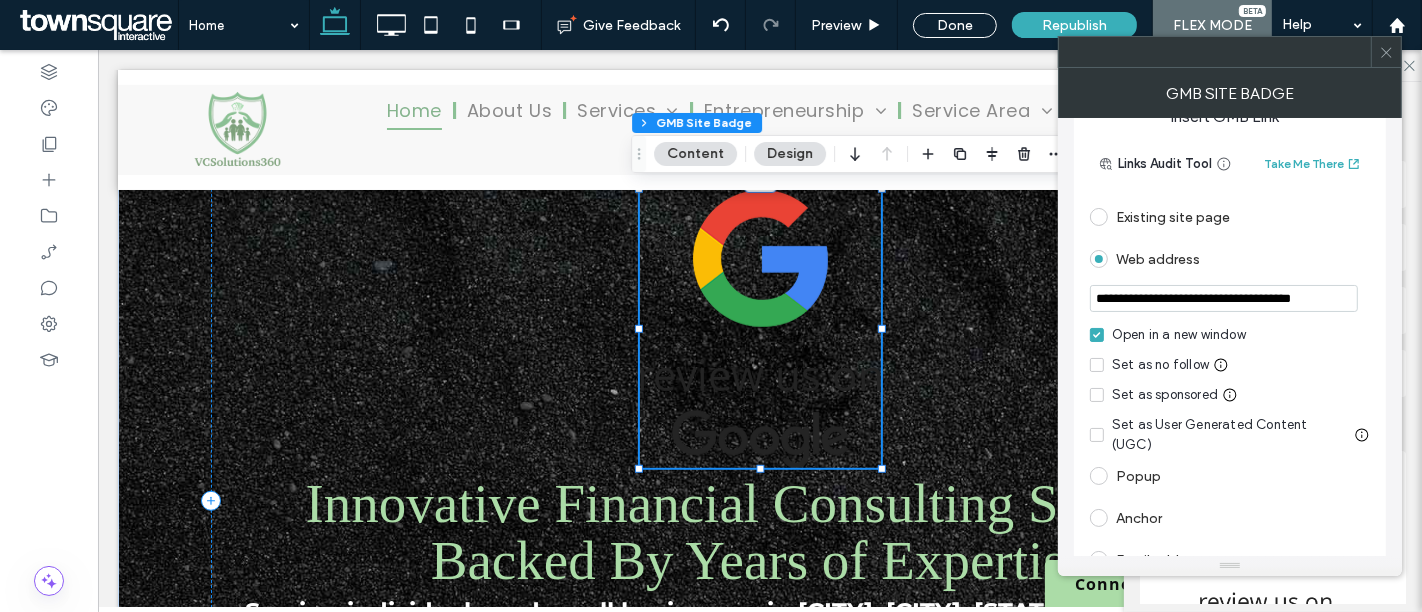 type on "**********" 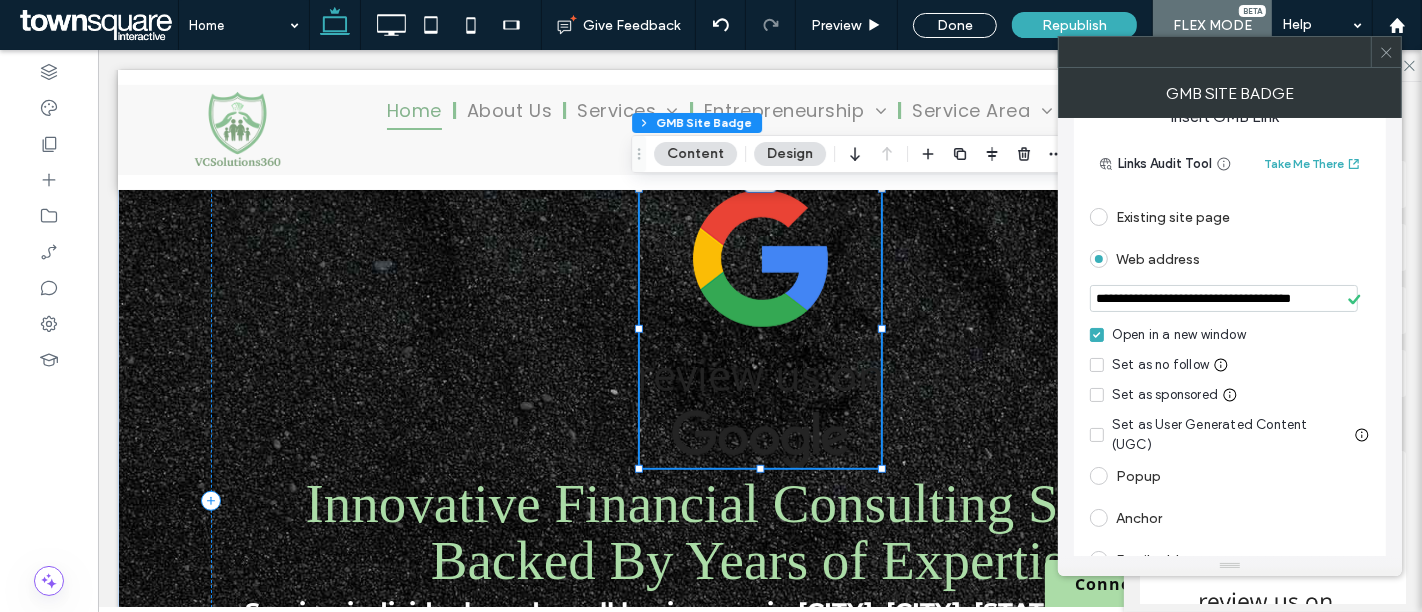 scroll, scrollTop: 0, scrollLeft: 0, axis: both 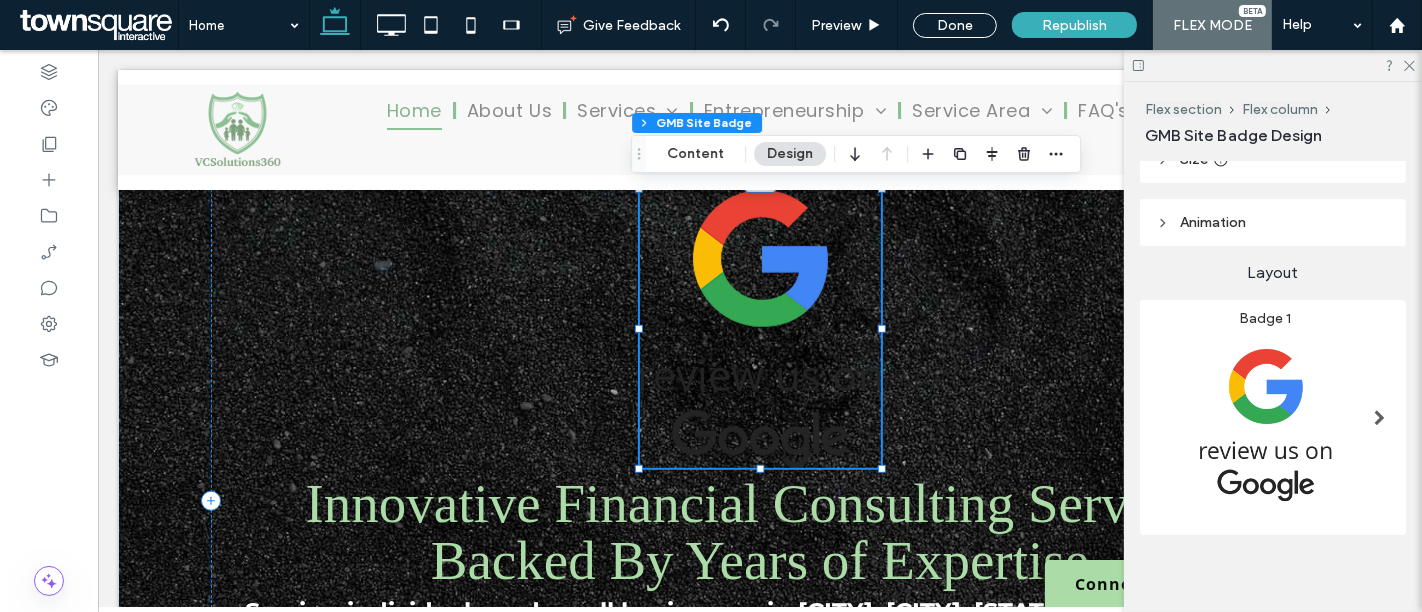 click at bounding box center (1265, 424) 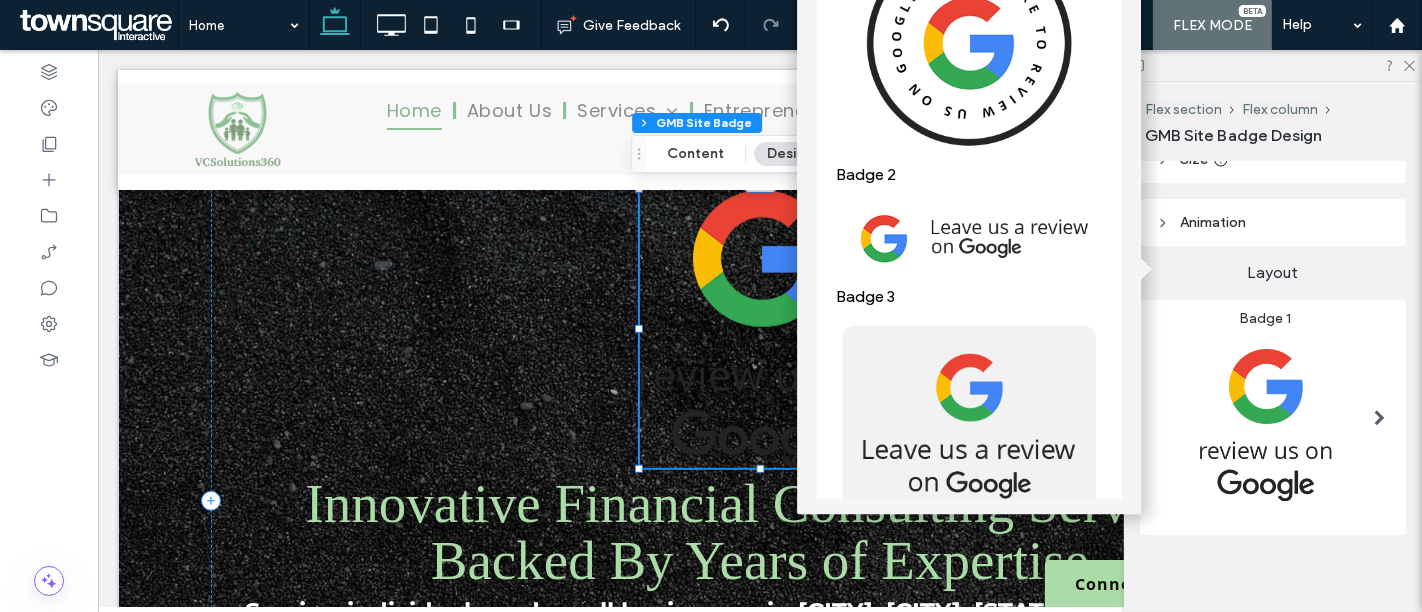 scroll, scrollTop: 353, scrollLeft: 0, axis: vertical 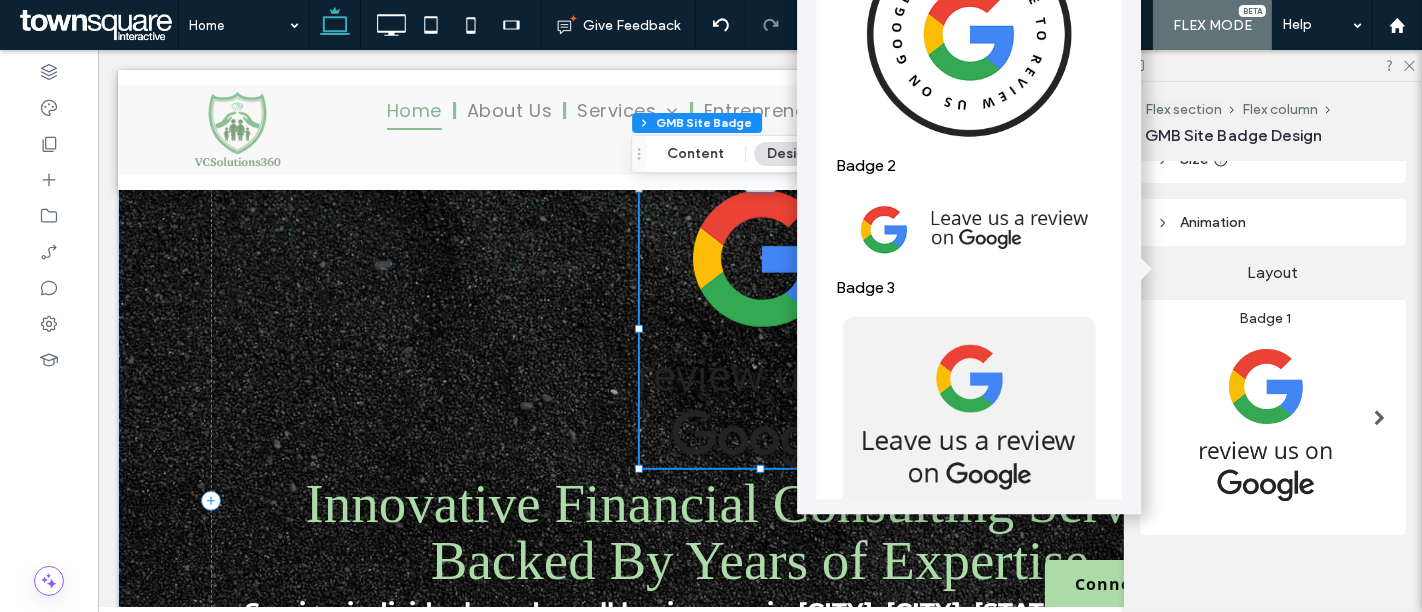 click at bounding box center (969, 229) 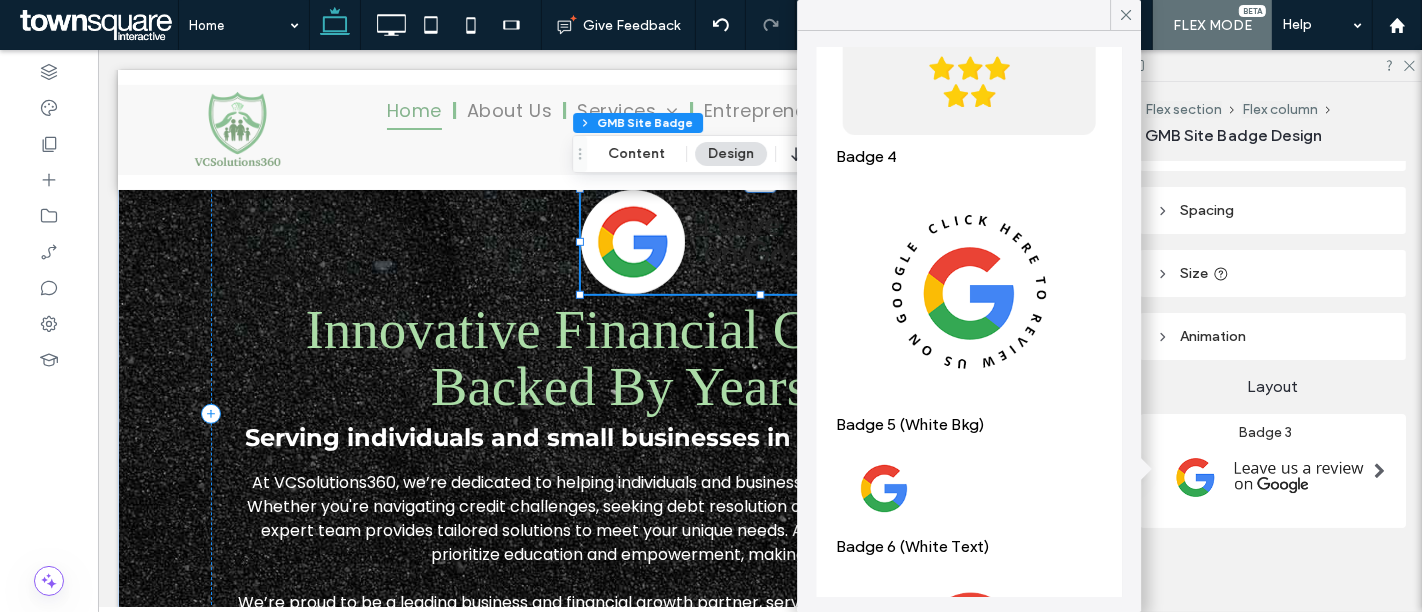 scroll, scrollTop: 991, scrollLeft: 0, axis: vertical 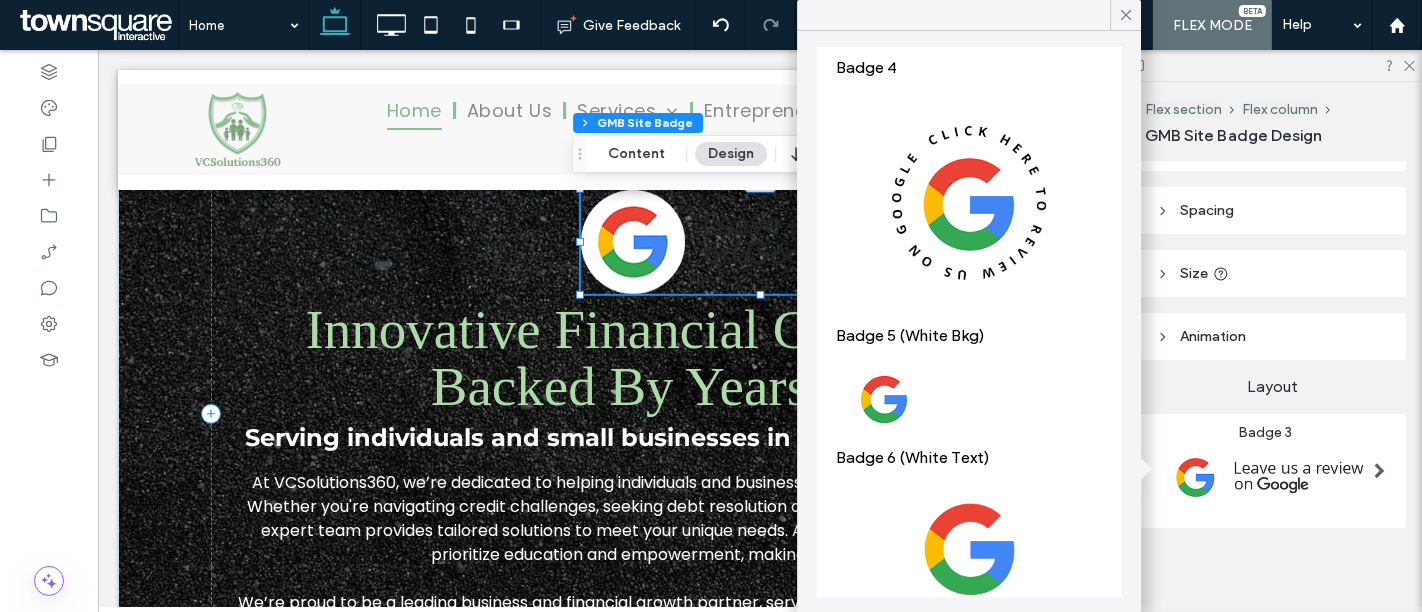 click at bounding box center (969, 399) 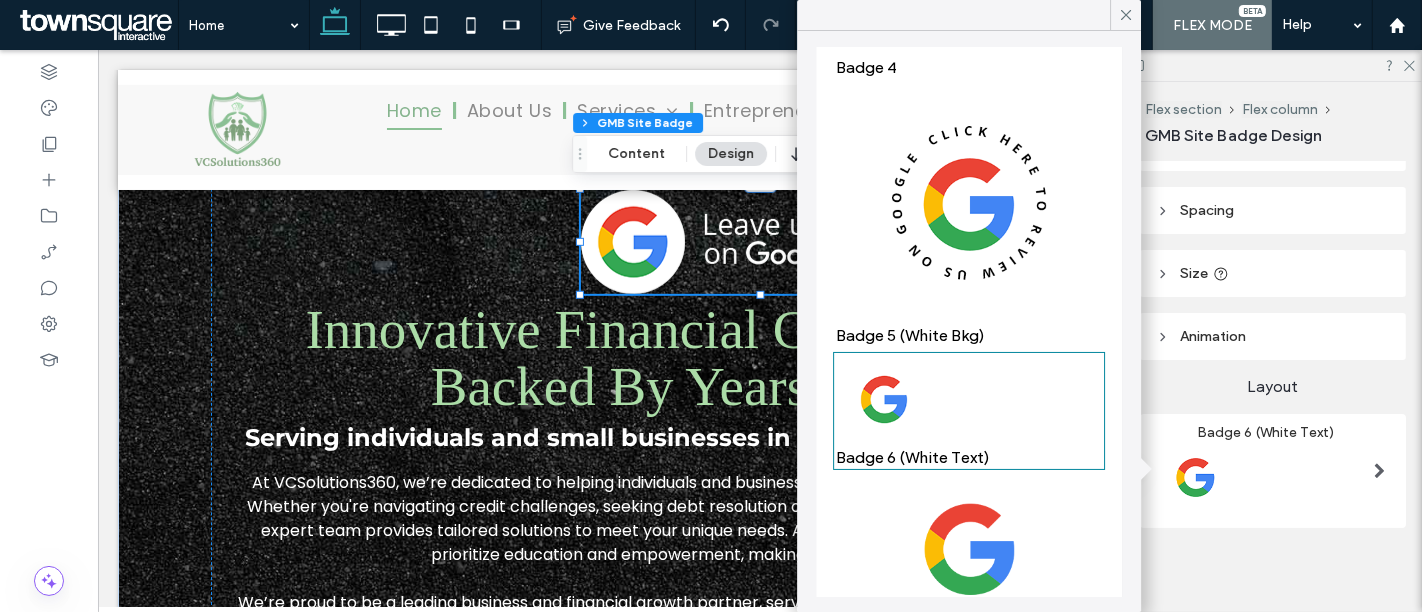 drag, startPoint x: 1124, startPoint y: 12, endPoint x: 1152, endPoint y: 1, distance: 30.083218 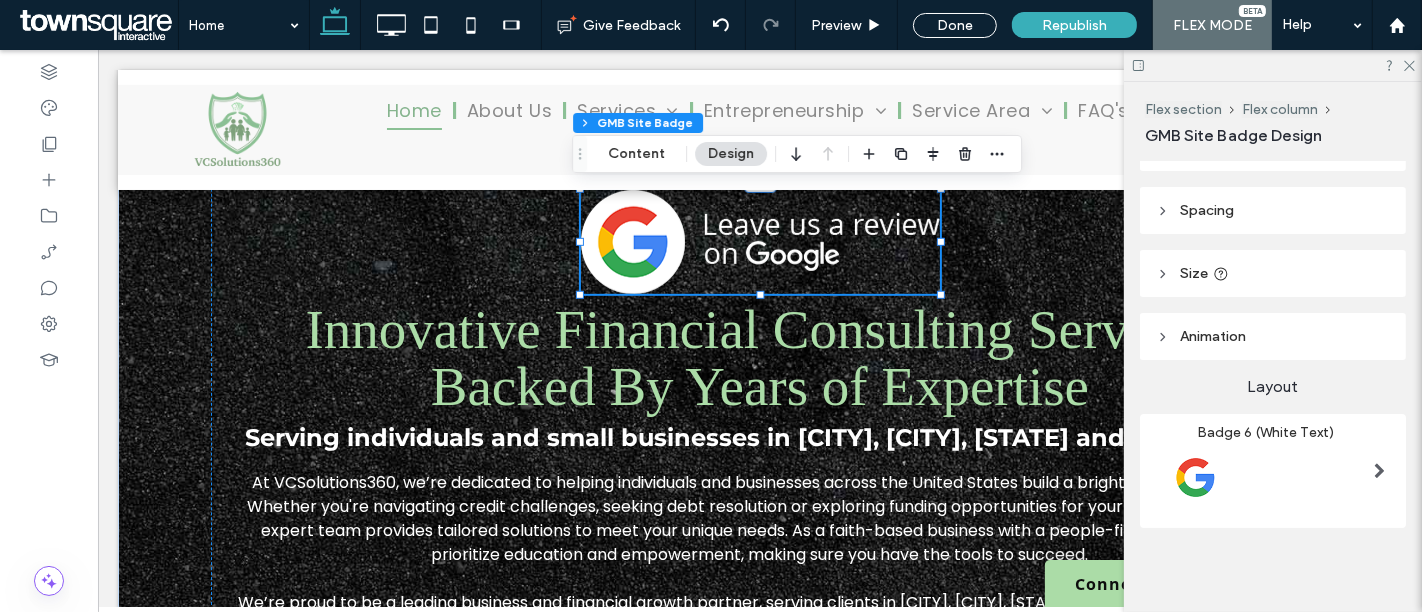 drag, startPoint x: 1414, startPoint y: 58, endPoint x: 1346, endPoint y: 96, distance: 77.89737 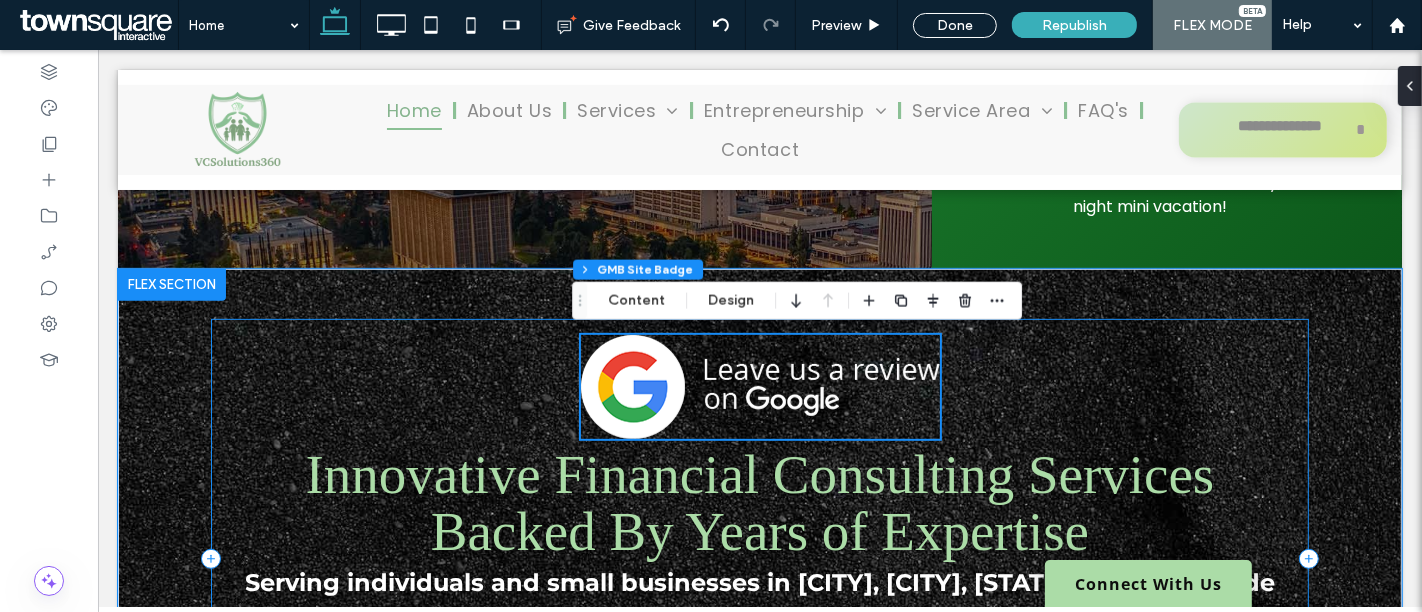 scroll, scrollTop: 782, scrollLeft: 0, axis: vertical 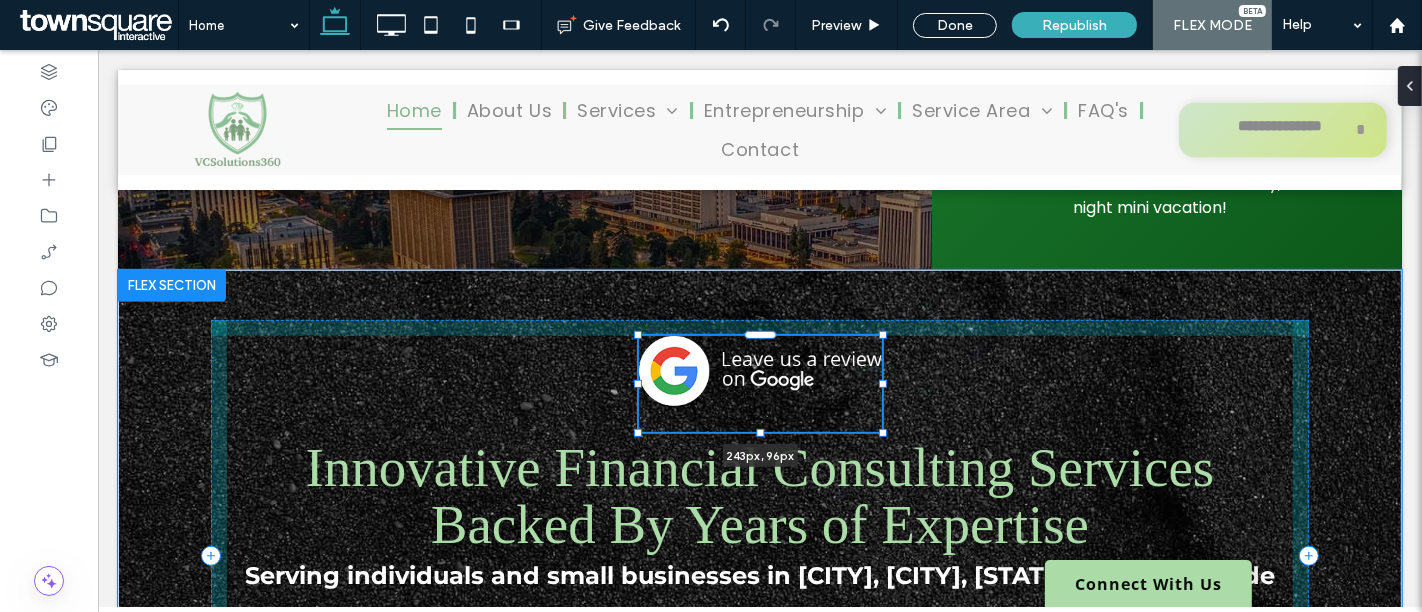 drag, startPoint x: 932, startPoint y: 438, endPoint x: 874, endPoint y: 434, distance: 58.137768 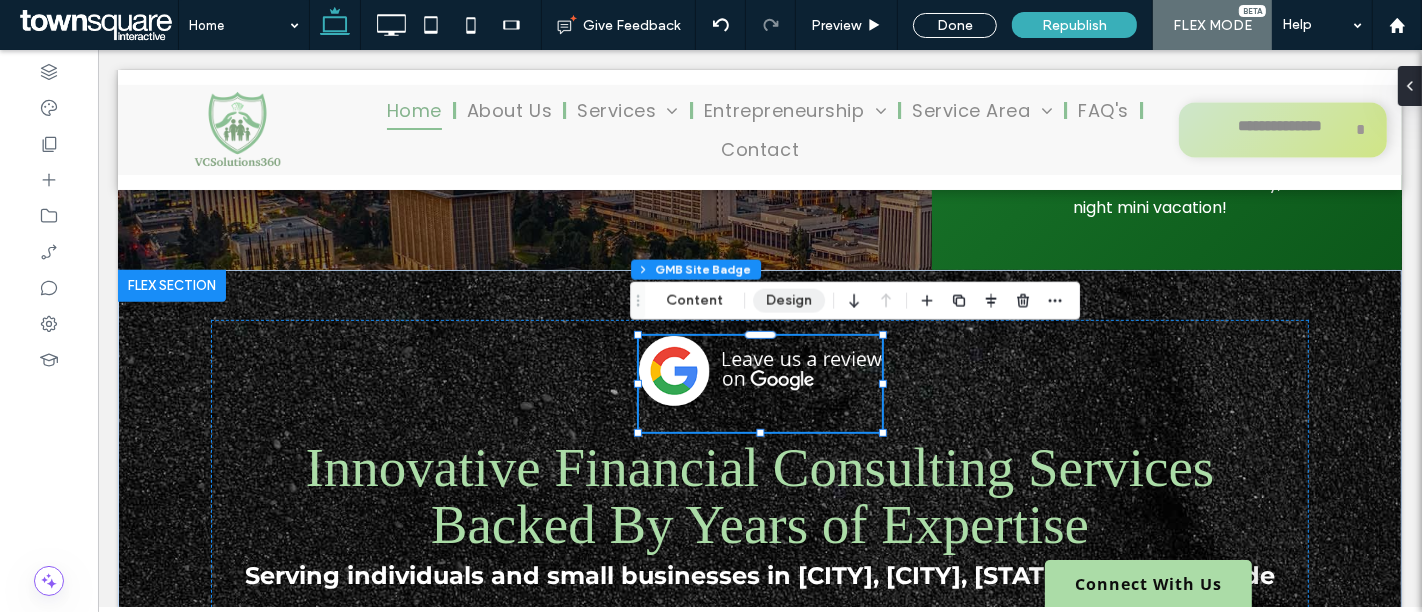 click on "Design" at bounding box center [789, 301] 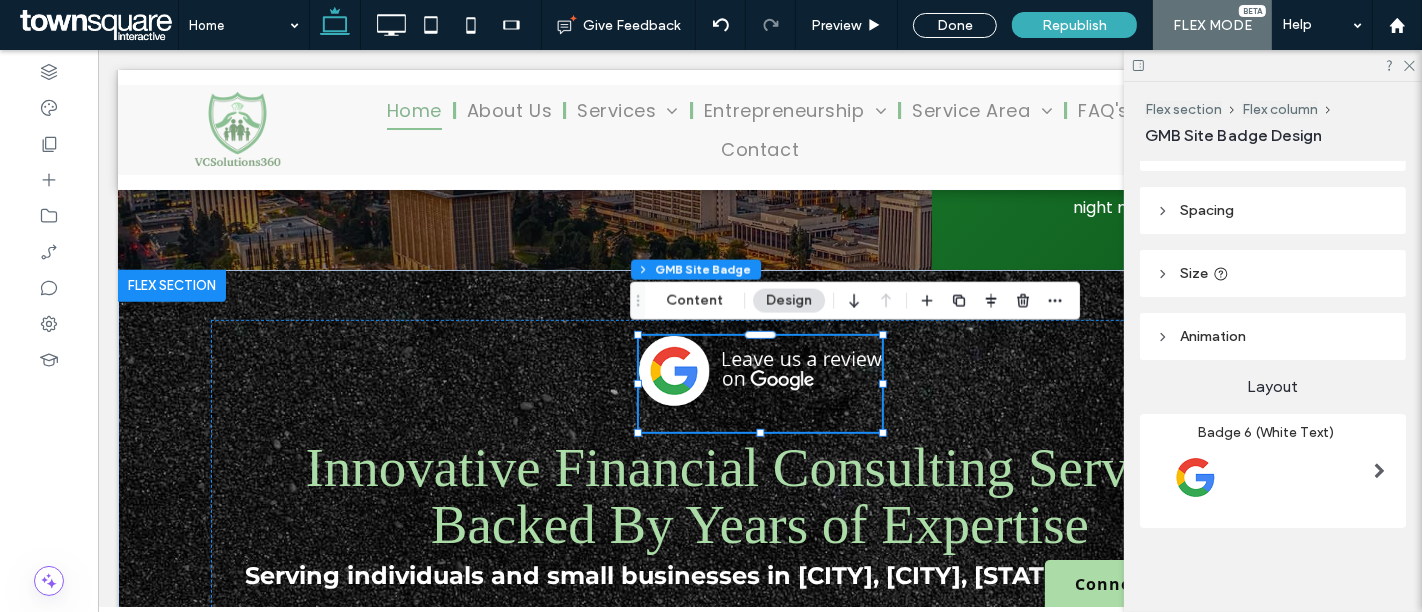 click on "Animation" at bounding box center [1273, 336] 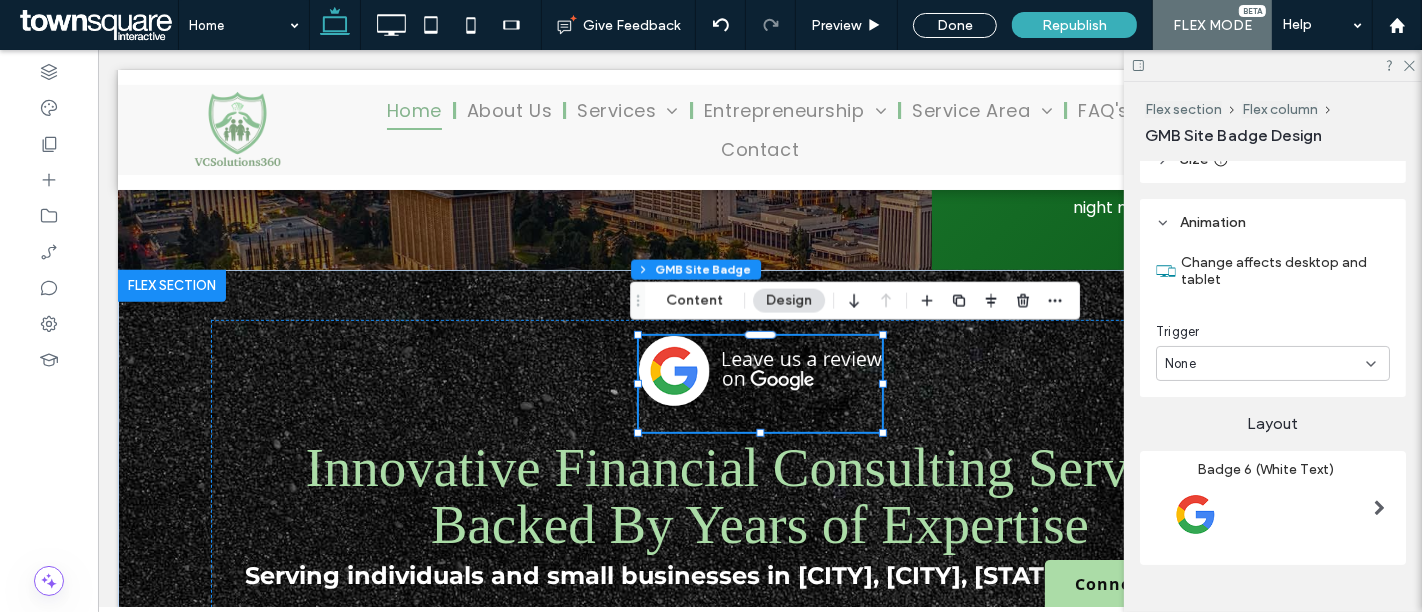 scroll, scrollTop: 187, scrollLeft: 0, axis: vertical 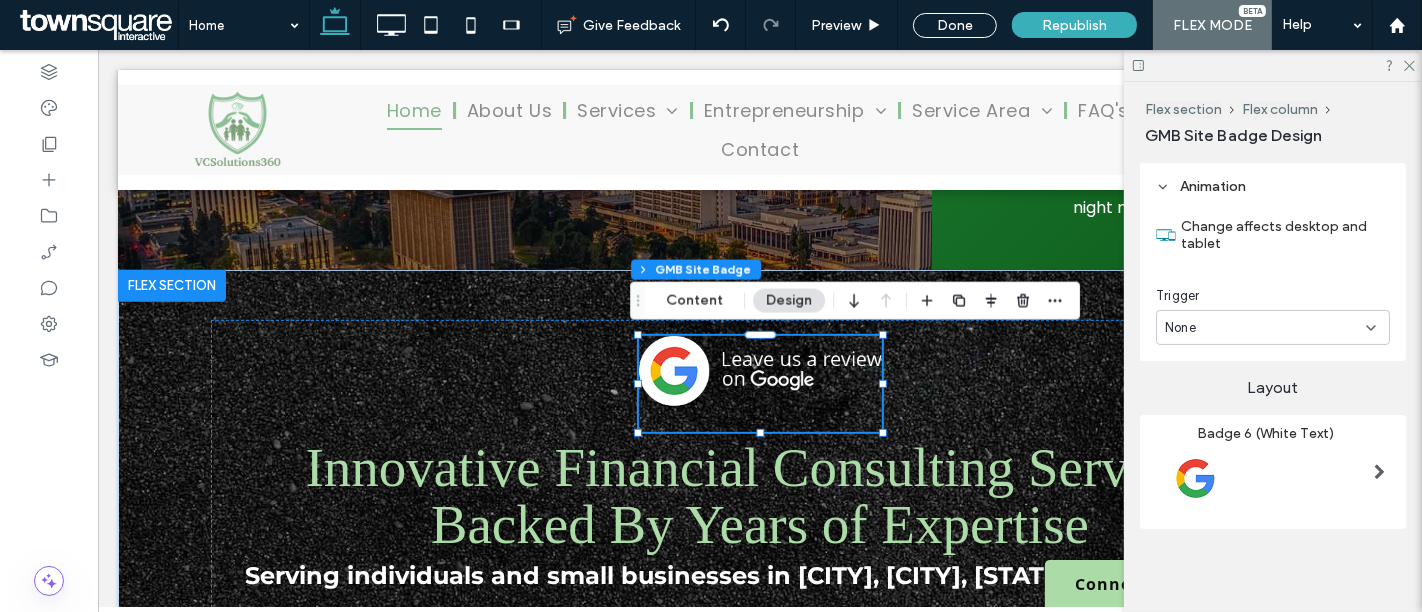 click on "None" at bounding box center [1273, 327] 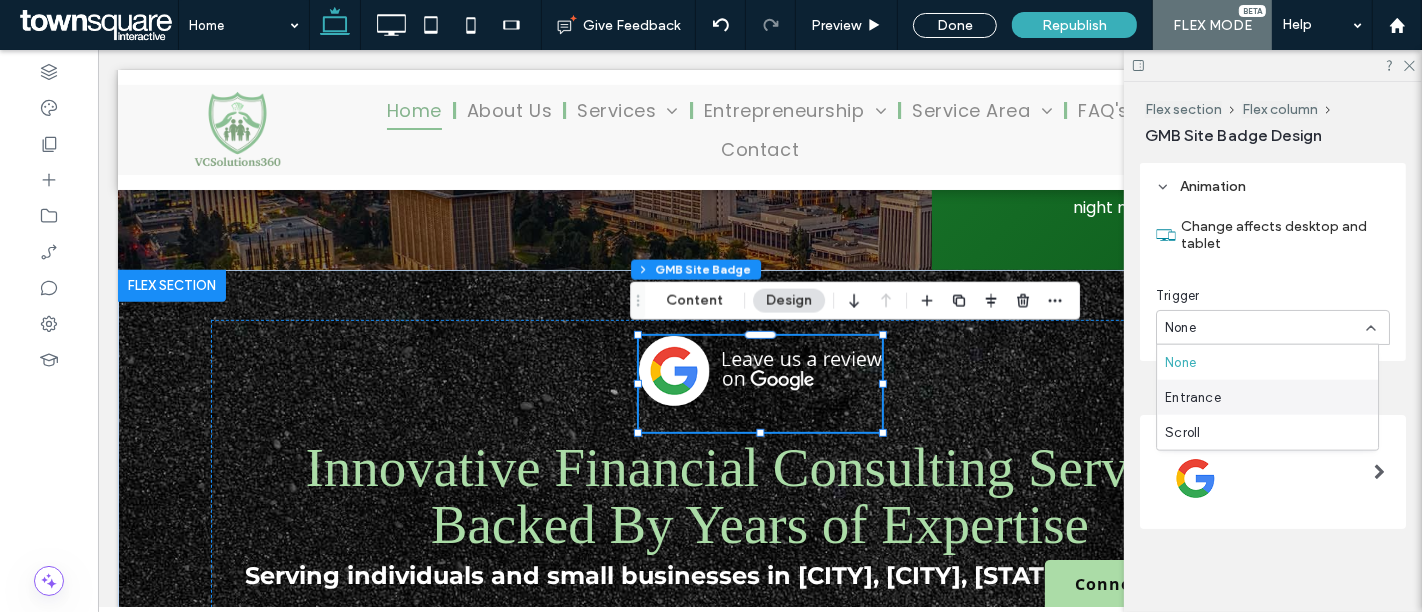 click on "Entrance" at bounding box center [1267, 397] 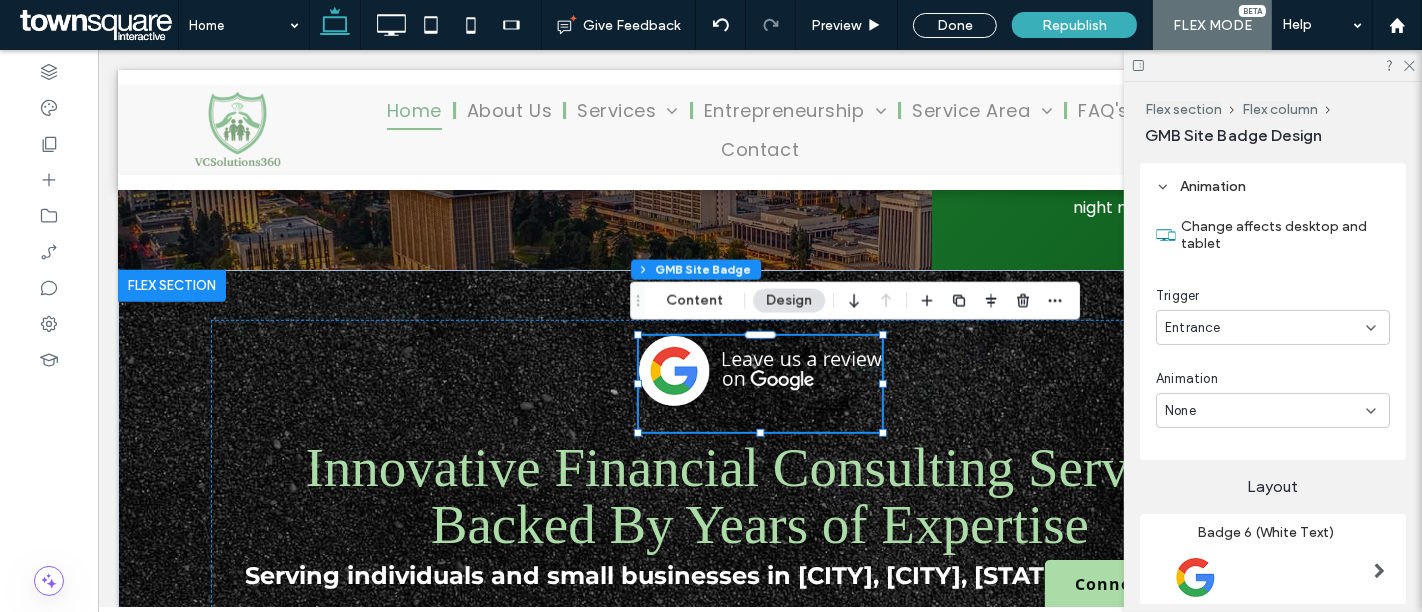 click on "None" at bounding box center (1273, 410) 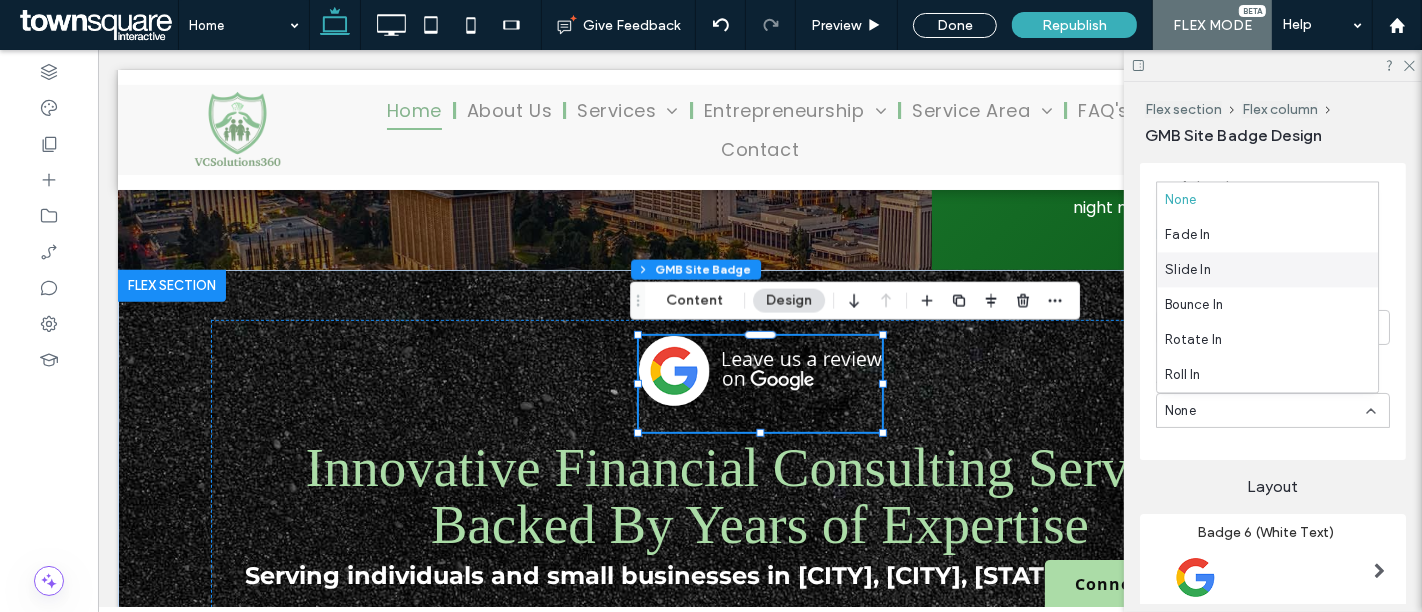 click on "Slide In" at bounding box center [1267, 269] 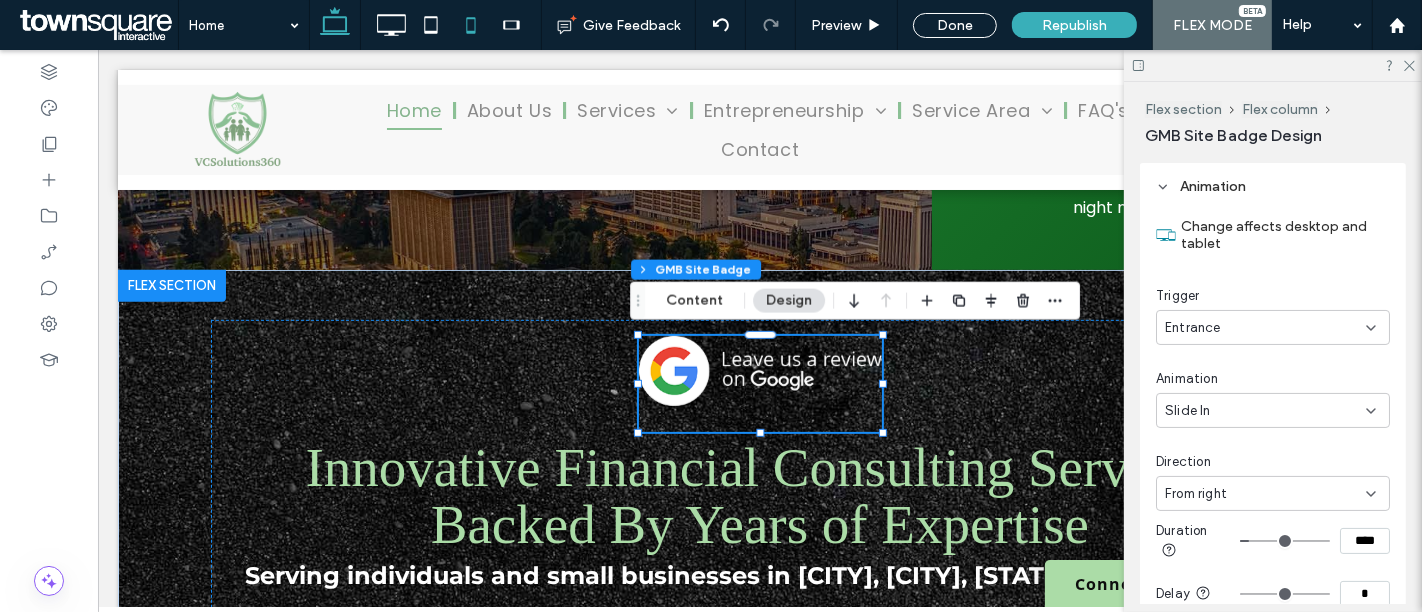 click 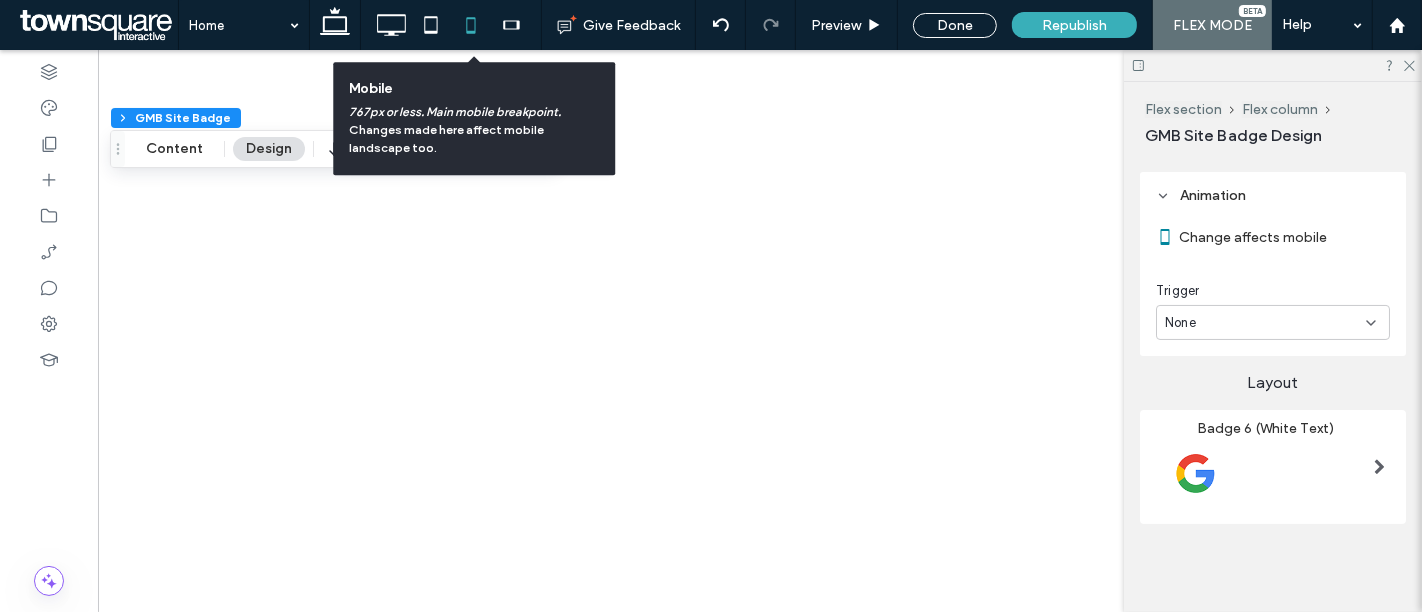 scroll, scrollTop: 173, scrollLeft: 0, axis: vertical 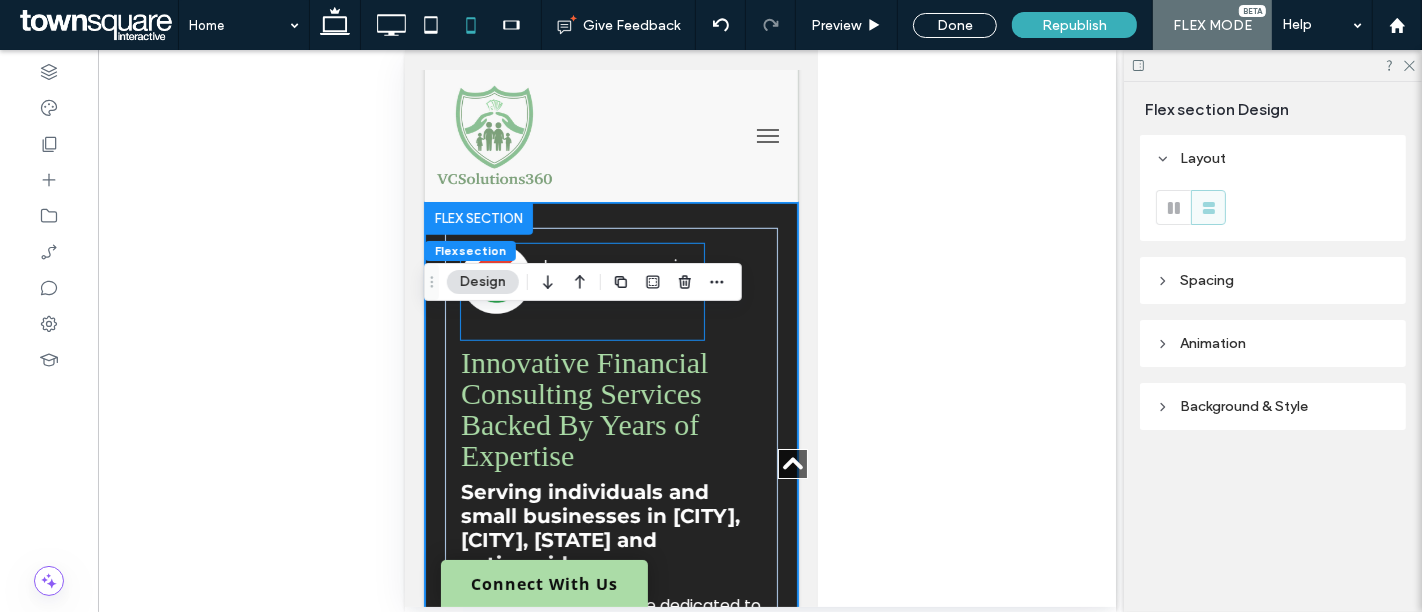click at bounding box center [581, 279] 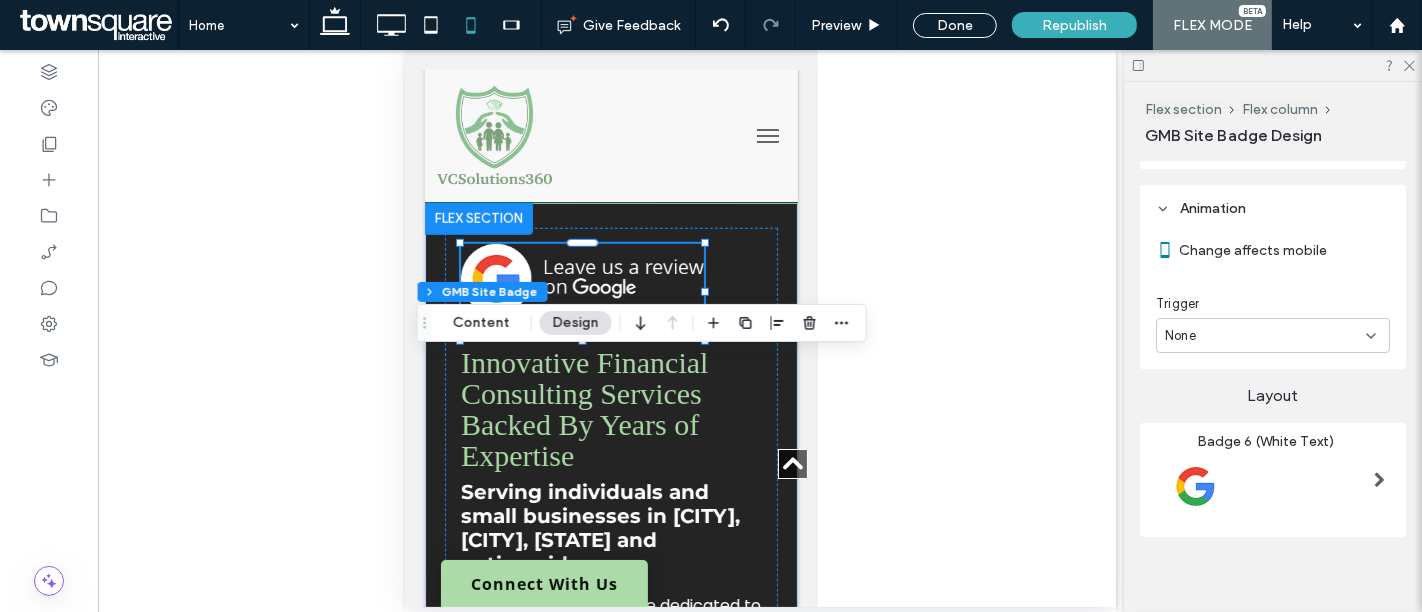 scroll, scrollTop: 168, scrollLeft: 0, axis: vertical 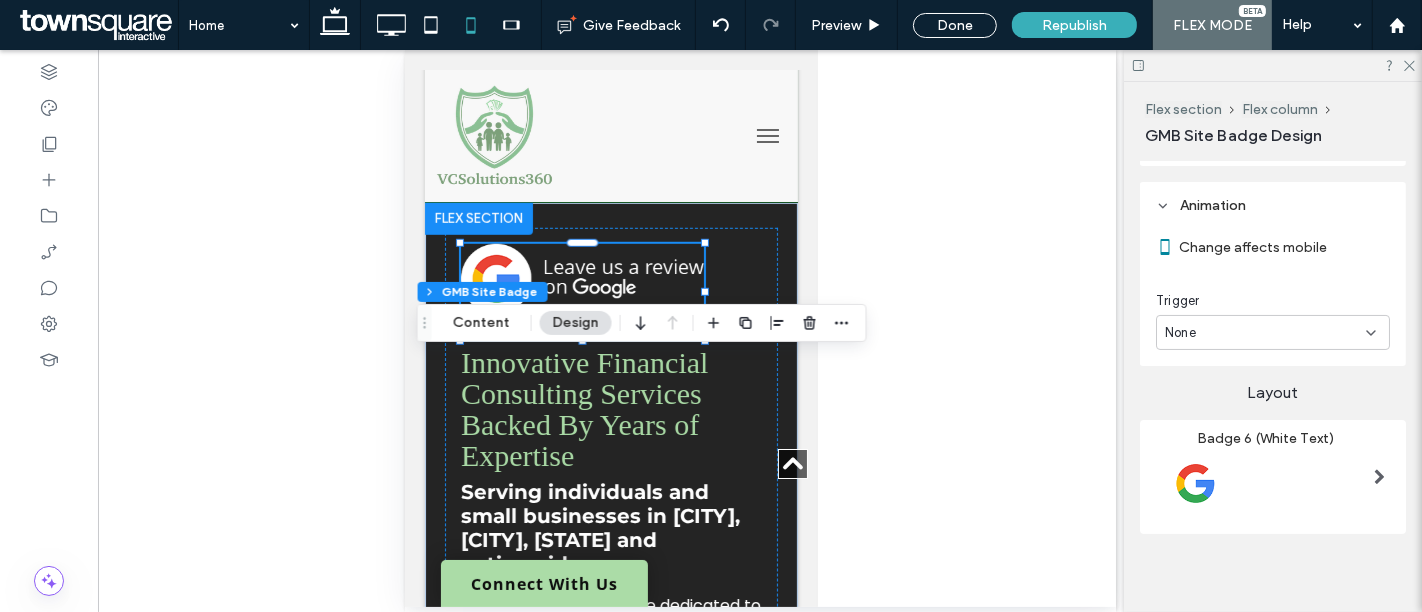 click on "None" at bounding box center [1265, 333] 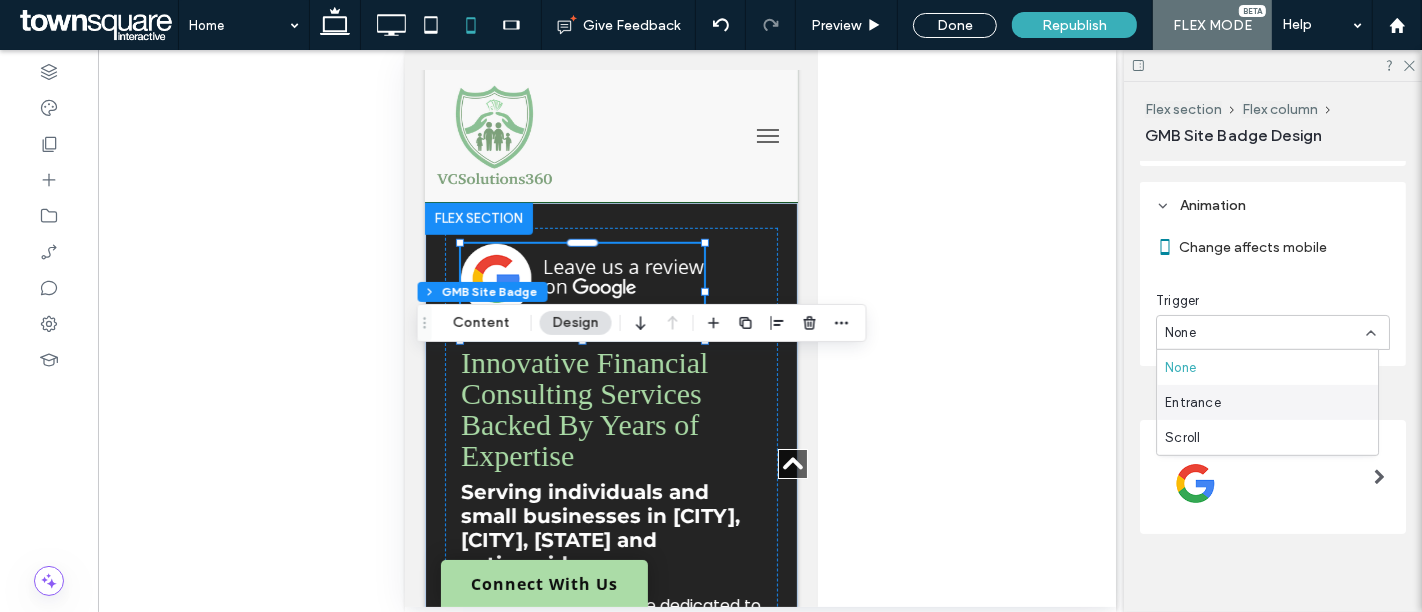 click on "Entrance" at bounding box center (1267, 402) 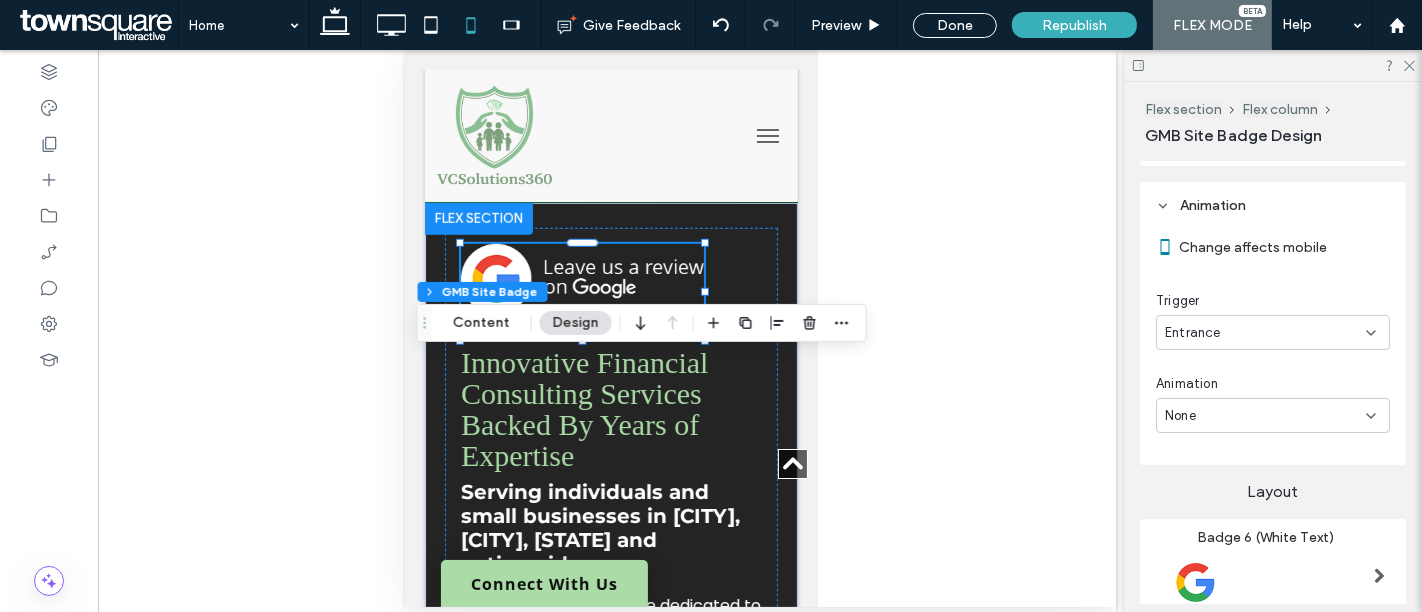 click on "None" at bounding box center [1265, 416] 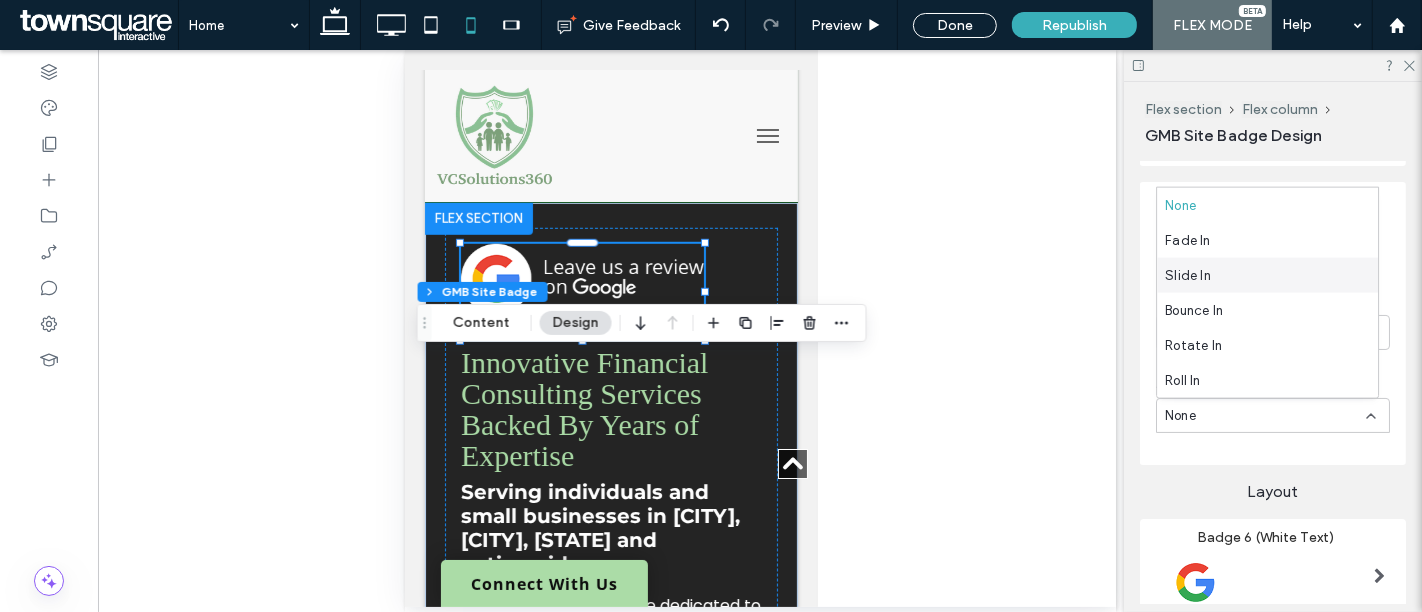 click on "Slide In" at bounding box center [1267, 275] 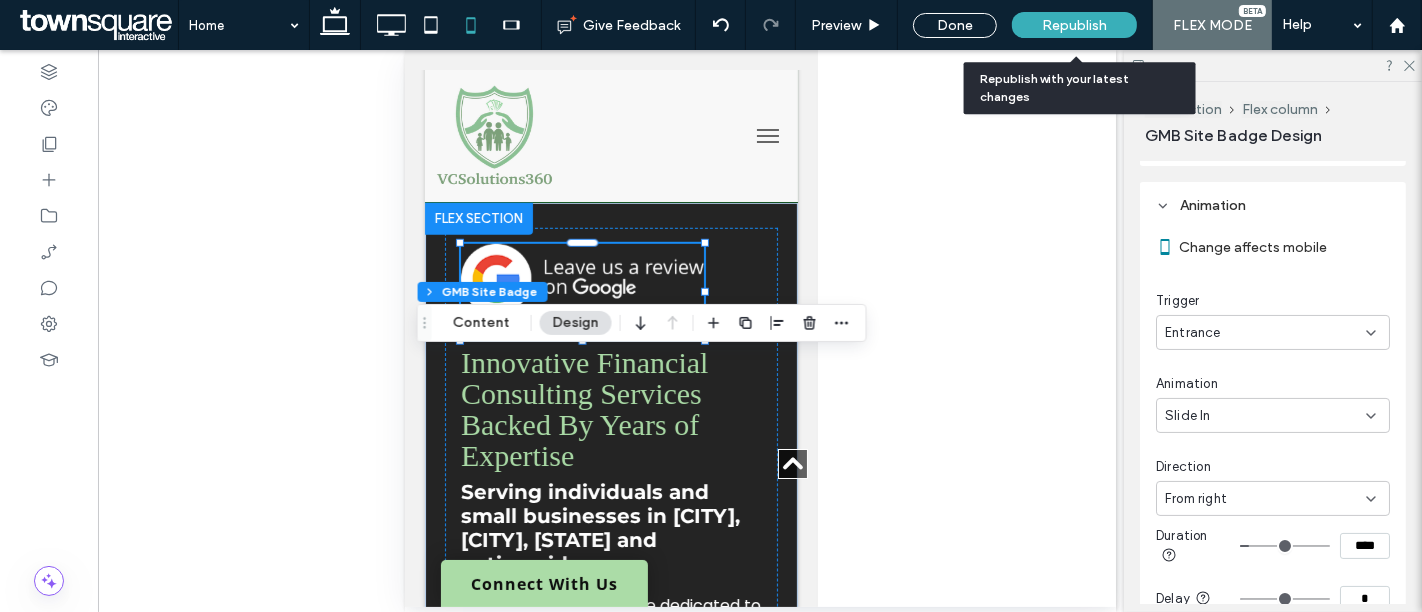 click on "Republish" at bounding box center [1074, 25] 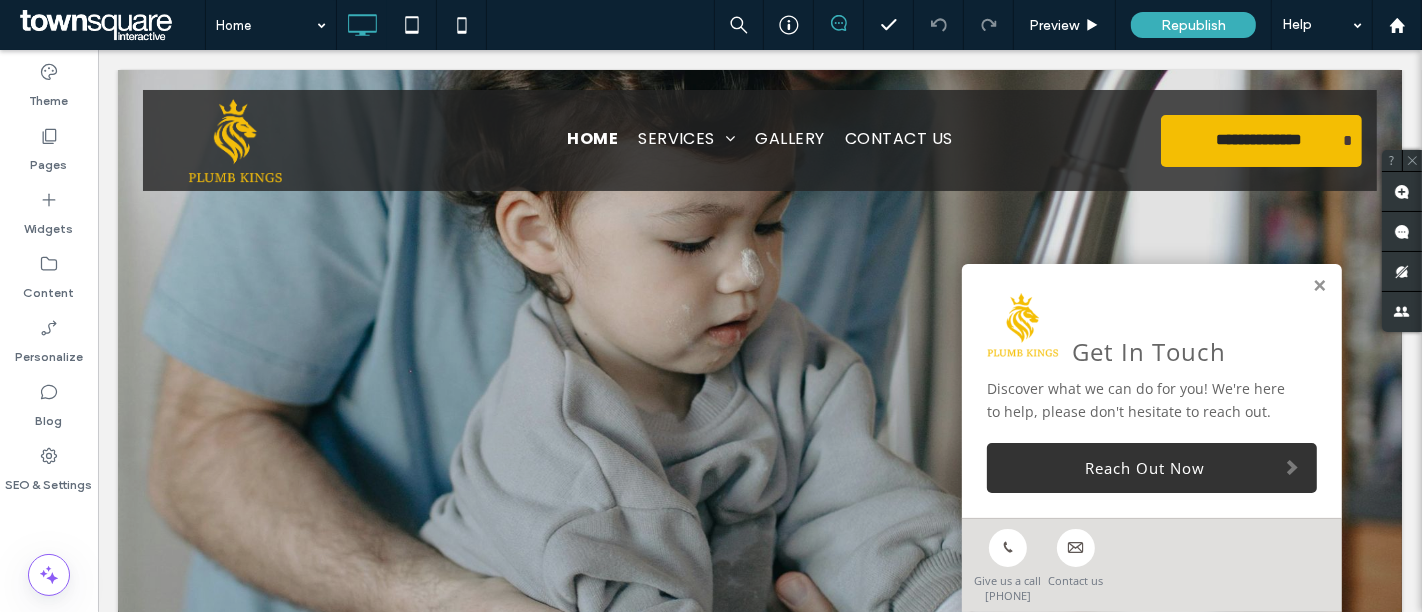 scroll, scrollTop: 0, scrollLeft: 0, axis: both 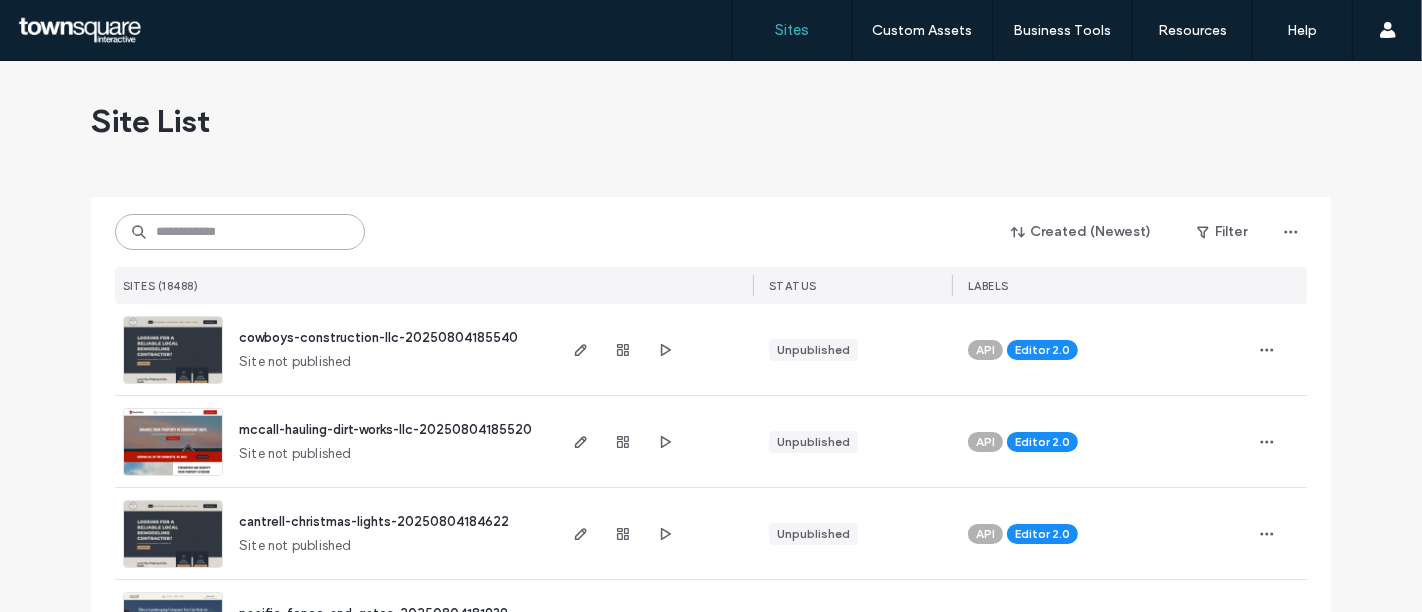 click at bounding box center (240, 232) 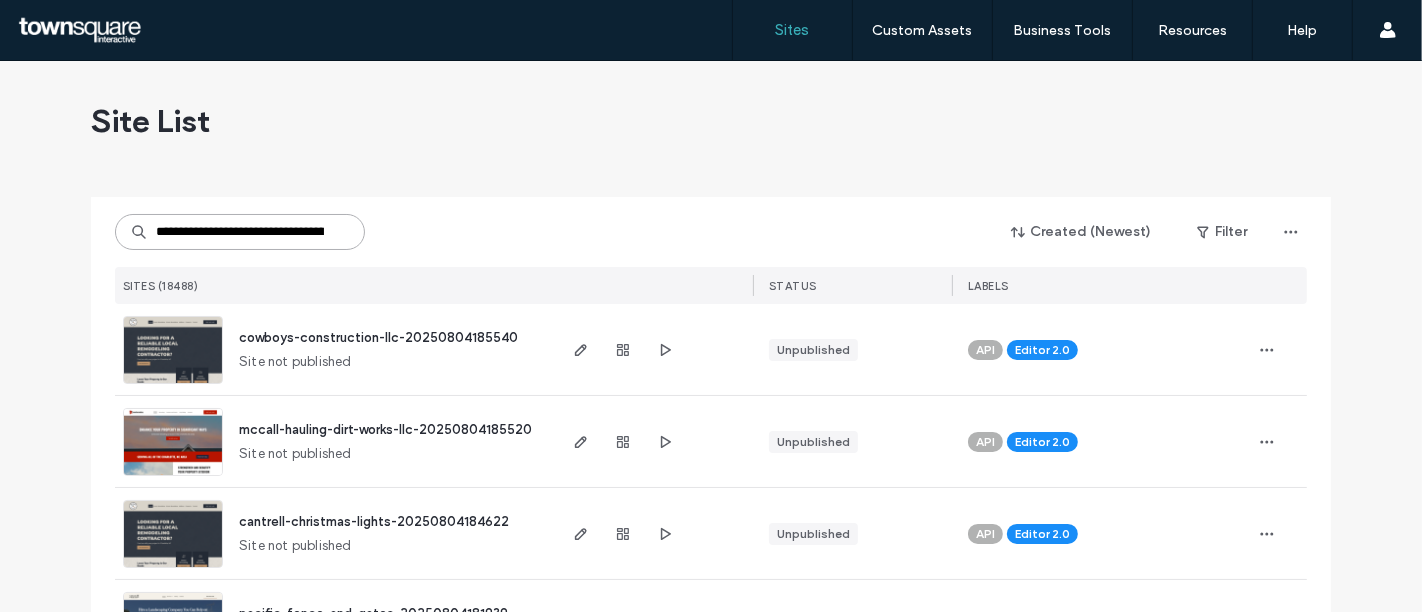 scroll, scrollTop: 0, scrollLeft: 88, axis: horizontal 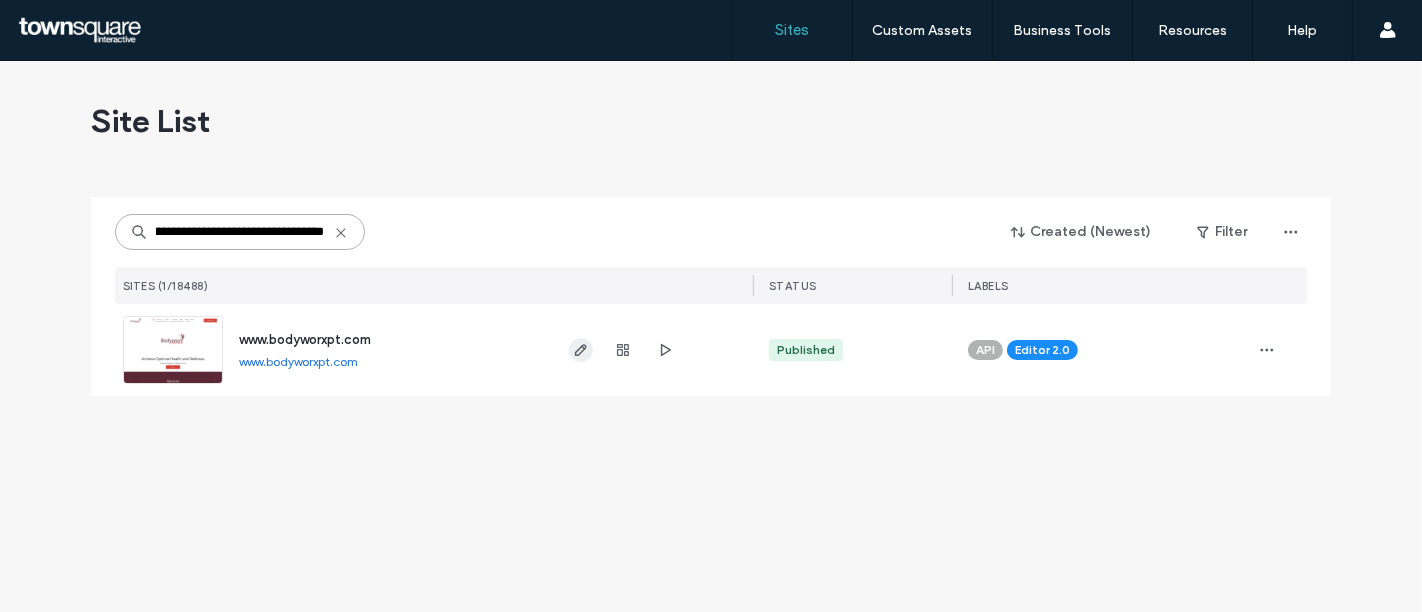 type on "**********" 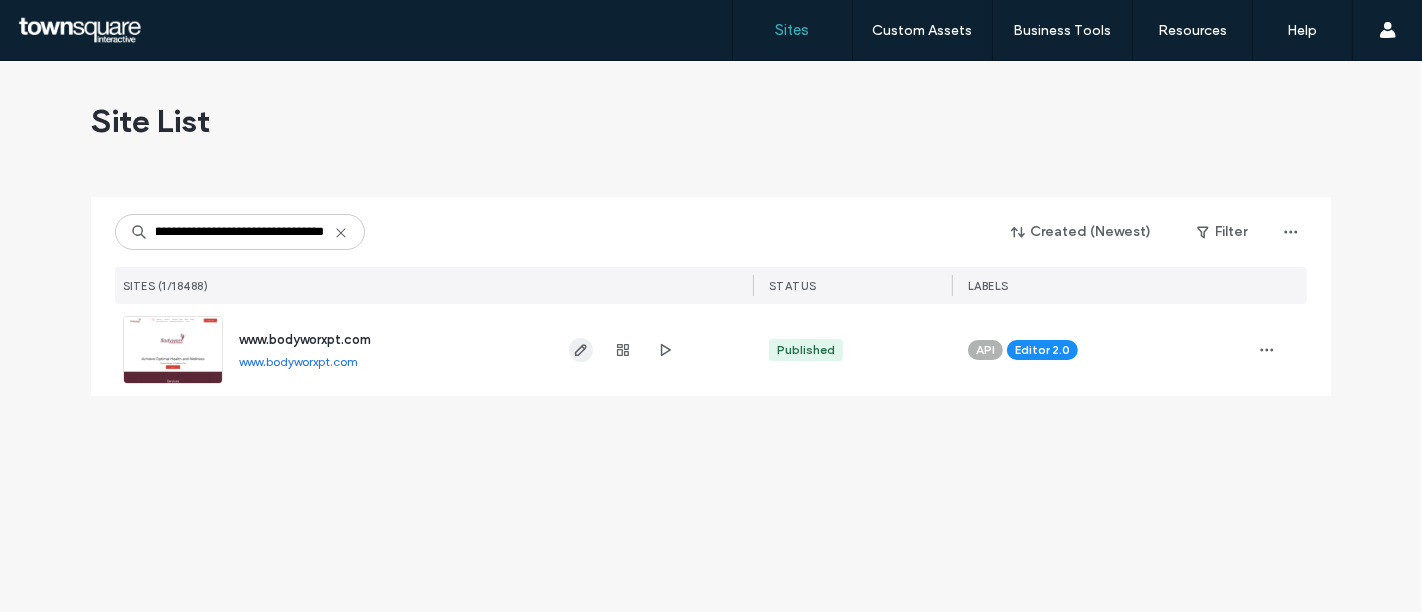 click 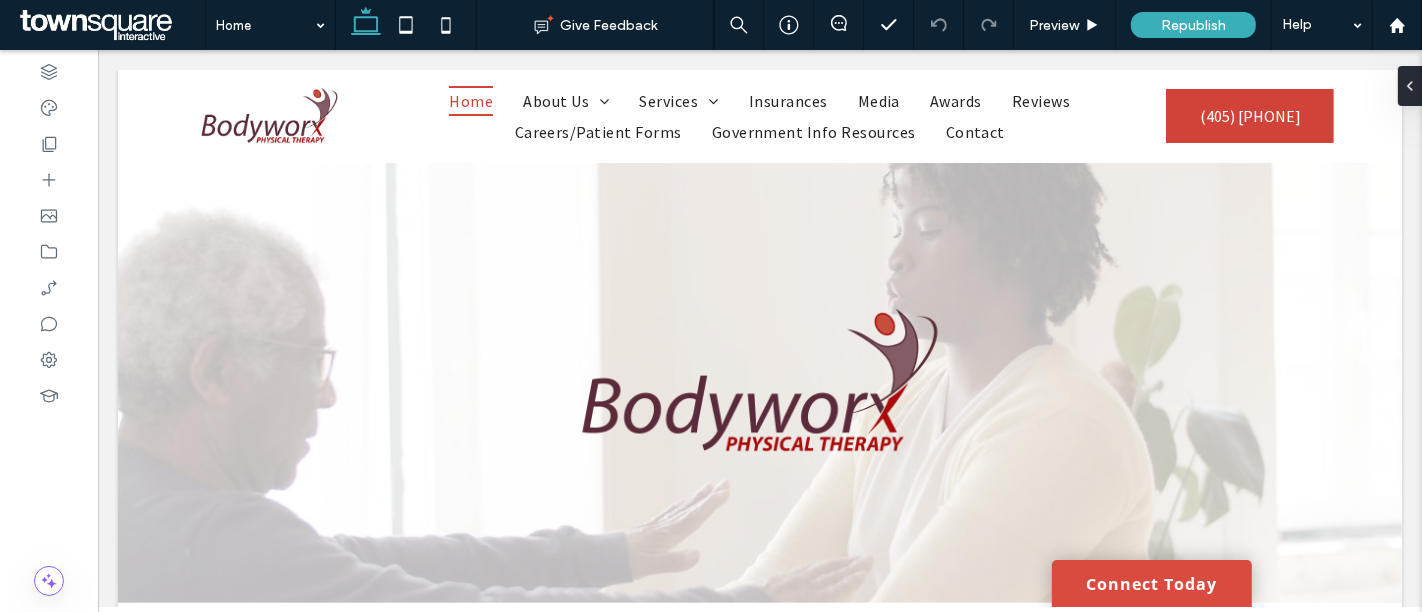 scroll, scrollTop: 0, scrollLeft: 0, axis: both 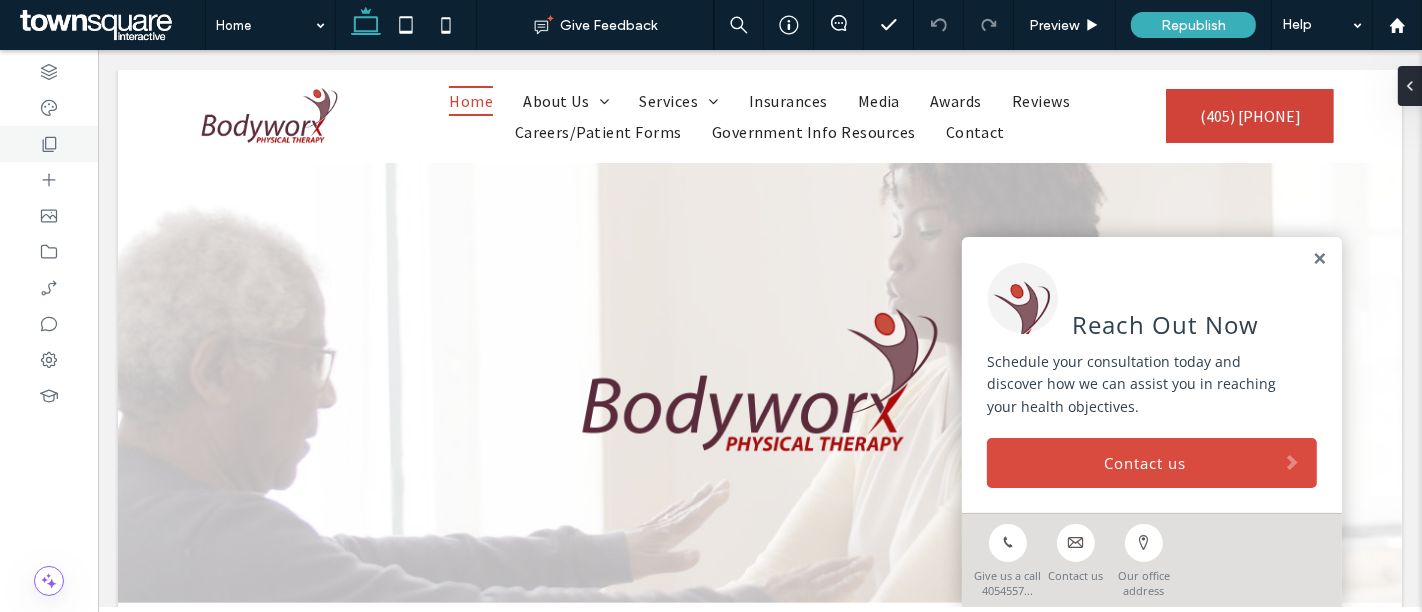 click at bounding box center (49, 144) 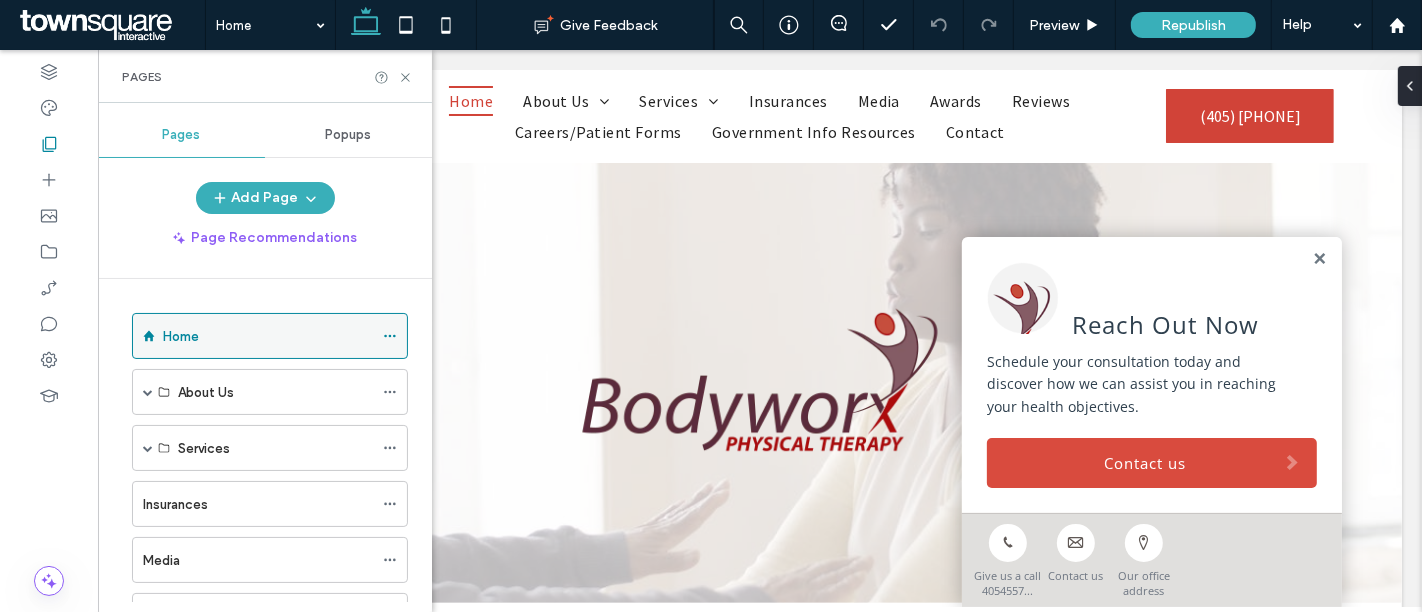 scroll, scrollTop: 41, scrollLeft: 0, axis: vertical 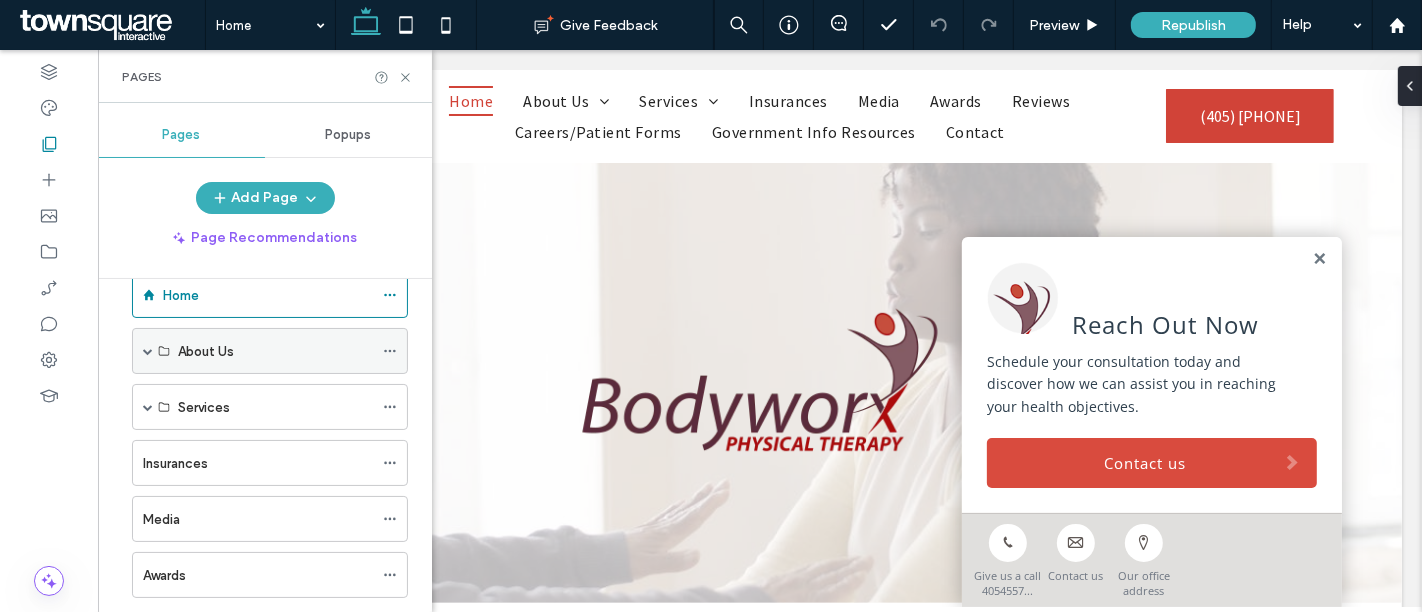 click at bounding box center [148, 351] 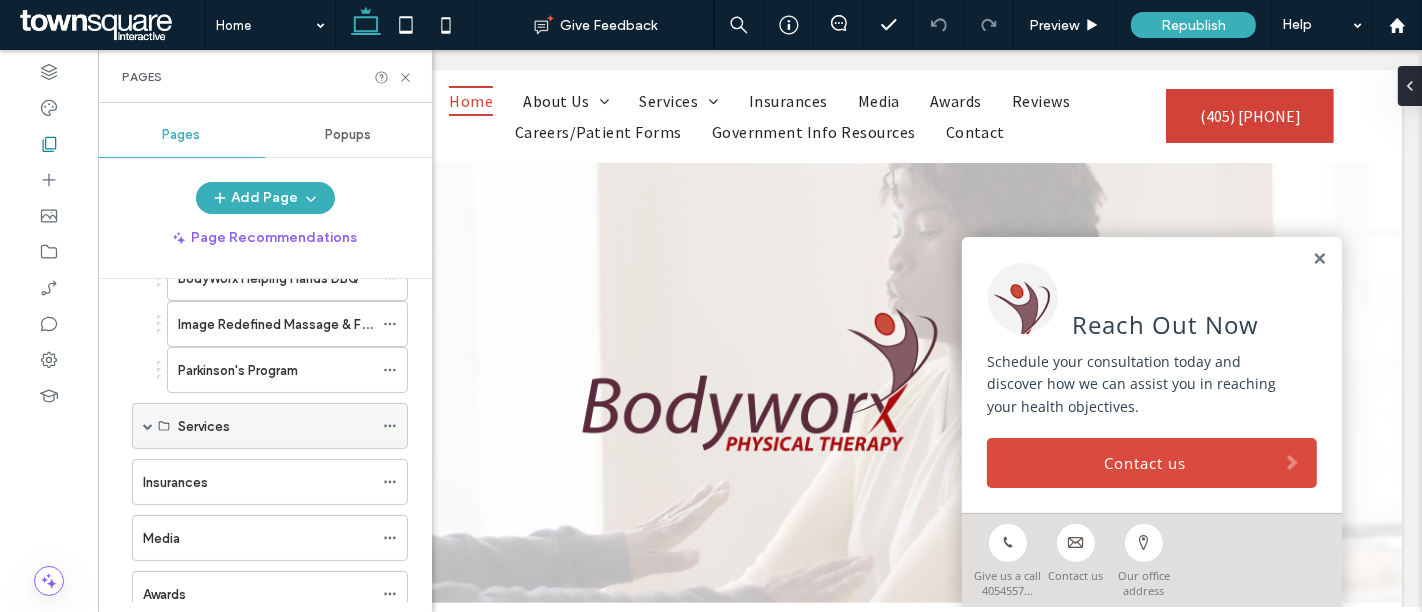 scroll, scrollTop: 251, scrollLeft: 0, axis: vertical 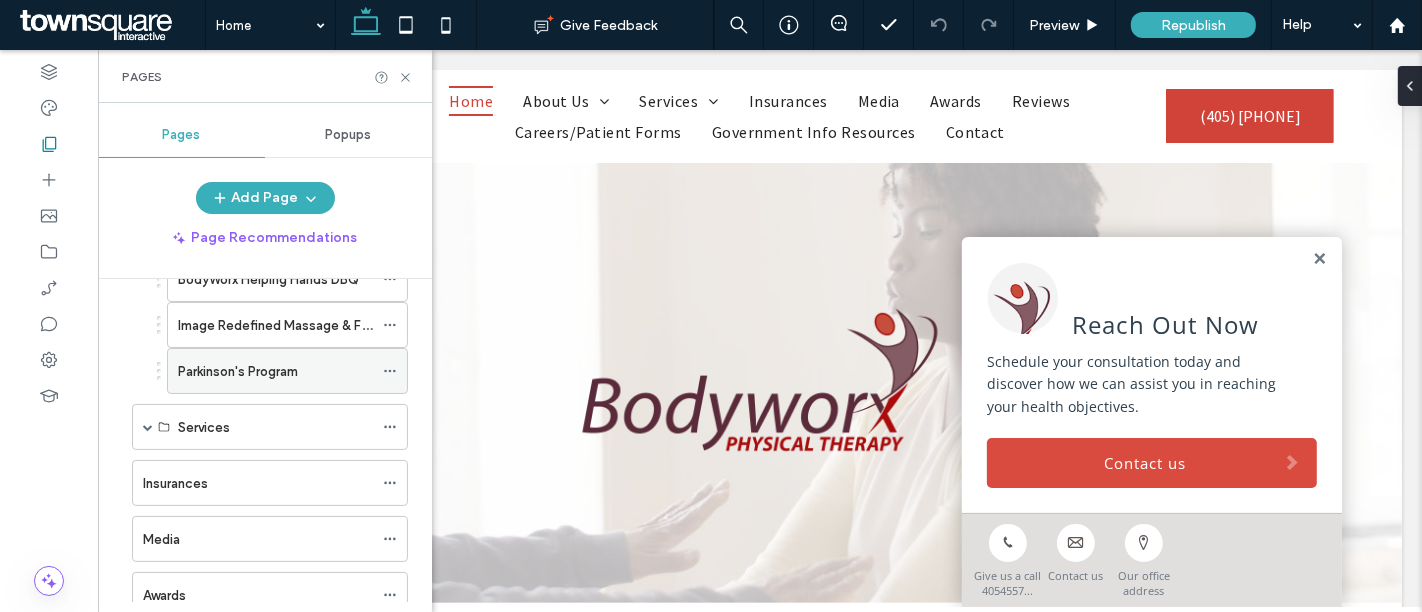click on "Parkinson's Program" at bounding box center [238, 371] 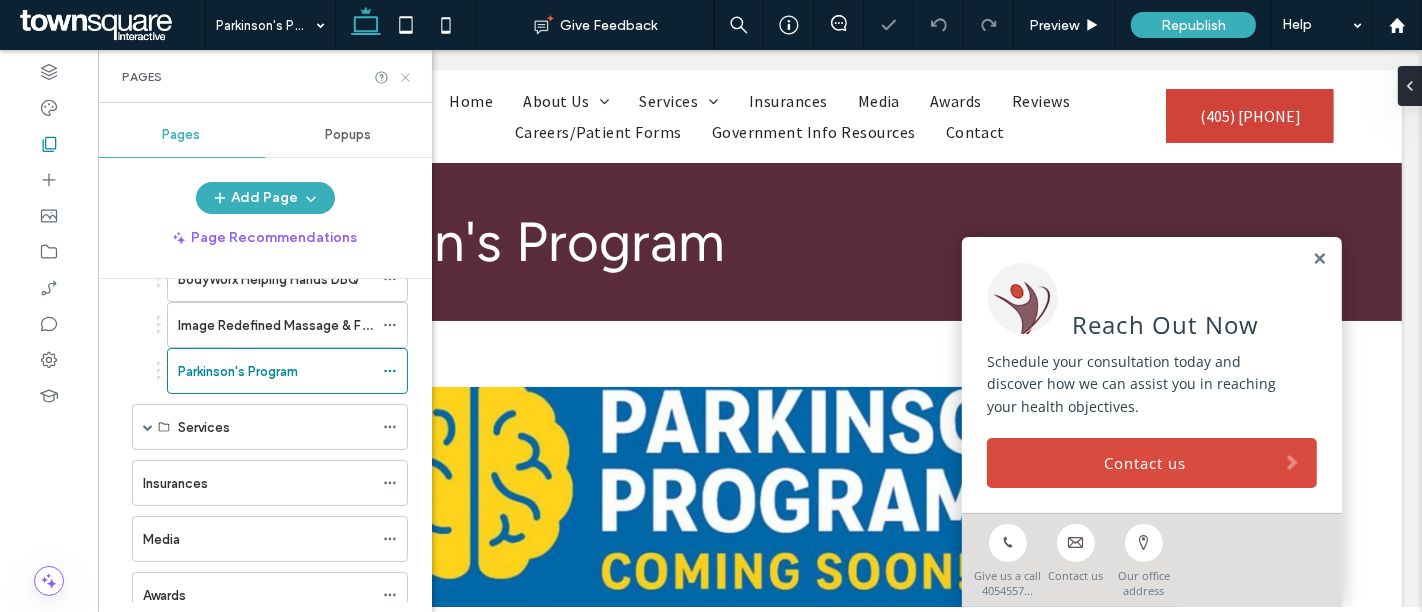 scroll, scrollTop: 0, scrollLeft: 0, axis: both 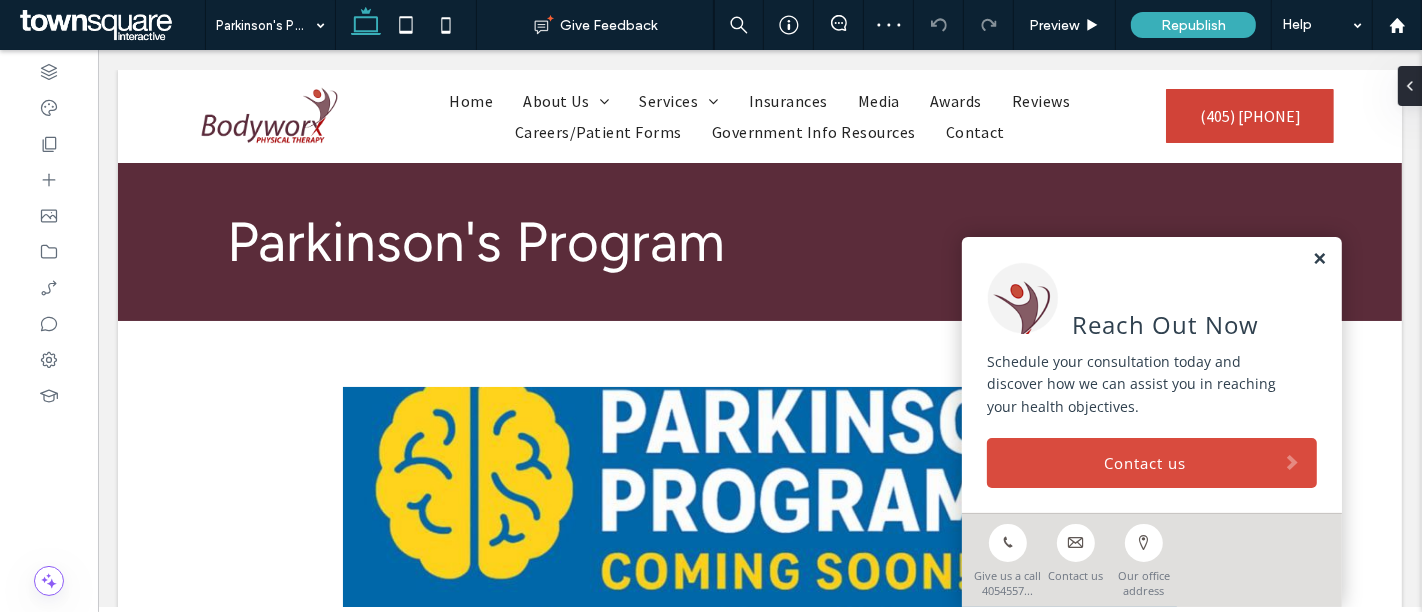 click at bounding box center (1318, 259) 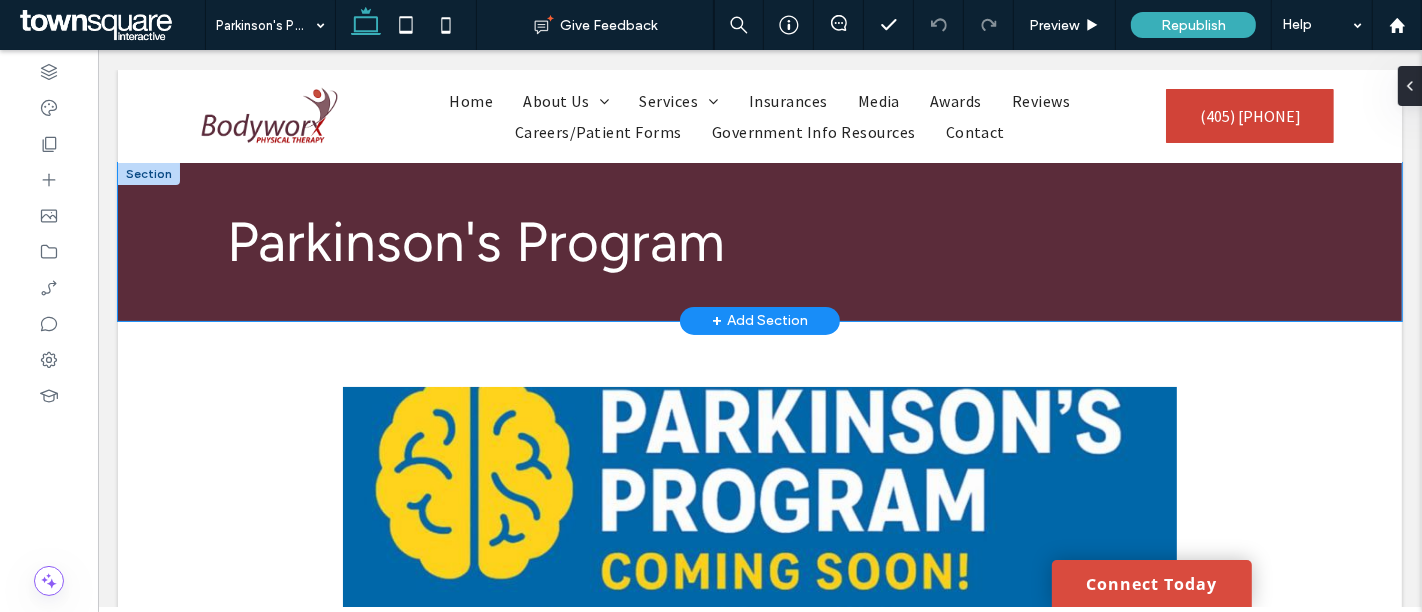 click on "Parkinson's Program" at bounding box center (759, 242) 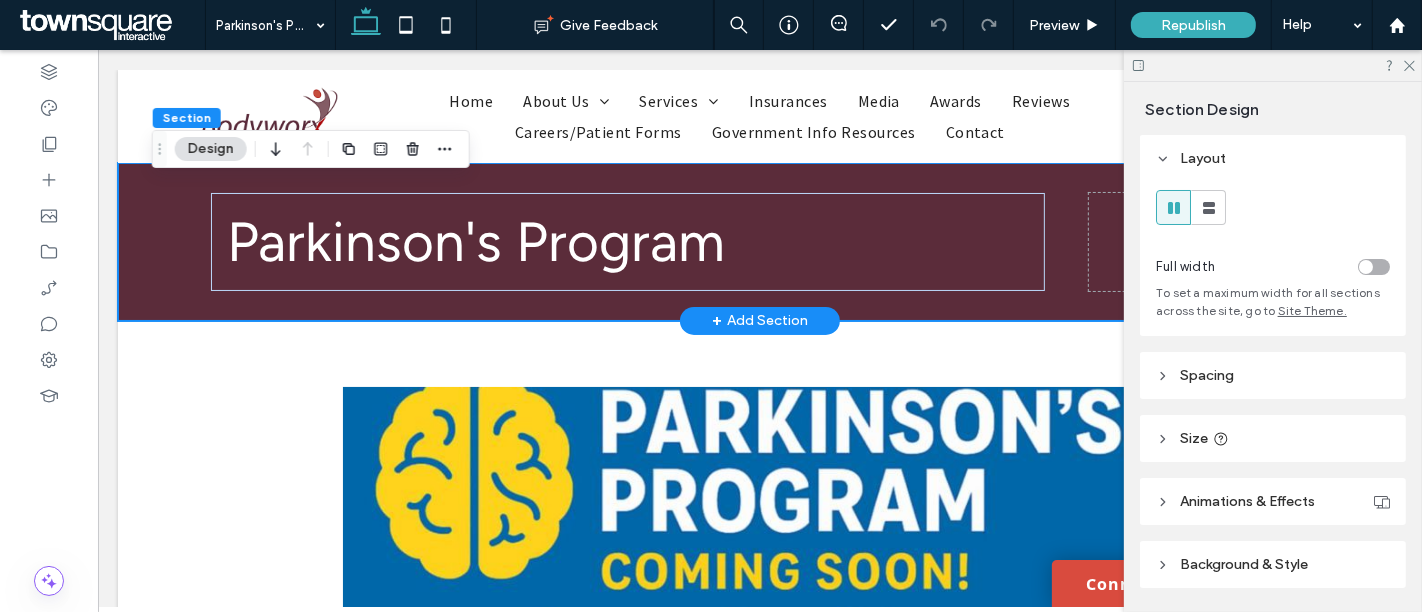 click on "Parkinson's Program" at bounding box center (759, 242) 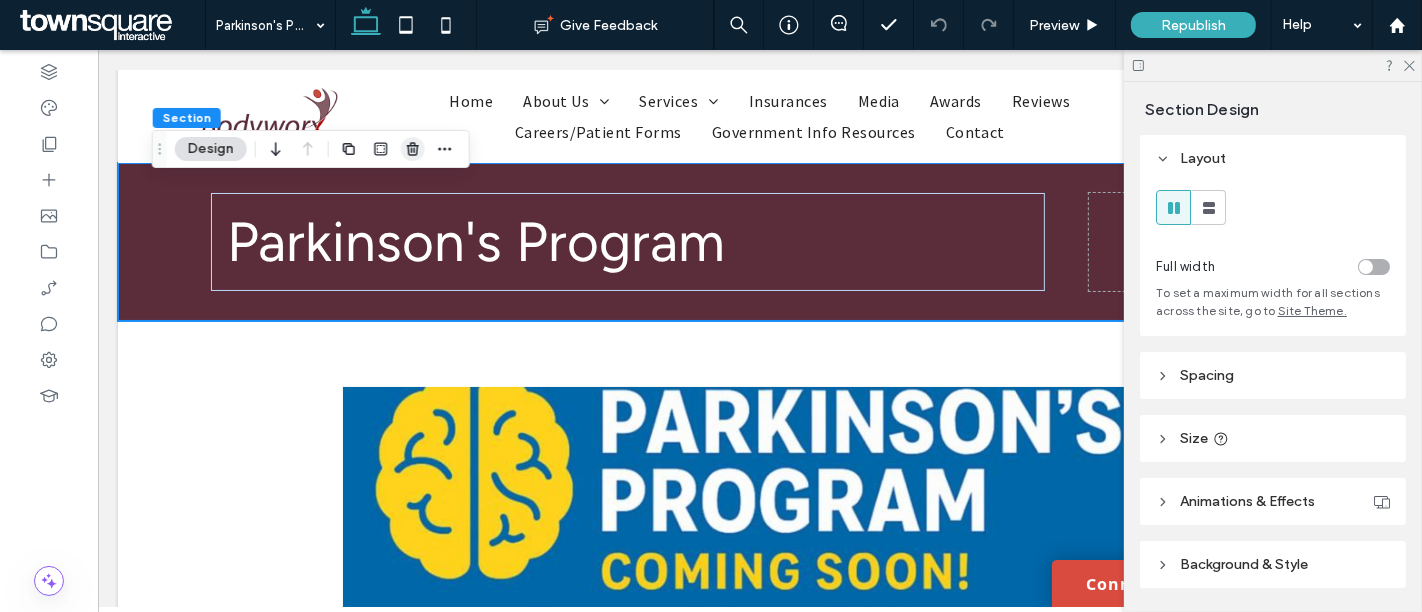 click 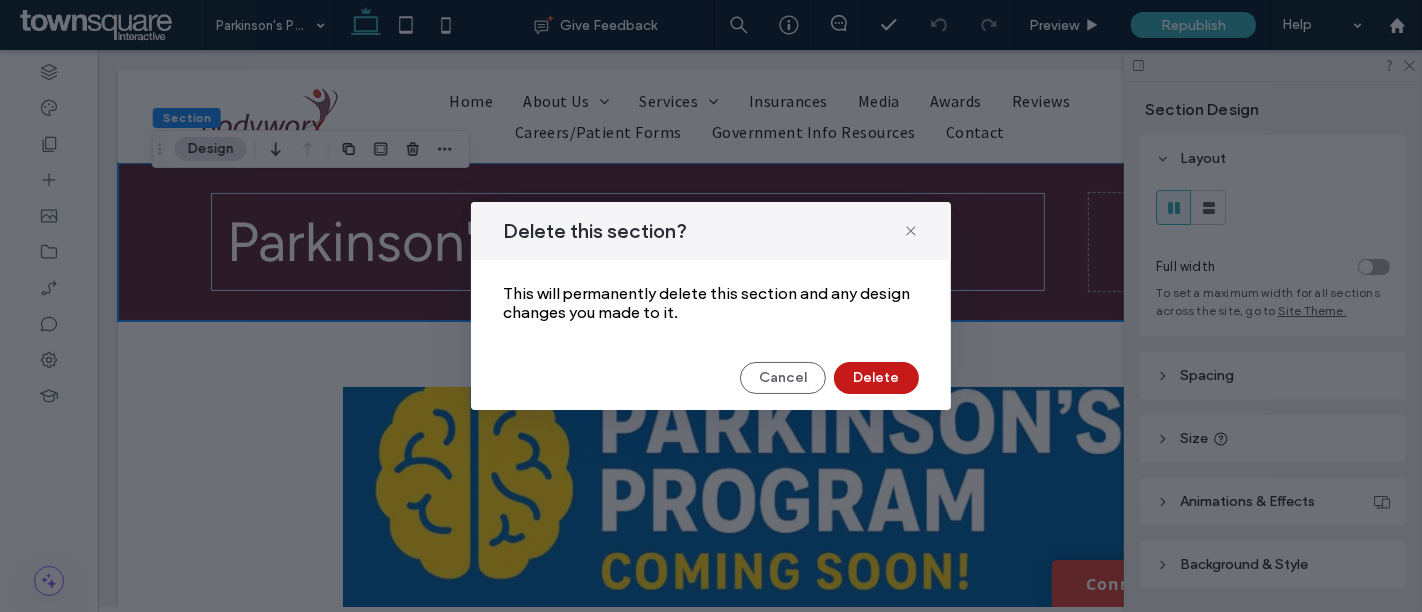 click on "Delete" at bounding box center (876, 378) 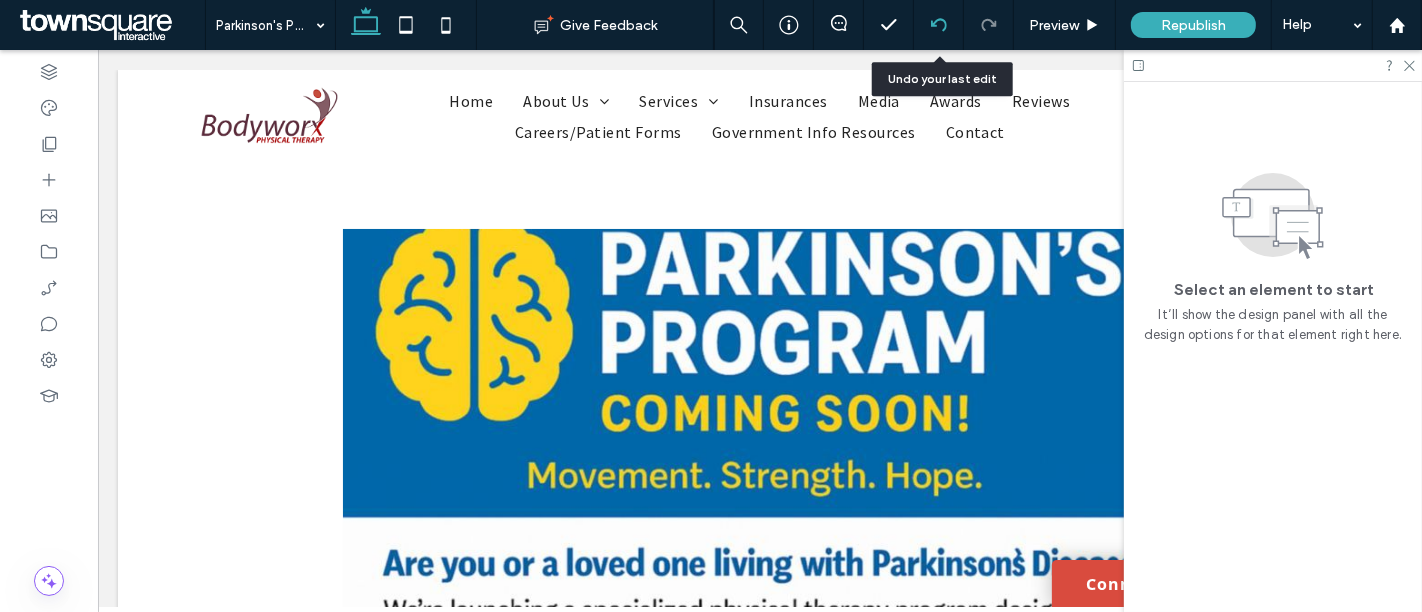 click 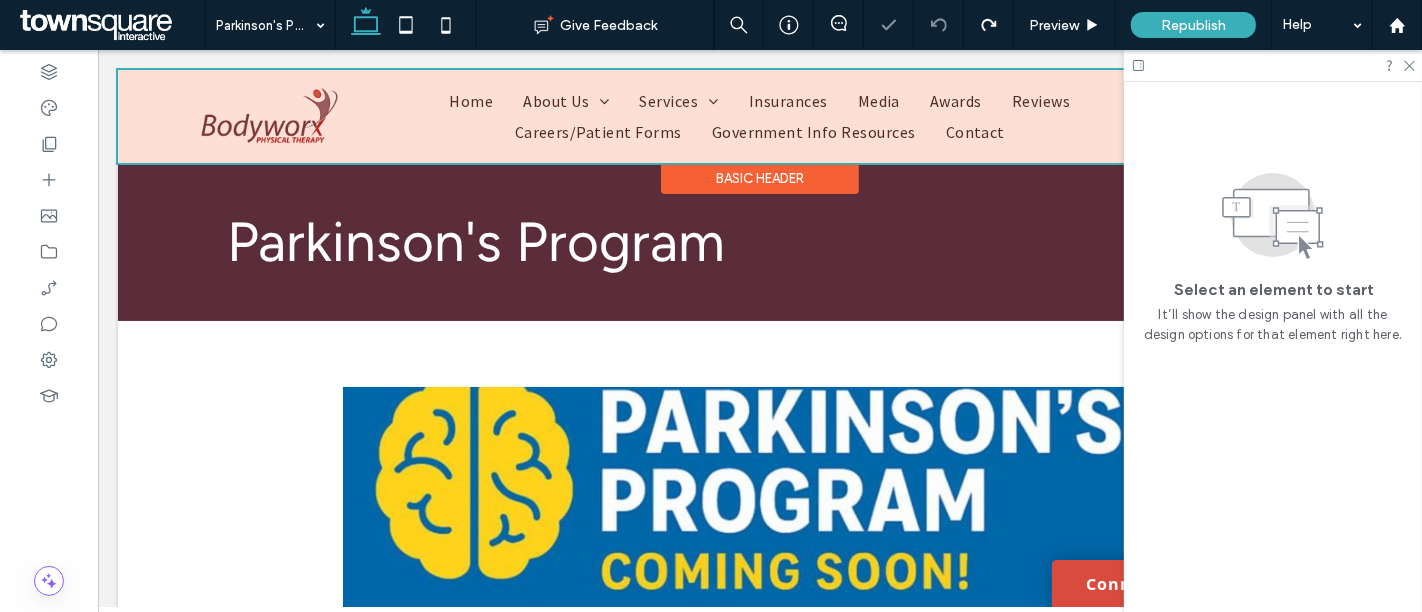 scroll, scrollTop: 0, scrollLeft: 0, axis: both 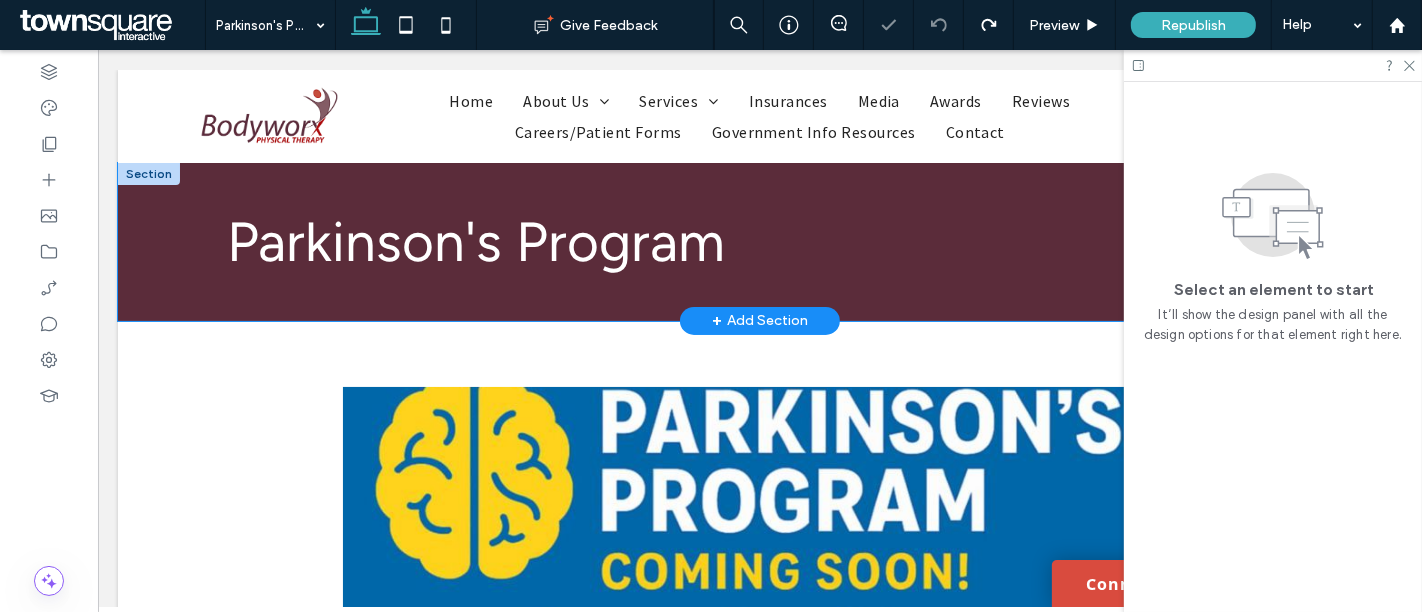 click on "Parkinson's Program" at bounding box center (759, 242) 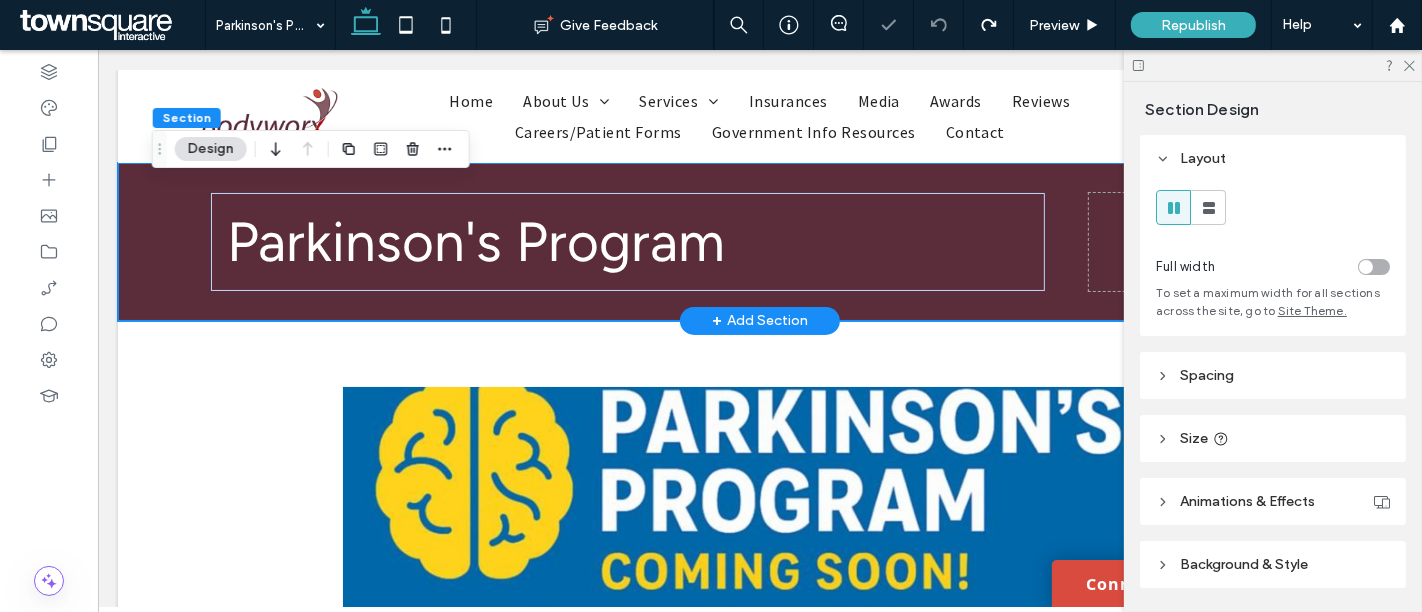 click on "Parkinson's Program" at bounding box center (759, 242) 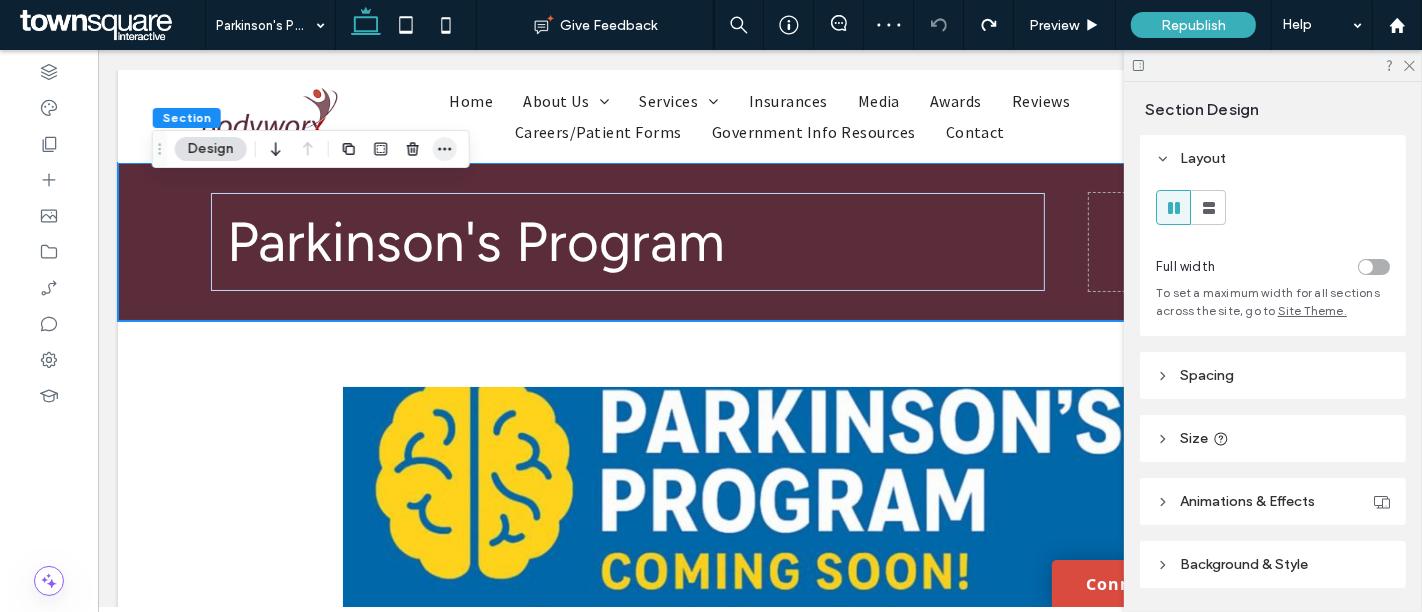 click 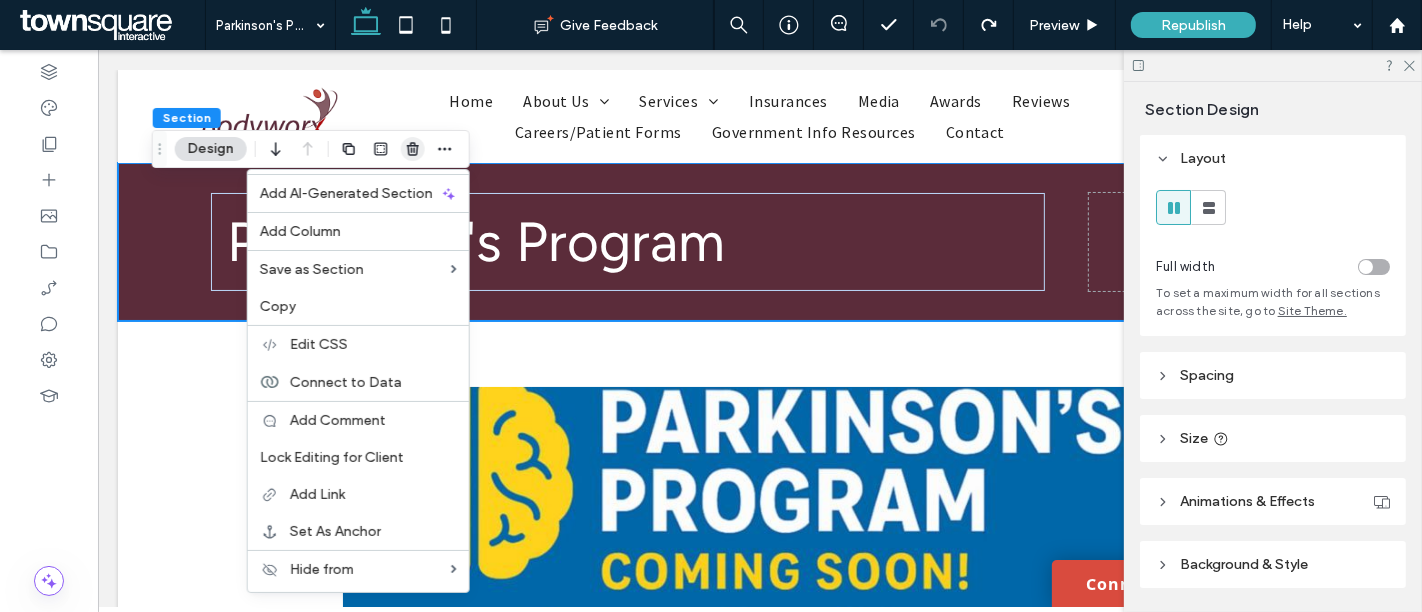 click 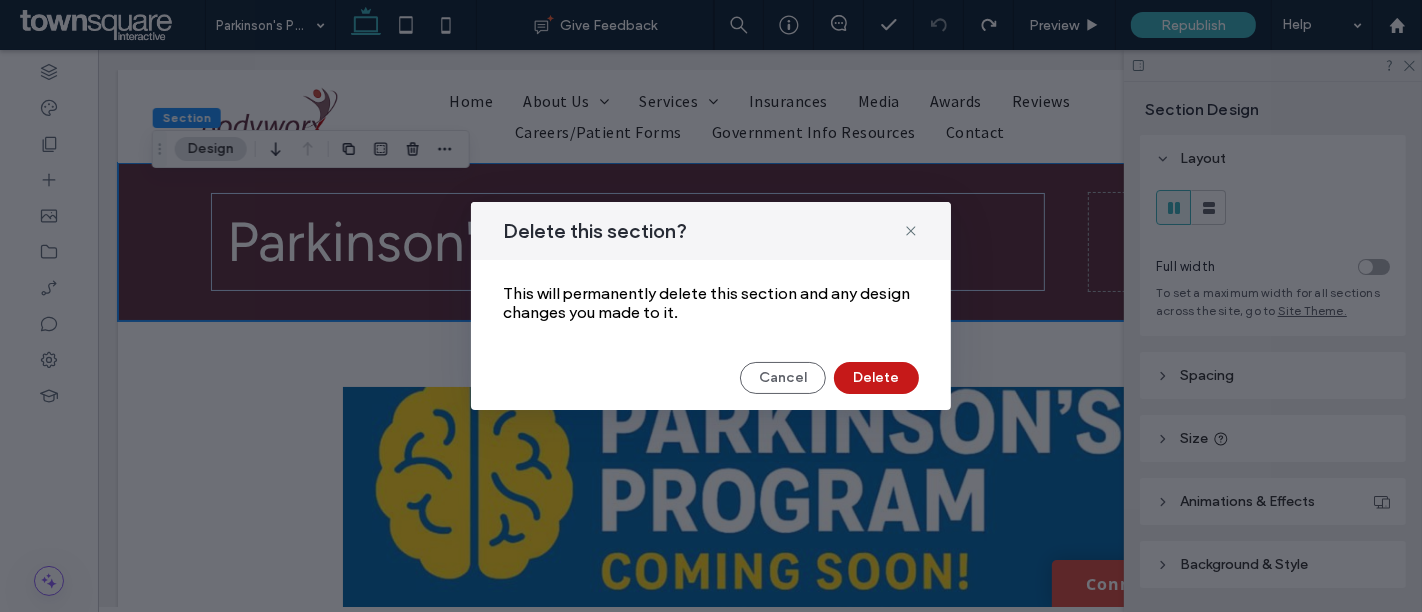 click on "Delete" at bounding box center (876, 378) 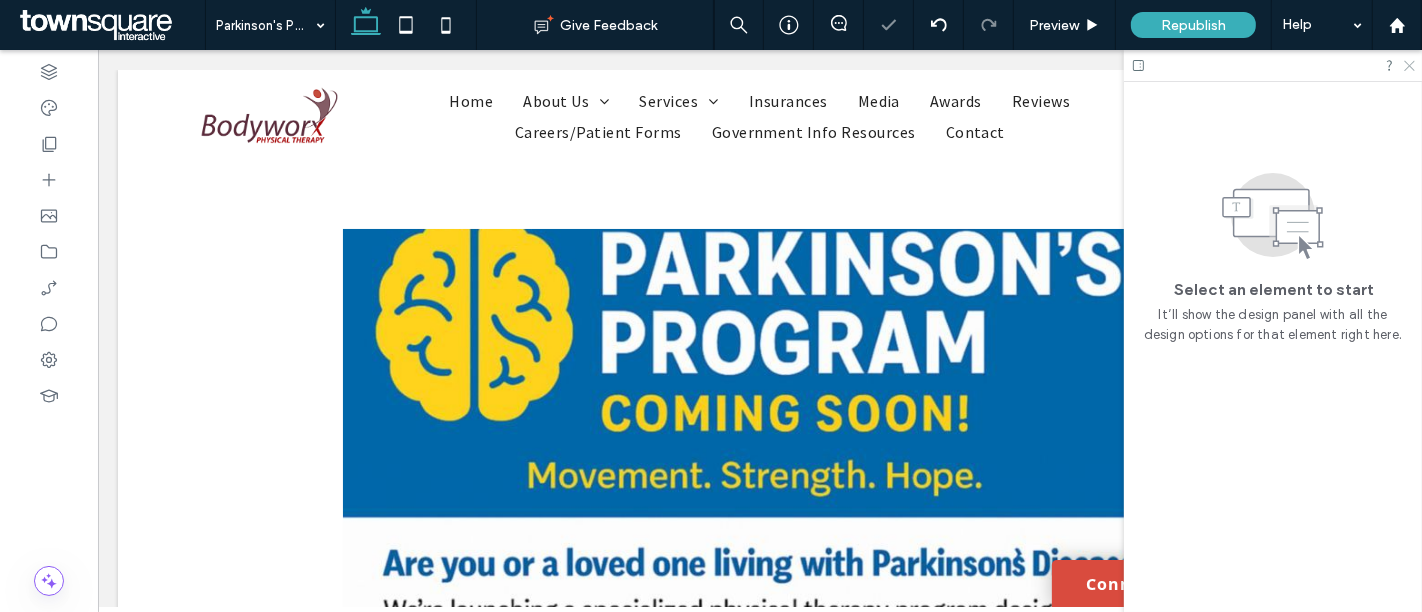 click 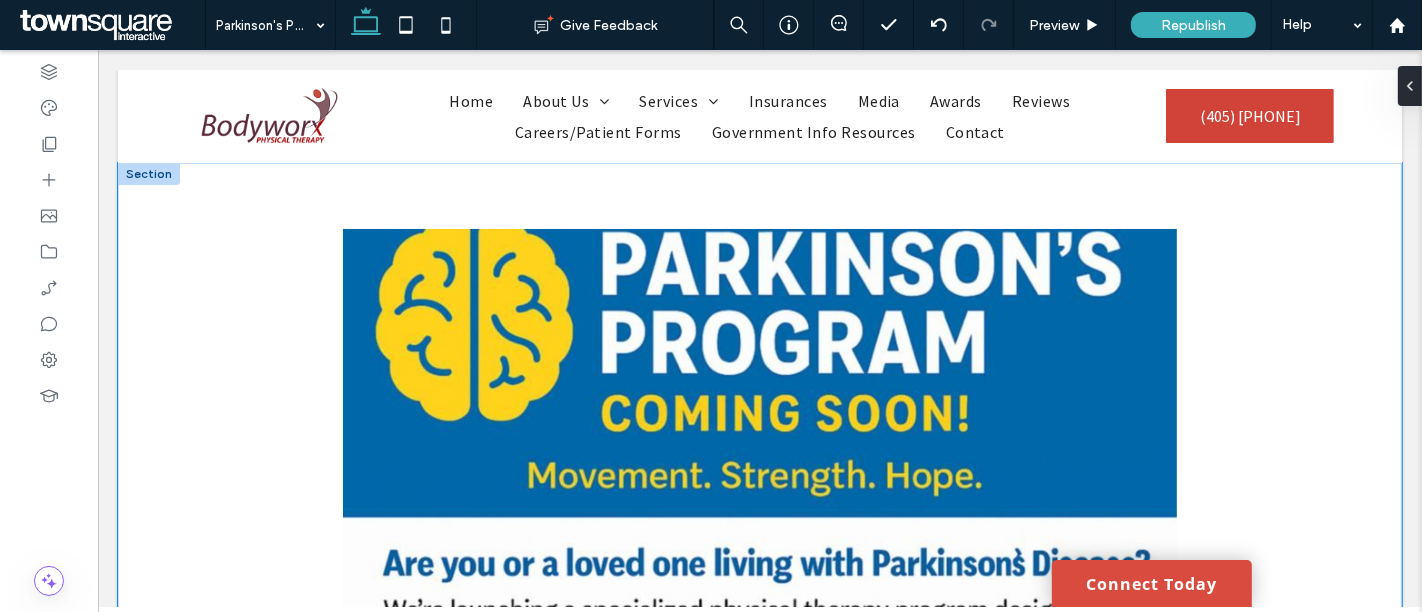 click on "Loading&amp;amp;amp;amp;amp;amp;amp;amp;amp;amp;amp;amp;hellip;" at bounding box center [759, 2744] 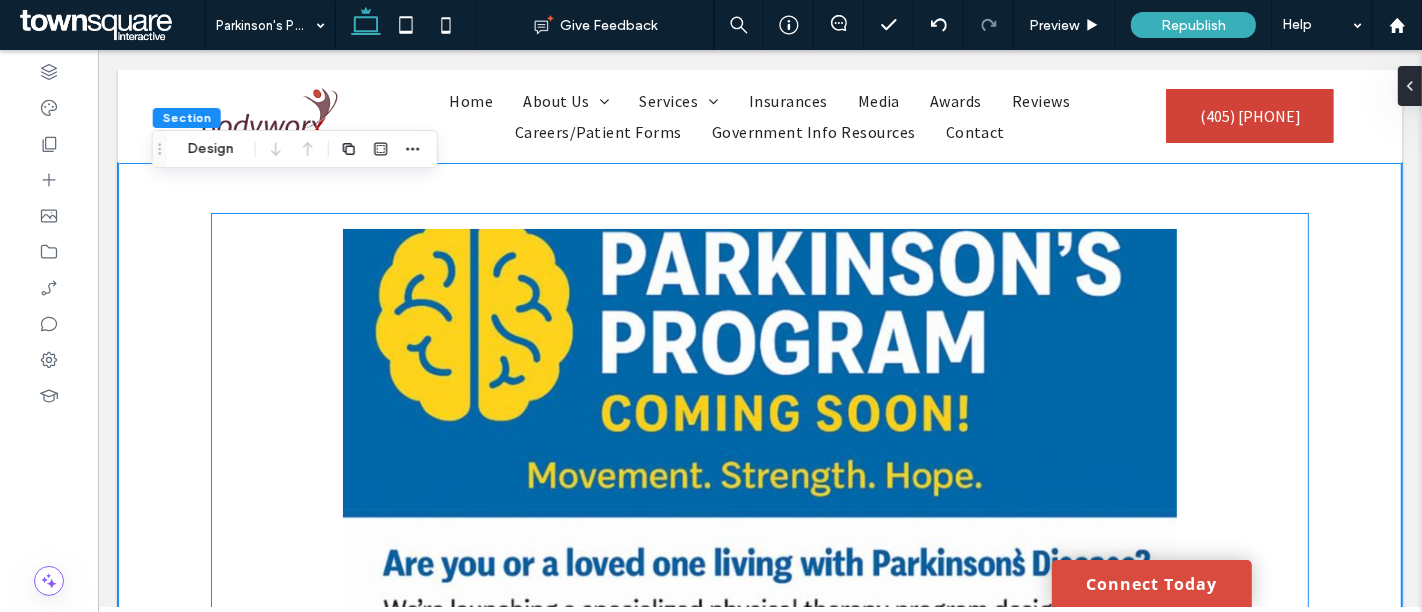 click on "Loading&amp;amp;amp;amp;amp;amp;amp;amp;amp;amp;amp;amp;hellip;" at bounding box center [758, 2744] 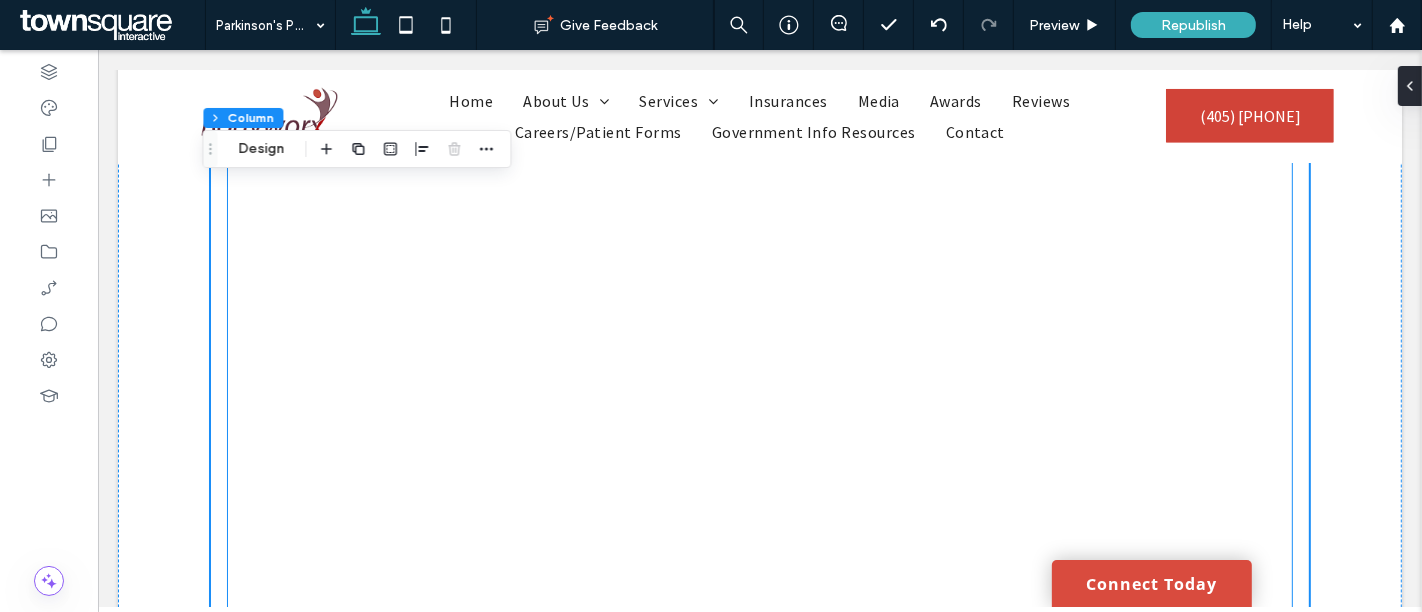 scroll, scrollTop: 0, scrollLeft: 0, axis: both 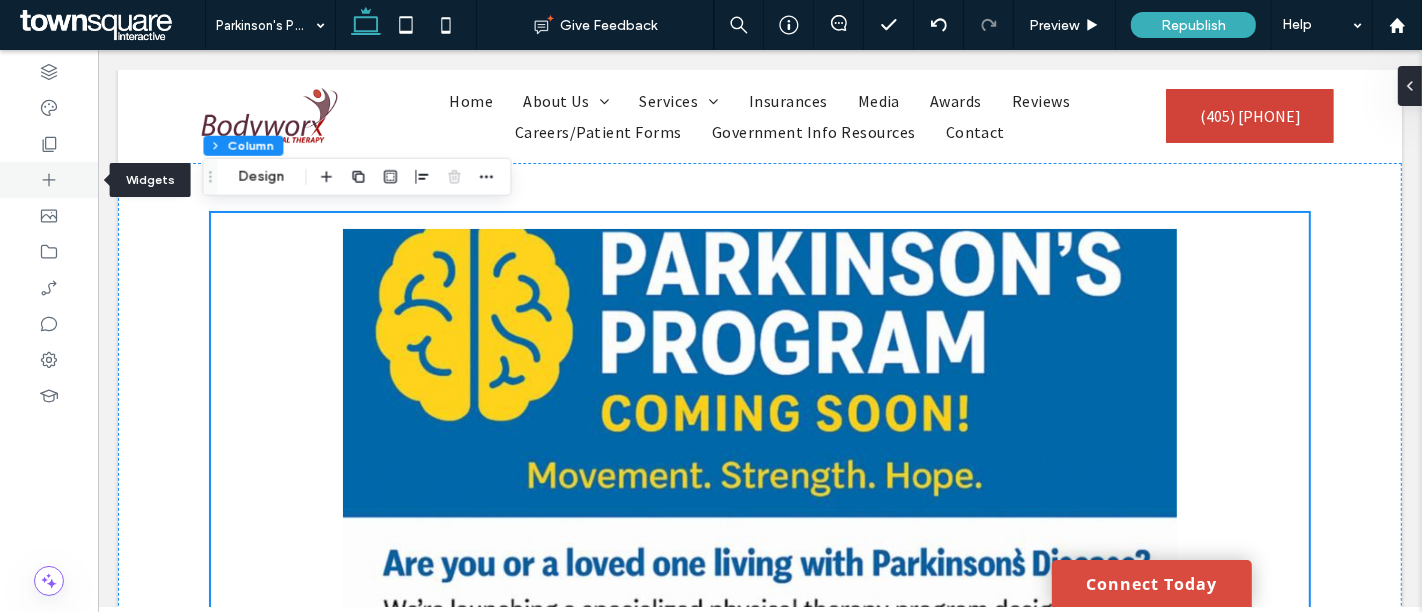 click at bounding box center (49, 180) 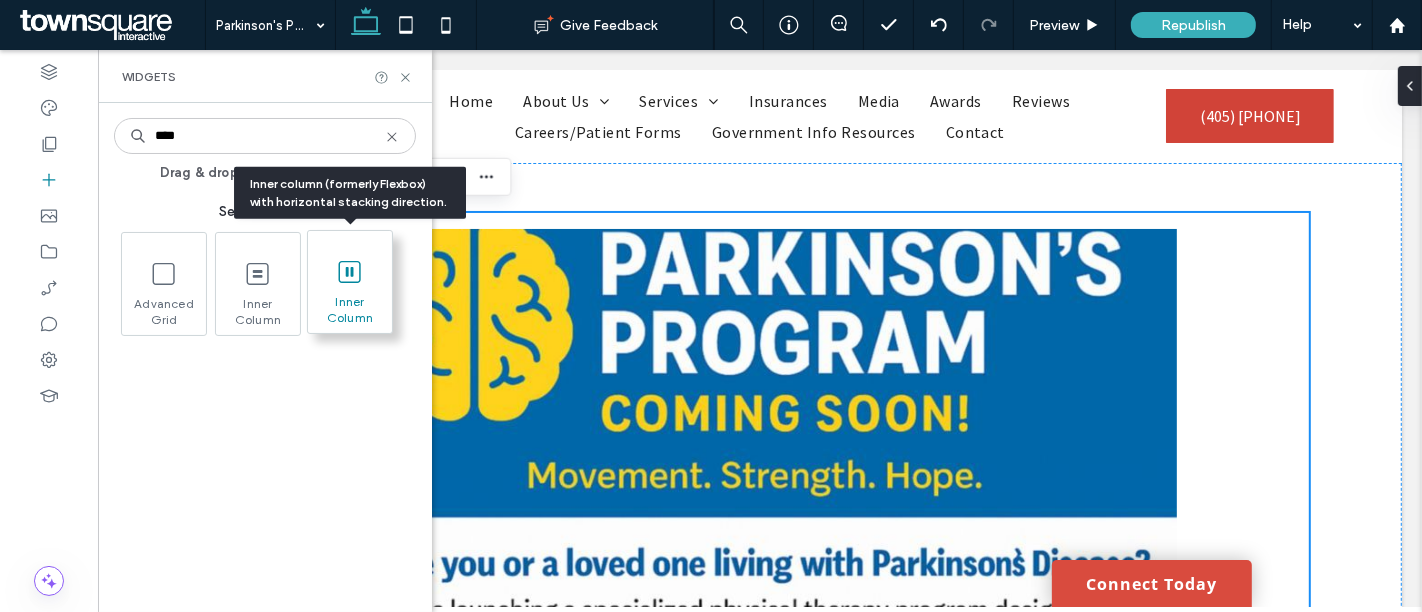 type on "****" 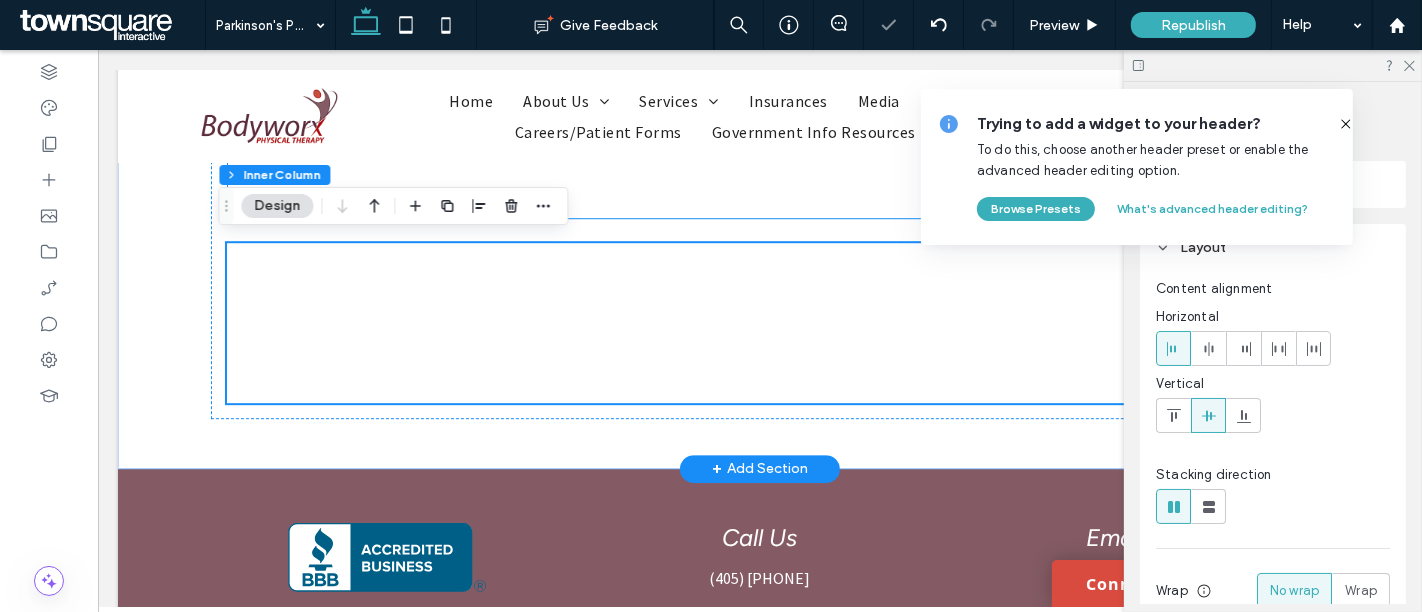 scroll, scrollTop: 4971, scrollLeft: 0, axis: vertical 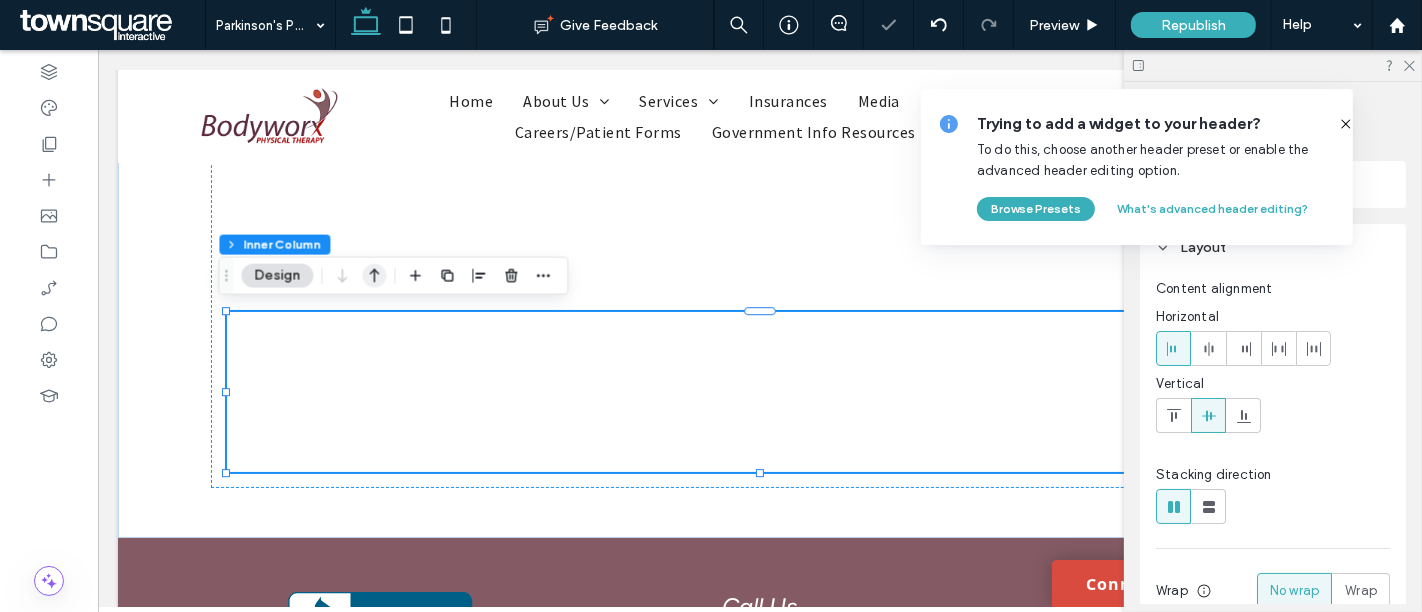 click 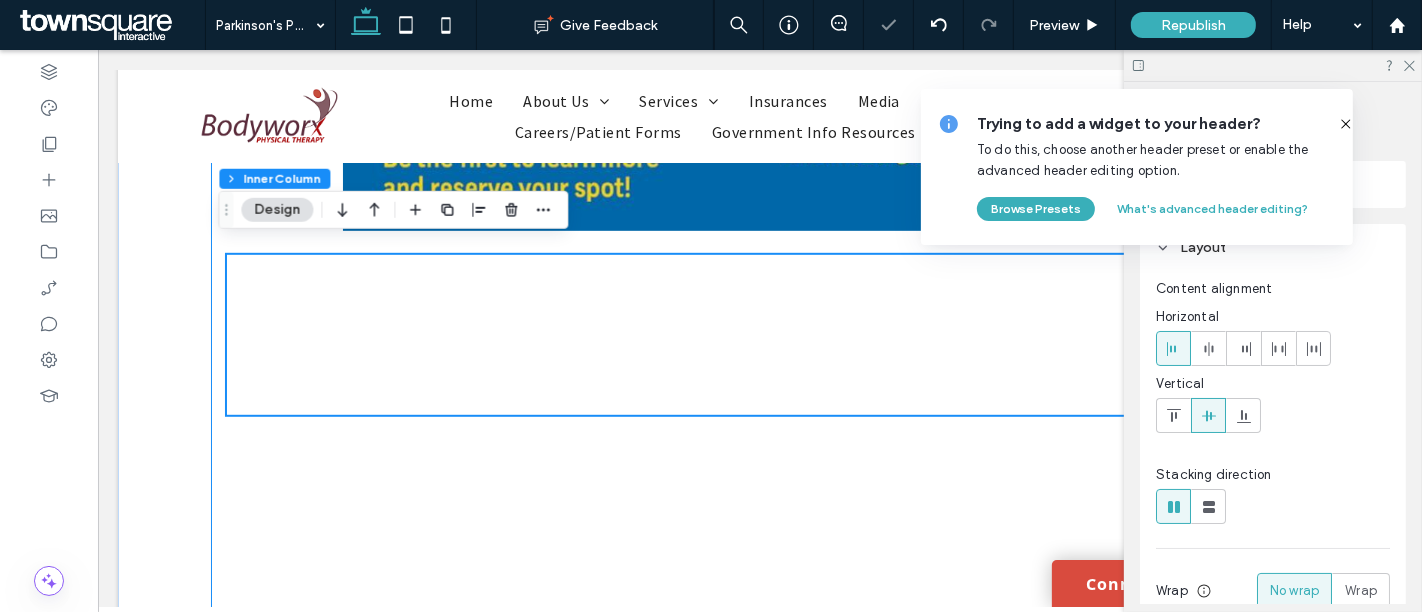 scroll, scrollTop: 991, scrollLeft: 0, axis: vertical 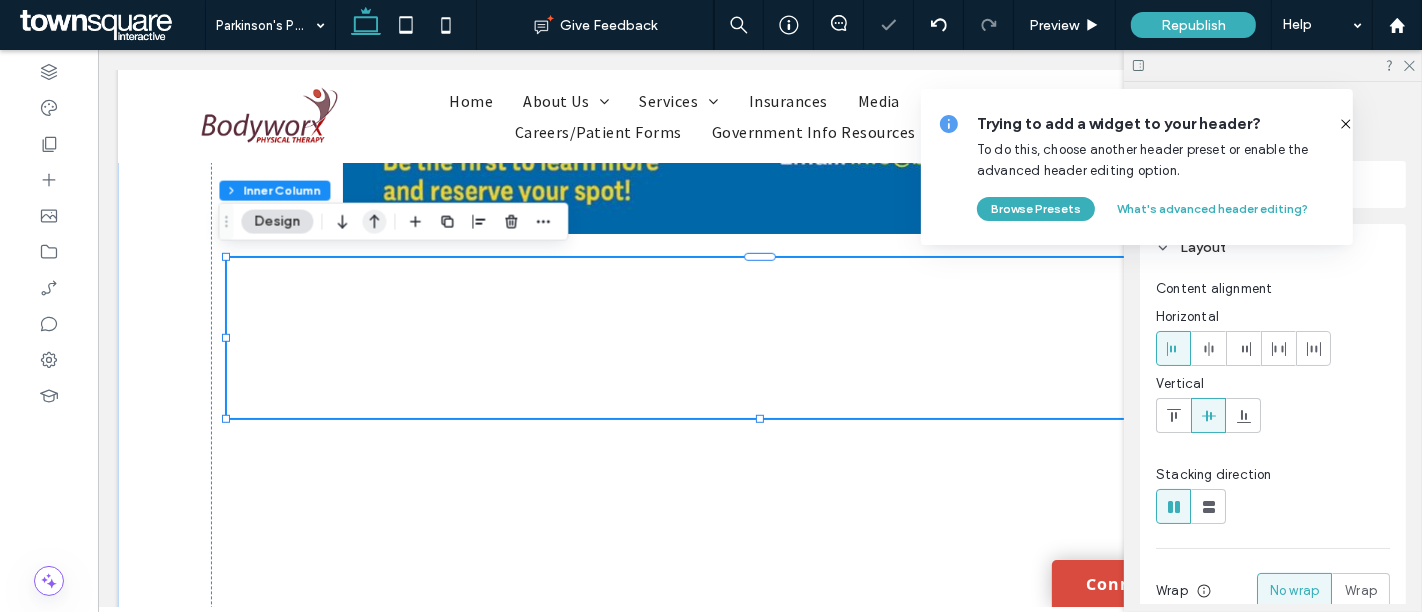 click 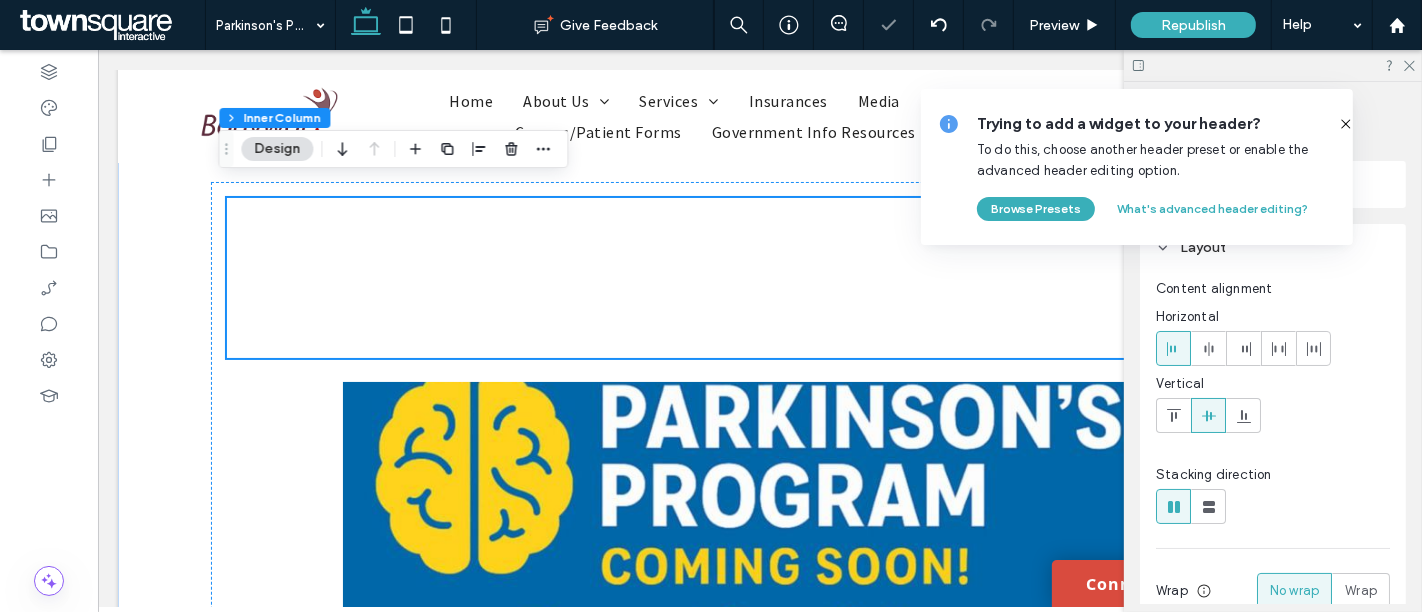 scroll, scrollTop: 0, scrollLeft: 0, axis: both 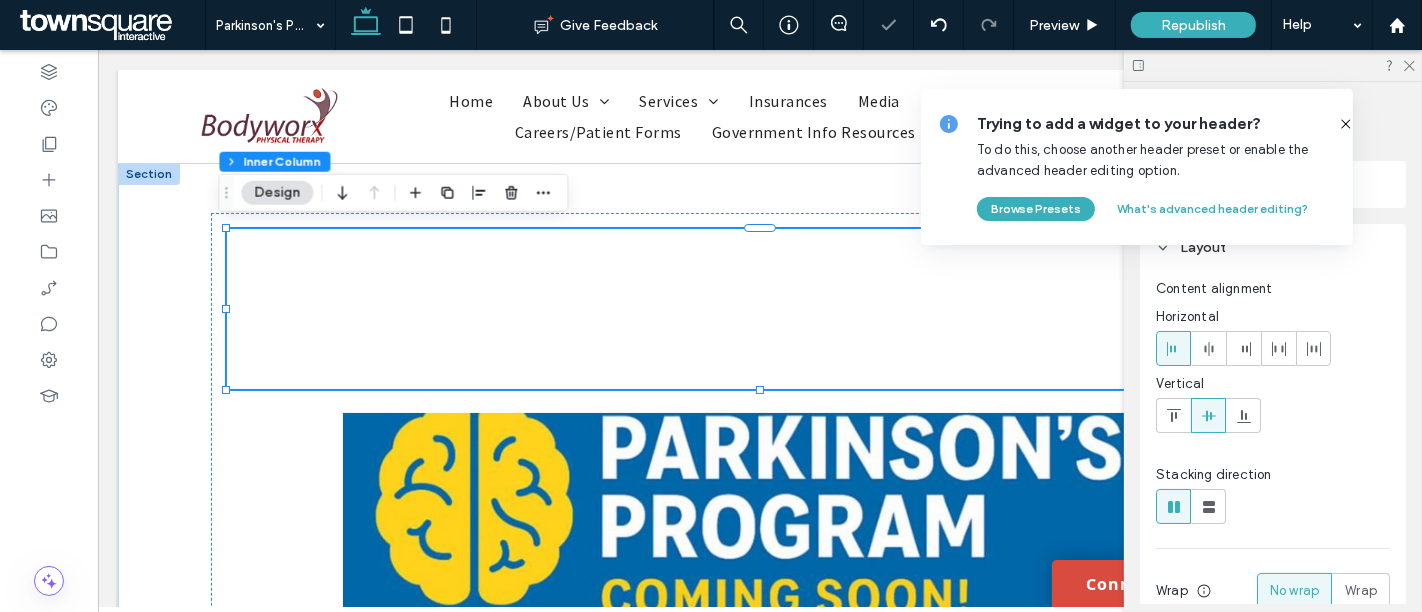 click 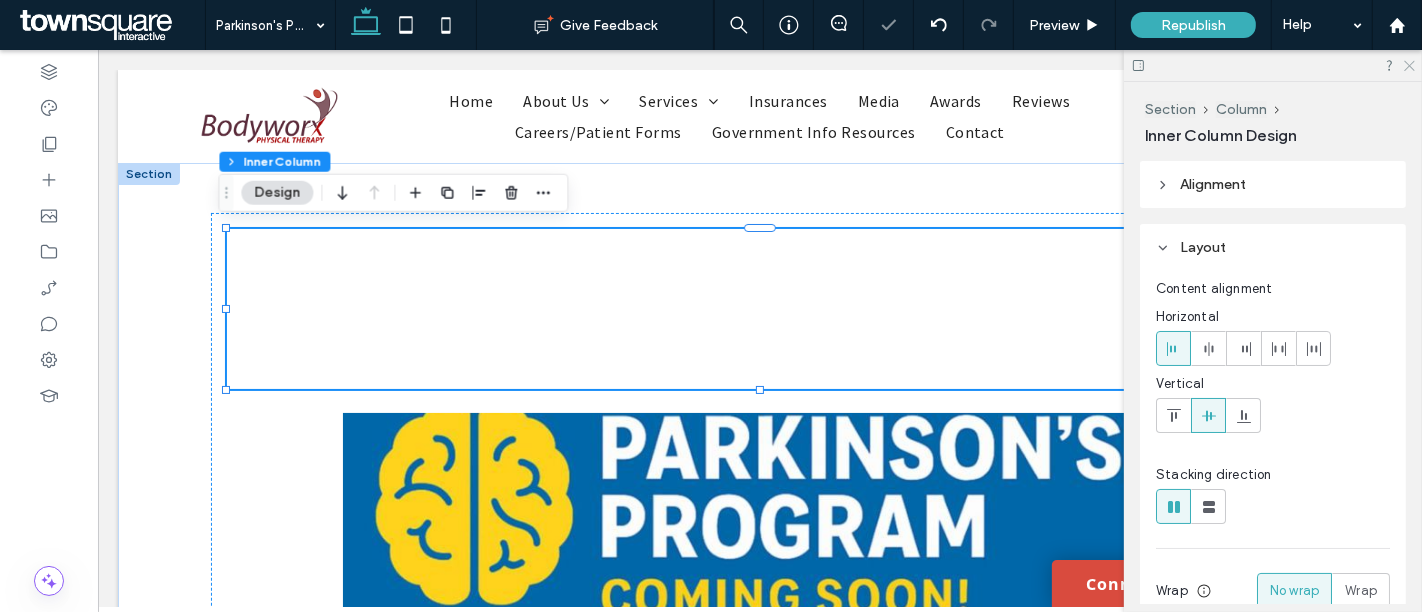 click 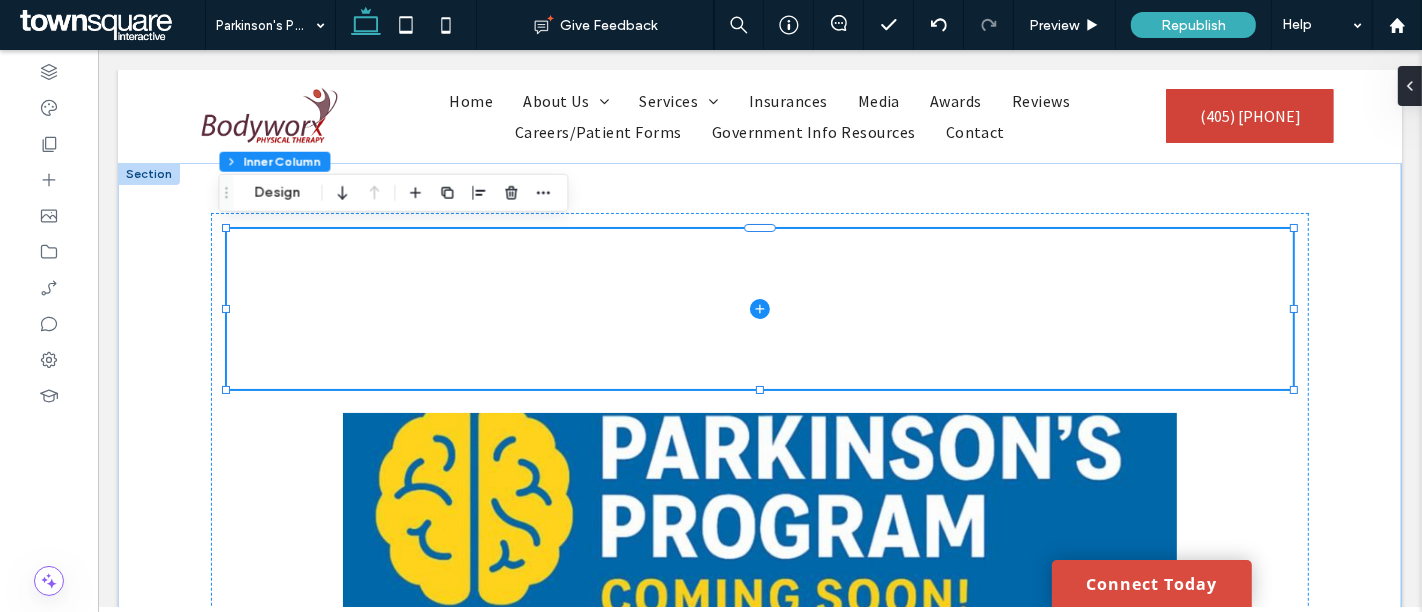 click 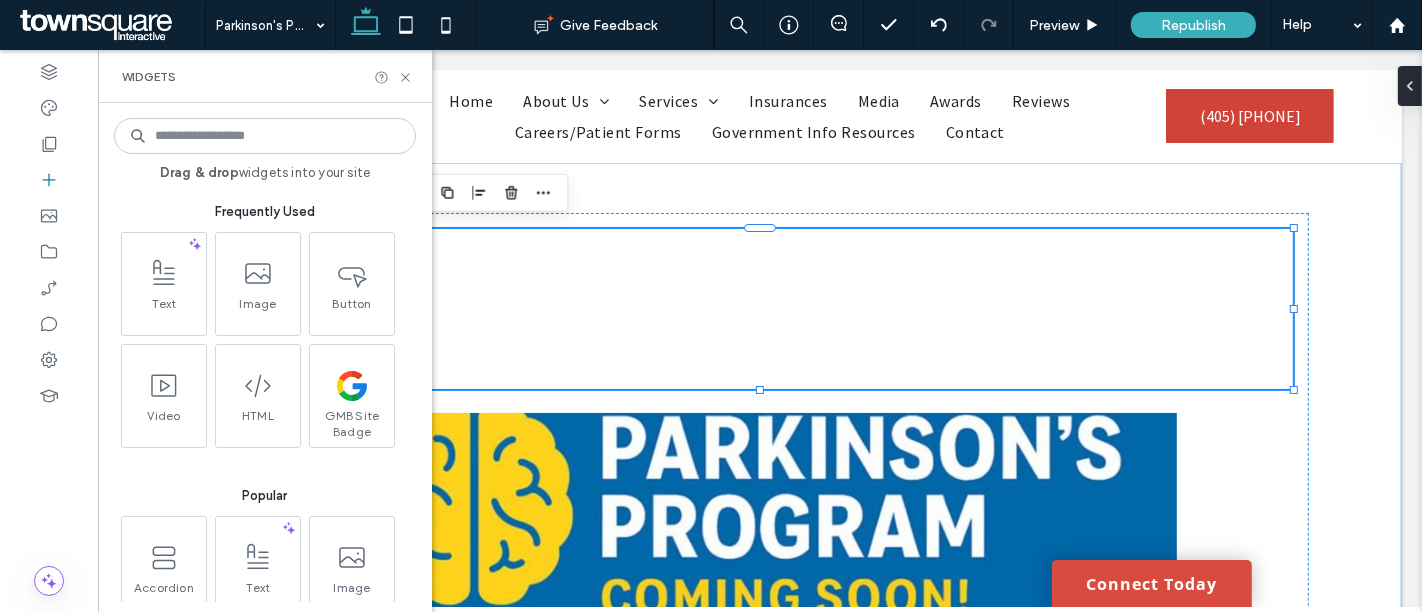 click at bounding box center (265, 136) 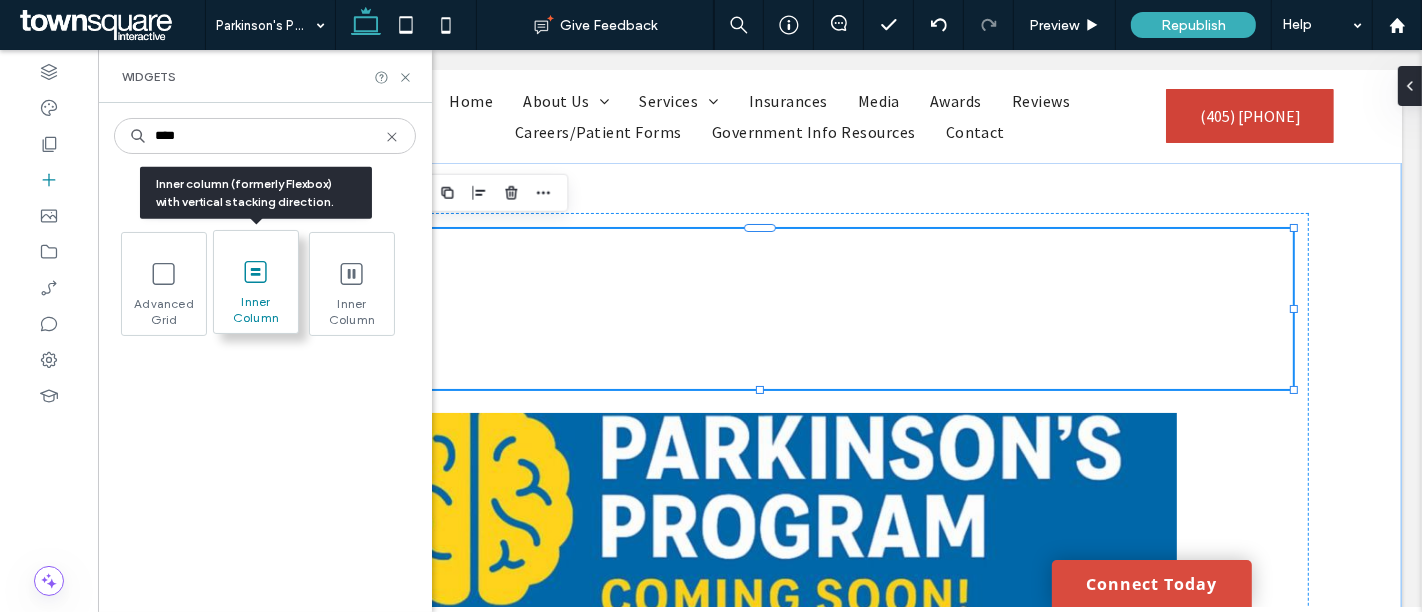 type on "****" 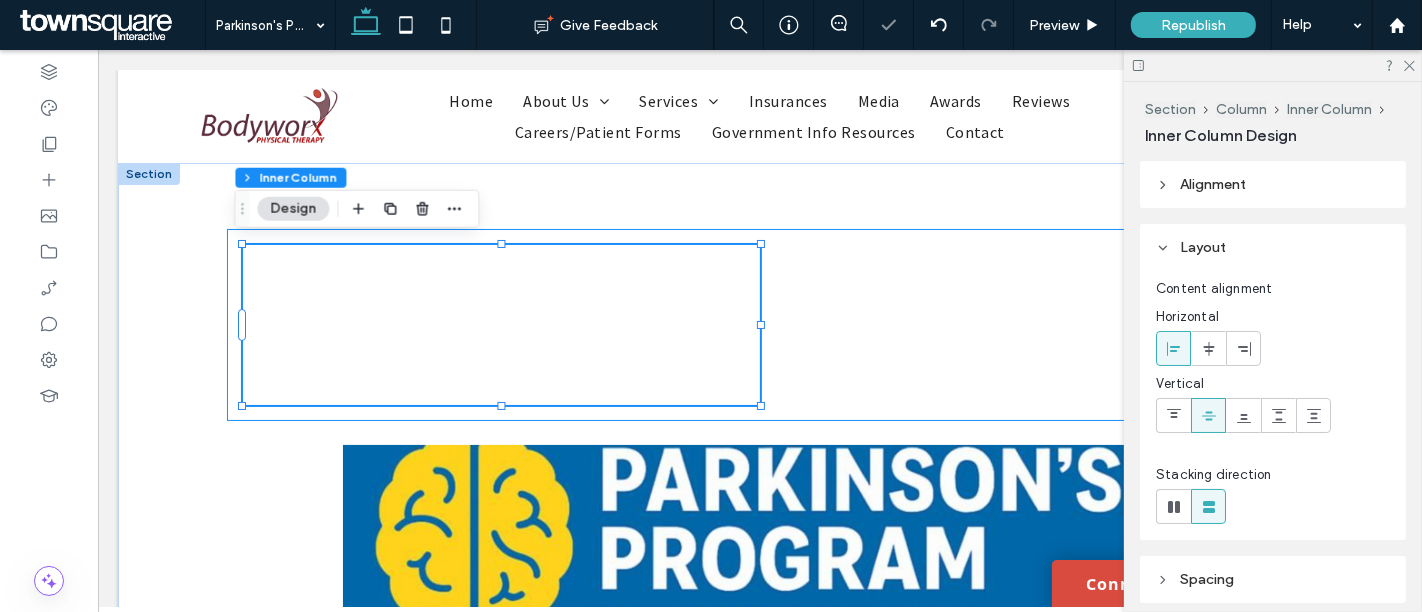 click at bounding box center (758, 325) 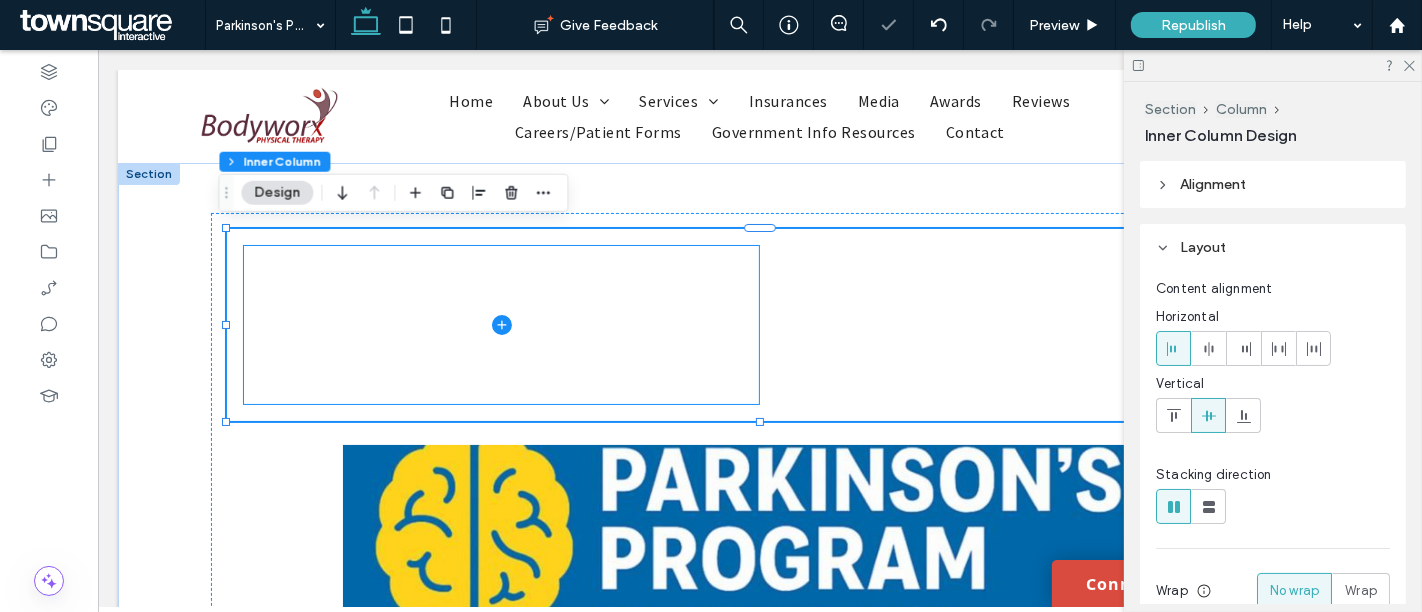 click at bounding box center (500, 325) 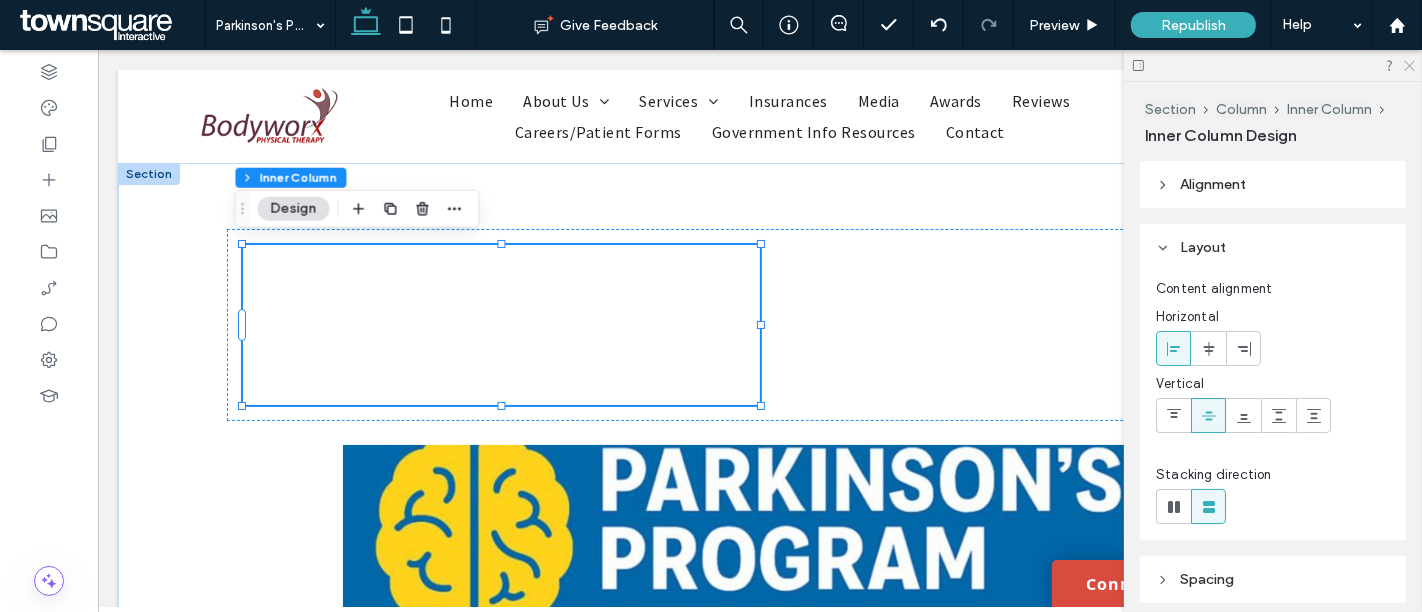 click 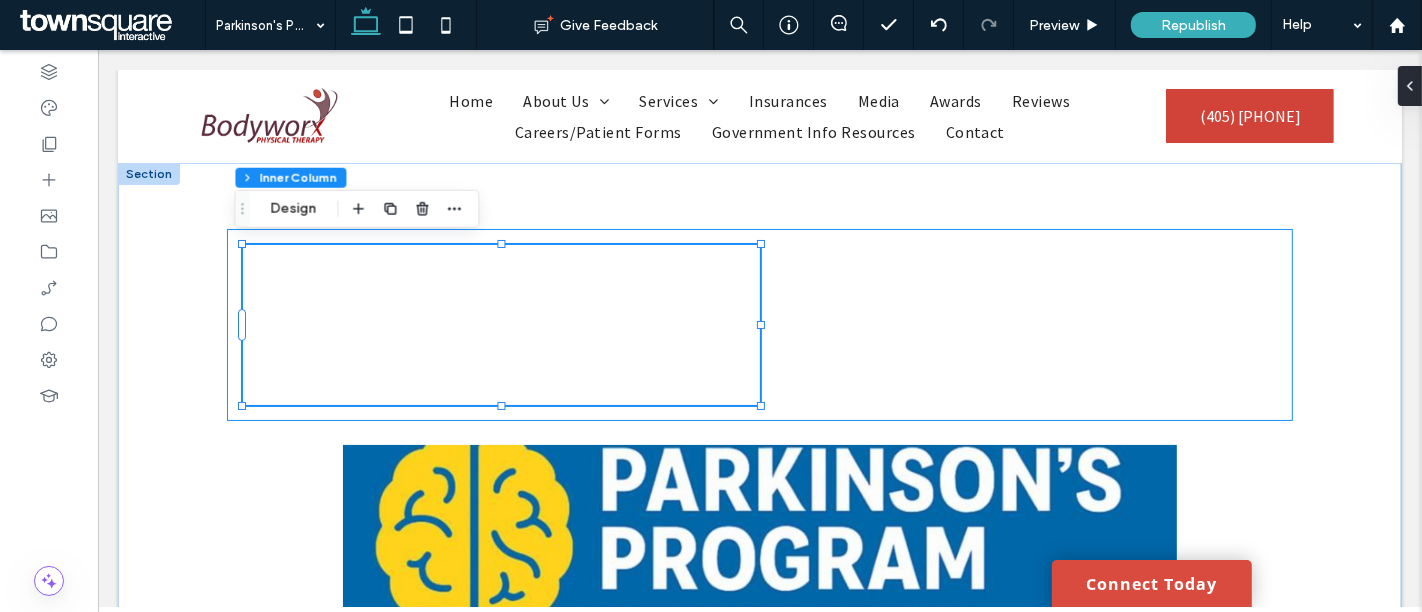 click at bounding box center [758, 325] 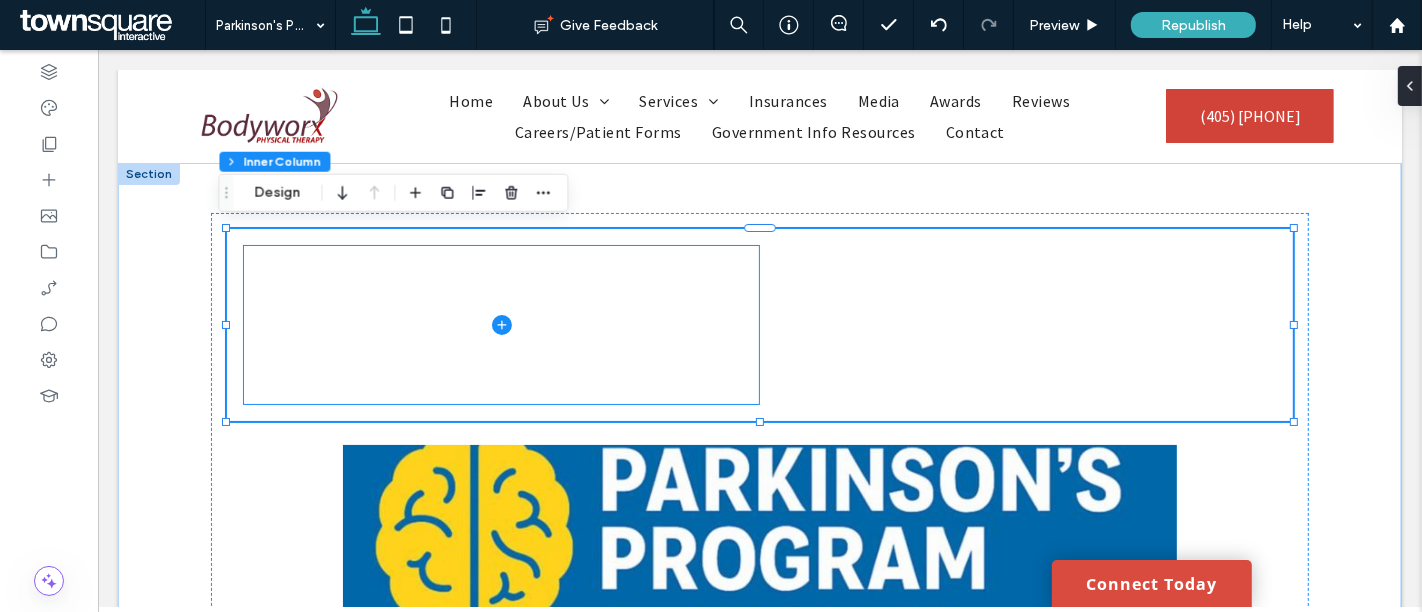 click at bounding box center [500, 325] 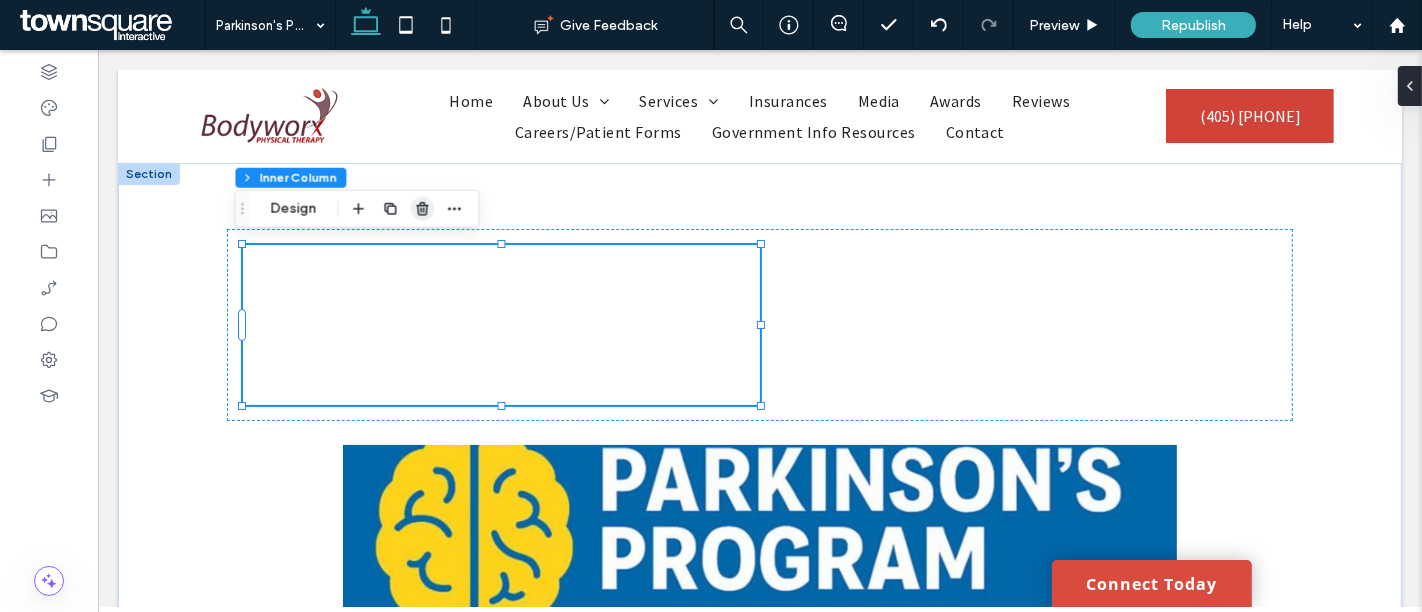 click 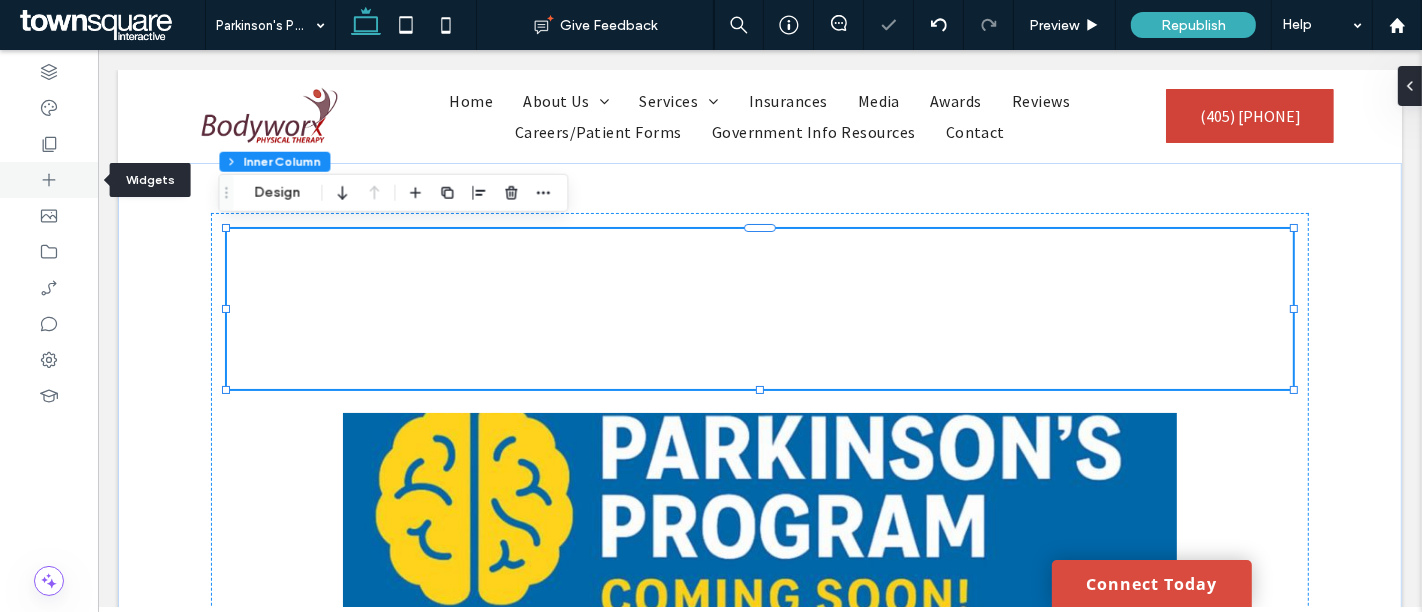 click 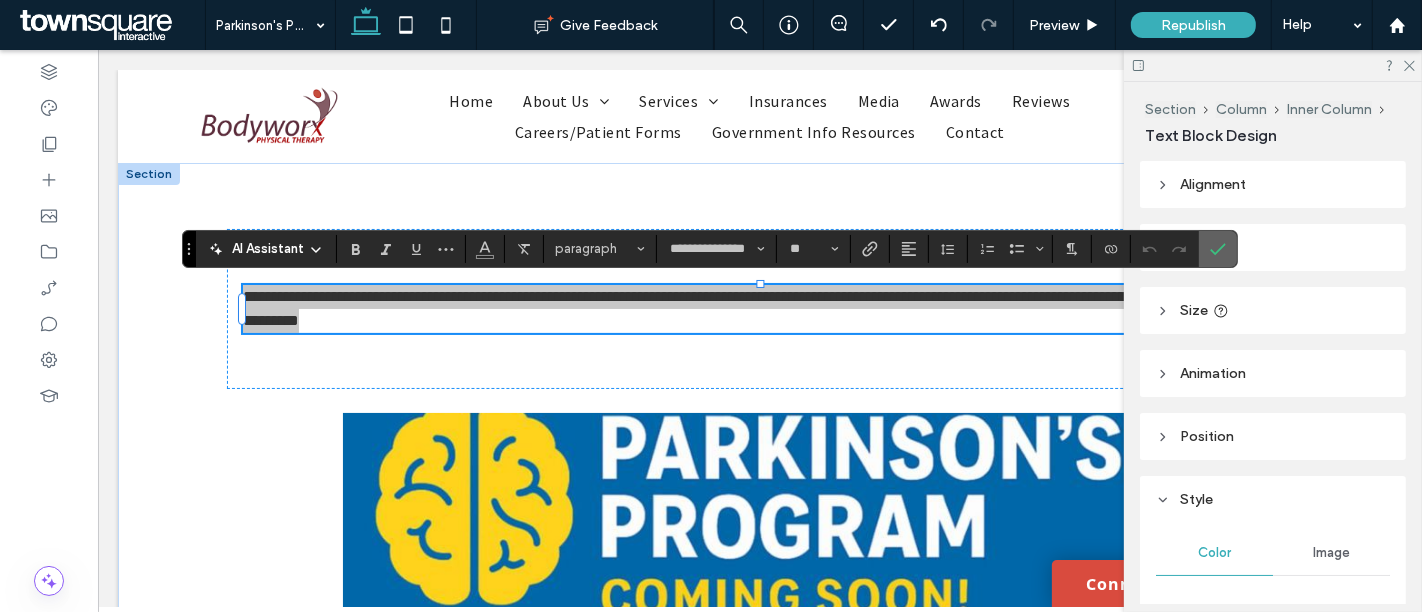 click at bounding box center [1218, 249] 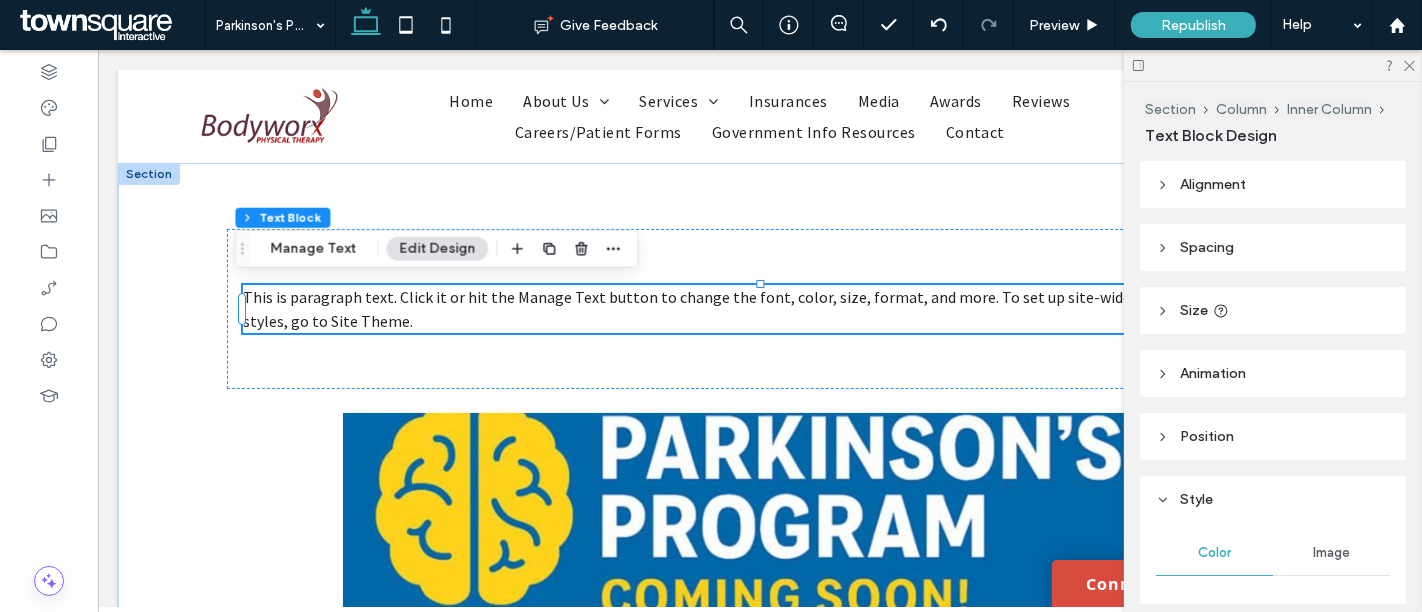 click on "This is paragraph text. Click it or hit the Manage Text button to change the font, color, size, format, and more. To set up site-wide paragraph and title styles, go to Site Theme." at bounding box center (754, 309) 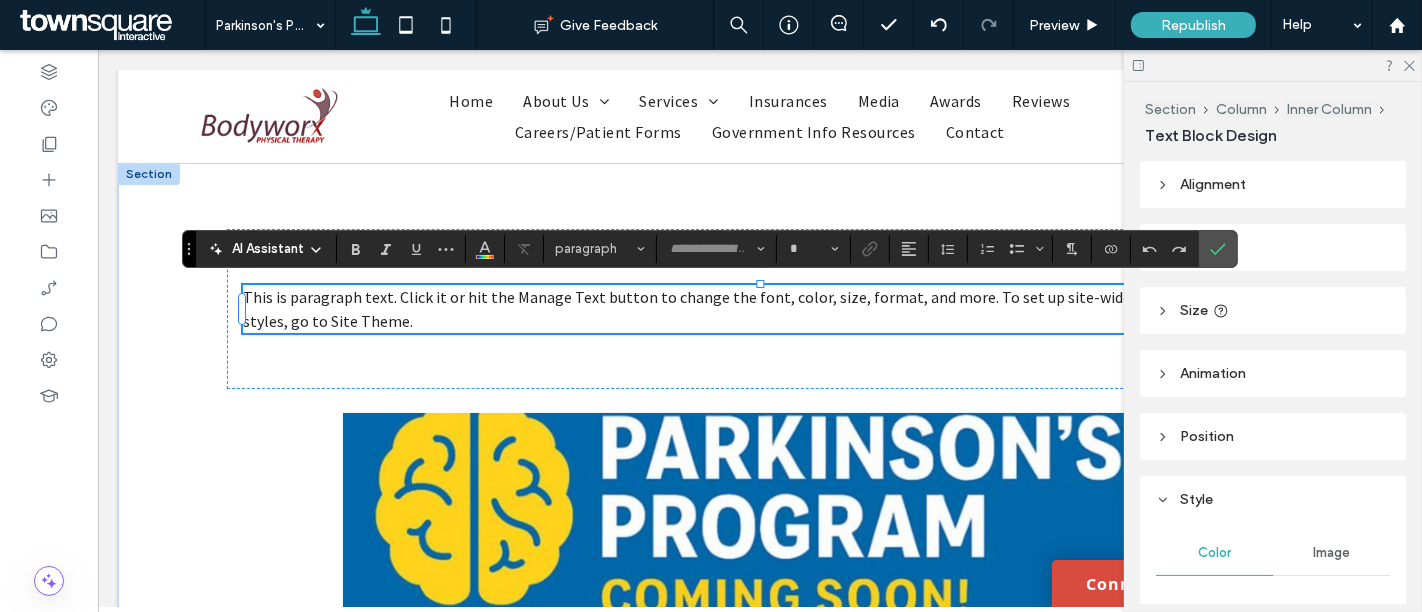 type on "**********" 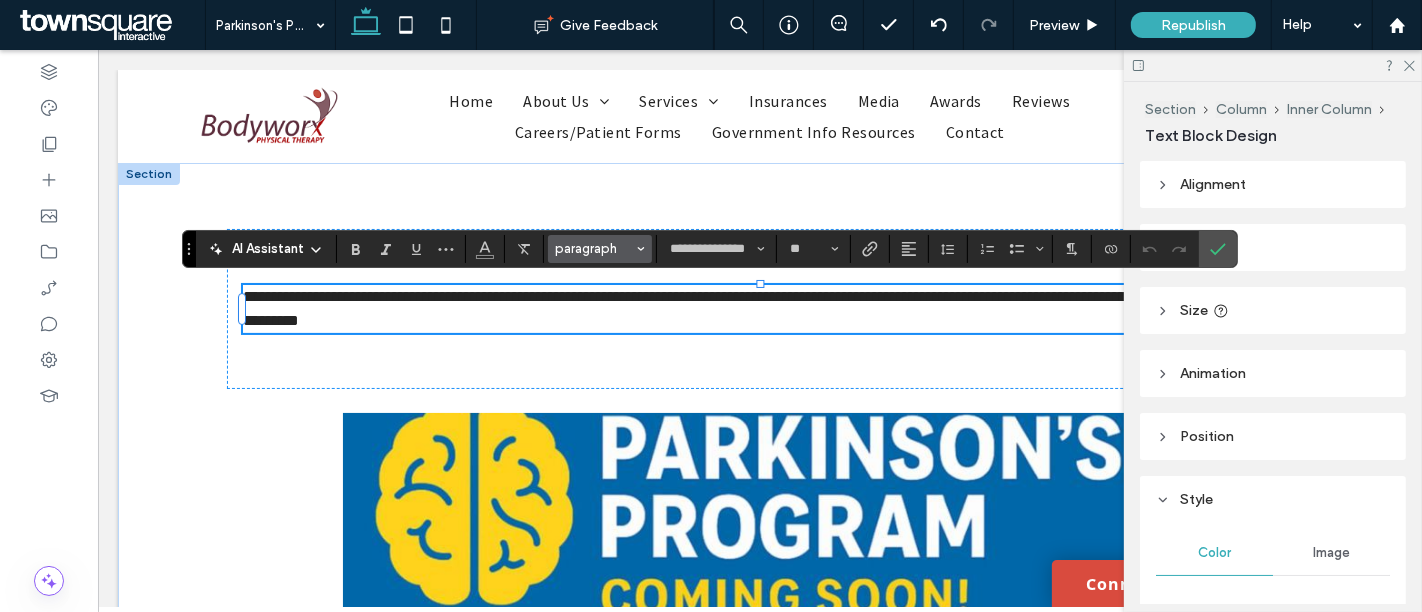 click on "paragraph" at bounding box center (594, 248) 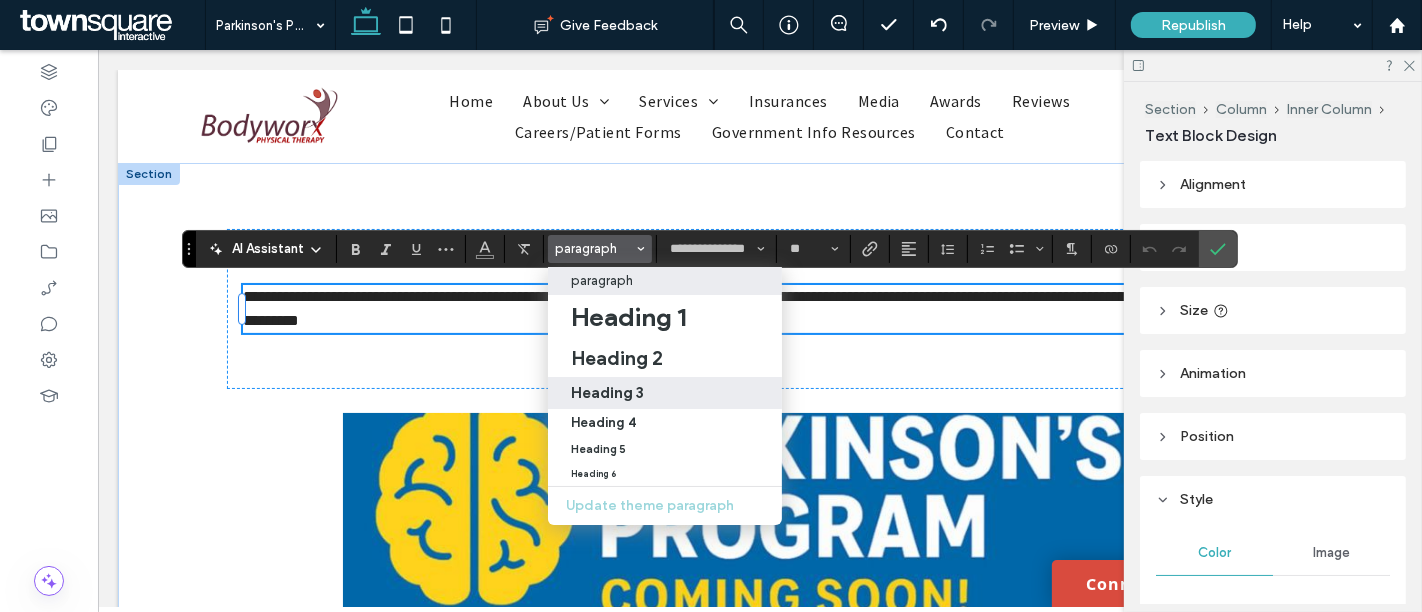 click on "Heading 3" at bounding box center (666, 392) 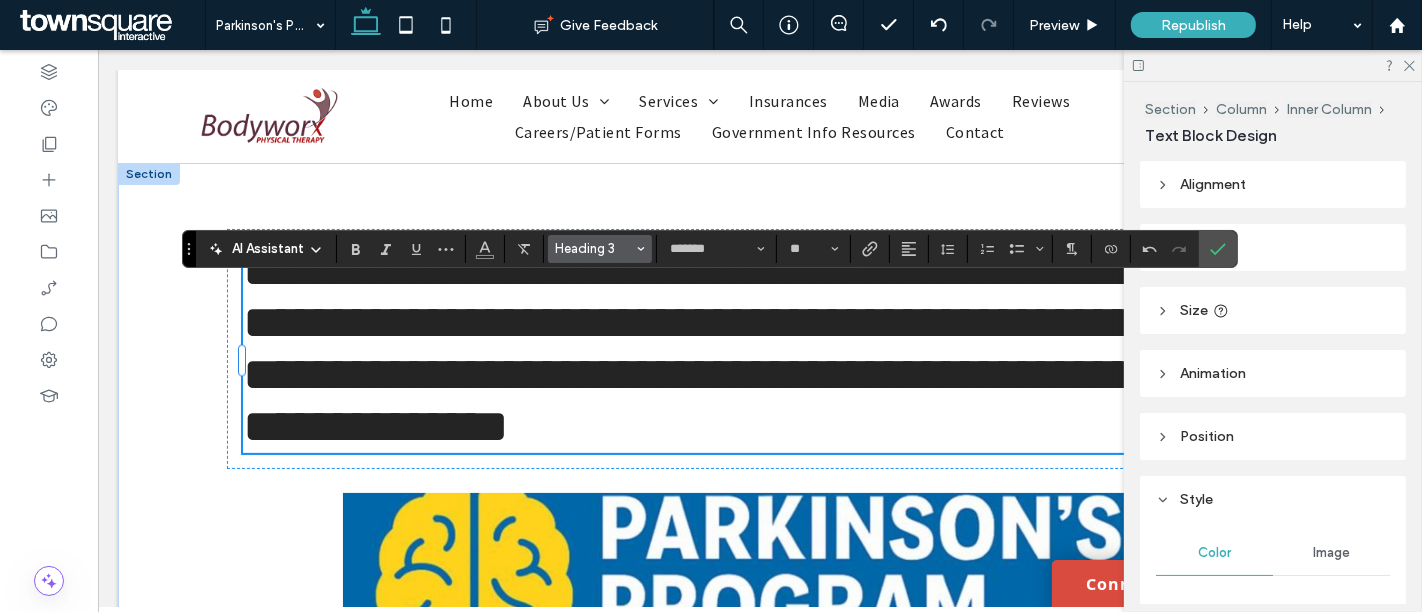 click on "Heading 3" at bounding box center (594, 248) 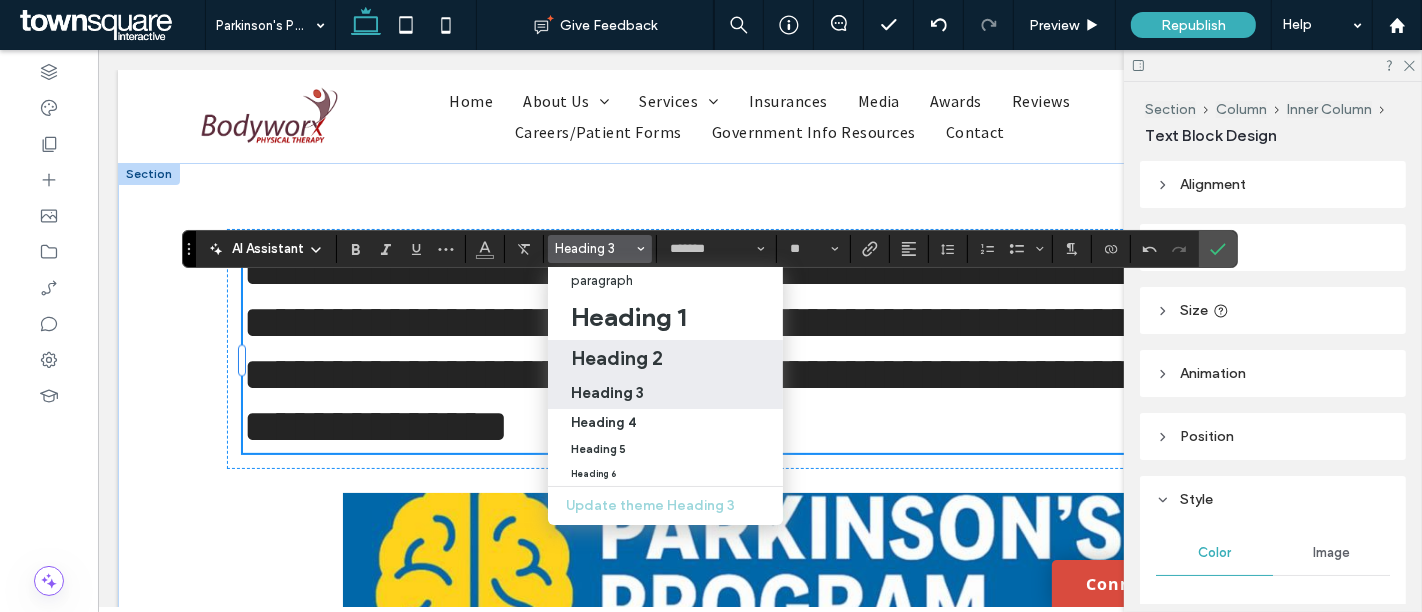click on "Heading 2" at bounding box center [617, 358] 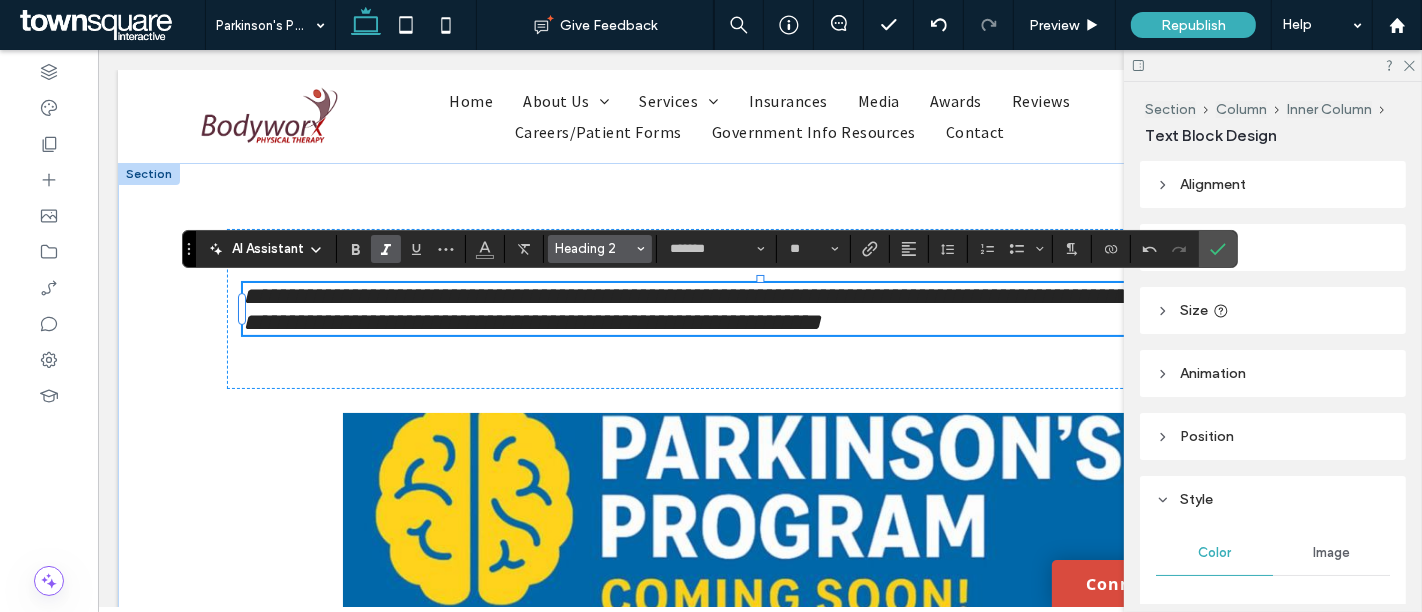 click on "Heading 2" at bounding box center [594, 248] 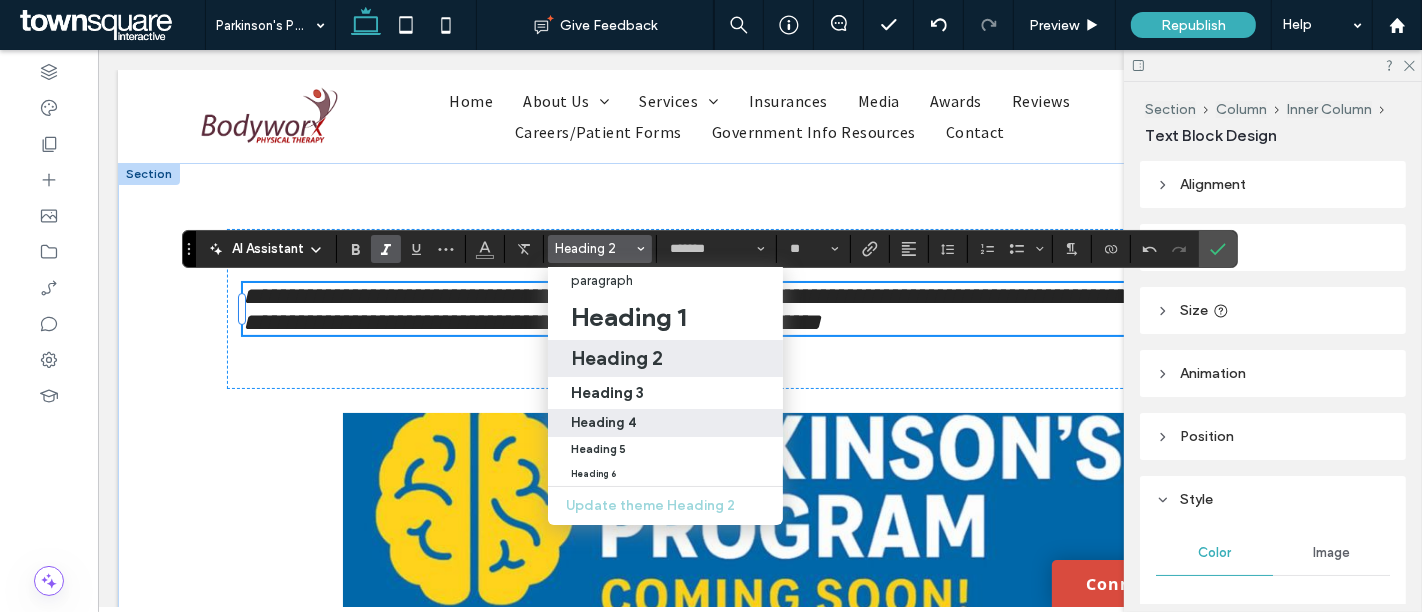 click on "Heading 4" at bounding box center (665, 423) 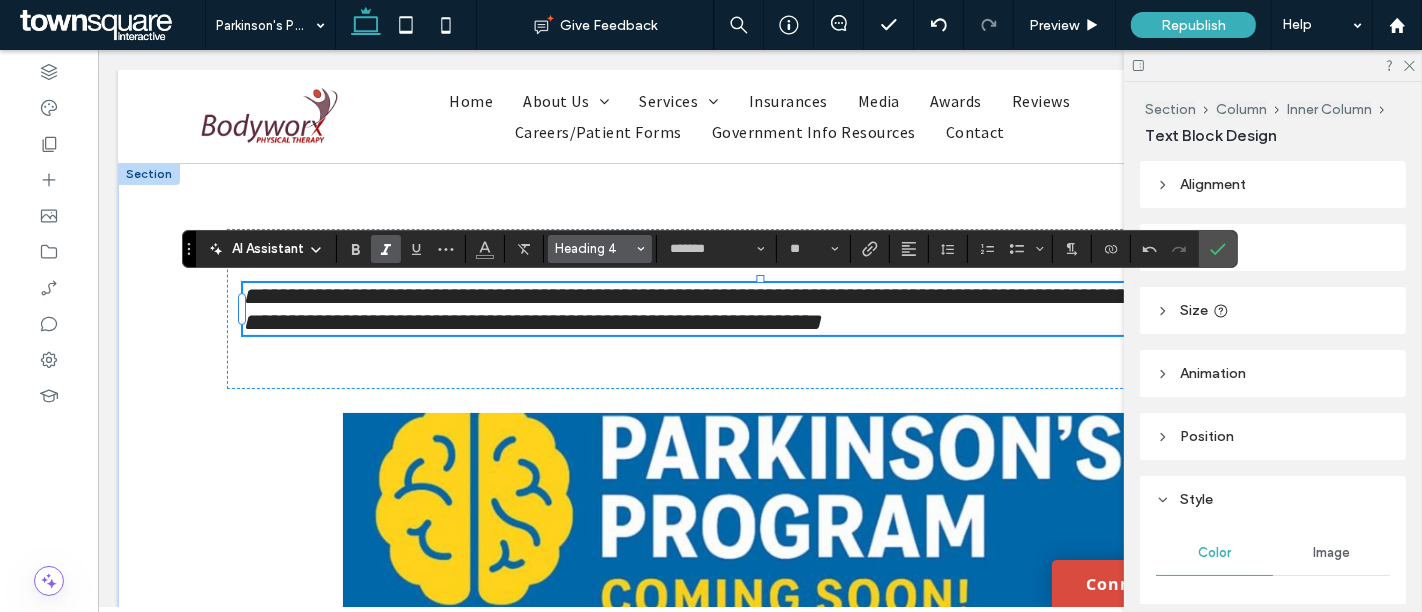 click on "Heading 4" at bounding box center (594, 248) 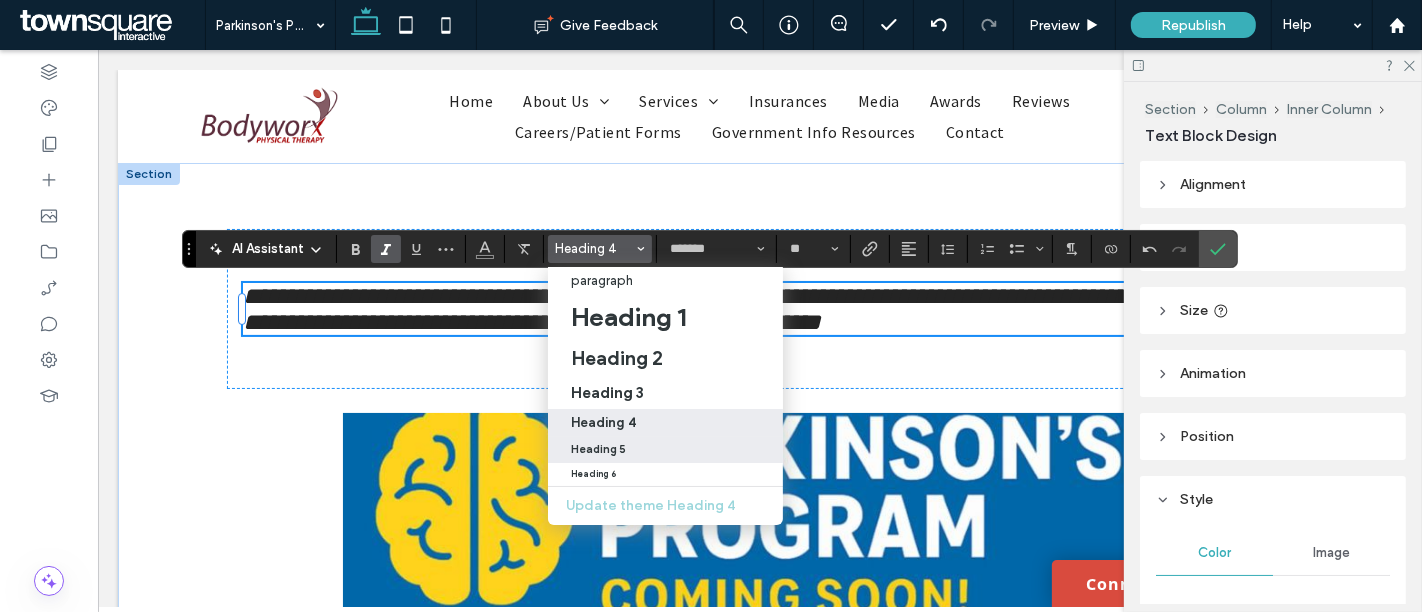 click on "Heading 5" at bounding box center (665, 450) 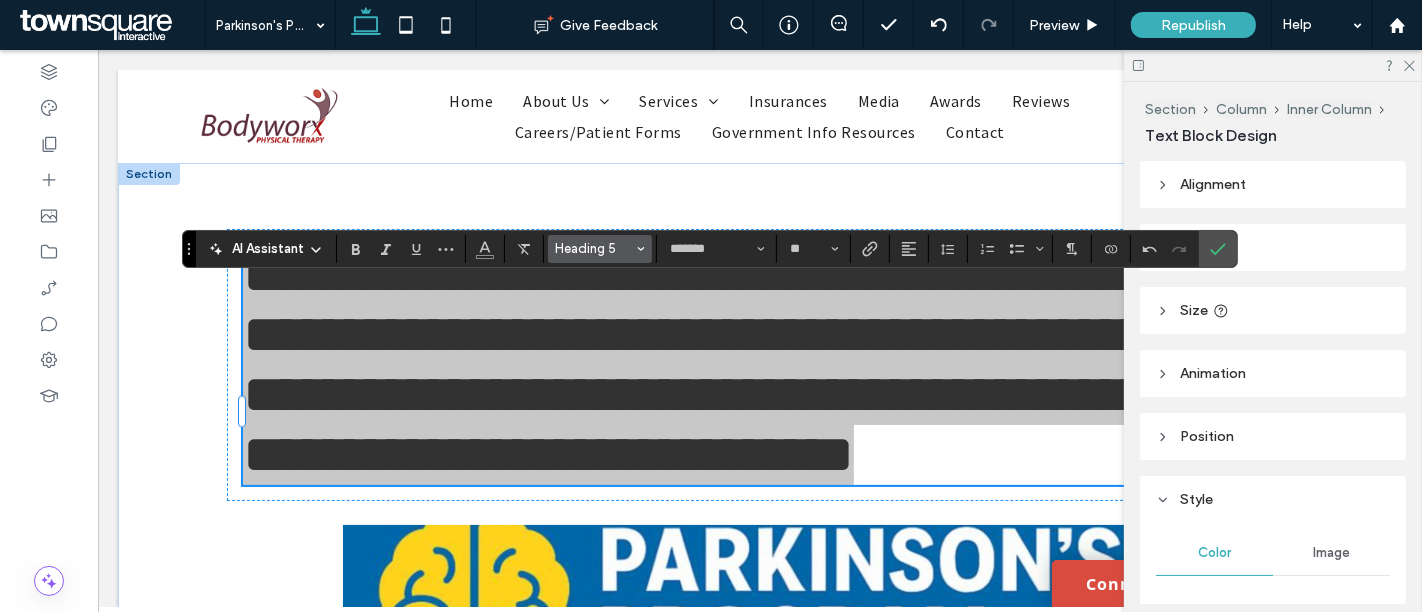 click on "Heading 5" at bounding box center [594, 248] 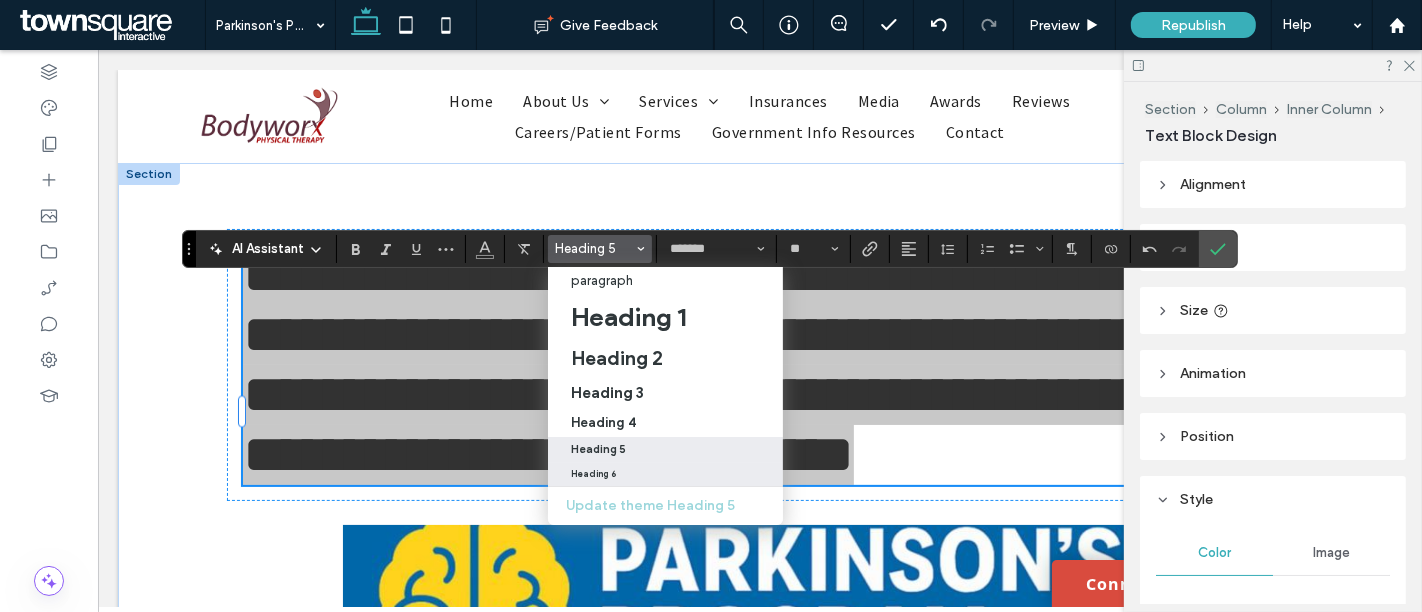 click on "Heading 6" at bounding box center [665, 474] 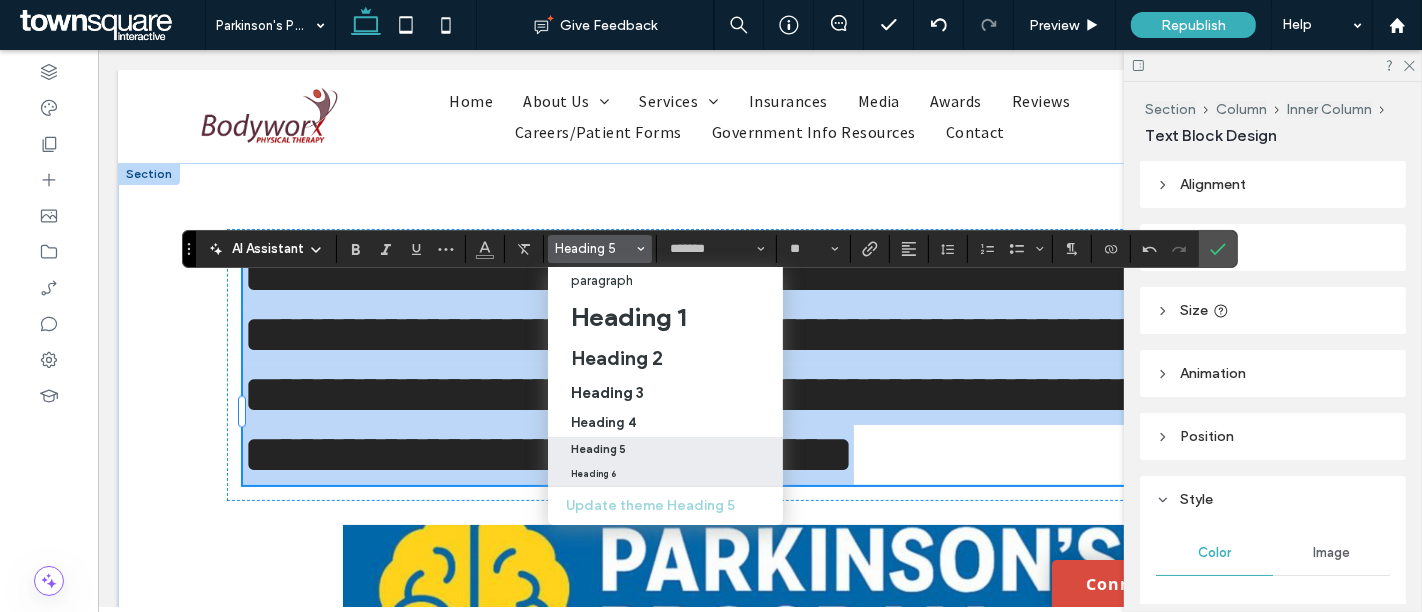 type on "**" 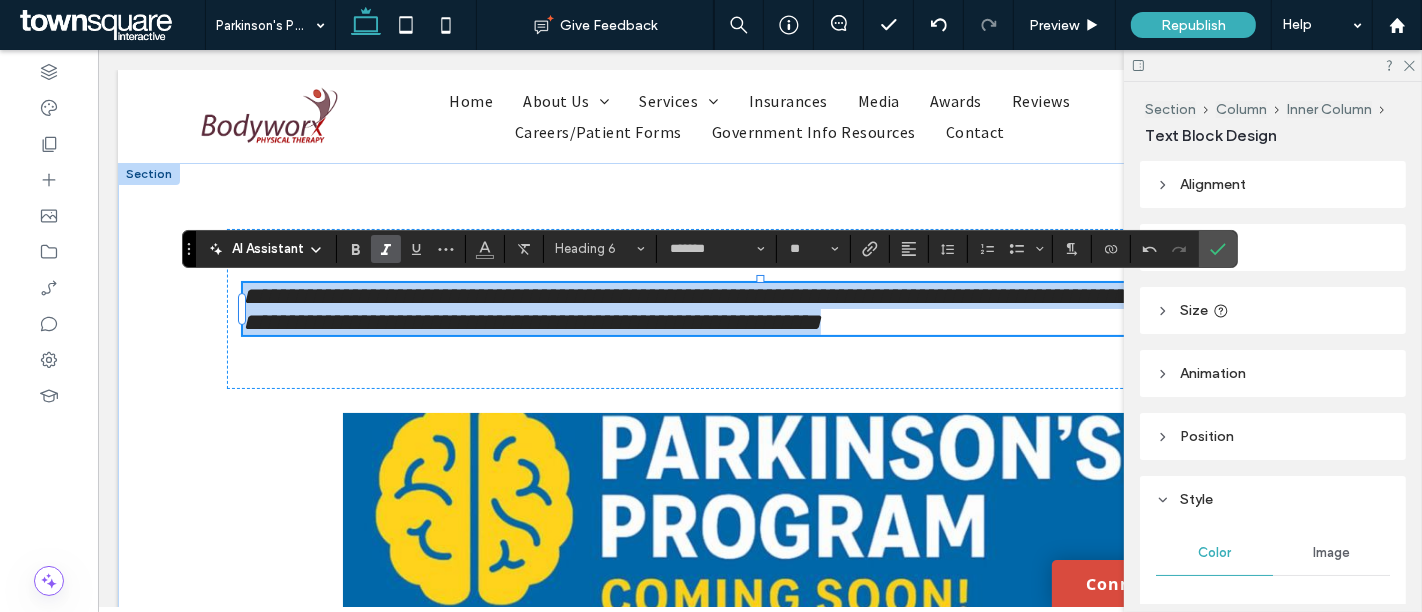 type 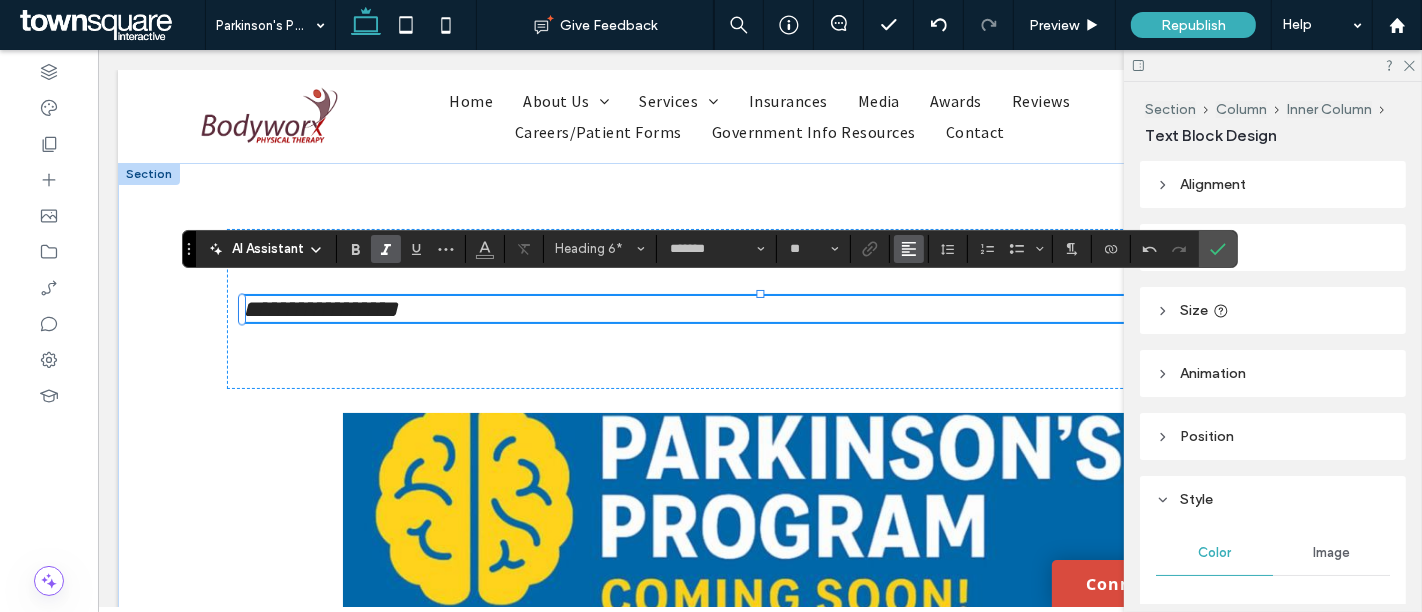click 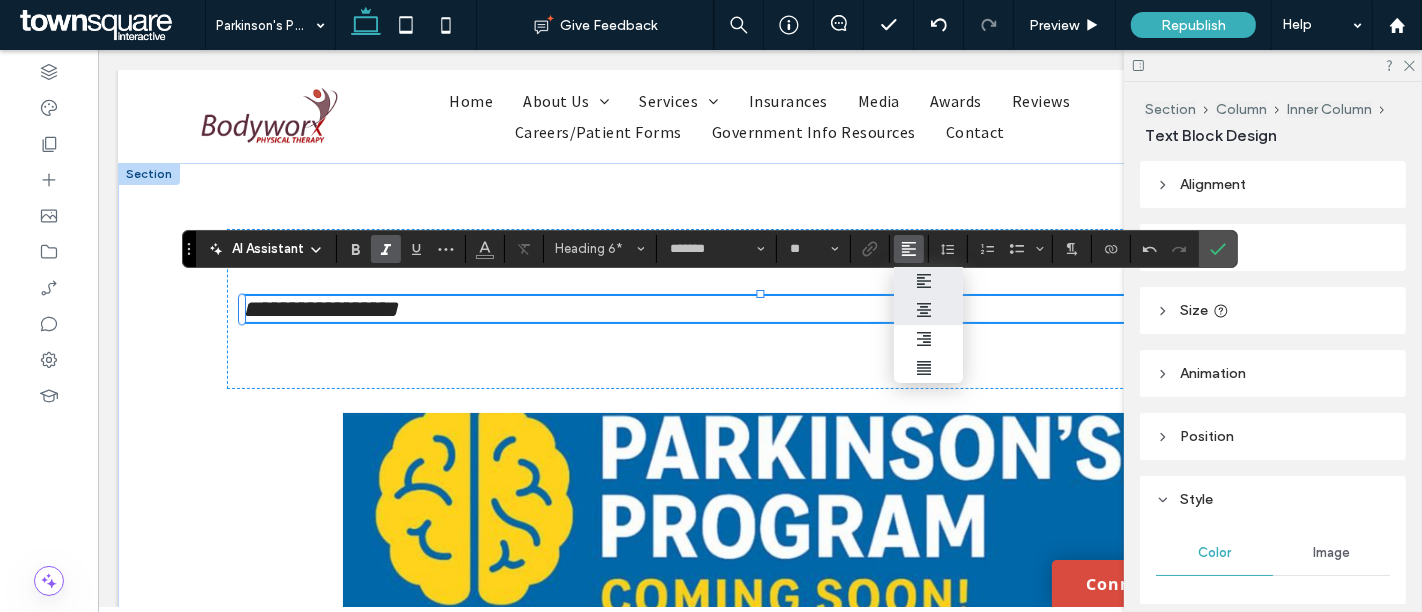 drag, startPoint x: 916, startPoint y: 298, endPoint x: 865, endPoint y: 224, distance: 89.87213 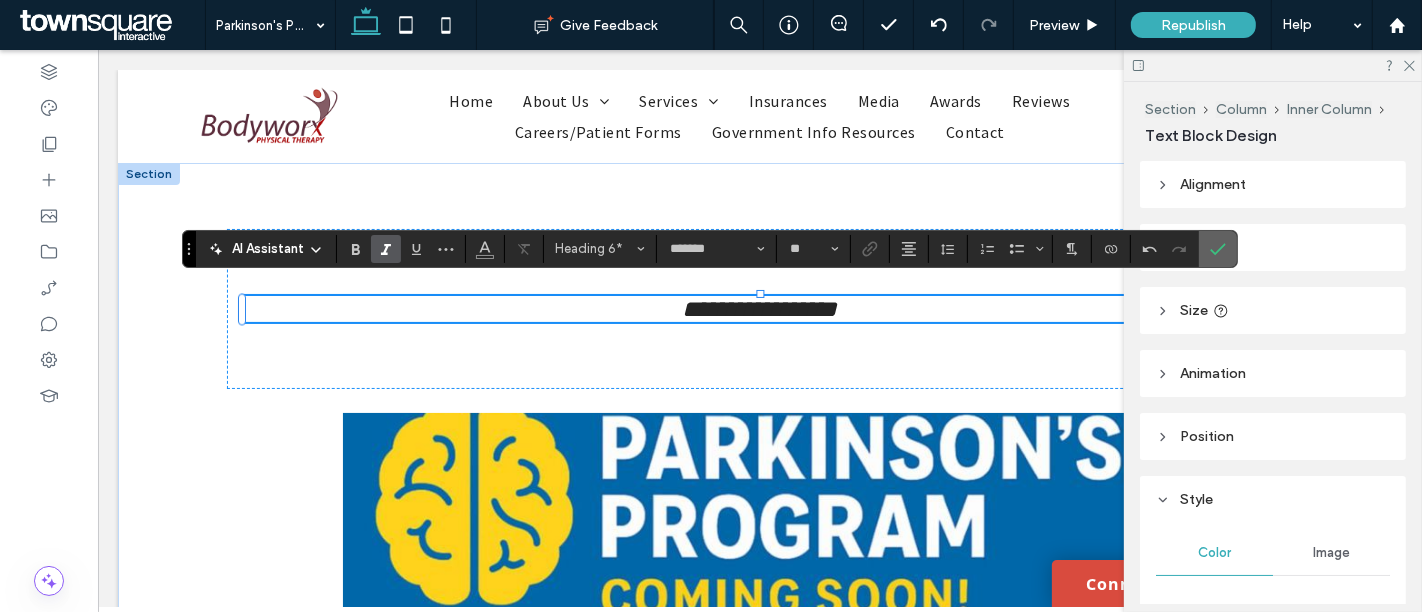 click 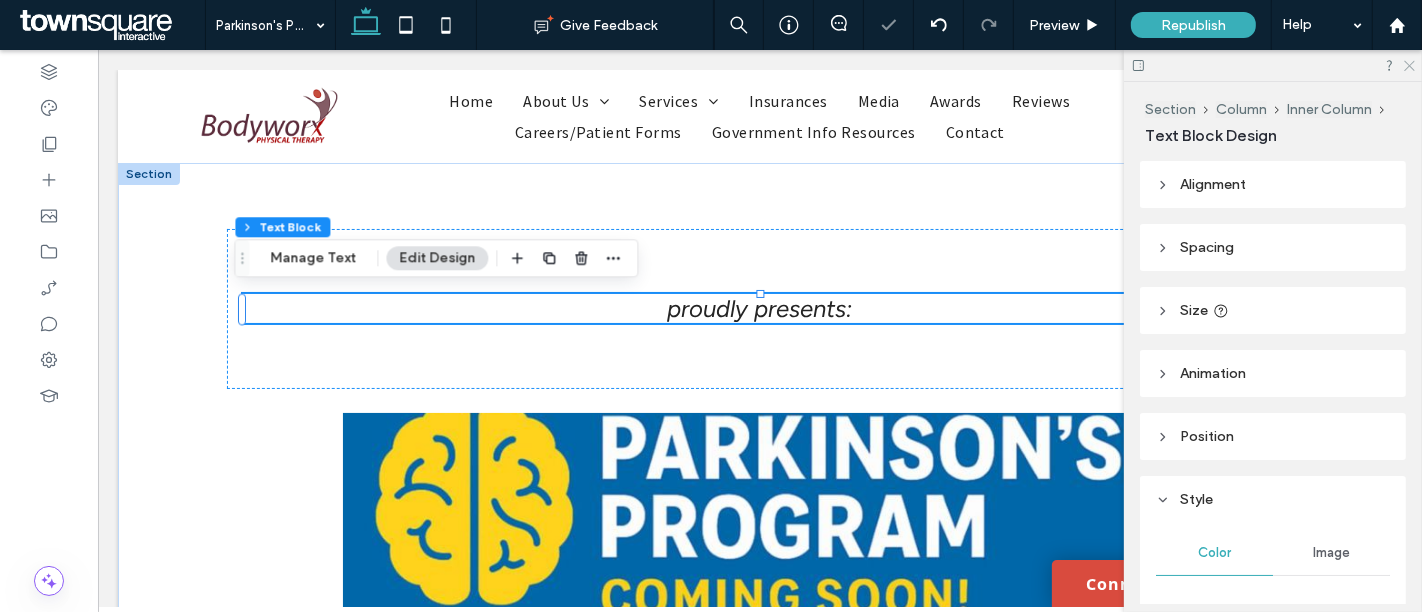 click 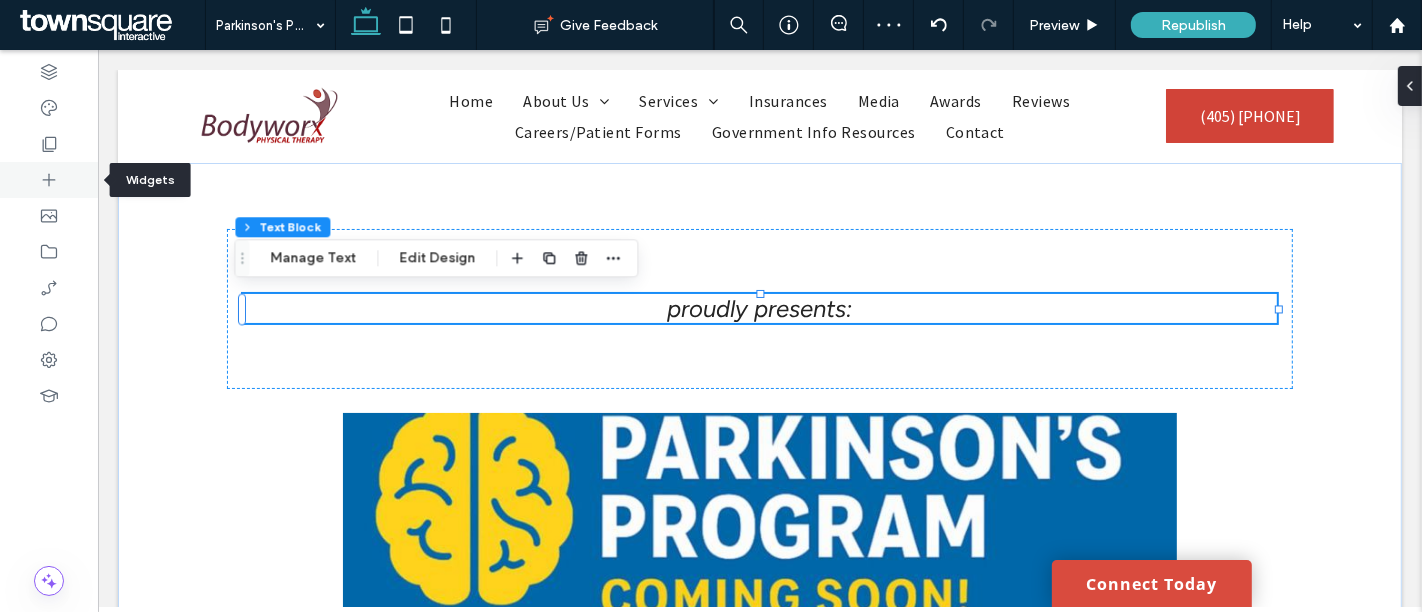 click at bounding box center [49, 180] 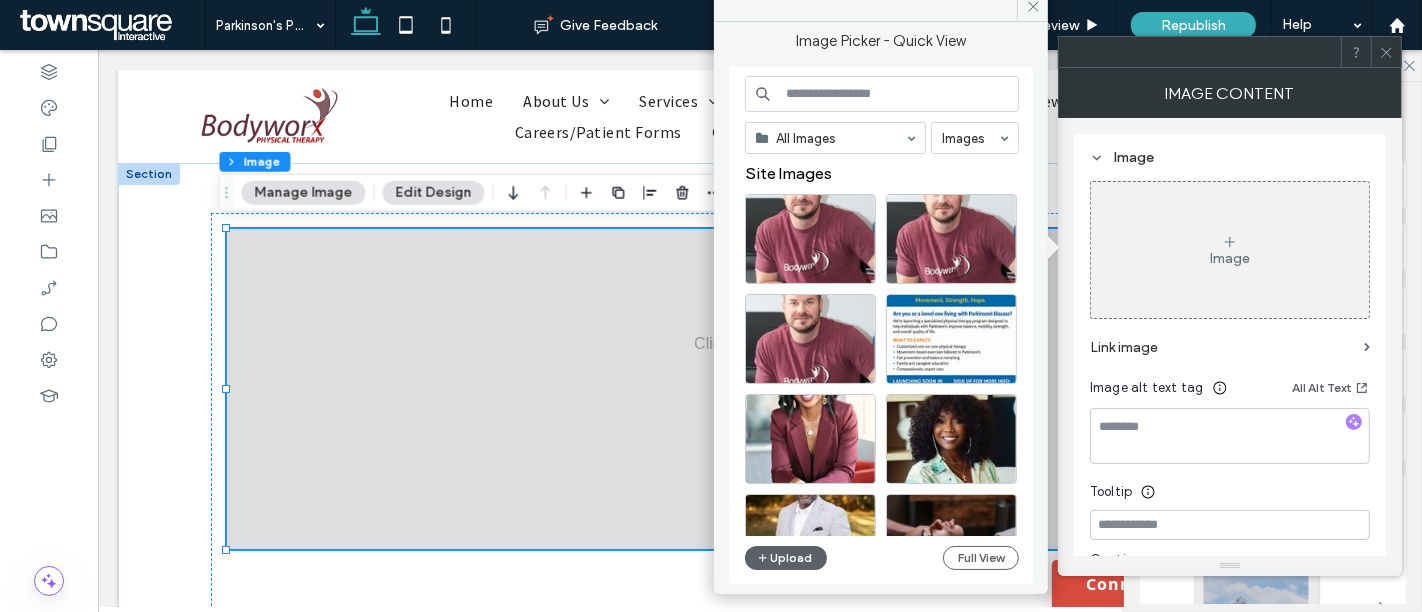 click on "All Images Images Site Images Upload Full View" at bounding box center (882, 325) 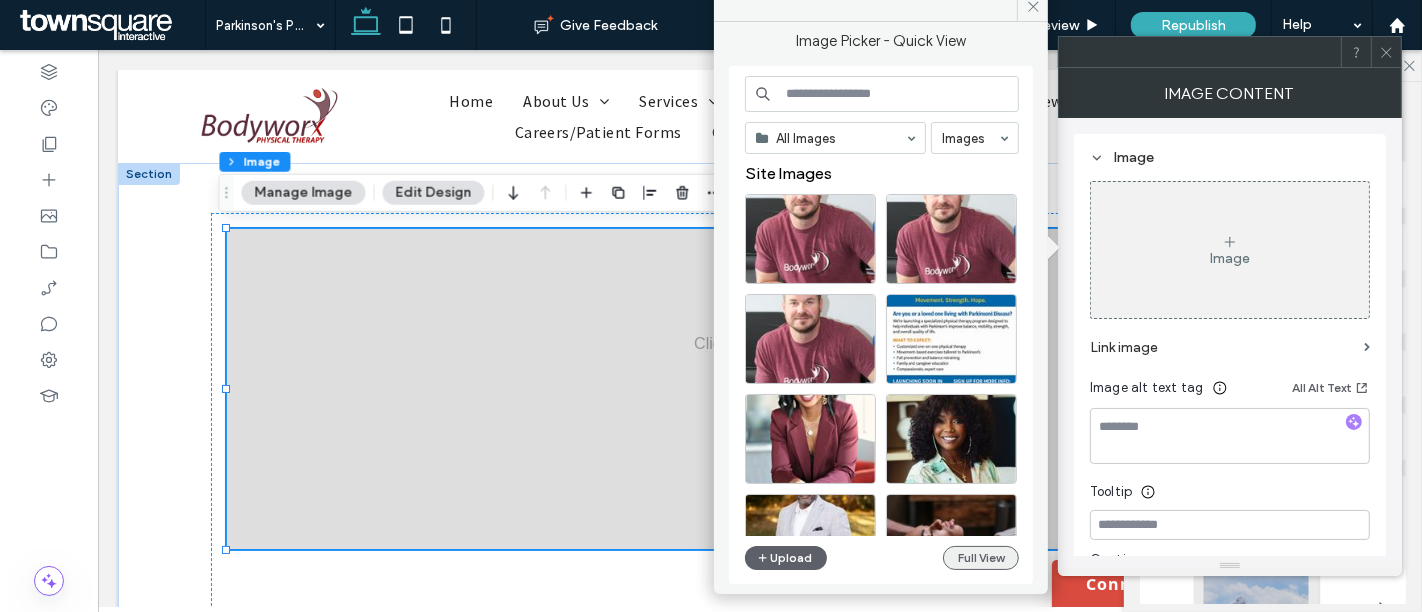 click on "Full View" at bounding box center [981, 558] 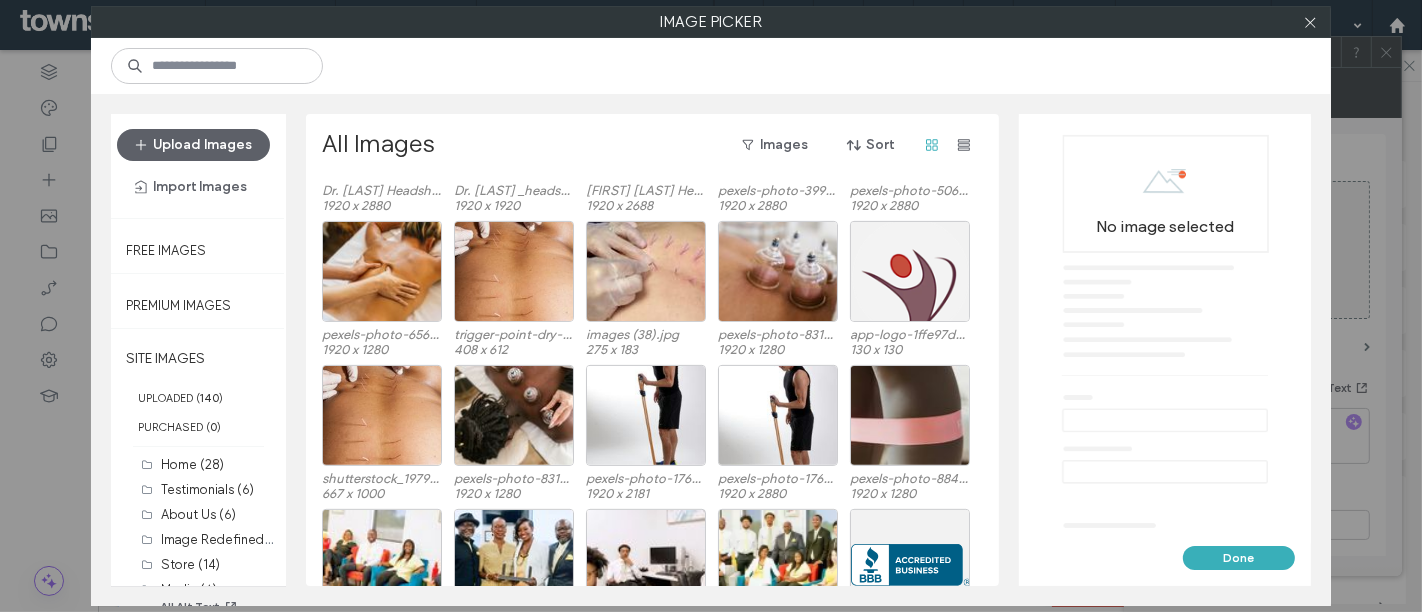 scroll, scrollTop: 597, scrollLeft: 0, axis: vertical 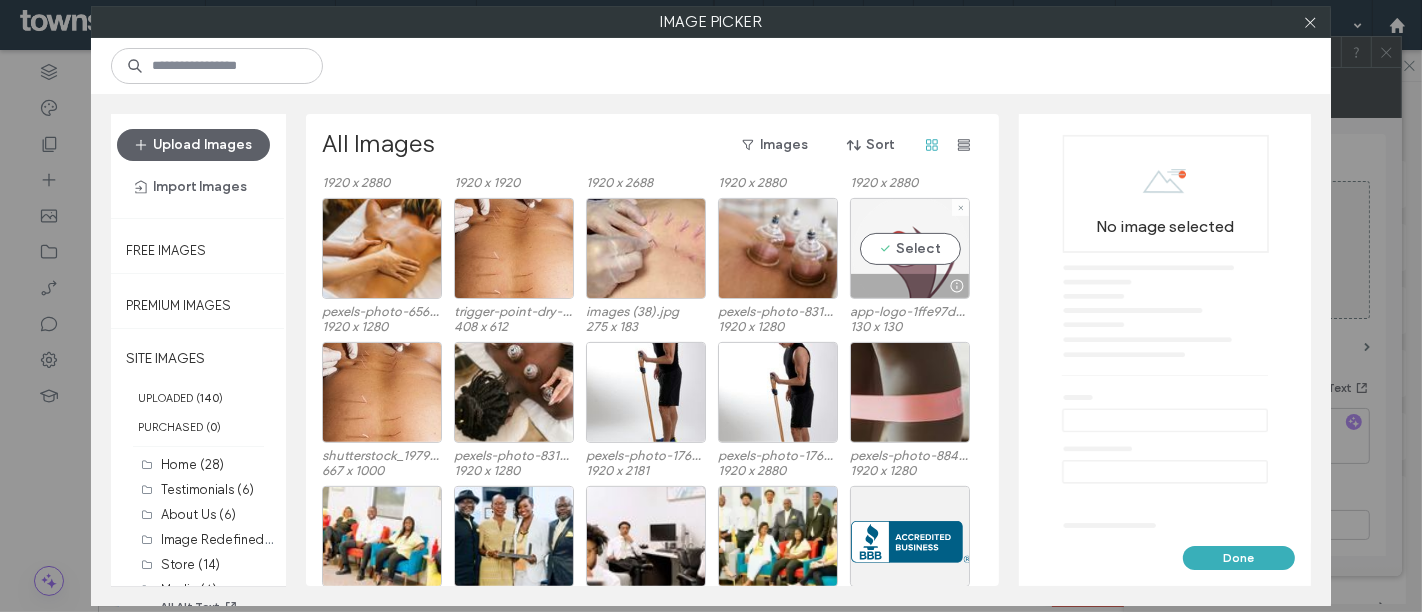 click on "Select" at bounding box center [910, 248] 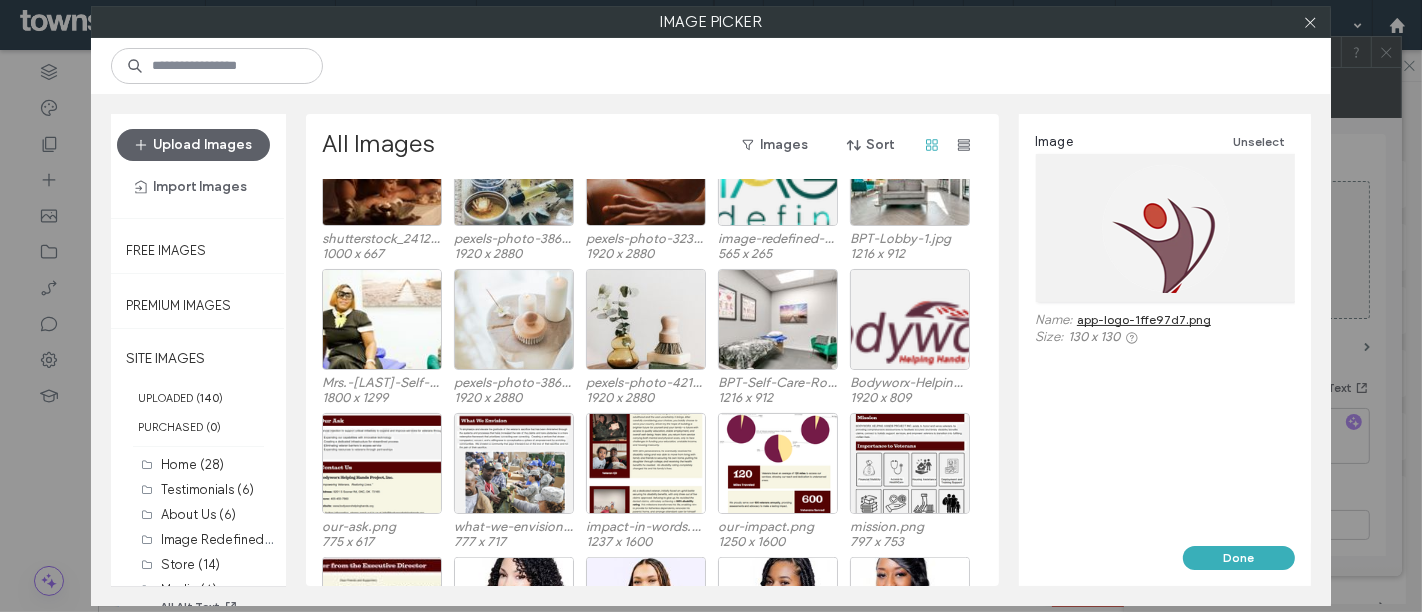 scroll, scrollTop: 1391, scrollLeft: 0, axis: vertical 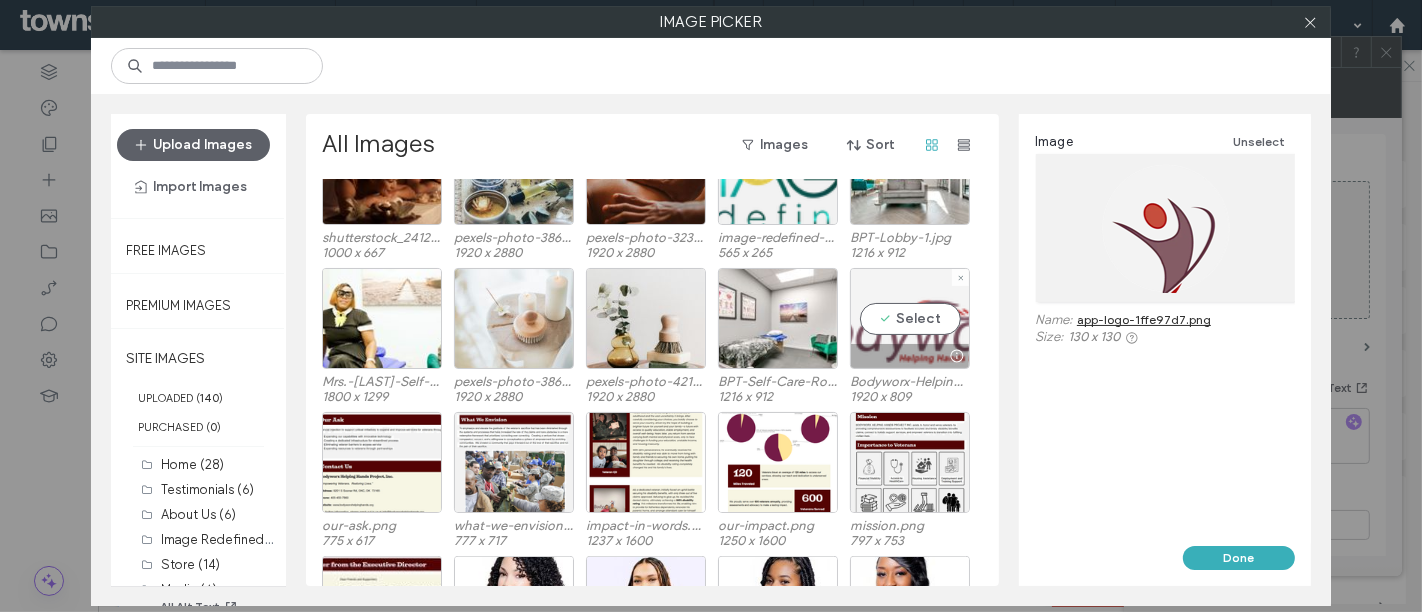 click on "Select" at bounding box center [910, 318] 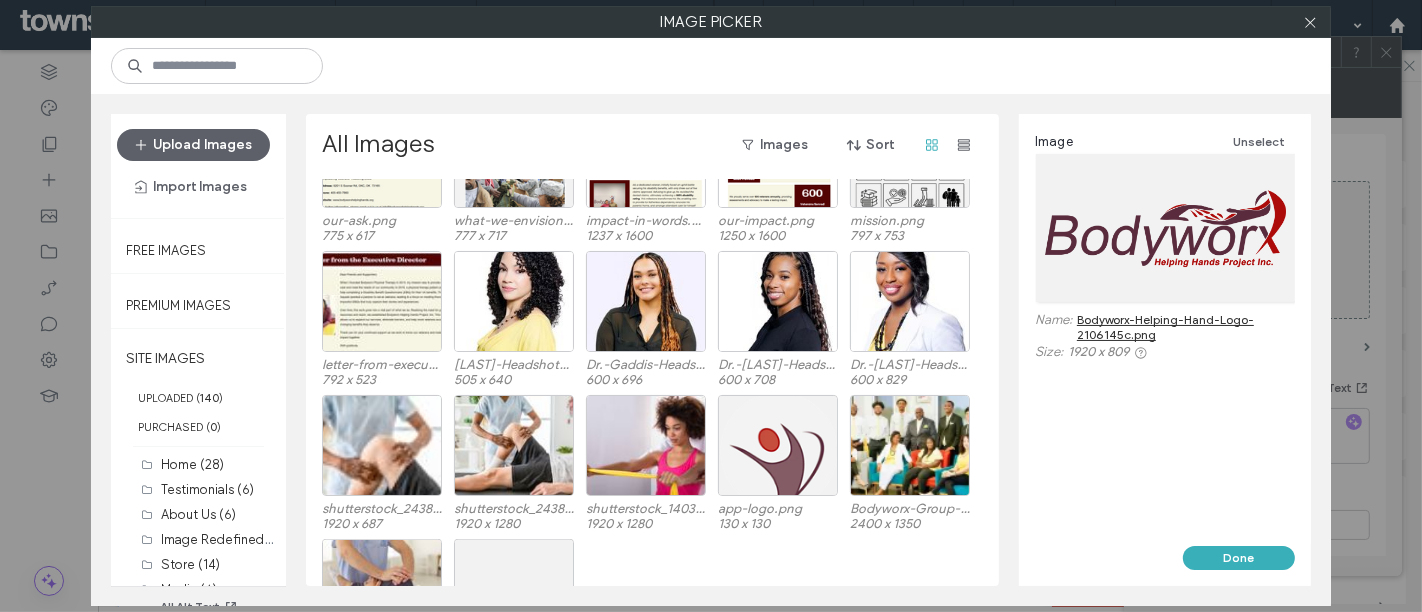scroll, scrollTop: 1697, scrollLeft: 0, axis: vertical 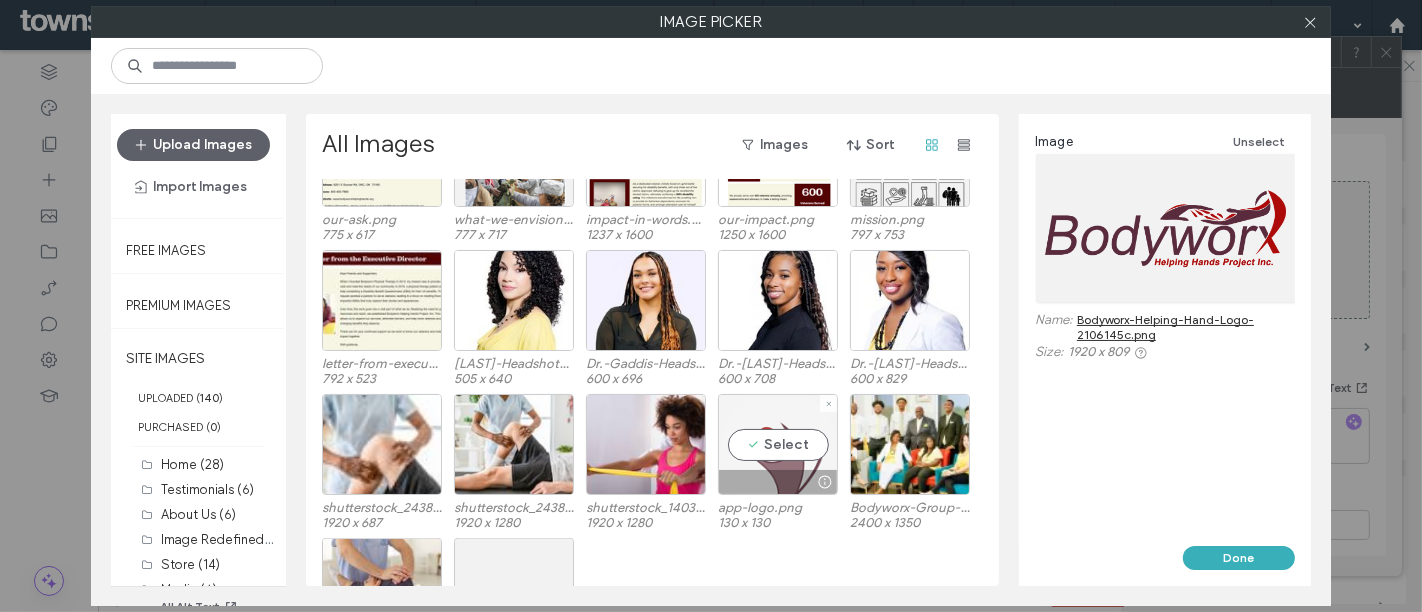 click on "Select" at bounding box center (778, 444) 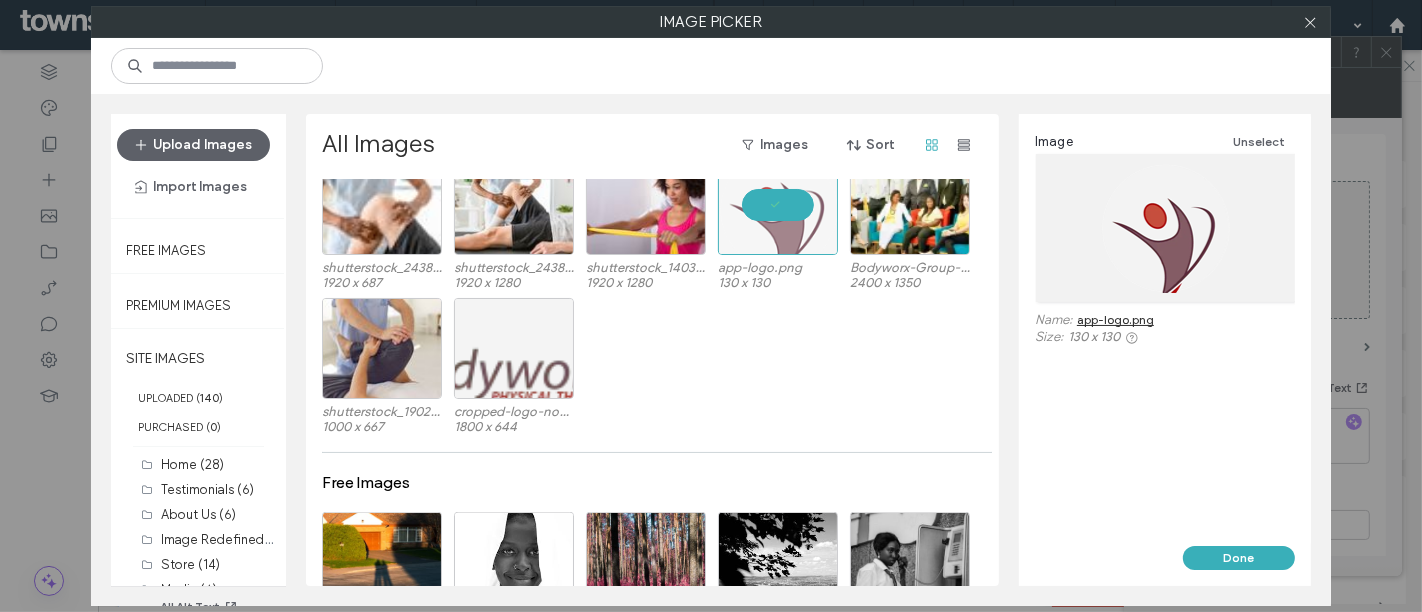 scroll, scrollTop: 1938, scrollLeft: 0, axis: vertical 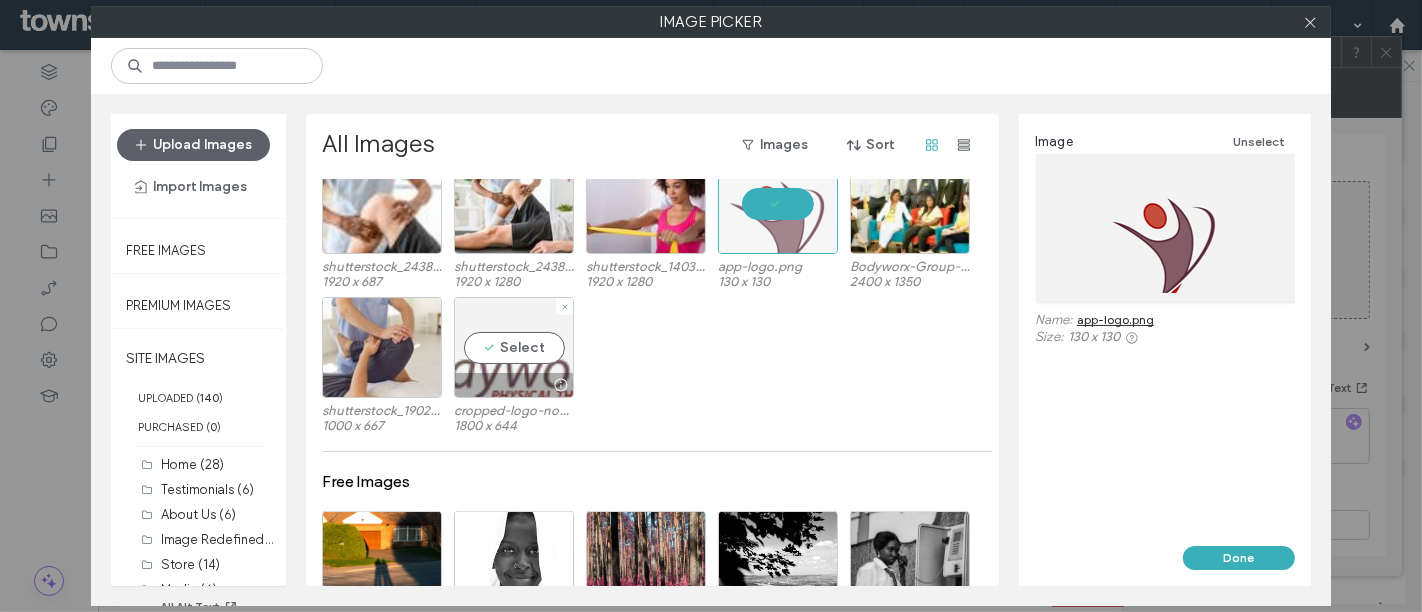 click on "Select" at bounding box center [514, 347] 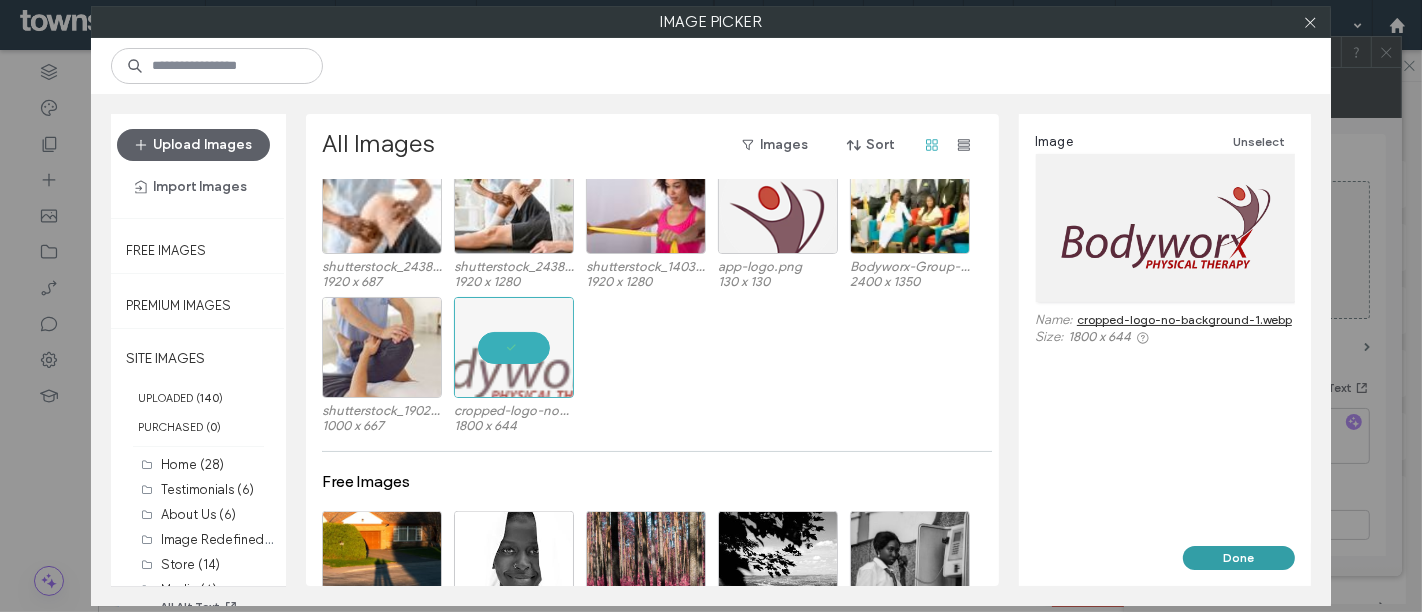 click on "Done" at bounding box center (1239, 558) 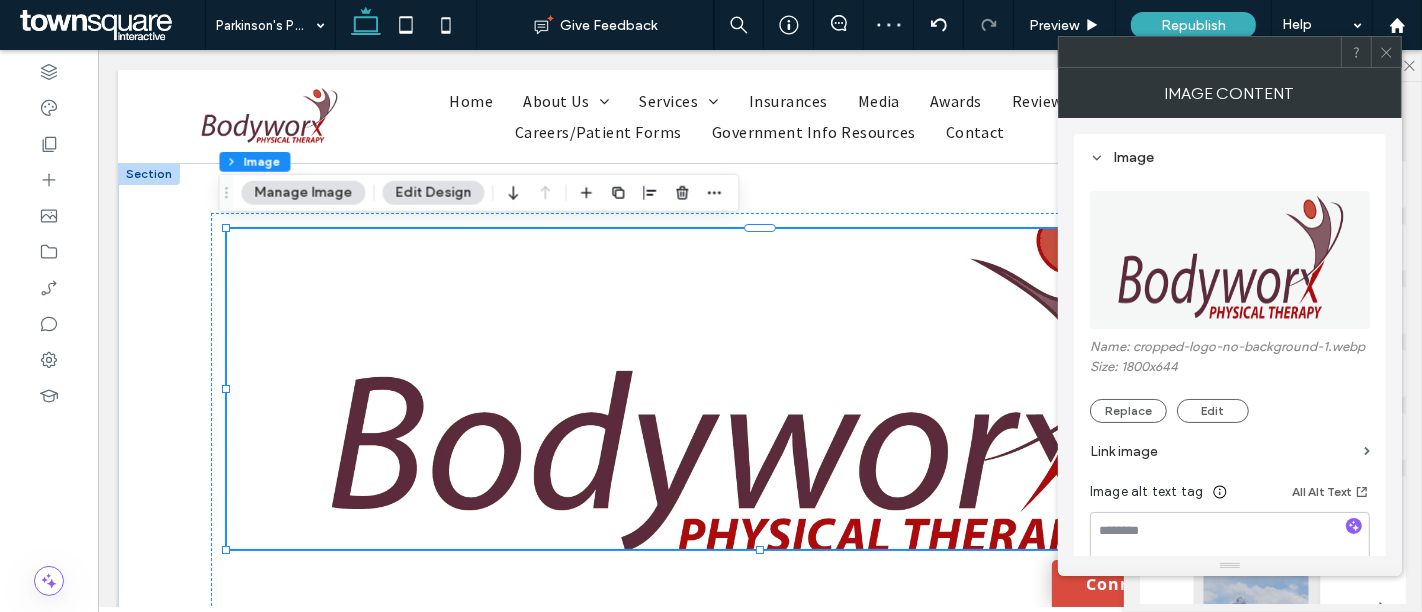 click 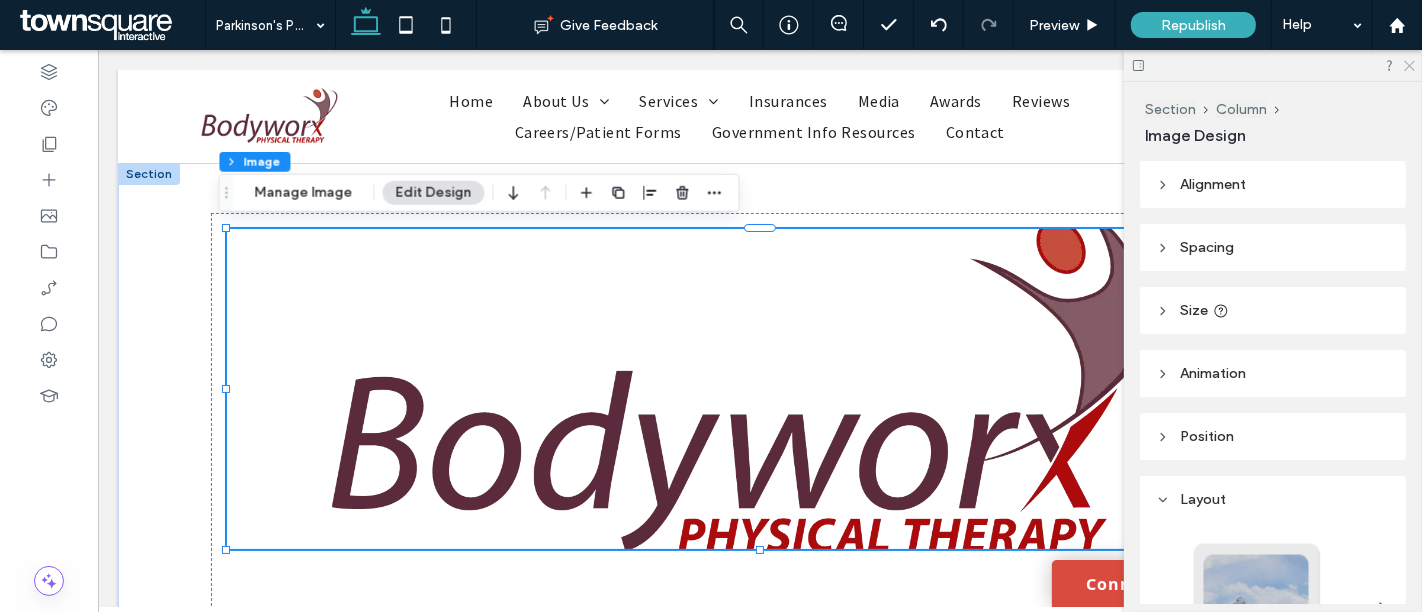 click 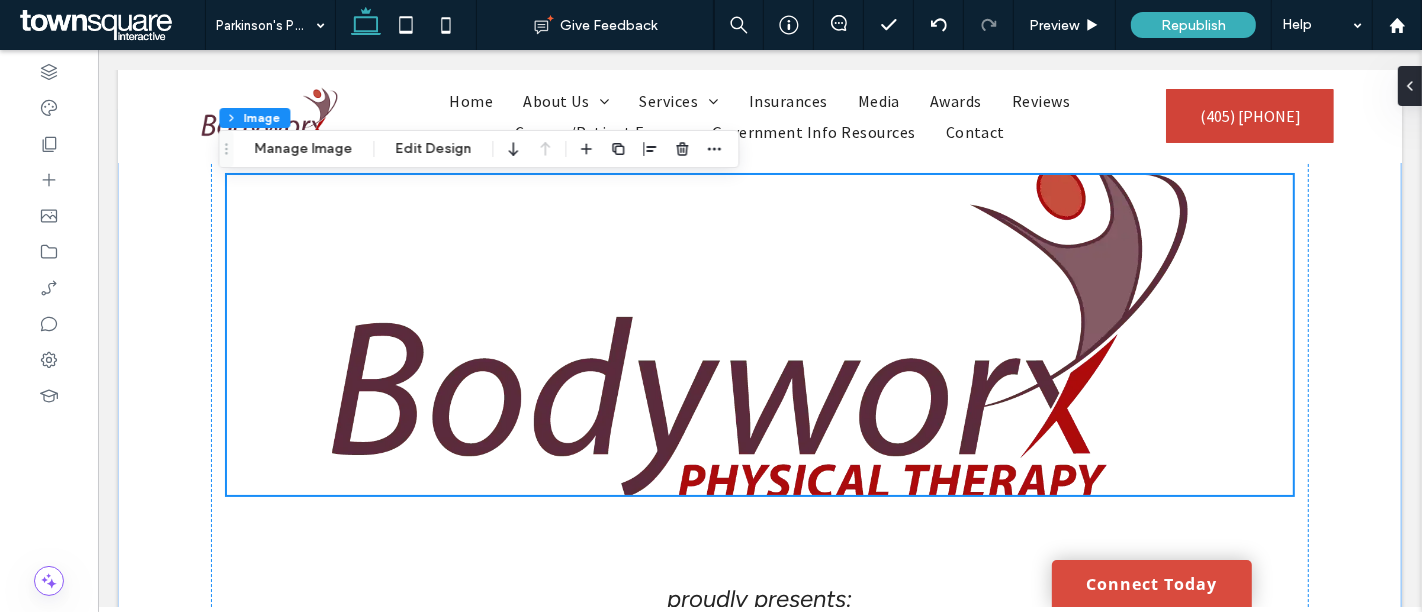 scroll, scrollTop: 55, scrollLeft: 0, axis: vertical 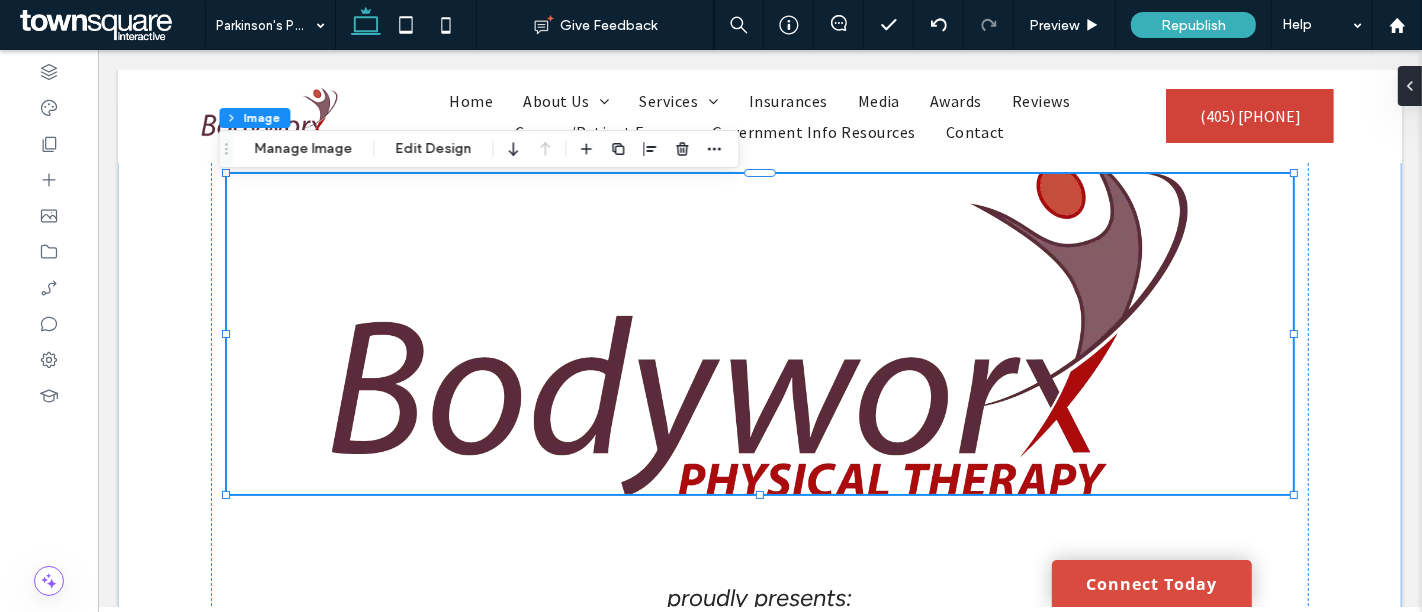 click at bounding box center [758, 334] 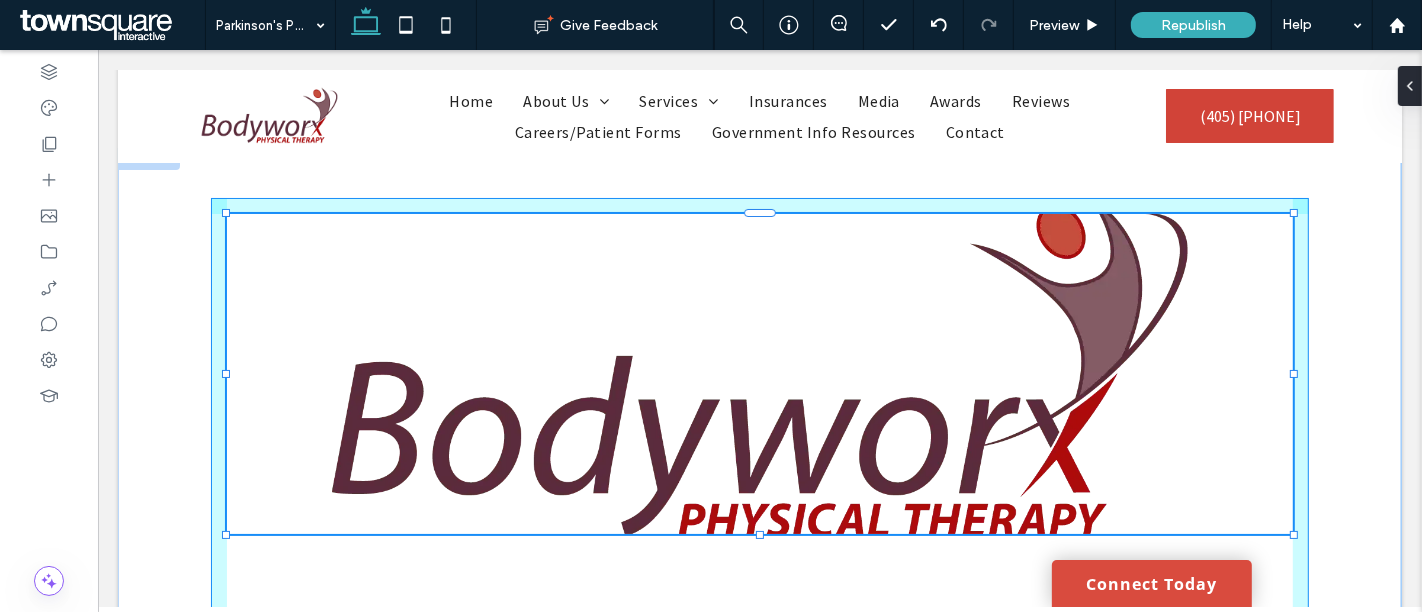scroll, scrollTop: 0, scrollLeft: 0, axis: both 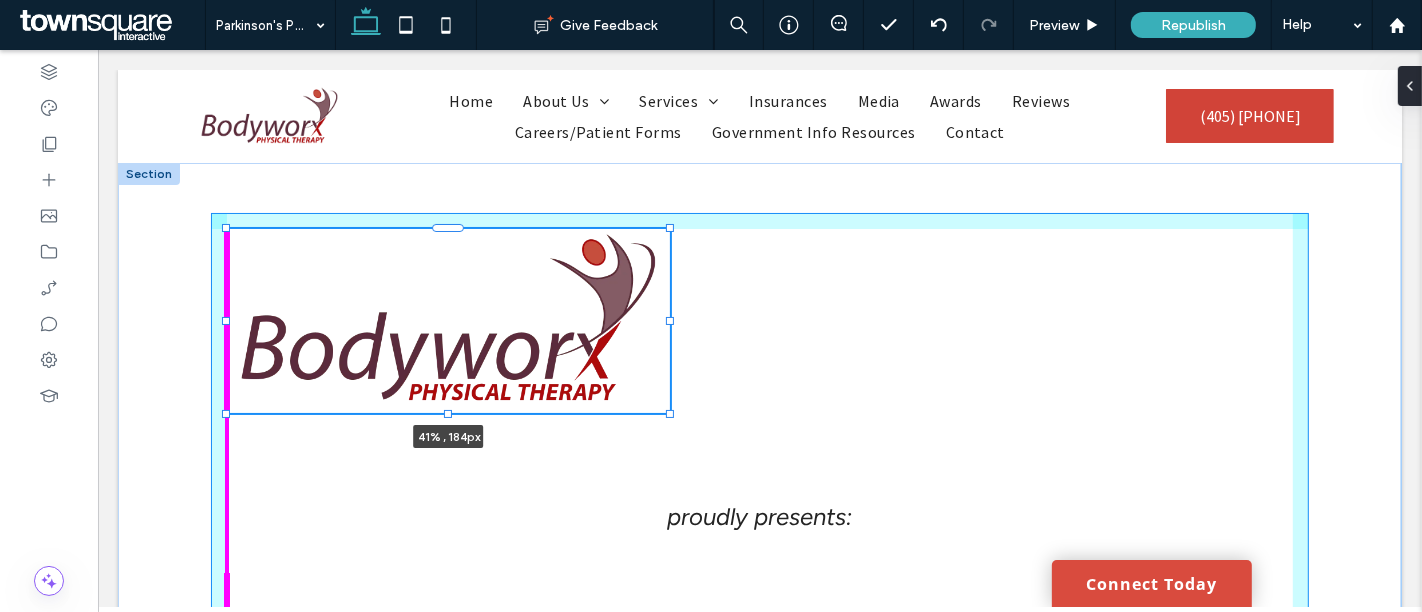 drag, startPoint x: 1286, startPoint y: 492, endPoint x: 662, endPoint y: 424, distance: 627.6942 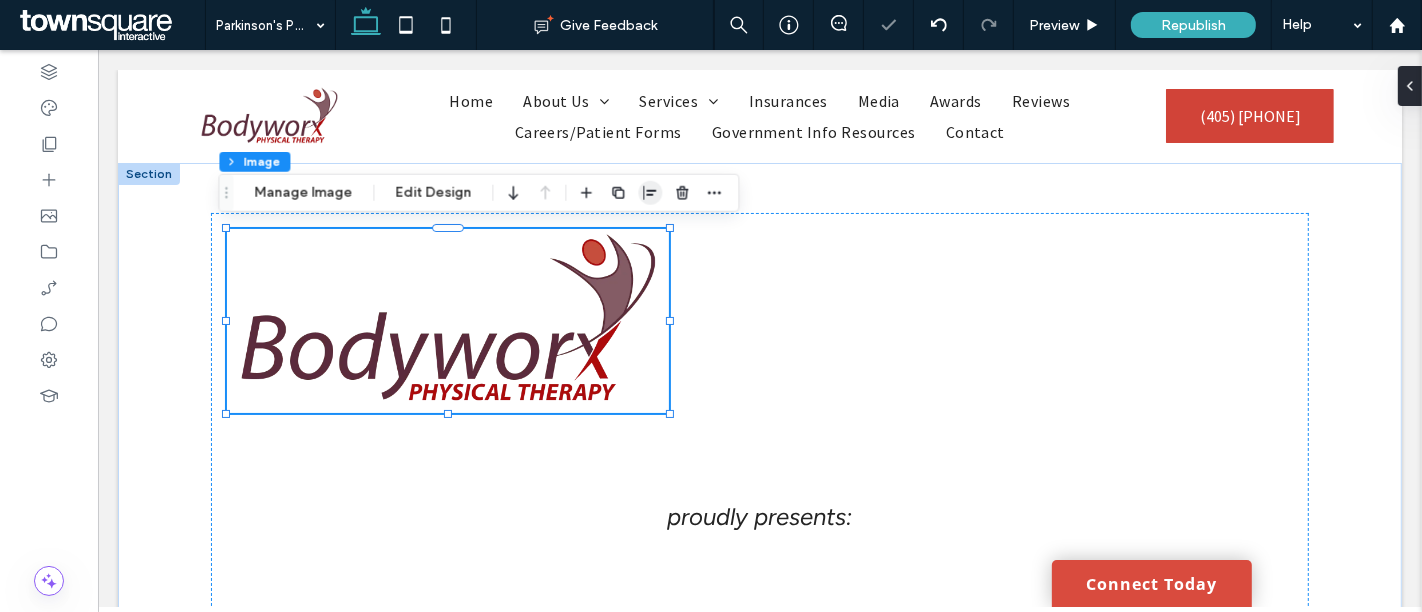 click 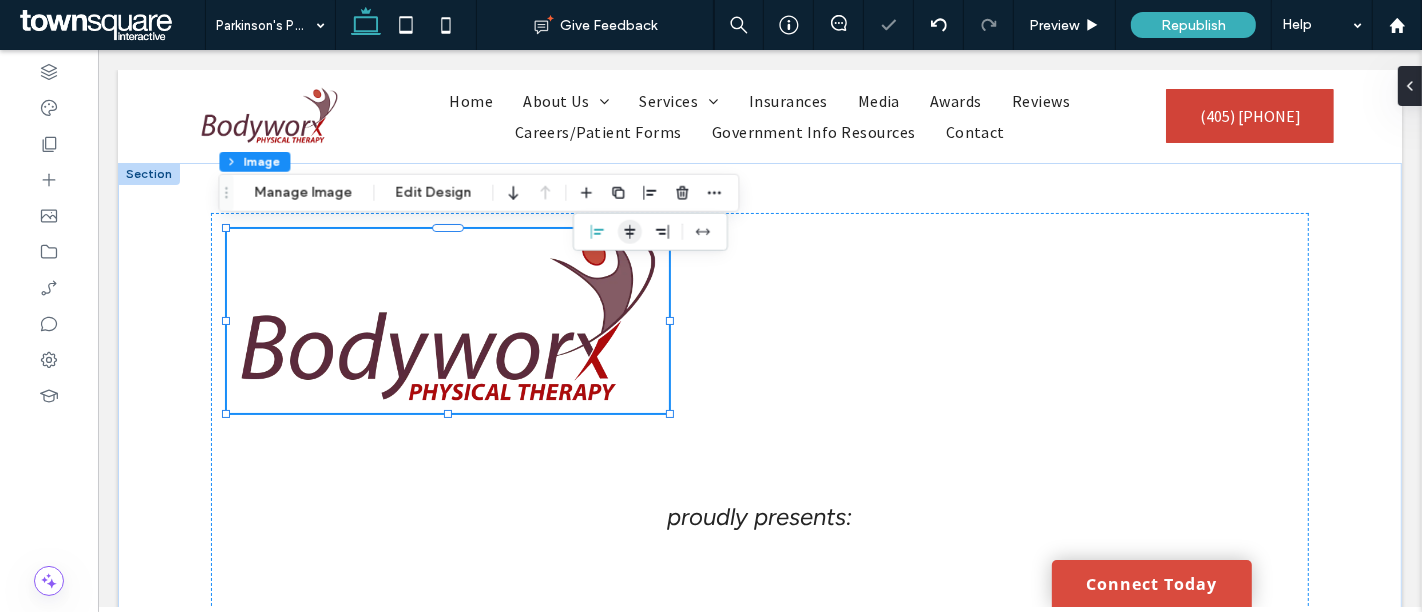 click 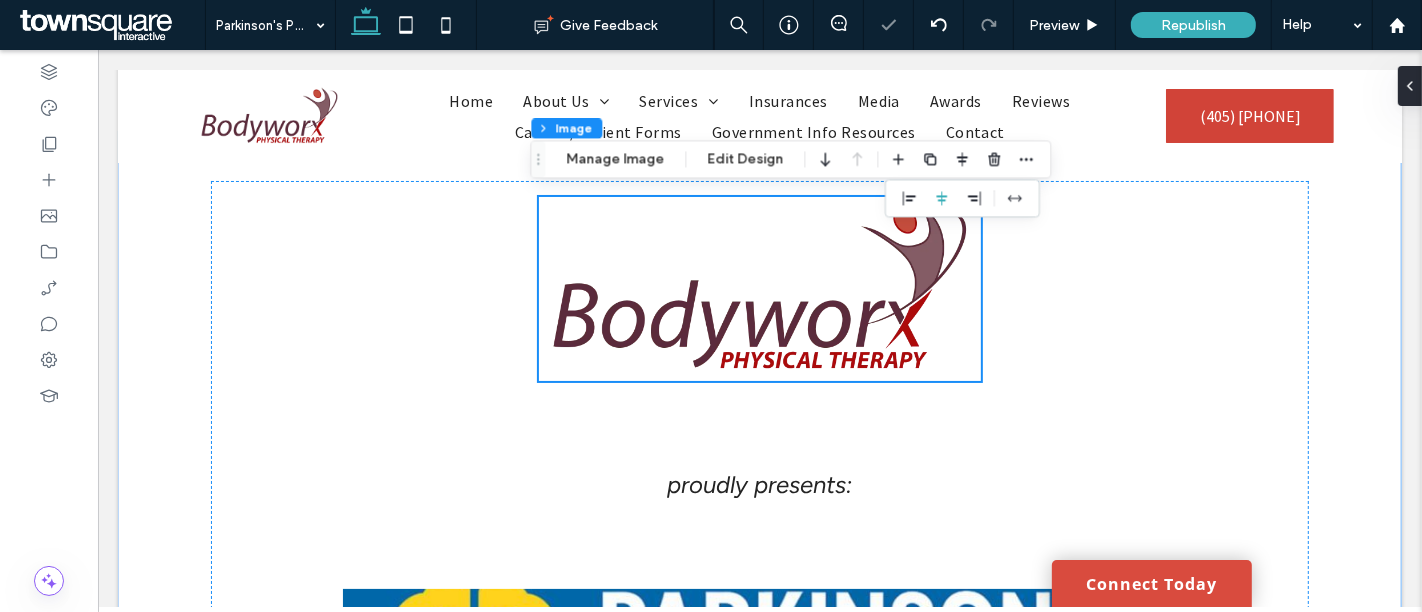scroll, scrollTop: 33, scrollLeft: 0, axis: vertical 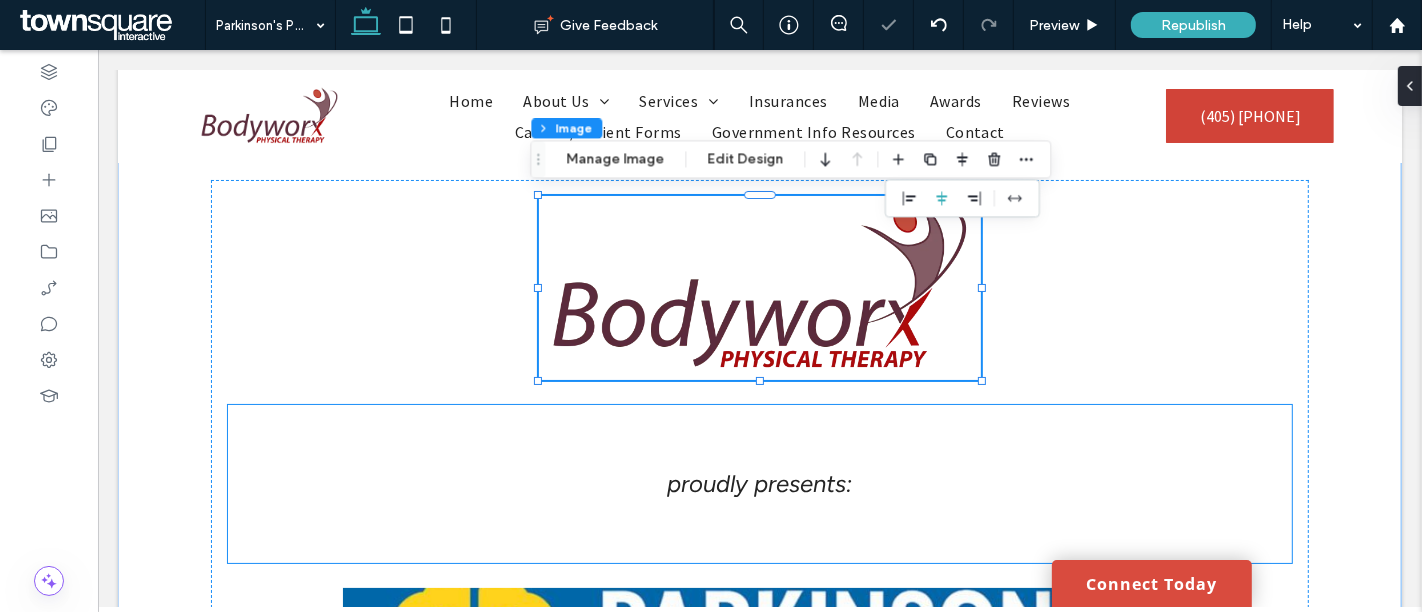 click on "proudly presents:" at bounding box center (759, 483) 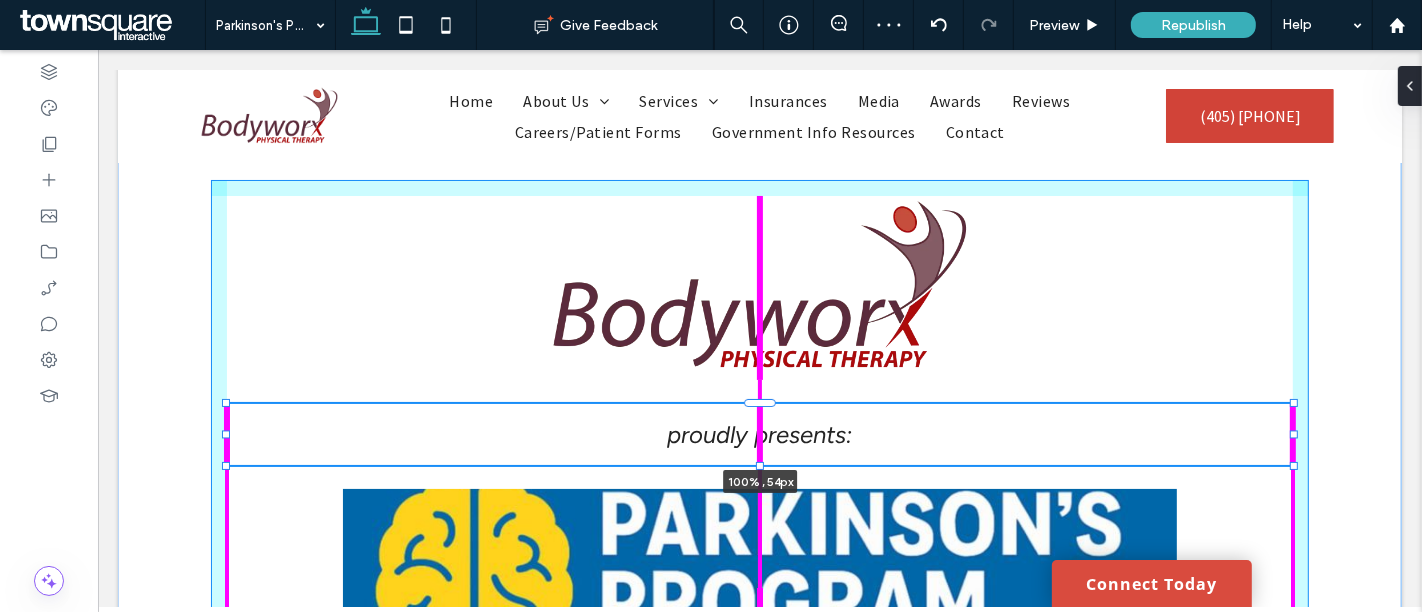 drag, startPoint x: 750, startPoint y: 559, endPoint x: 758, endPoint y: 453, distance: 106.30146 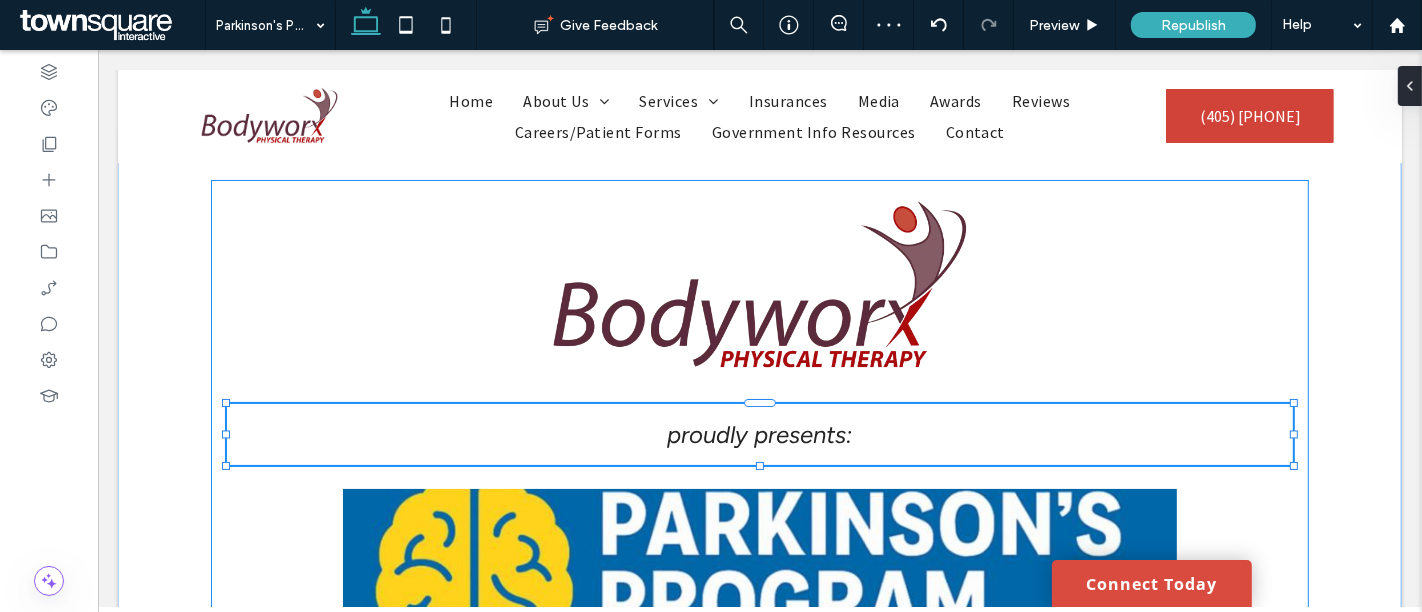 type on "**" 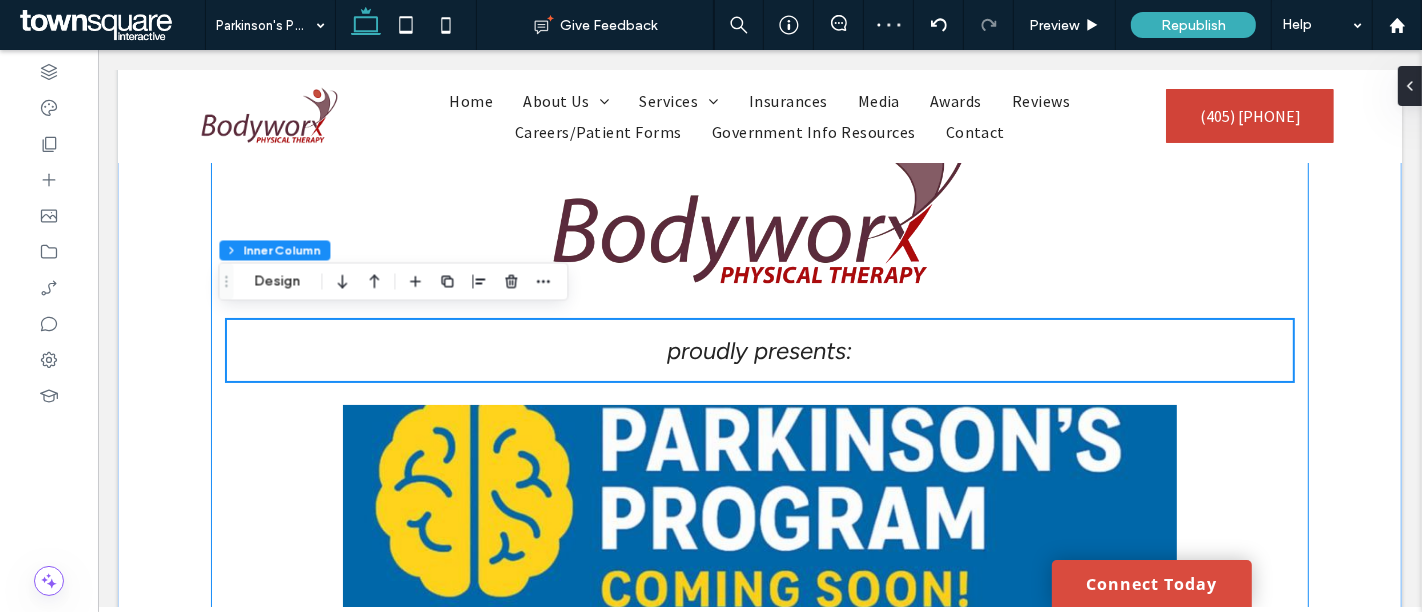 scroll, scrollTop: 119, scrollLeft: 0, axis: vertical 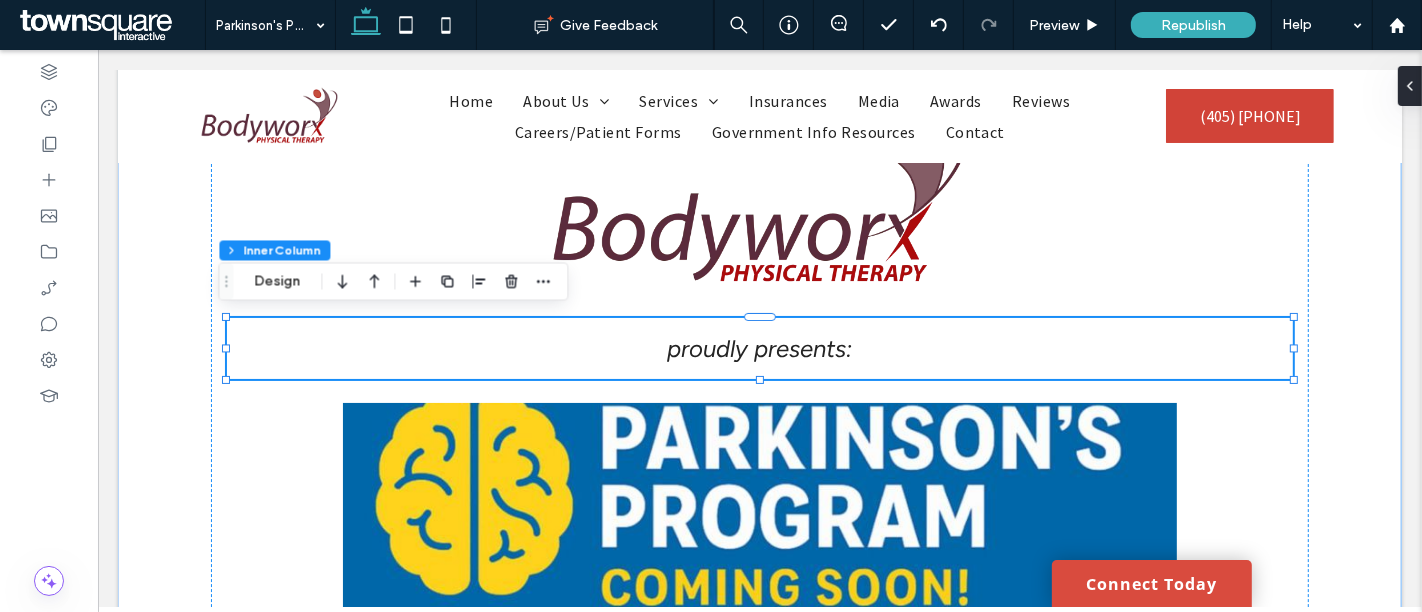 click on "proudly presents: 100% , 54px" at bounding box center (758, 348) 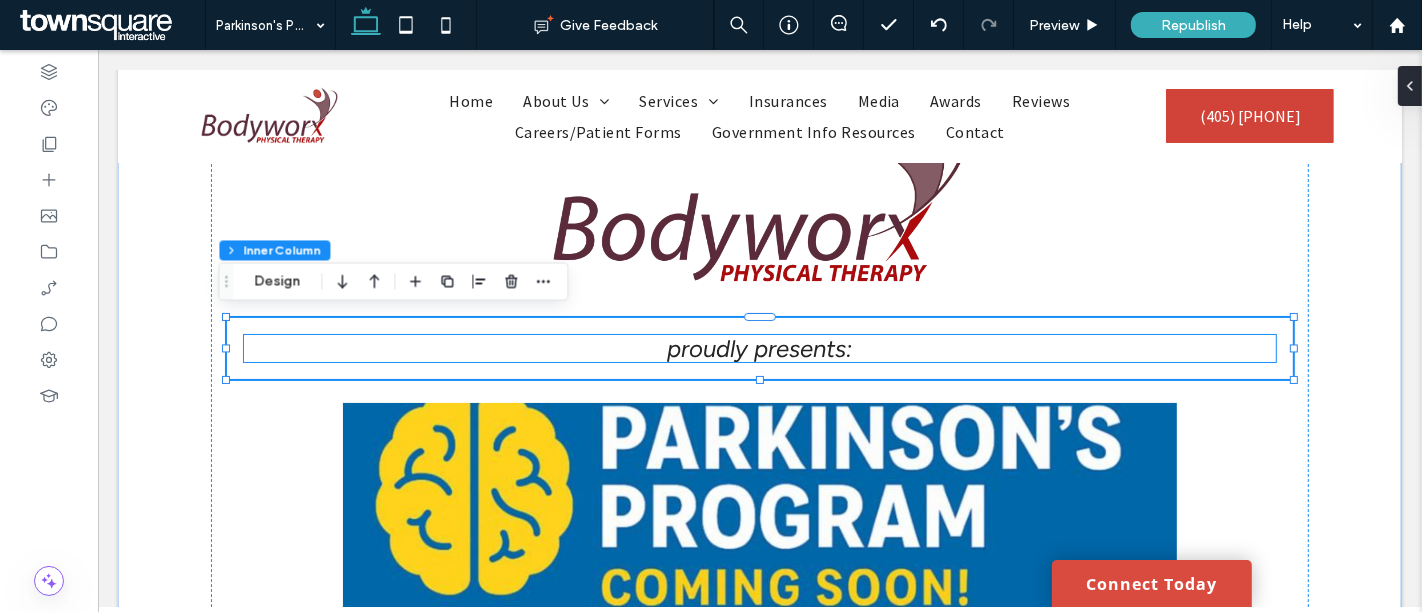 click on "proudly presents:" at bounding box center [758, 348] 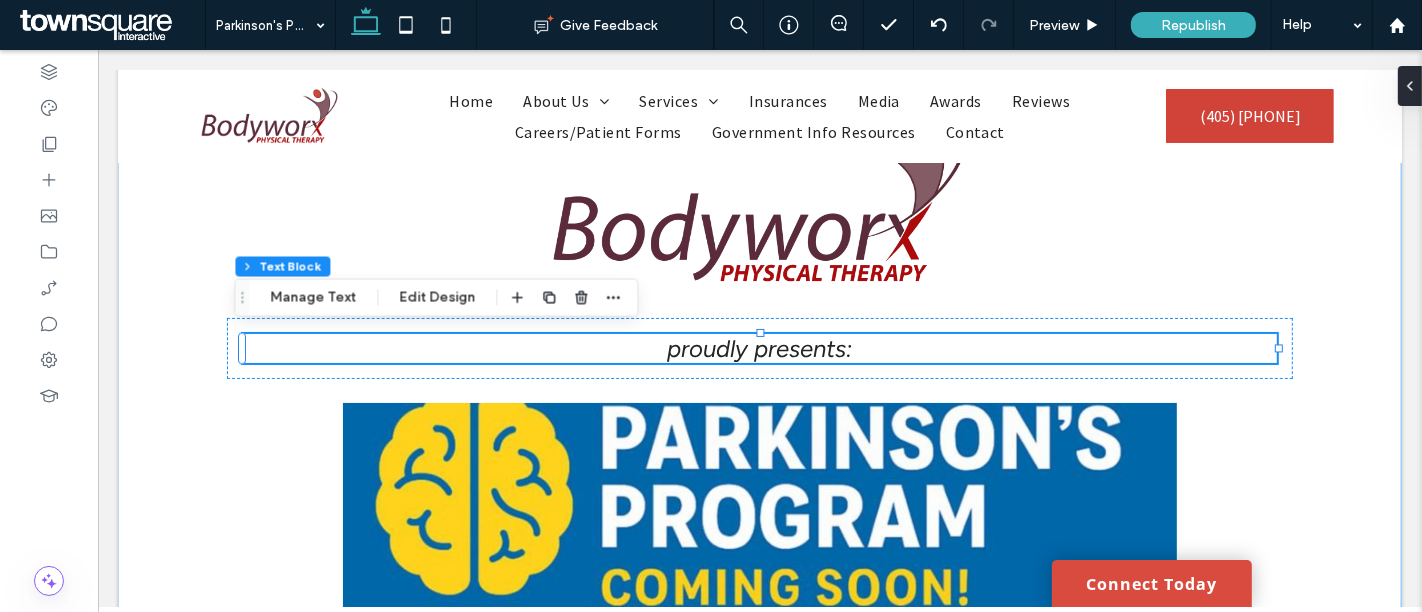 click on "proudly presents:" at bounding box center (758, 348) 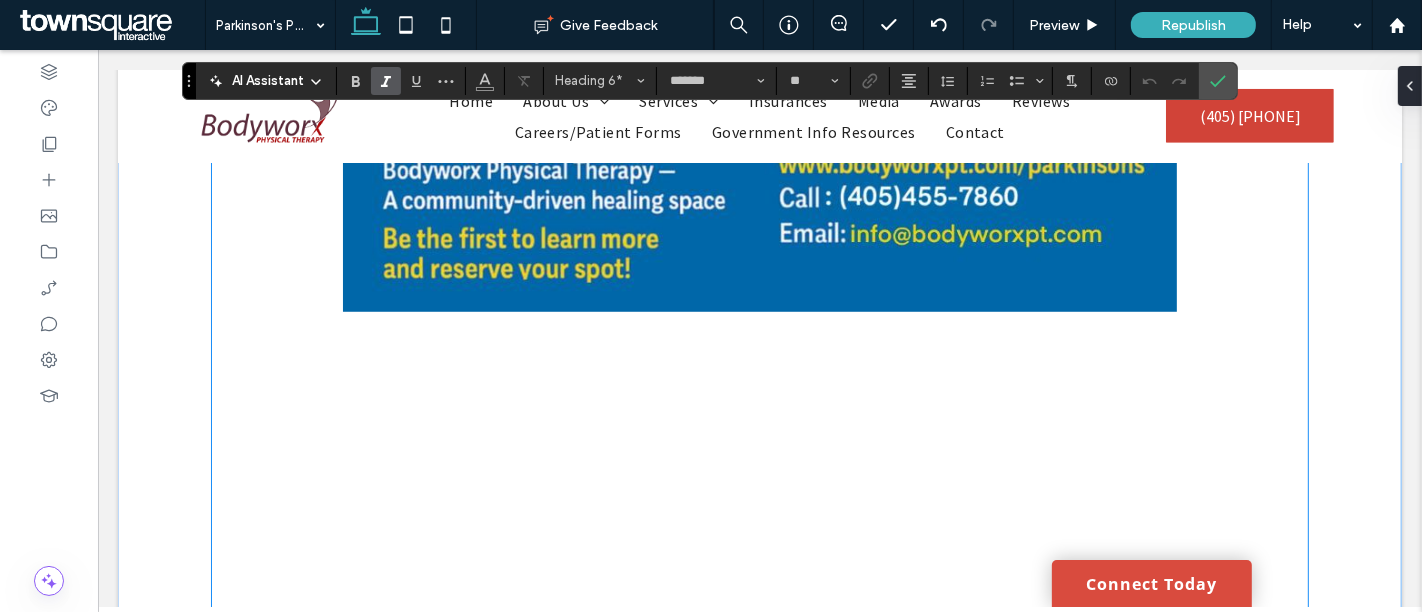scroll, scrollTop: 1205, scrollLeft: 0, axis: vertical 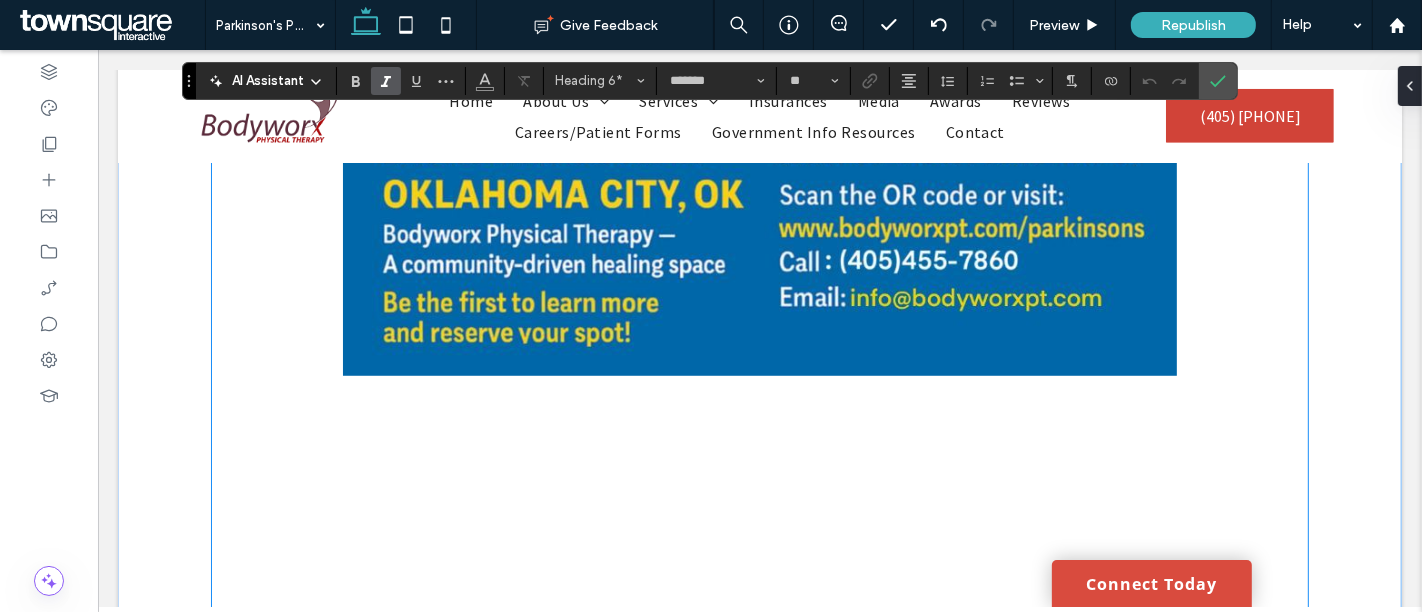 click on "**********" at bounding box center [758, 1748] 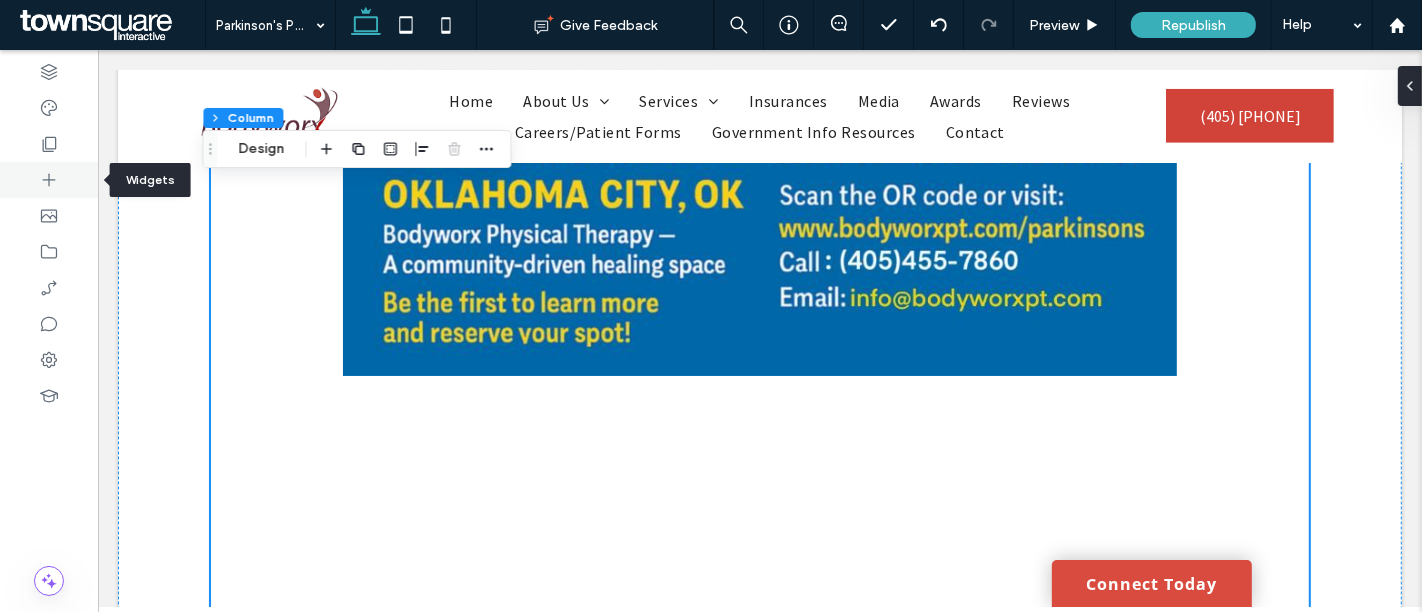 click 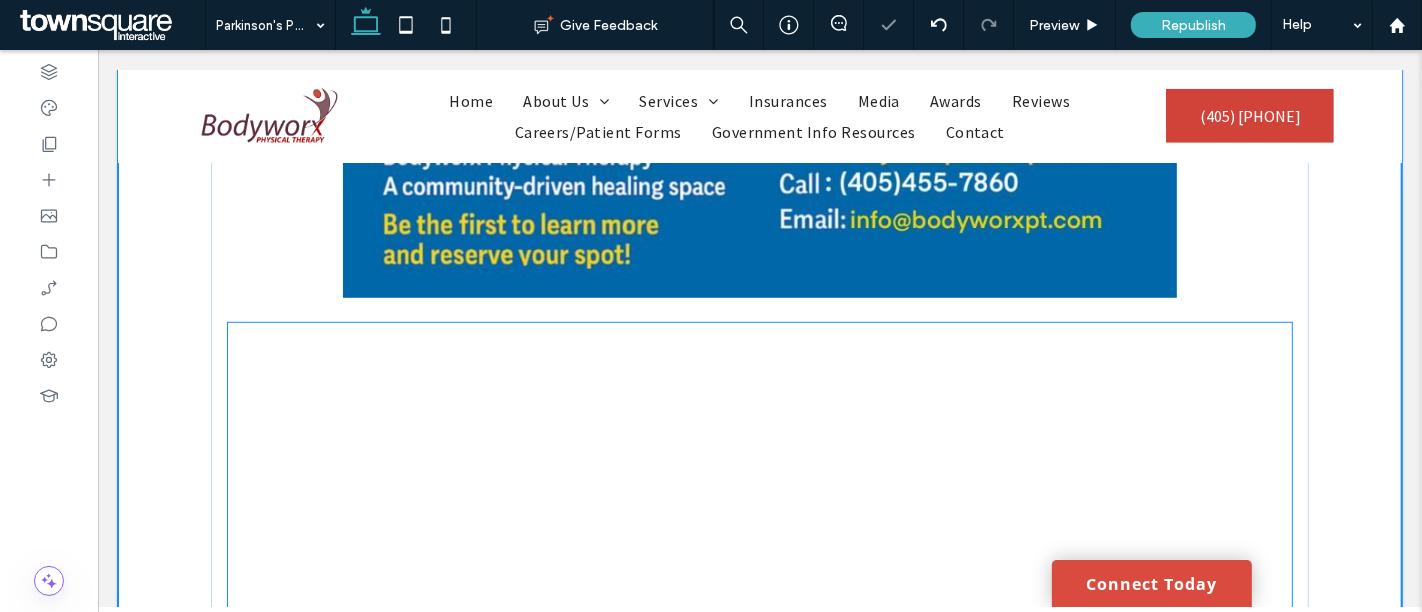scroll, scrollTop: 5277, scrollLeft: 0, axis: vertical 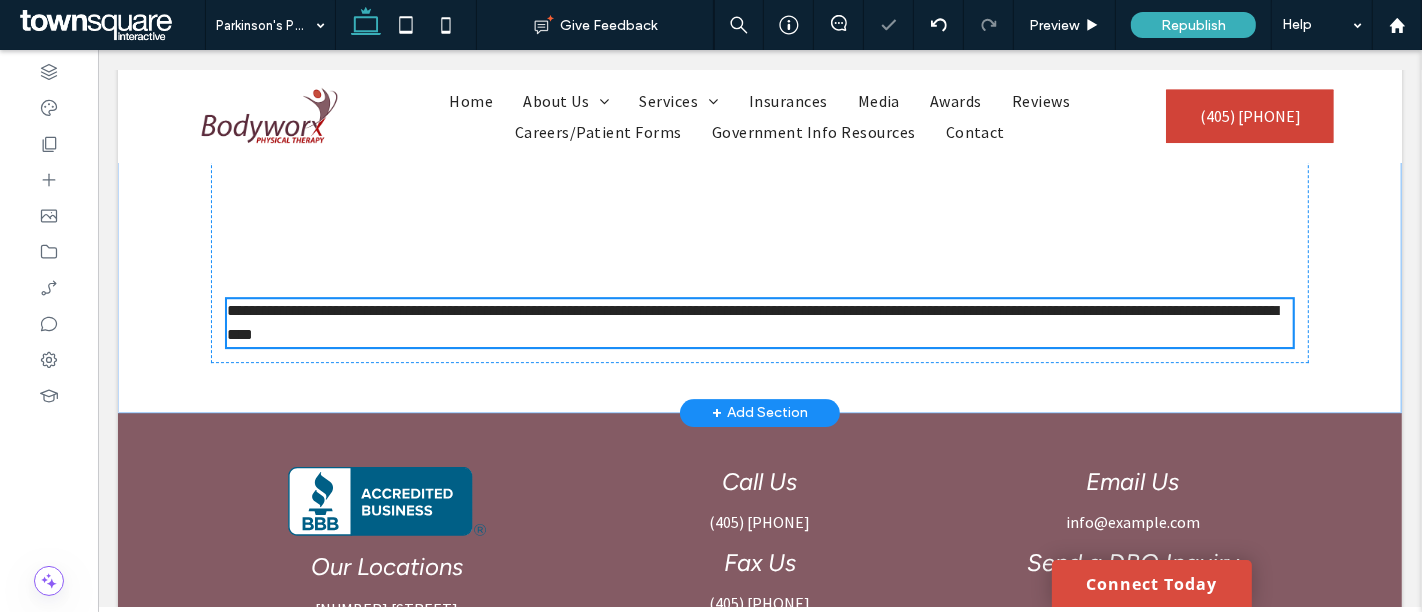 type on "**********" 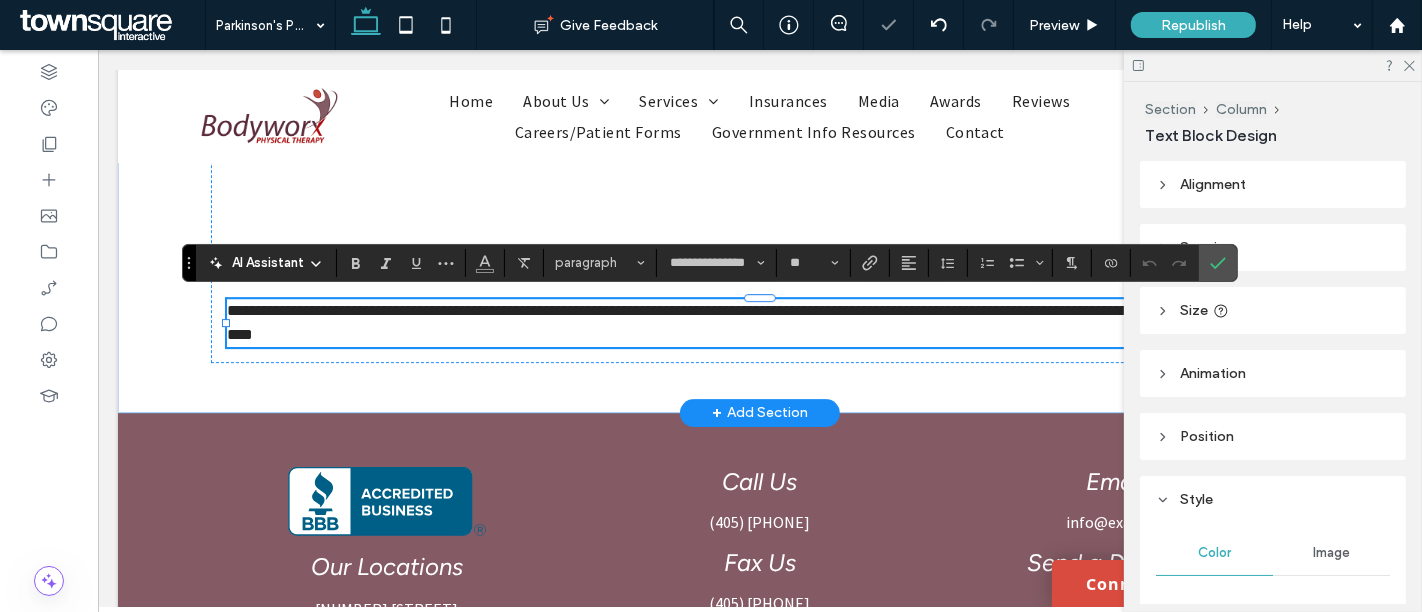 paste 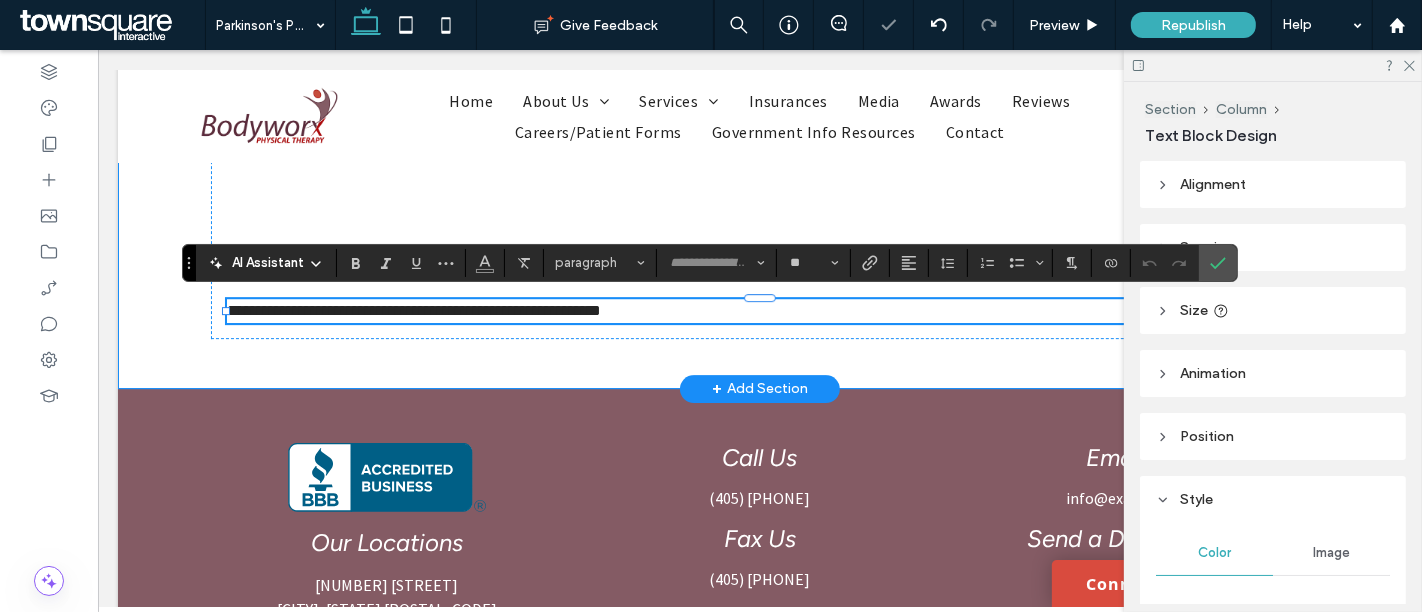 scroll, scrollTop: 0, scrollLeft: 0, axis: both 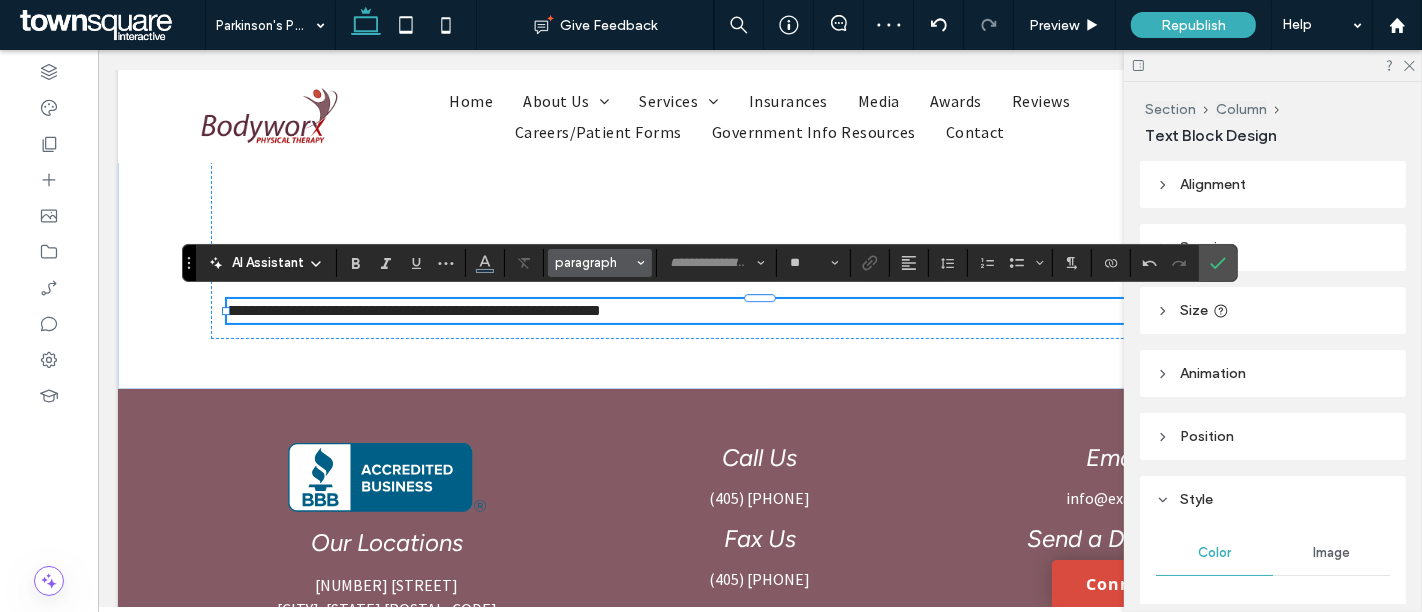 click on "paragraph" at bounding box center [594, 262] 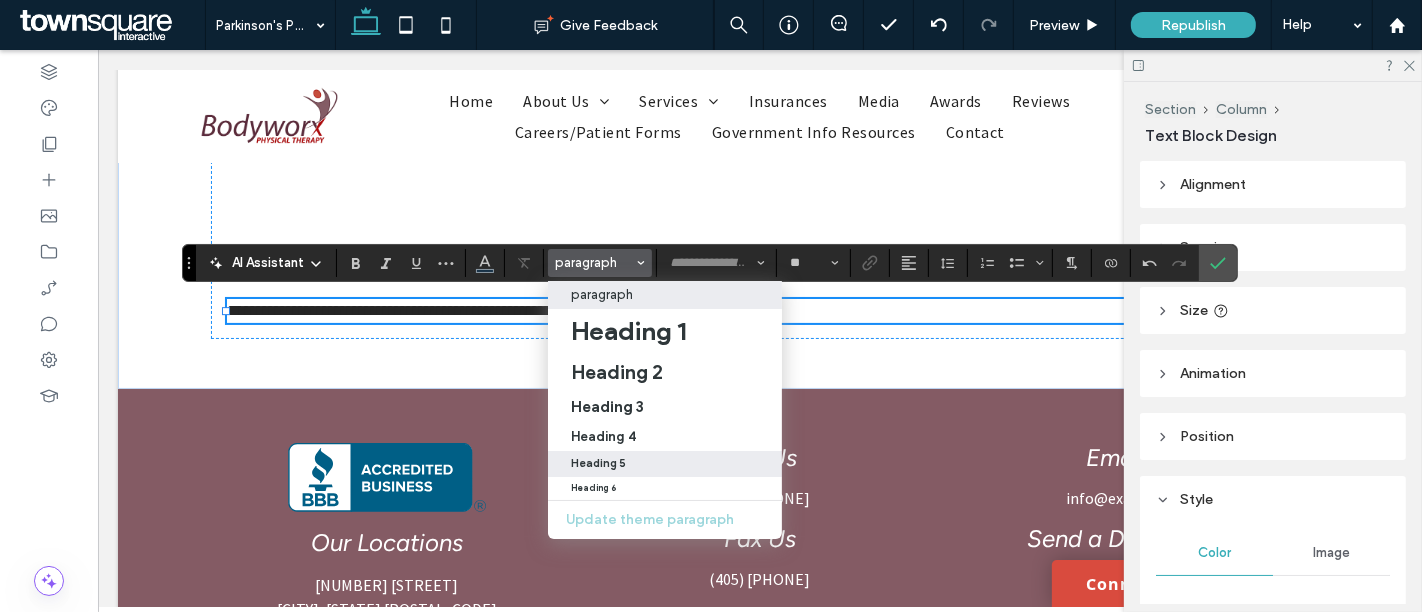 click on "Heading 5" at bounding box center (666, 463) 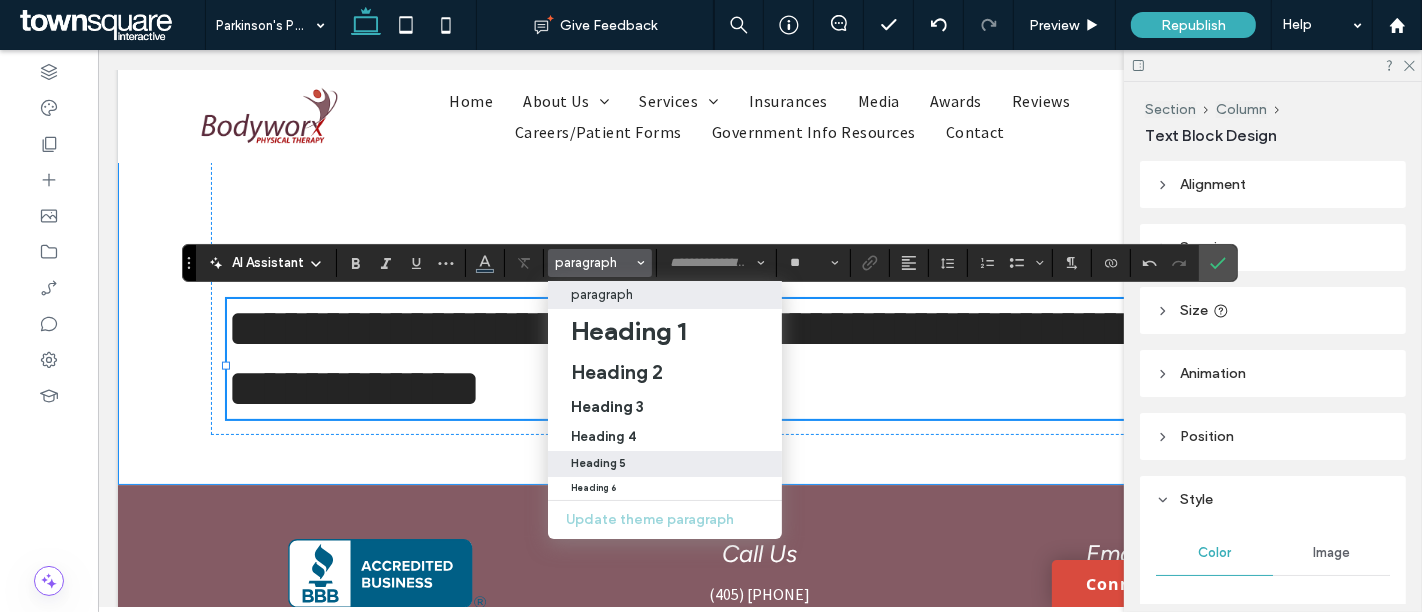 type on "*******" 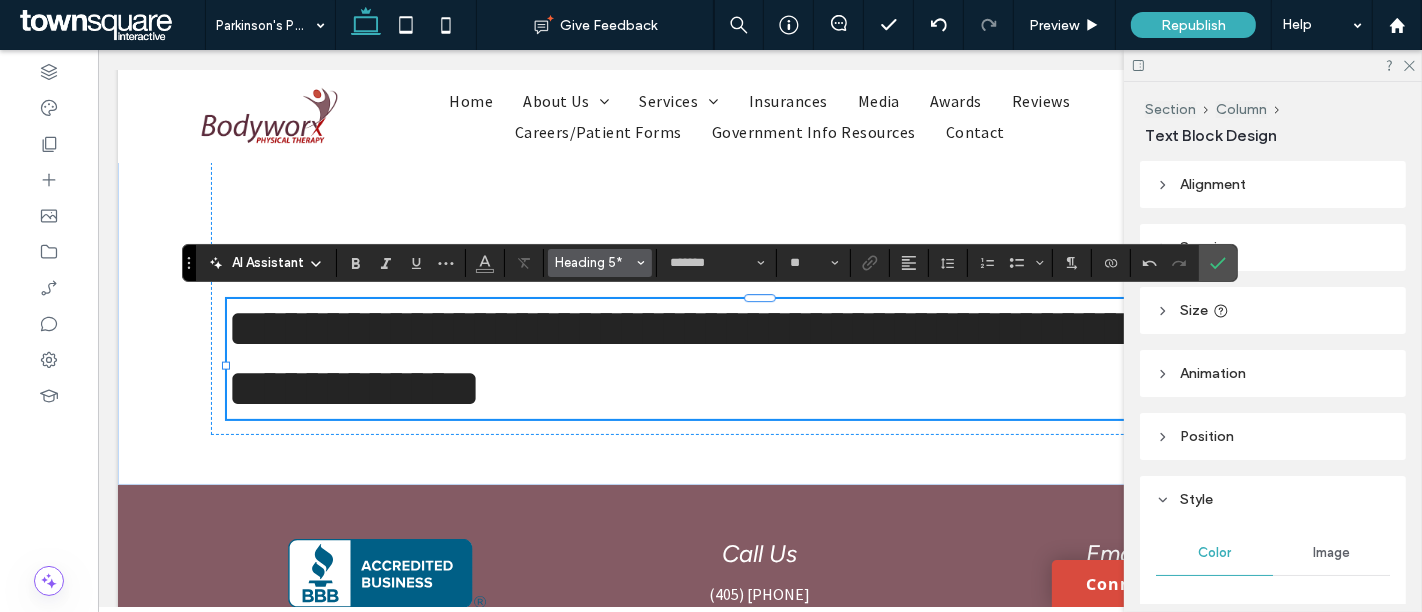 click on "Heading 5*" at bounding box center (594, 262) 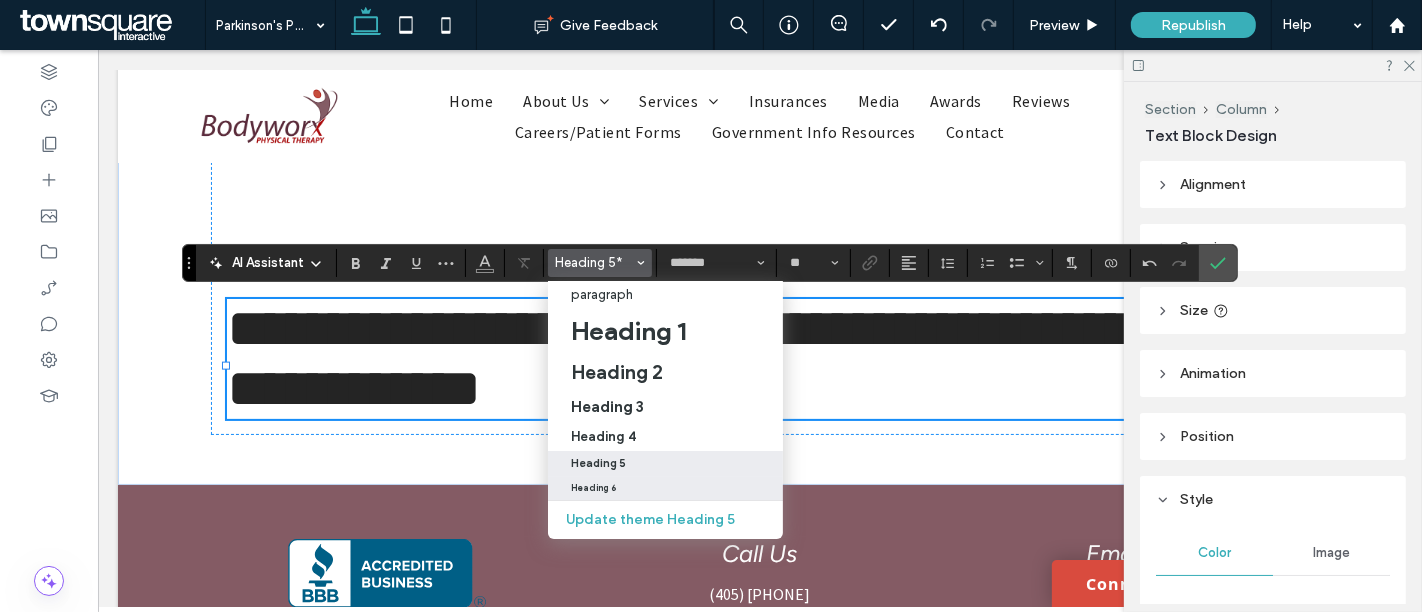 click on "Heading 6" at bounding box center [665, 488] 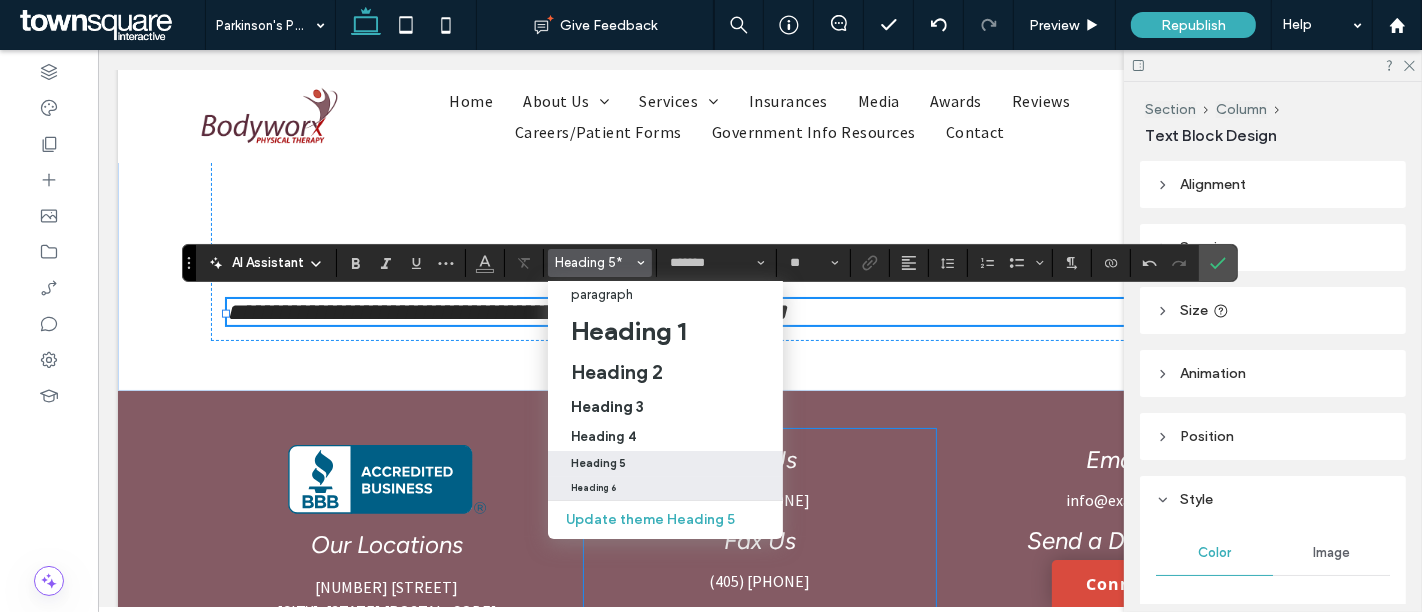 type on "**" 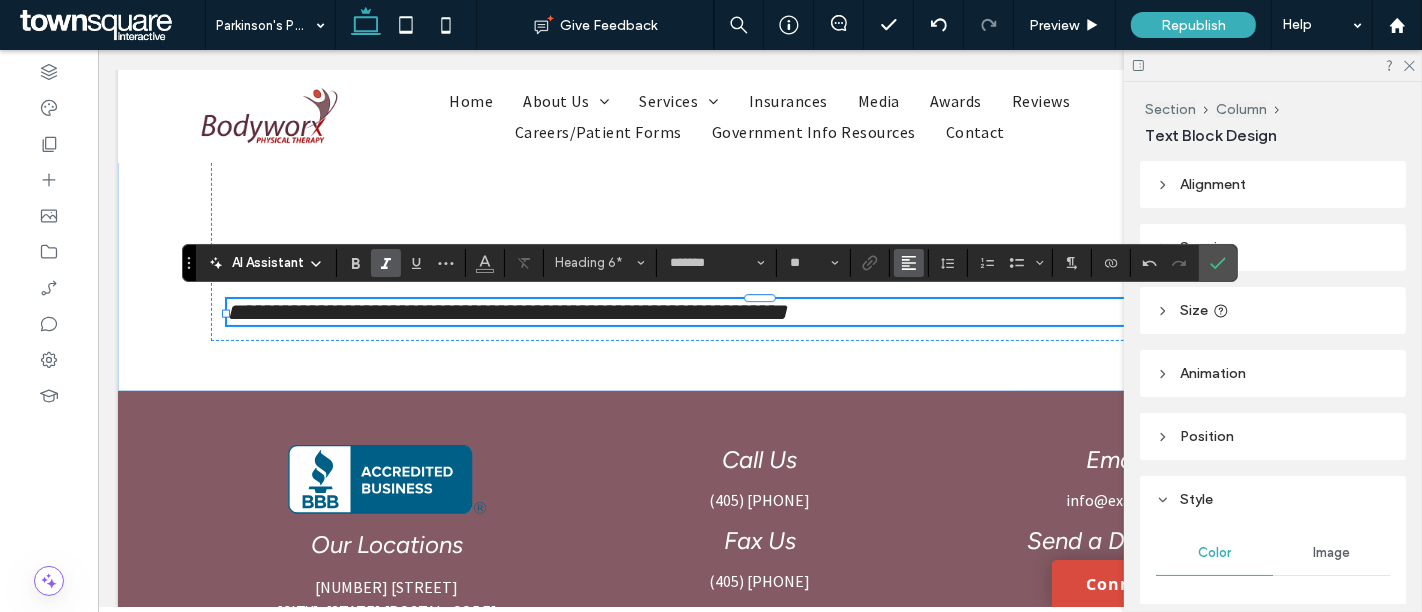 click 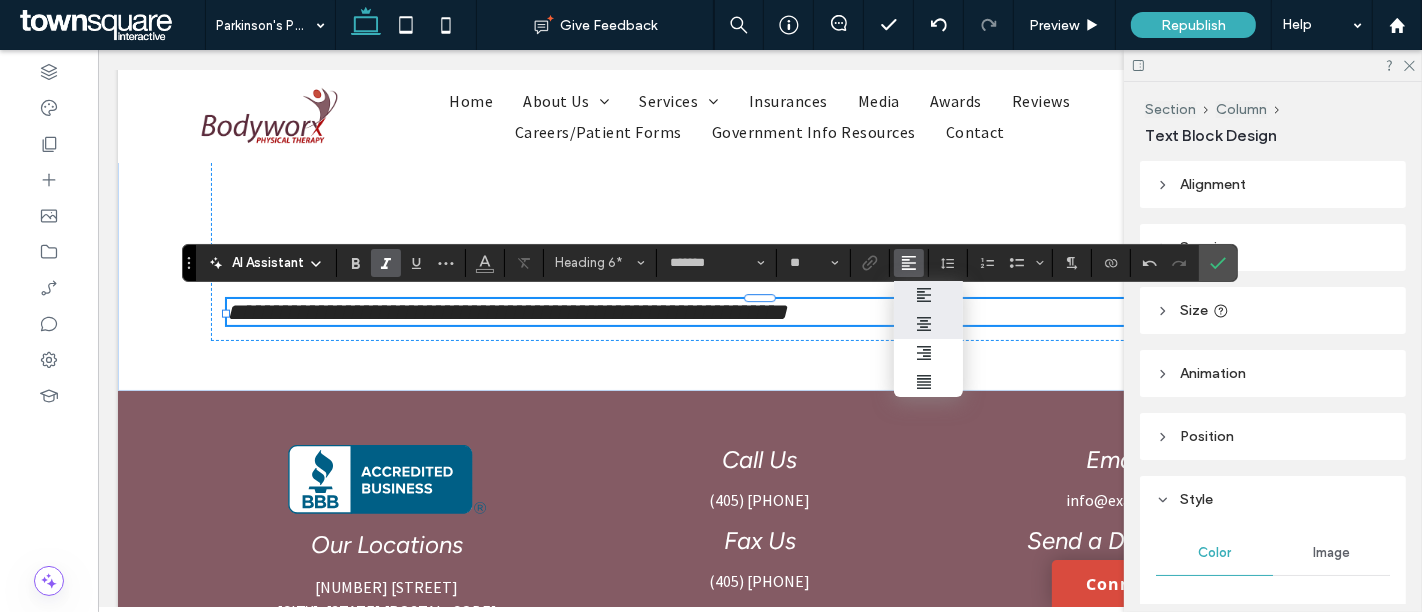 click at bounding box center [929, 324] 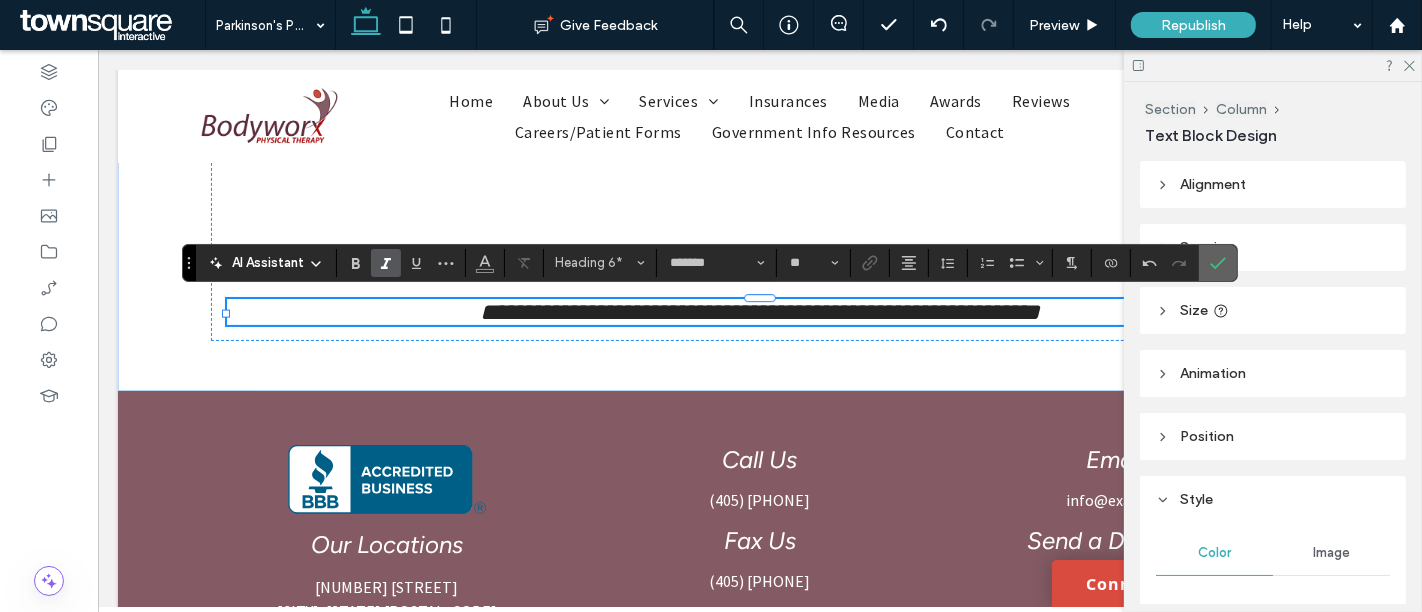 click 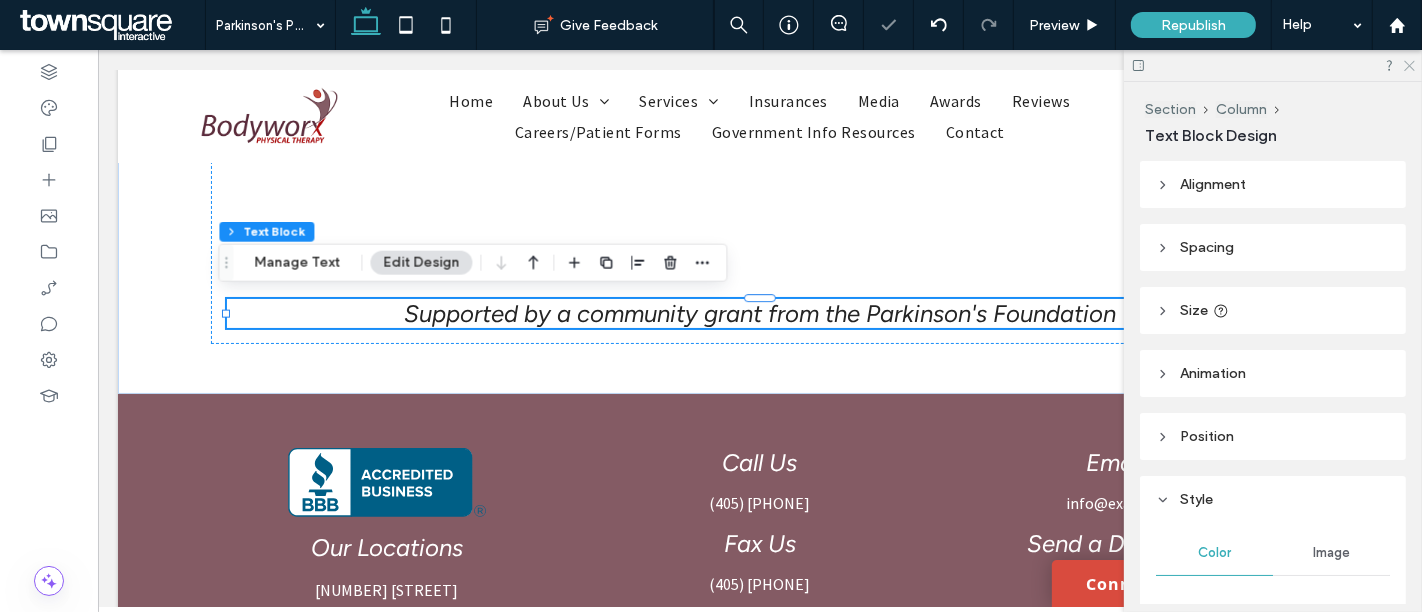 click 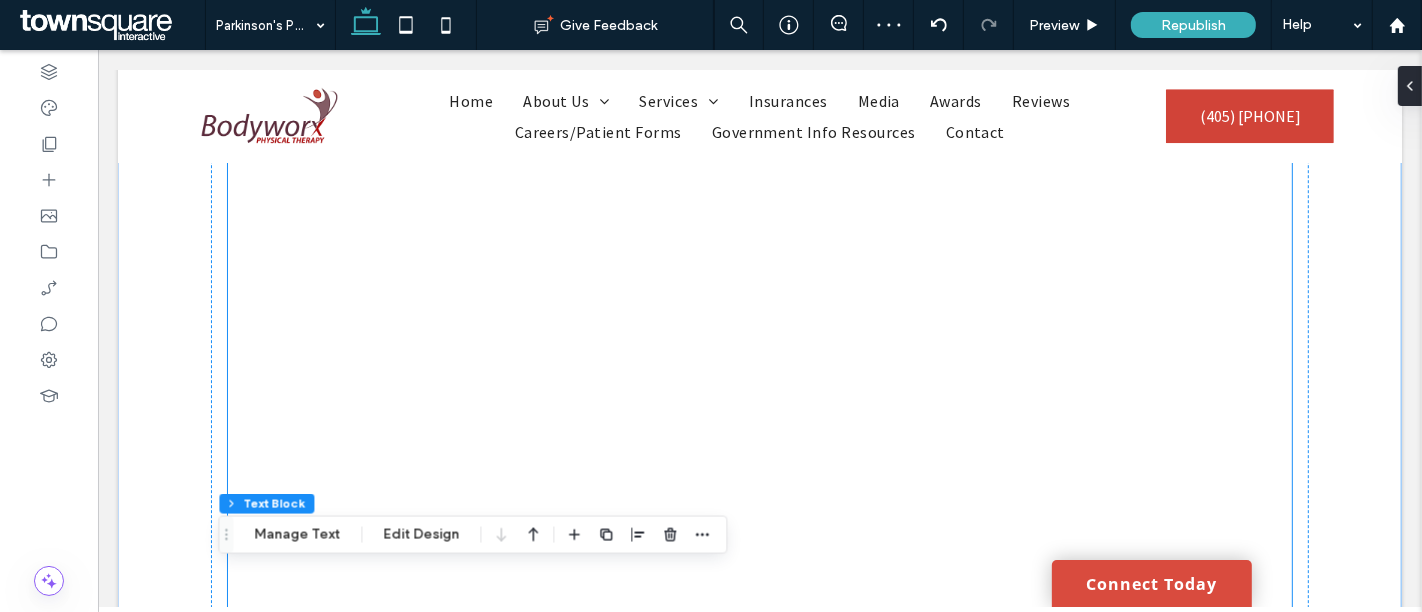 scroll, scrollTop: 5120, scrollLeft: 0, axis: vertical 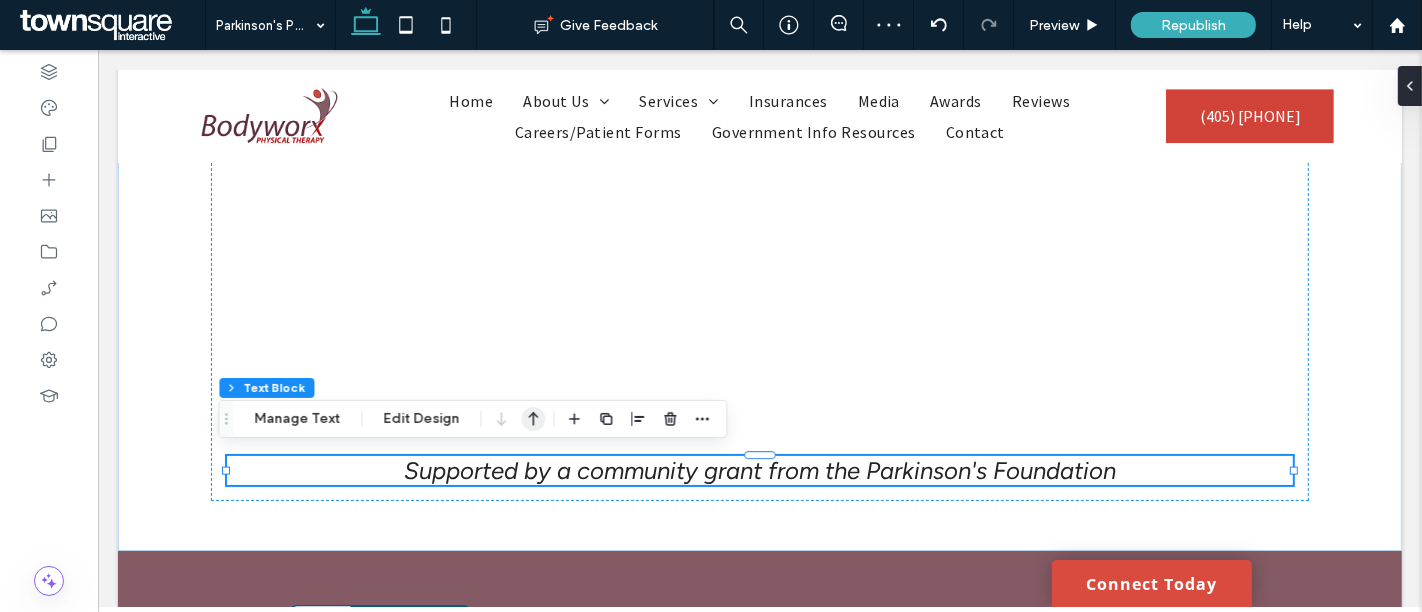 click 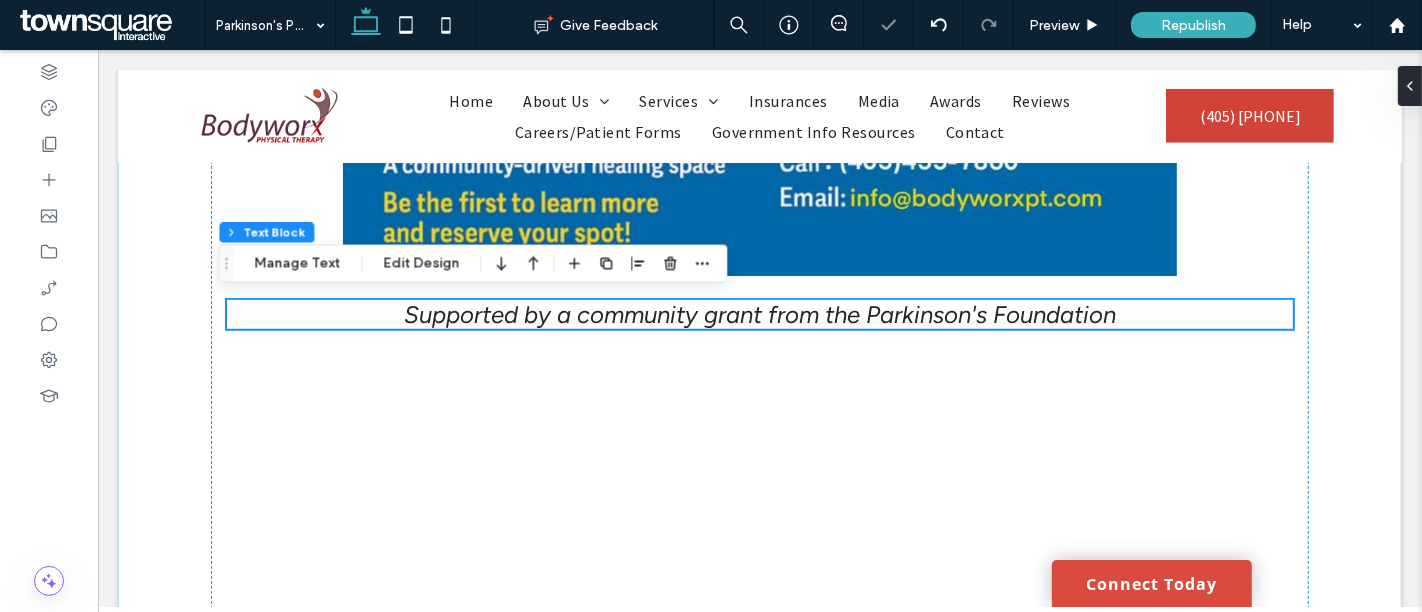 scroll, scrollTop: 1225, scrollLeft: 0, axis: vertical 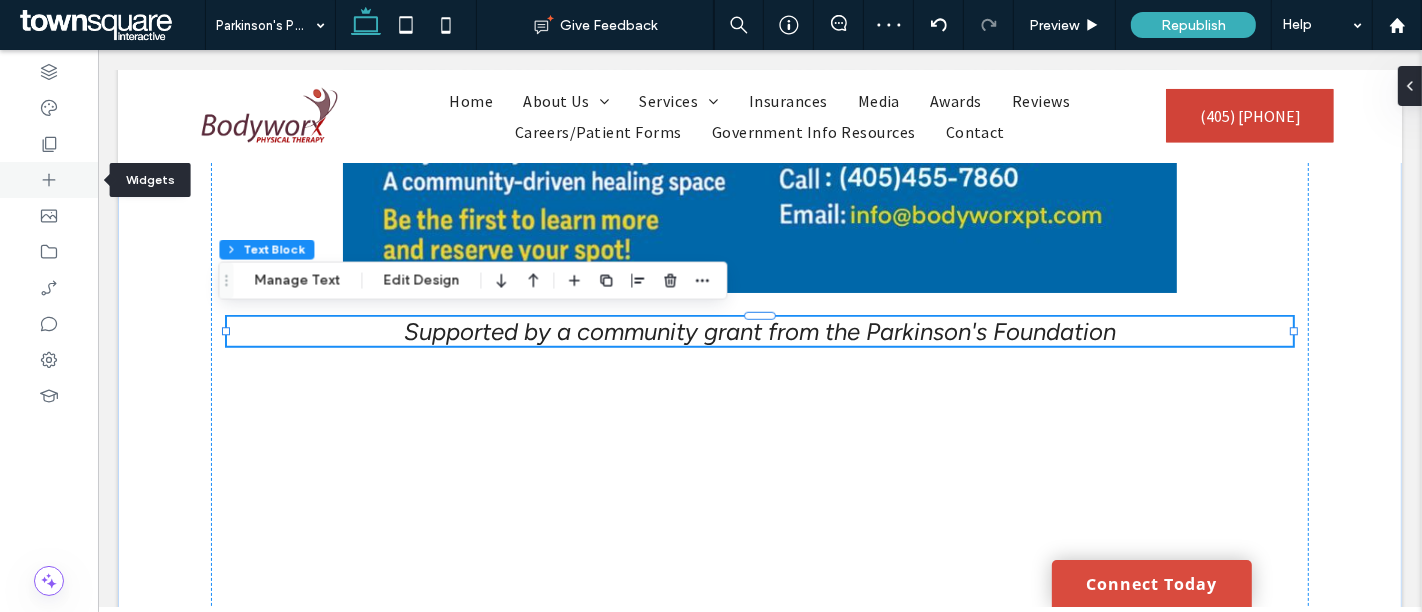 click 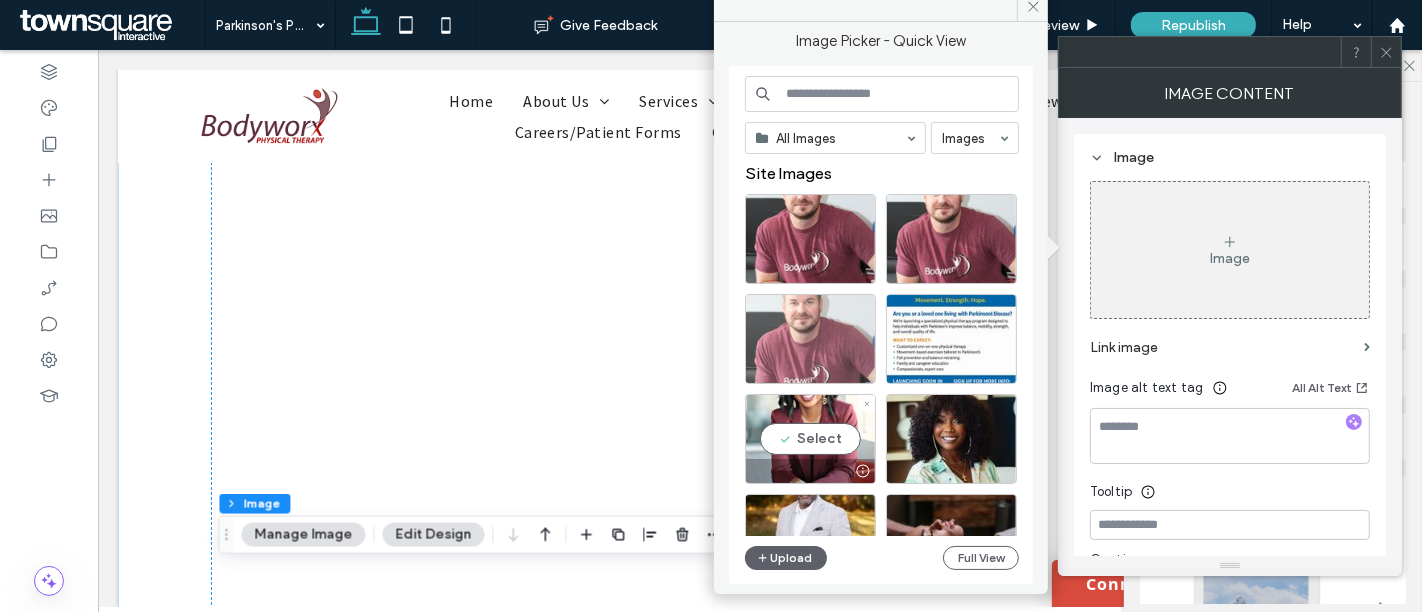 scroll, scrollTop: 5465, scrollLeft: 0, axis: vertical 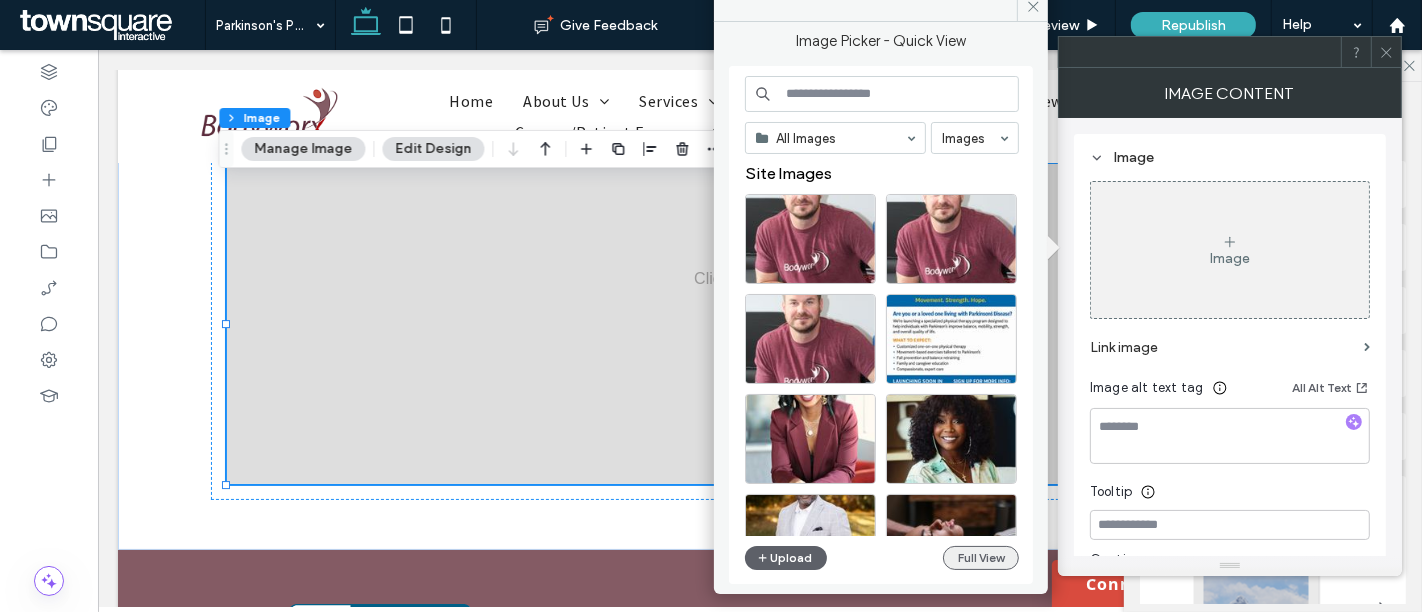 click on "Full View" at bounding box center [981, 558] 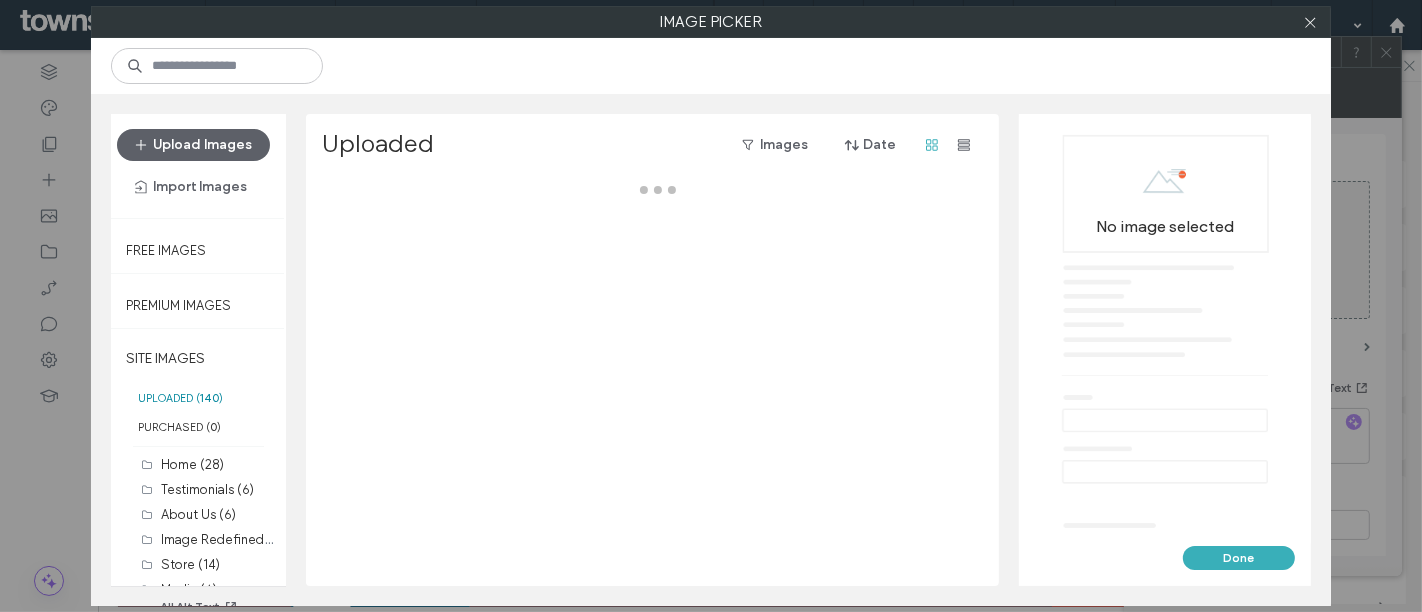 click at bounding box center (711, 66) 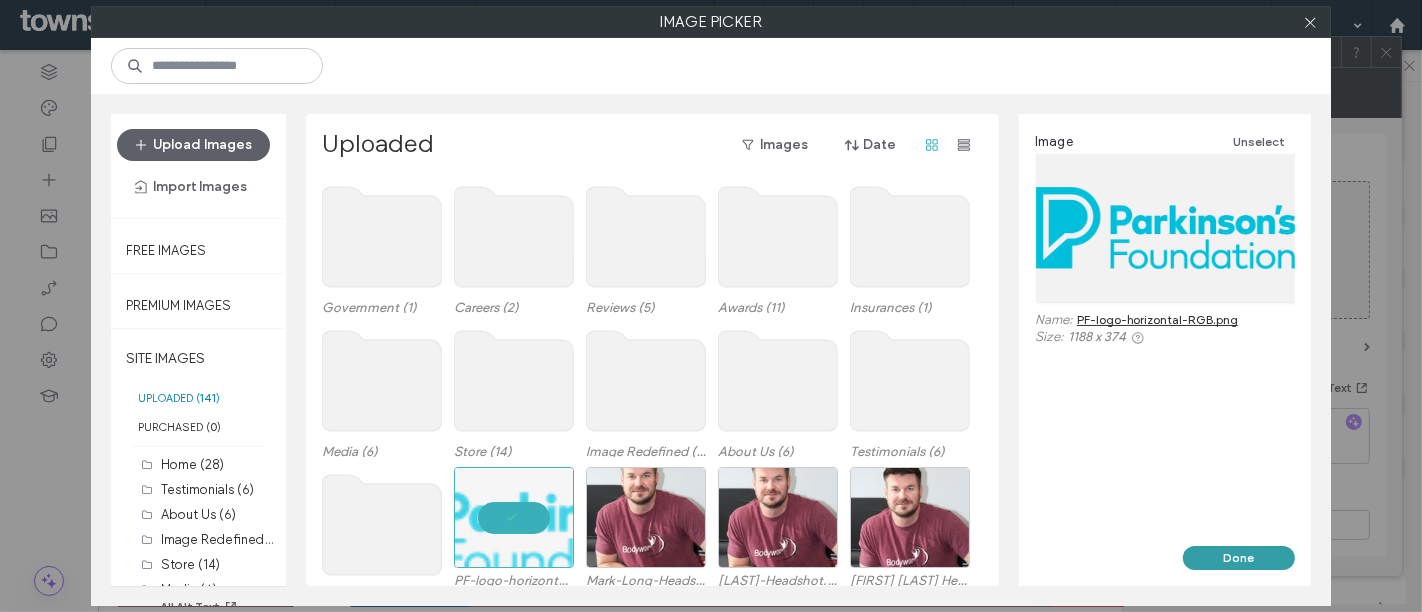 click on "Done" at bounding box center (1239, 558) 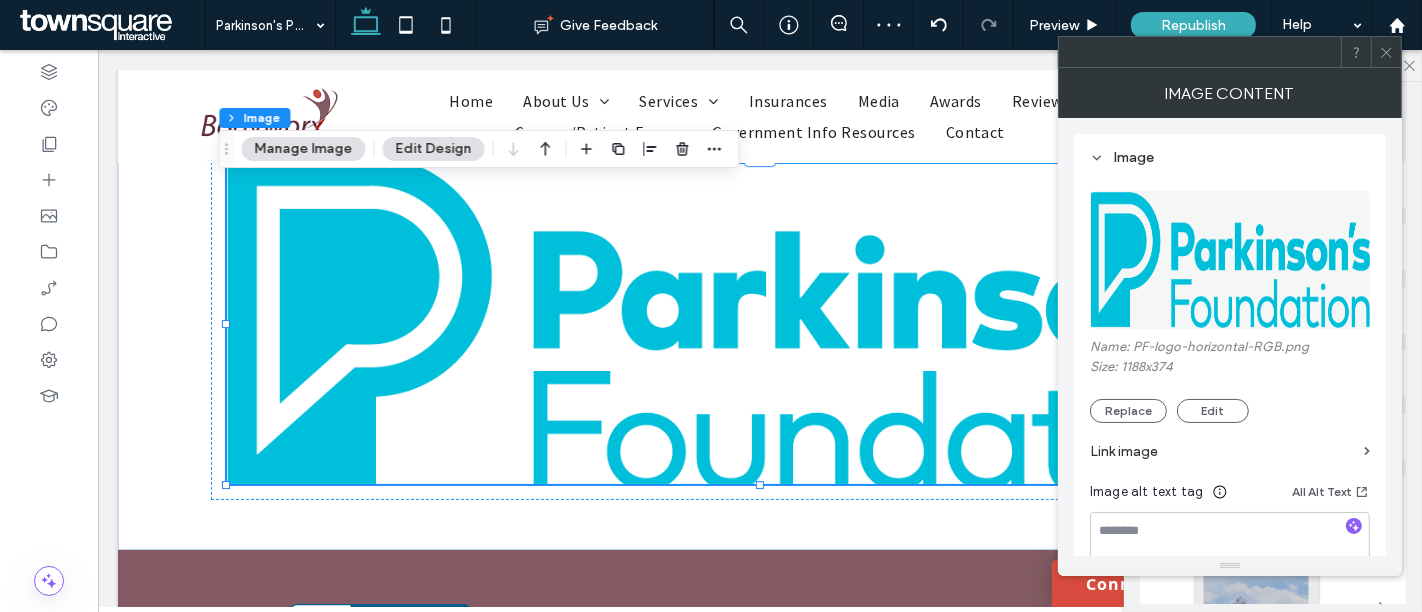 click 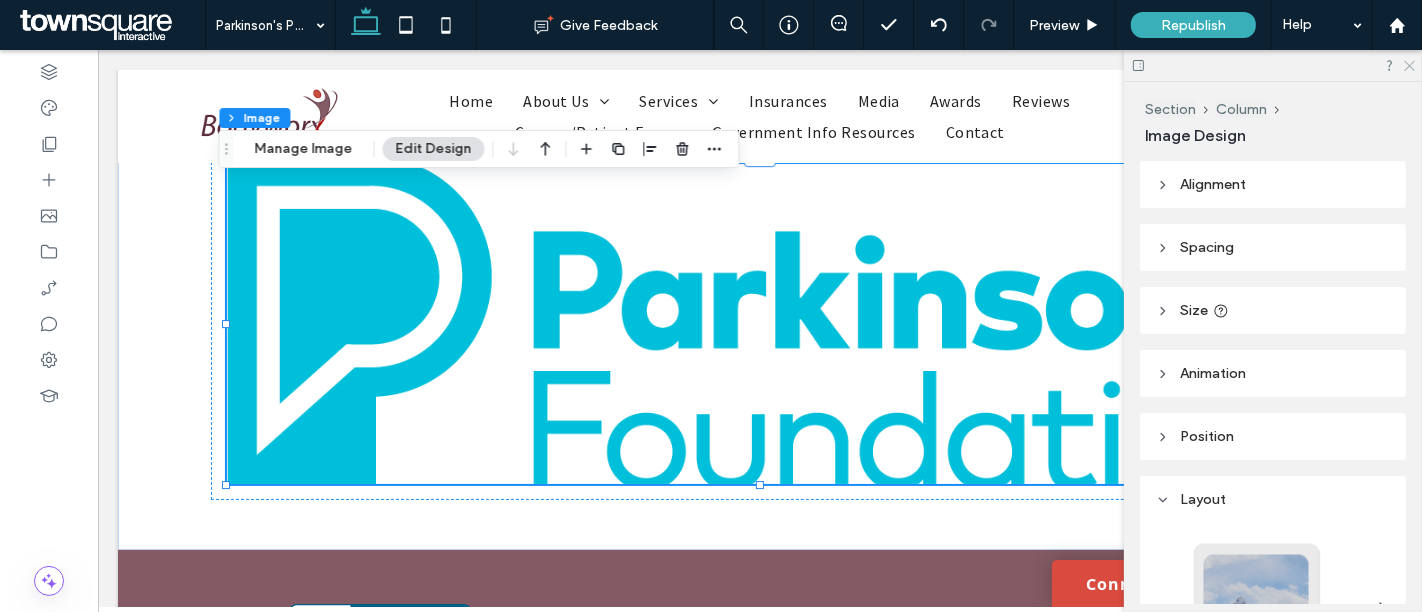 click 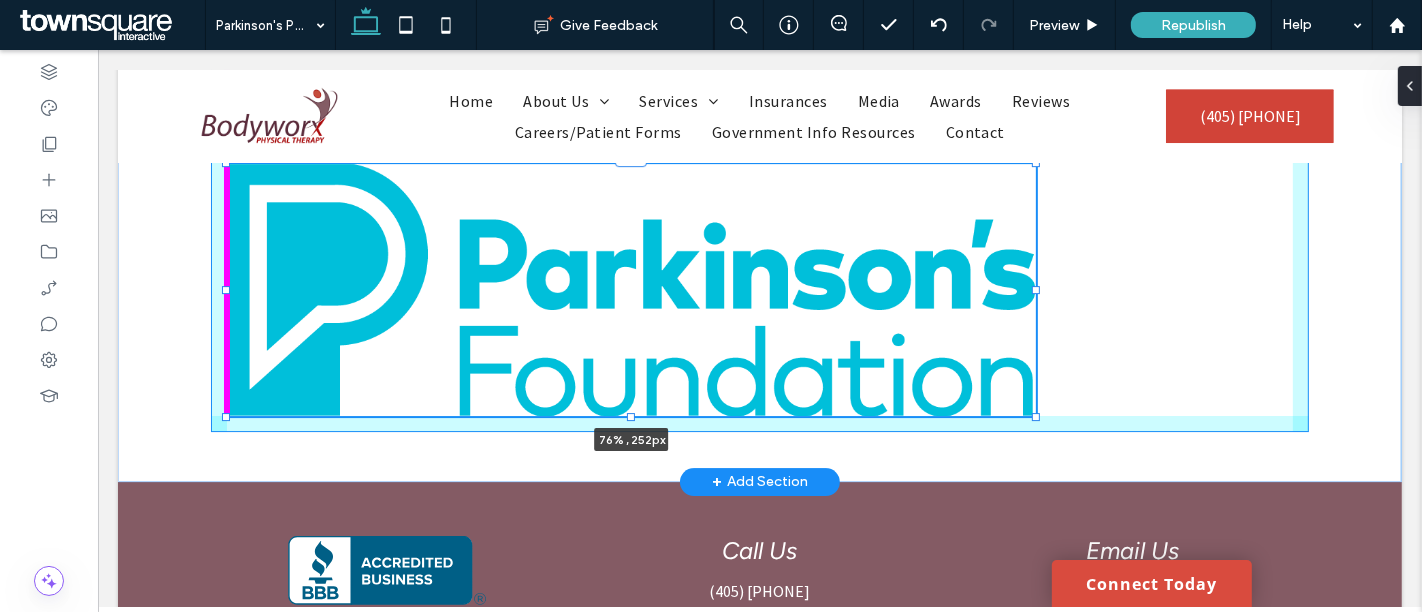 drag, startPoint x: 1286, startPoint y: 481, endPoint x: 1026, endPoint y: 447, distance: 262.21365 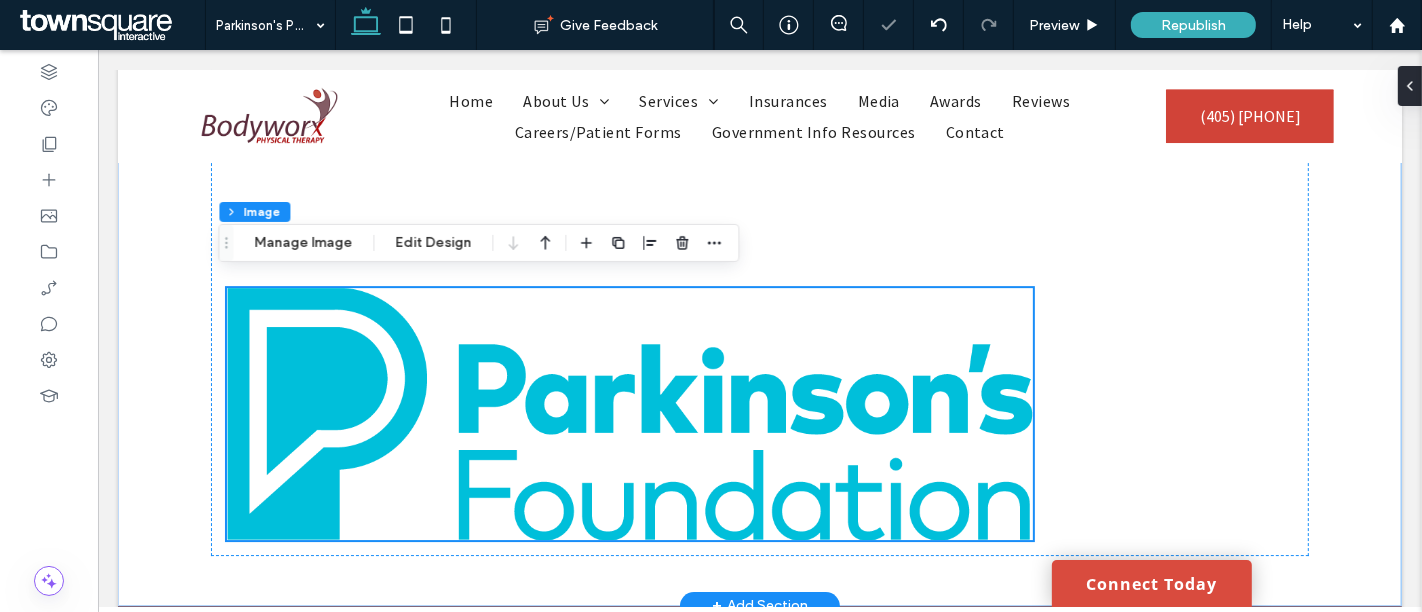 scroll, scrollTop: 5339, scrollLeft: 0, axis: vertical 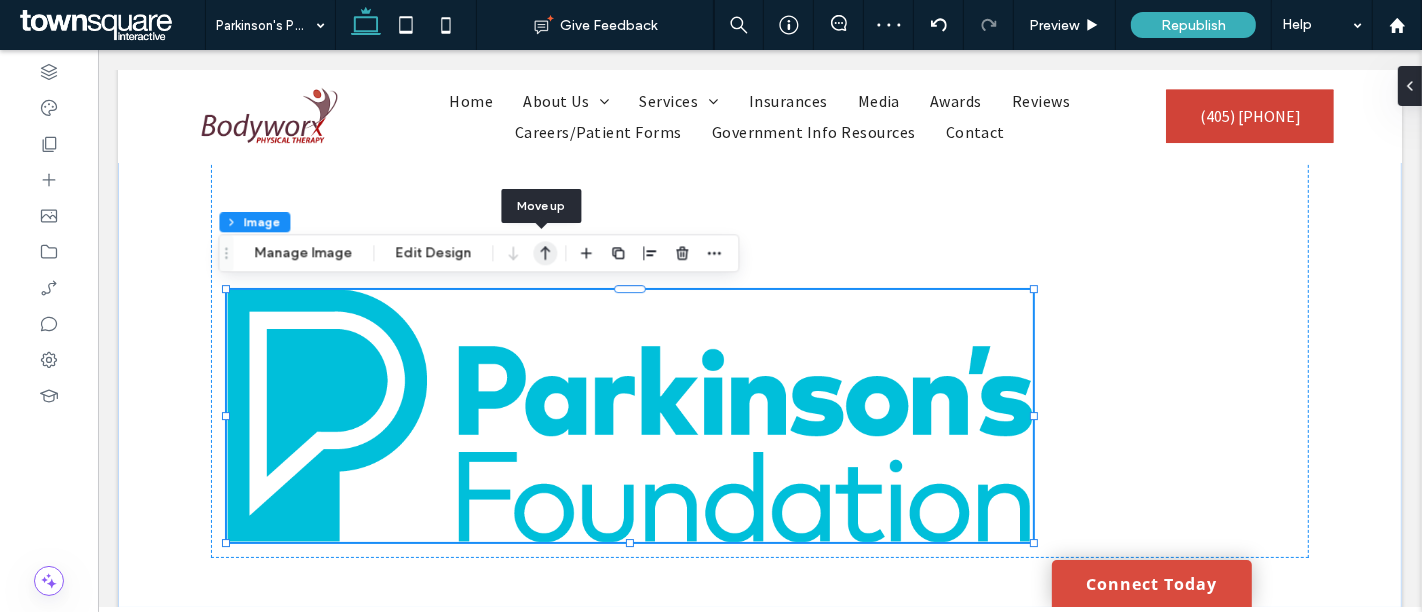click 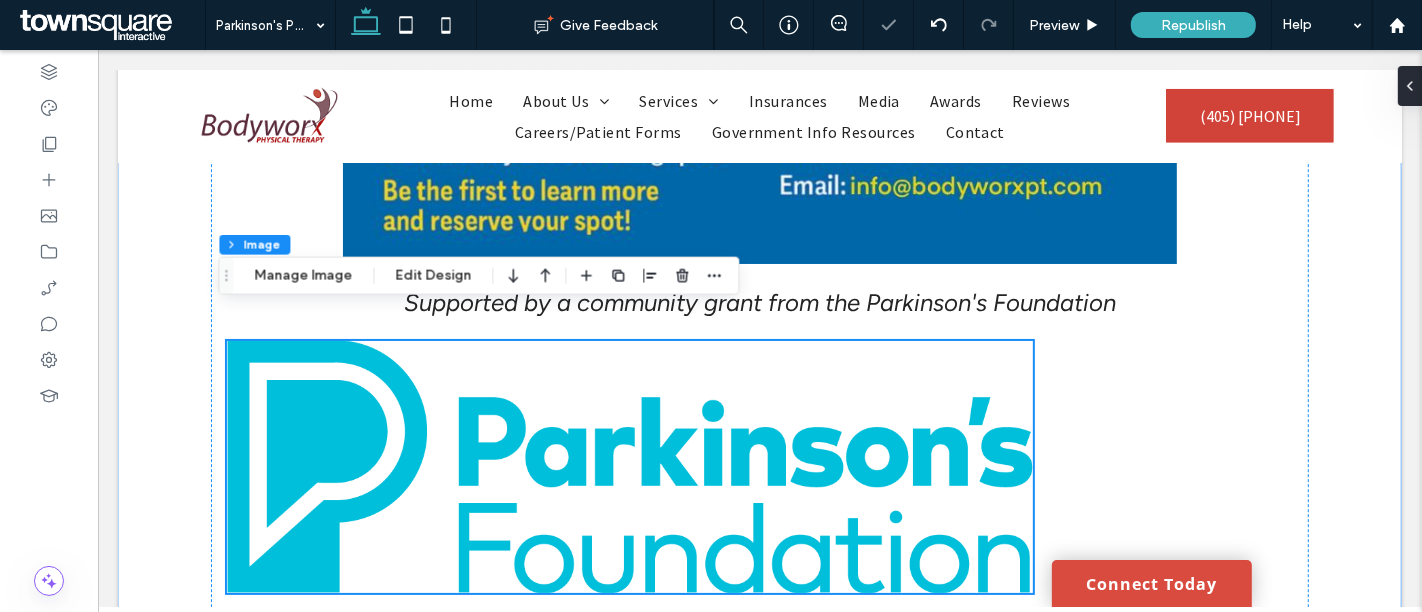 scroll, scrollTop: 1237, scrollLeft: 0, axis: vertical 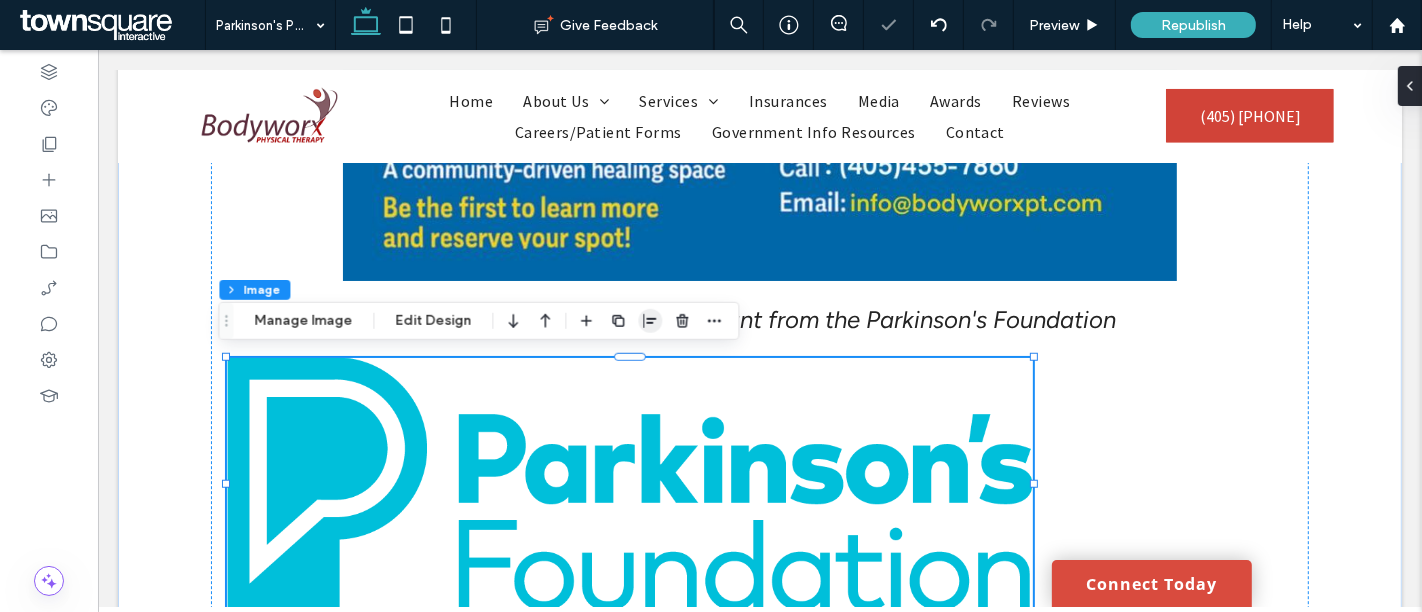 click 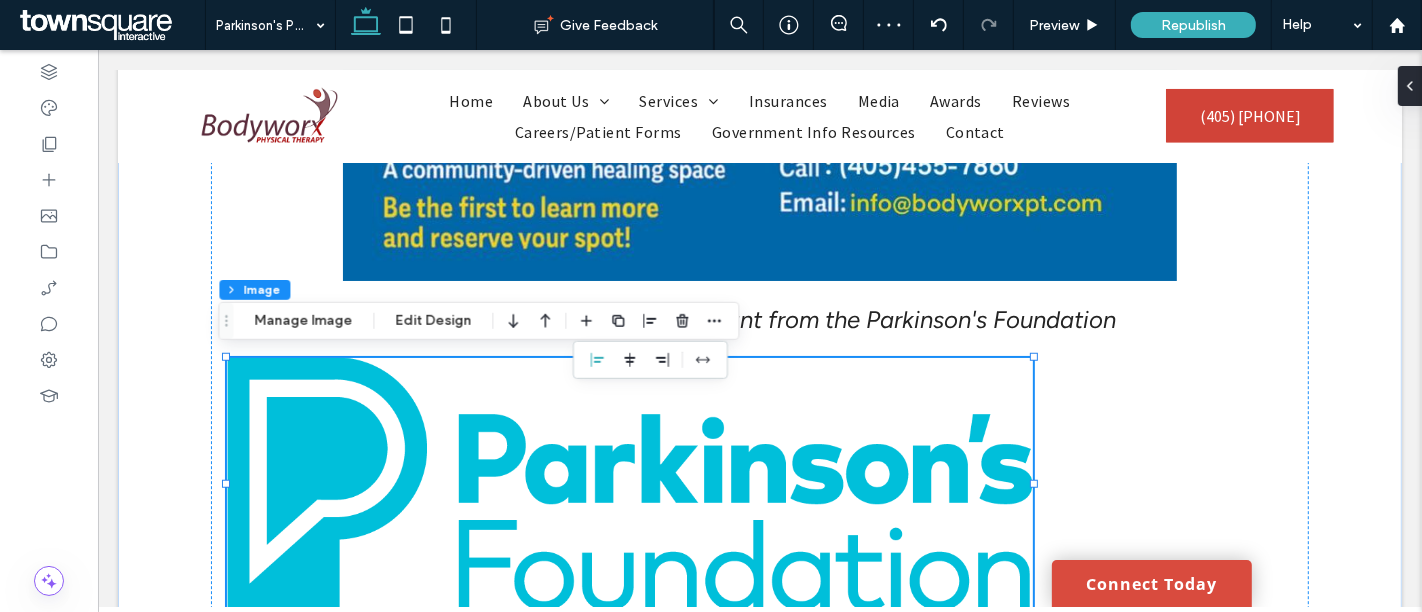 drag, startPoint x: 625, startPoint y: 362, endPoint x: 684, endPoint y: 358, distance: 59.135437 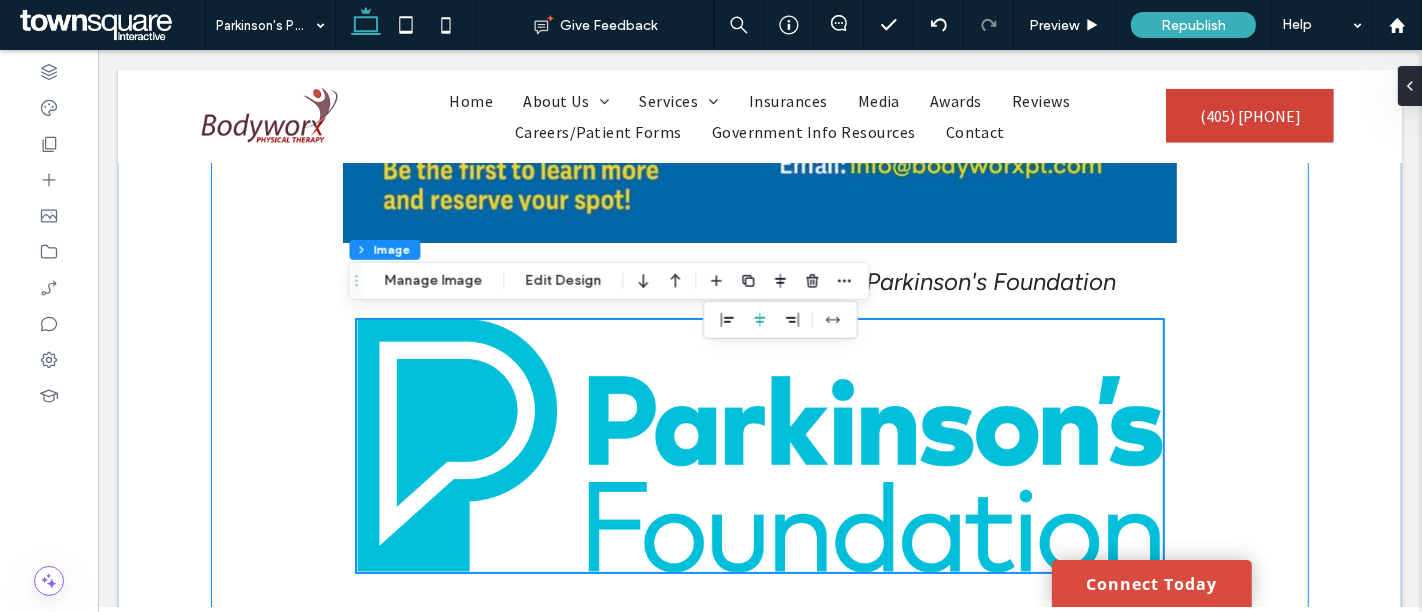 scroll, scrollTop: 1277, scrollLeft: 0, axis: vertical 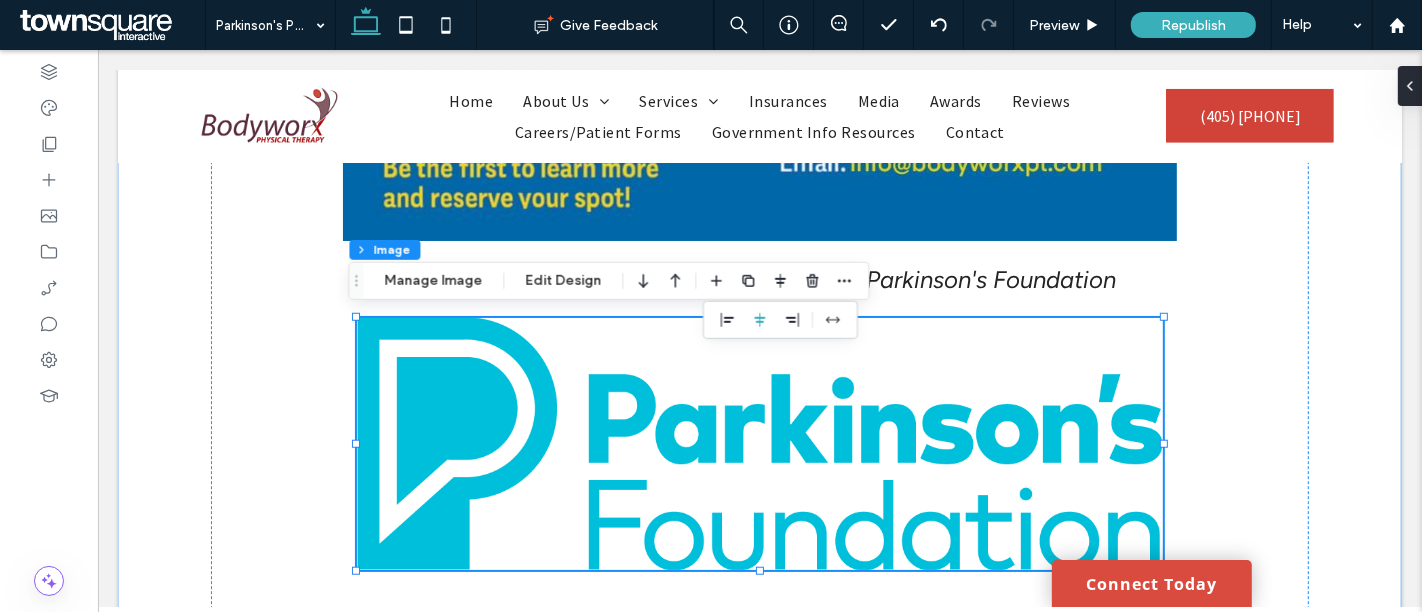 click at bounding box center [759, 444] 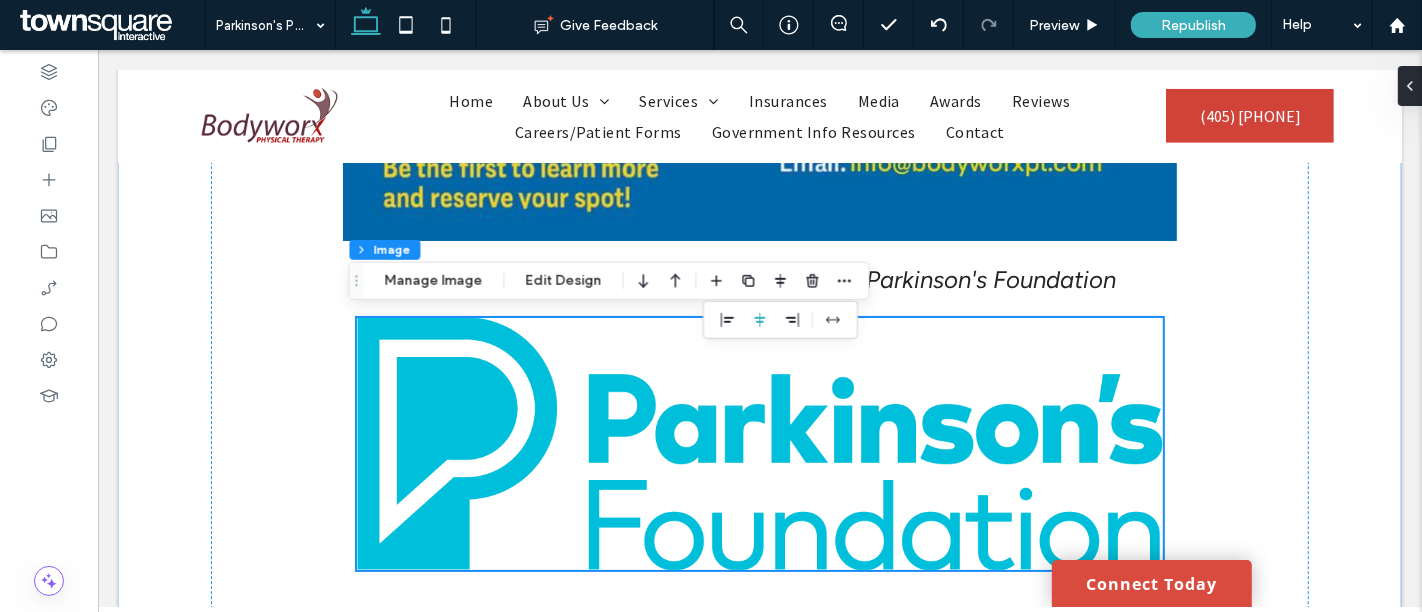 scroll, scrollTop: 1411, scrollLeft: 0, axis: vertical 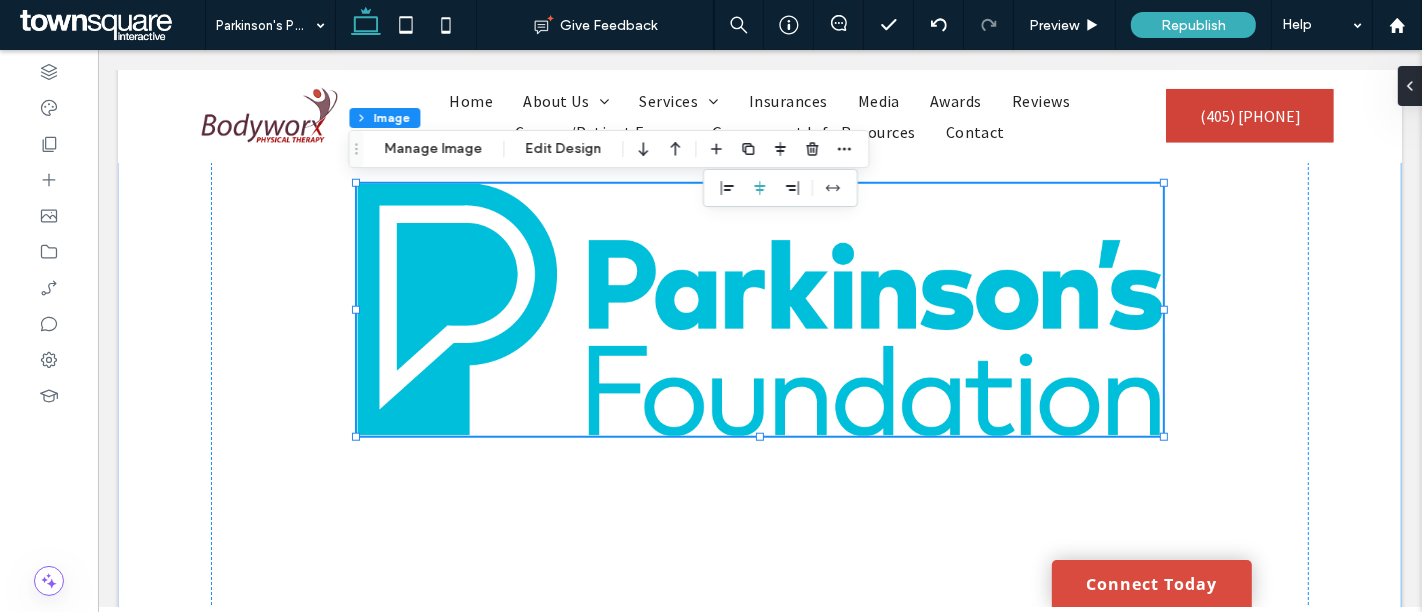click at bounding box center (759, 310) 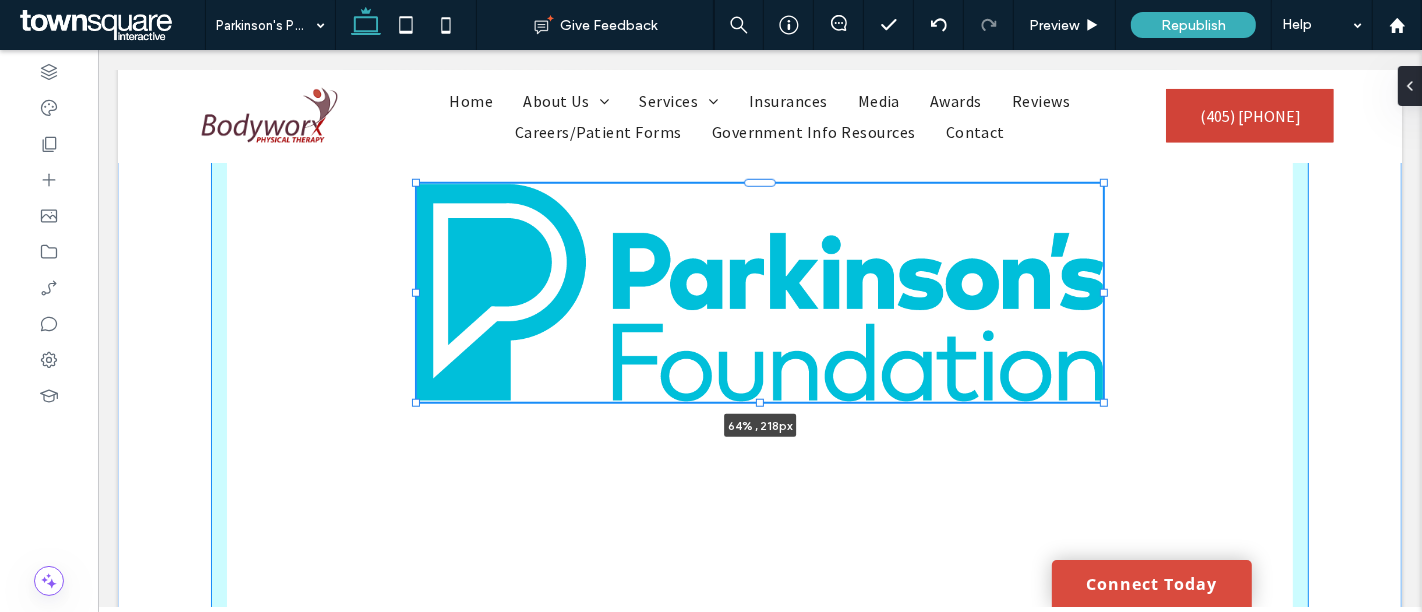 drag, startPoint x: 1153, startPoint y: 434, endPoint x: 1093, endPoint y: 417, distance: 62.361847 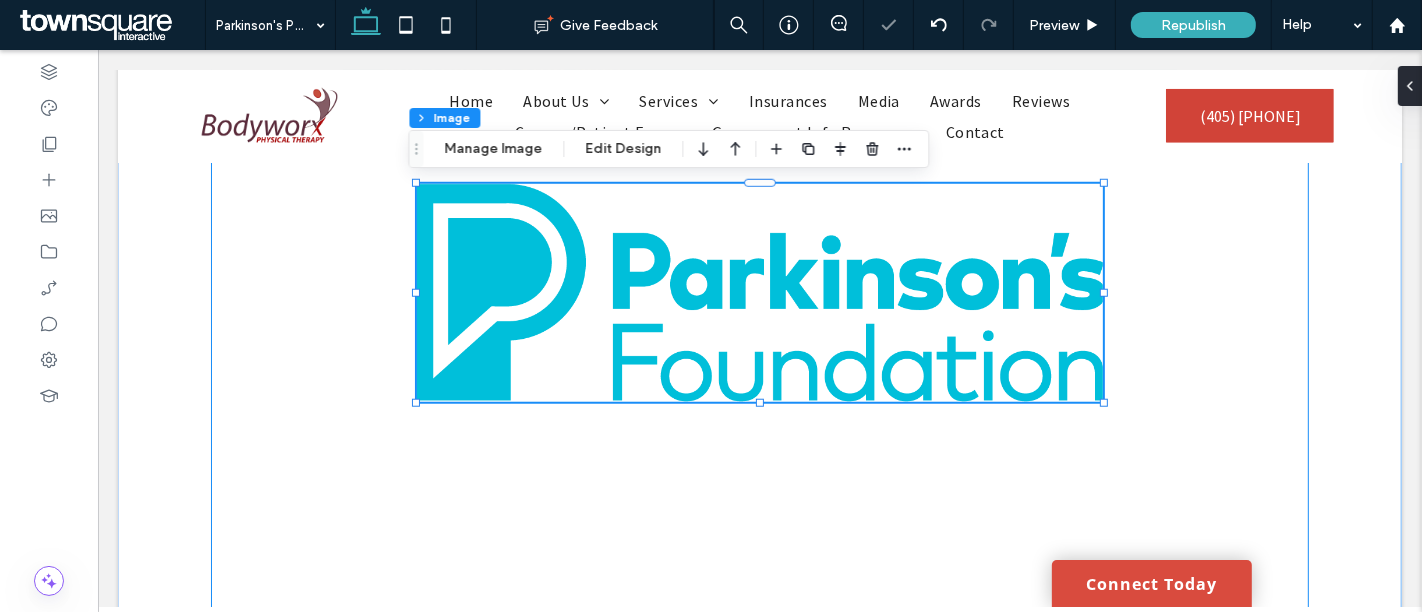 click on "proudly presents:
Supported by a community grant from the Parkinson's Foundation
64% , 218px     Loading&amp;amp;amp;amp;amp;amp;amp;amp;amp;amp;amp;amp;hellip;" at bounding box center [758, 1627] 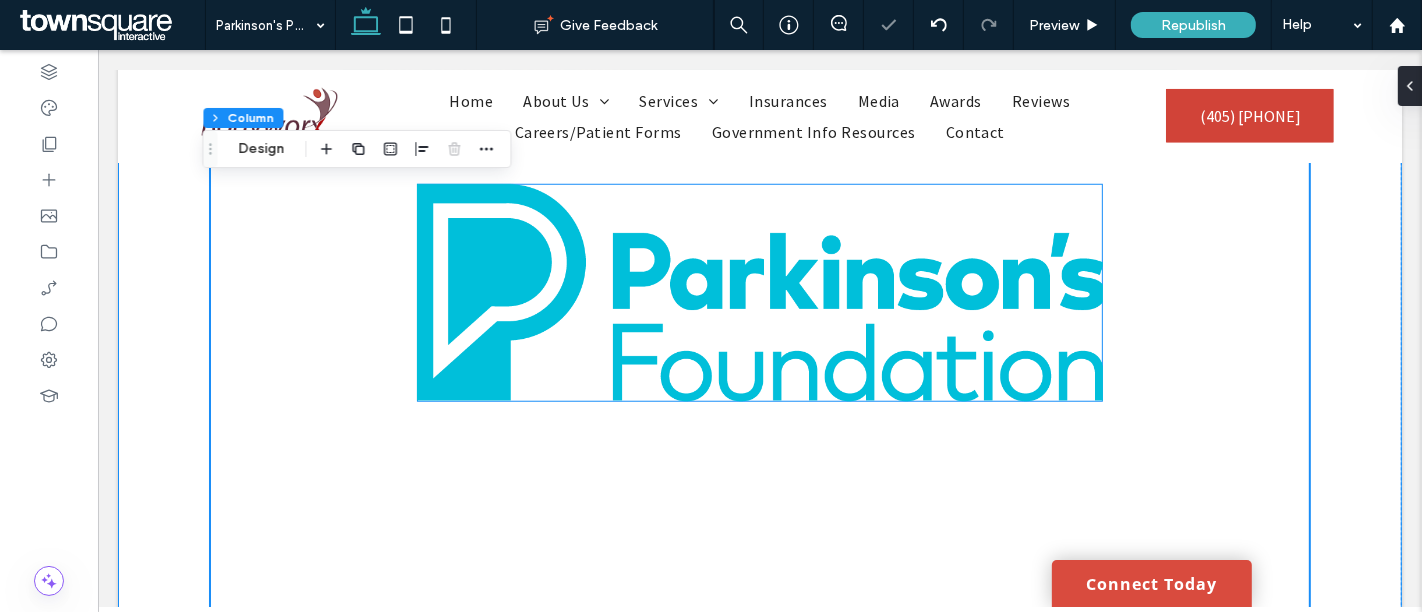 click at bounding box center (759, 293) 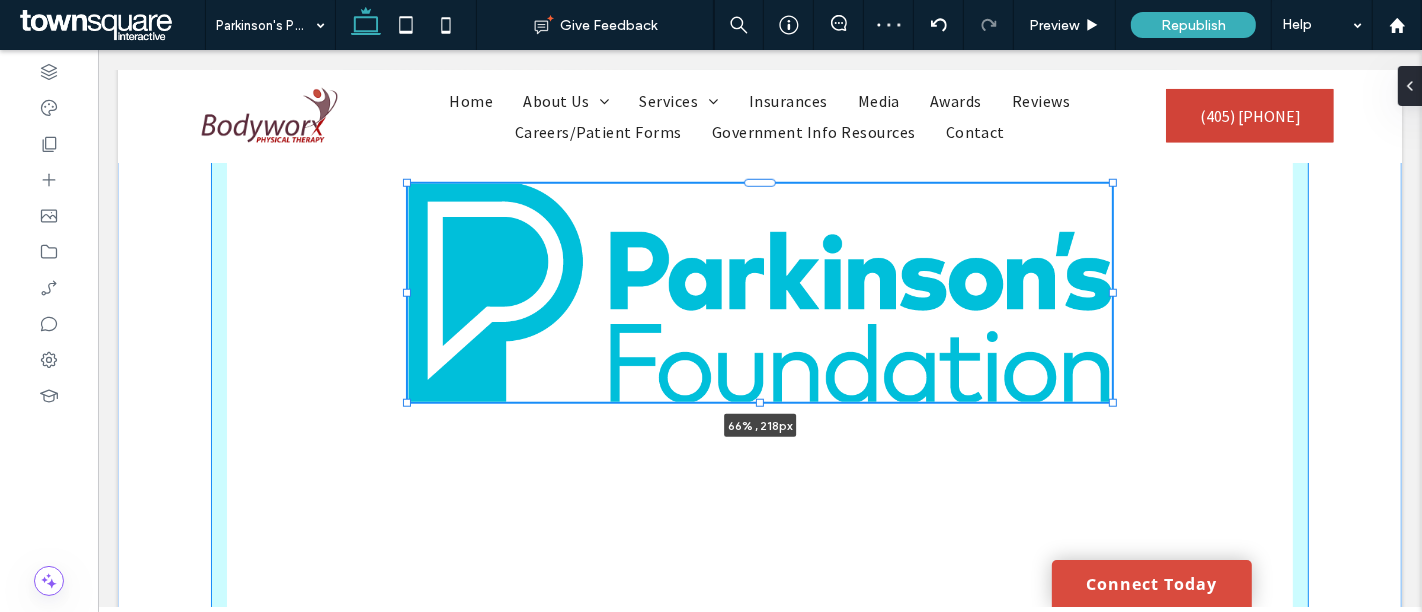 click at bounding box center (1112, 293) 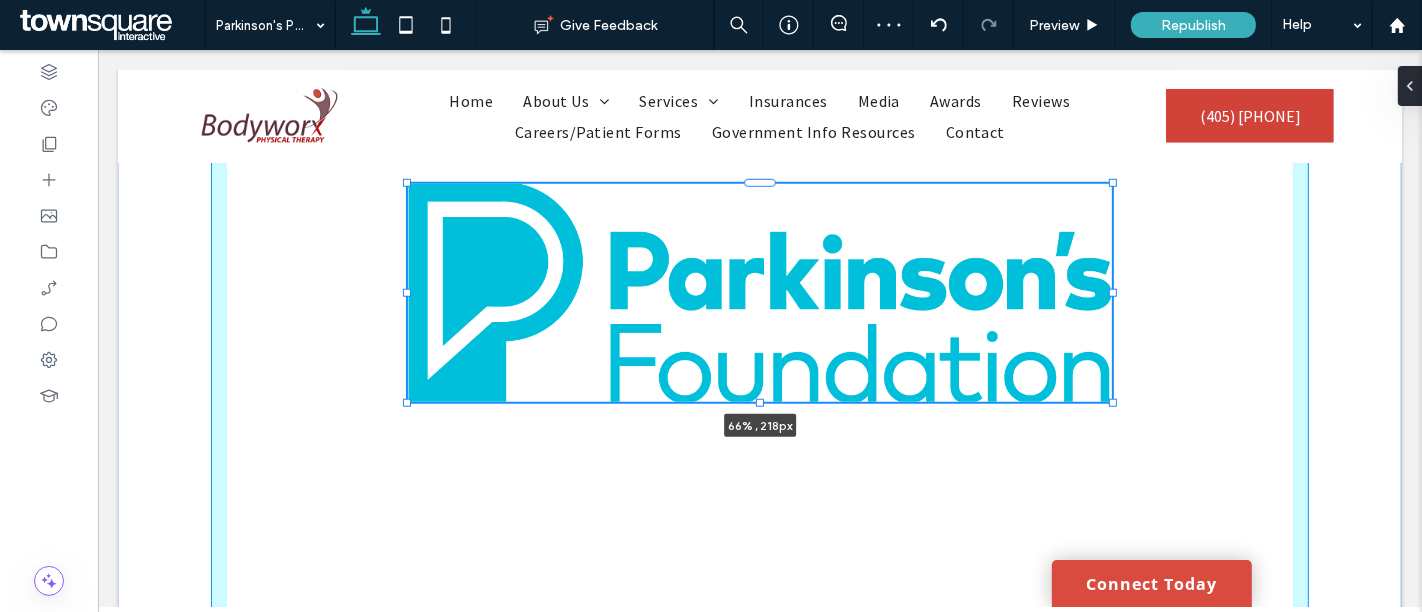 type on "**" 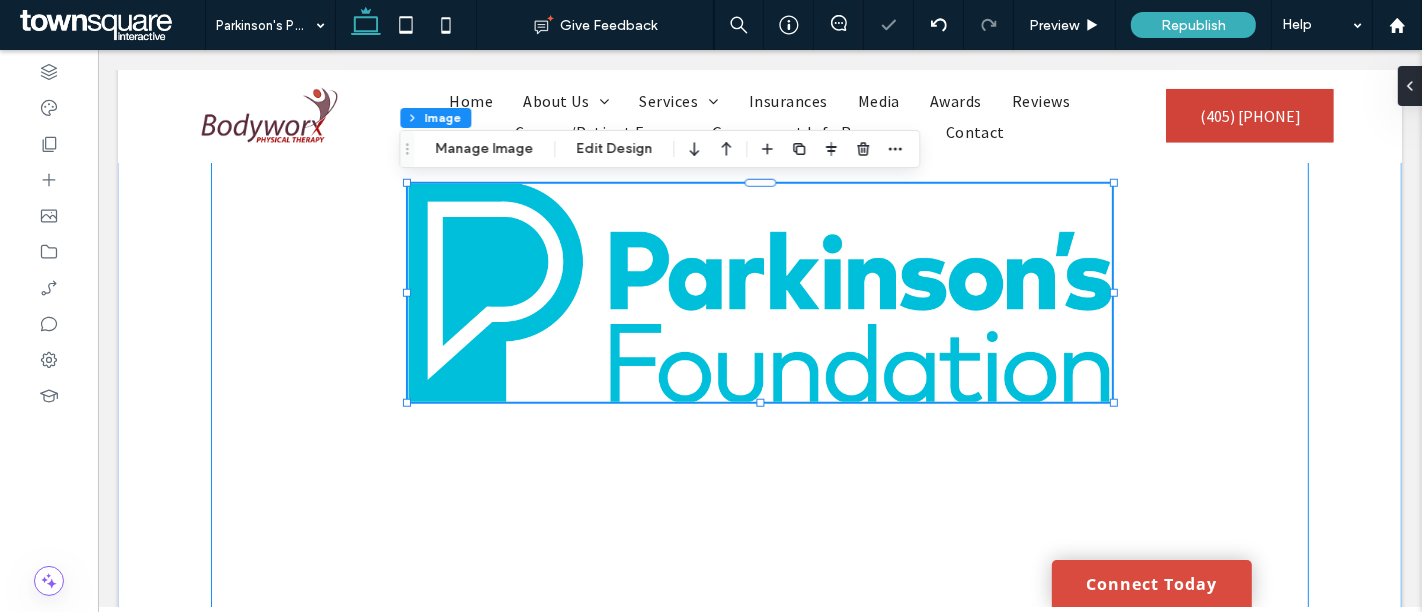 click on "proudly presents:
Supported by a community grant from the Parkinson's Foundation
66% , 218px     Loading&amp;amp;amp;amp;amp;amp;amp;amp;amp;amp;amp;amp;hellip;" at bounding box center [758, 1627] 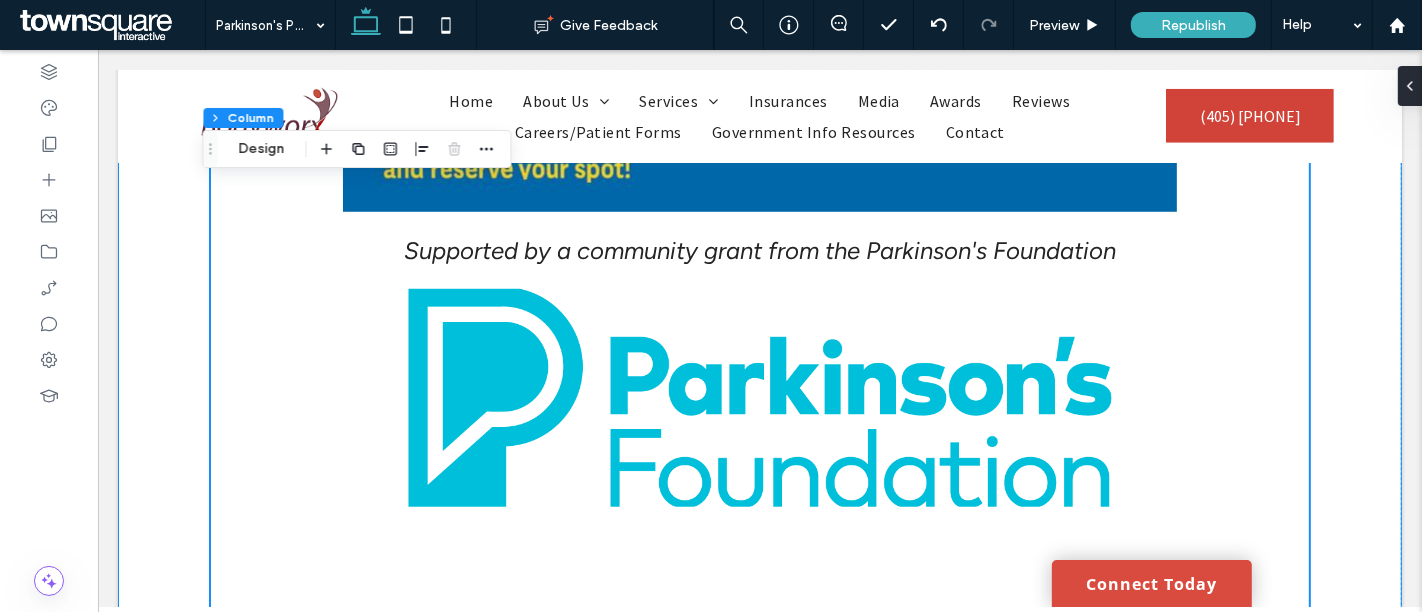 scroll, scrollTop: 1308, scrollLeft: 0, axis: vertical 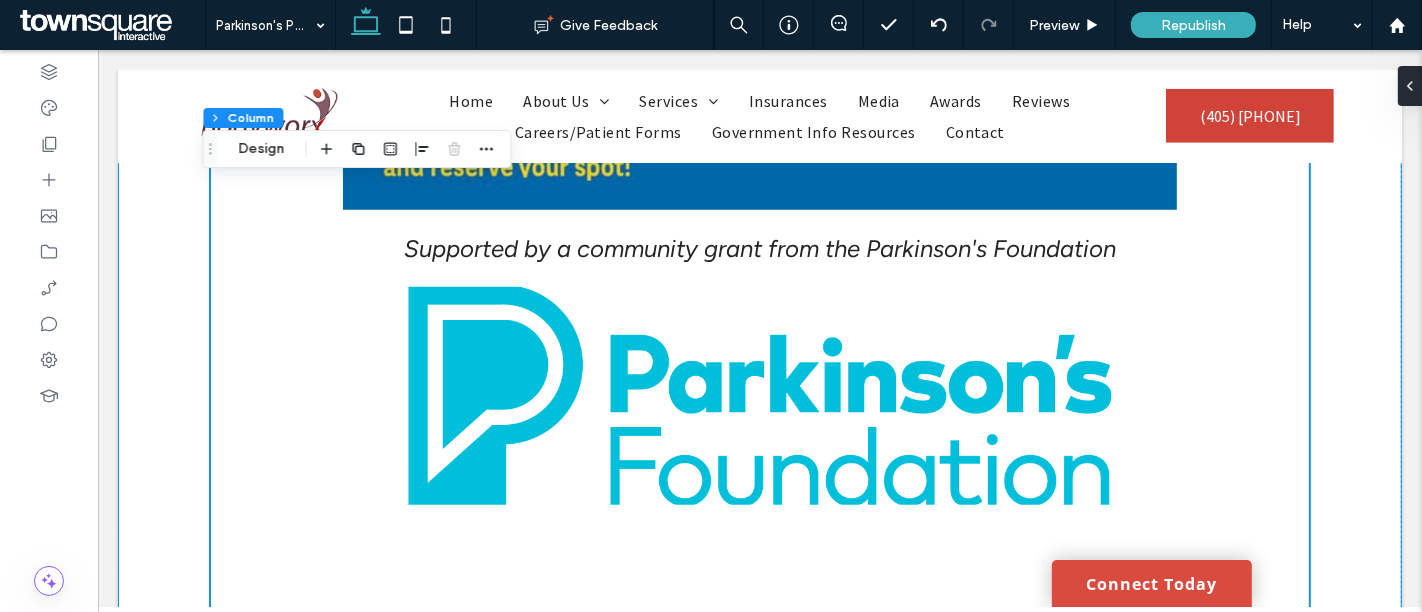 click on "proudly presents:
Supported by a community grant from the Parkinson's Foundation
Loading&amp;amp;amp;amp;amp;amp;amp;amp;amp;amp;amp;amp;hellip;" at bounding box center (758, 1730) 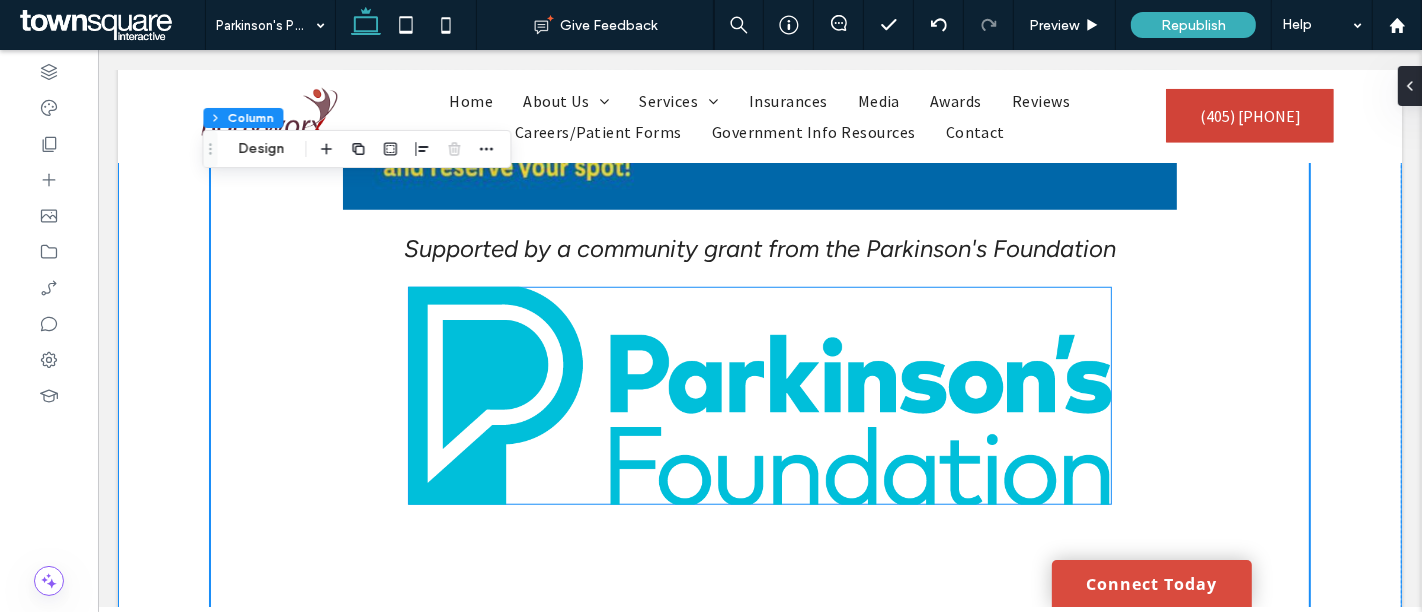 click at bounding box center [759, 396] 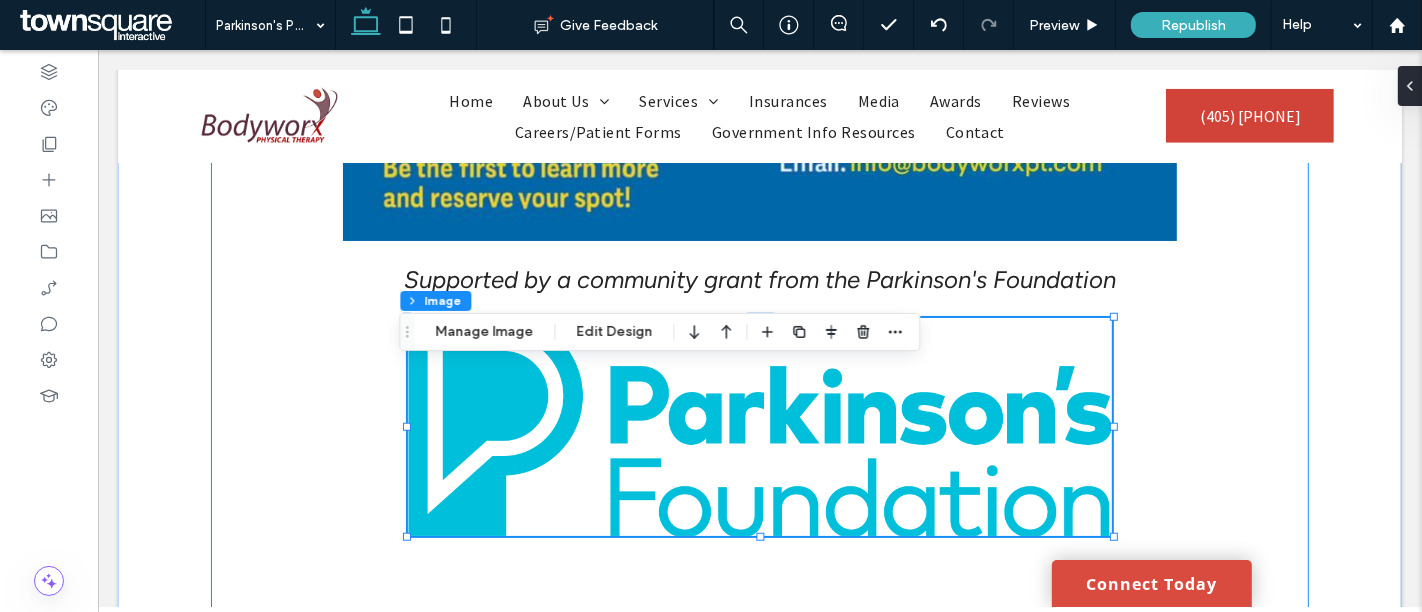 scroll, scrollTop: 1217, scrollLeft: 0, axis: vertical 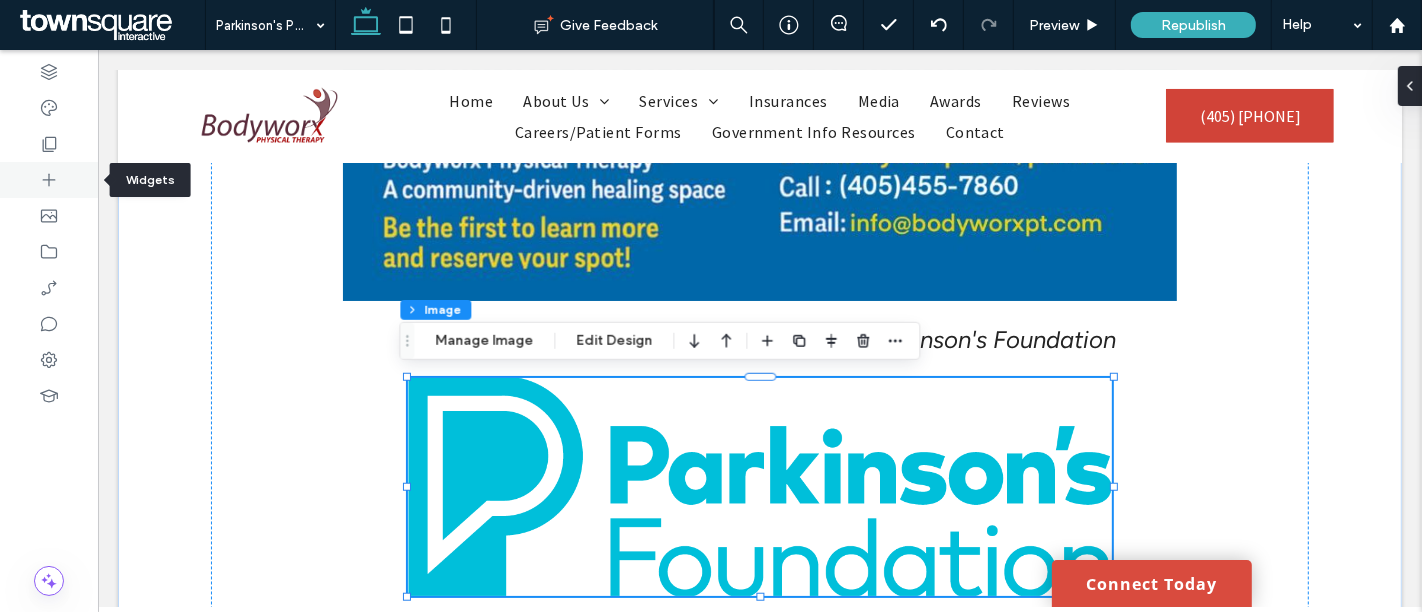 click 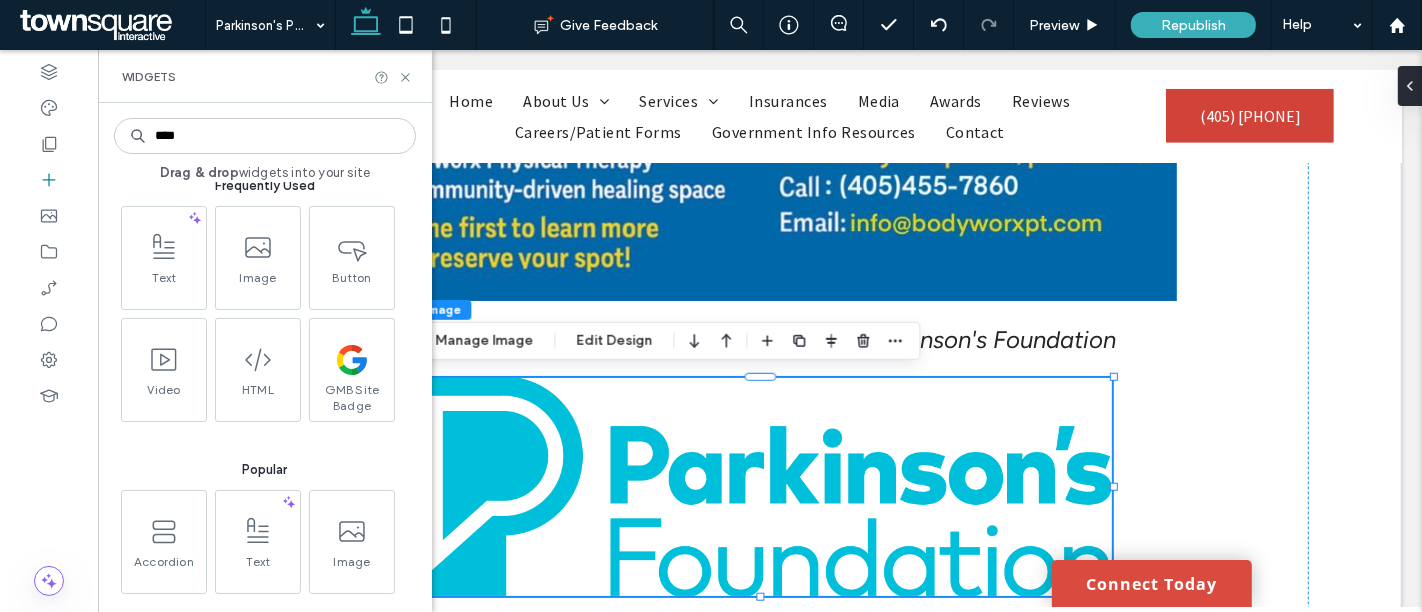 scroll, scrollTop: 0, scrollLeft: 0, axis: both 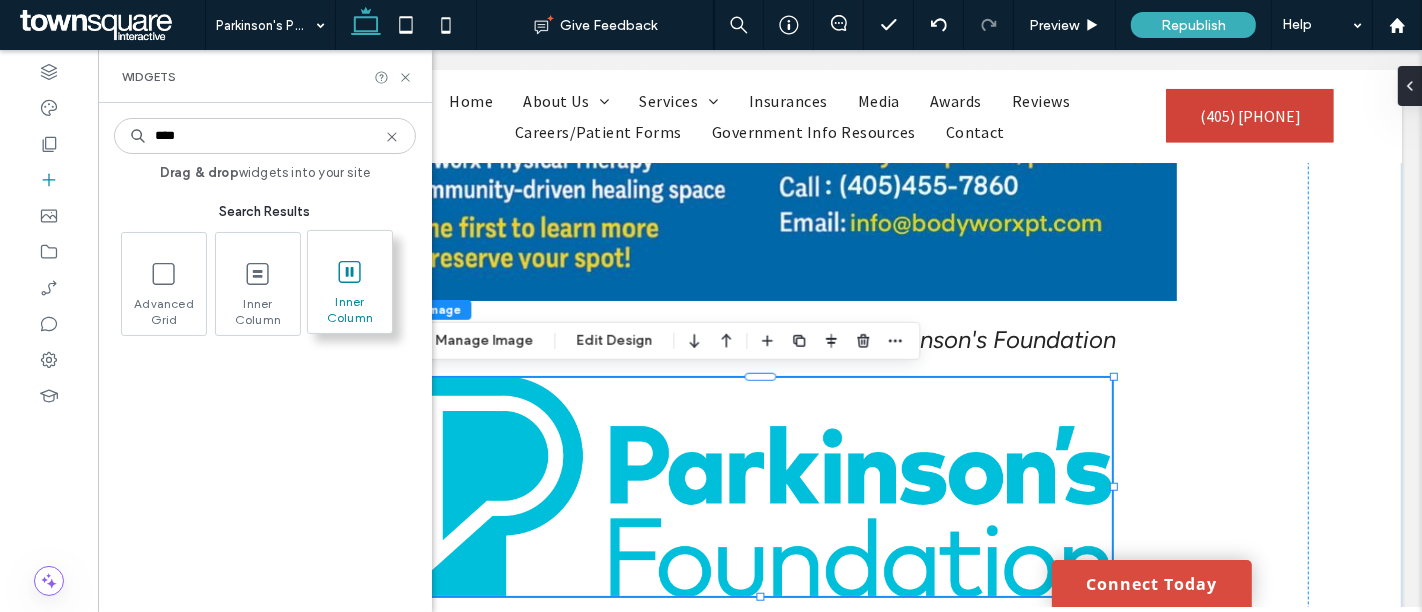 type on "****" 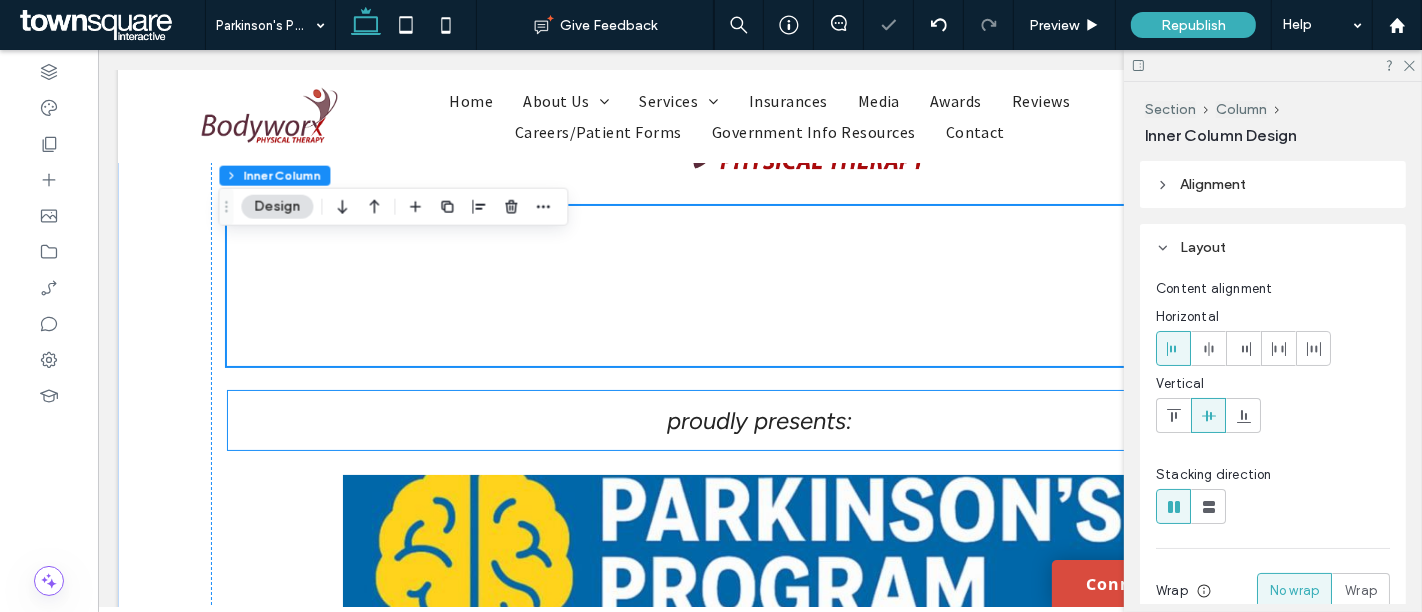 scroll, scrollTop: 194, scrollLeft: 0, axis: vertical 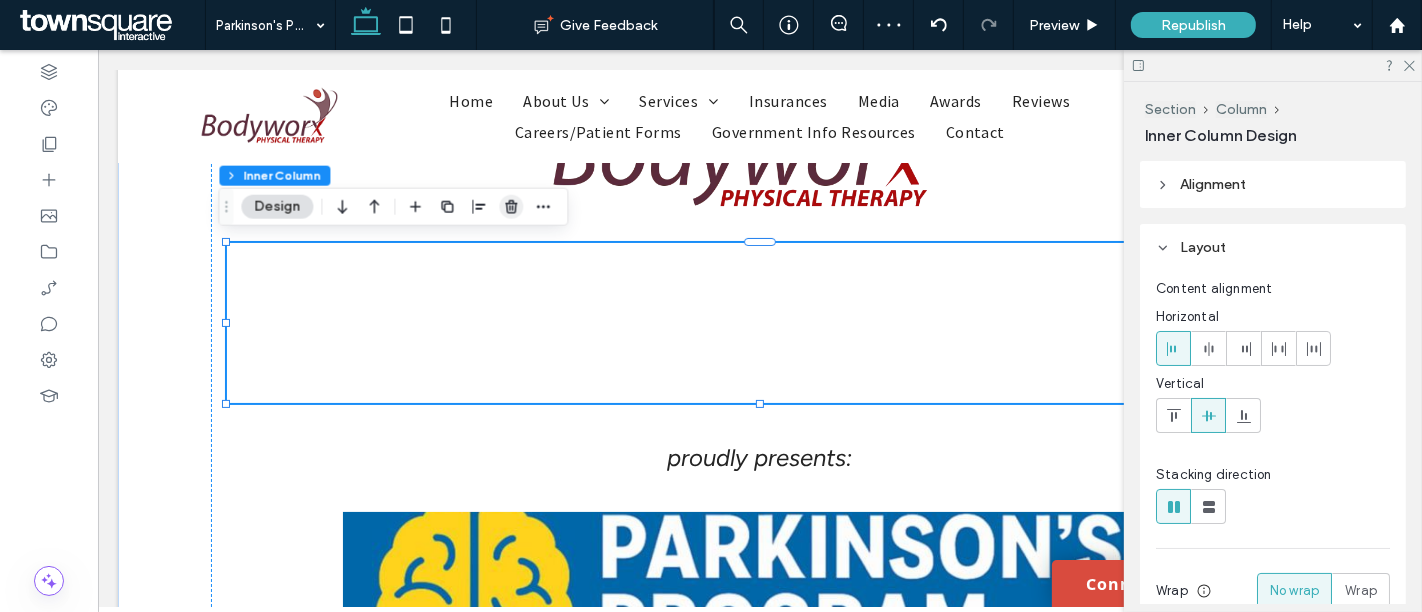 click 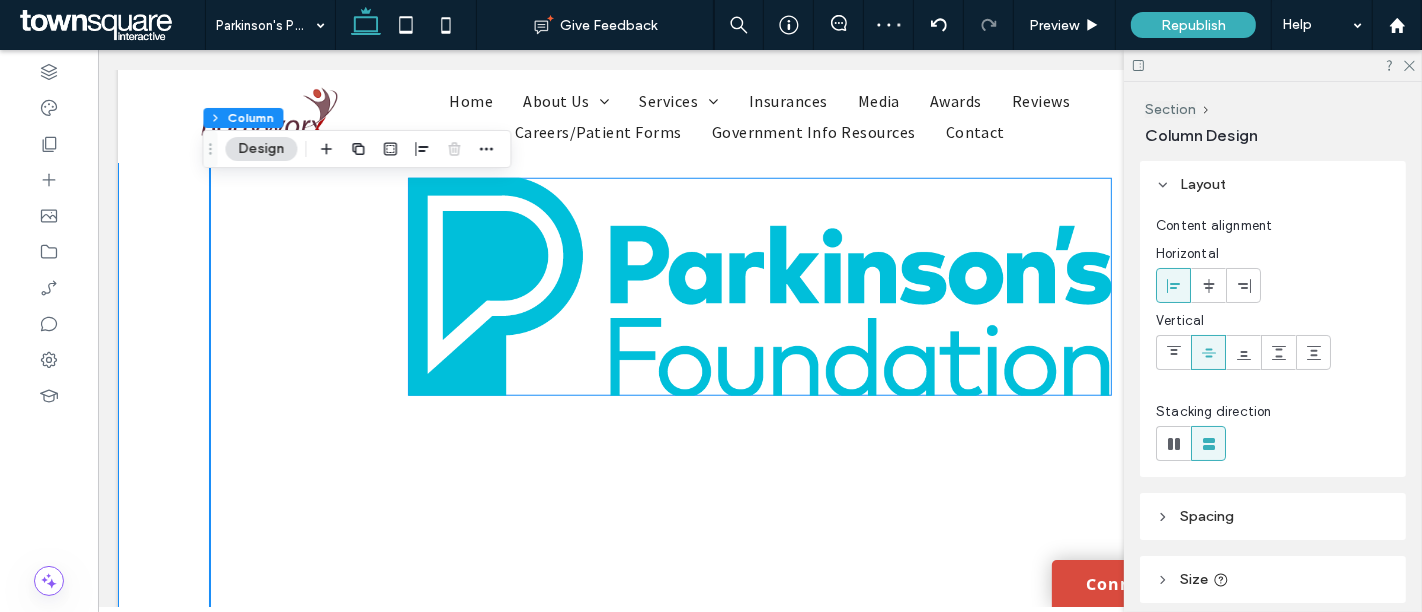 scroll, scrollTop: 1416, scrollLeft: 0, axis: vertical 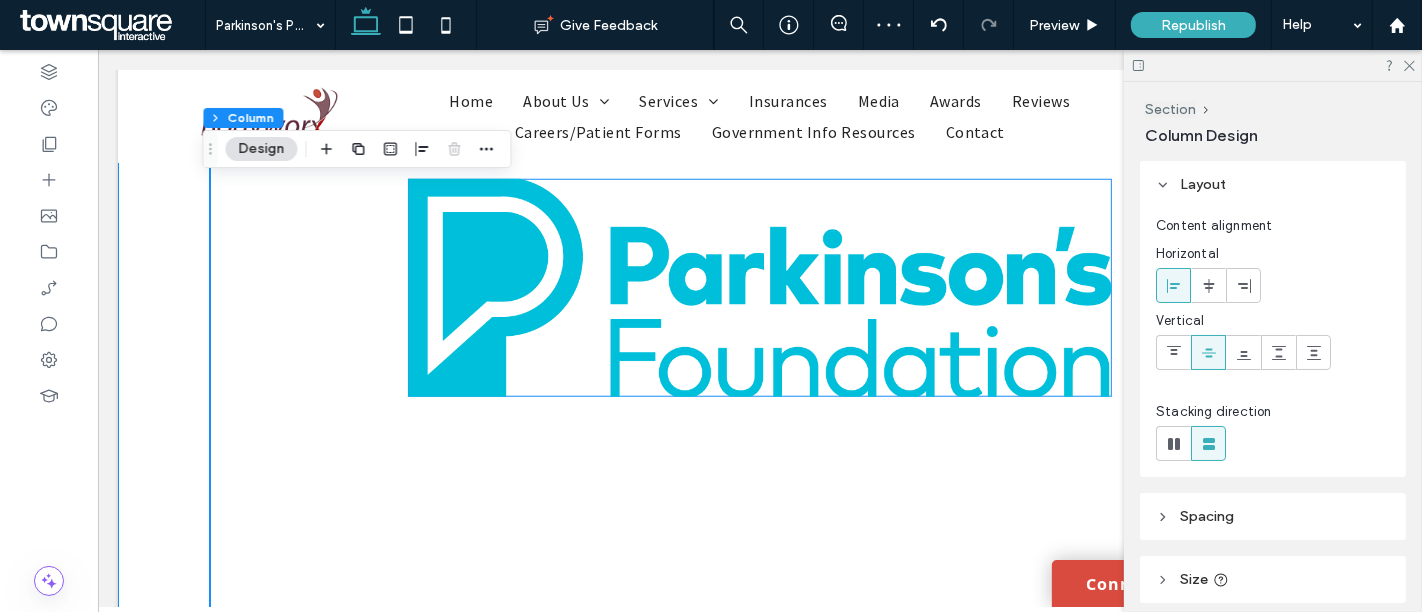 click at bounding box center (759, 288) 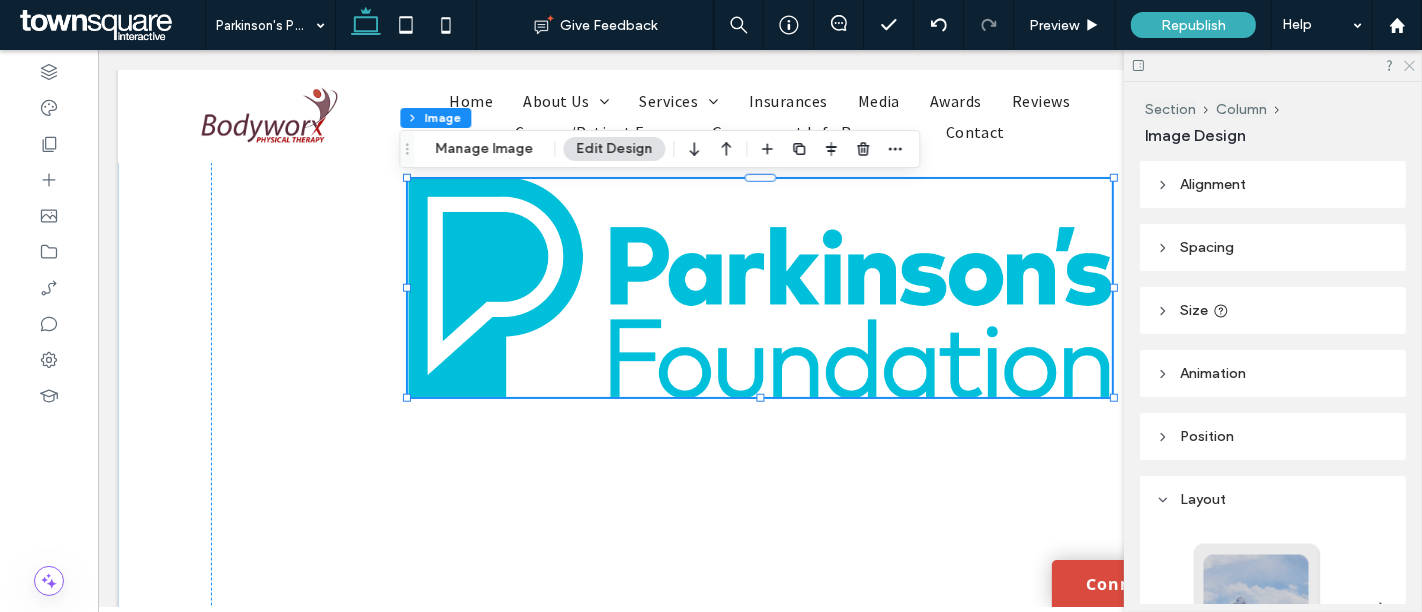 click 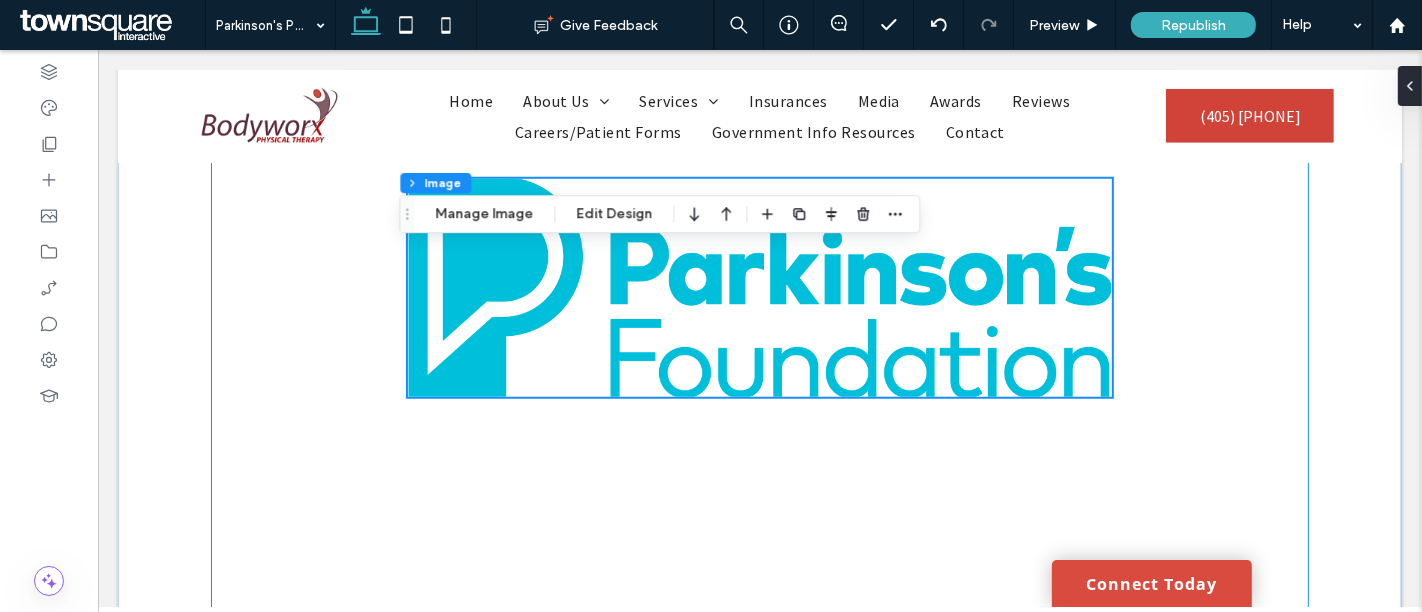 scroll, scrollTop: 1294, scrollLeft: 0, axis: vertical 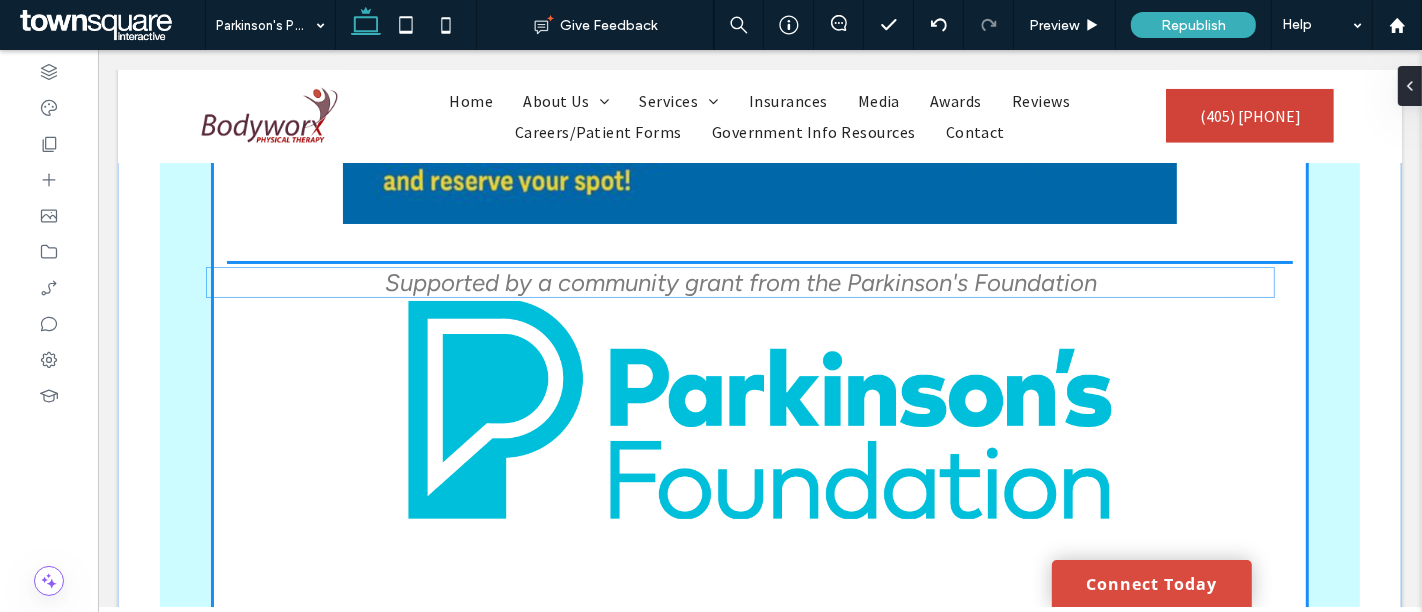drag, startPoint x: 1006, startPoint y: 260, endPoint x: 995, endPoint y: 280, distance: 22.825424 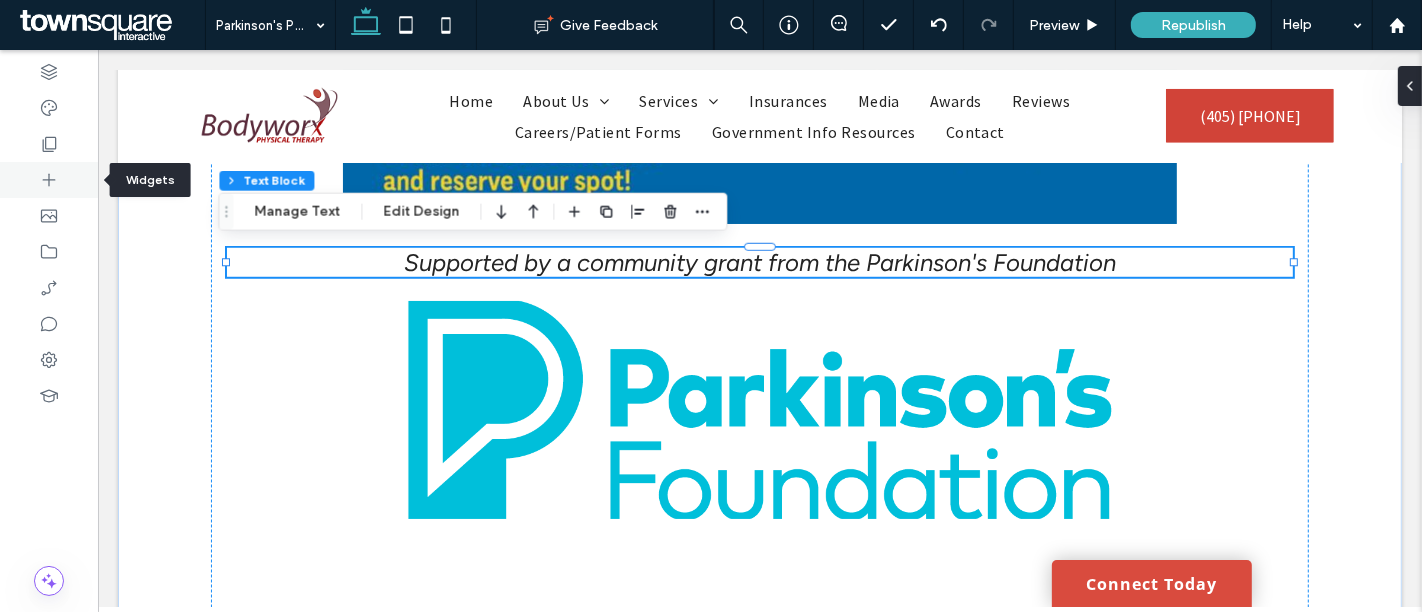 click 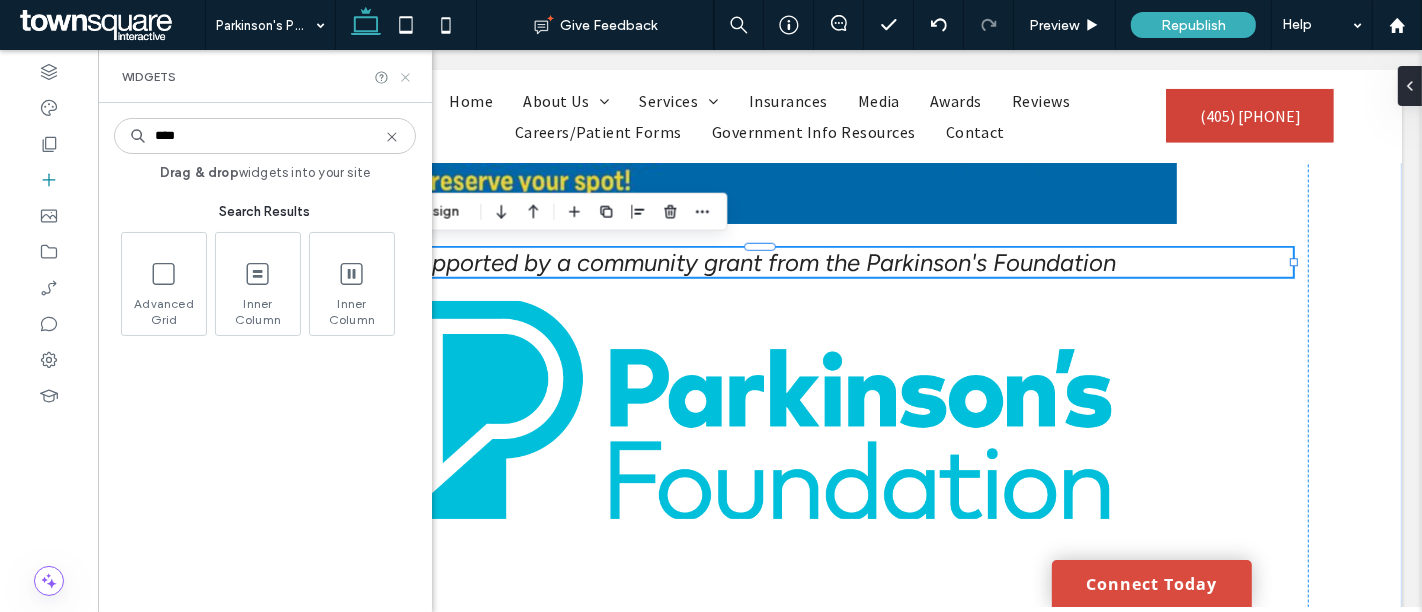 type on "****" 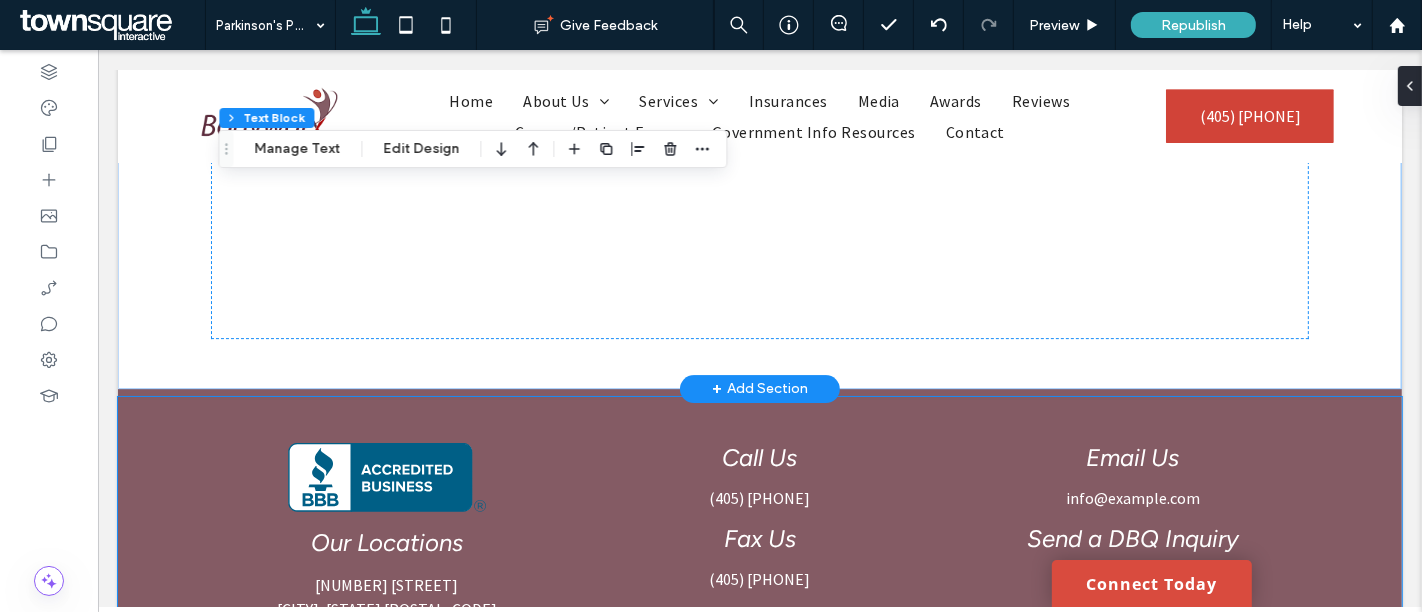 scroll, scrollTop: 5525, scrollLeft: 0, axis: vertical 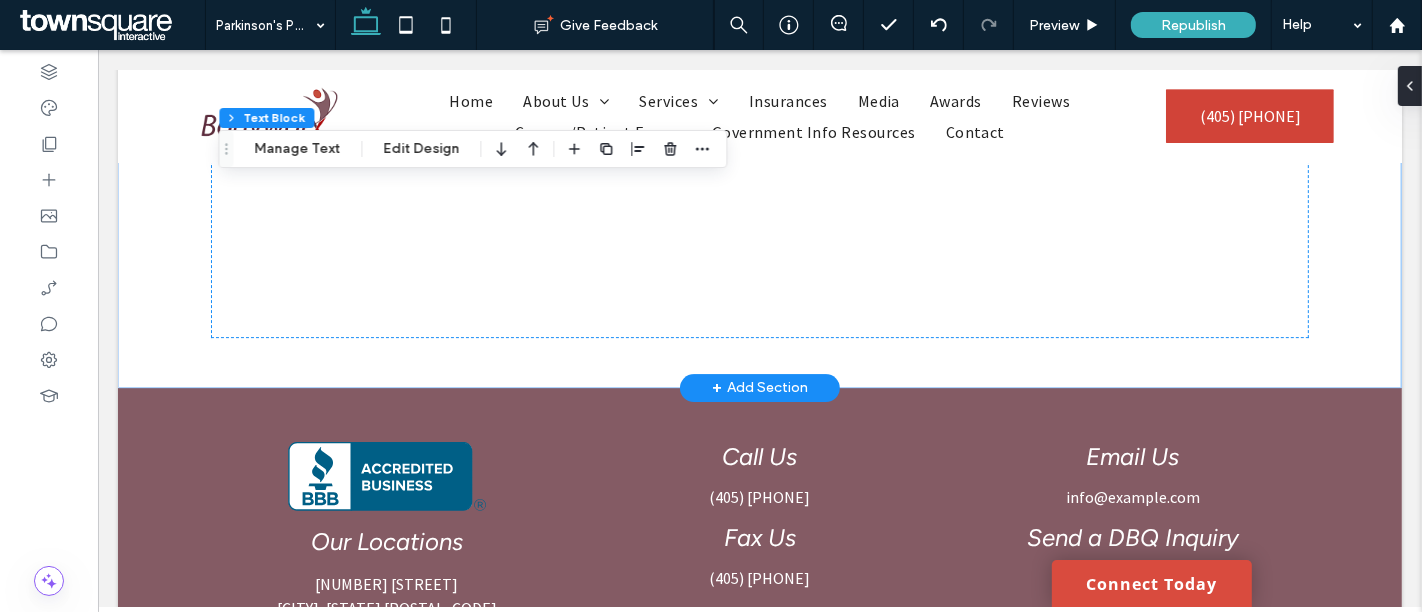click on "+ Add Section" at bounding box center (759, 388) 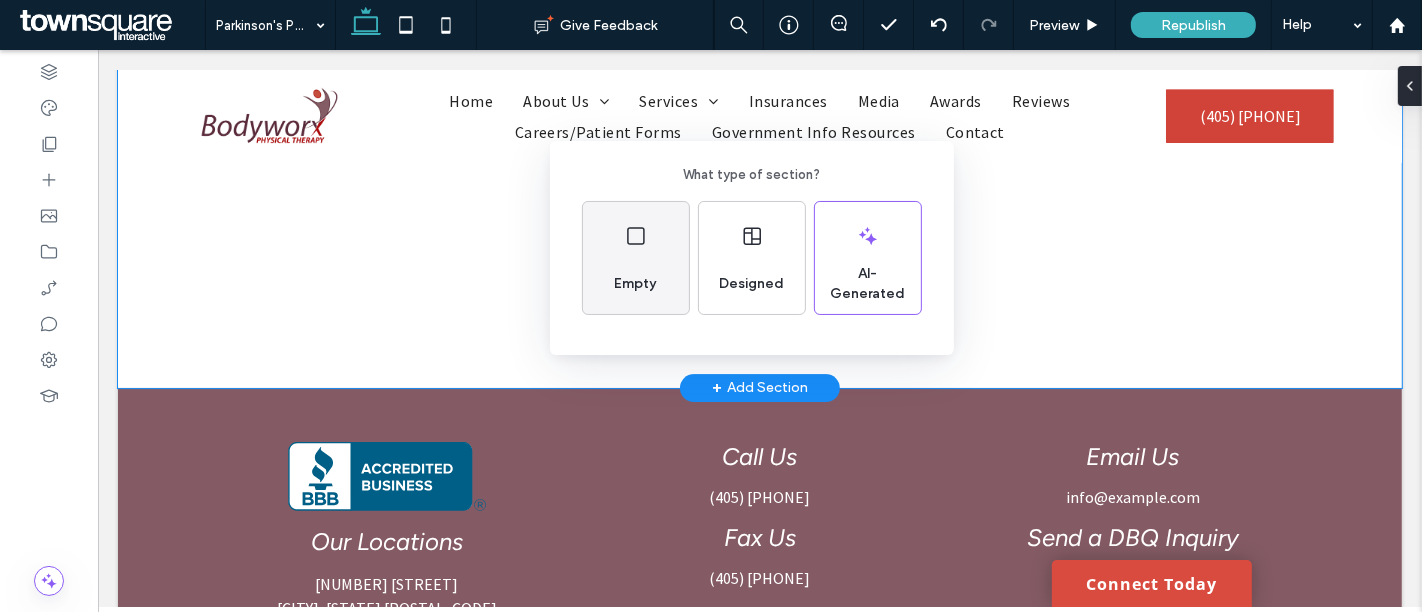 click on "Empty" at bounding box center (636, 284) 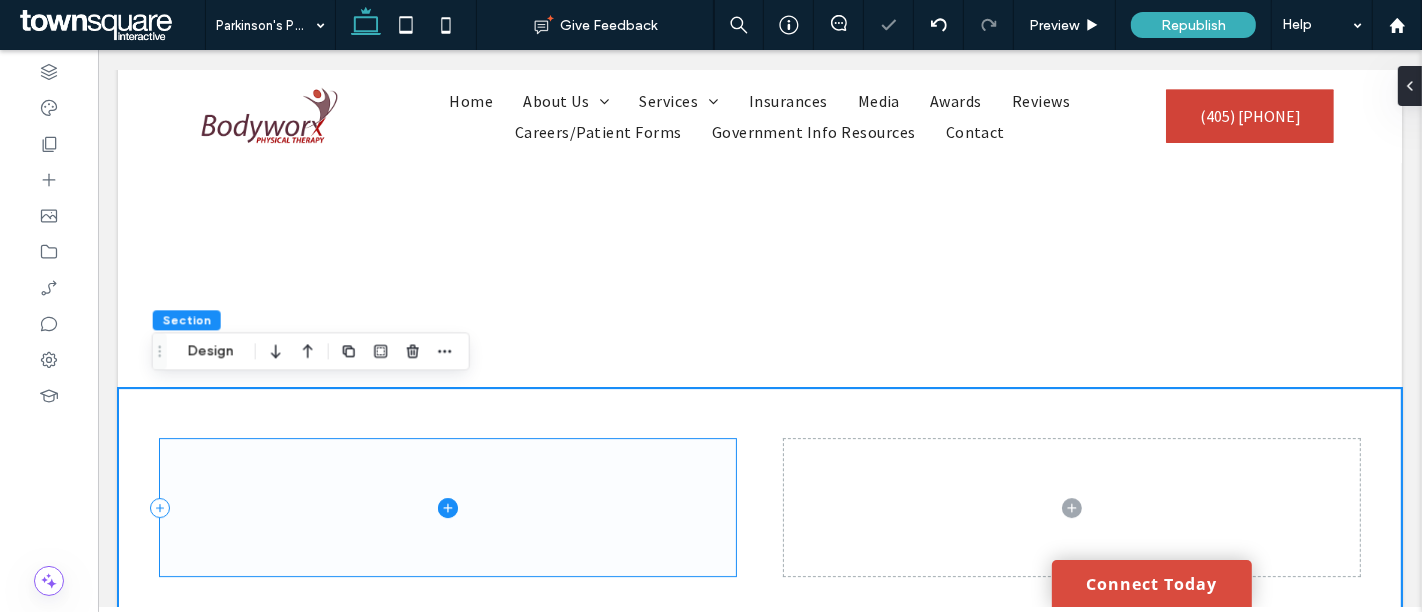 click at bounding box center (447, 507) 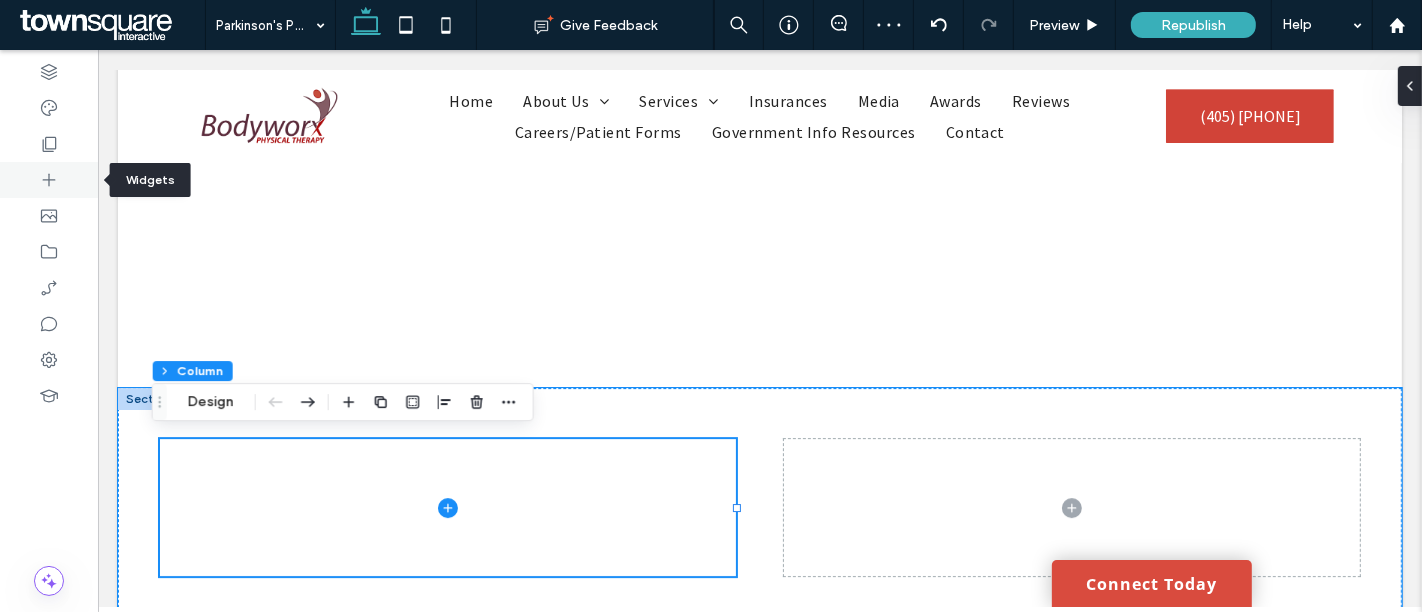 click at bounding box center [49, 180] 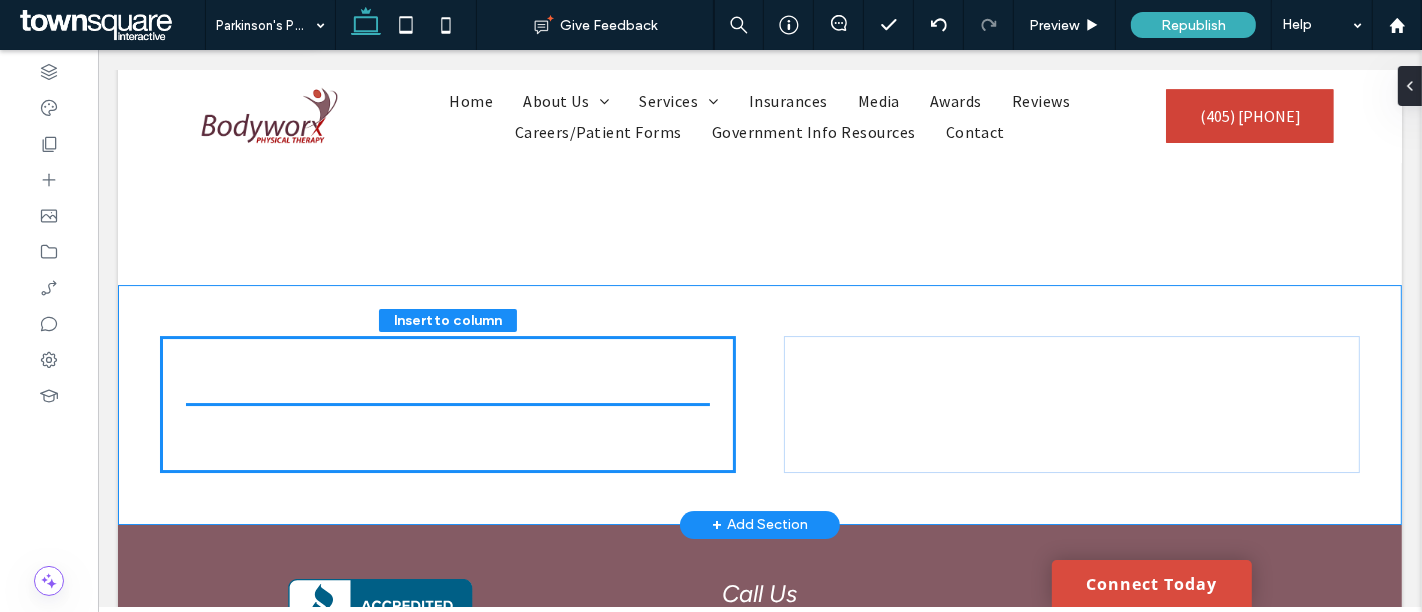scroll, scrollTop: 5644, scrollLeft: 0, axis: vertical 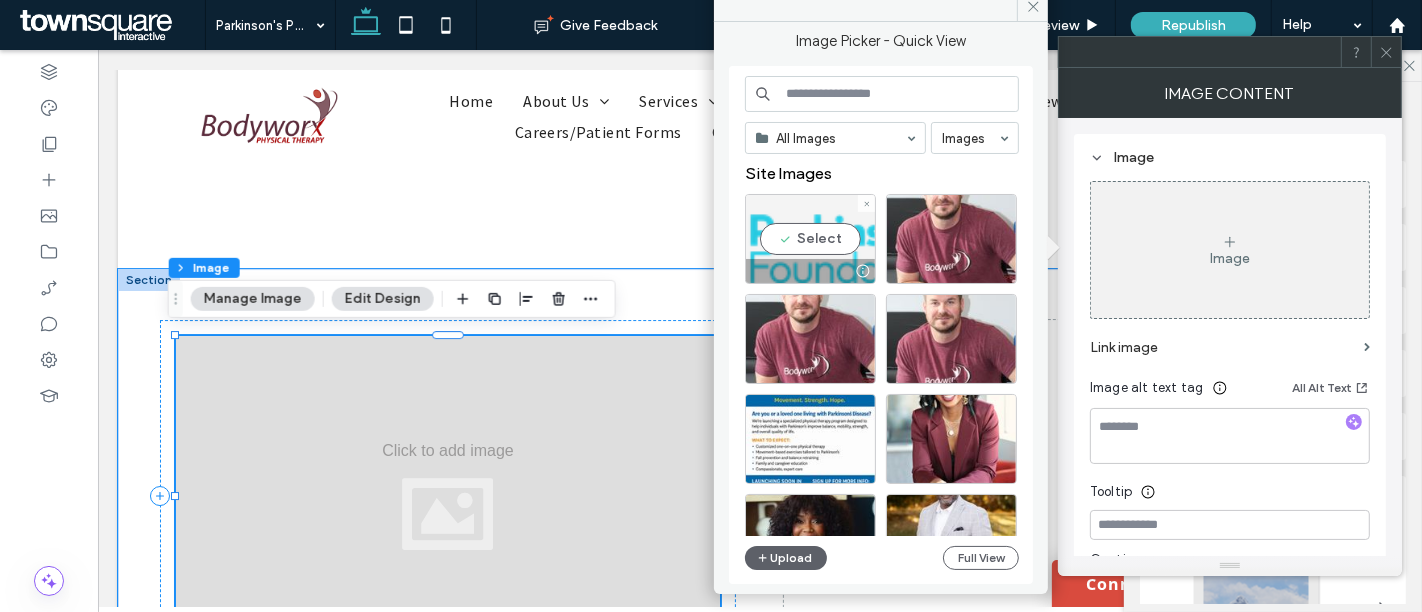 click on "Select" at bounding box center [810, 239] 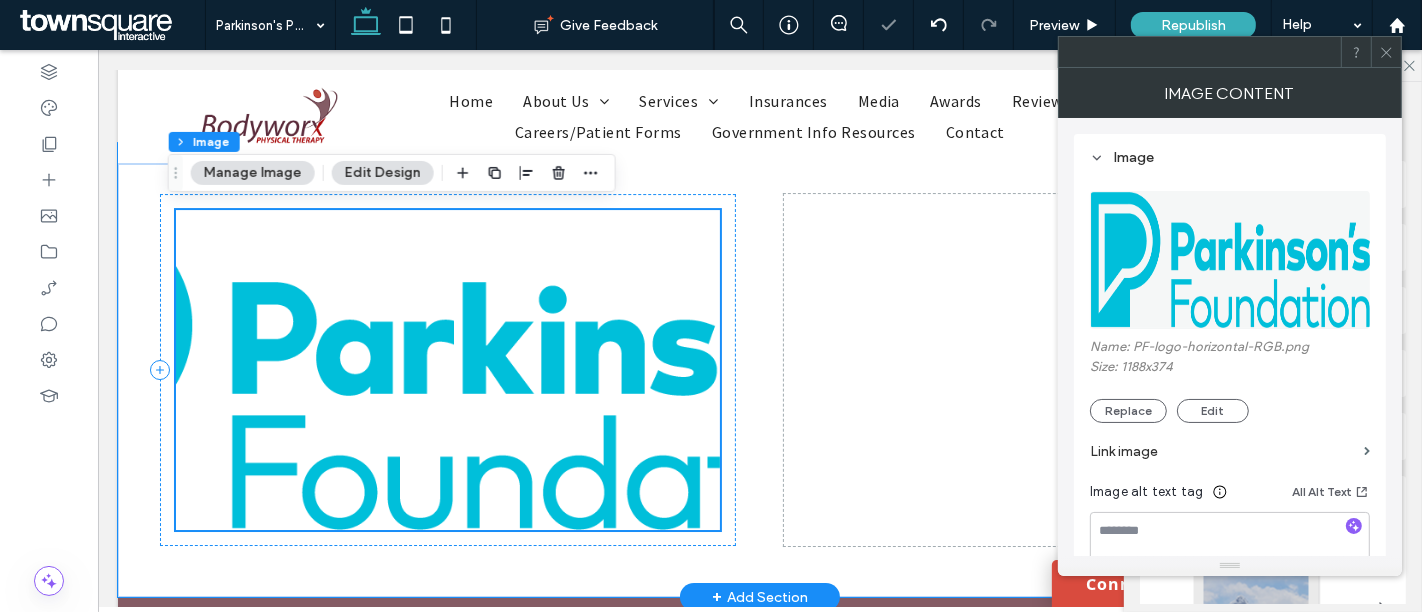 scroll, scrollTop: 5771, scrollLeft: 0, axis: vertical 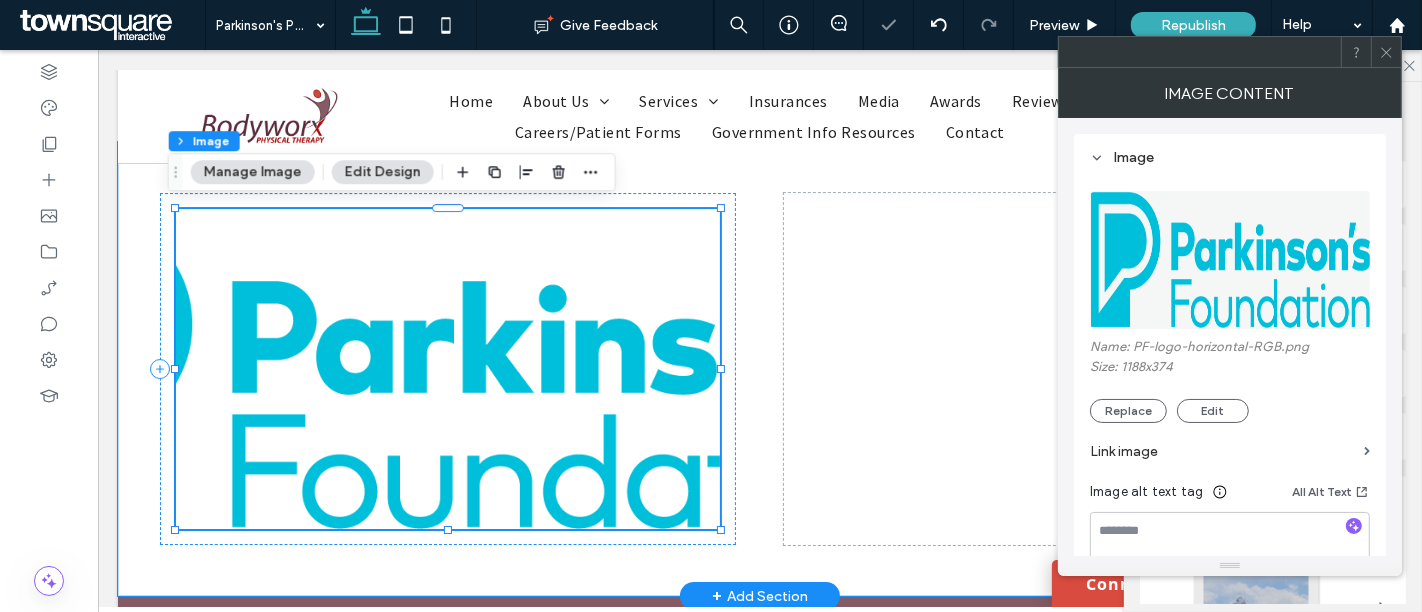 click at bounding box center (447, 369) 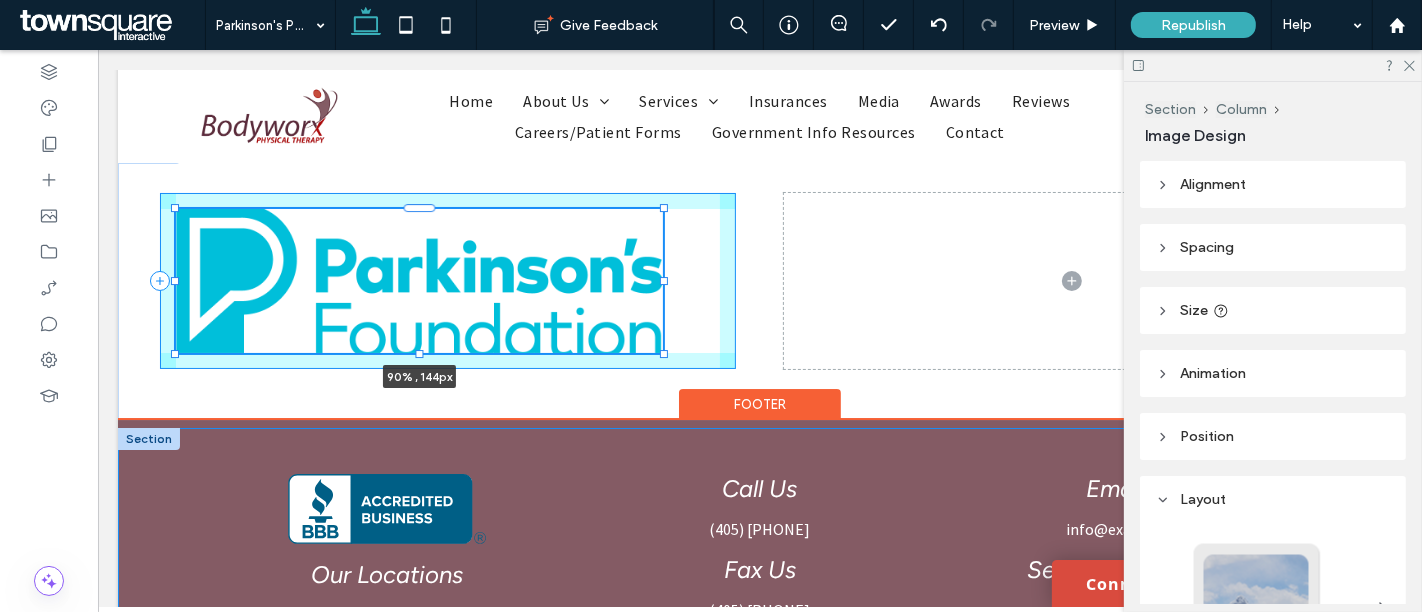 drag, startPoint x: 710, startPoint y: 529, endPoint x: 653, endPoint y: 441, distance: 104.84751 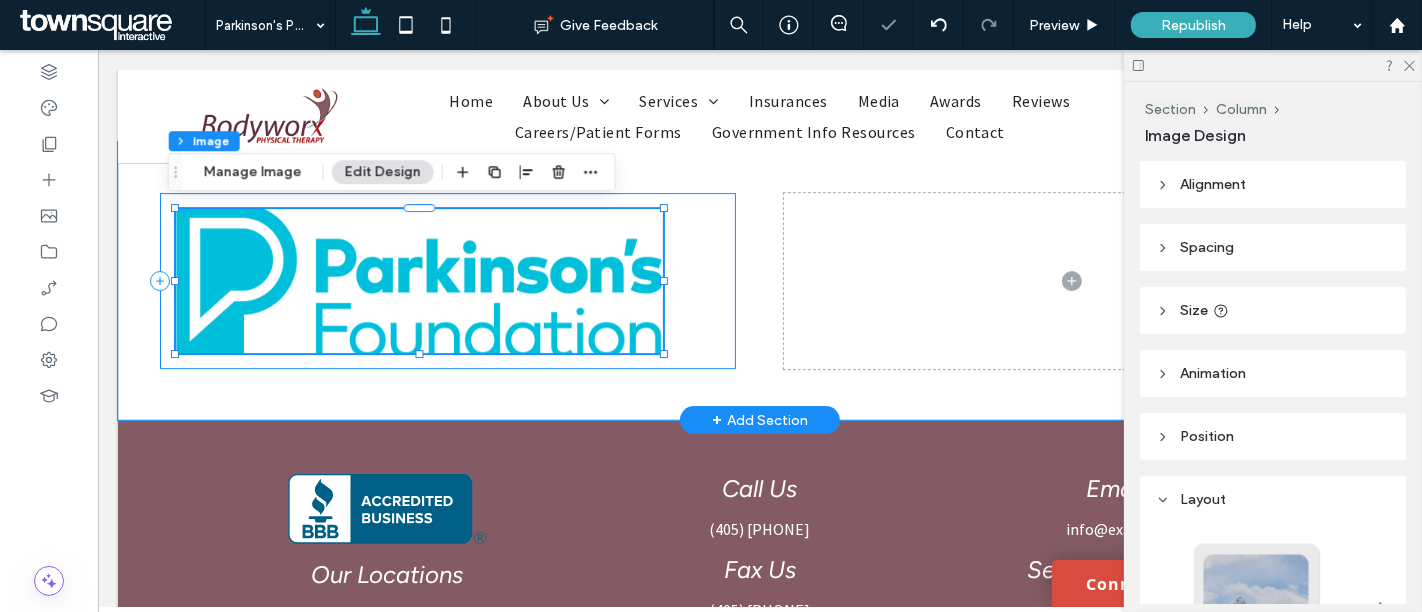 click on "90% , 144px" at bounding box center (447, 281) 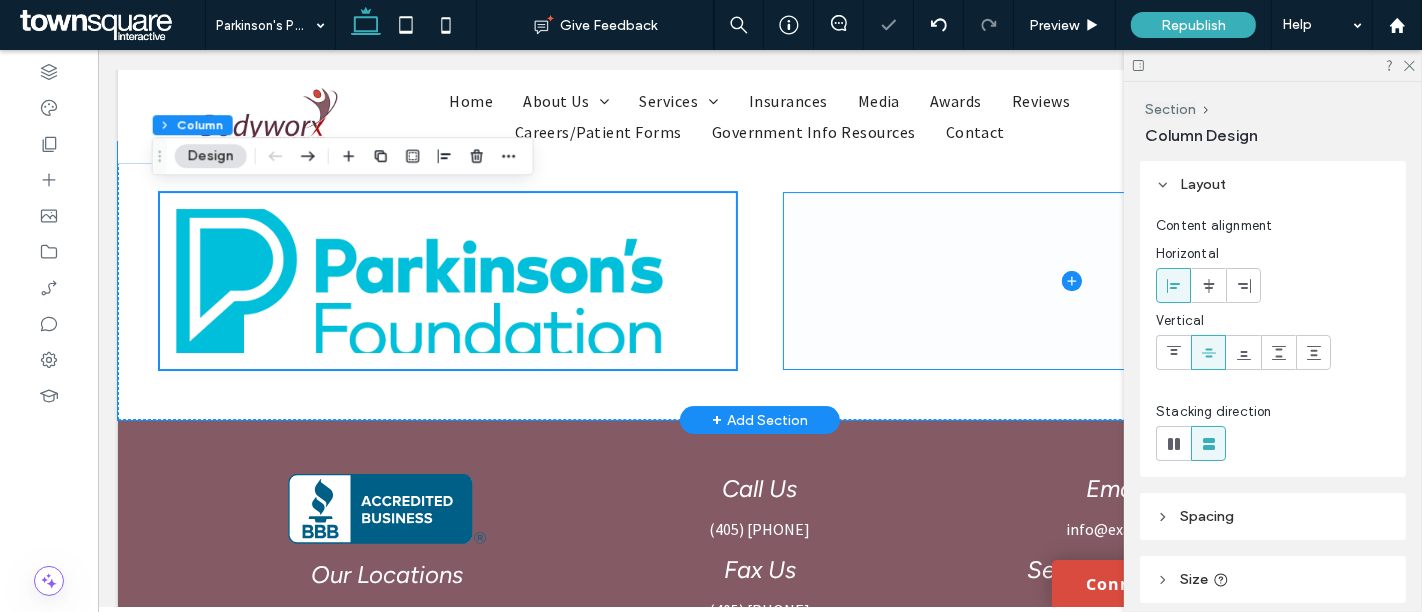 scroll, scrollTop: 5730, scrollLeft: 0, axis: vertical 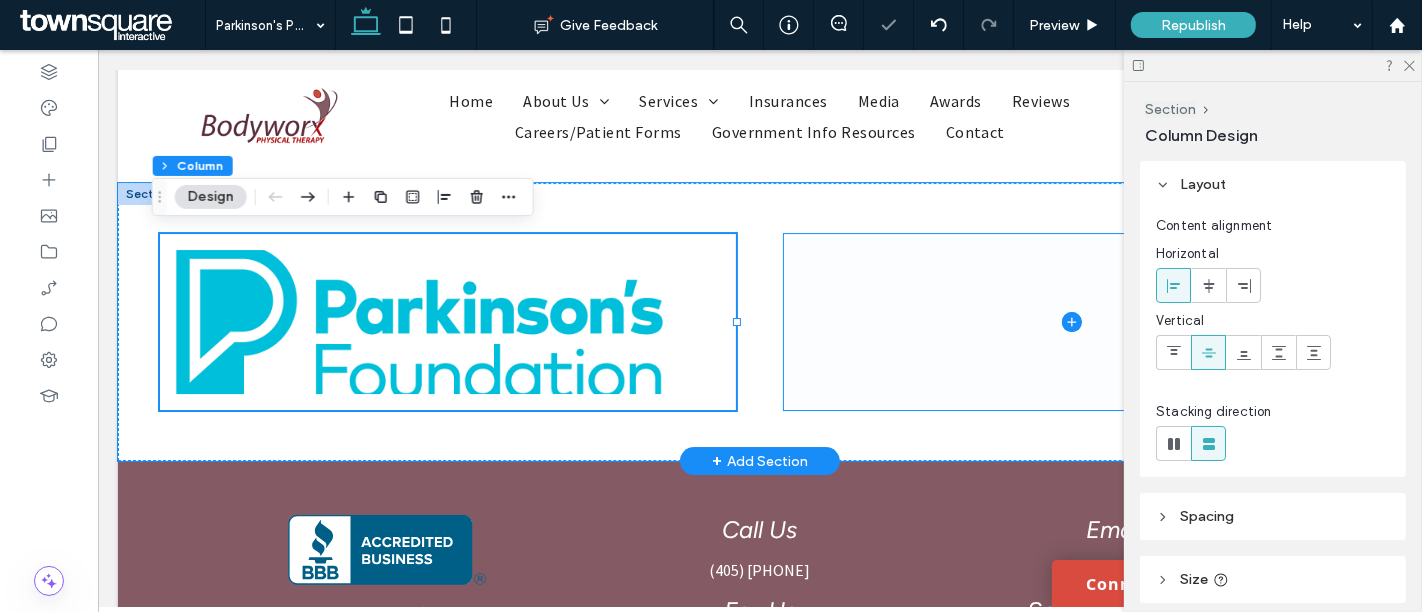click at bounding box center [418, 322] 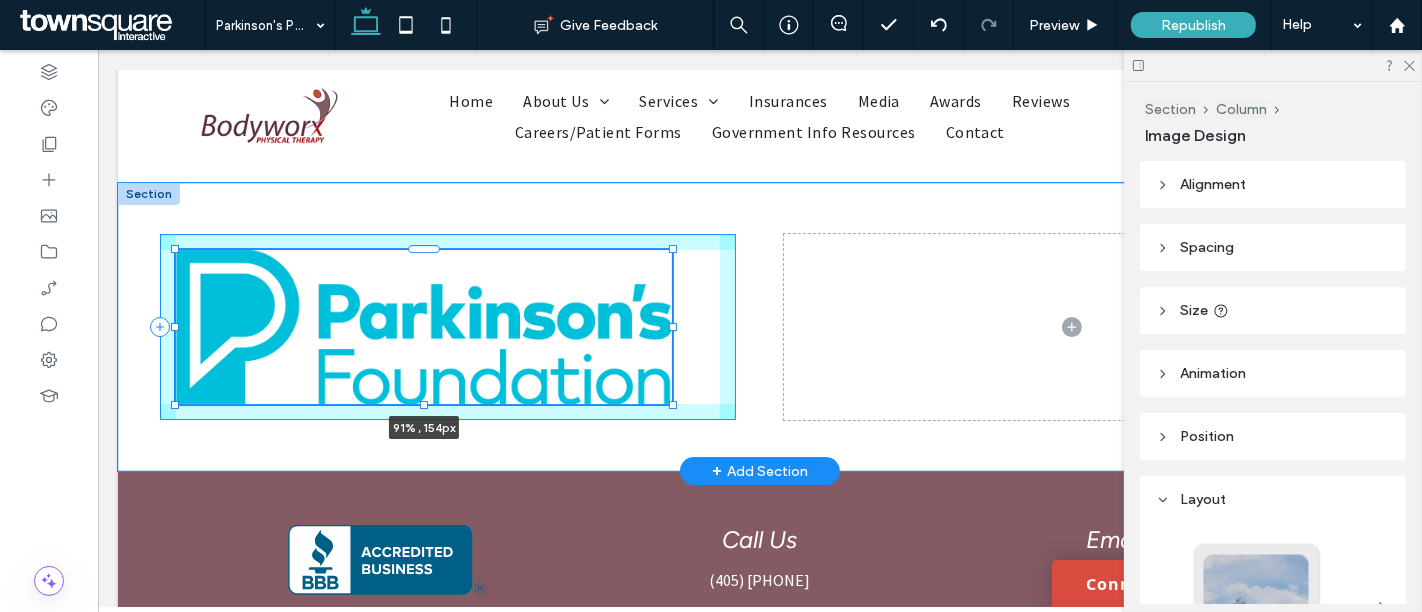 click on "91% , 154px" at bounding box center [759, 327] 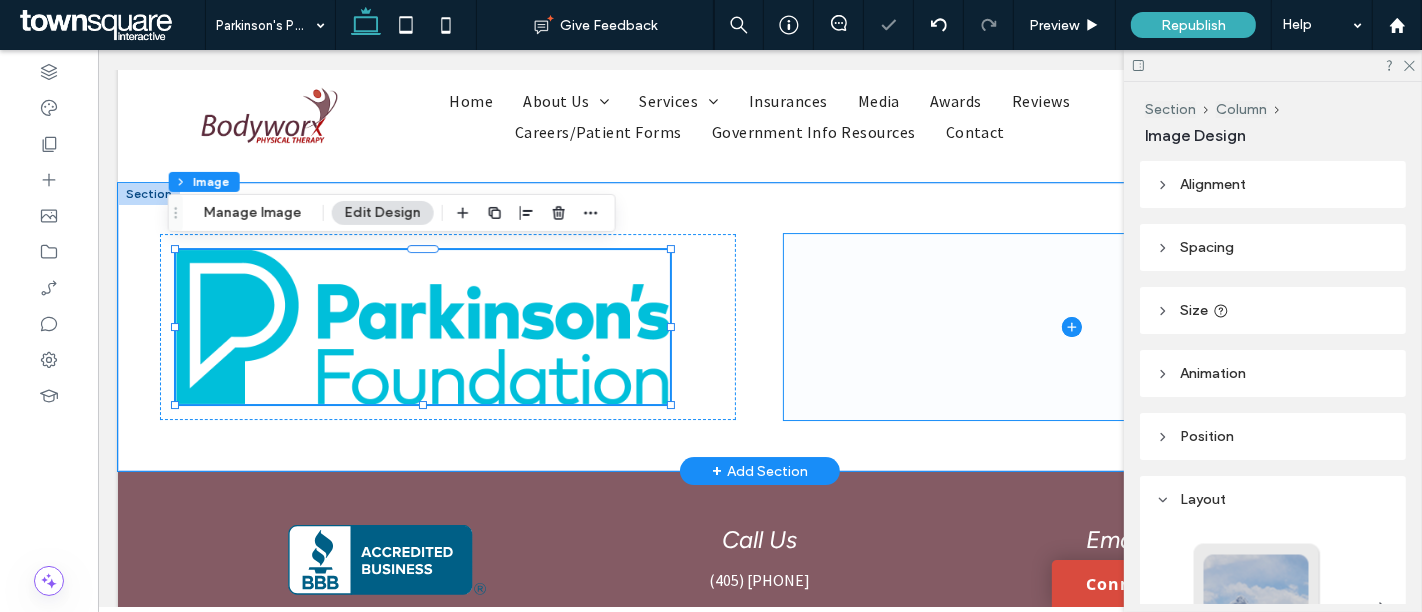 click at bounding box center (1071, 327) 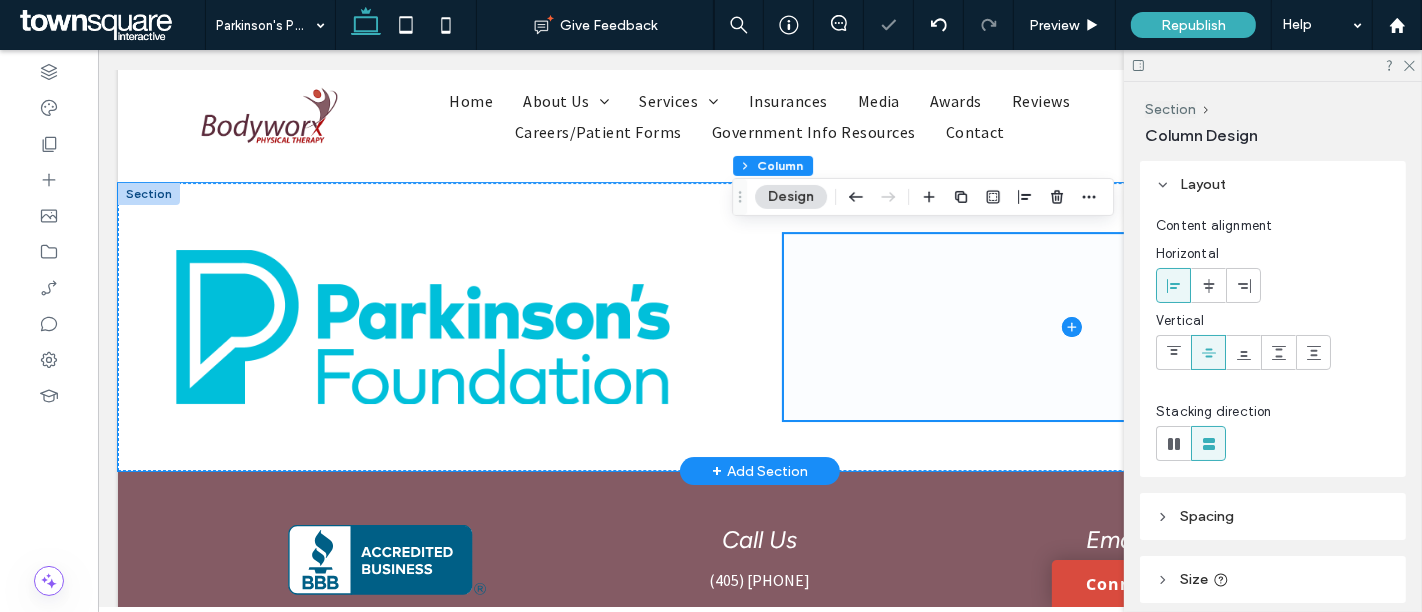 scroll, scrollTop: 5708, scrollLeft: 0, axis: vertical 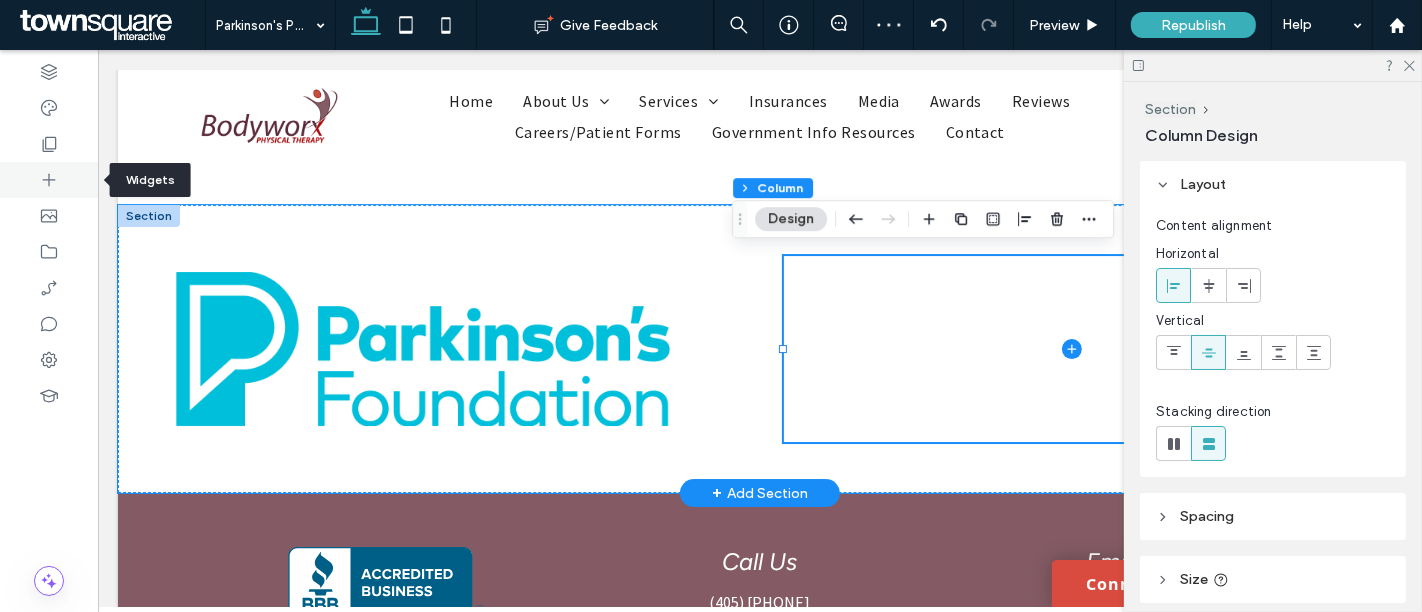 click 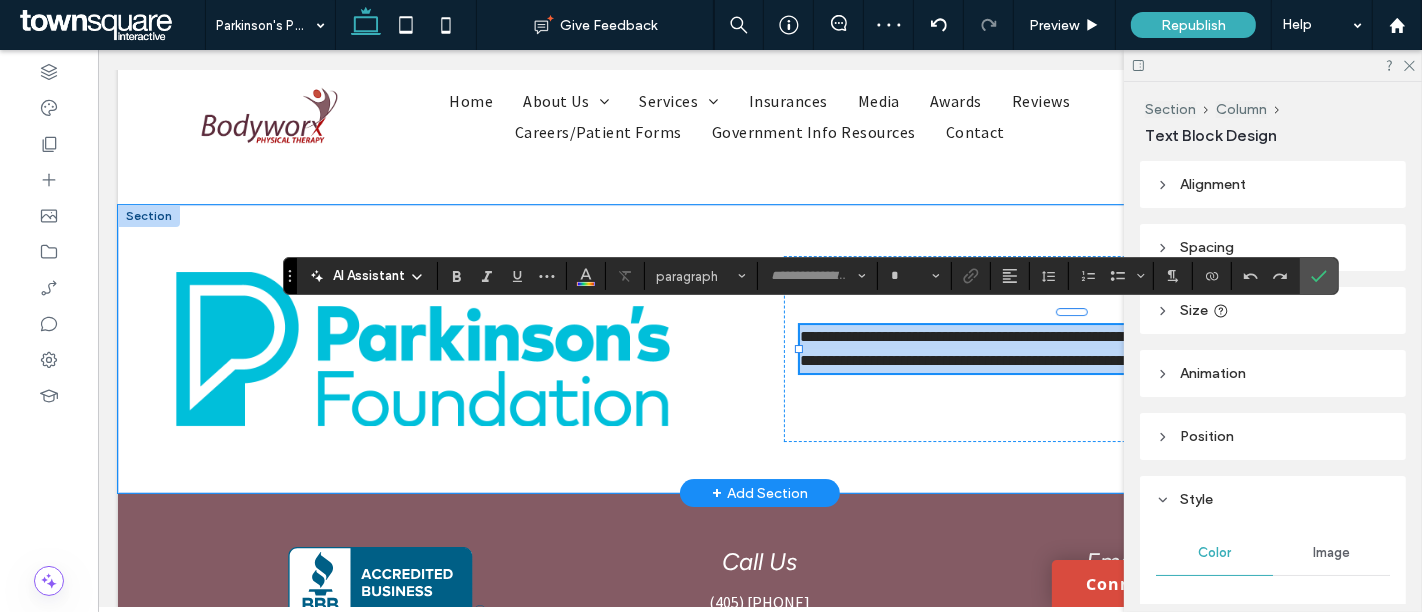 type on "**********" 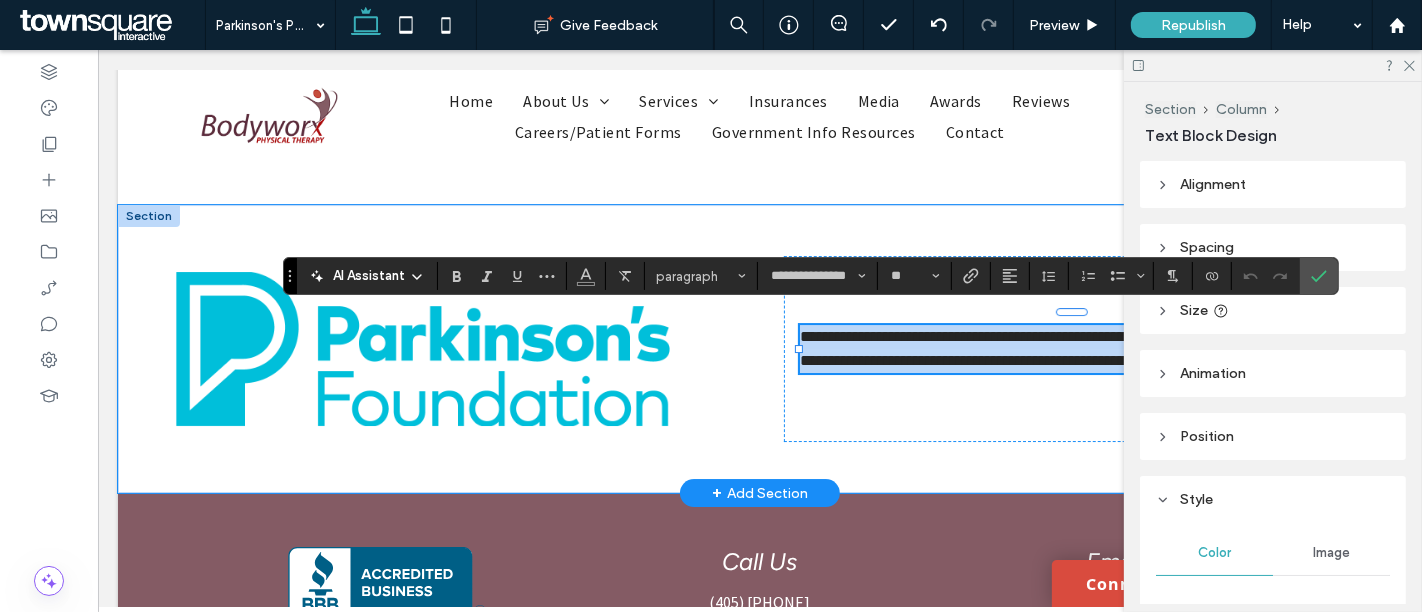paste 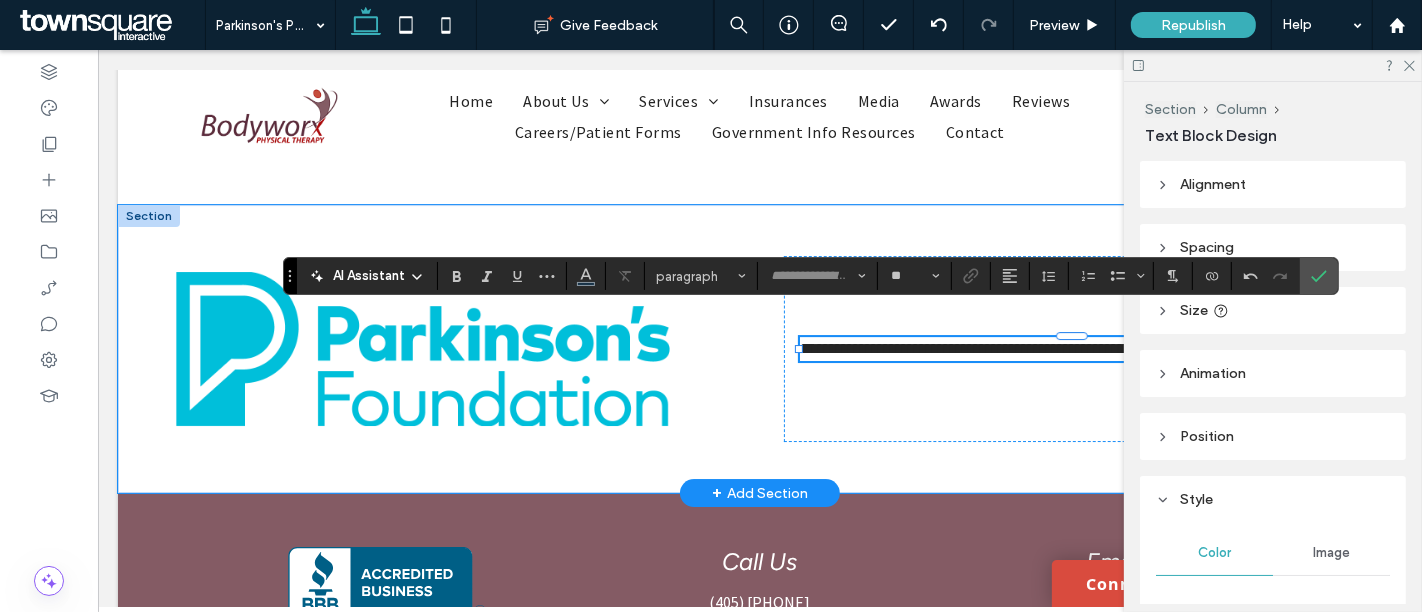 type on "**********" 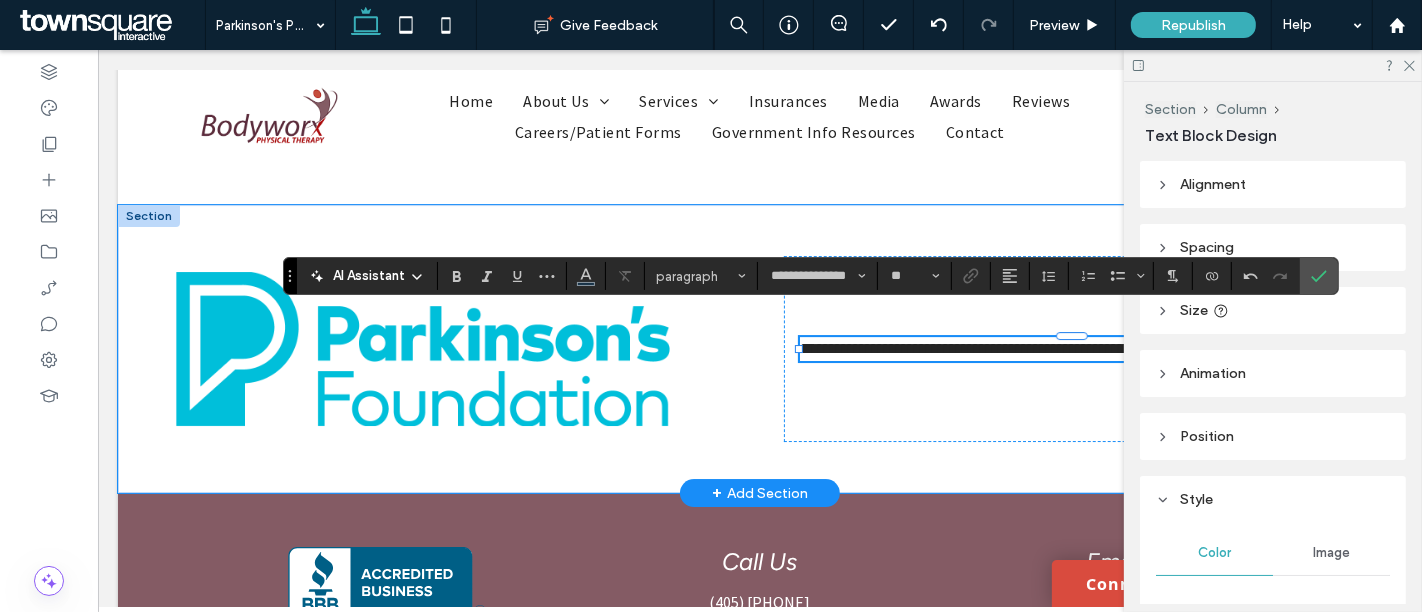 click on "**********" at bounding box center [986, 348] 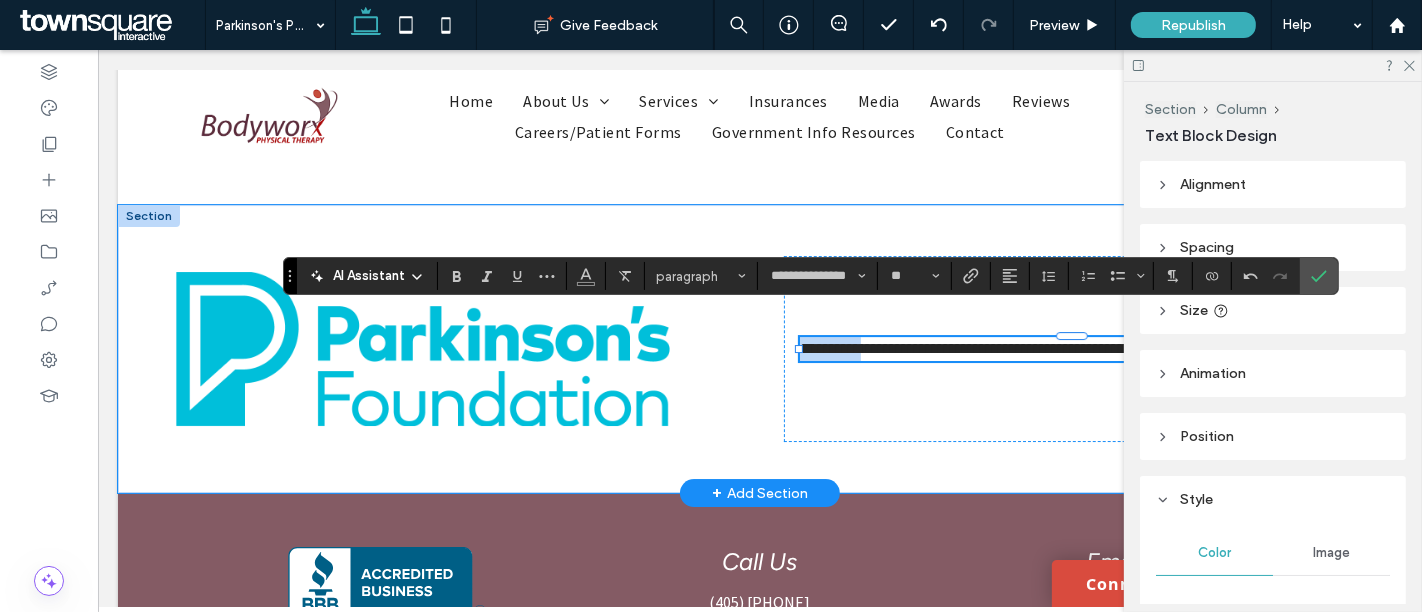 click on "**********" at bounding box center (986, 348) 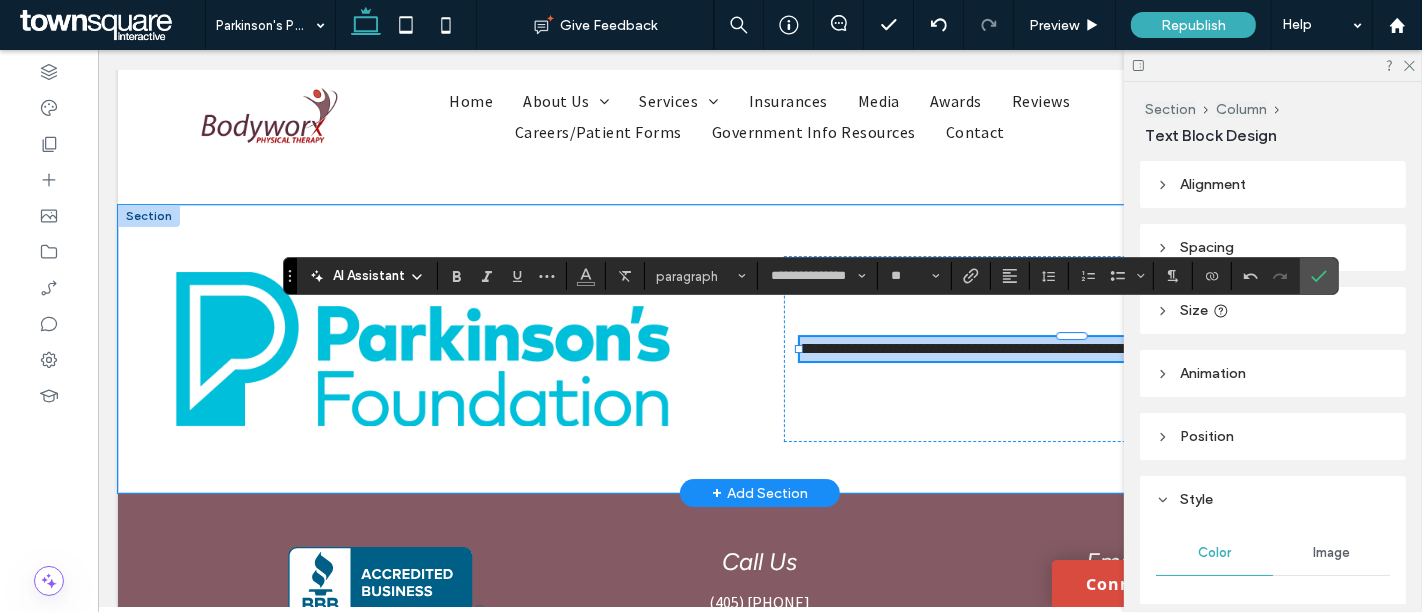 click on "**********" at bounding box center (986, 348) 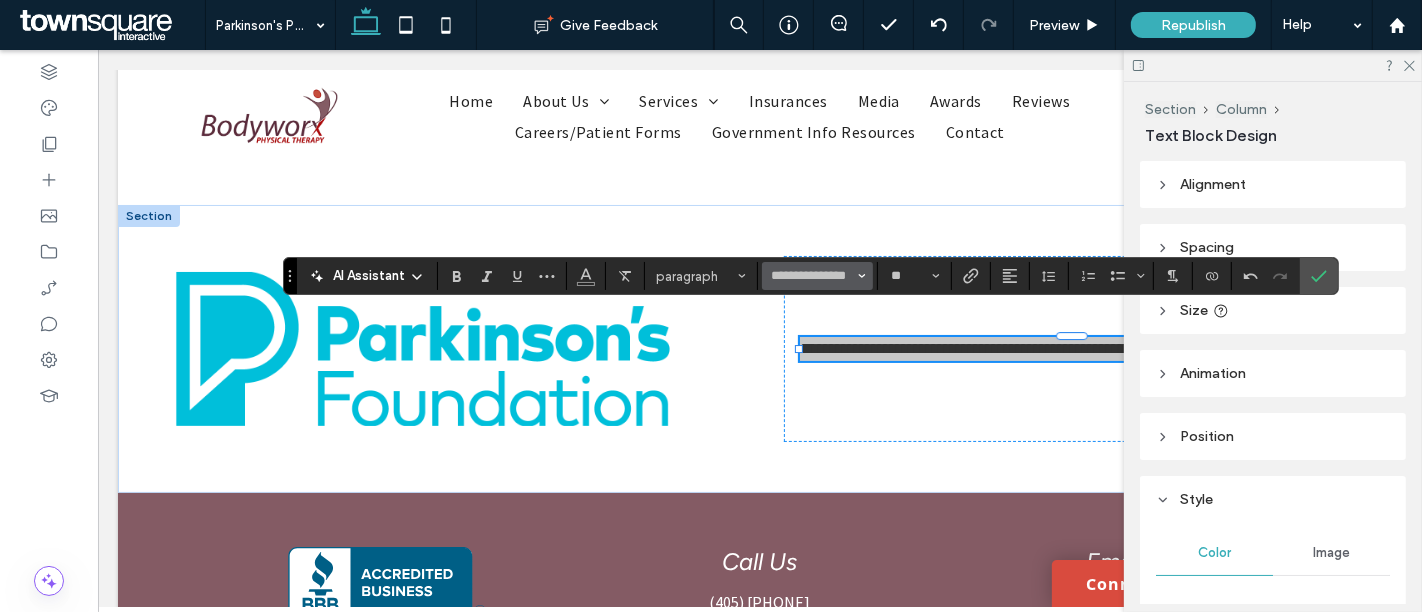 click on "**********" at bounding box center [817, 276] 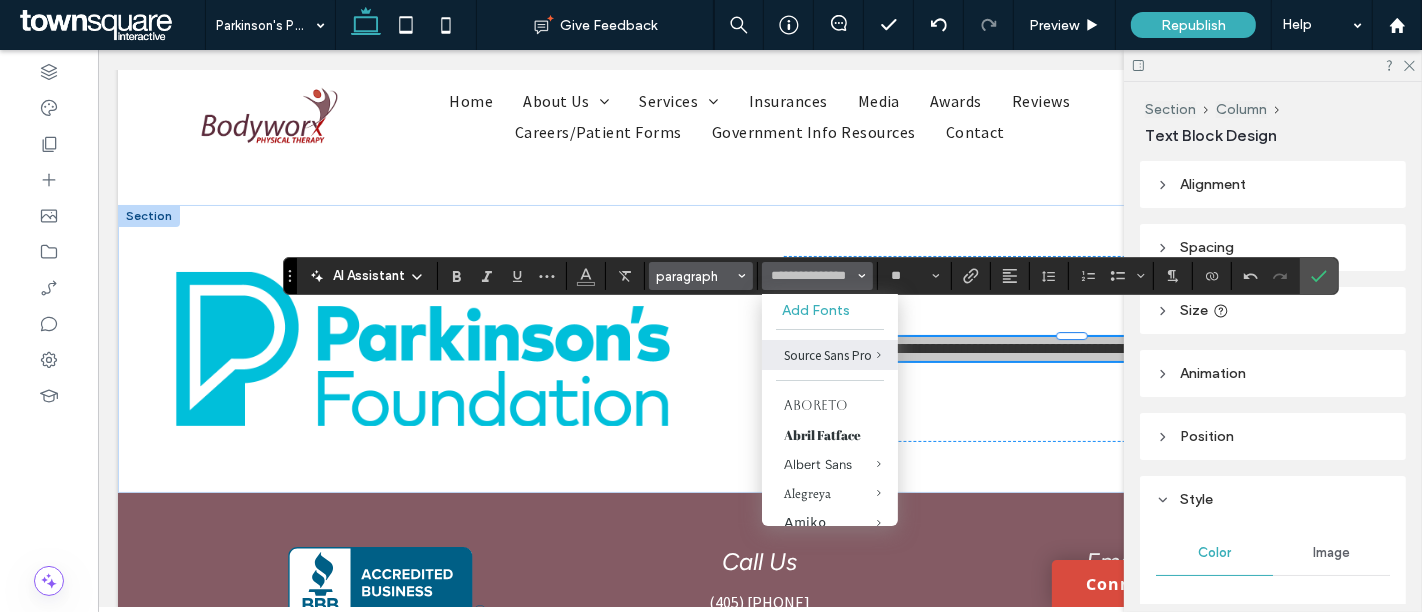 click on "paragraph" at bounding box center [695, 276] 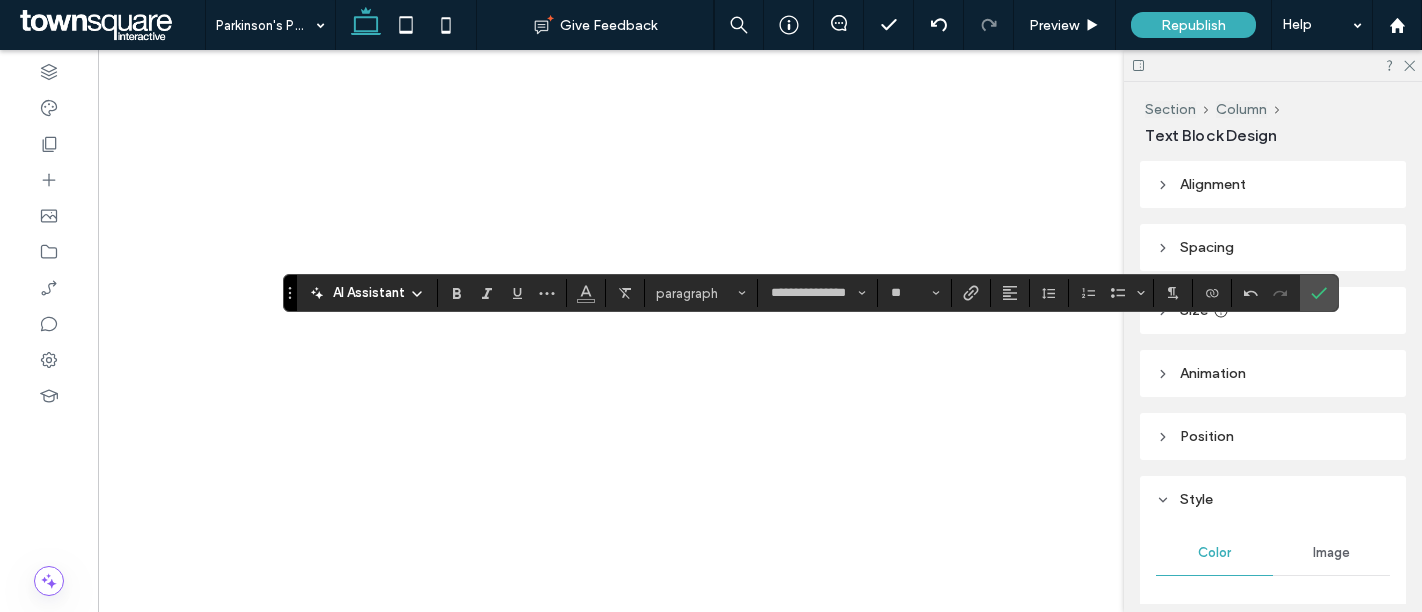 type on "*******" 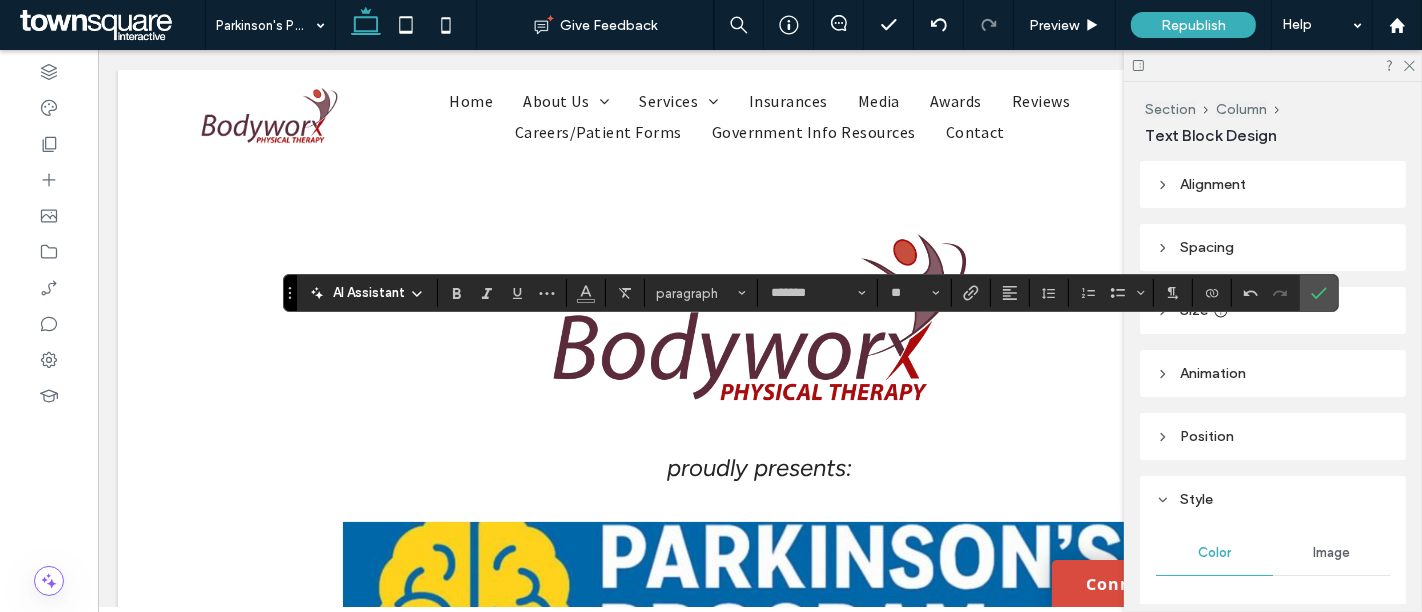 scroll, scrollTop: 5691, scrollLeft: 0, axis: vertical 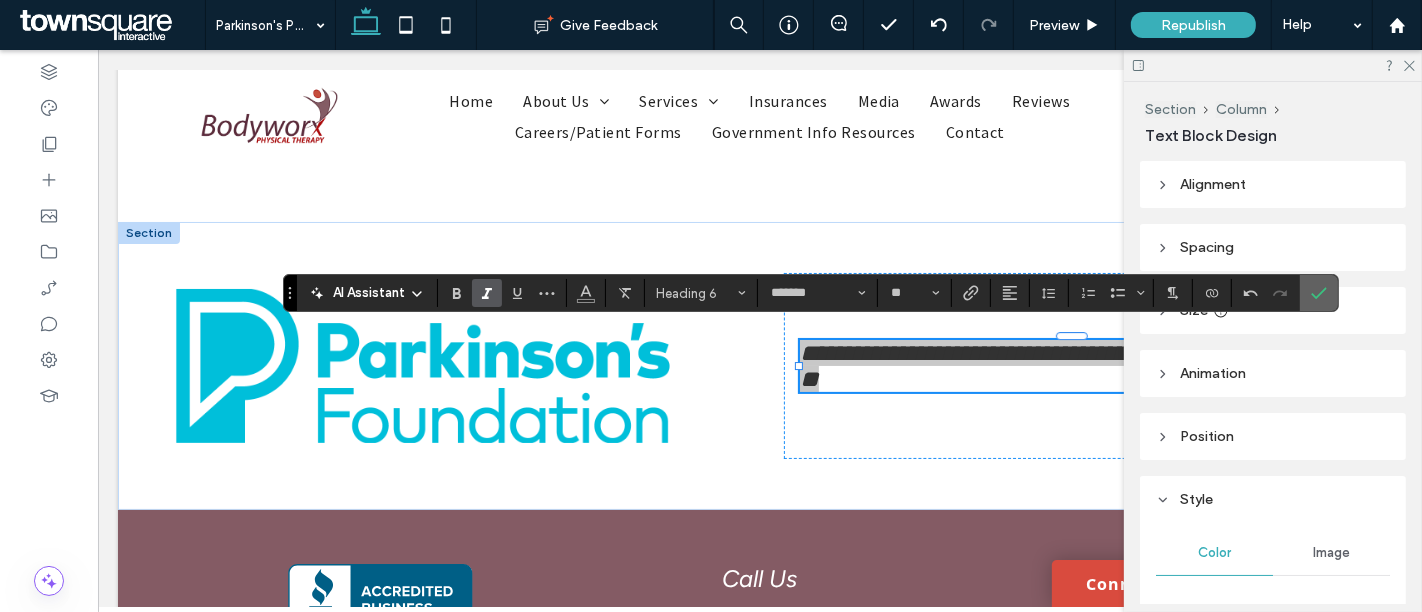 click 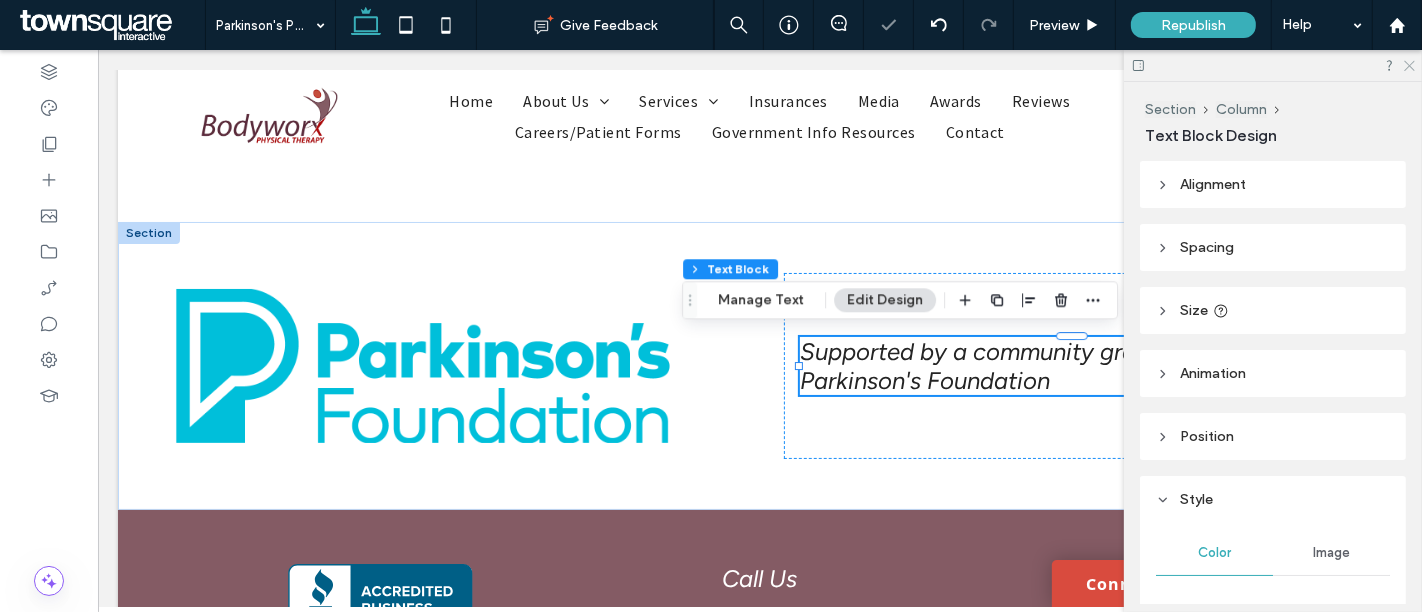 click 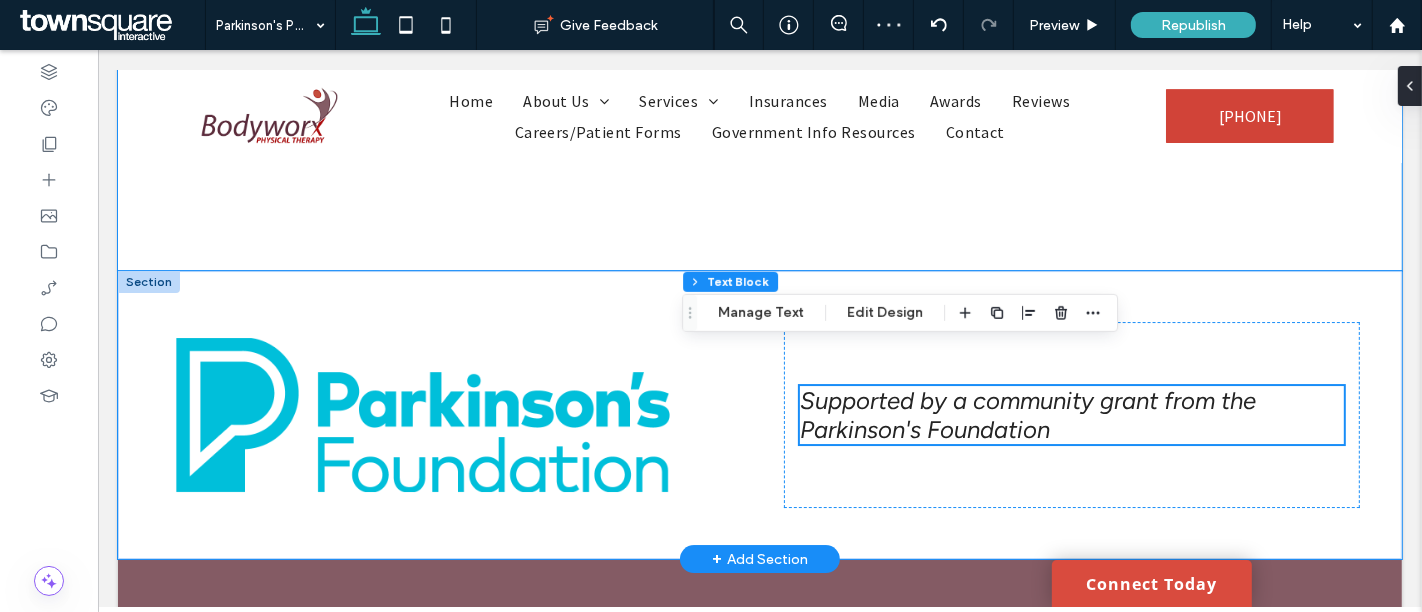 scroll, scrollTop: 5642, scrollLeft: 0, axis: vertical 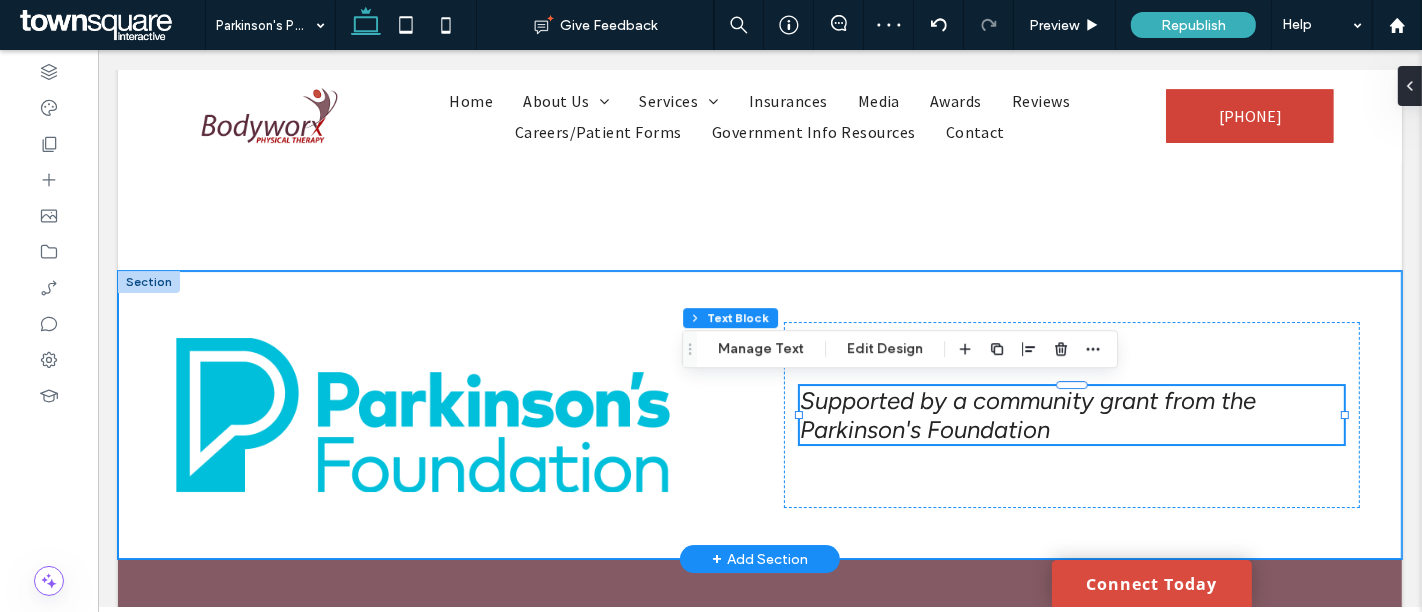 click on "Supported by a community grant from the Parkinson's Foundation" at bounding box center [759, 415] 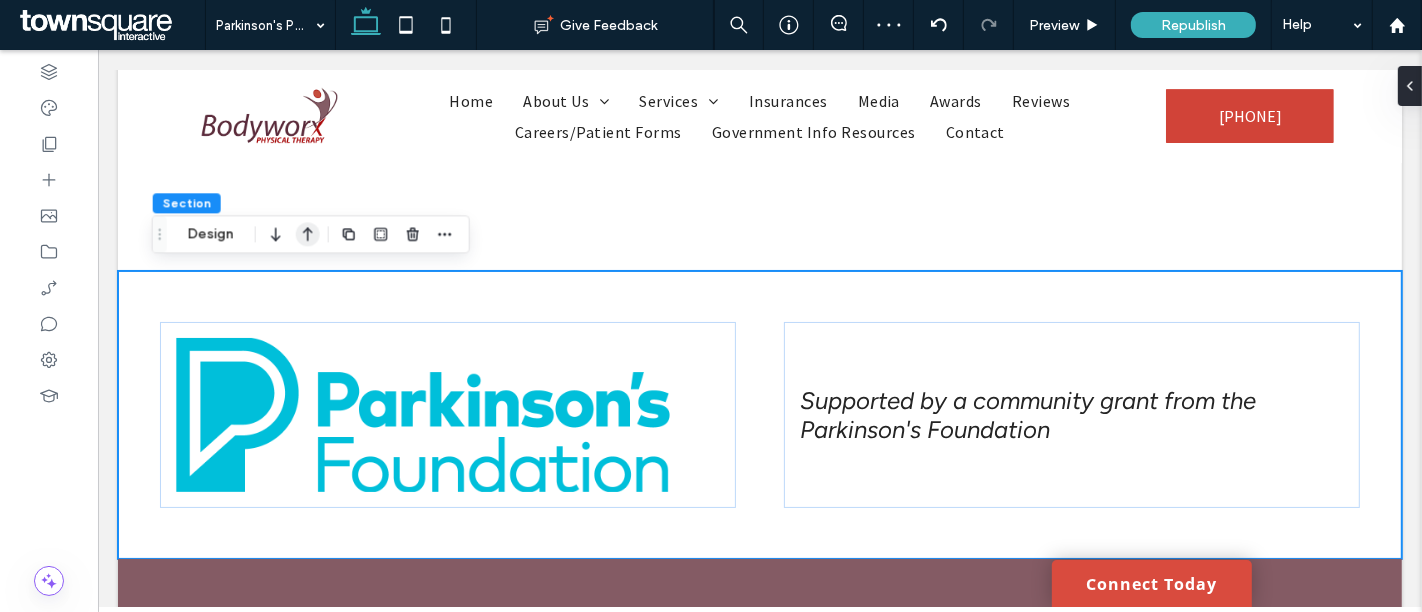 click 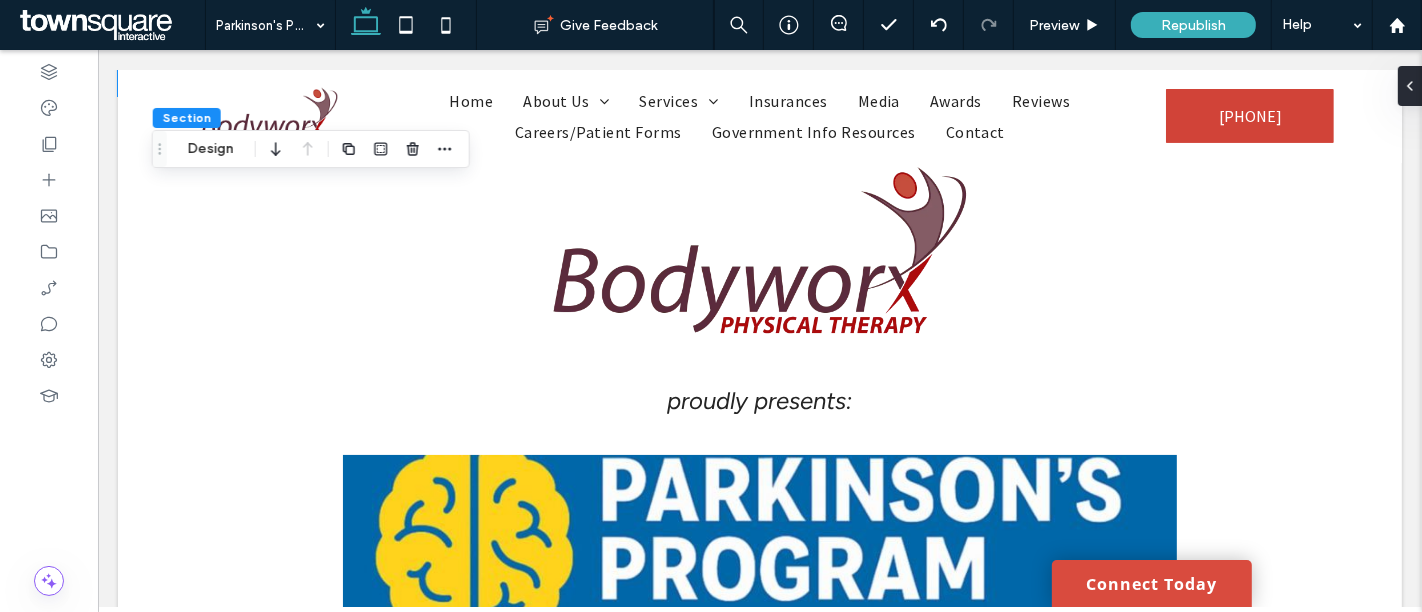 scroll, scrollTop: 357, scrollLeft: 0, axis: vertical 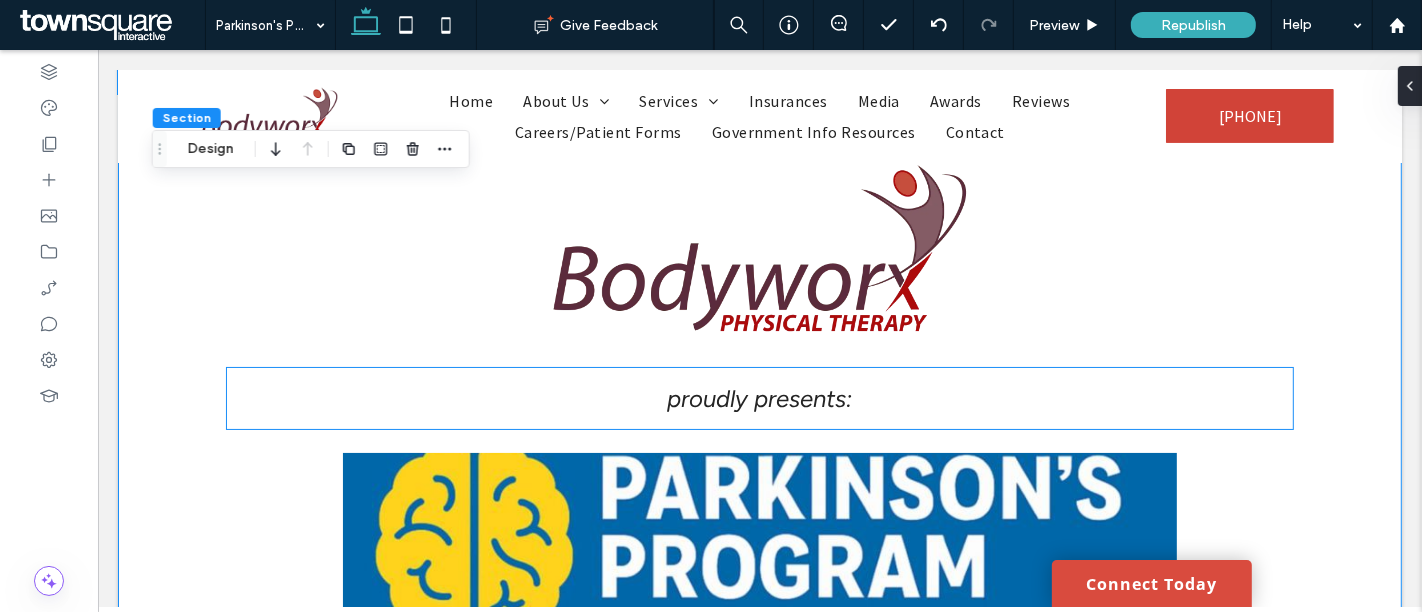 click on "proudly presents:" at bounding box center [758, 398] 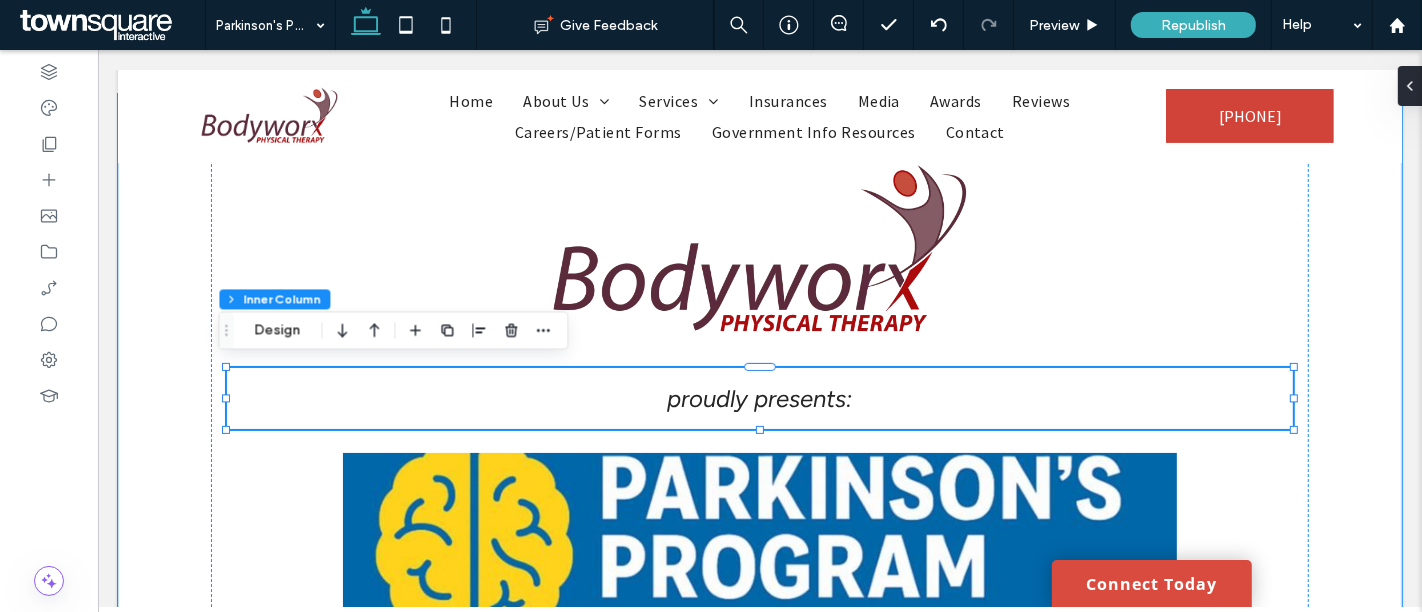 click on "proudly presents:" at bounding box center (758, 398) 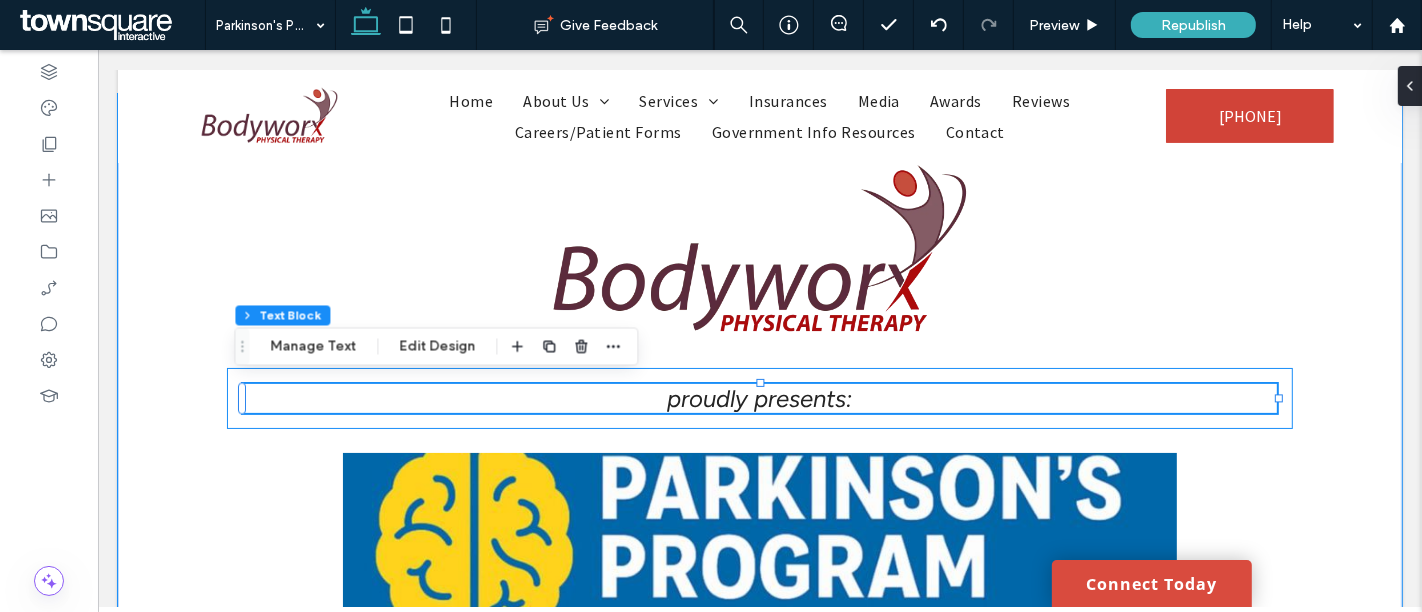 click on "proudly presents:" at bounding box center (758, 398) 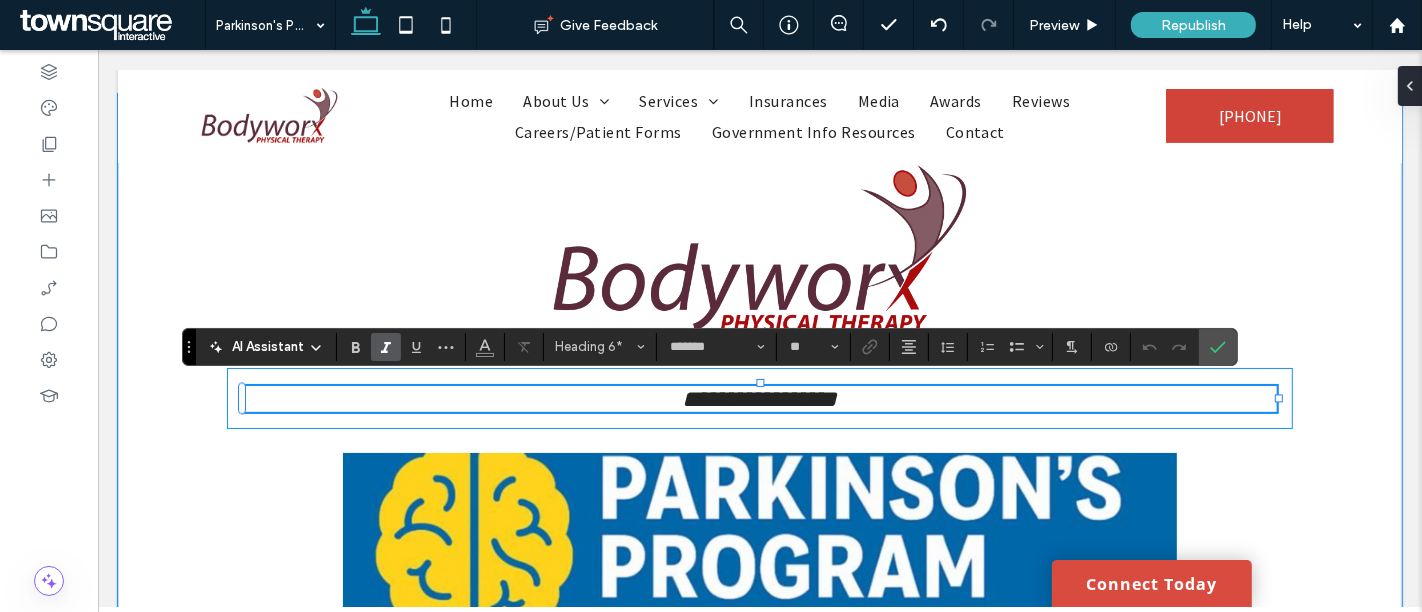type 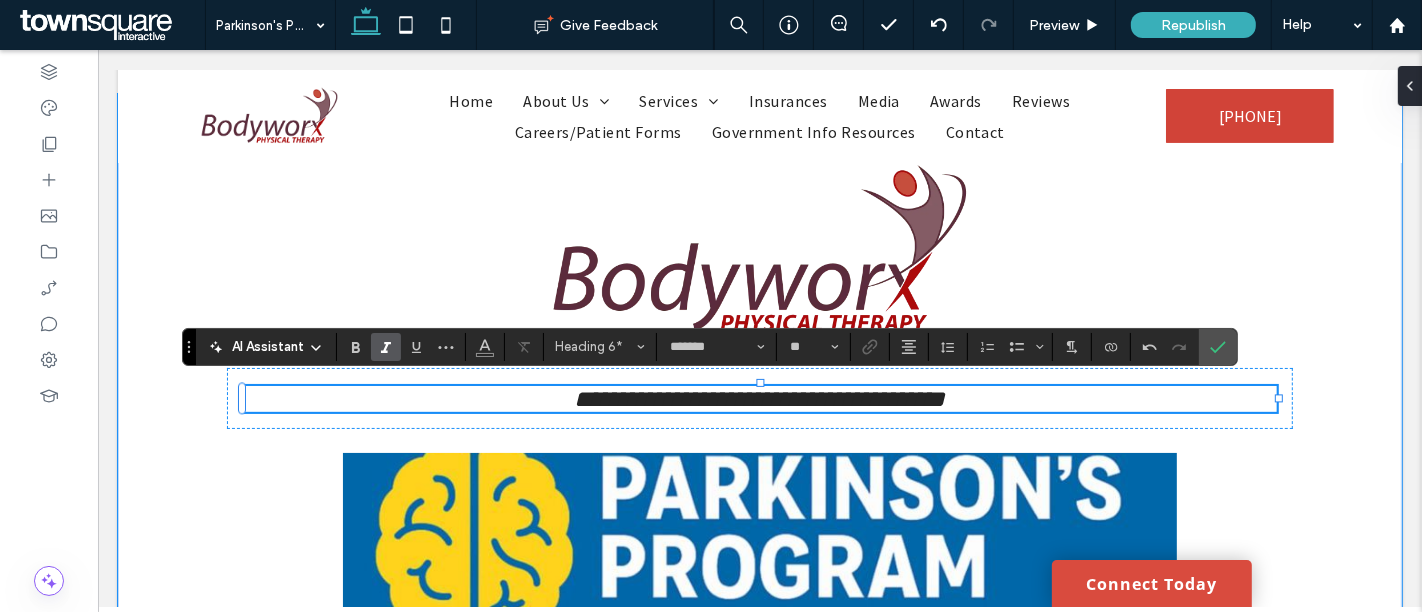 click on "**********" at bounding box center [759, 399] 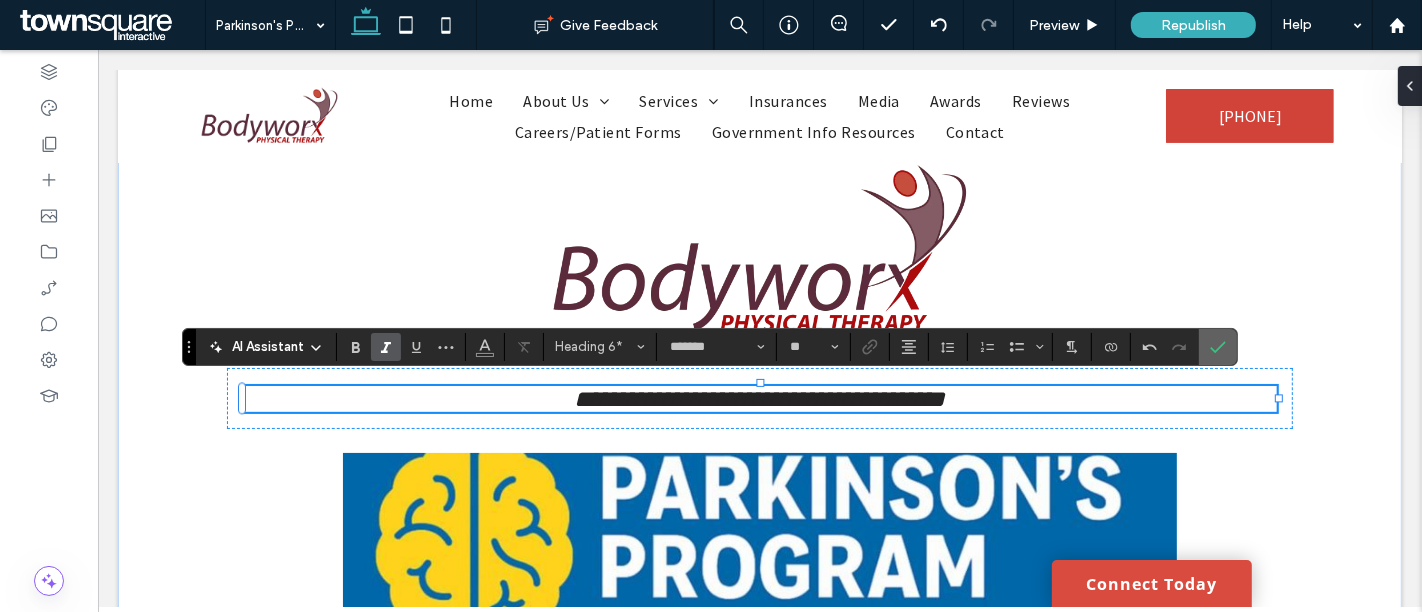click at bounding box center [1214, 347] 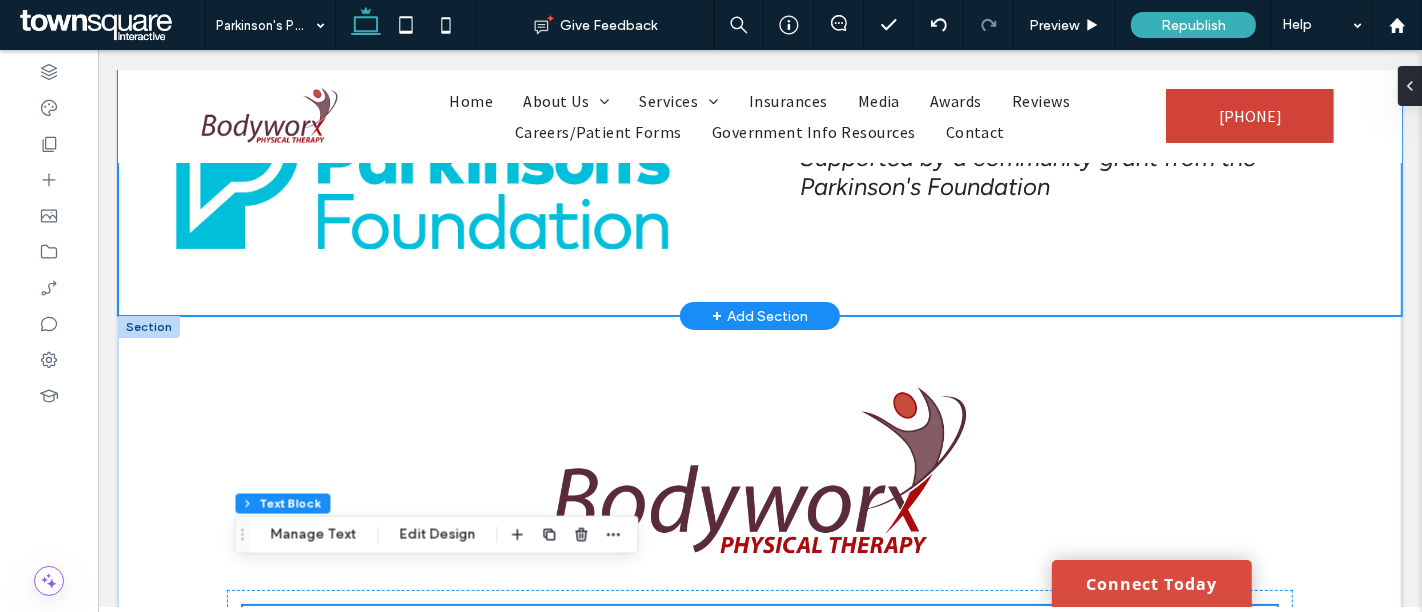 scroll, scrollTop: 148, scrollLeft: 0, axis: vertical 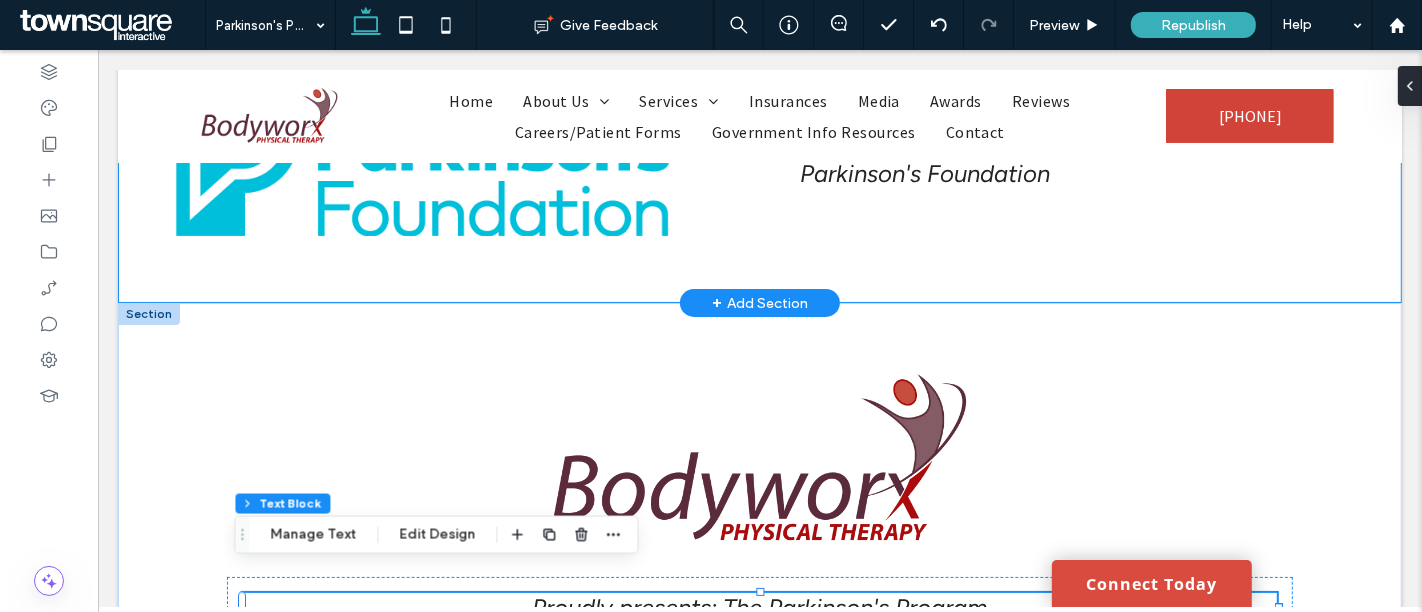 click on "+ Add Section" at bounding box center (759, 303) 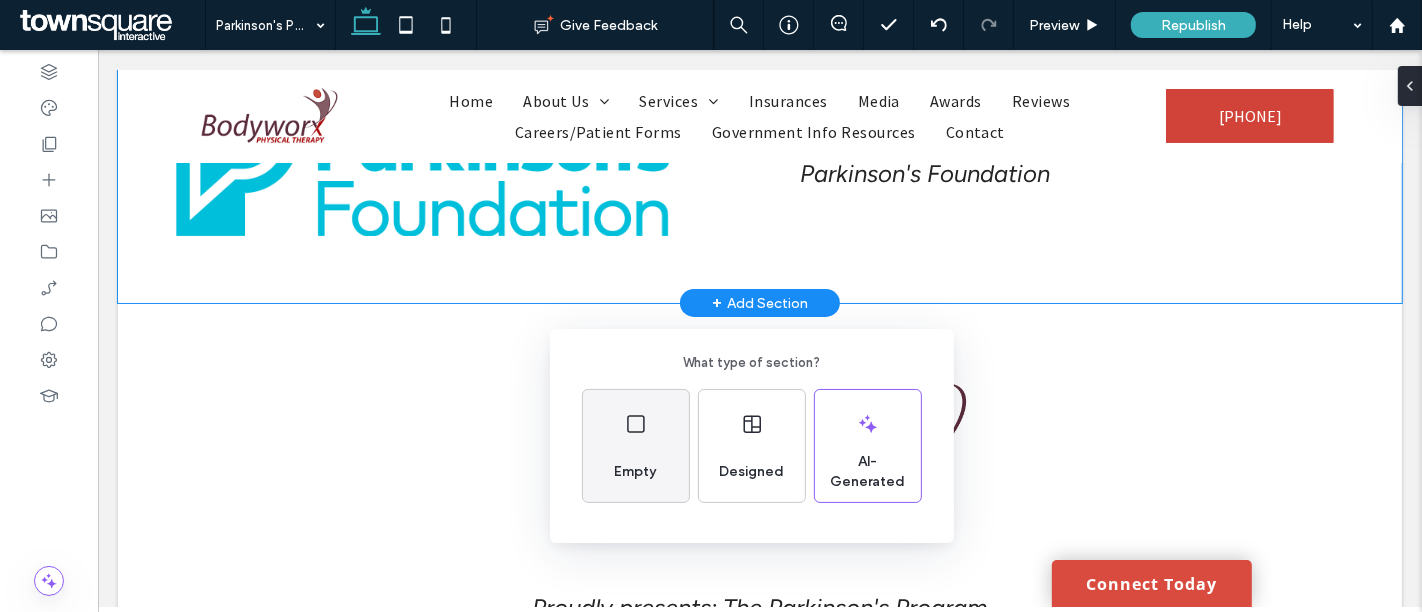 drag, startPoint x: 630, startPoint y: 452, endPoint x: 532, endPoint y: 402, distance: 110.01818 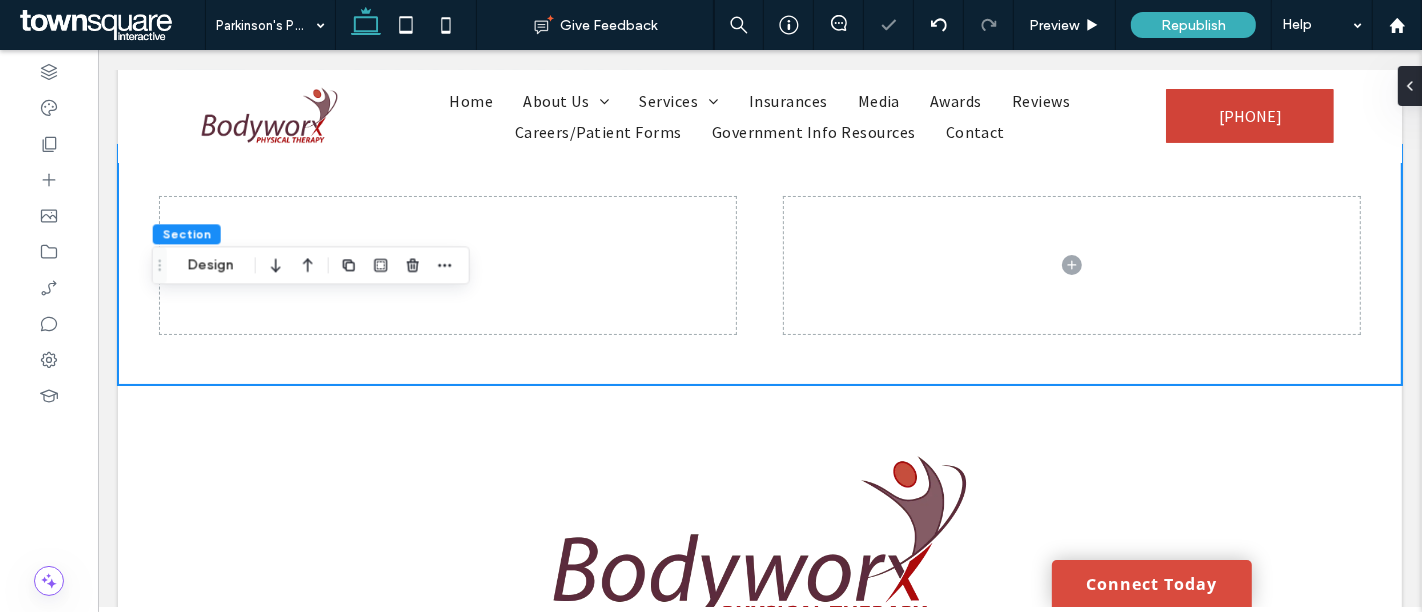 scroll, scrollTop: 355, scrollLeft: 0, axis: vertical 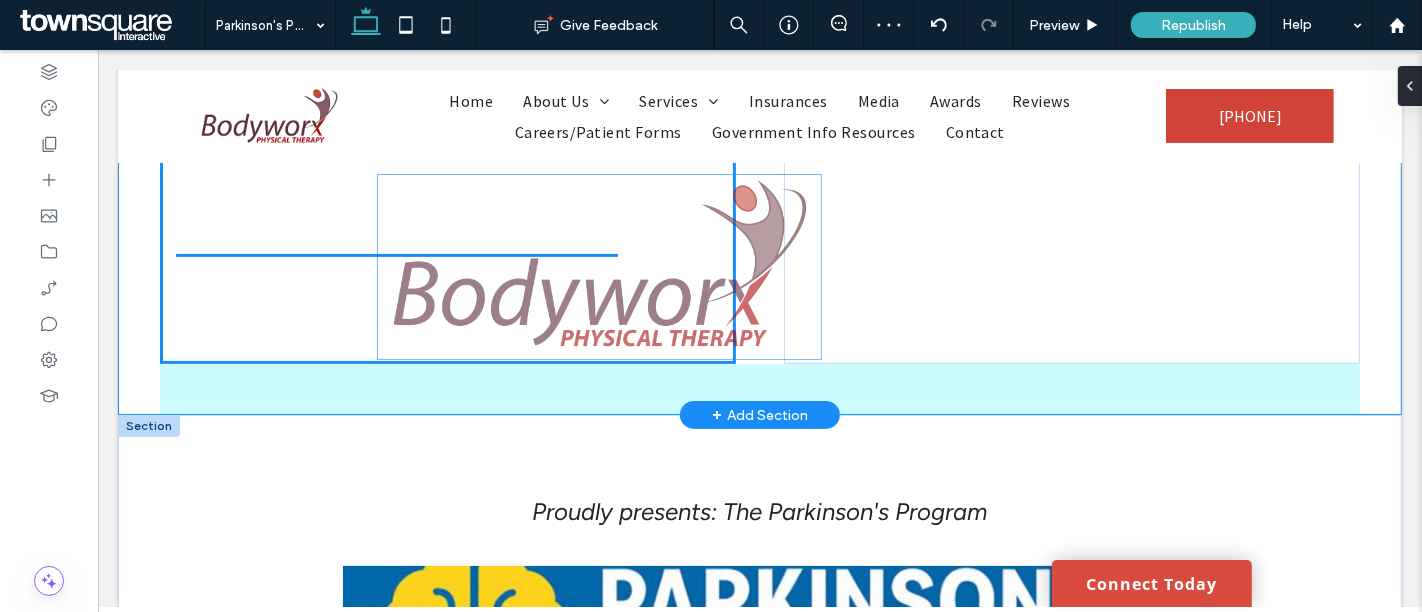 drag, startPoint x: 685, startPoint y: 484, endPoint x: 533, endPoint y: 260, distance: 270.7028 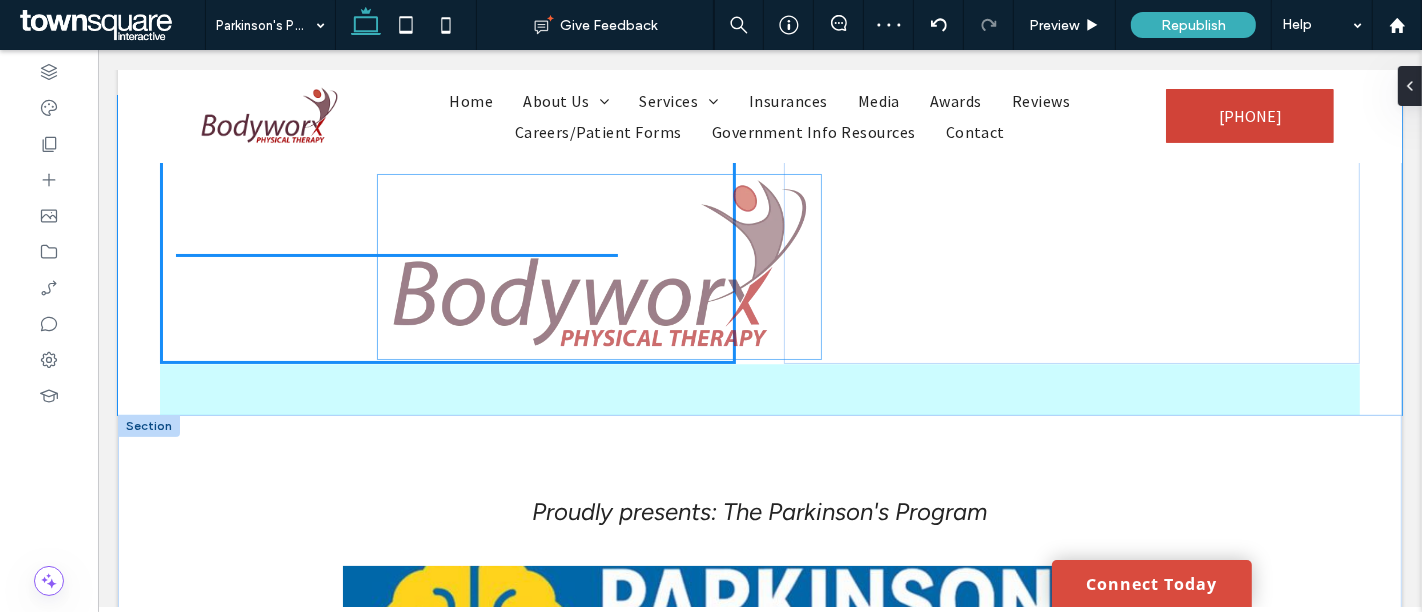 type on "**" 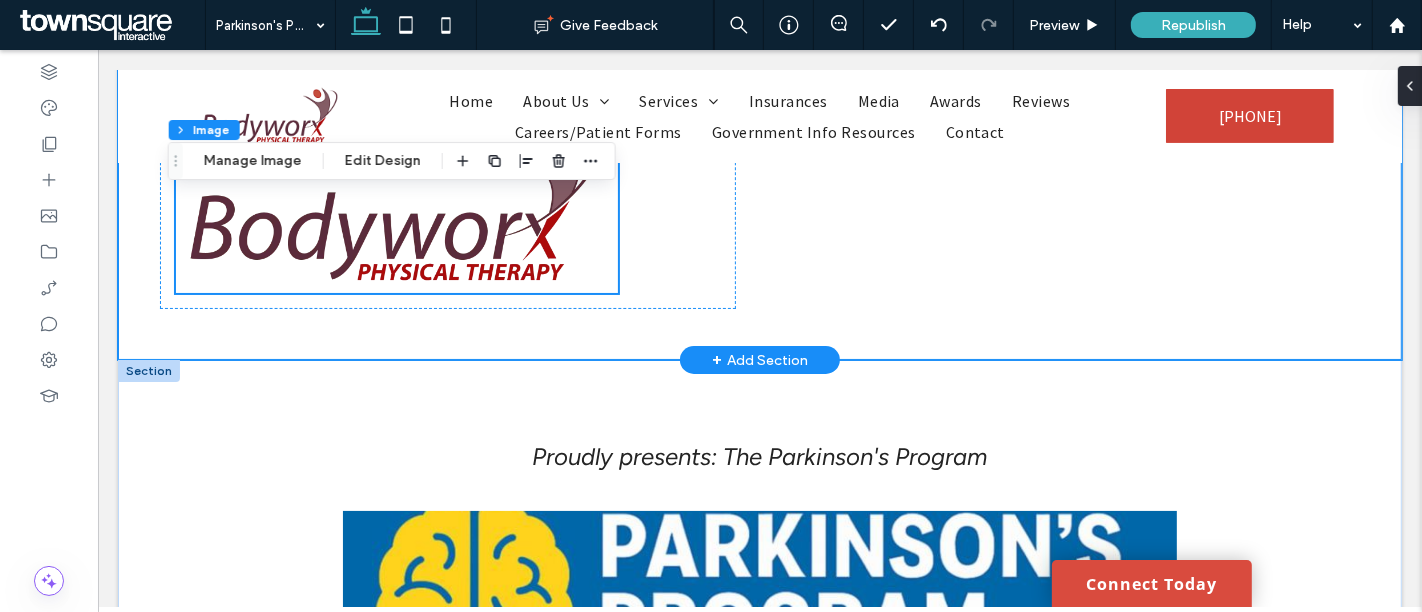 scroll, scrollTop: 411, scrollLeft: 0, axis: vertical 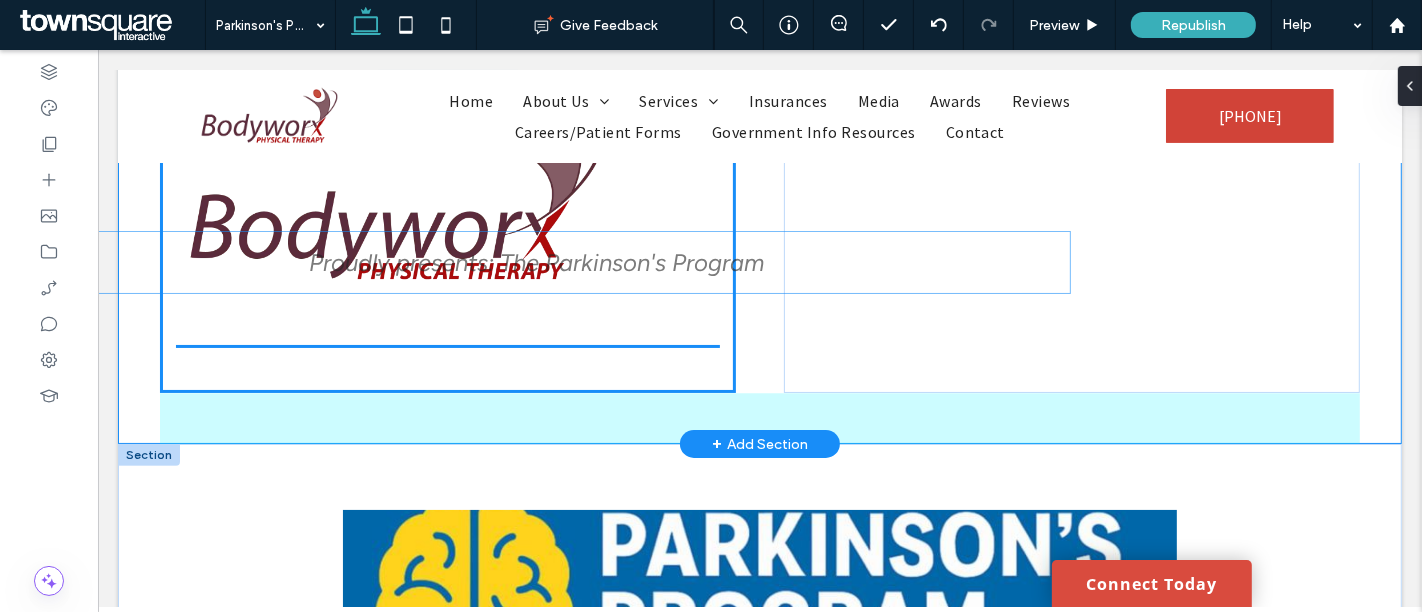 drag, startPoint x: 753, startPoint y: 464, endPoint x: 537, endPoint y: 277, distance: 285.7009 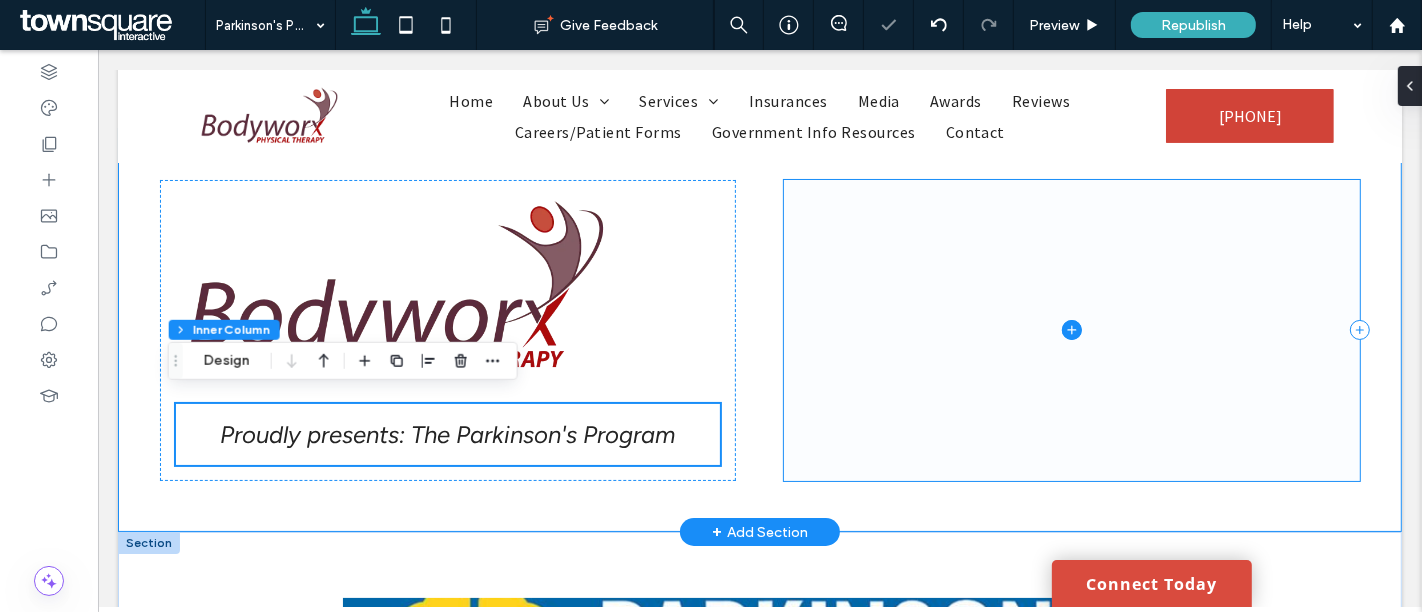 scroll, scrollTop: 322, scrollLeft: 0, axis: vertical 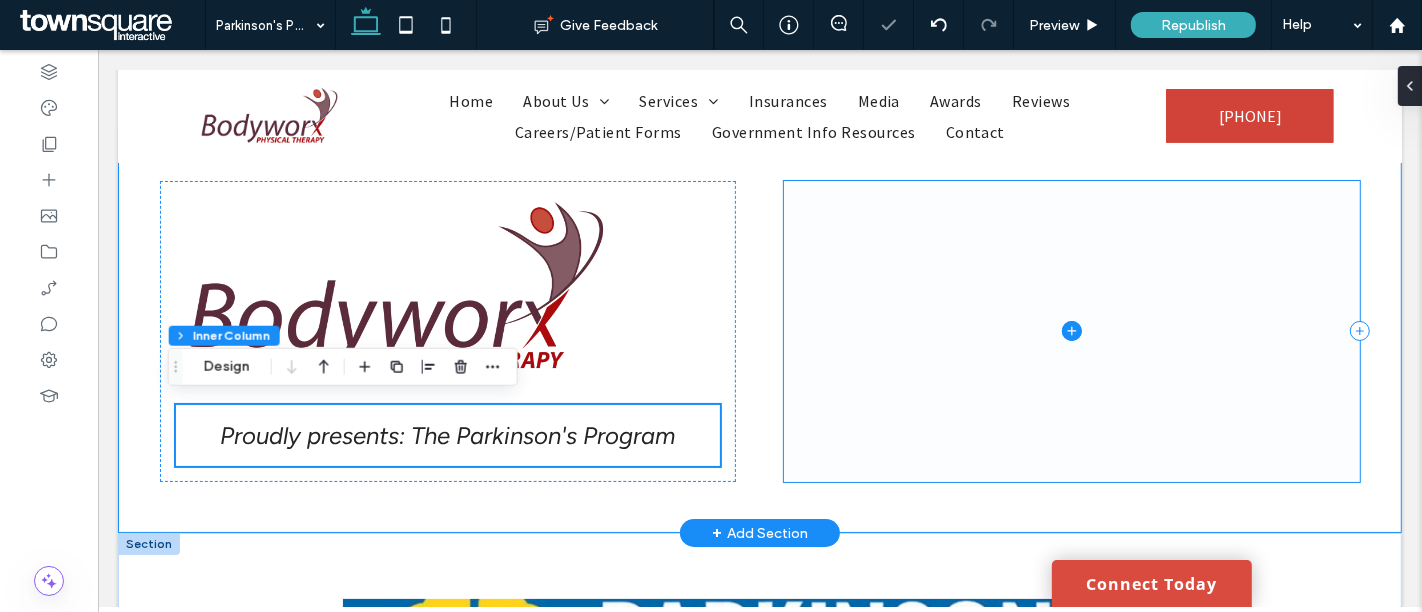 click at bounding box center [1071, 331] 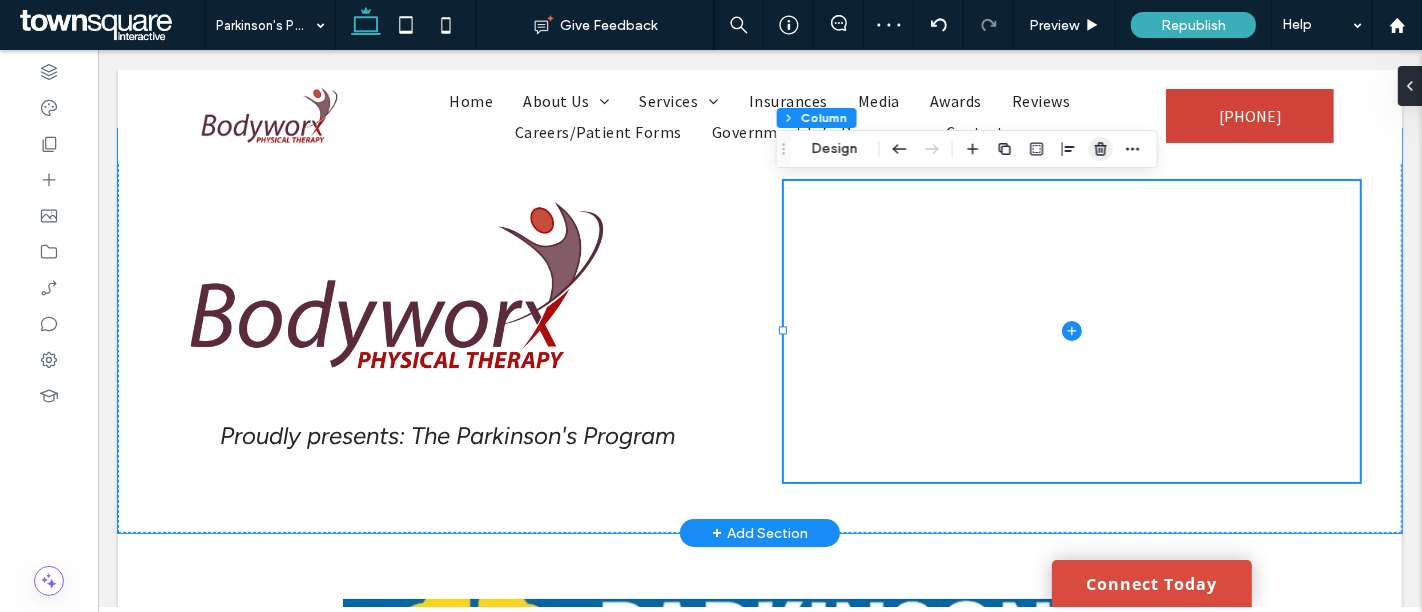 click 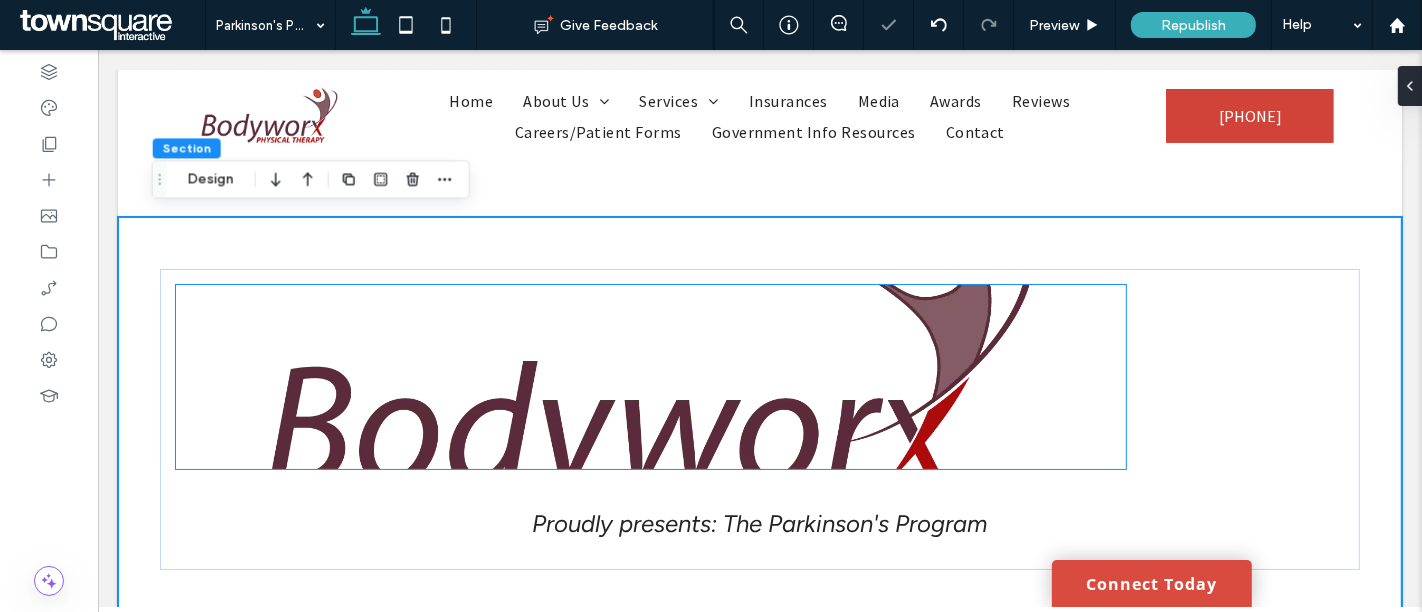 scroll, scrollTop: 254, scrollLeft: 0, axis: vertical 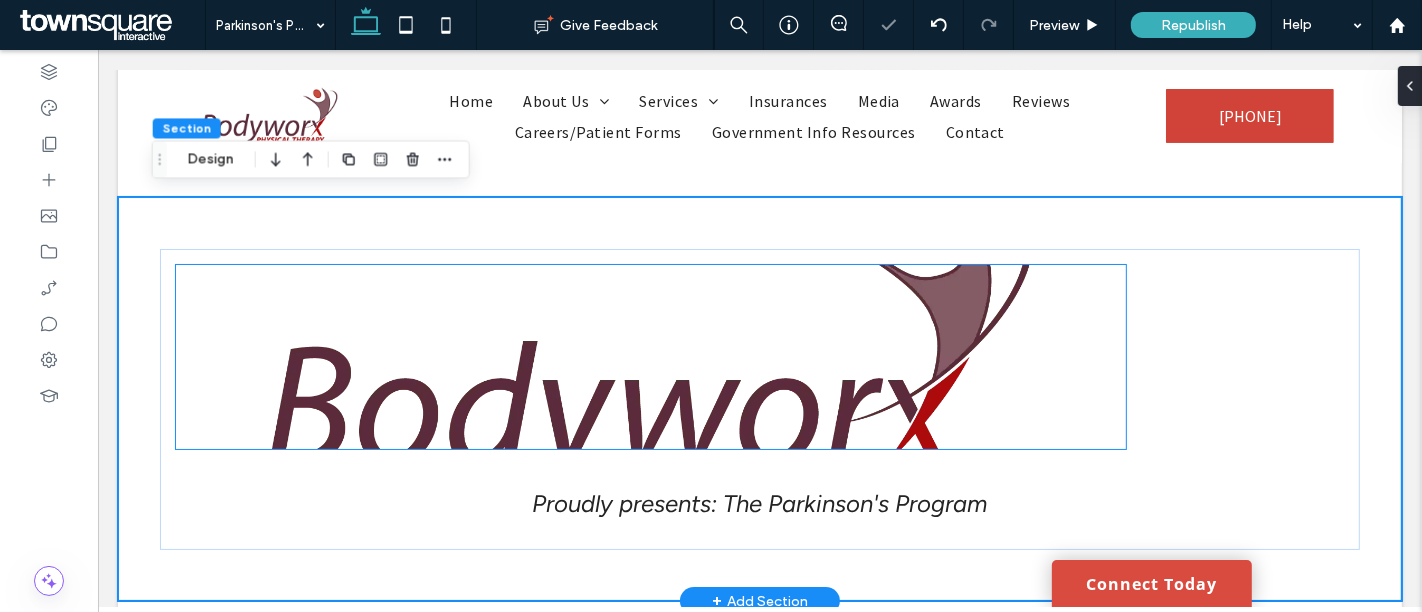 click at bounding box center (650, 357) 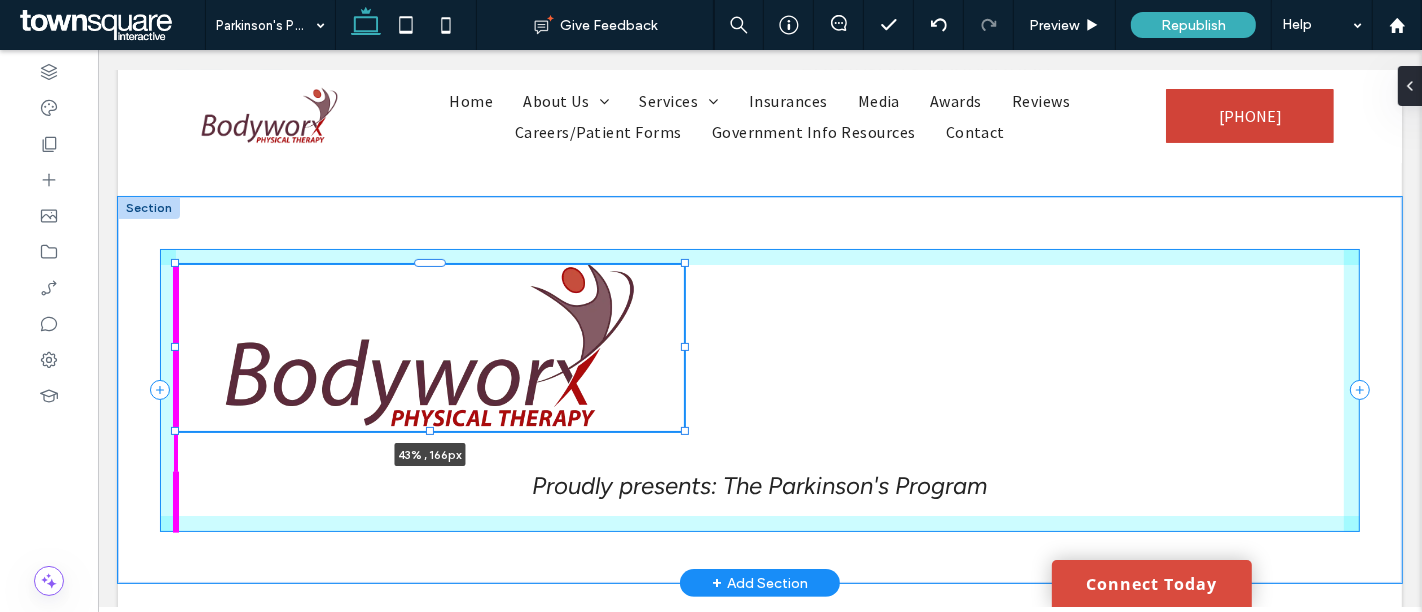 drag, startPoint x: 1116, startPoint y: 448, endPoint x: 674, endPoint y: 438, distance: 442.1131 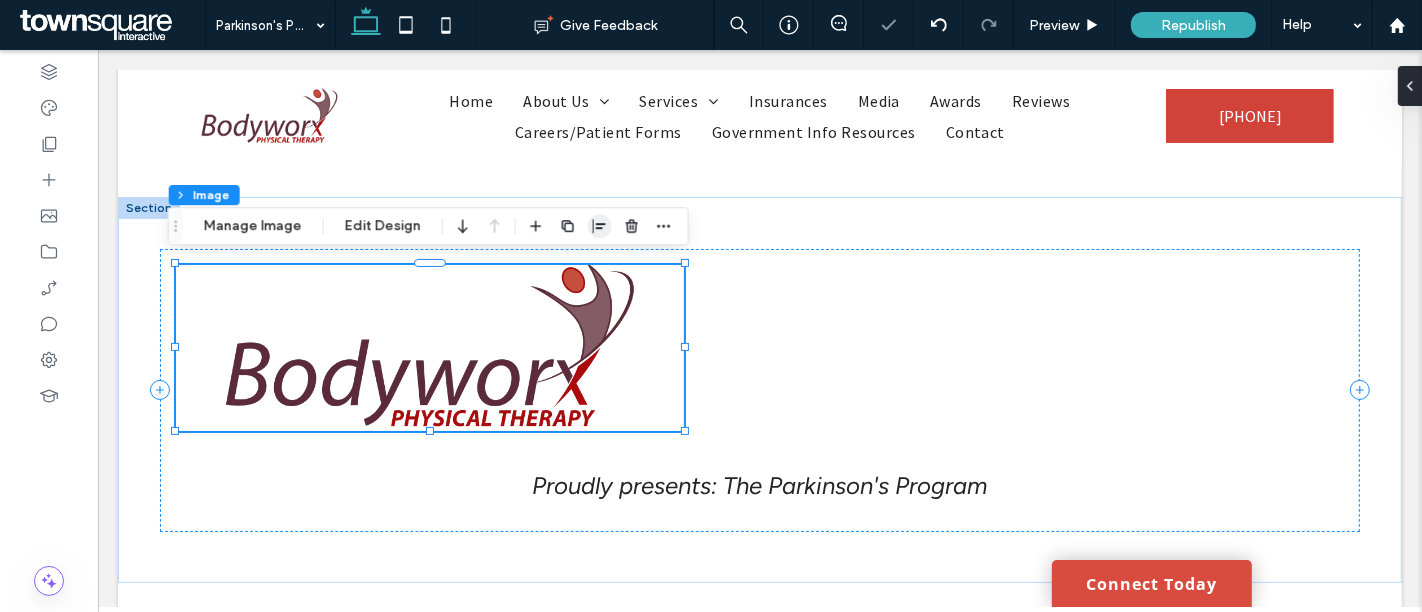 click 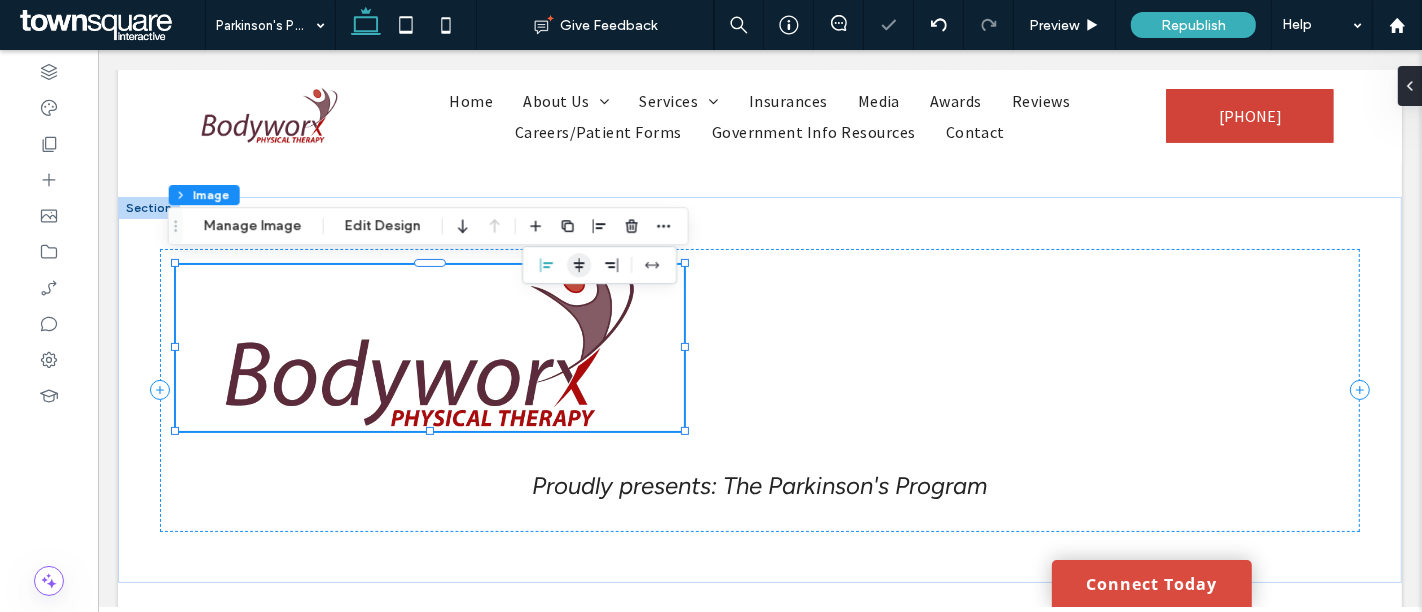 click at bounding box center (579, 265) 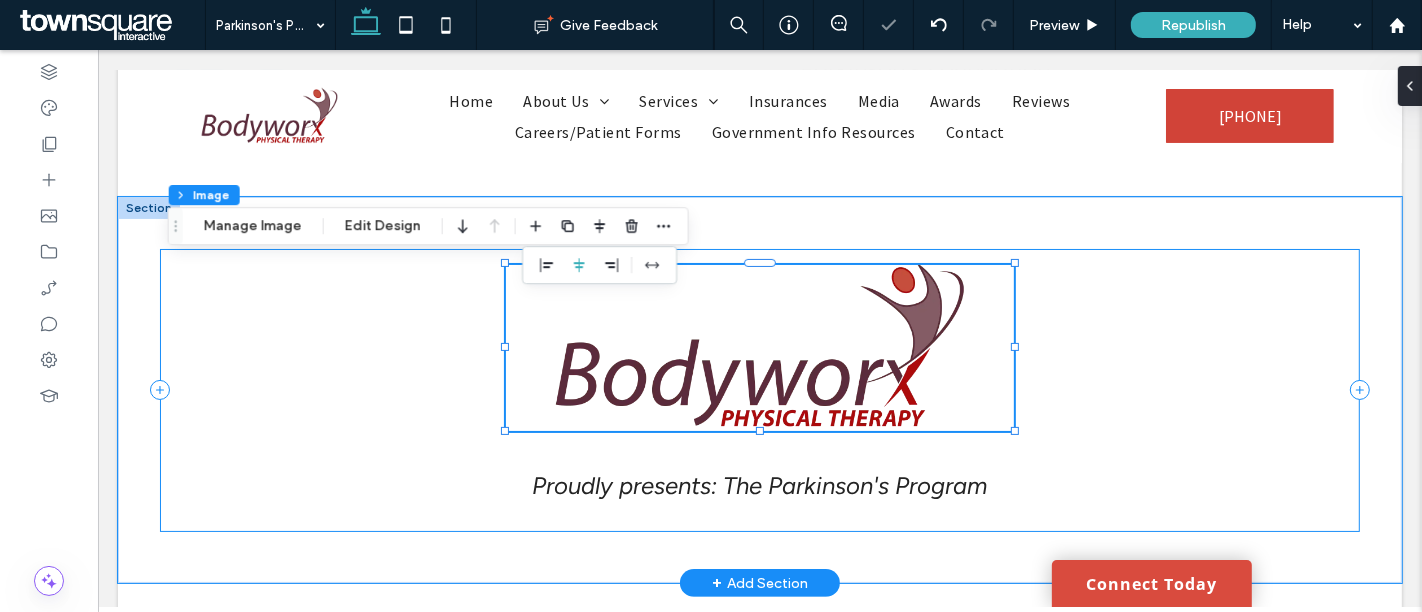 click on "43% , 166px   Proudly presents: The Parkinson's Program" at bounding box center [759, 390] 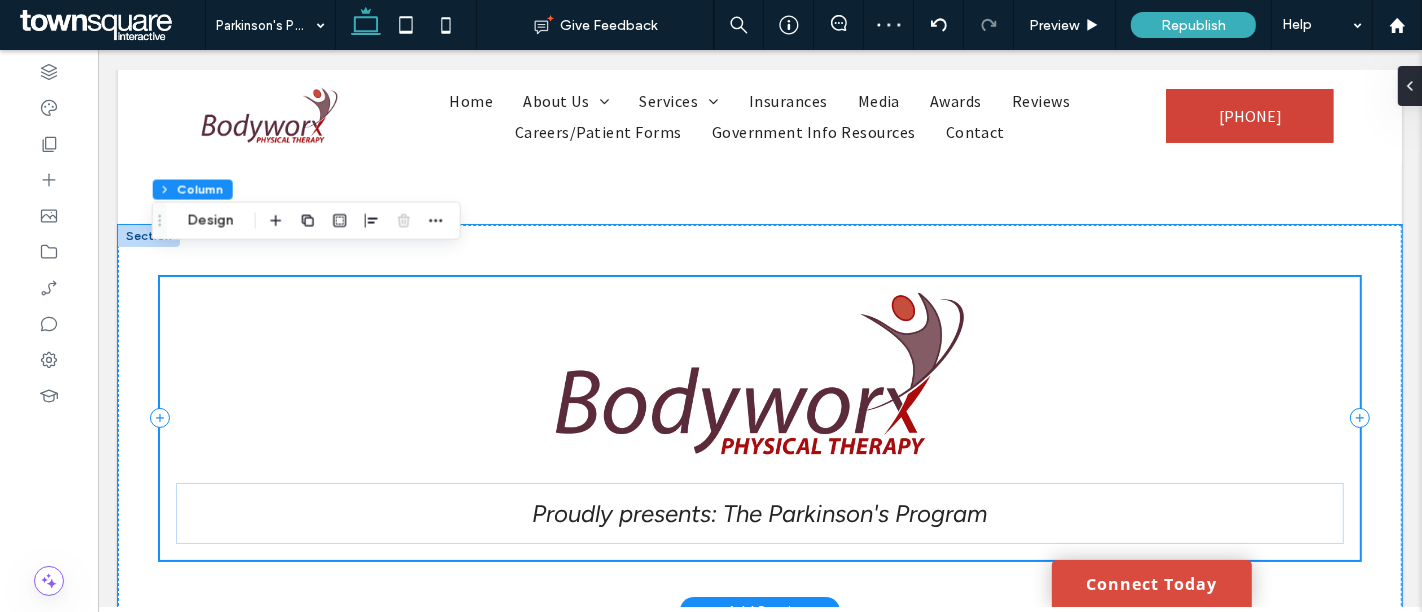 scroll, scrollTop: 219, scrollLeft: 0, axis: vertical 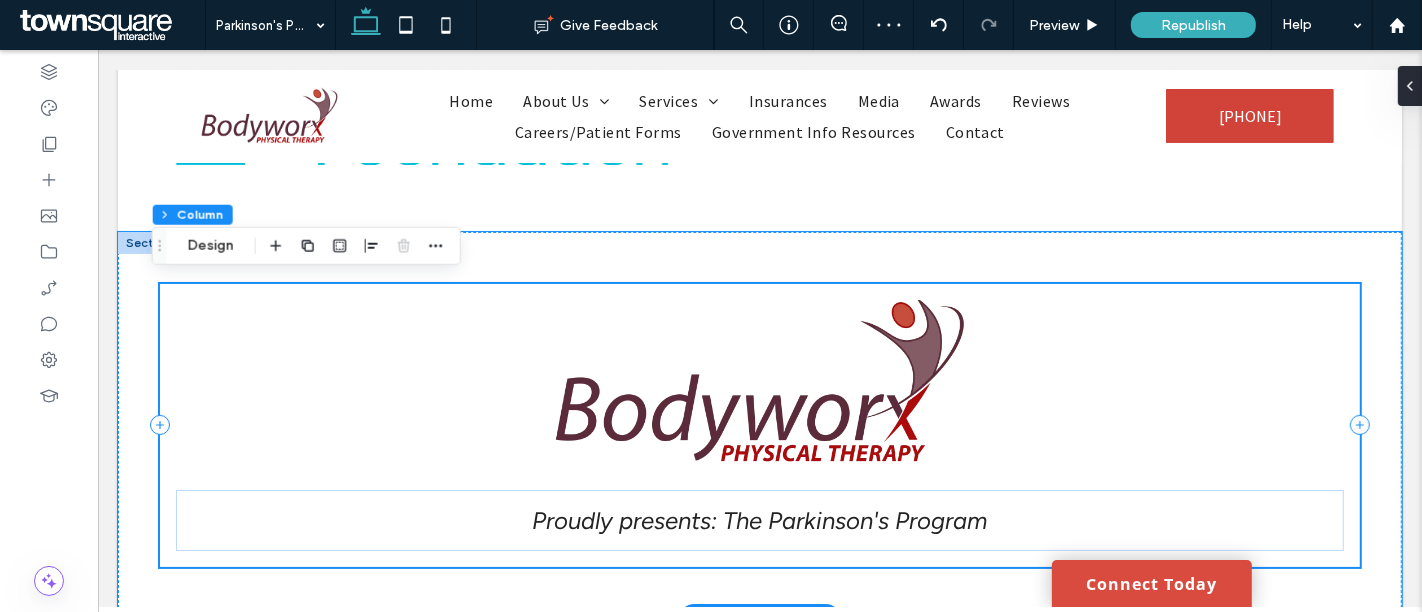click on "Proudly presents: The Parkinson's Program" at bounding box center [759, 425] 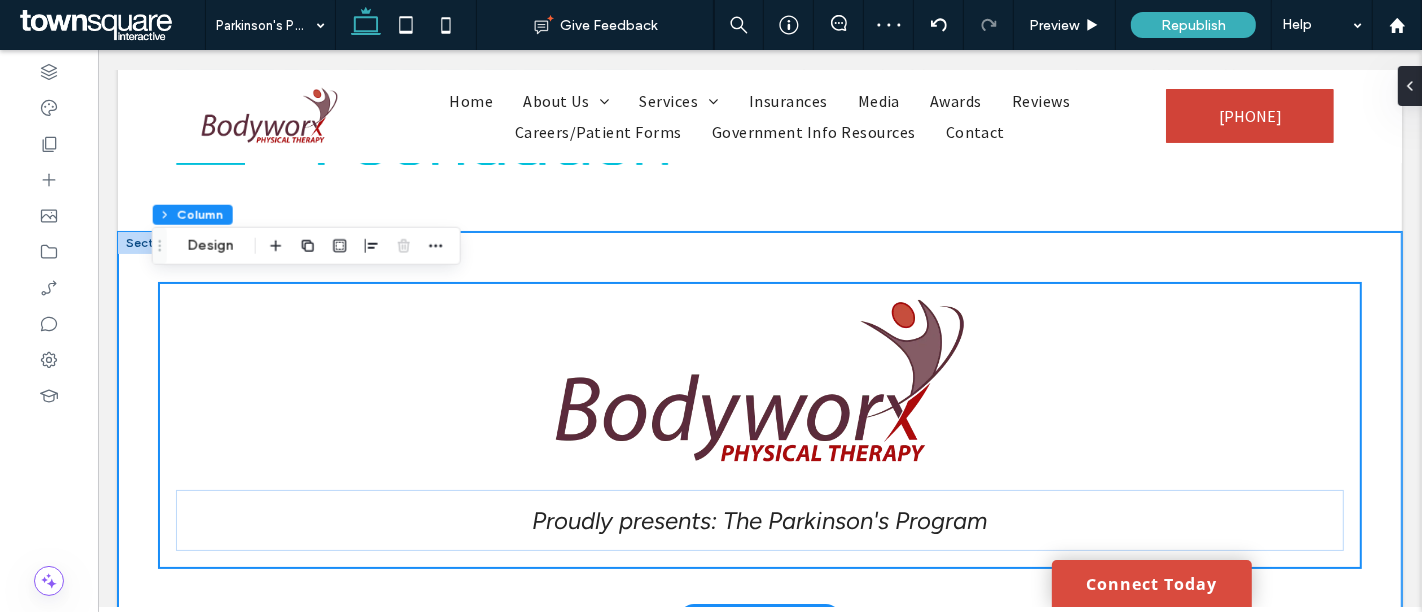 click on "Proudly presents: The Parkinson's Program" at bounding box center [759, 425] 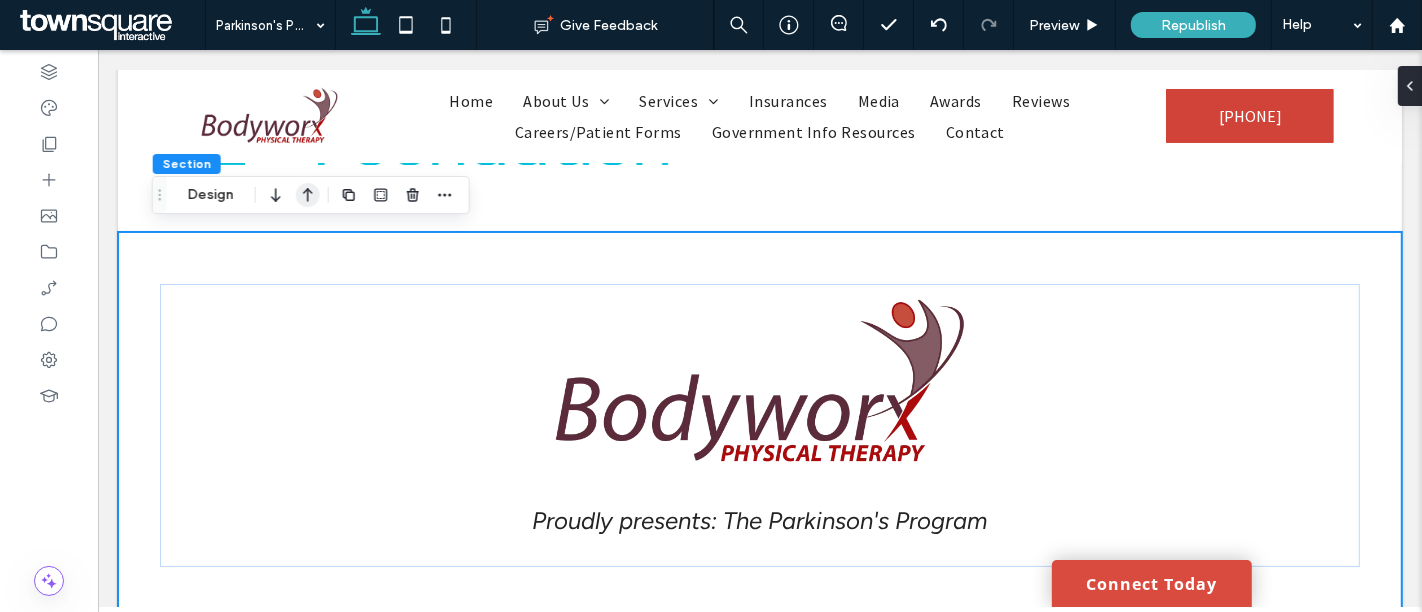 click 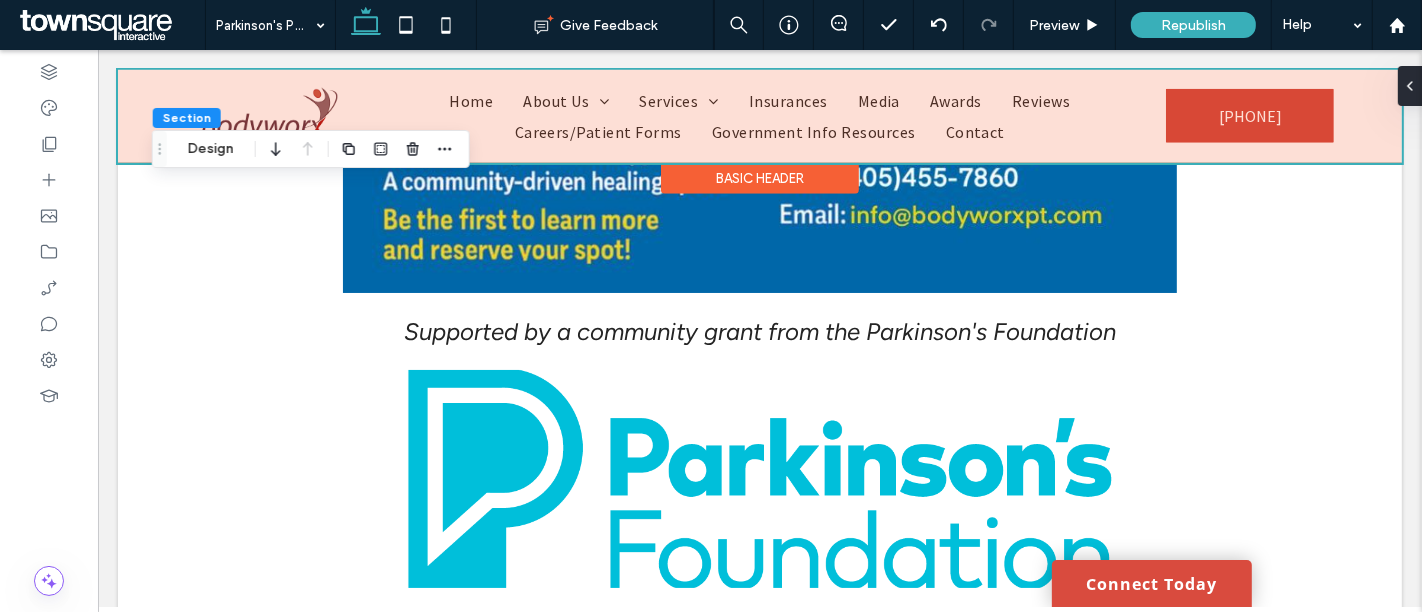 scroll, scrollTop: 1611, scrollLeft: 0, axis: vertical 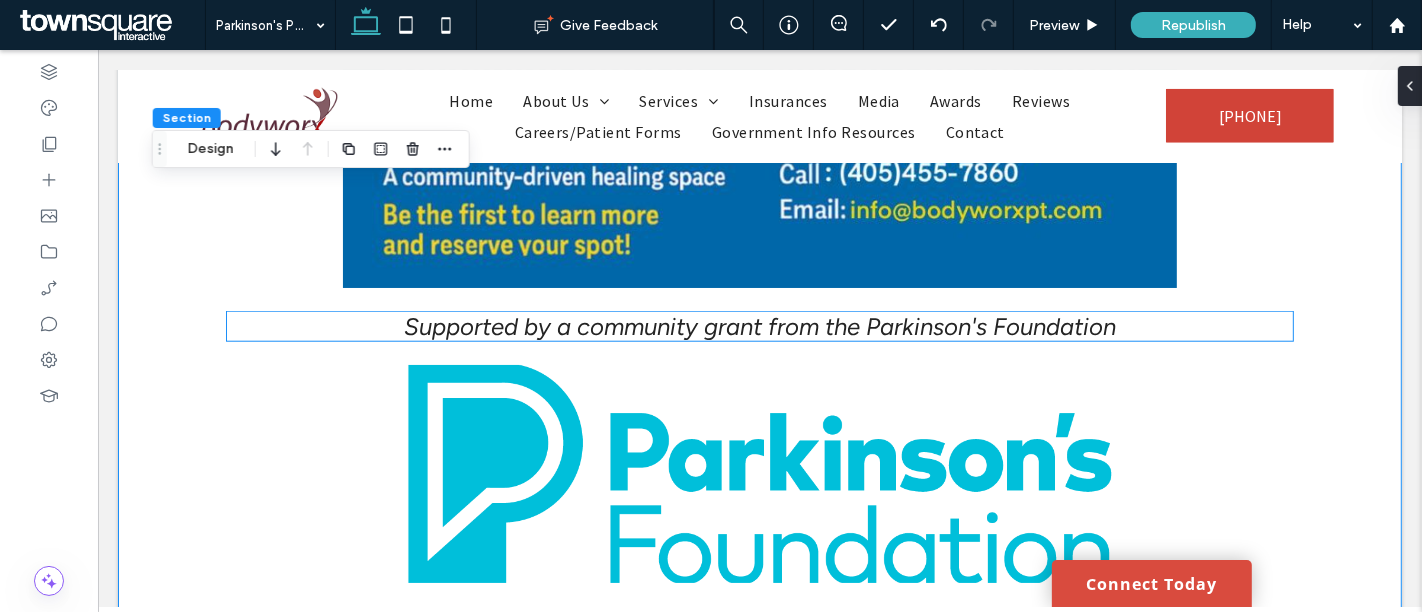 click on "Supported by a community grant from the Parkinson's Foundation" at bounding box center [759, 326] 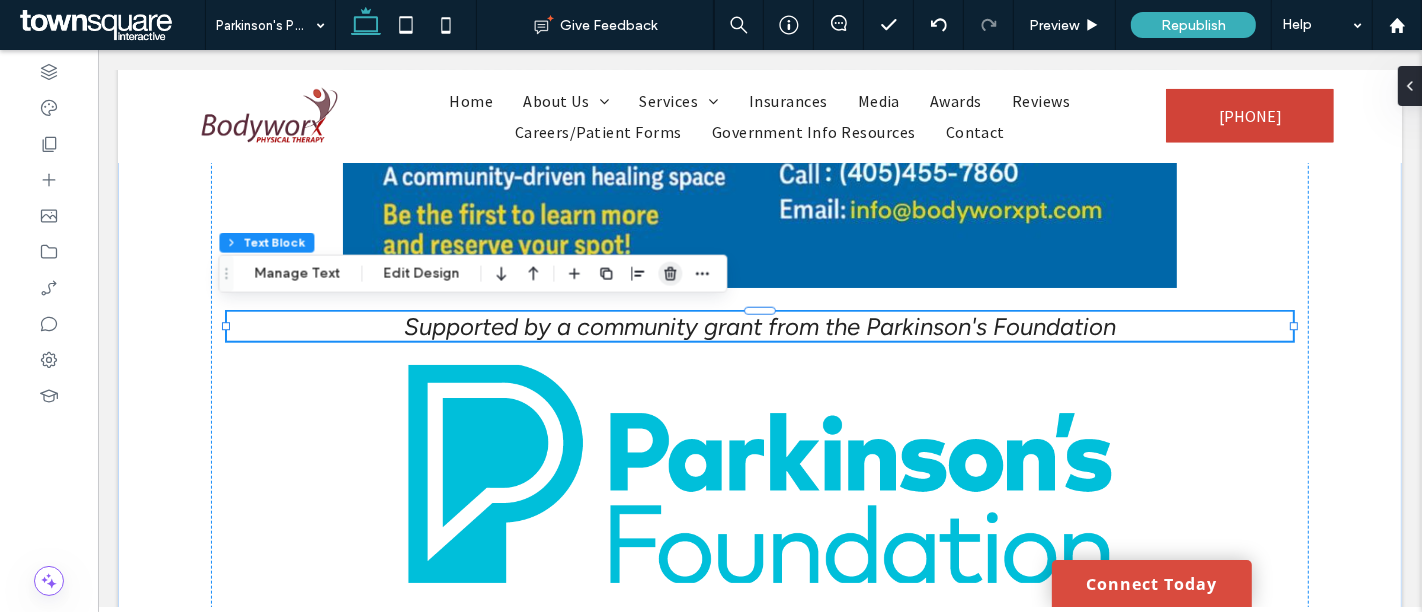 click 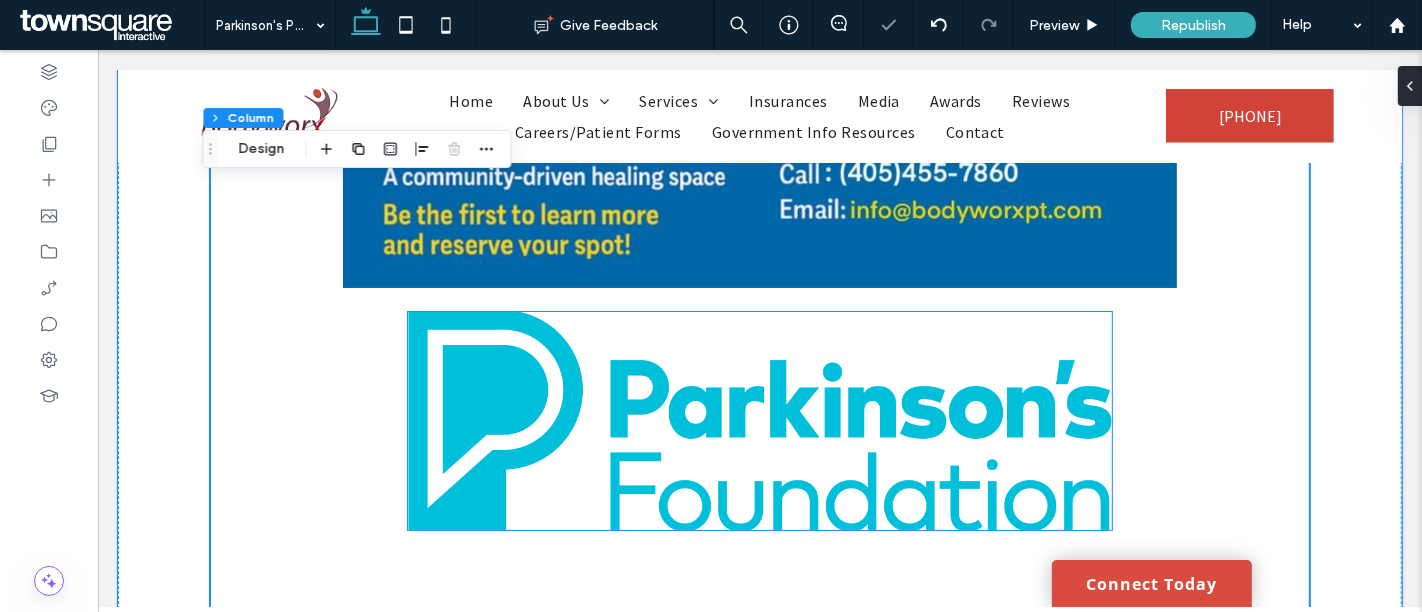 click at bounding box center [759, 421] 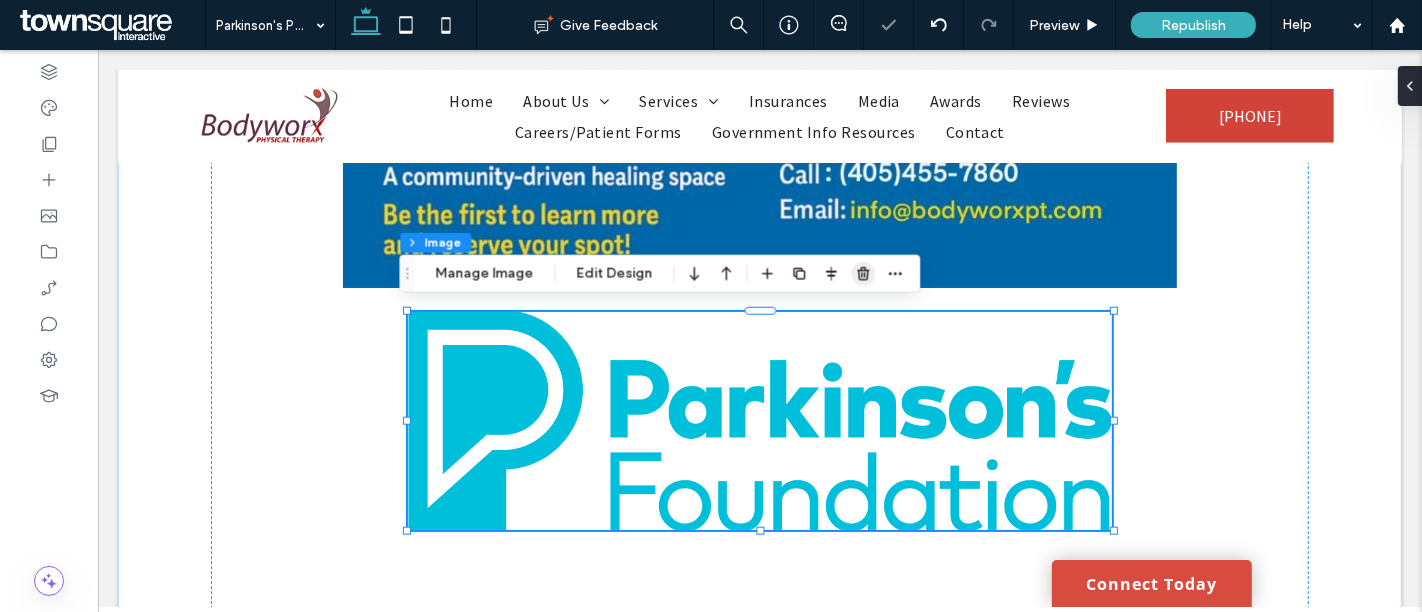 click 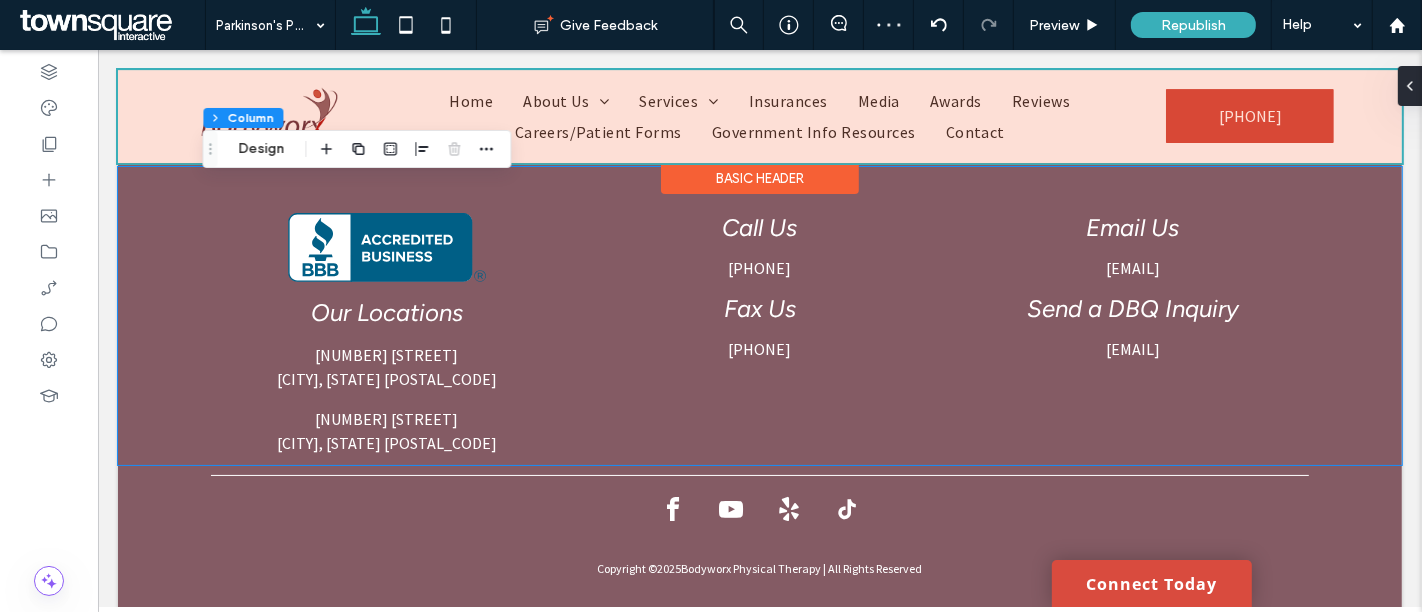 scroll, scrollTop: 5848, scrollLeft: 0, axis: vertical 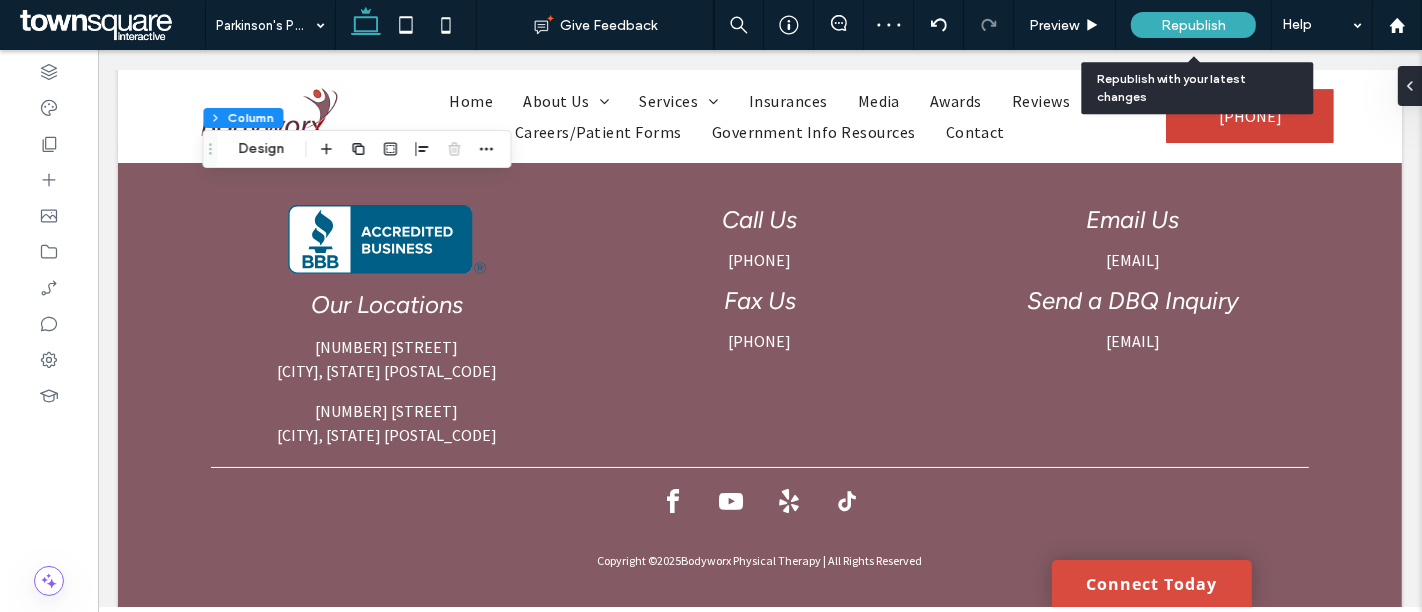 click on "Republish" at bounding box center [1193, 25] 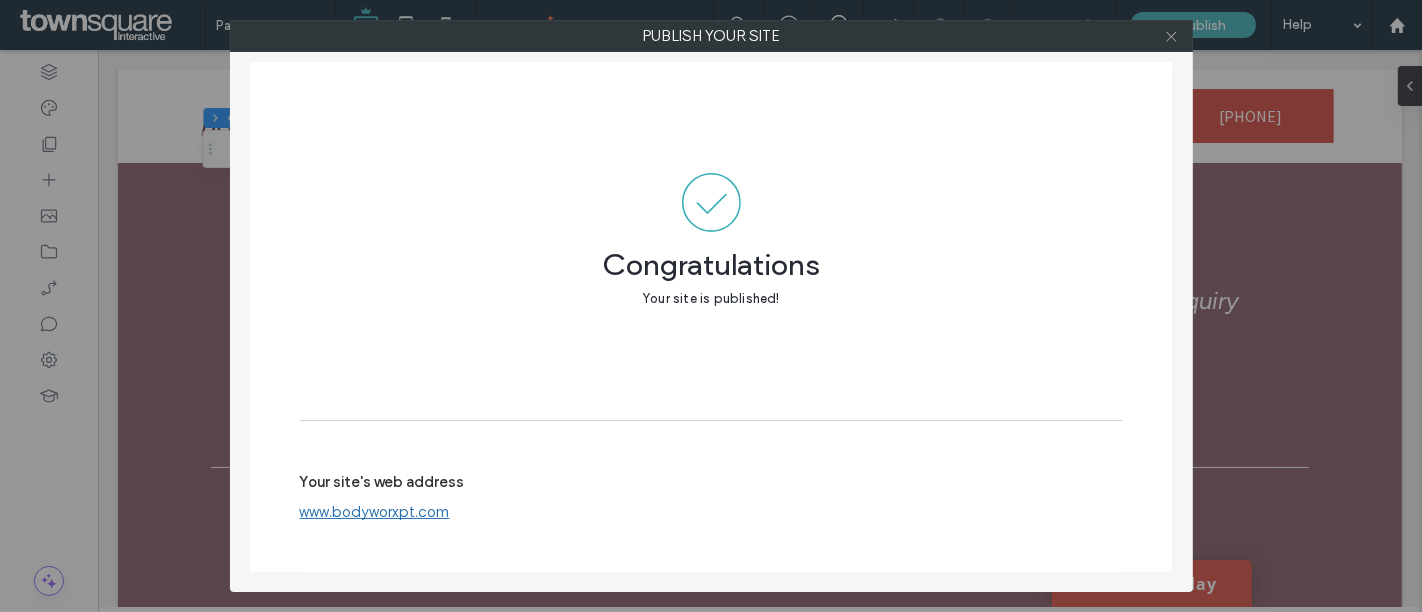 click at bounding box center (1171, 36) 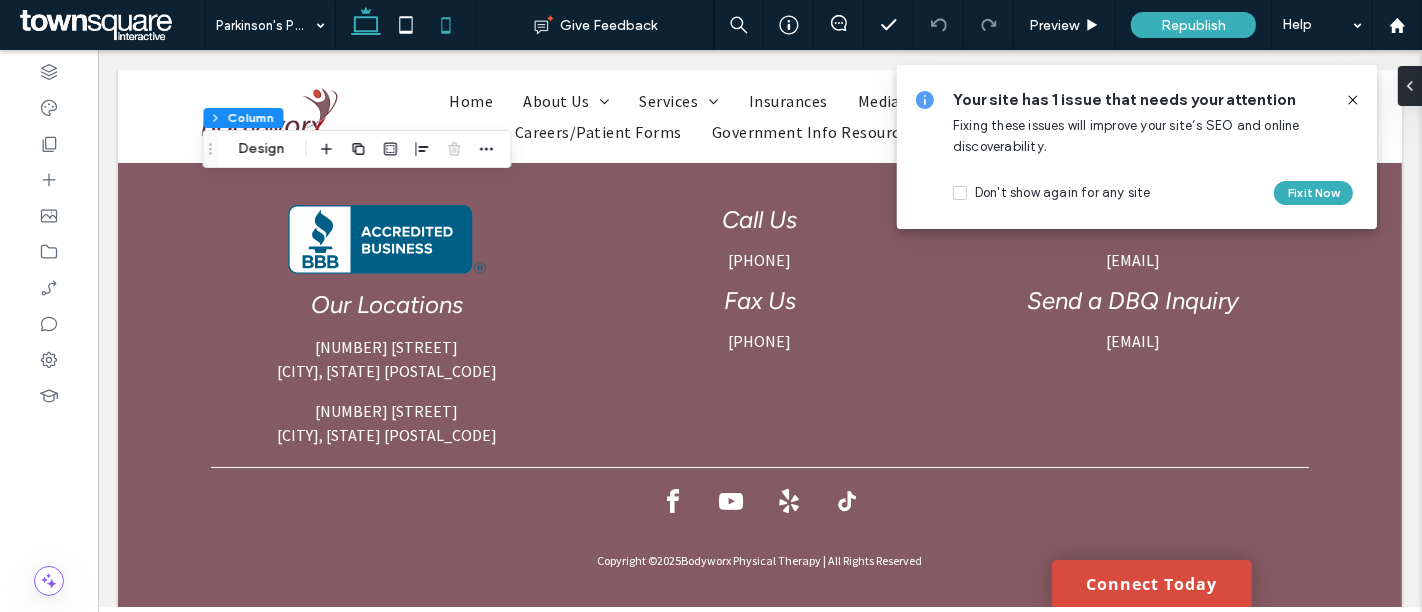 click 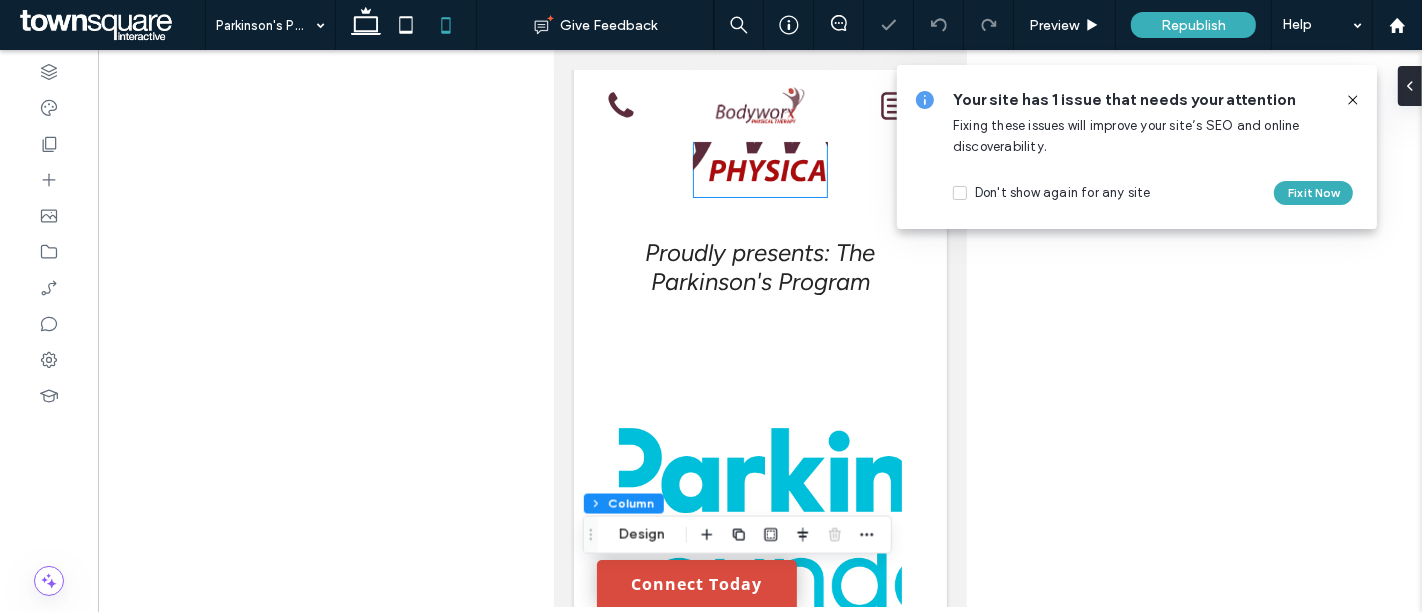 scroll, scrollTop: 0, scrollLeft: 0, axis: both 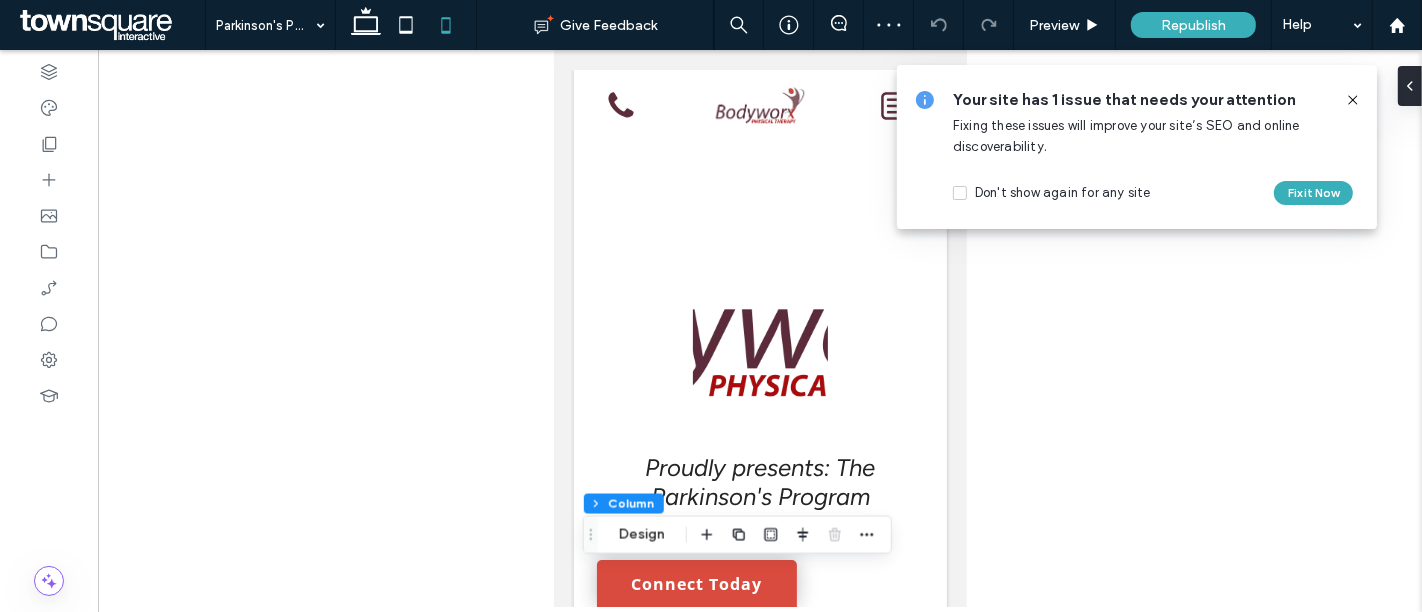 drag, startPoint x: 1358, startPoint y: 97, endPoint x: 1337, endPoint y: 106, distance: 22.847319 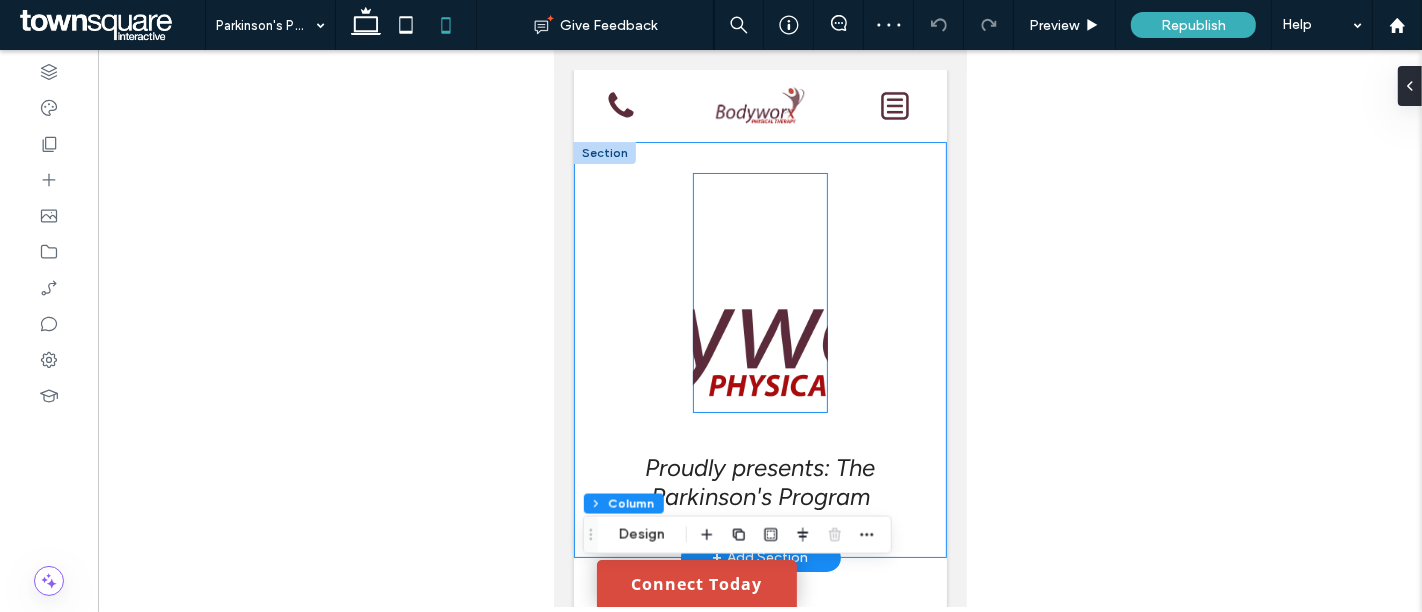 click at bounding box center (759, 293) 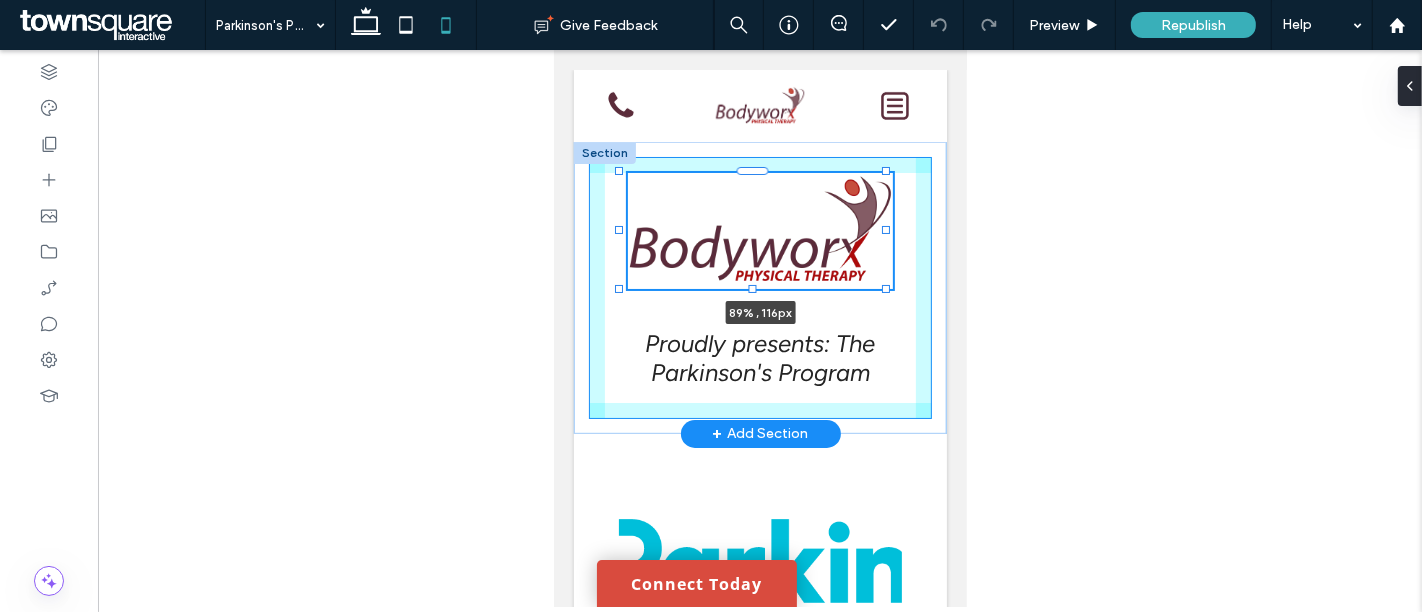drag, startPoint x: 818, startPoint y: 412, endPoint x: 886, endPoint y: 350, distance: 92.021736 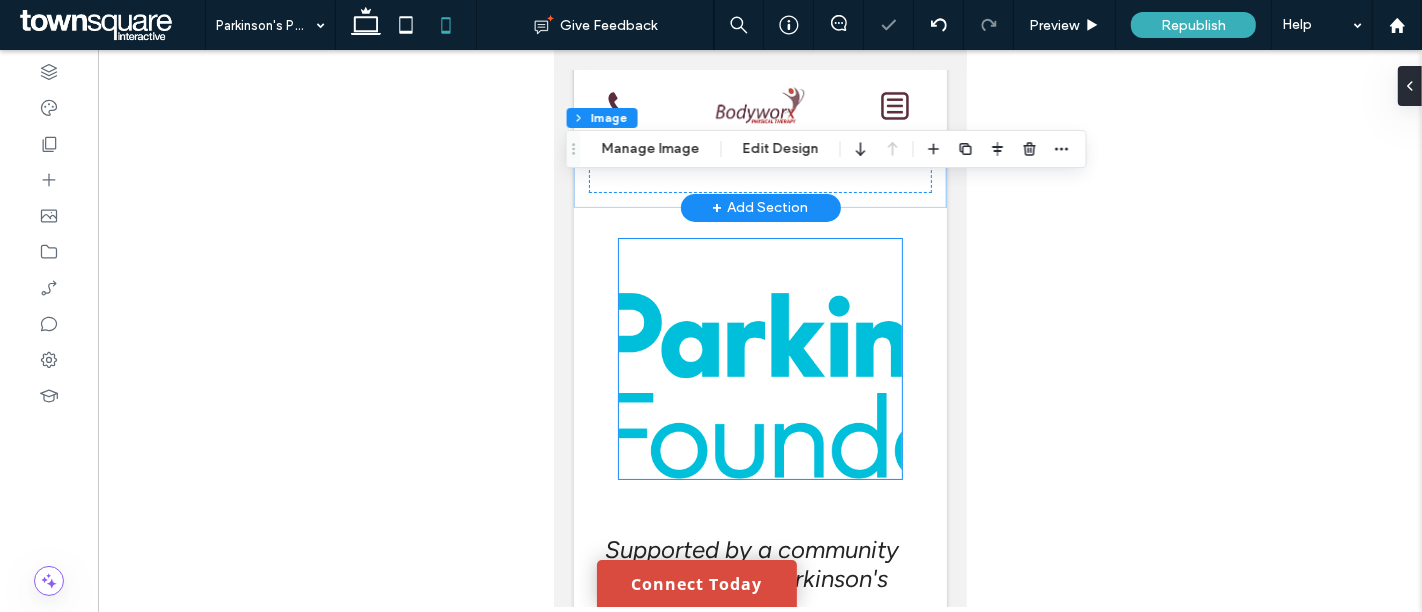 scroll, scrollTop: 254, scrollLeft: 0, axis: vertical 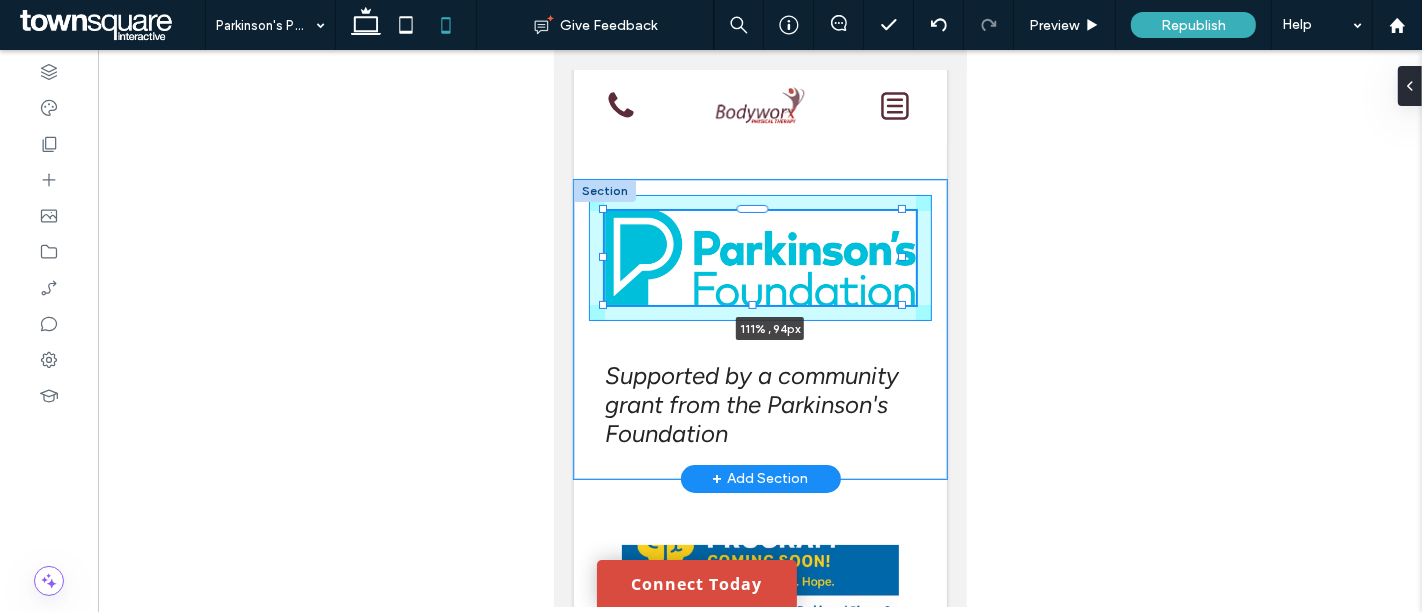drag, startPoint x: 885, startPoint y: 445, endPoint x: 915, endPoint y: 372, distance: 78.92401 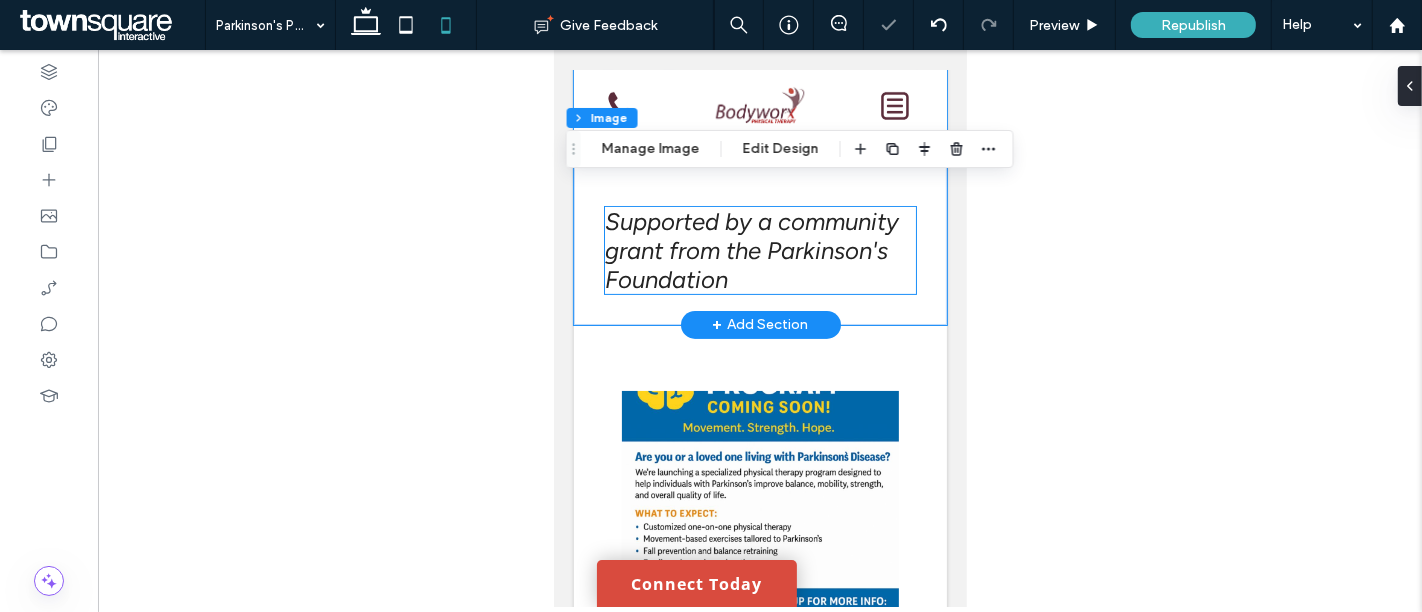 scroll, scrollTop: 410, scrollLeft: 0, axis: vertical 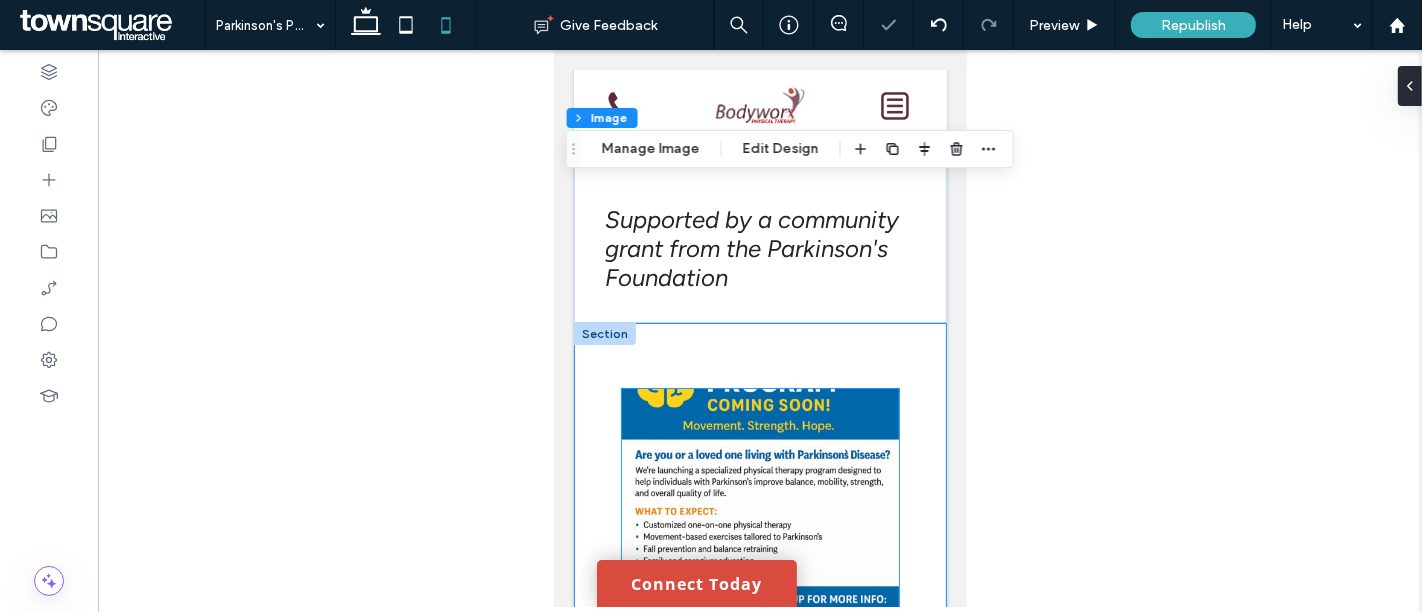click at bounding box center [759, 509] 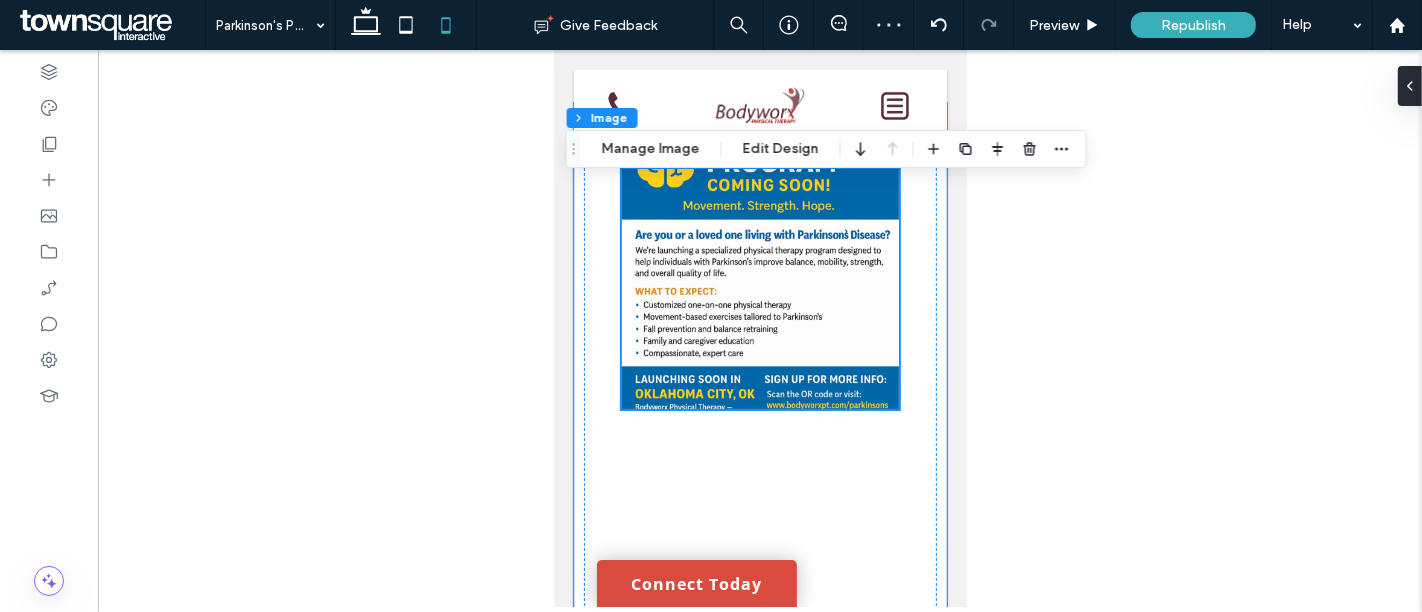 scroll, scrollTop: 631, scrollLeft: 0, axis: vertical 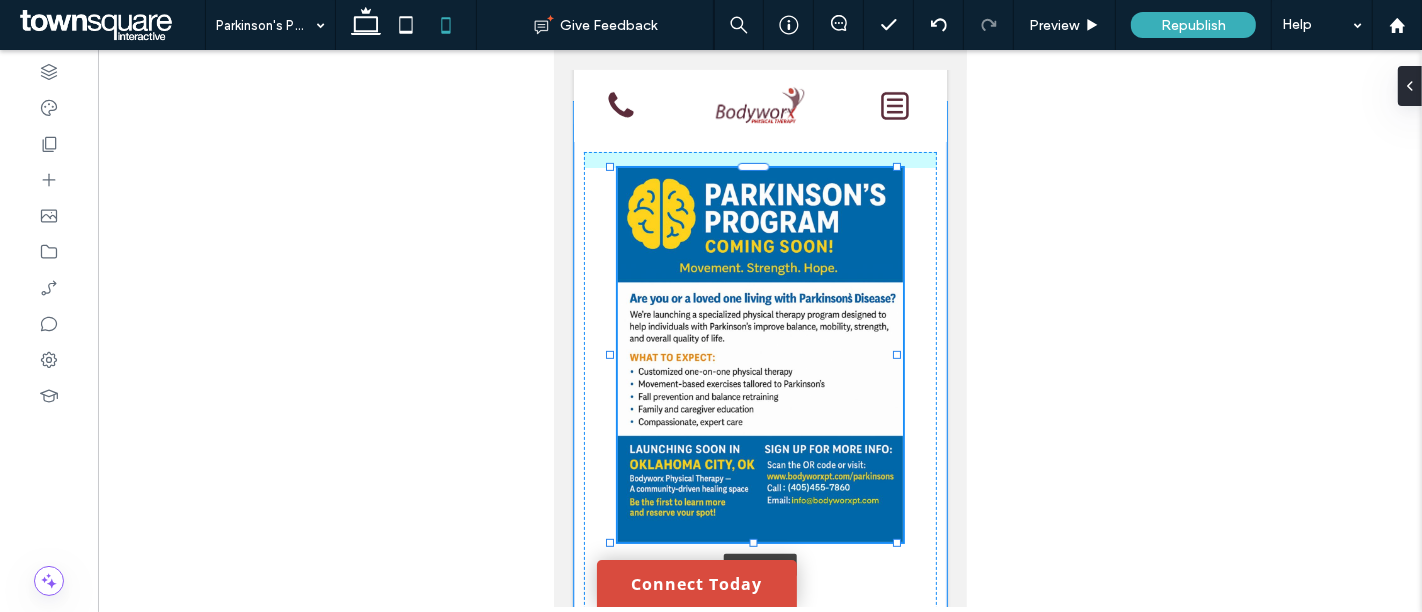 drag, startPoint x: 884, startPoint y: 403, endPoint x: 894, endPoint y: 469, distance: 66.75328 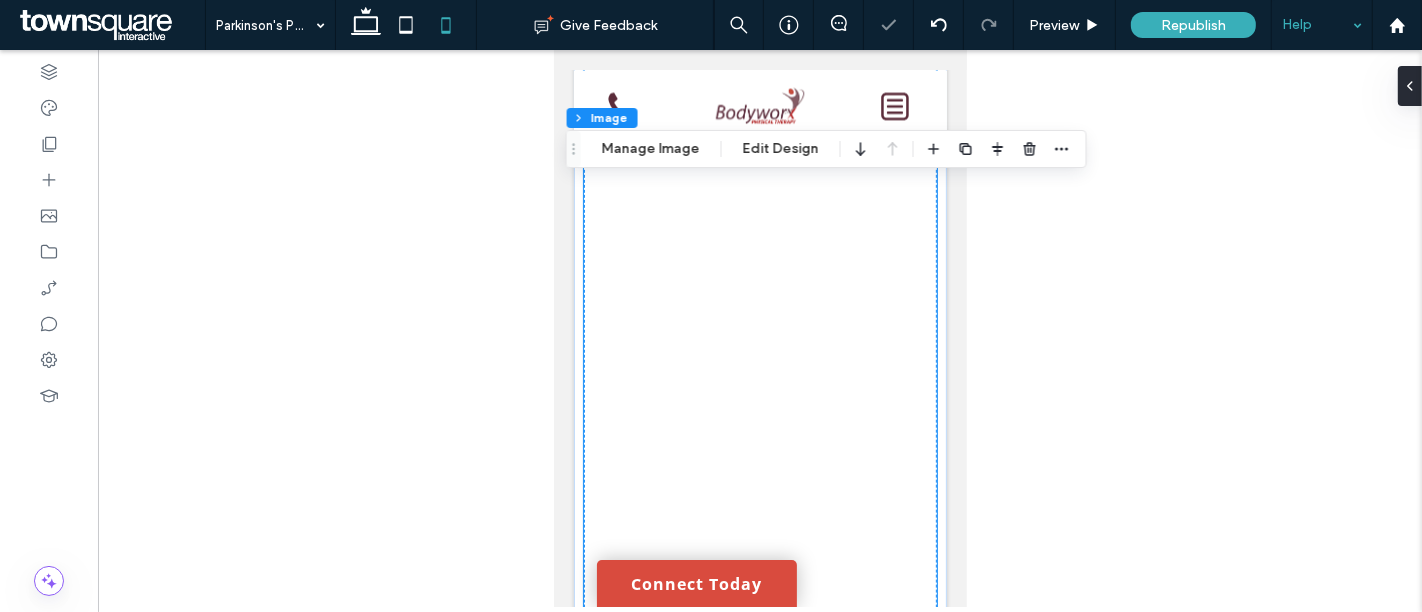 scroll, scrollTop: 3308, scrollLeft: 0, axis: vertical 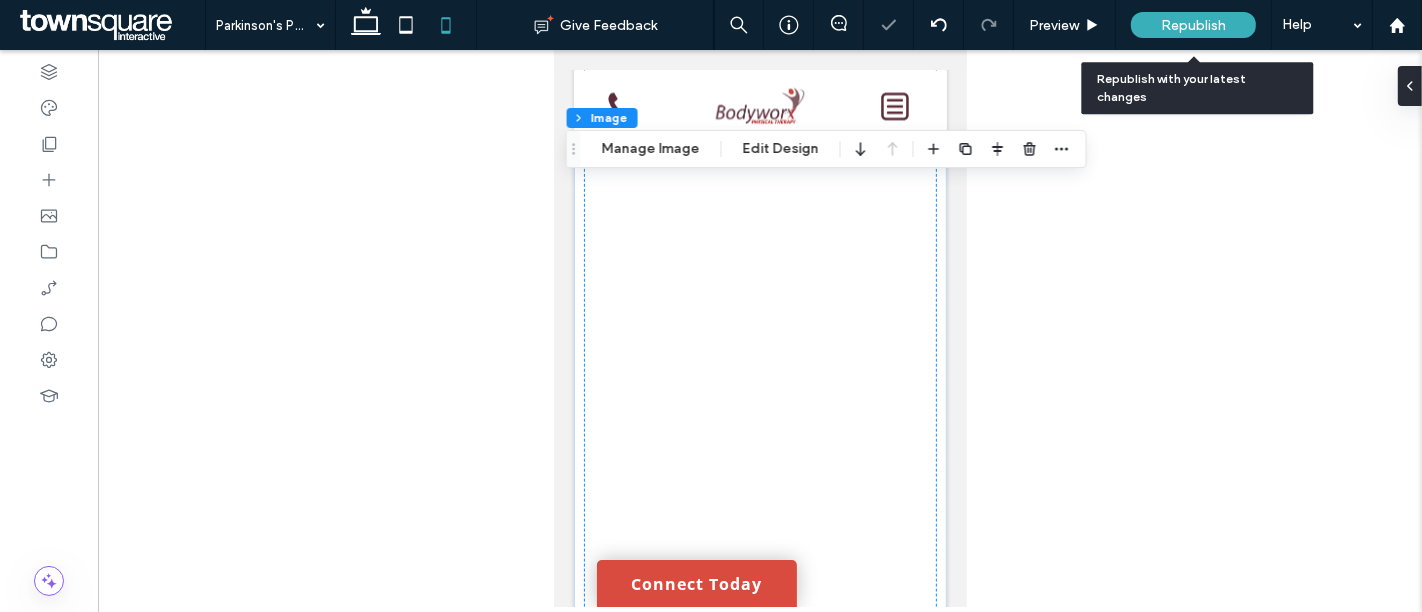 click on "Republish" at bounding box center [1193, 25] 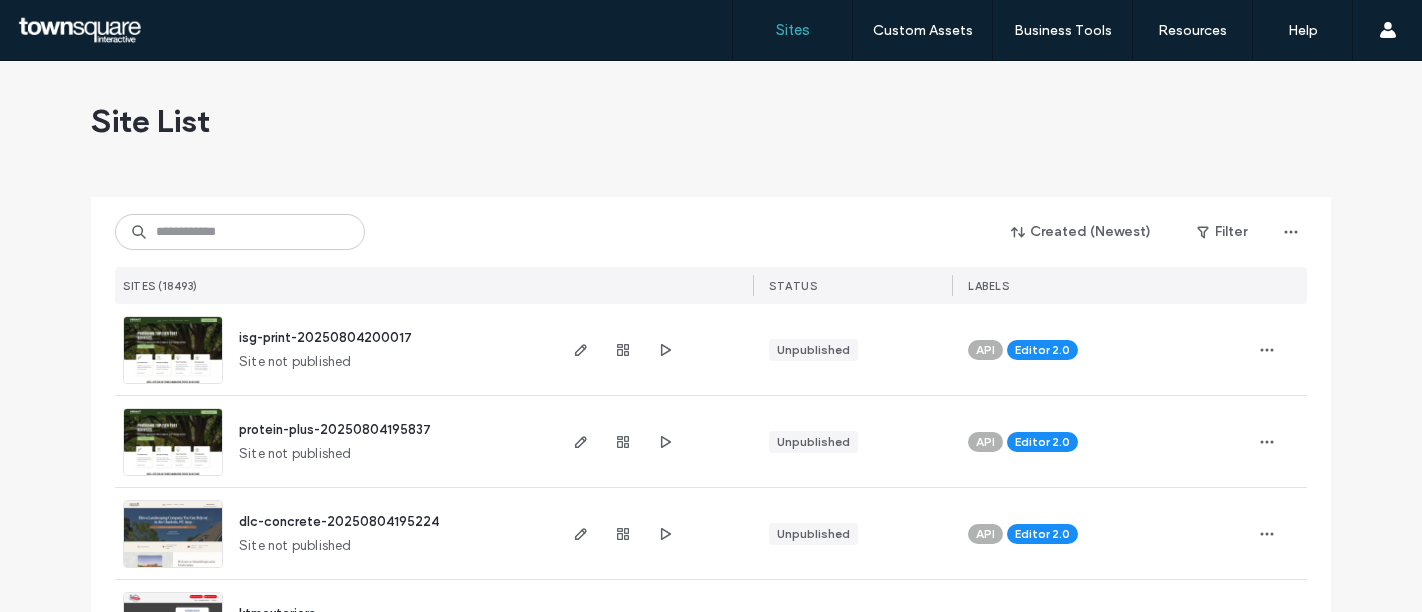 scroll, scrollTop: 0, scrollLeft: 0, axis: both 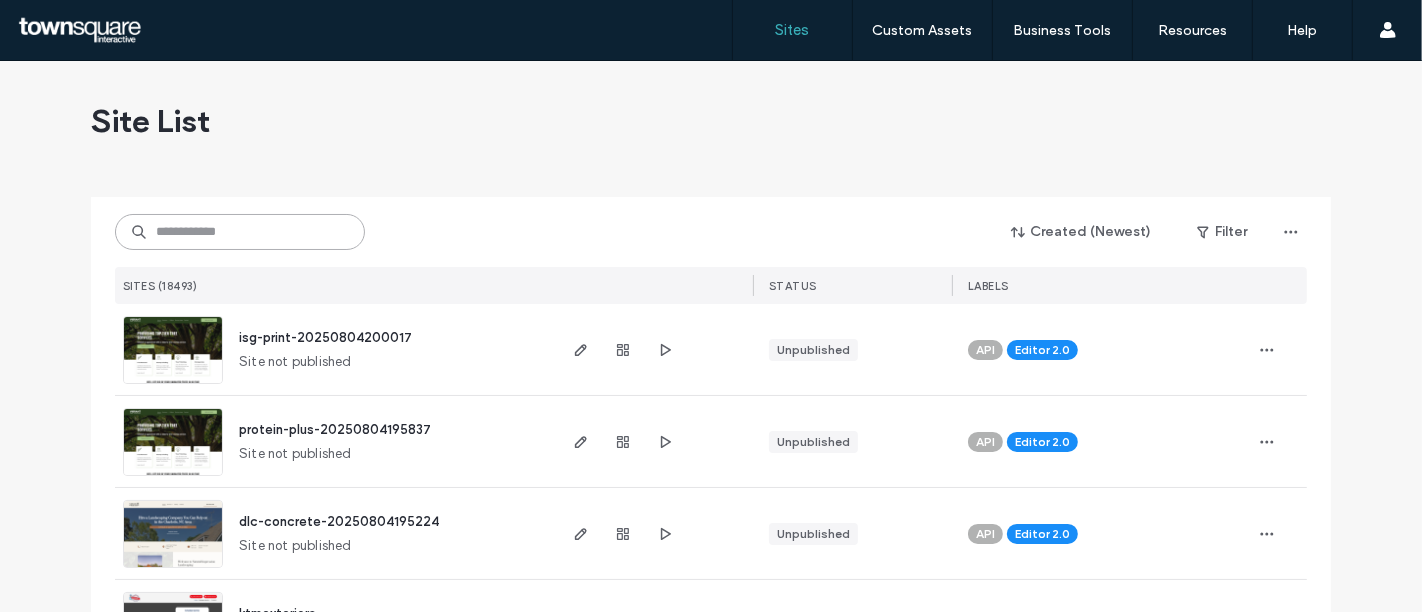 click at bounding box center [240, 232] 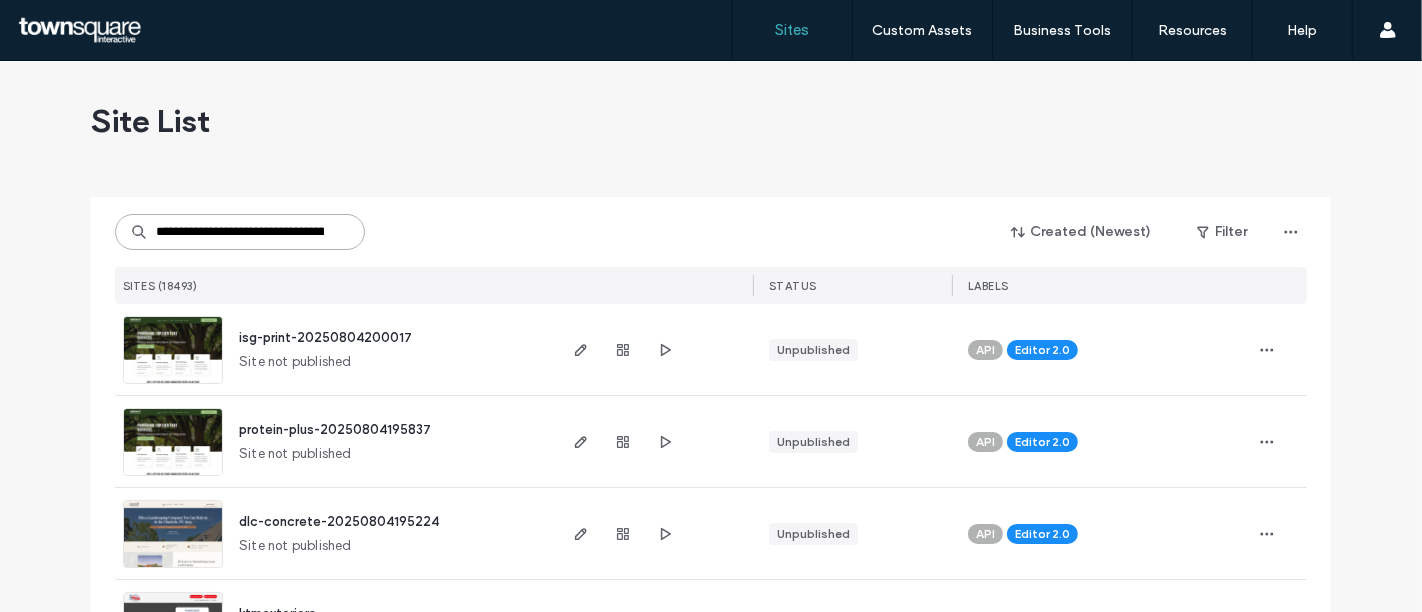scroll, scrollTop: 0, scrollLeft: 88, axis: horizontal 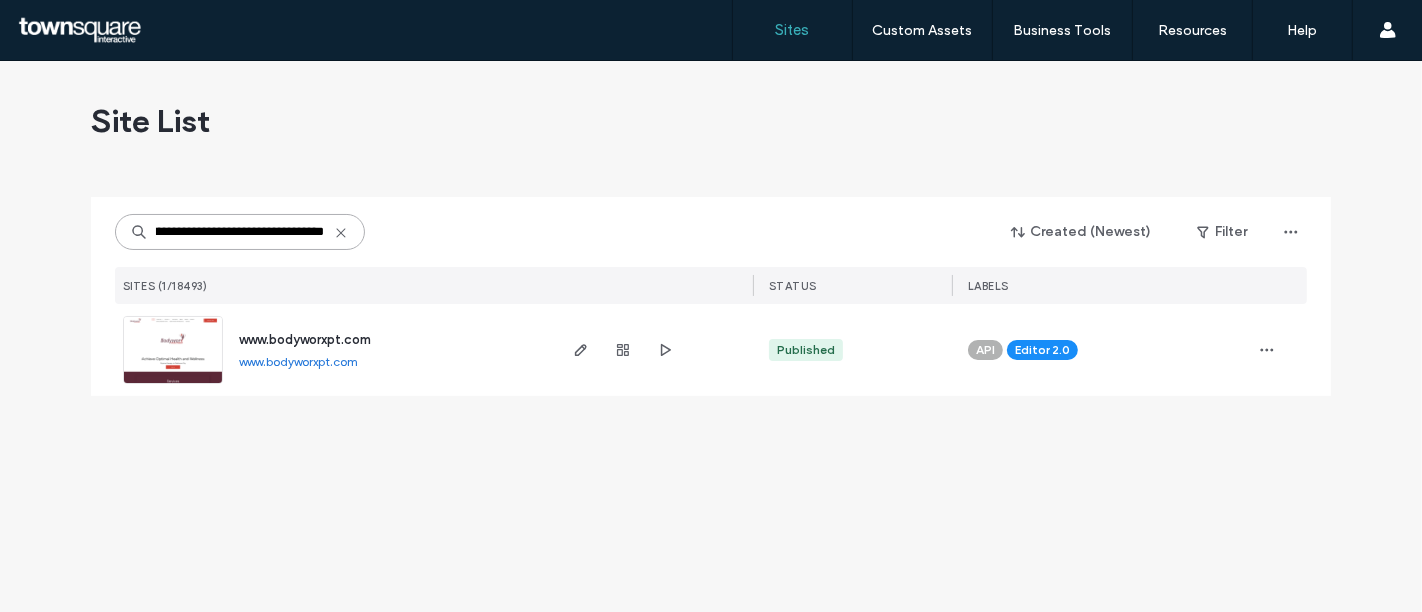 type on "**********" 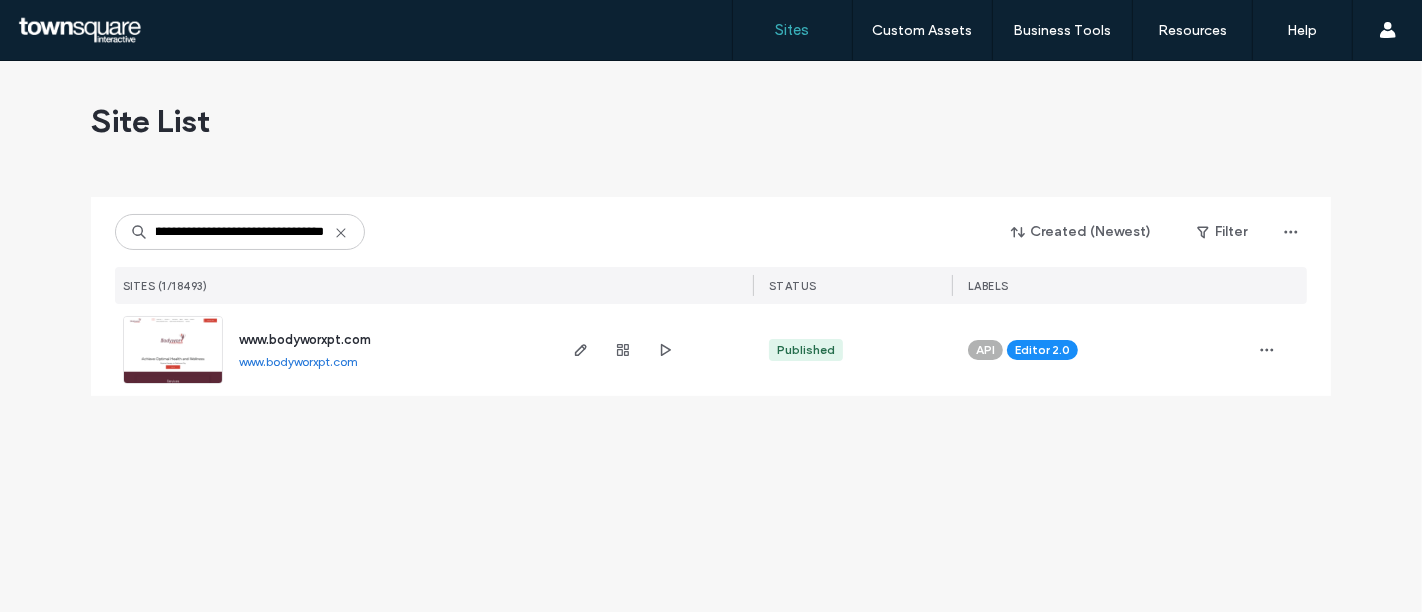 click 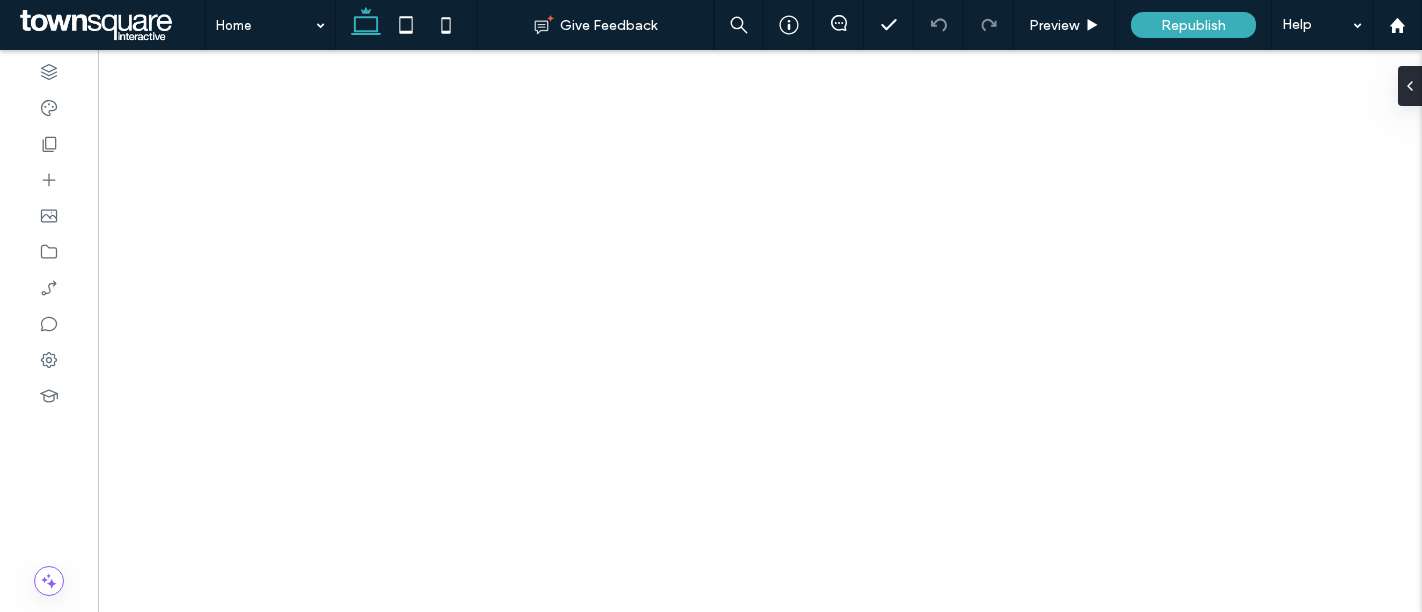 scroll, scrollTop: 0, scrollLeft: 0, axis: both 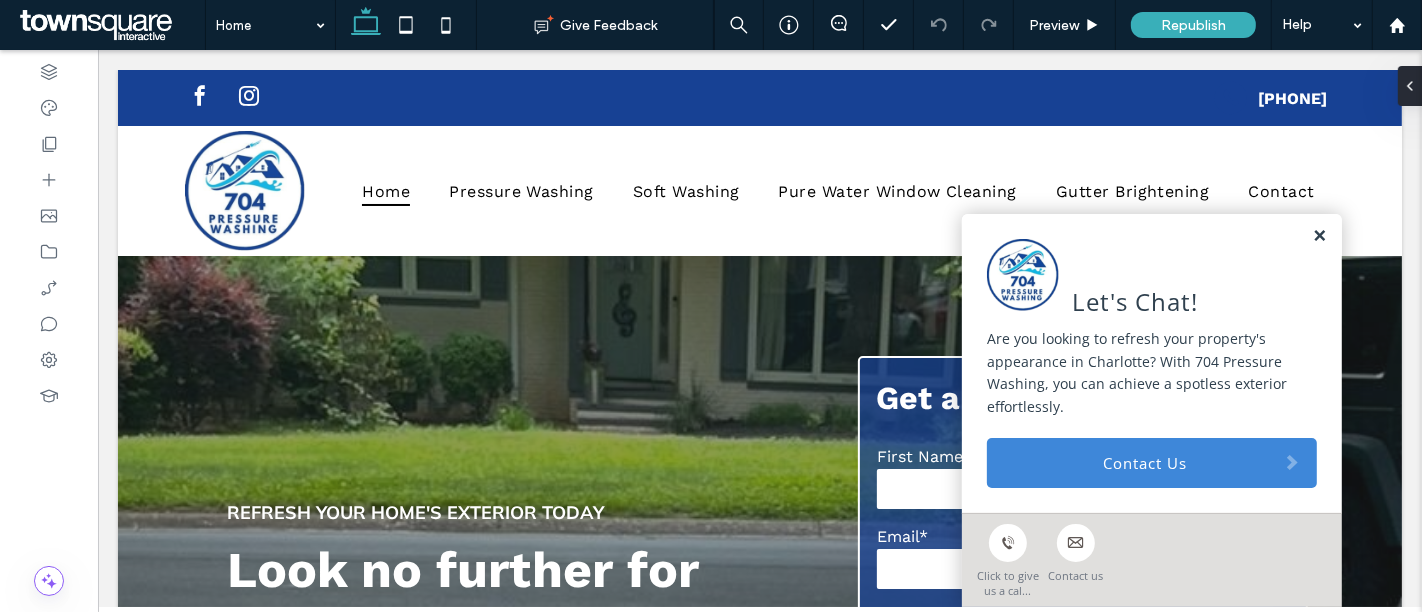click at bounding box center (1318, 236) 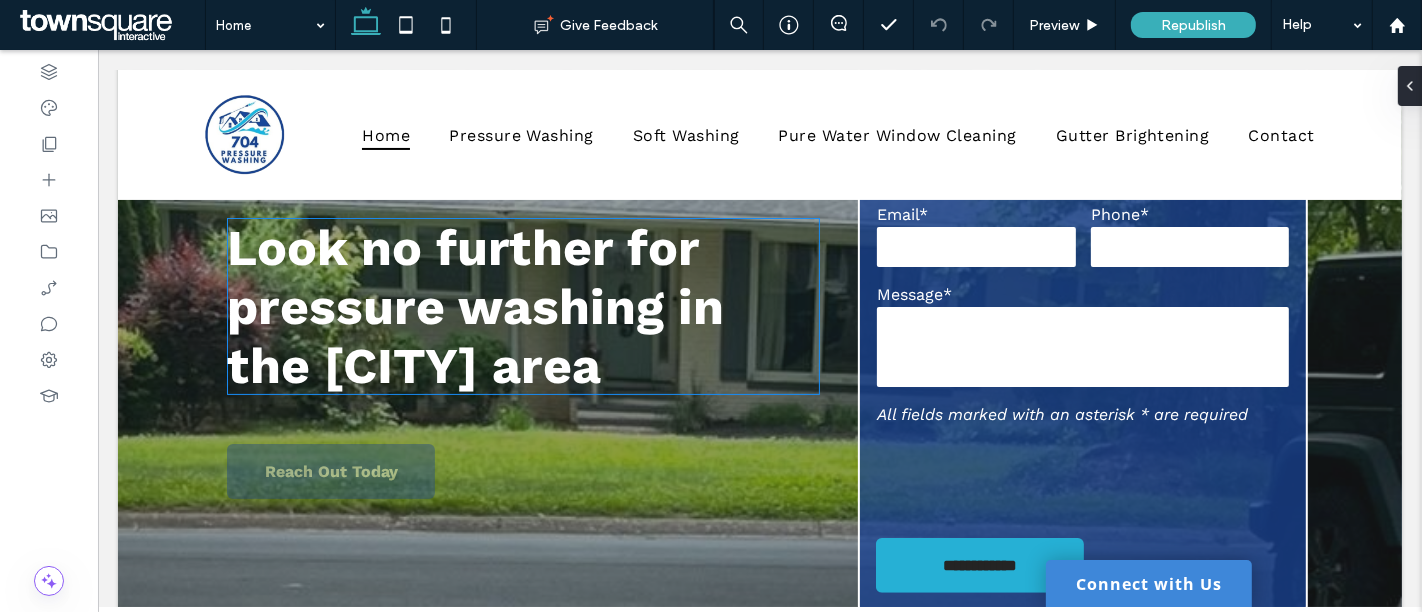 scroll, scrollTop: 0, scrollLeft: 0, axis: both 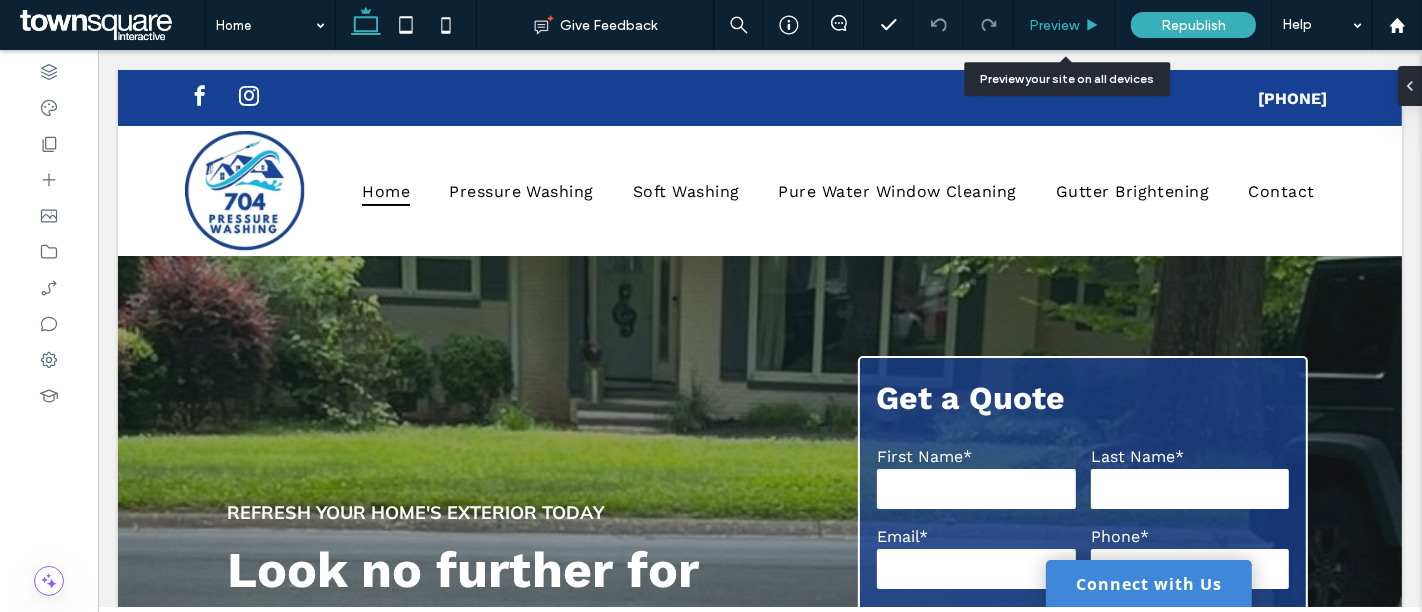 click 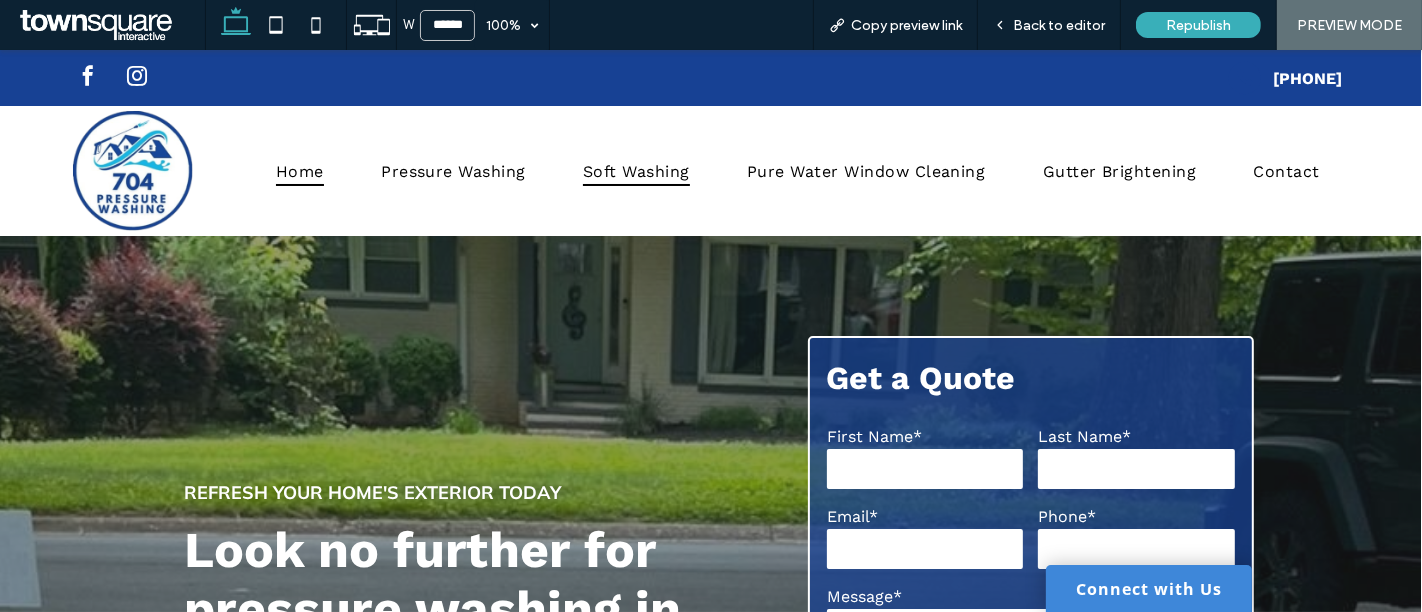 click on "Soft Washing" at bounding box center (636, 170) 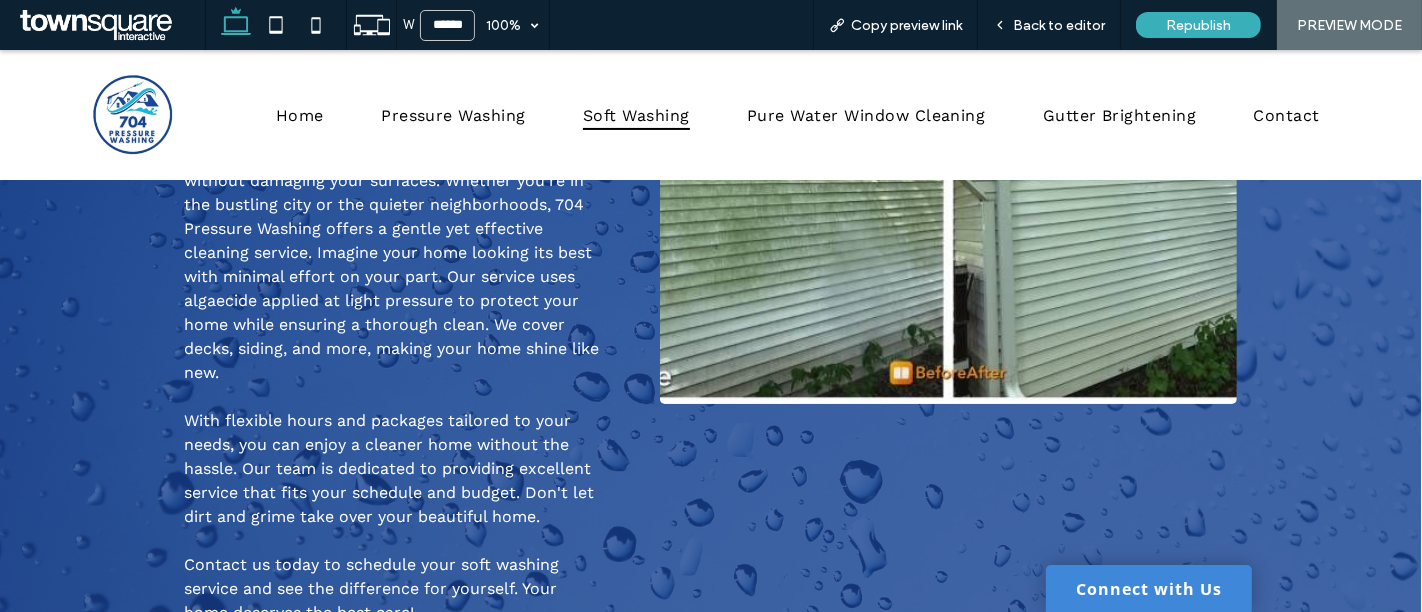 scroll, scrollTop: 362, scrollLeft: 0, axis: vertical 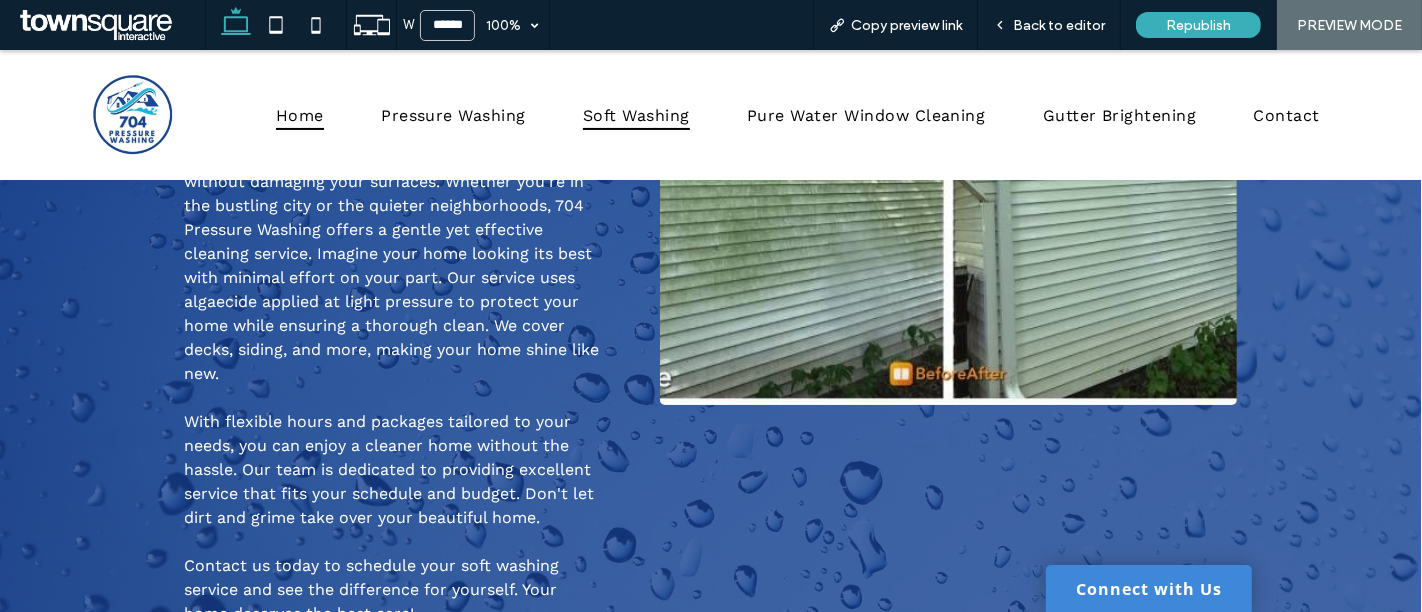 click on "Home" at bounding box center [300, 114] 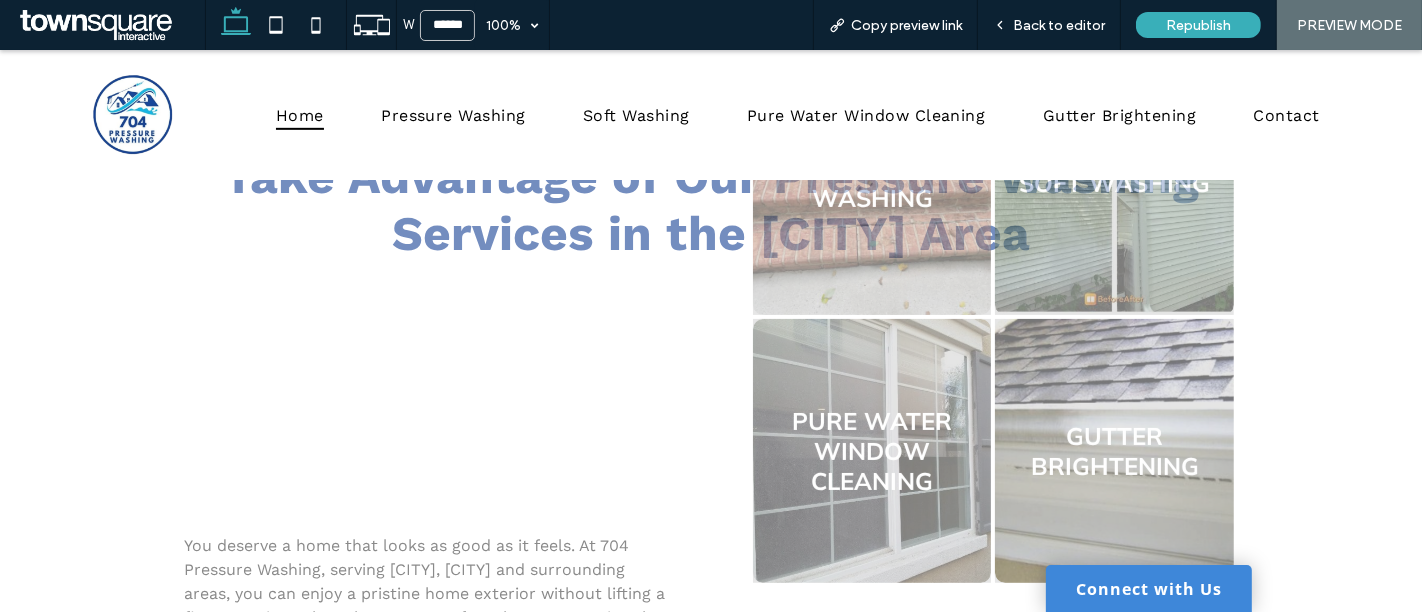 scroll, scrollTop: 975, scrollLeft: 0, axis: vertical 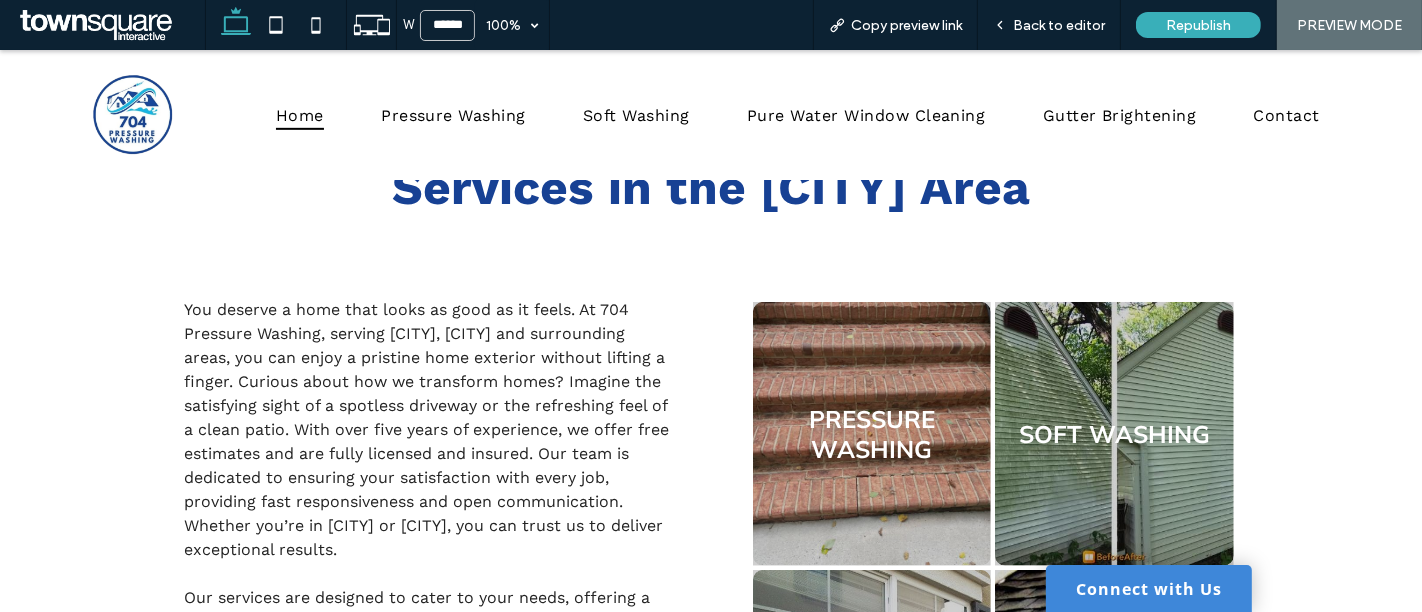click at bounding box center [1114, 434] 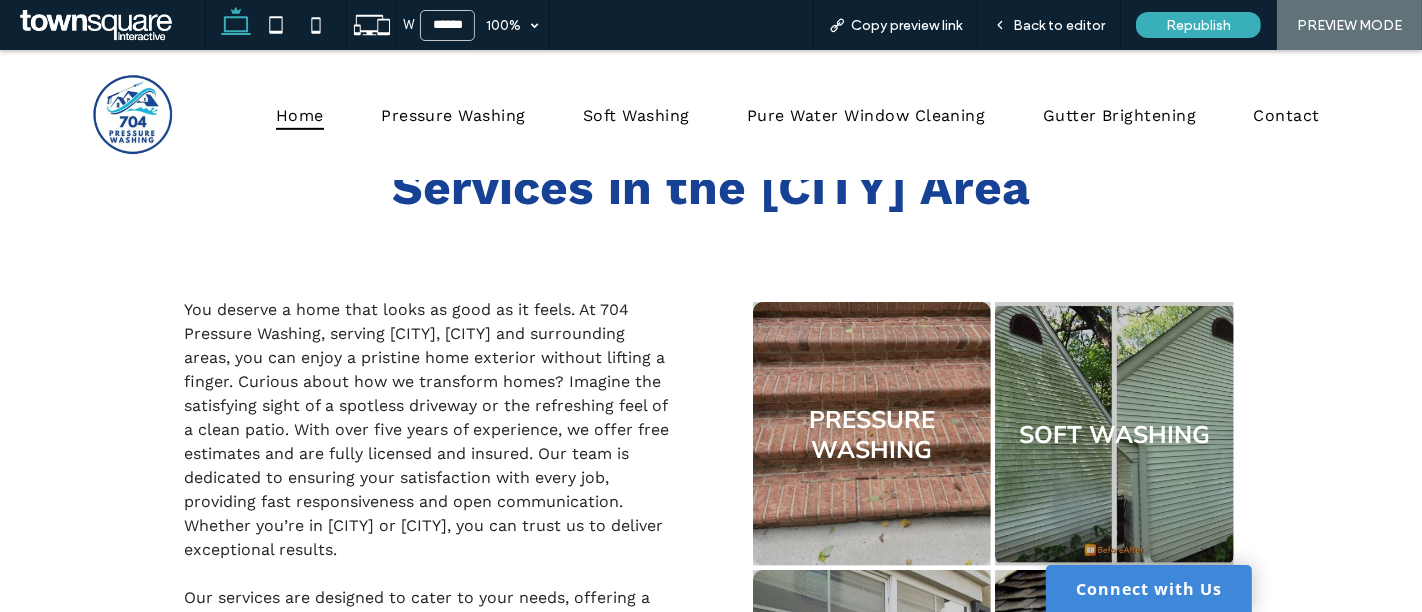 click at bounding box center [872, 434] 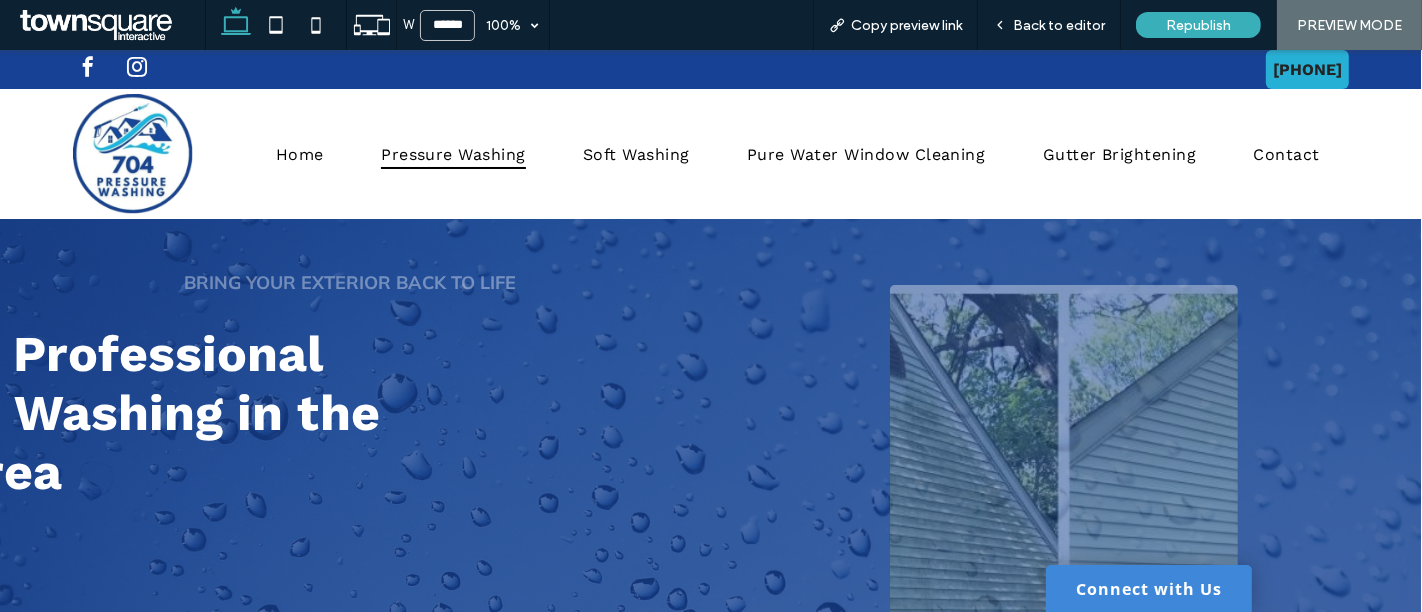 scroll, scrollTop: 0, scrollLeft: 0, axis: both 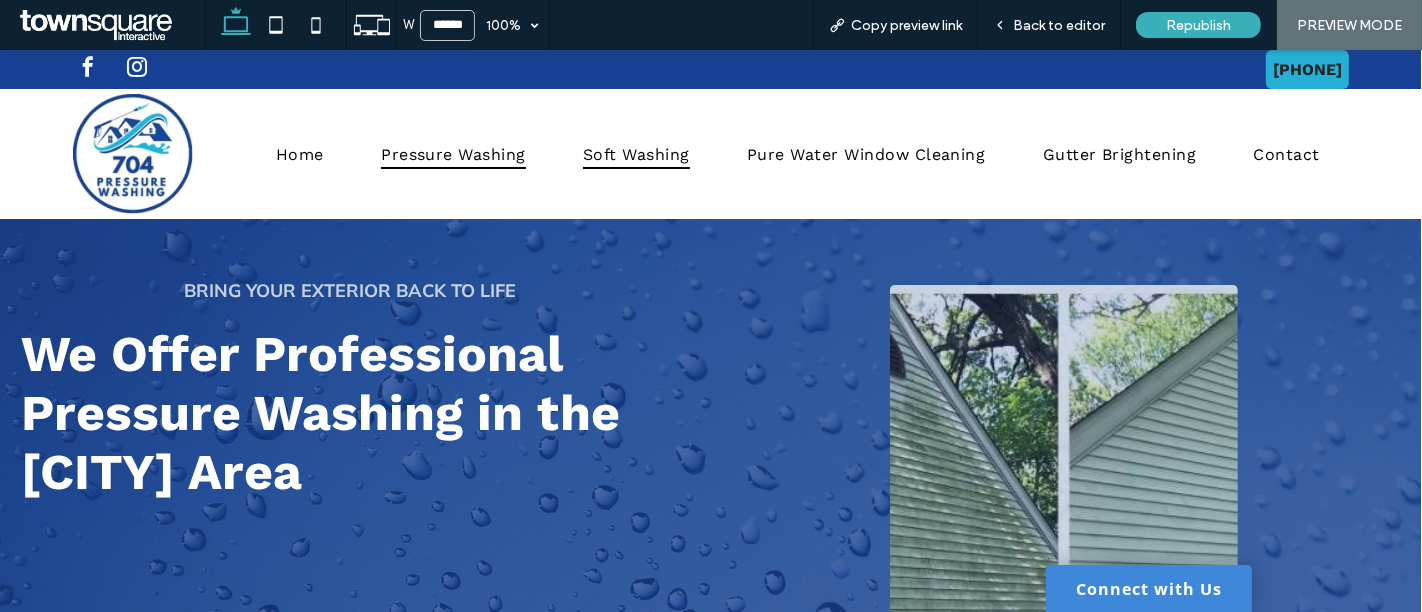 click on "Soft Washing" at bounding box center [636, 153] 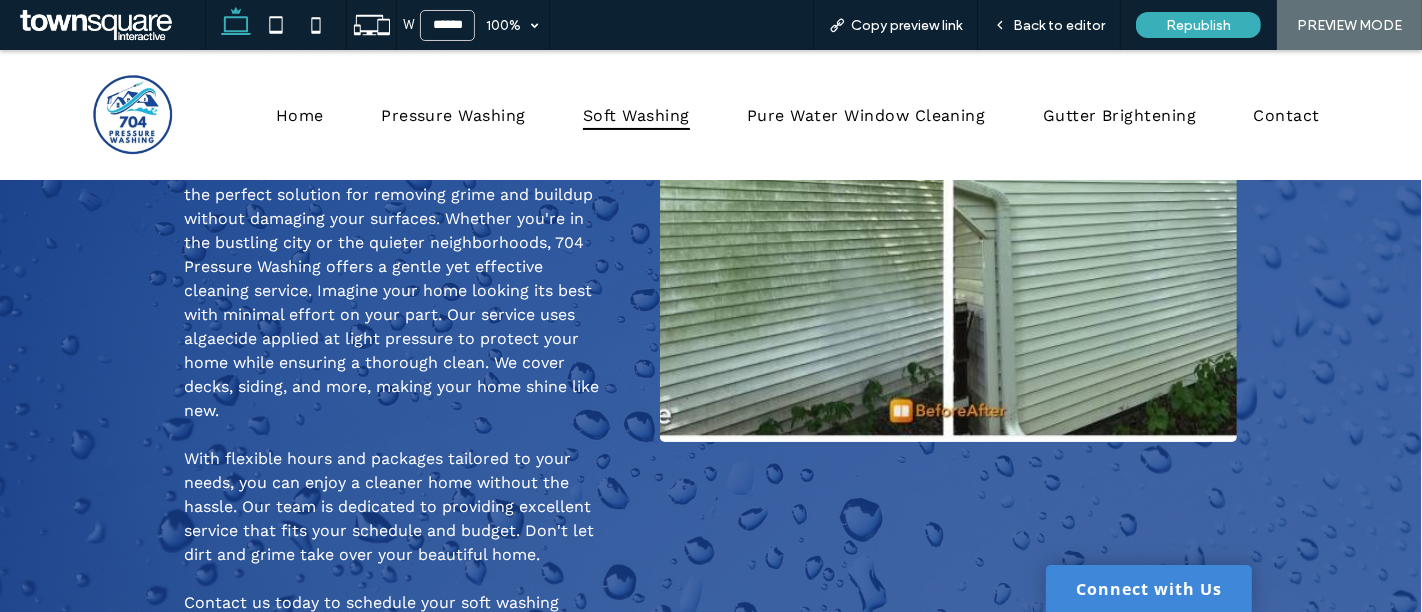 scroll, scrollTop: 315, scrollLeft: 0, axis: vertical 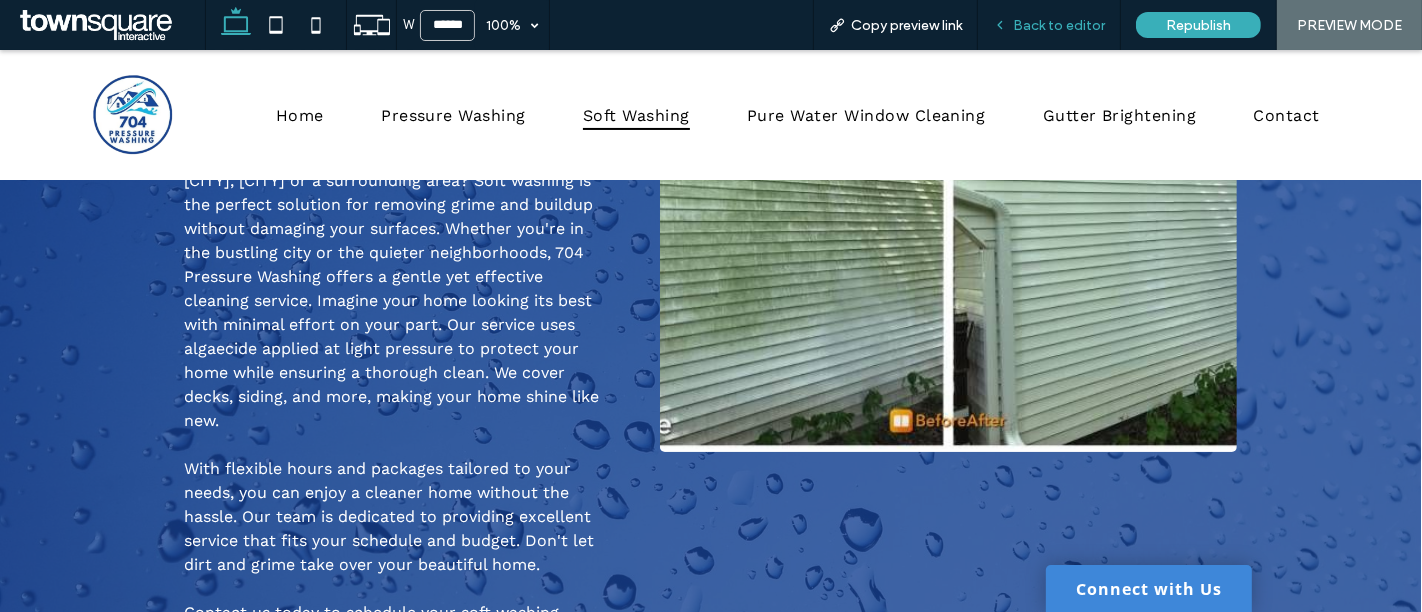 click on "Back to editor" at bounding box center (1059, 25) 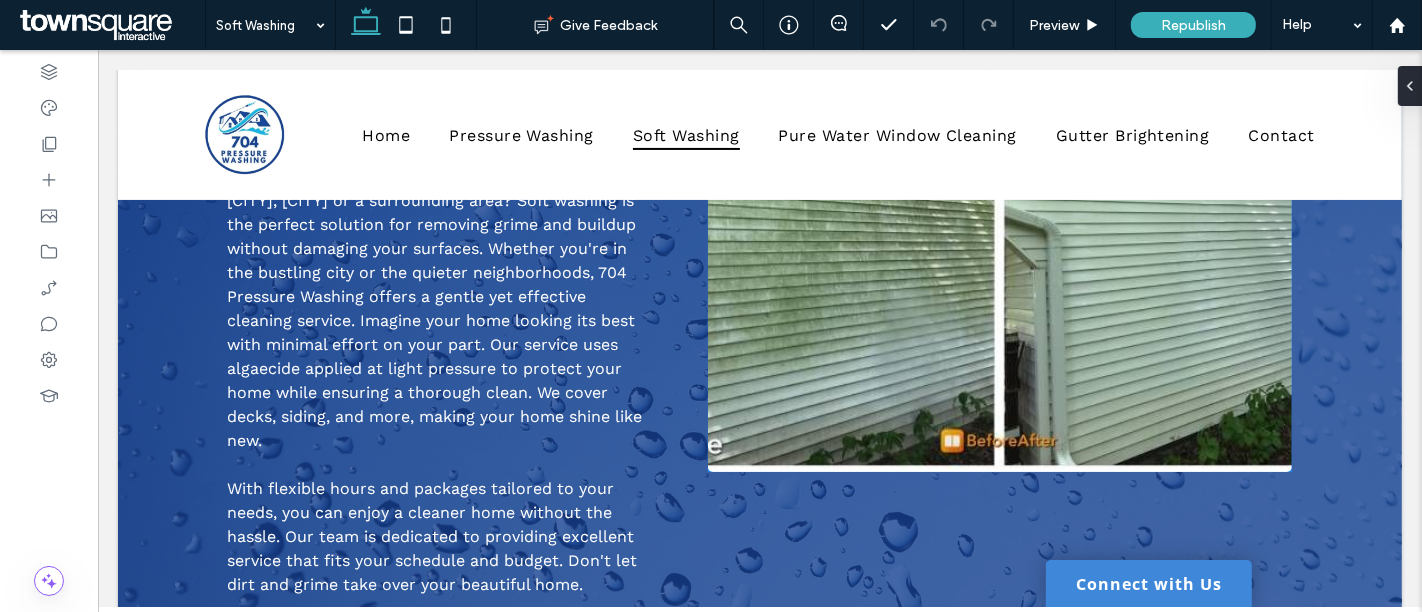 scroll, scrollTop: 59, scrollLeft: 0, axis: vertical 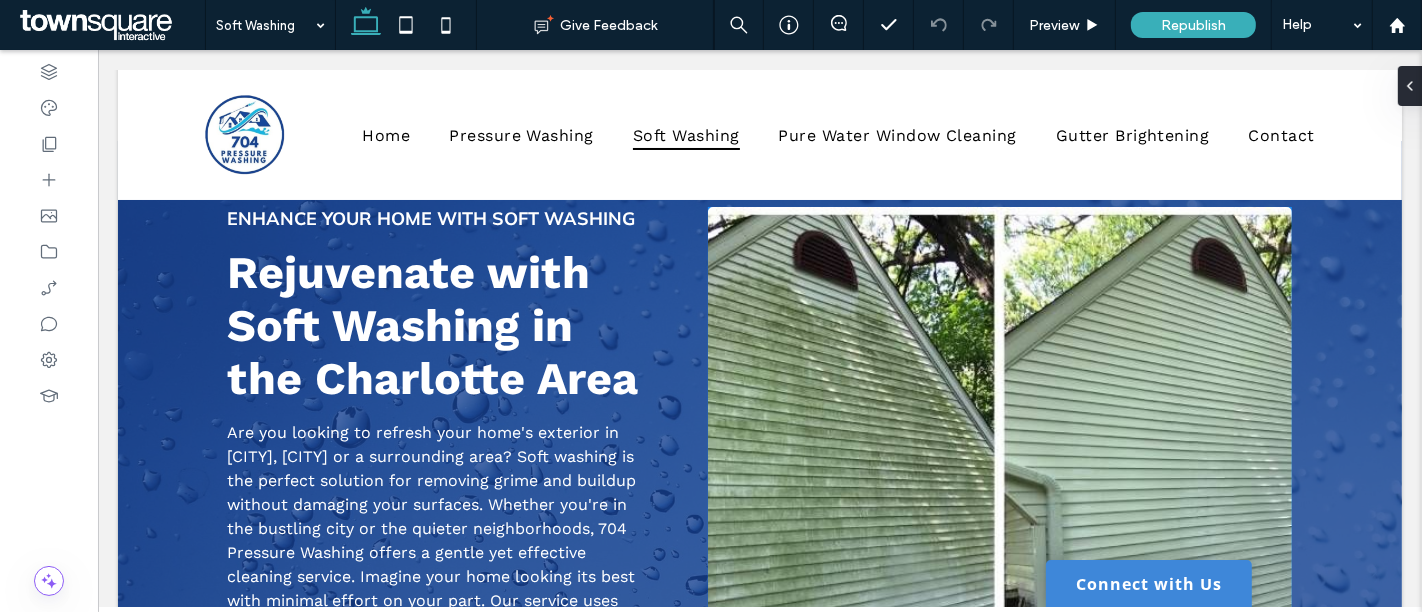 click at bounding box center [999, 467] 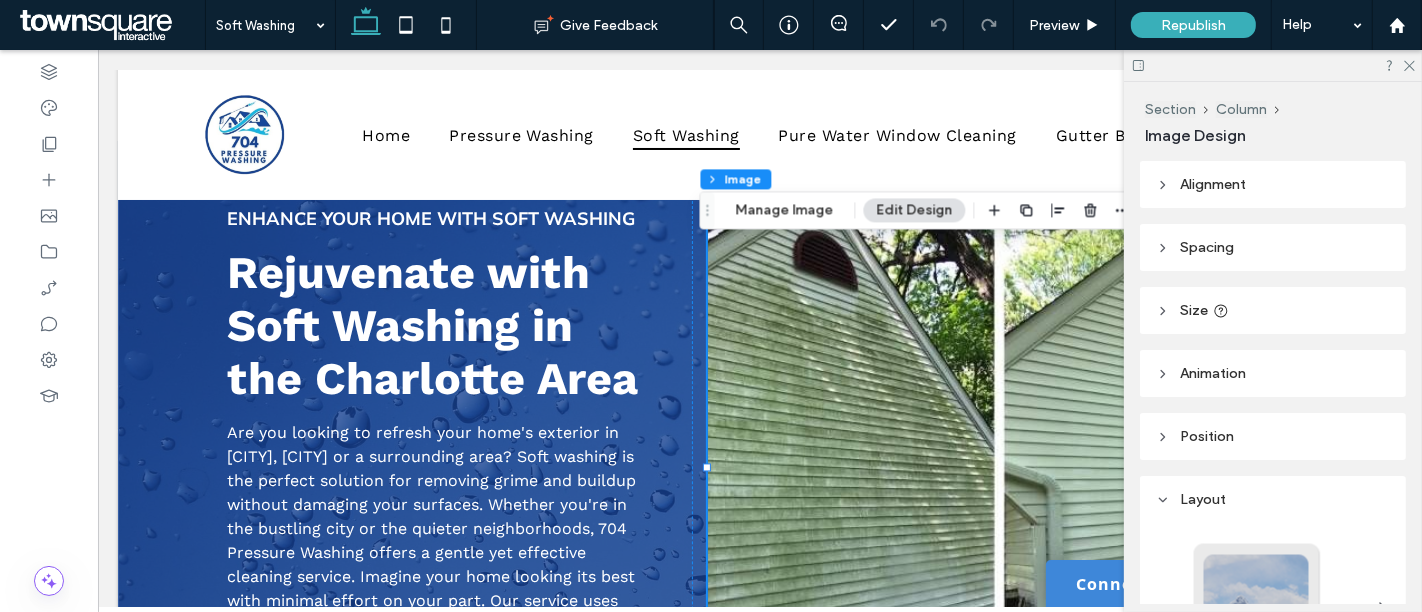 type on "*" 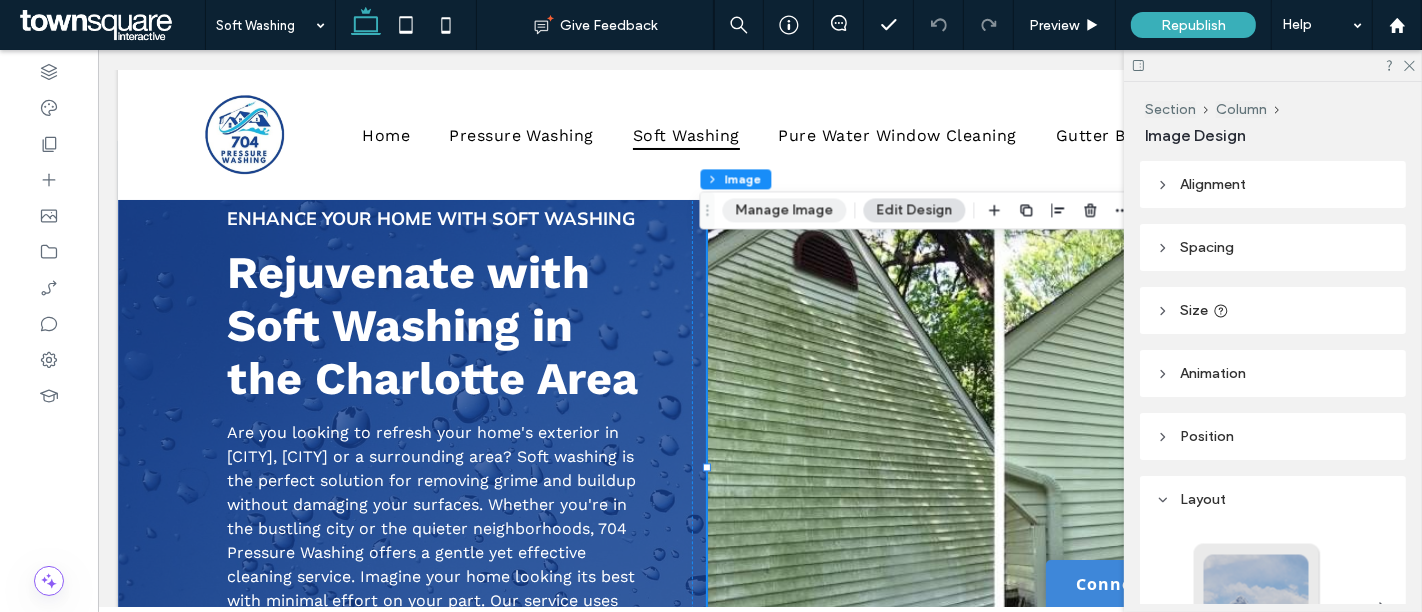 click on "Manage Image" at bounding box center [784, 210] 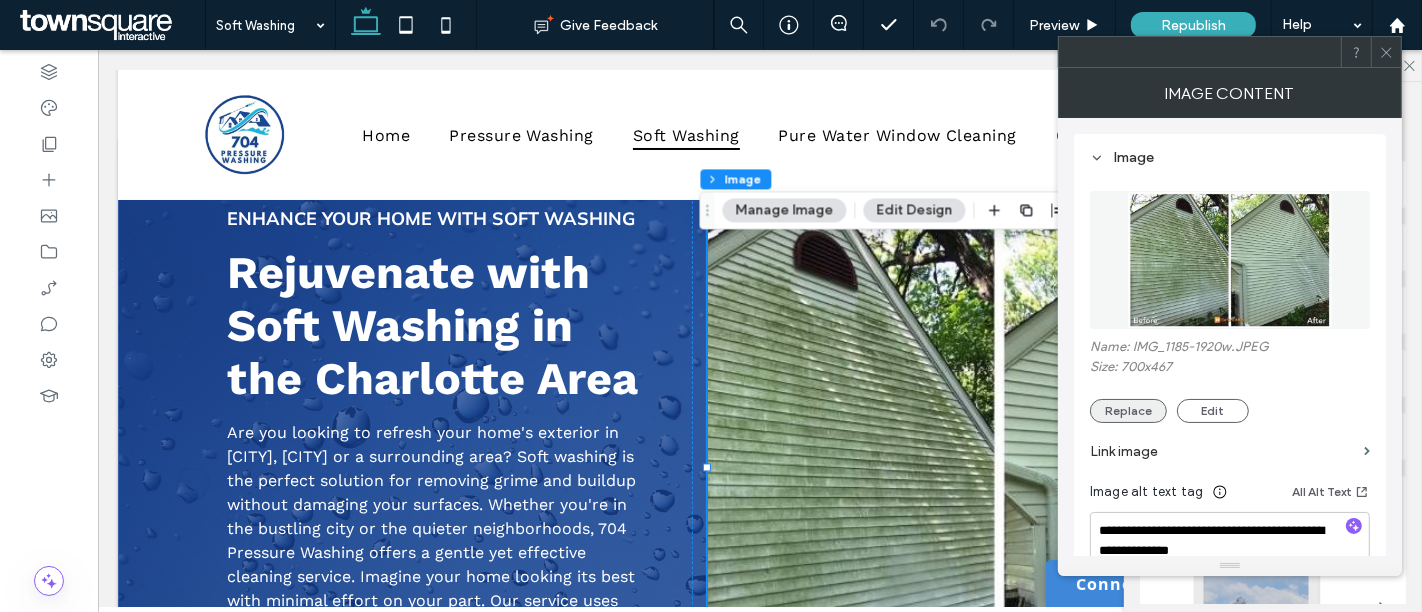 click on "Replace" at bounding box center [1128, 411] 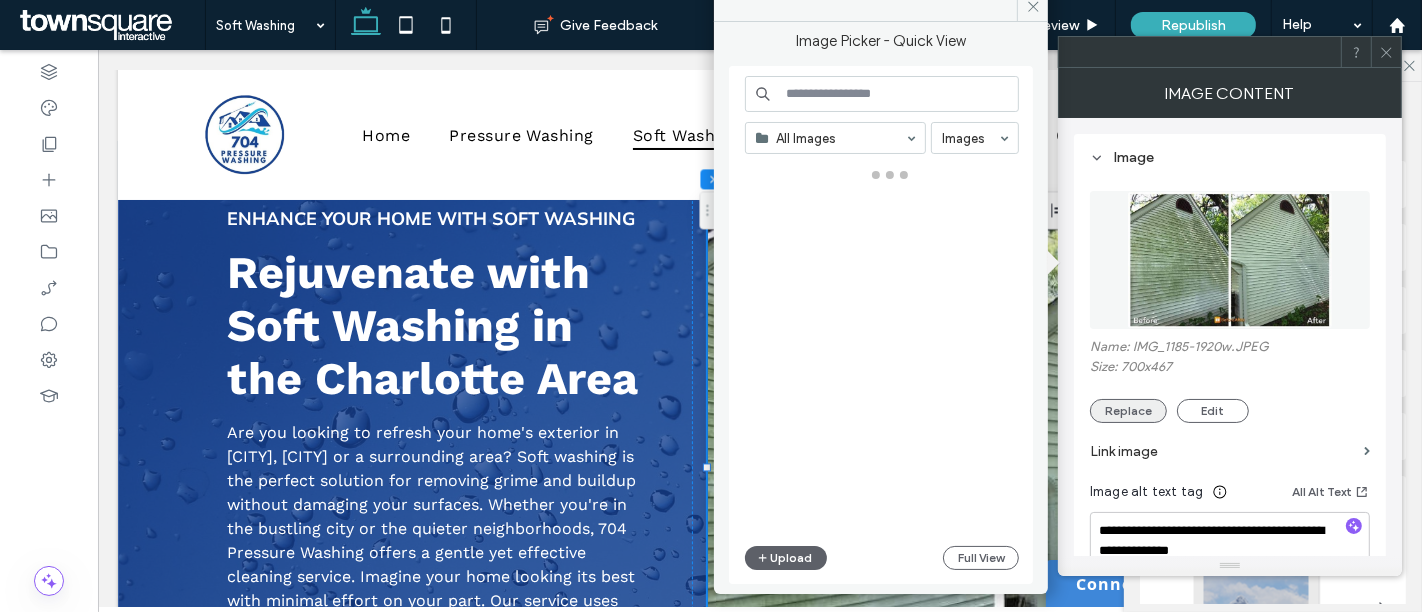 click on "Replace" at bounding box center (1128, 411) 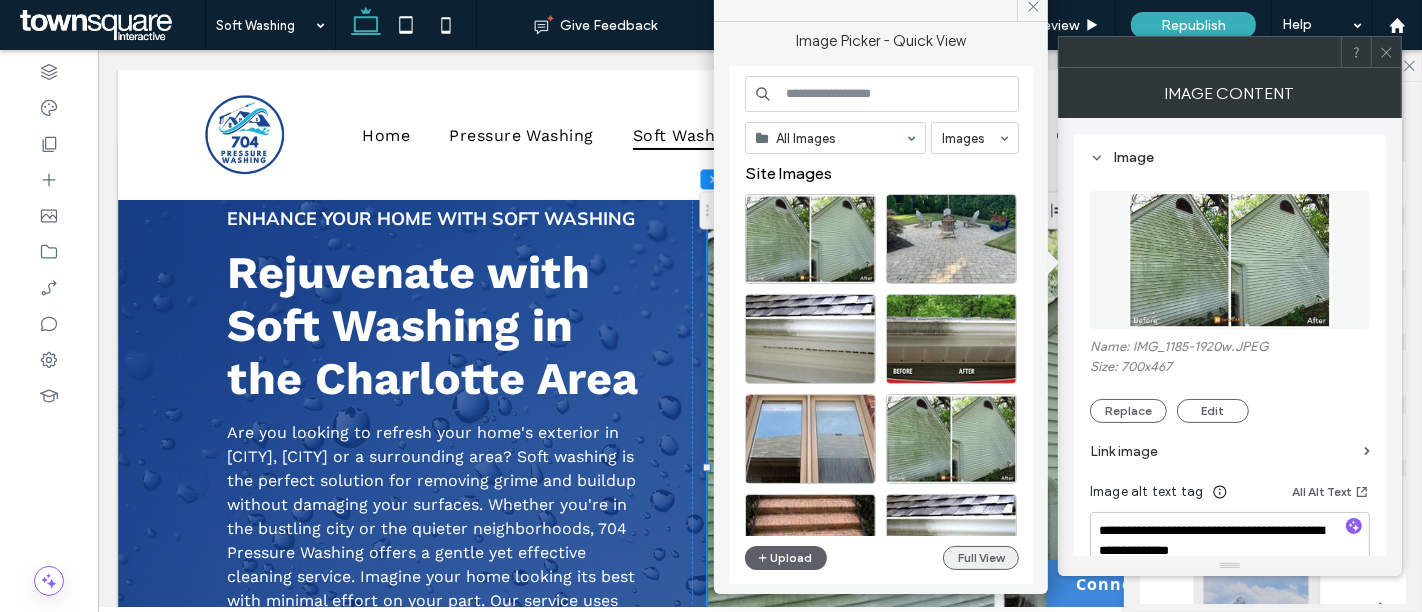 click on "Full View" at bounding box center (981, 558) 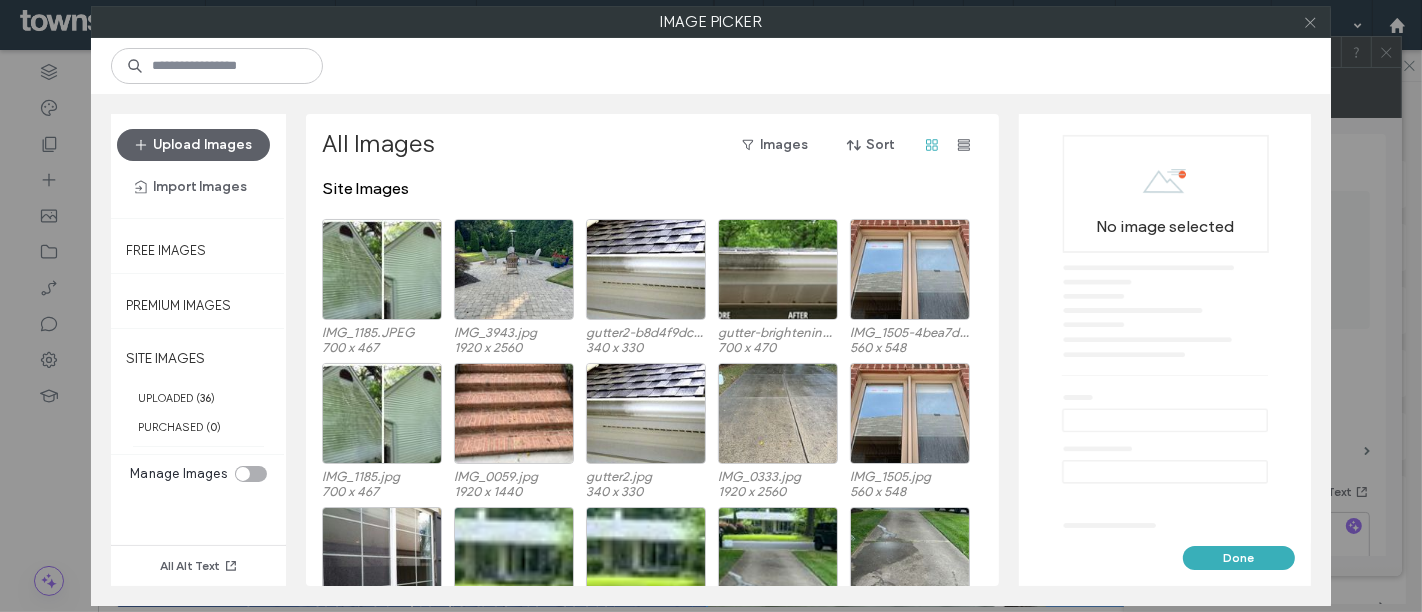 click 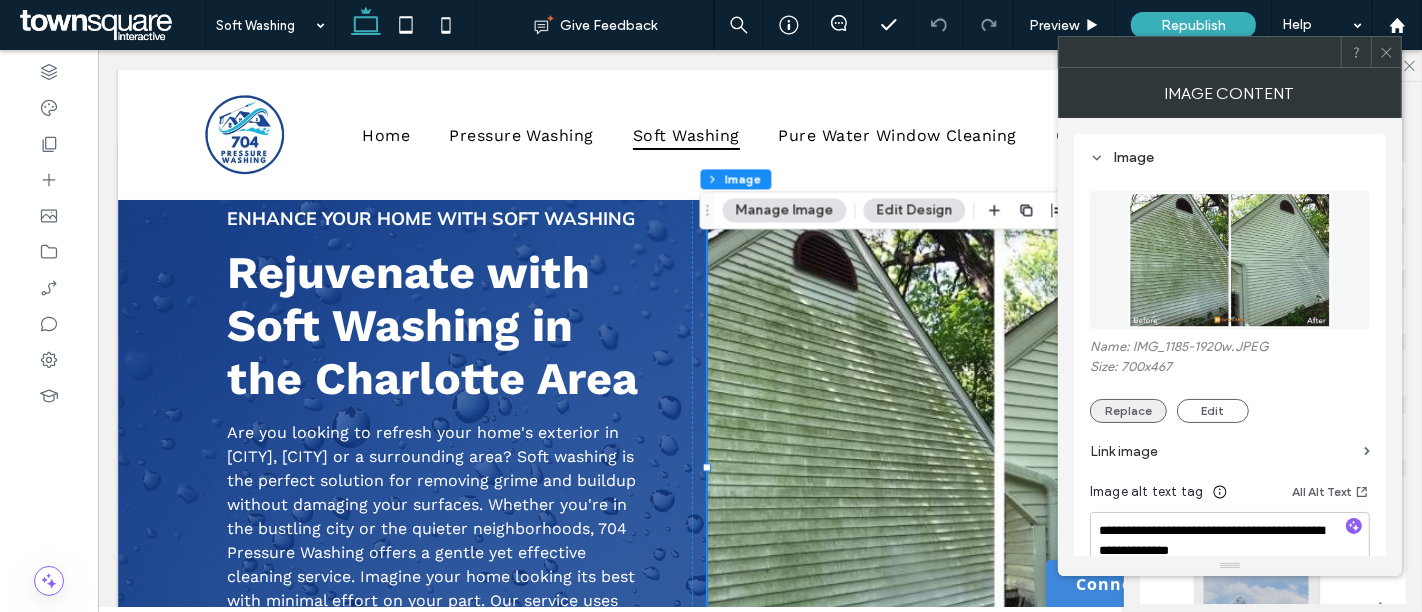 click on "Replace" at bounding box center (1128, 411) 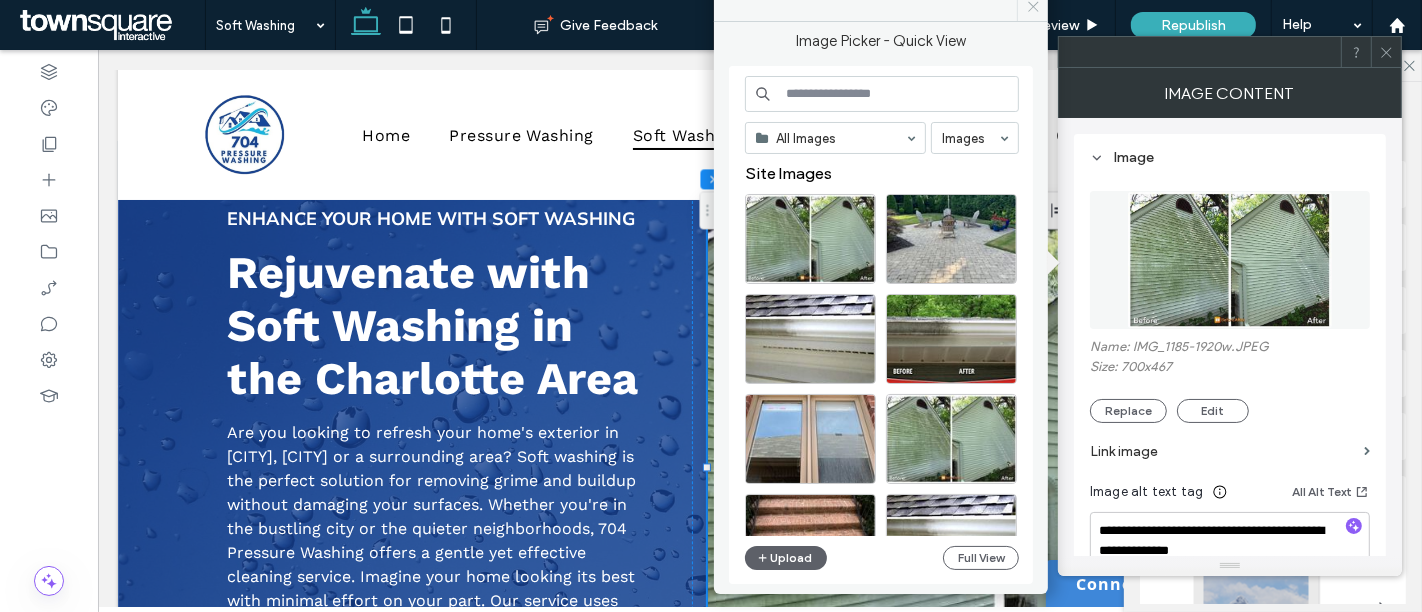 click 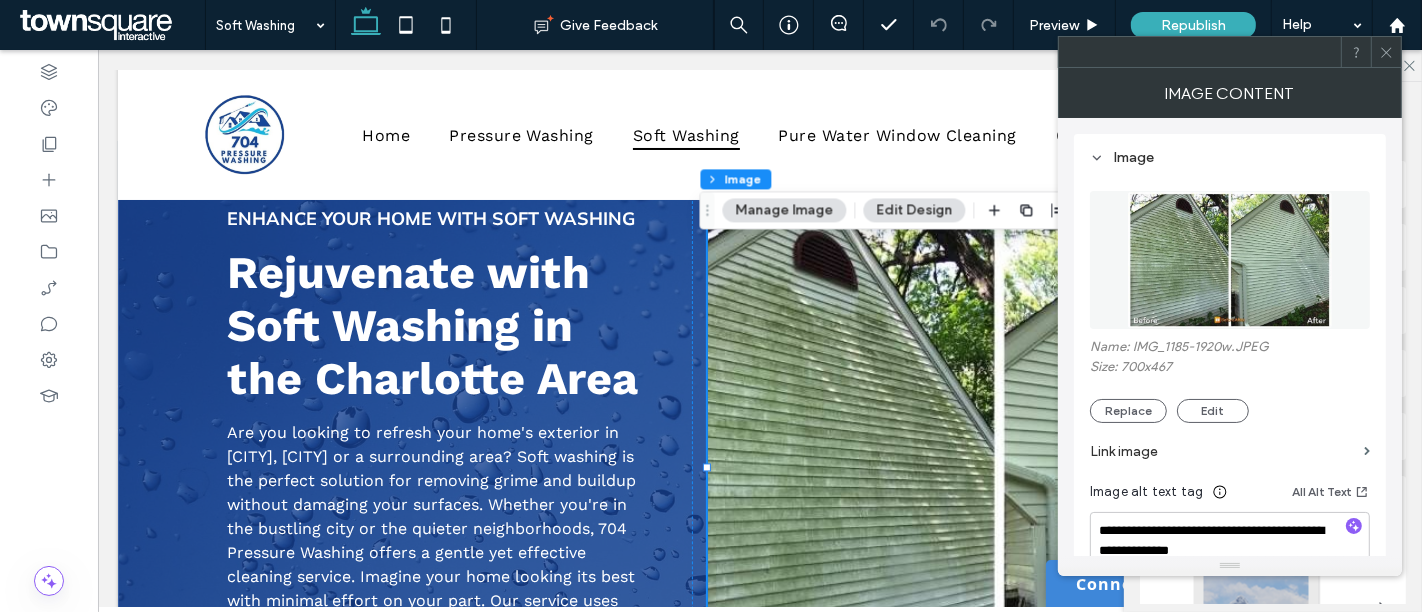 click at bounding box center [1386, 52] 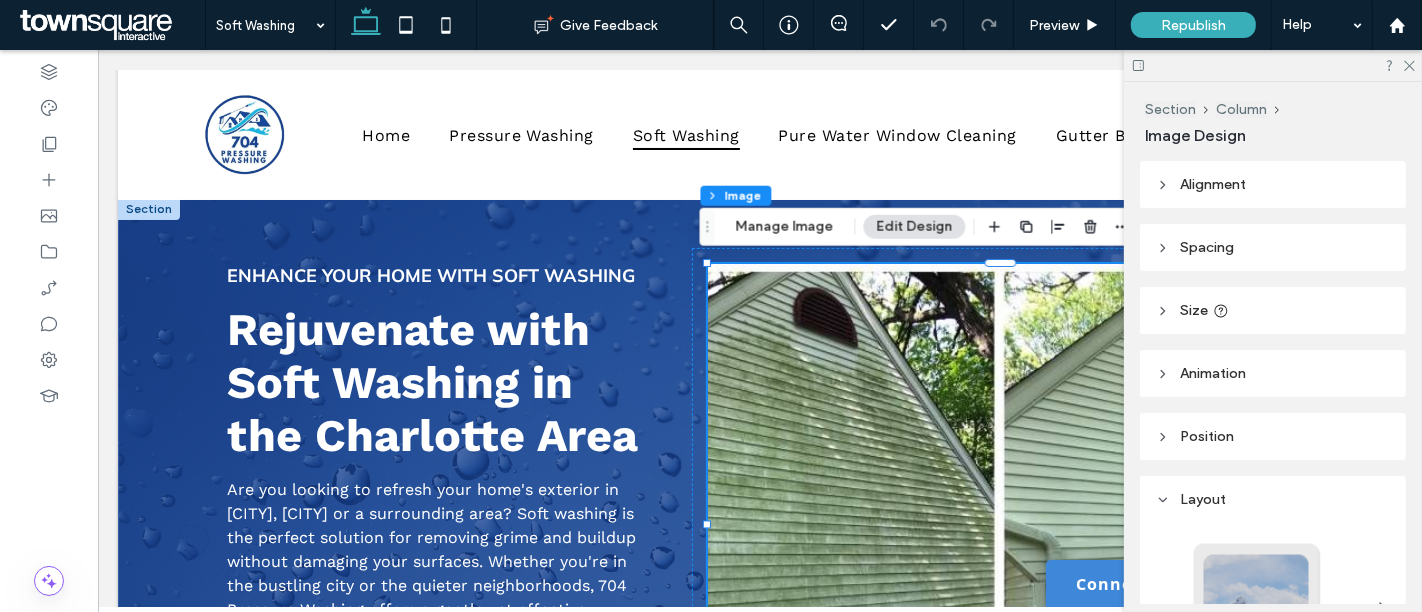 scroll, scrollTop: 0, scrollLeft: 0, axis: both 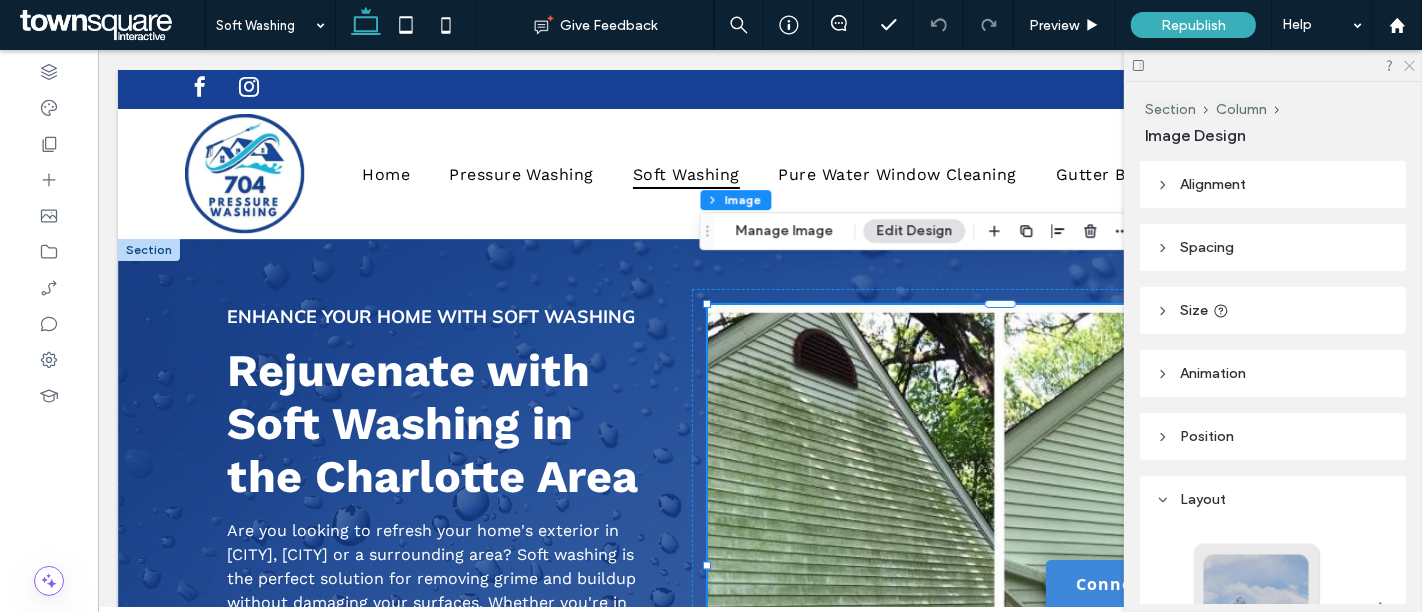 click 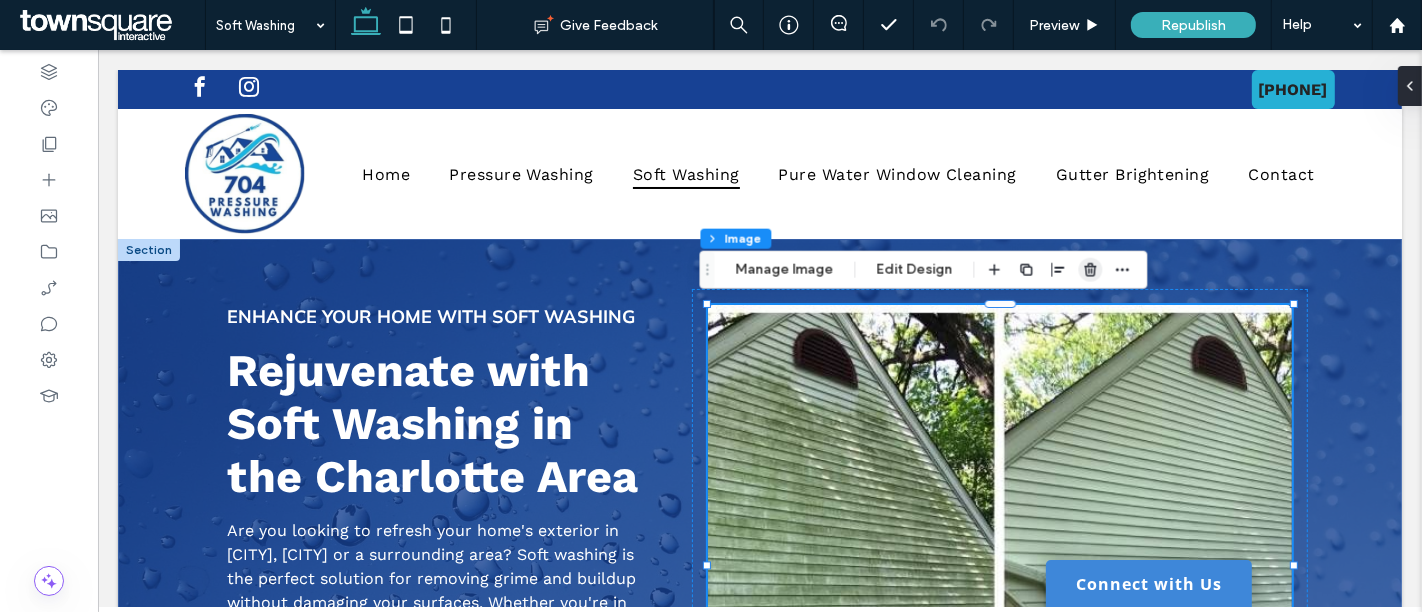 click 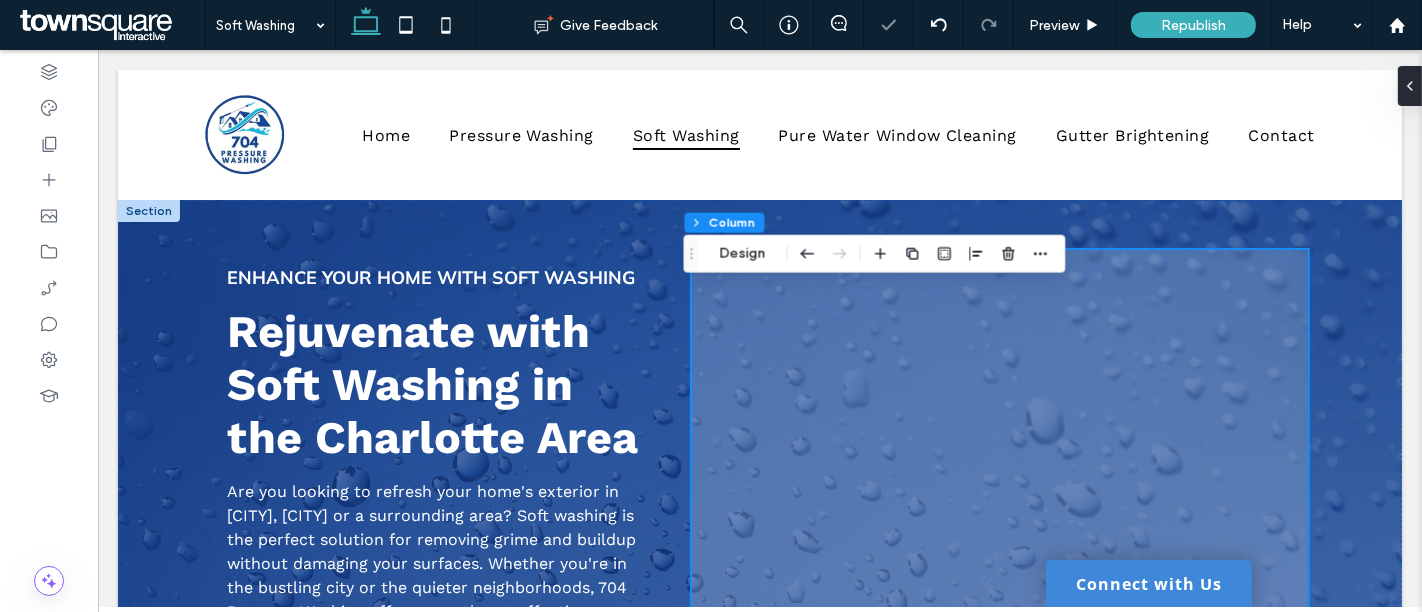 scroll, scrollTop: 68, scrollLeft: 0, axis: vertical 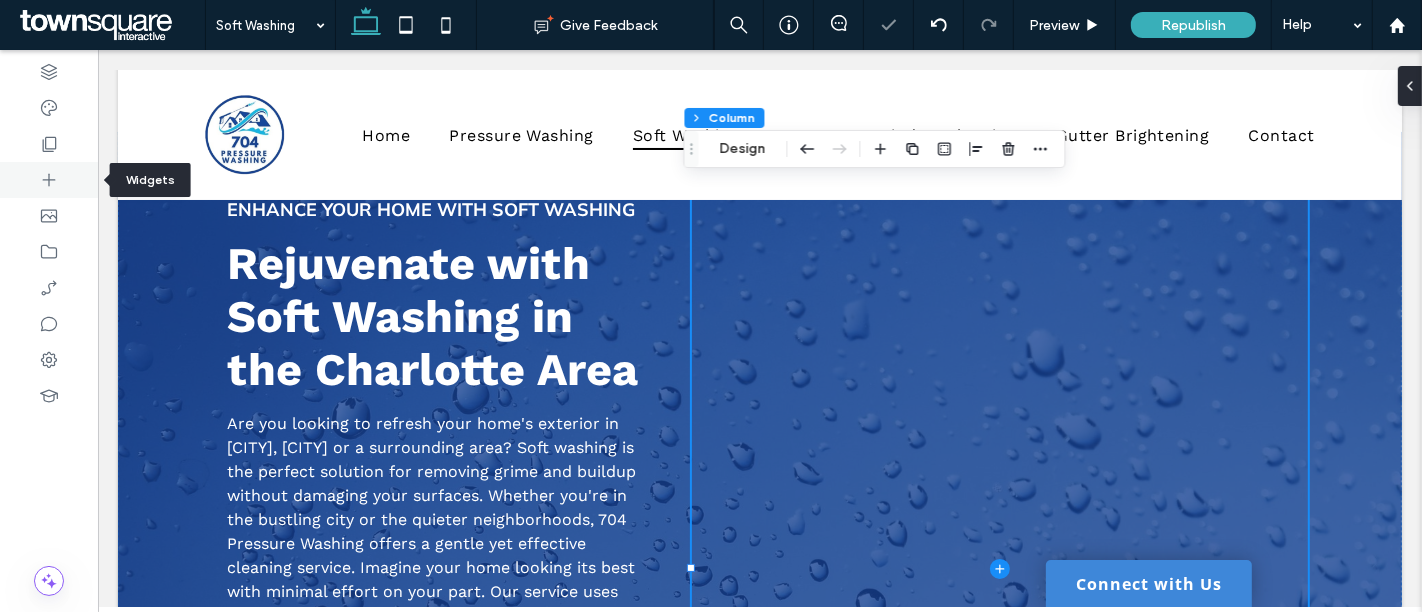 click at bounding box center [49, 180] 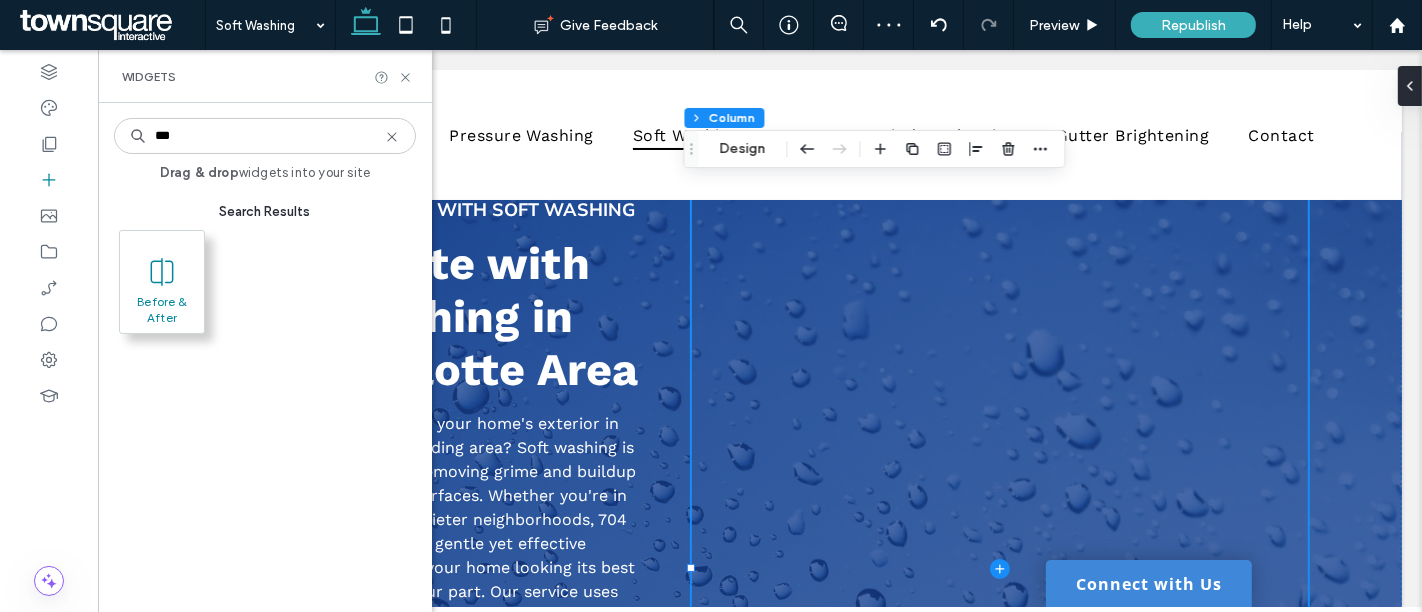 type on "***" 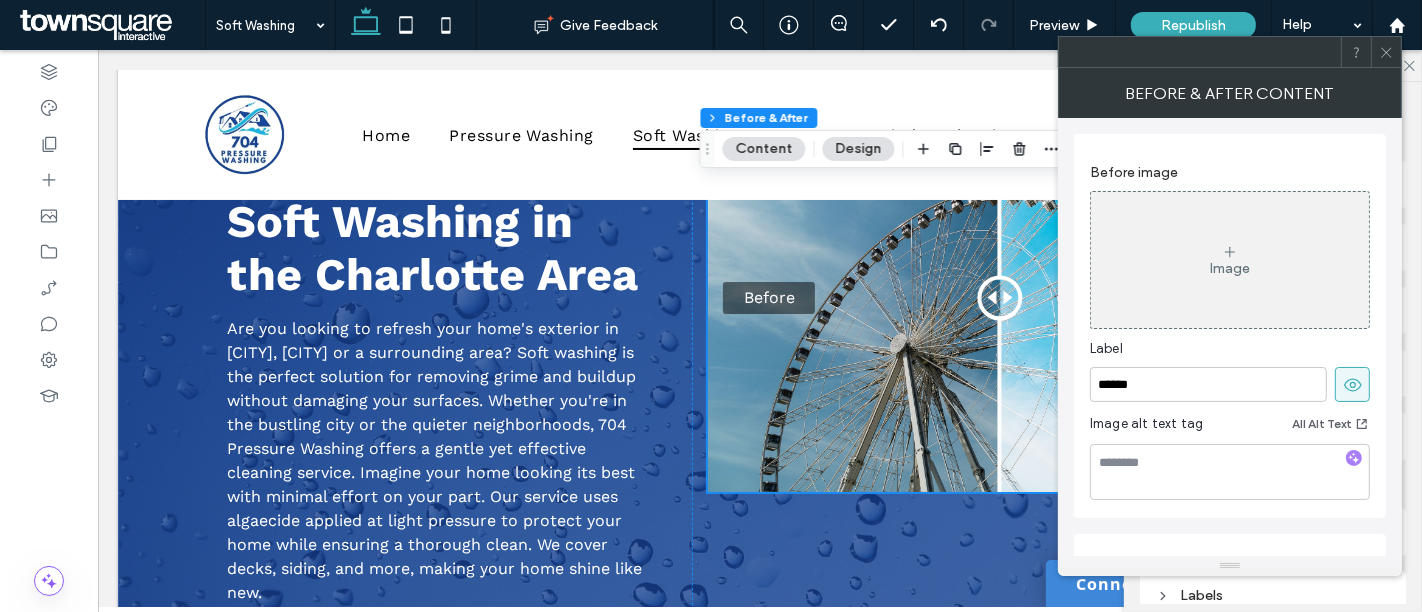 scroll, scrollTop: 168, scrollLeft: 0, axis: vertical 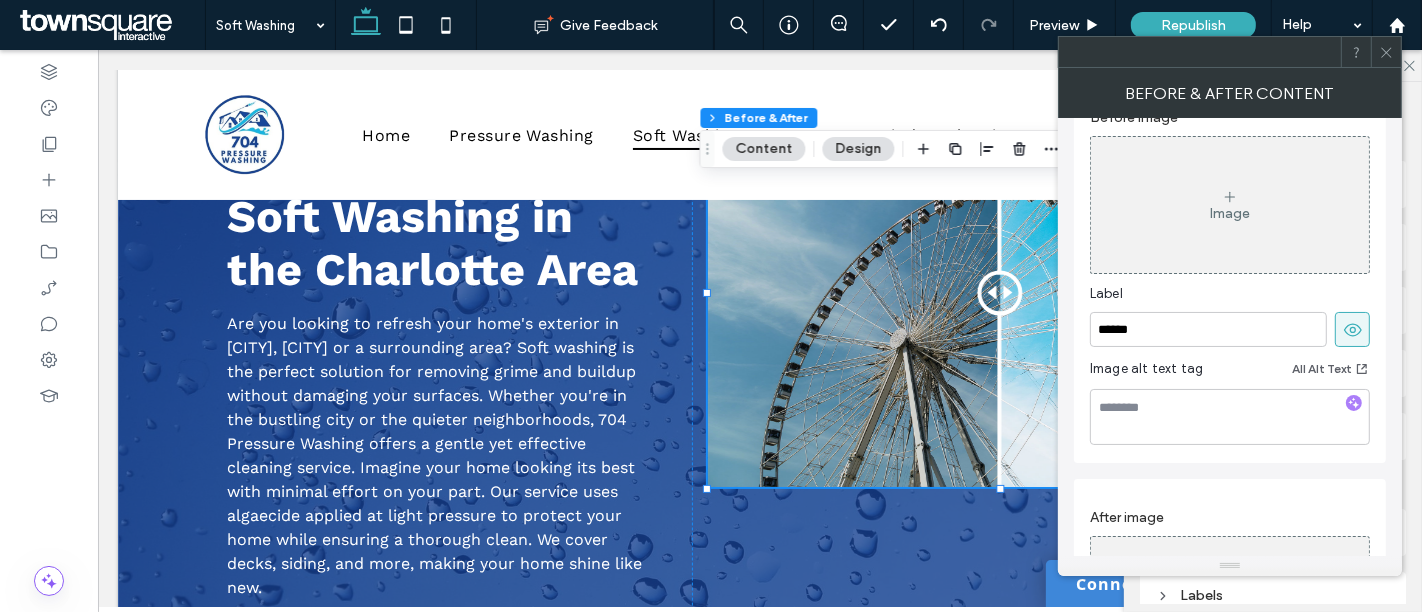 click on "Image" at bounding box center (1230, 205) 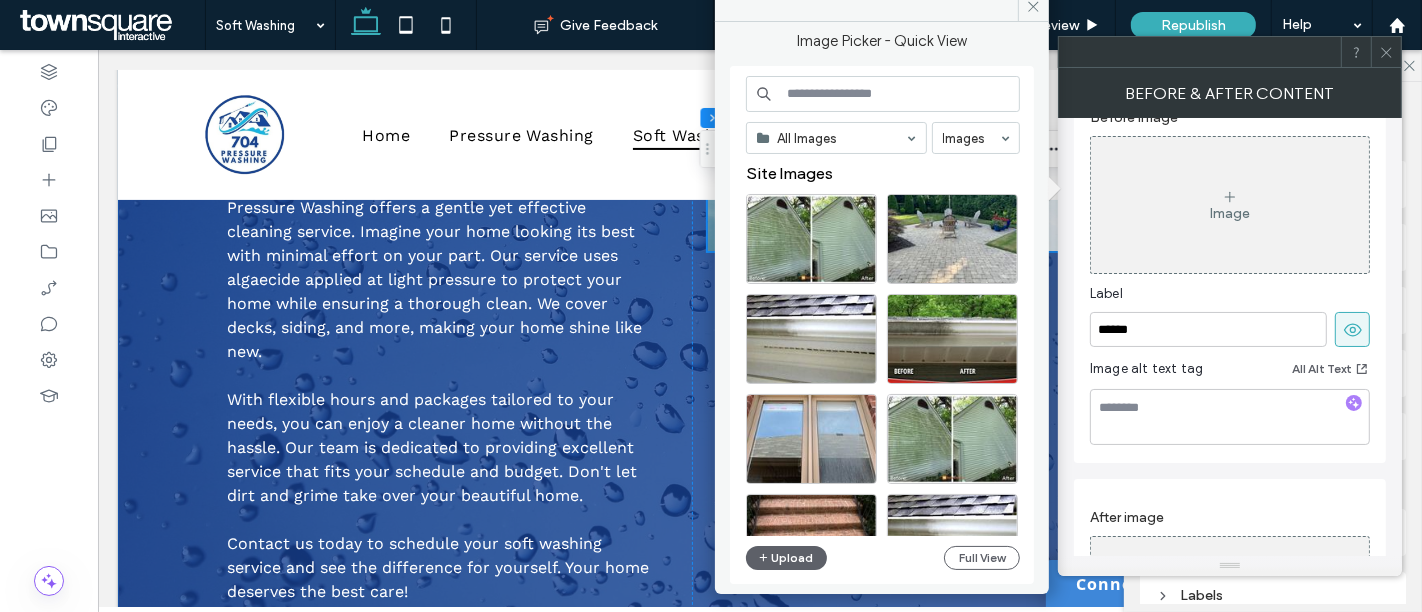scroll, scrollTop: 0, scrollLeft: 0, axis: both 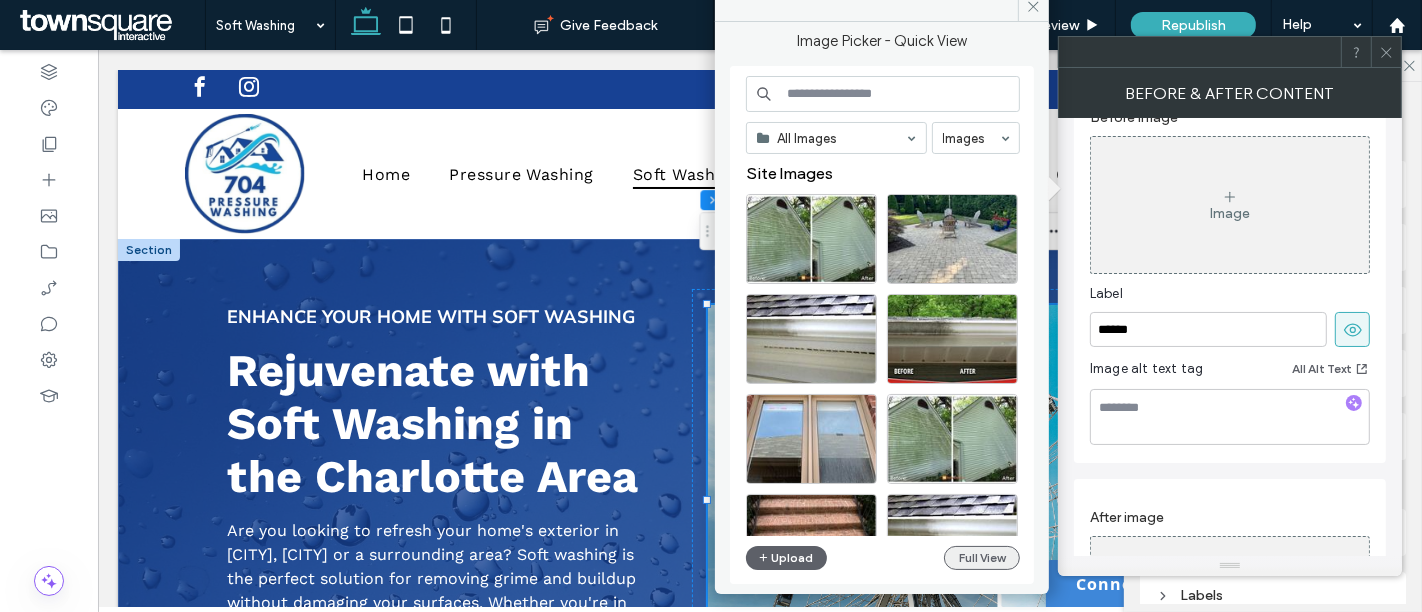 click on "Full View" at bounding box center [982, 558] 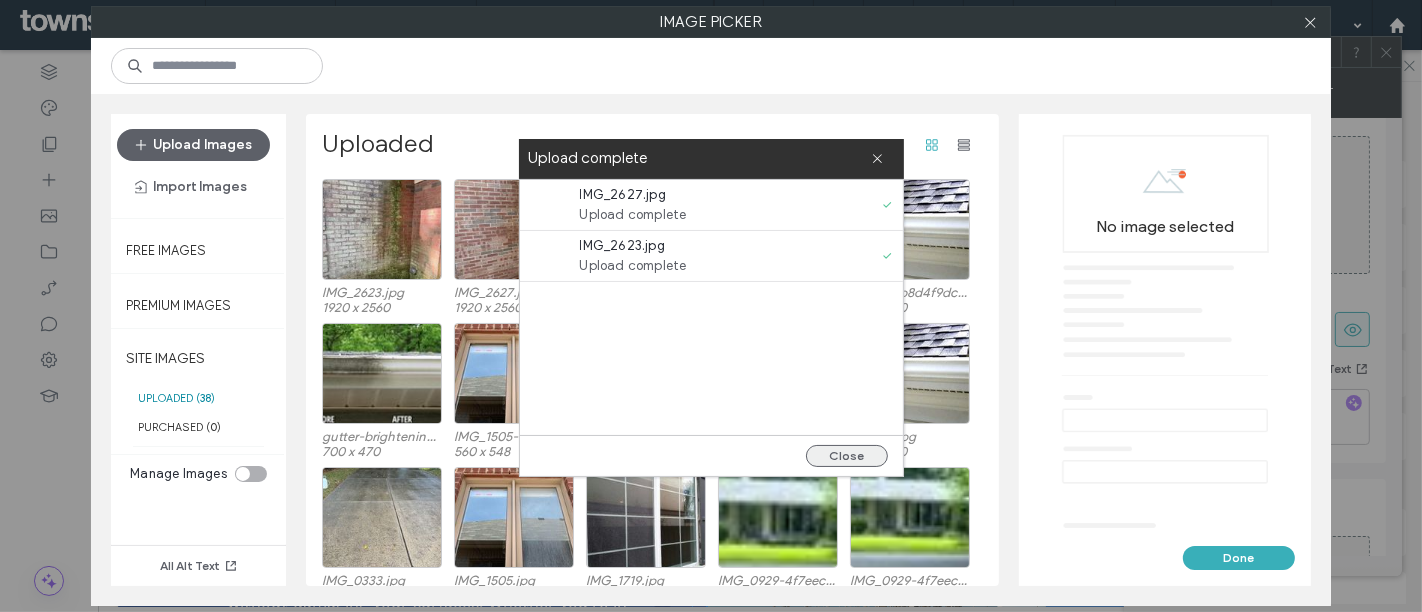 click on "Close" at bounding box center [847, 456] 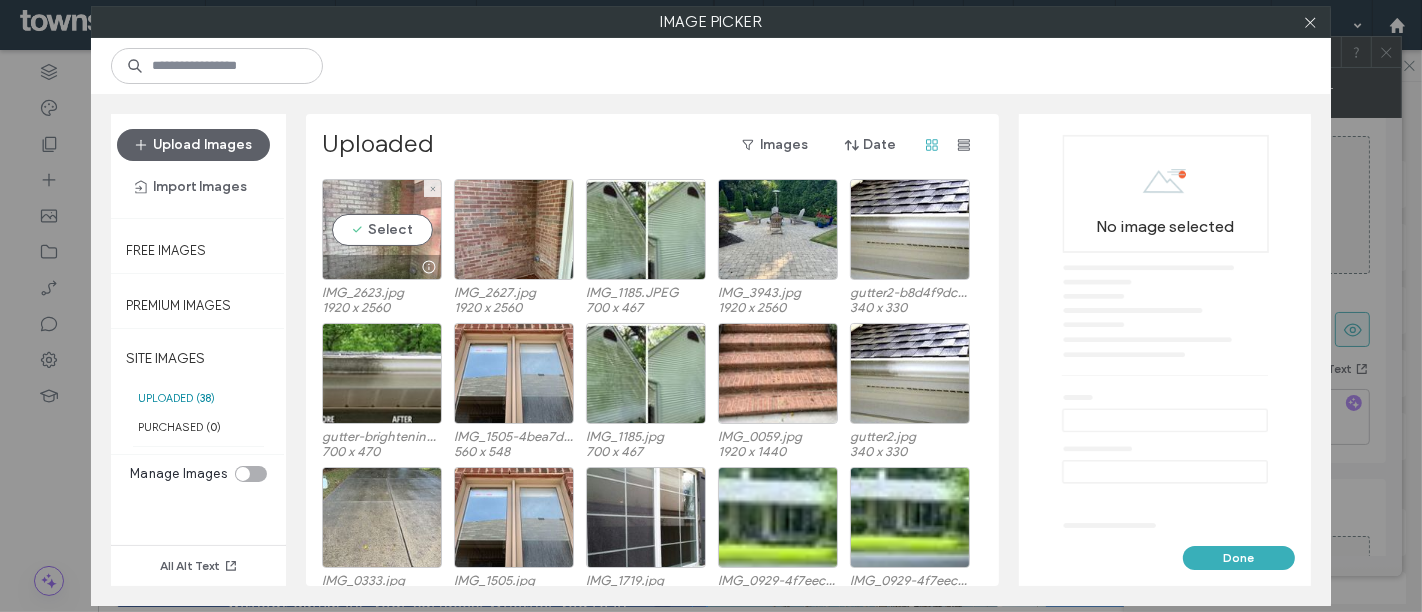 click on "Select" at bounding box center (382, 229) 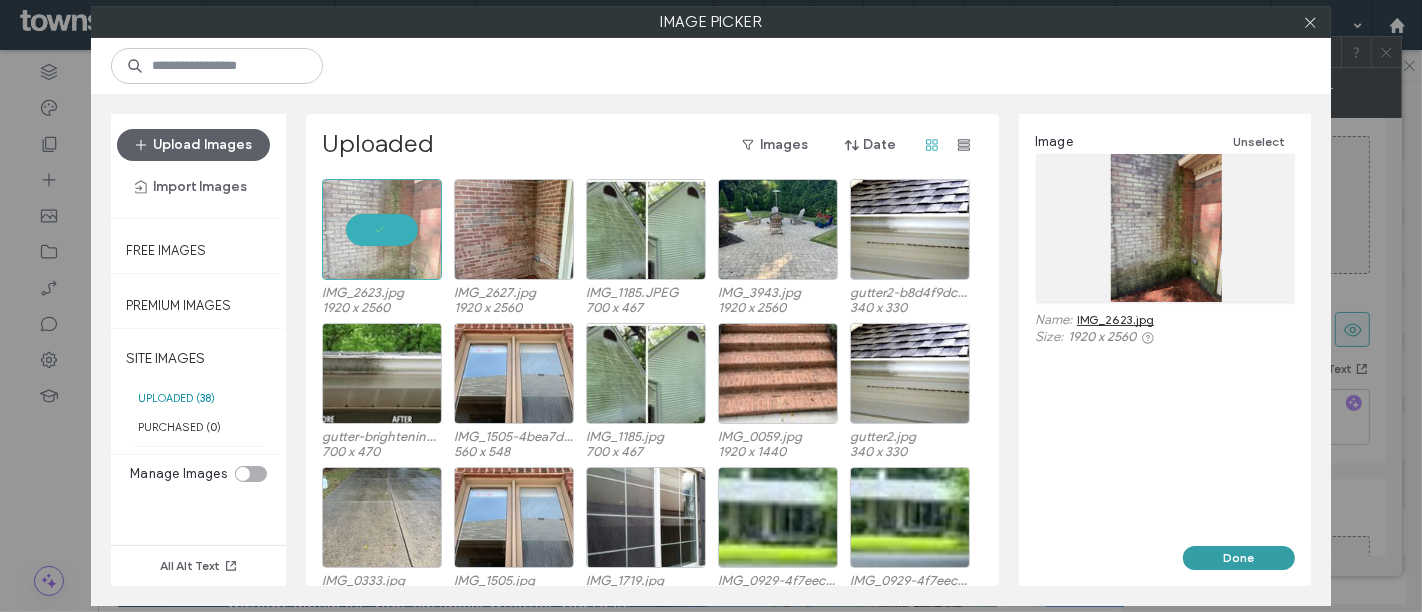 click on "Done" at bounding box center [1239, 558] 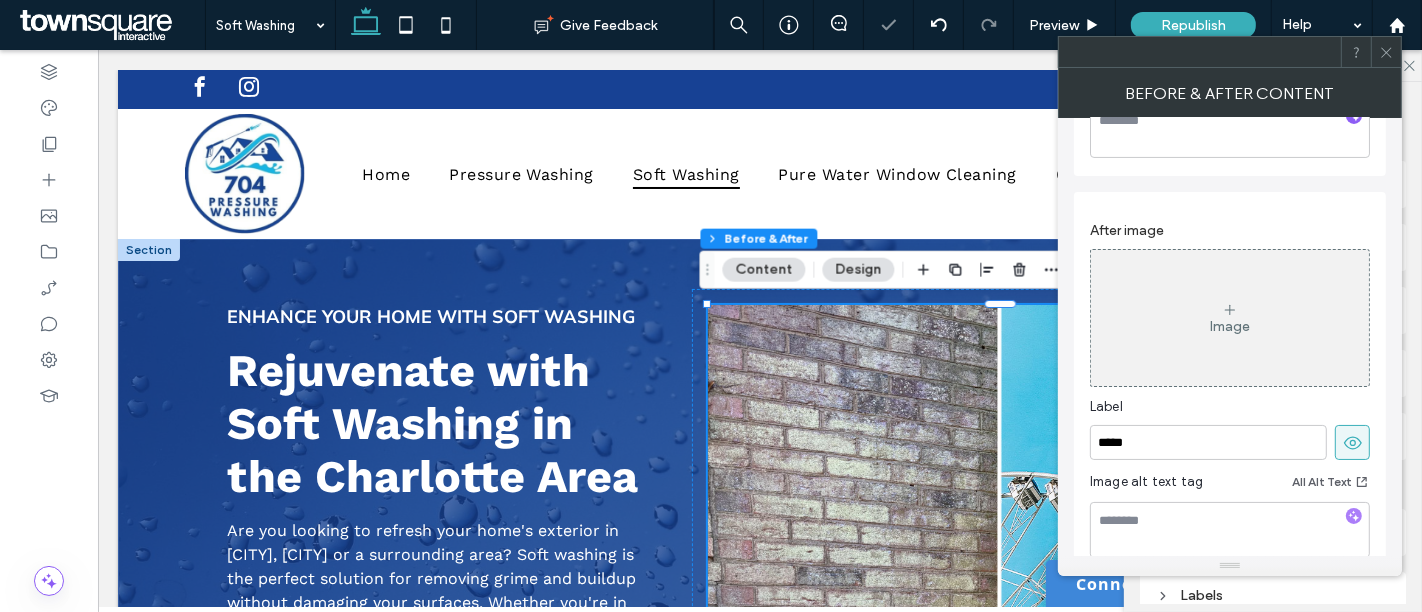scroll, scrollTop: 465, scrollLeft: 0, axis: vertical 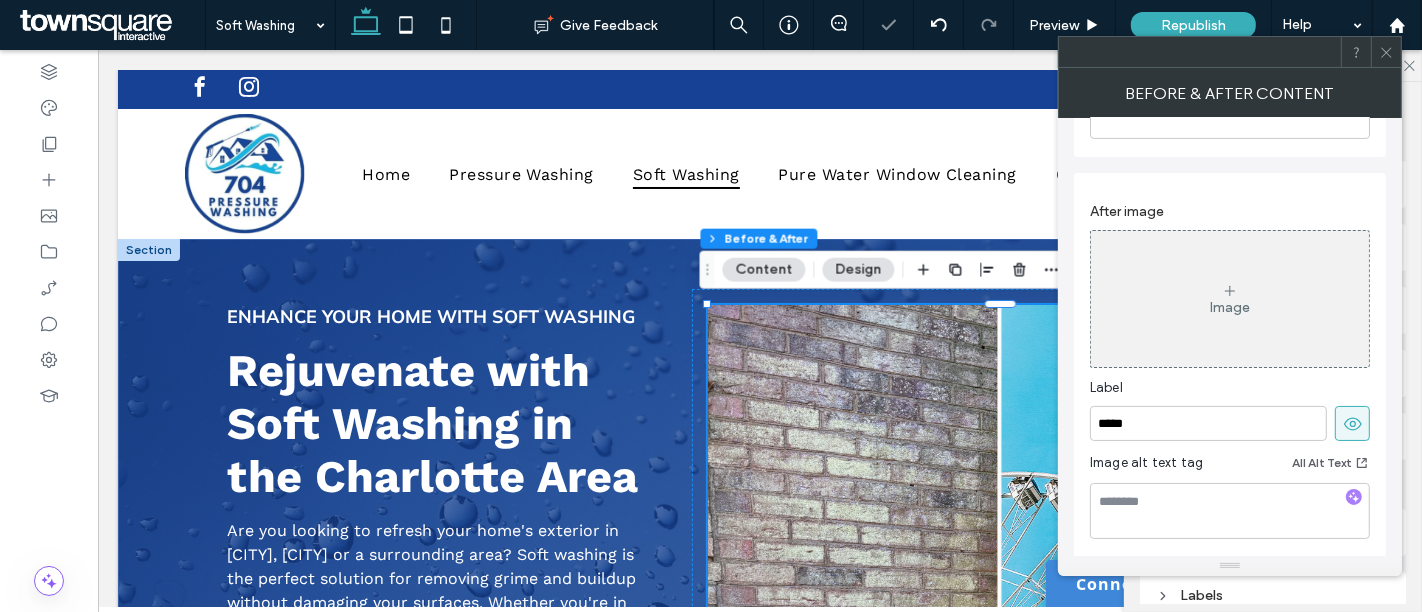 click on "Image" at bounding box center (1230, 299) 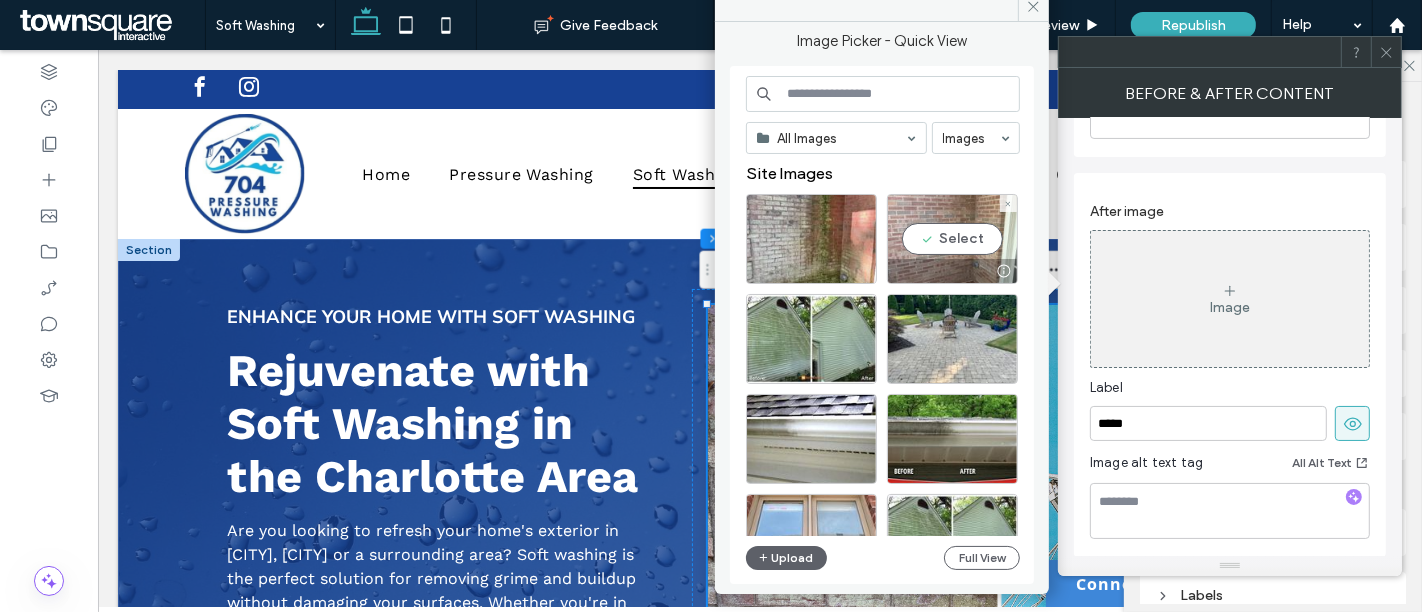 click at bounding box center [952, 271] 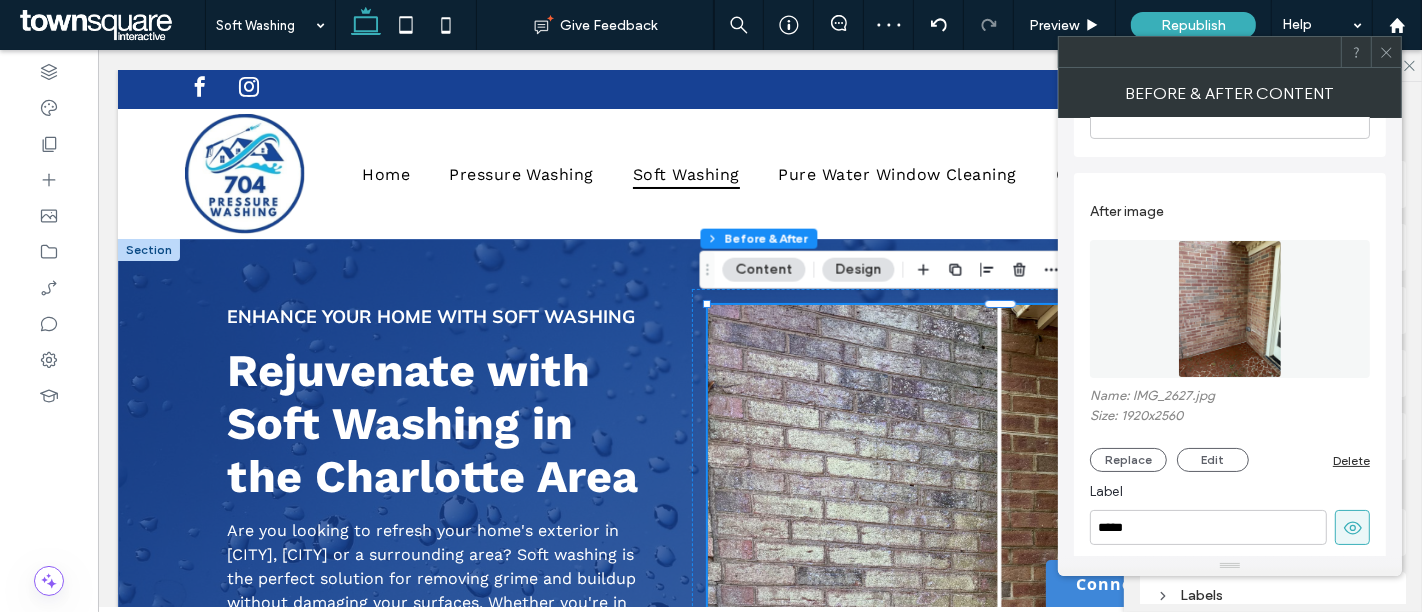click 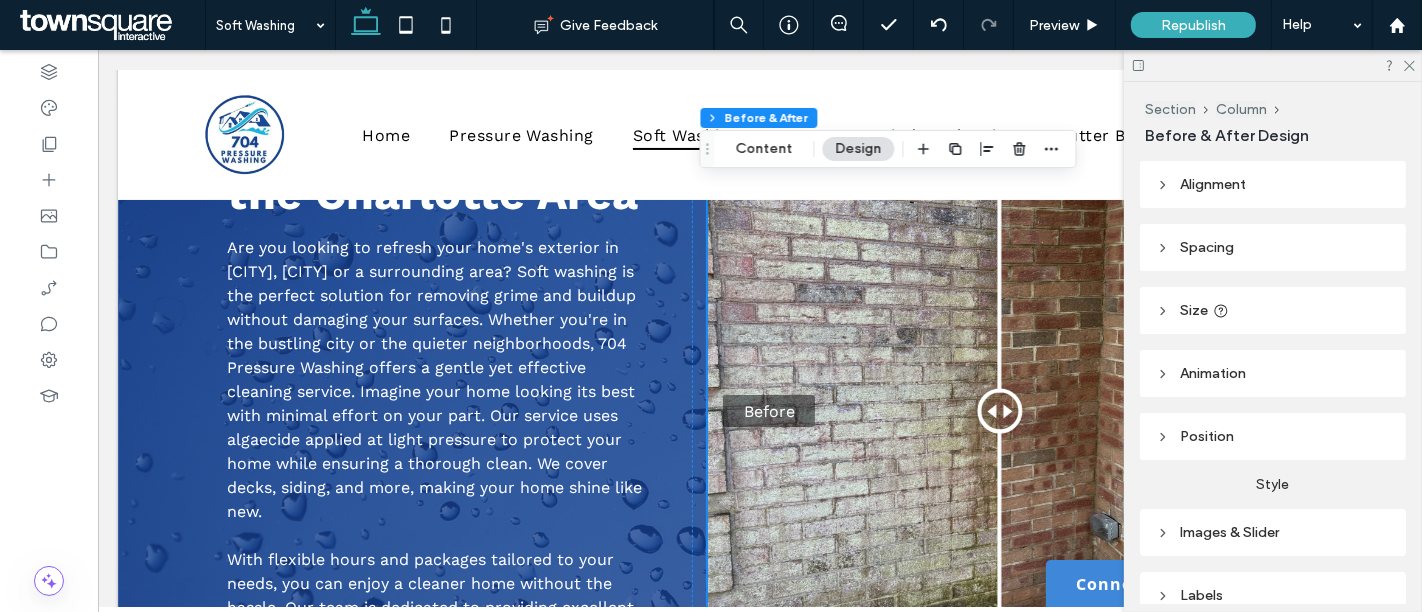 scroll, scrollTop: 373, scrollLeft: 0, axis: vertical 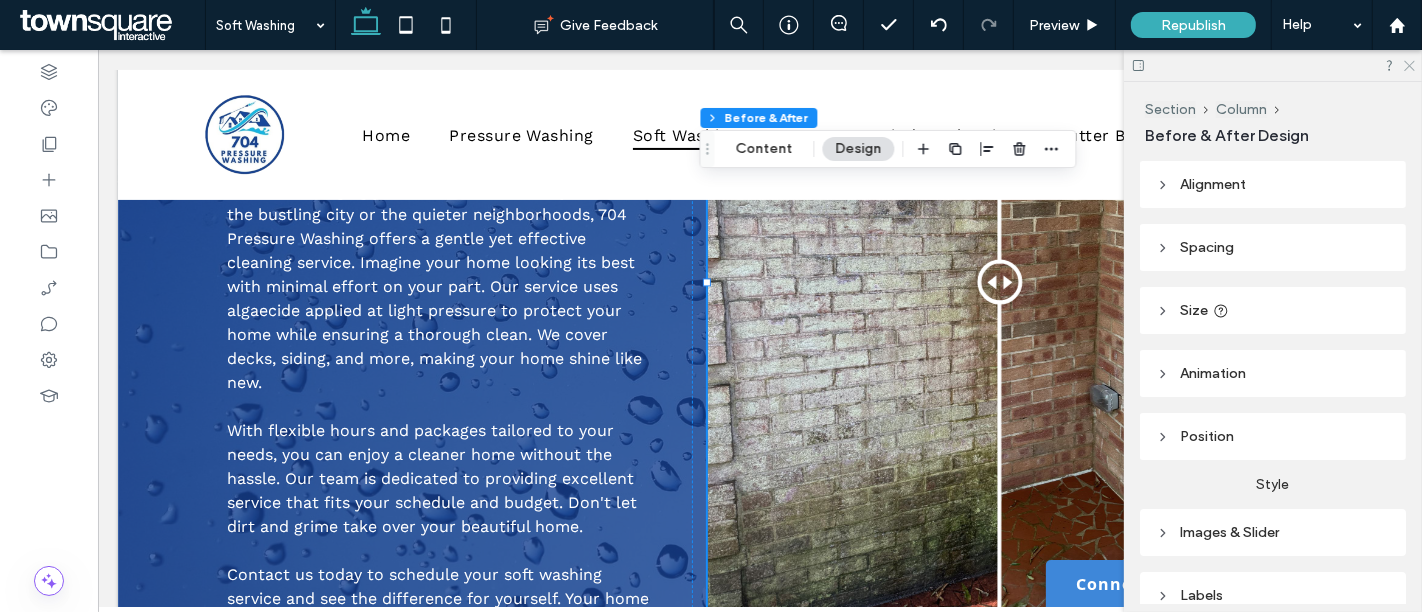 click 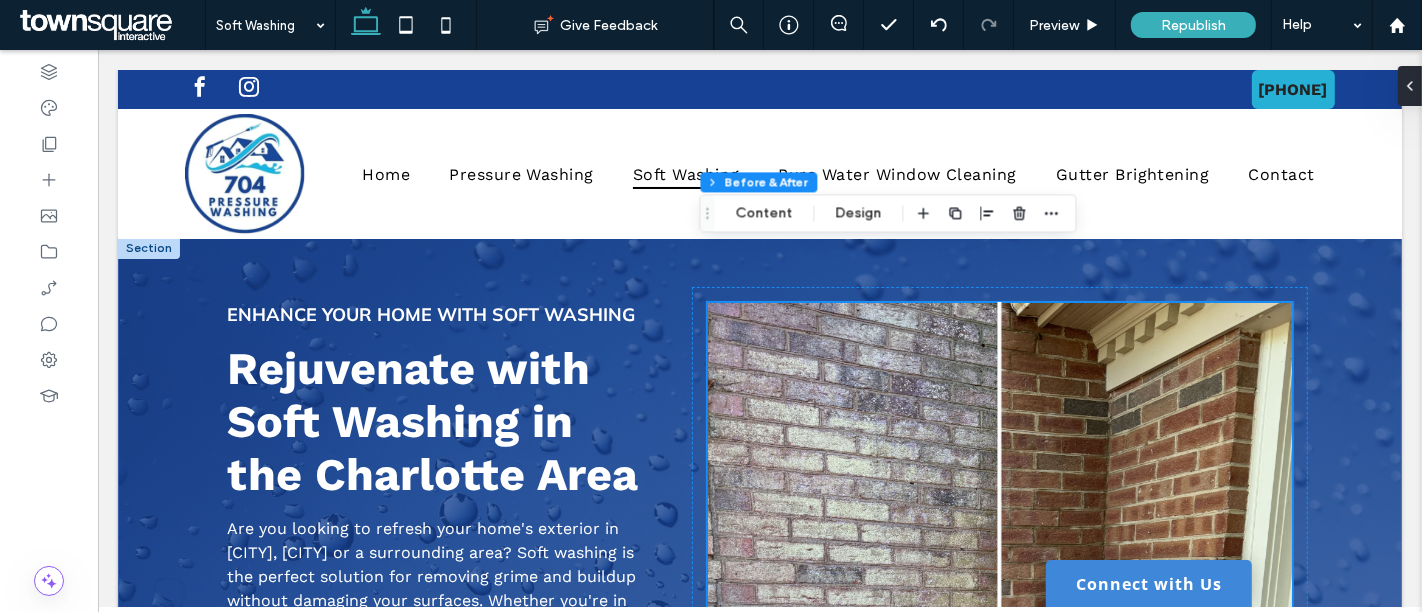 scroll, scrollTop: 0, scrollLeft: 0, axis: both 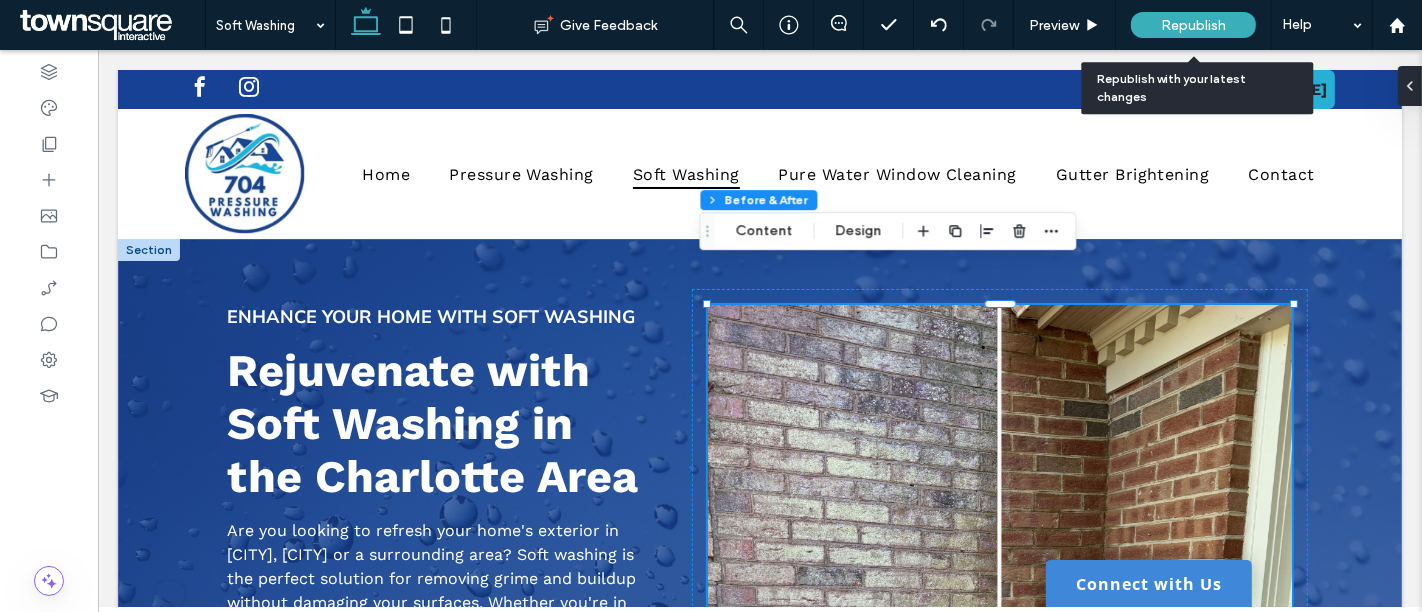 click on "Republish" at bounding box center (1193, 25) 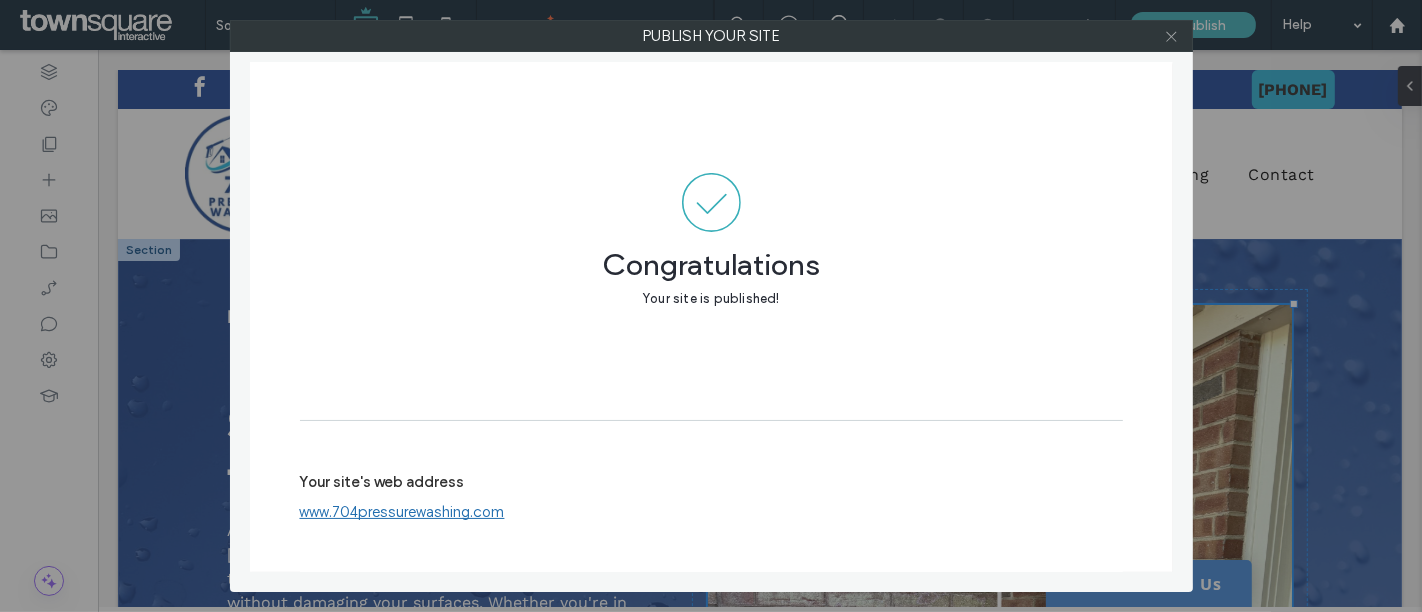 click 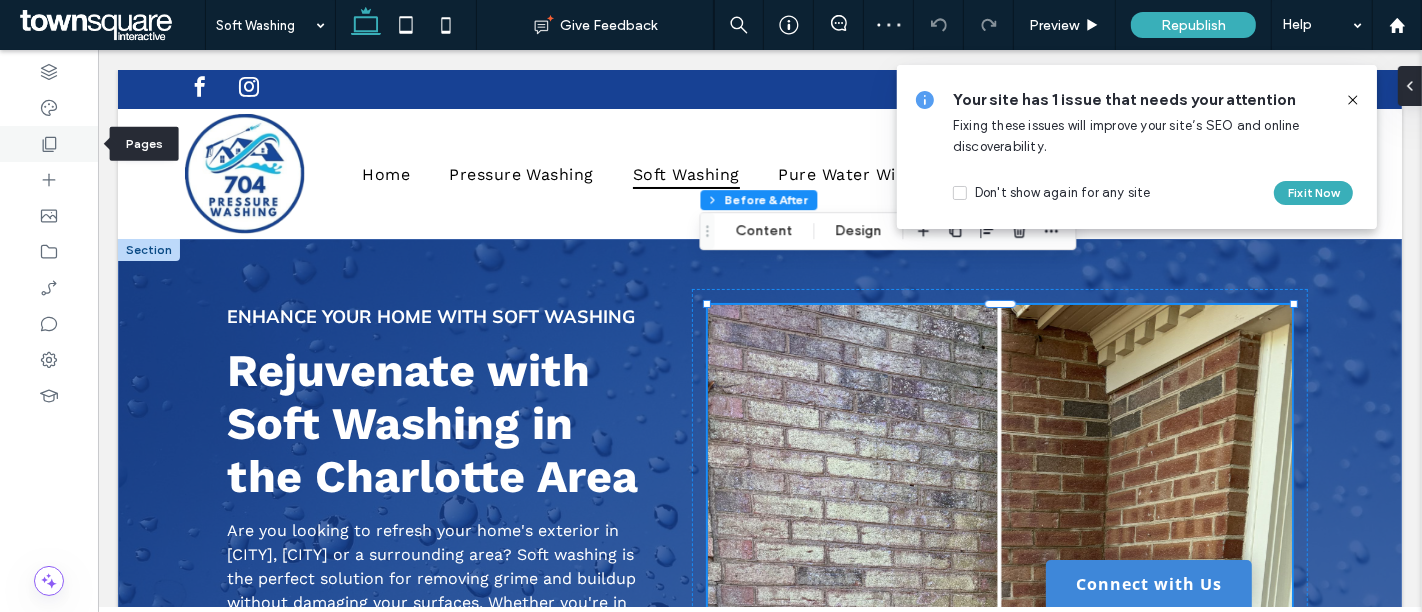 click at bounding box center [49, 144] 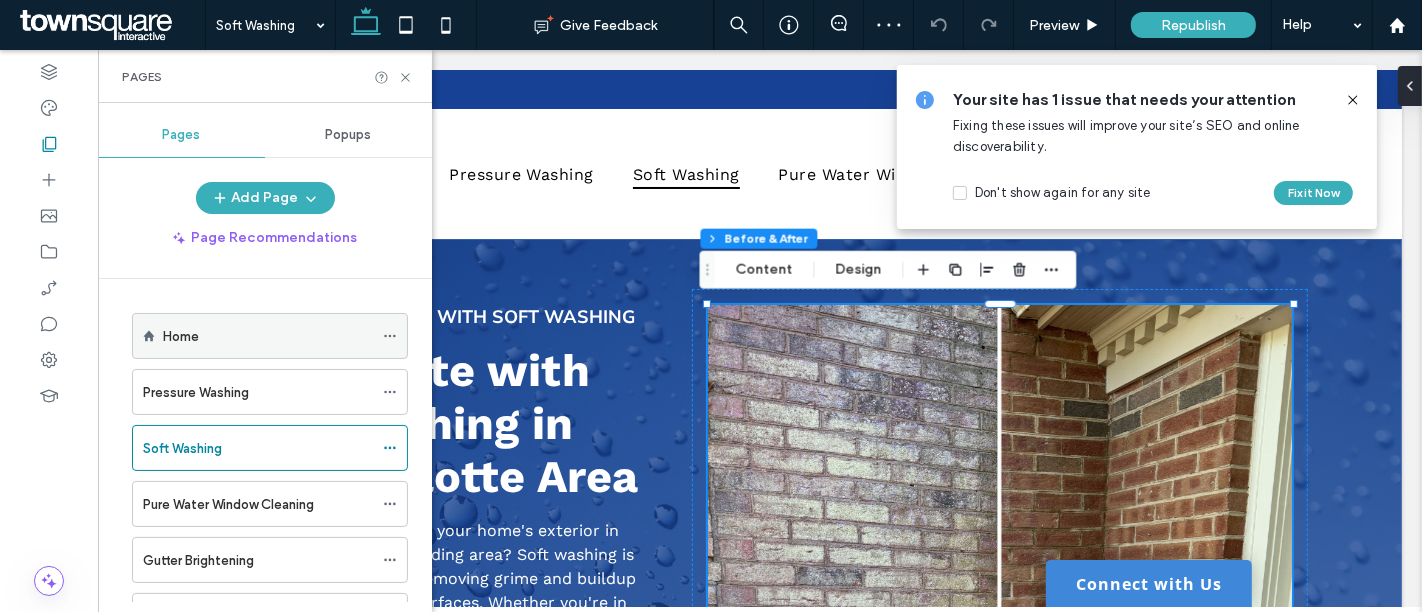 click on "Home" at bounding box center (268, 336) 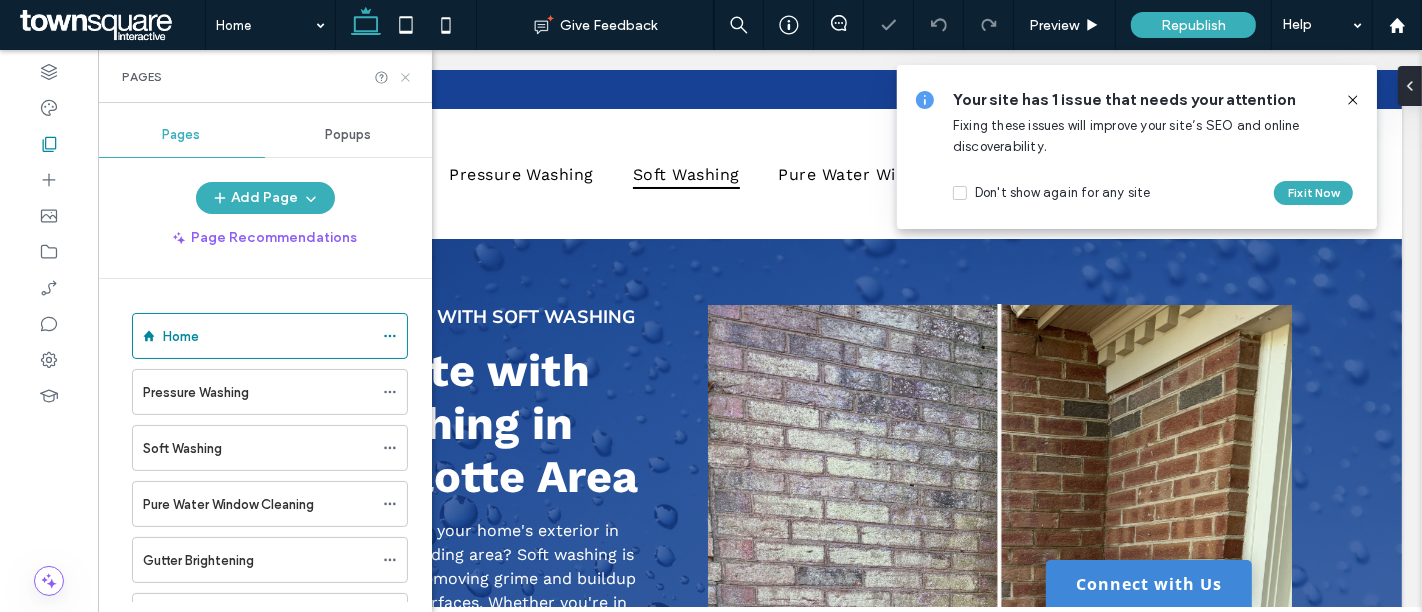 click 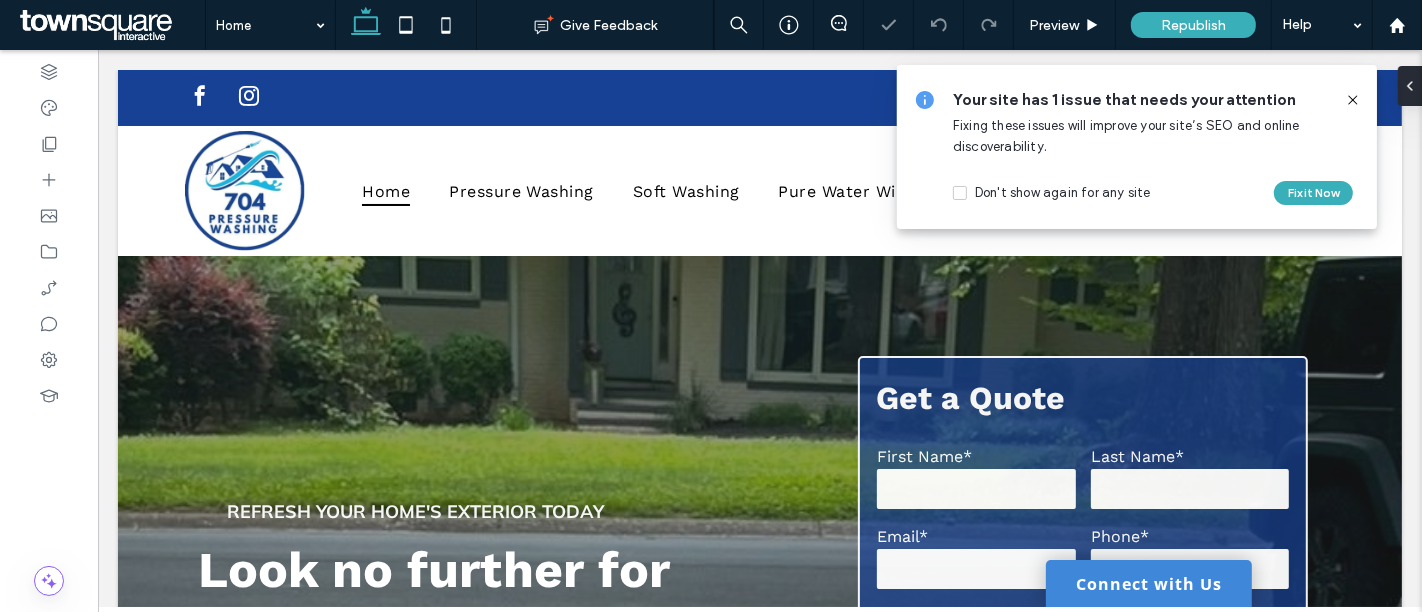 scroll, scrollTop: 0, scrollLeft: 0, axis: both 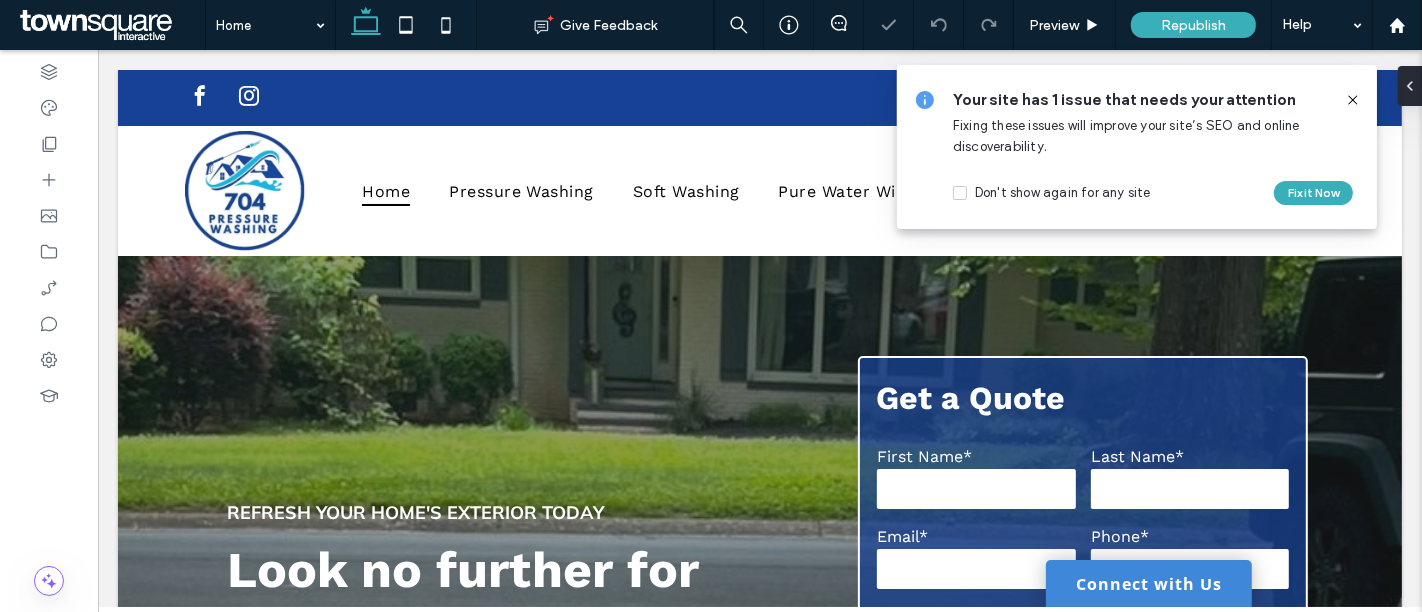 click 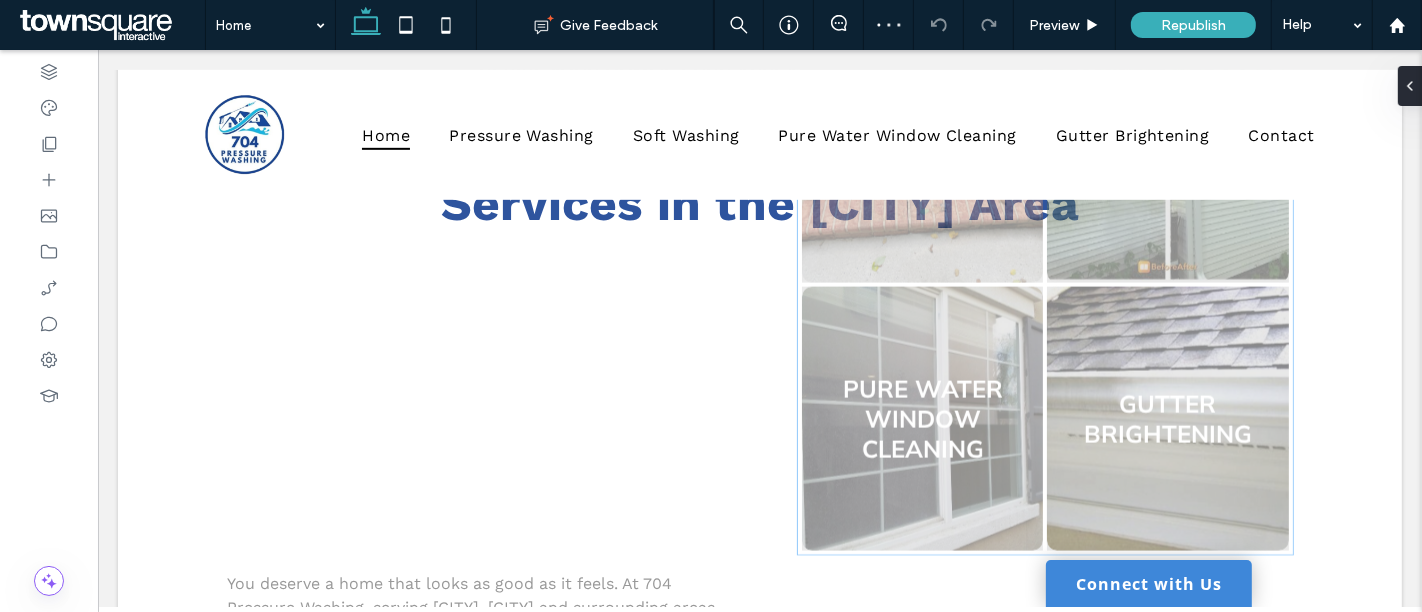 scroll, scrollTop: 985, scrollLeft: 0, axis: vertical 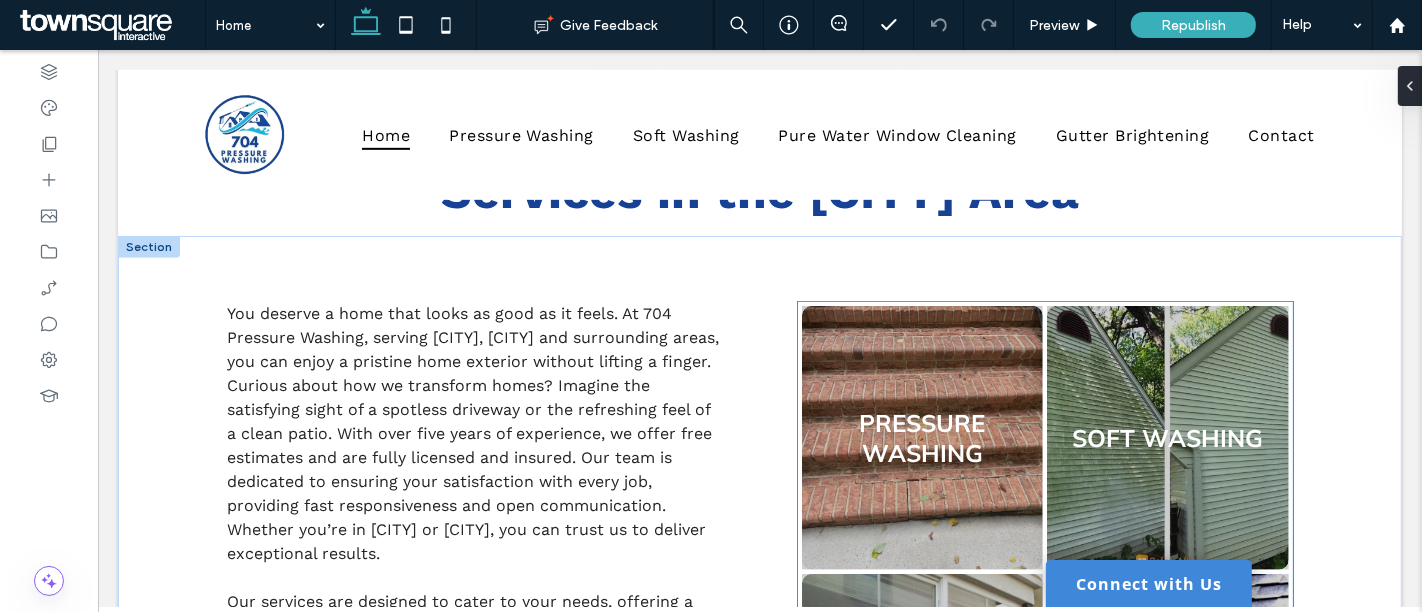 click at bounding box center (1167, 438) 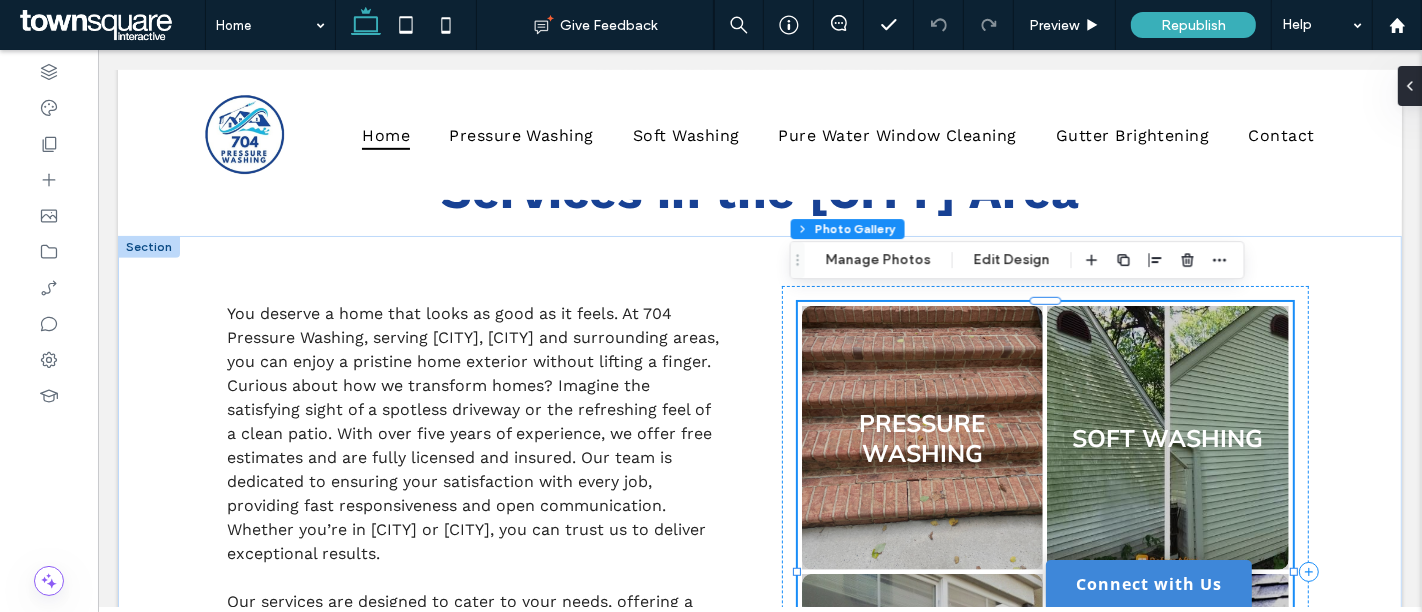 click at bounding box center (1167, 438) 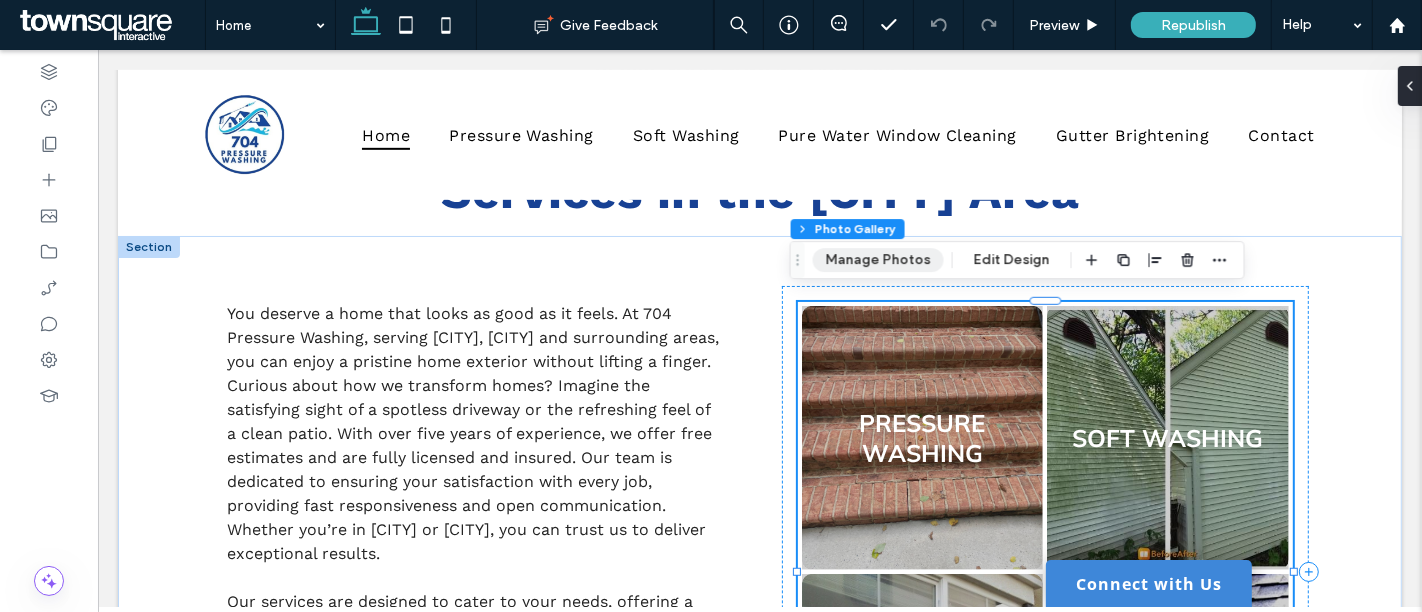 click on "Manage Photos" at bounding box center (878, 260) 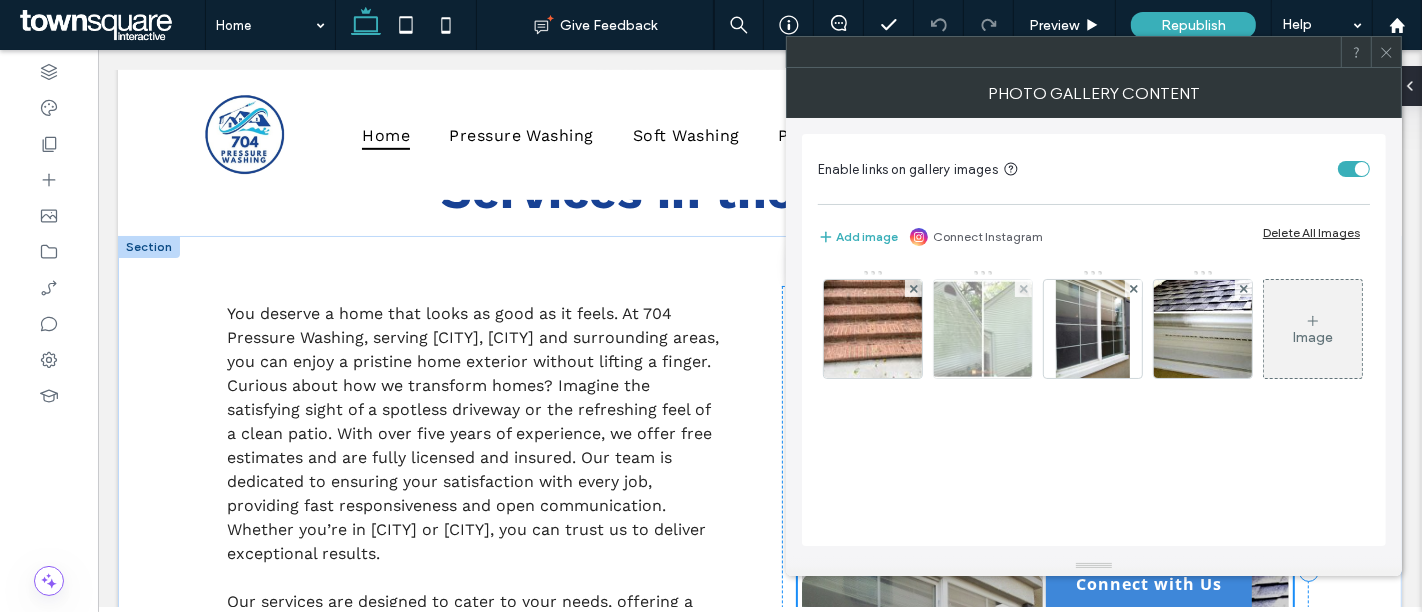 click at bounding box center [983, 329] 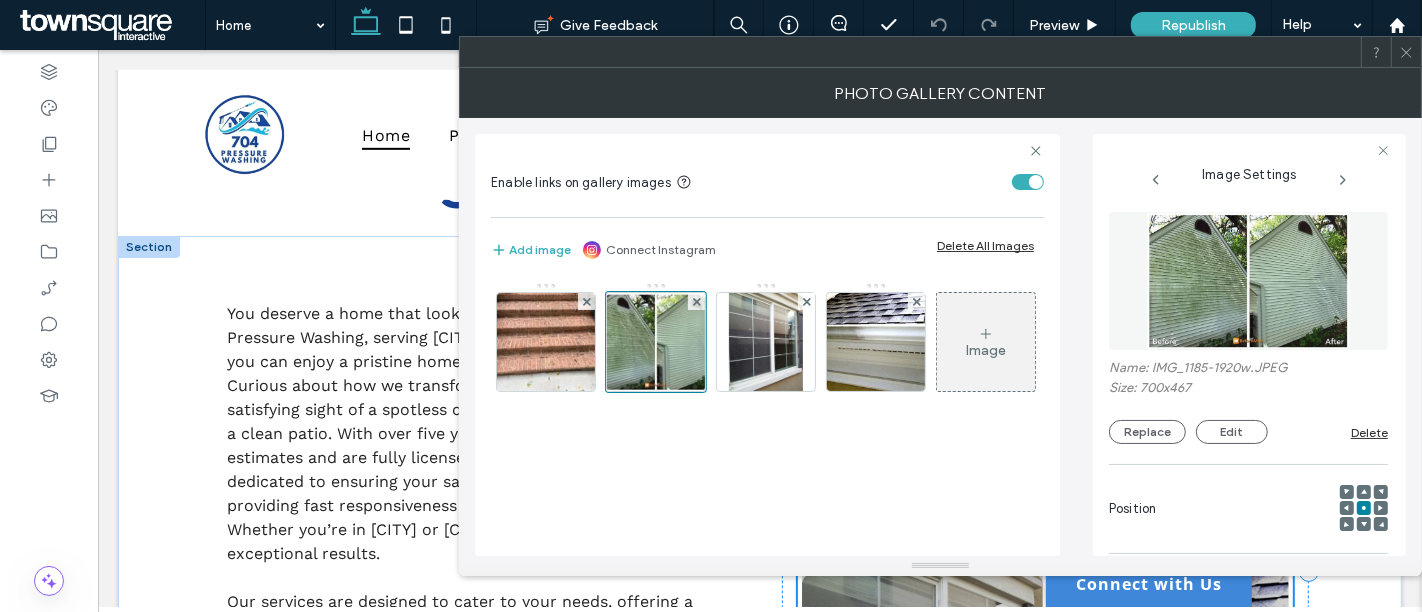 scroll, scrollTop: 0, scrollLeft: 17, axis: horizontal 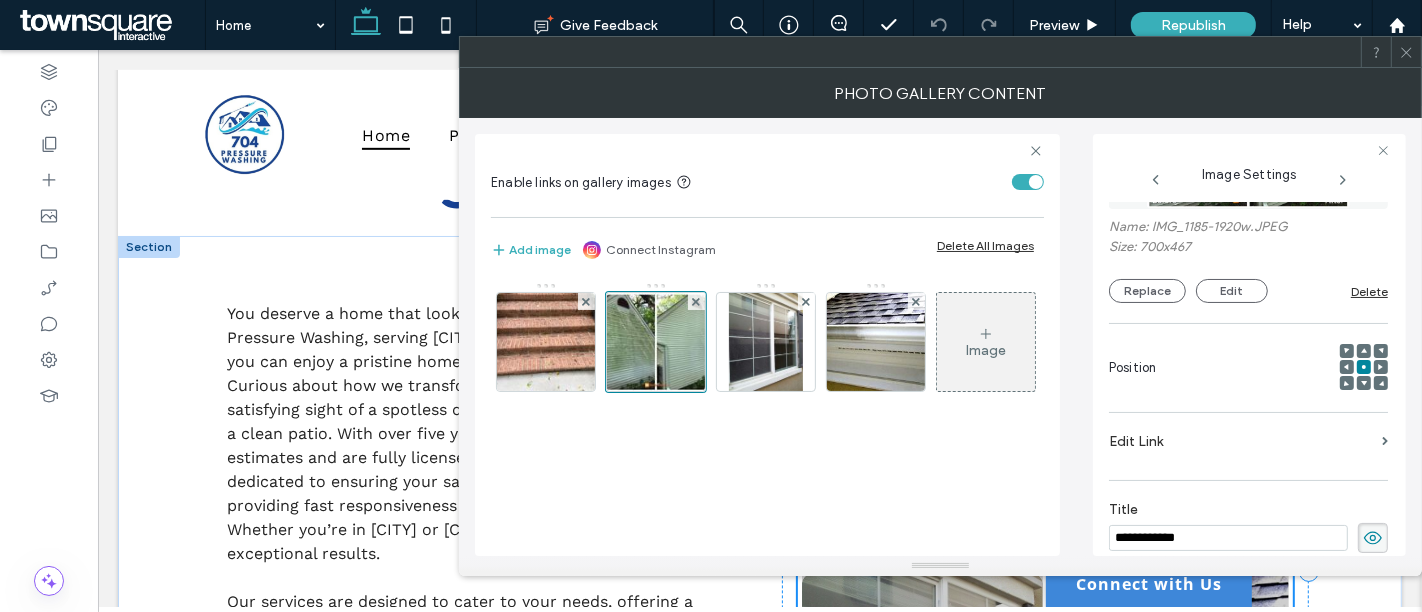 click on "Edit Link" at bounding box center [1241, 441] 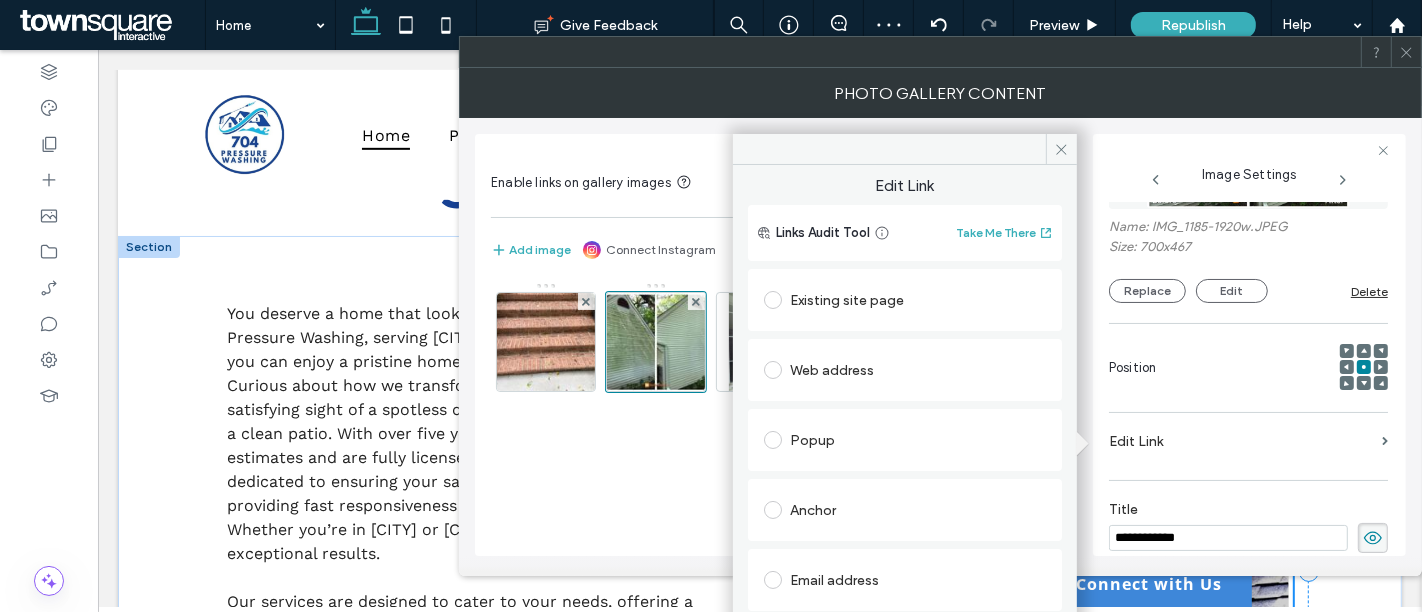 click on "Existing site page" at bounding box center [905, 300] 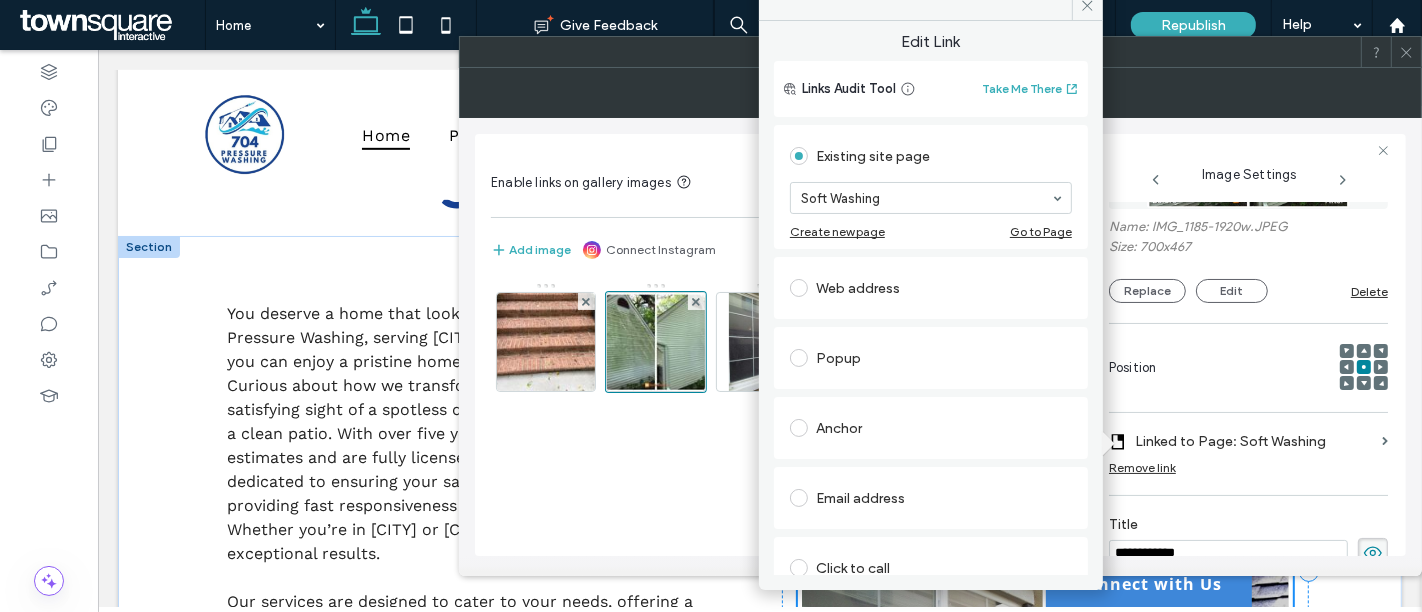 click 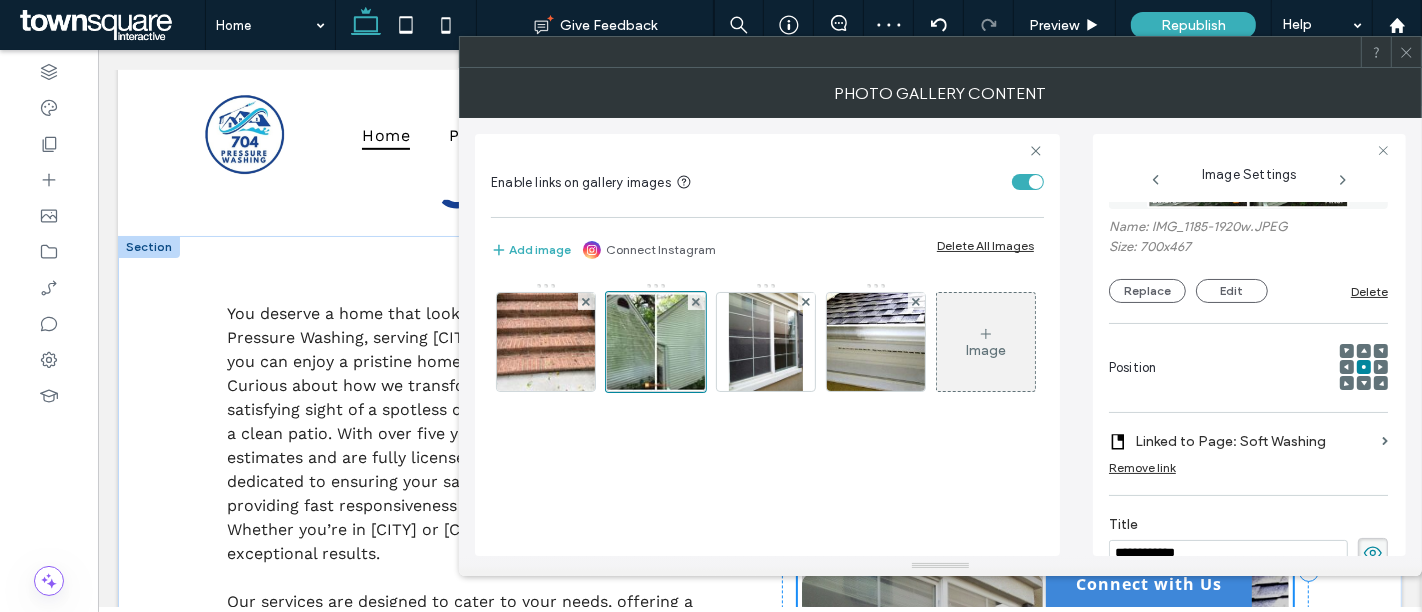 click 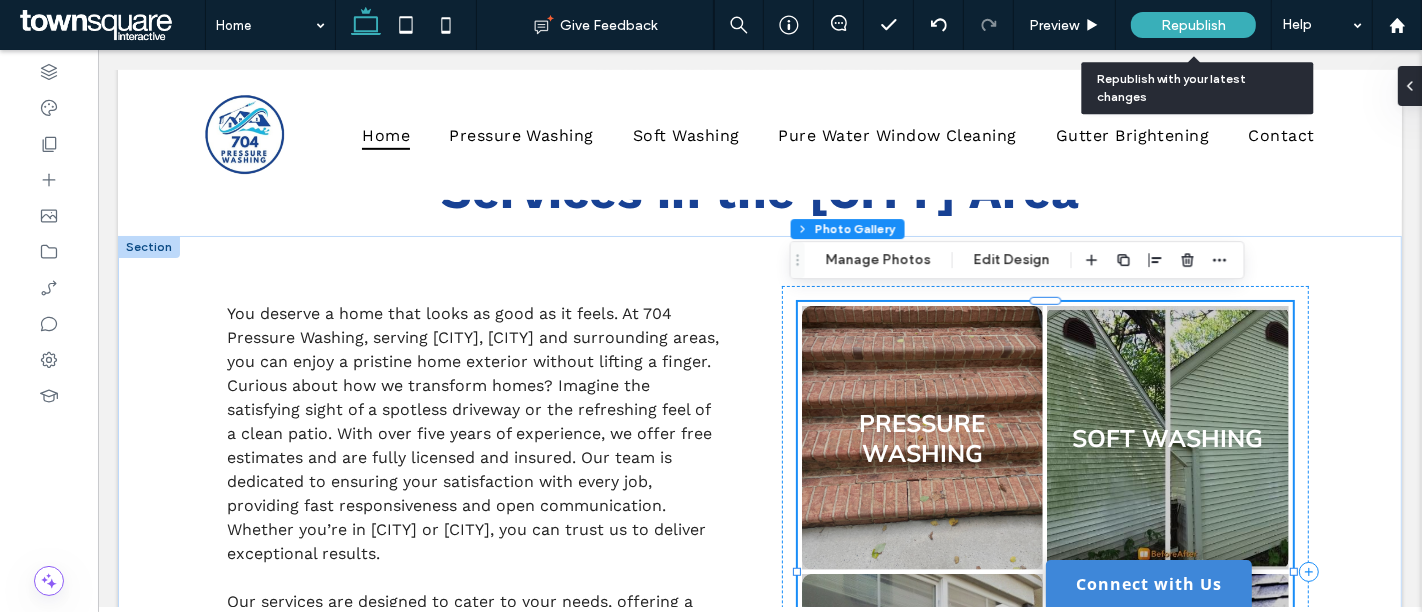 click on "Republish" at bounding box center [1193, 25] 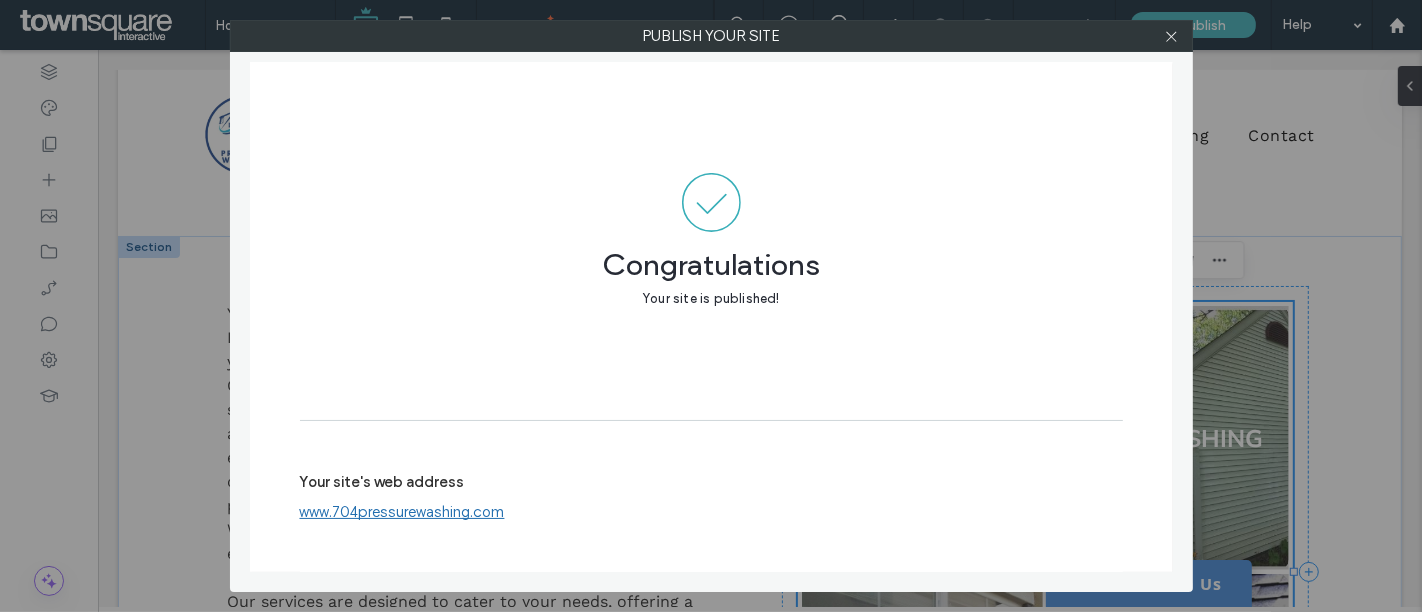 click at bounding box center [1172, 36] 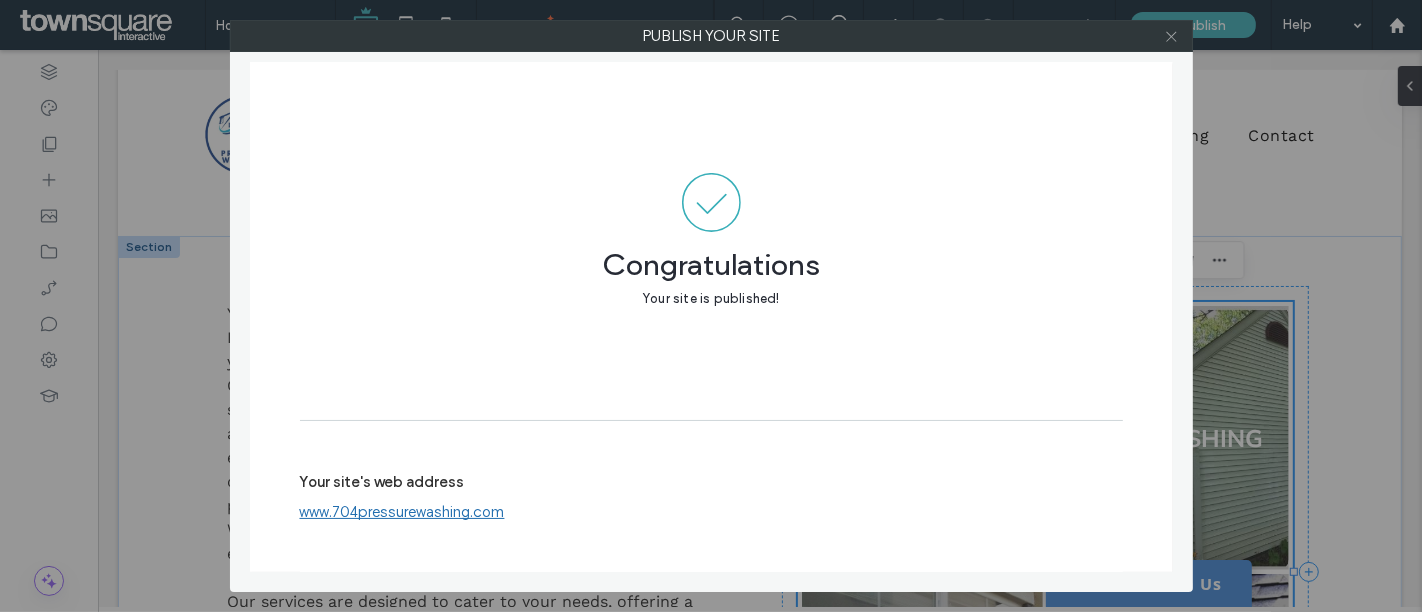 click 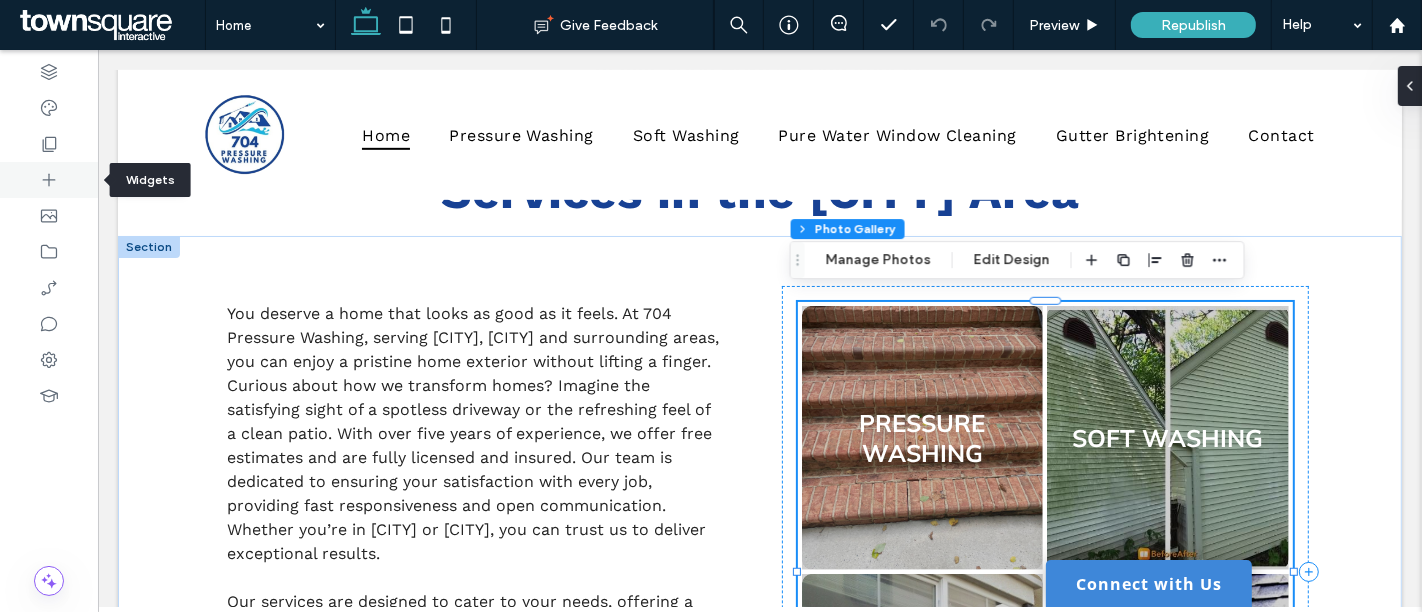click at bounding box center (49, 144) 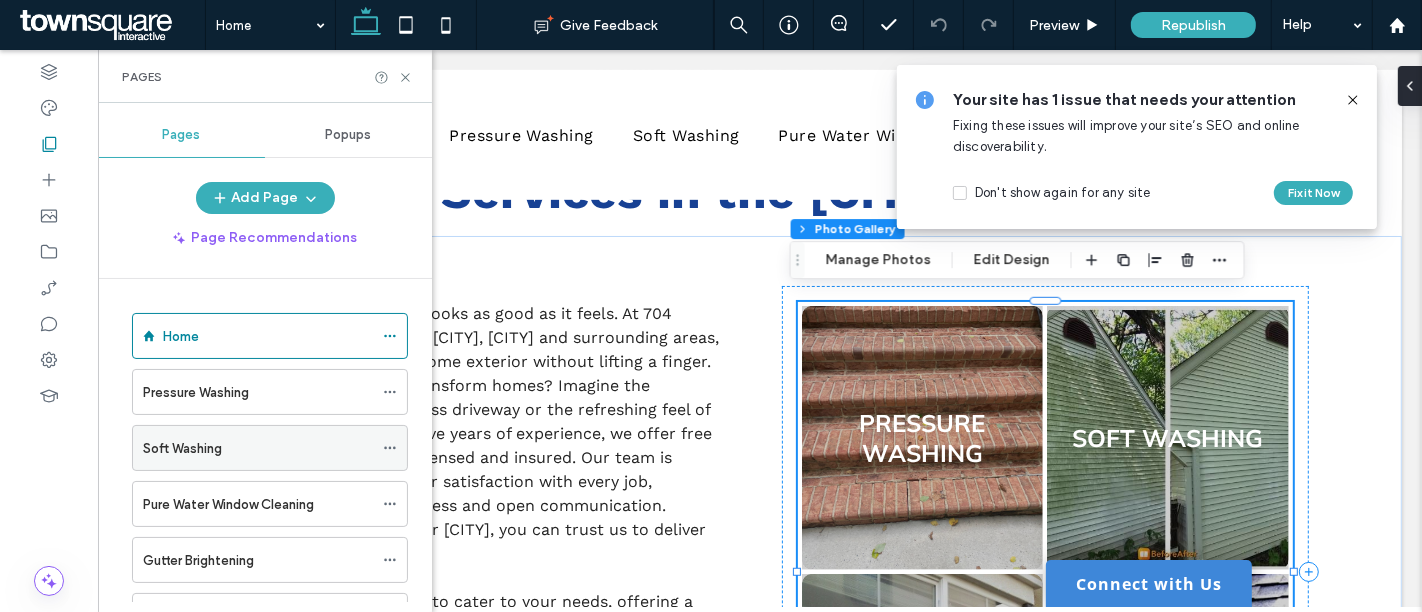 click on "Soft Washing" at bounding box center [258, 448] 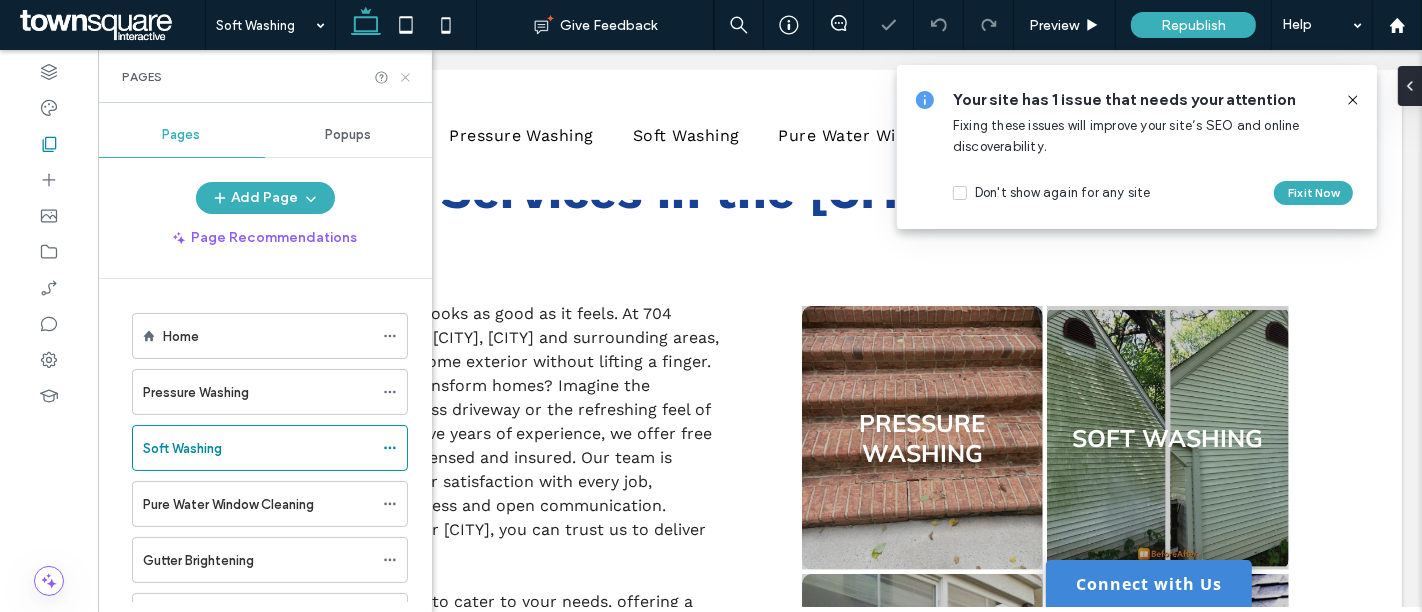 click 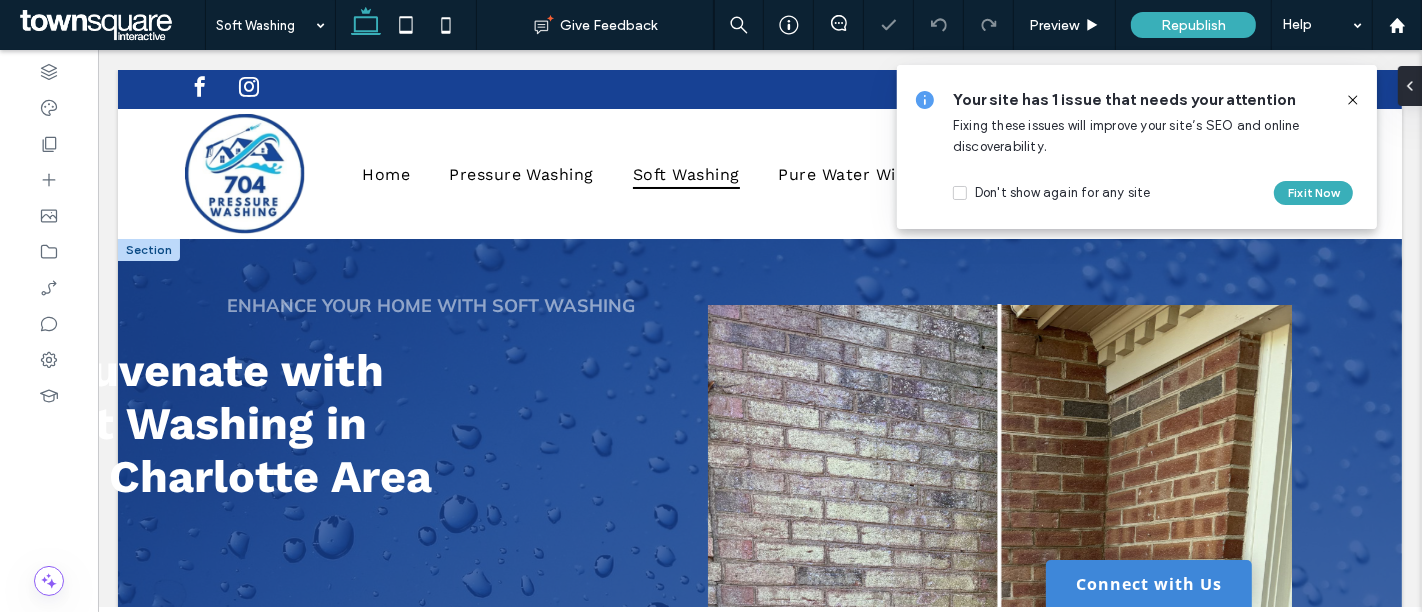 scroll, scrollTop: 0, scrollLeft: 0, axis: both 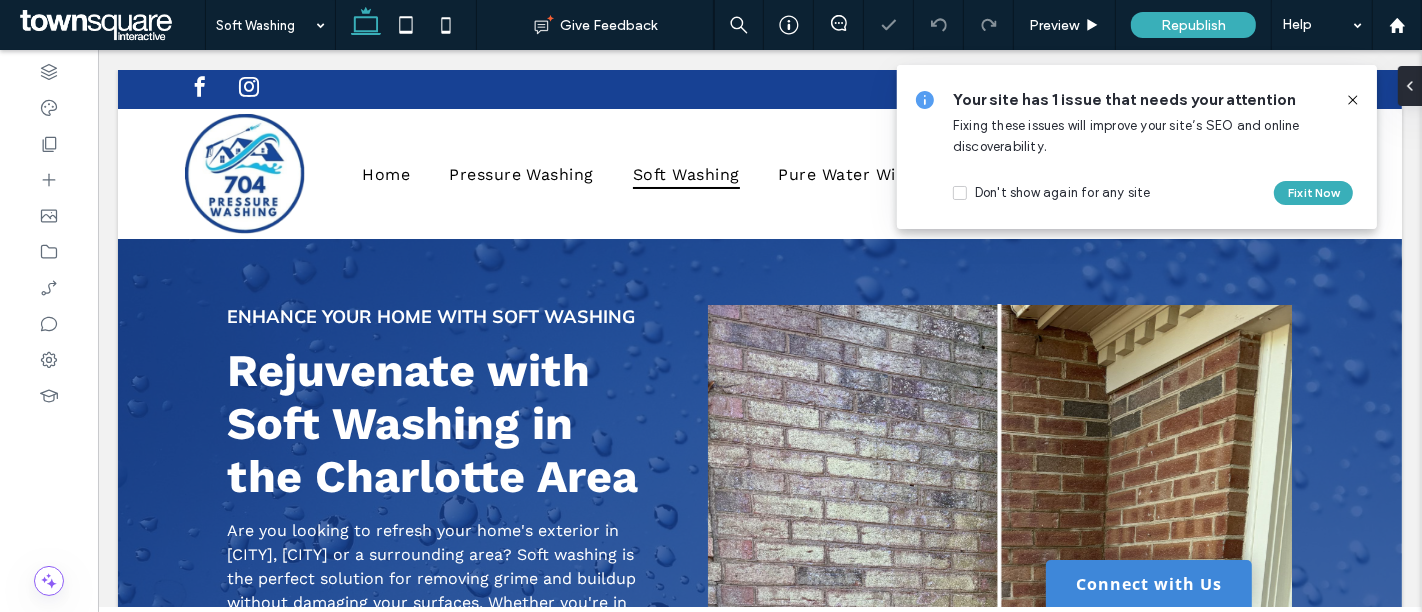 drag, startPoint x: 1355, startPoint y: 96, endPoint x: 1100, endPoint y: 149, distance: 260.44962 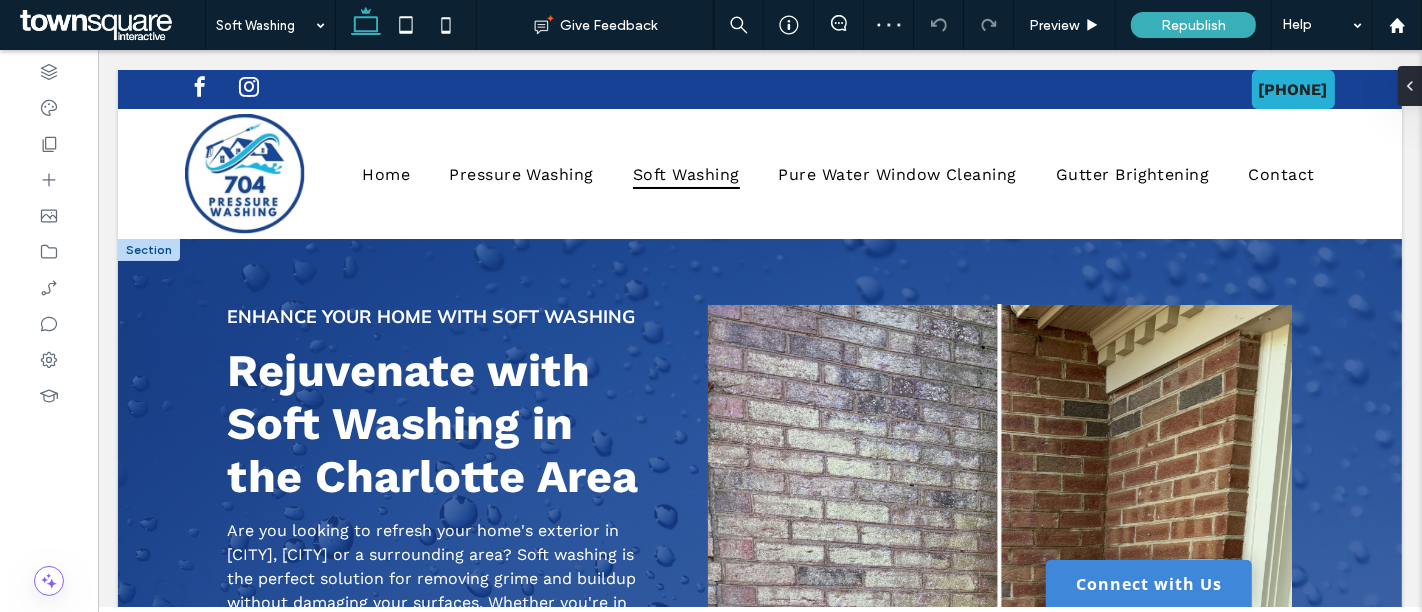 click on "Before
After" at bounding box center (999, 694) 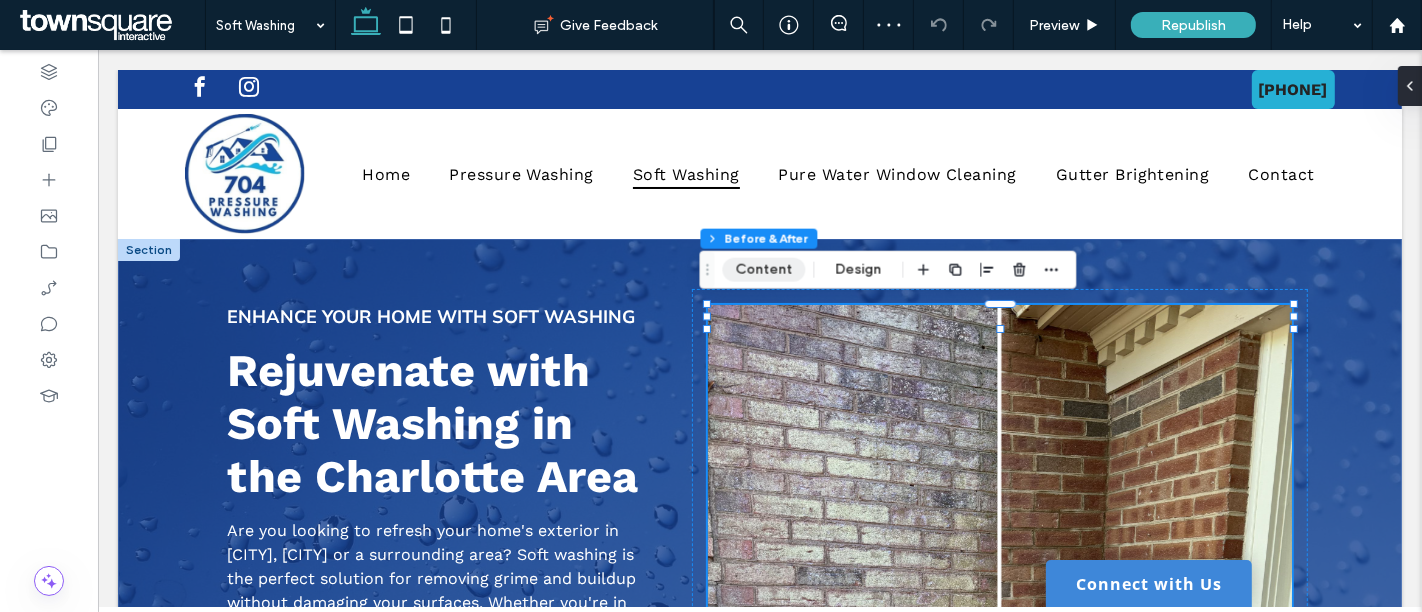 click on "Content" at bounding box center [763, 270] 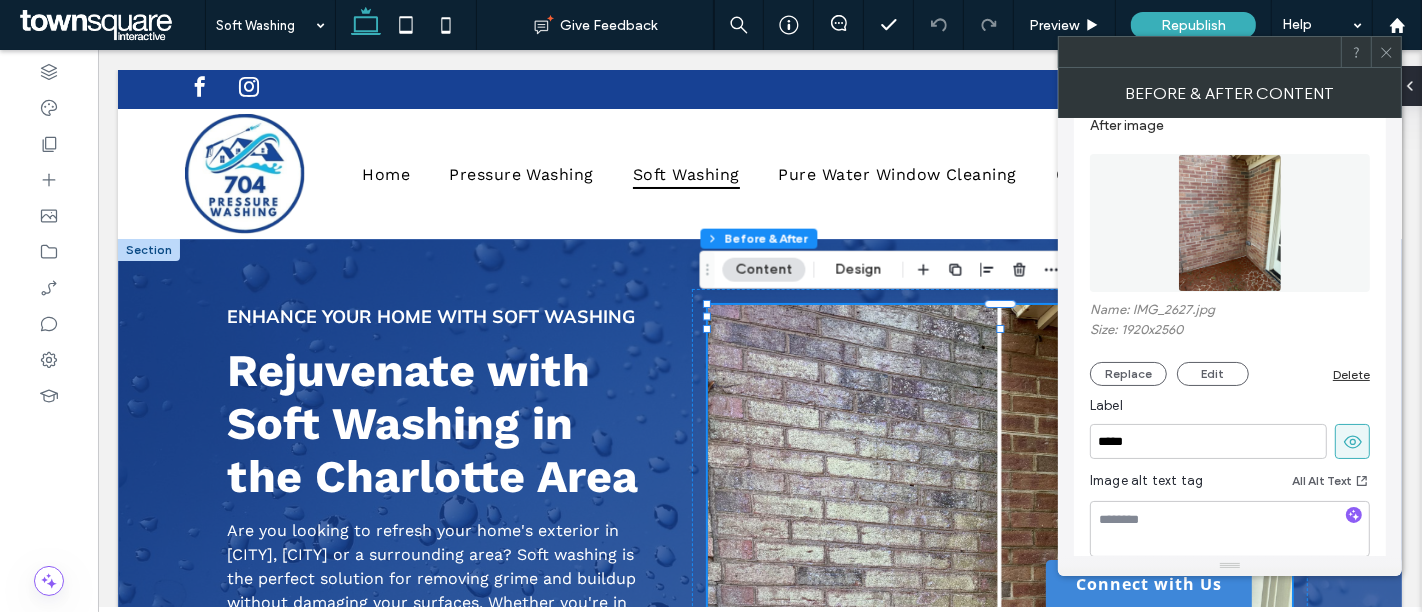 scroll, scrollTop: 566, scrollLeft: 0, axis: vertical 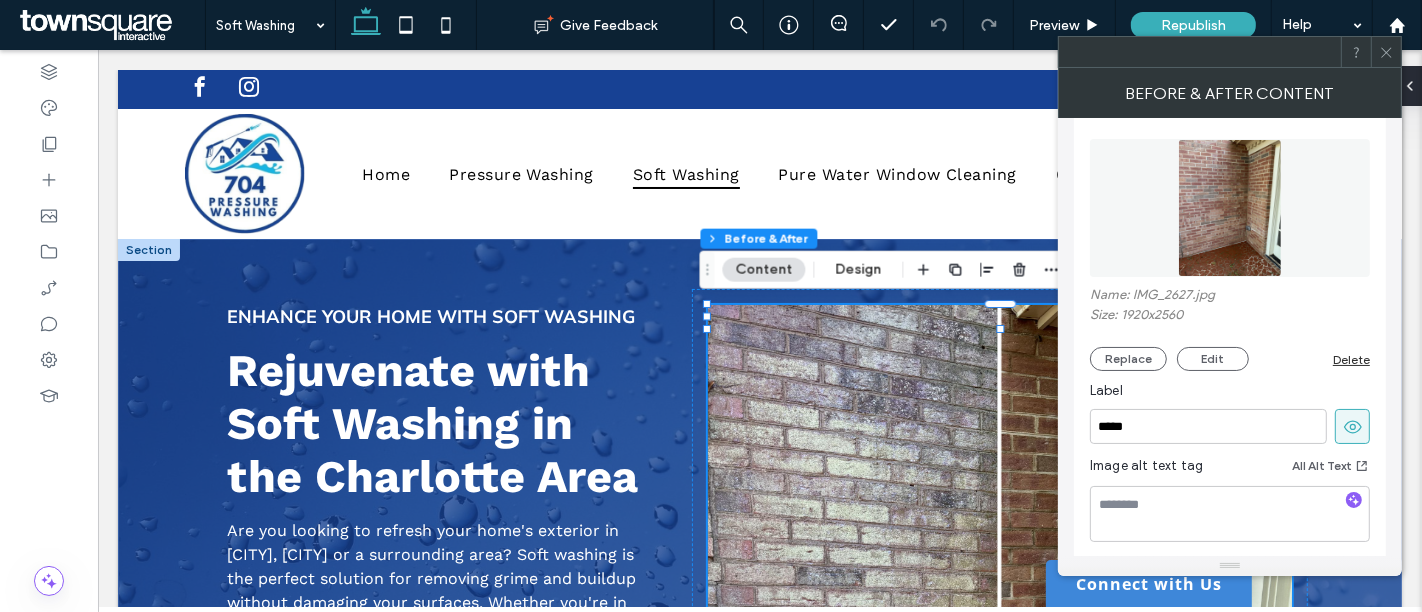 click 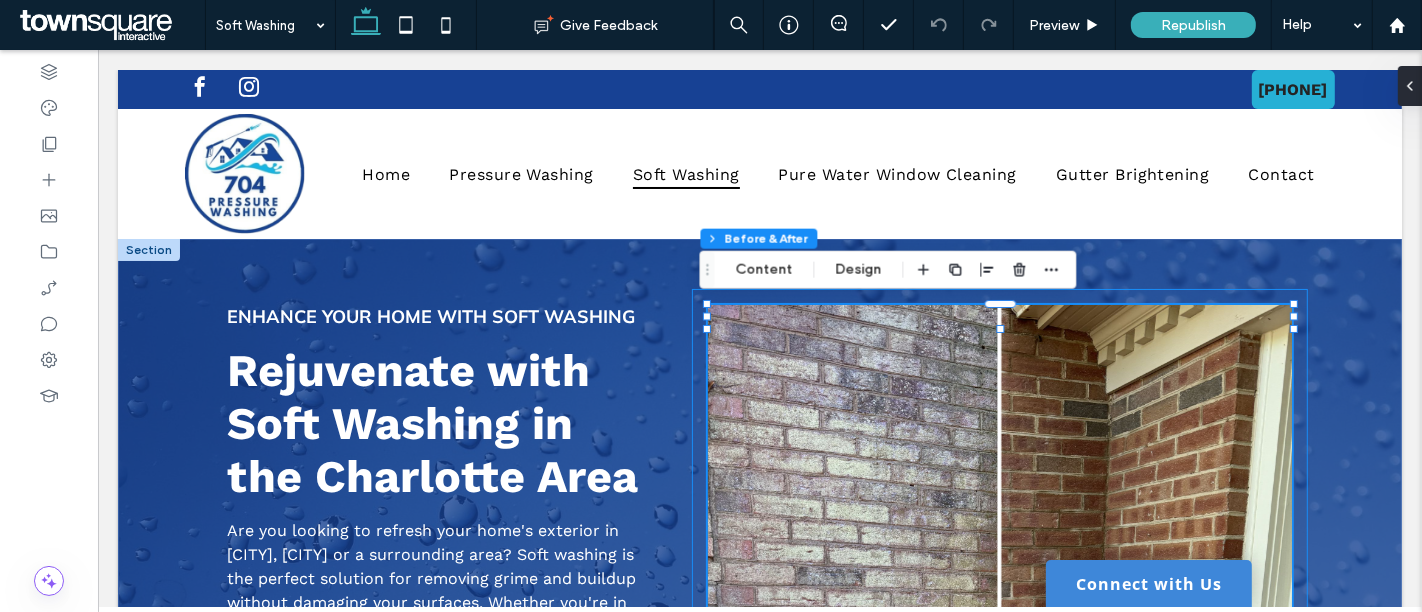 click on "Before
After" at bounding box center (999, 694) 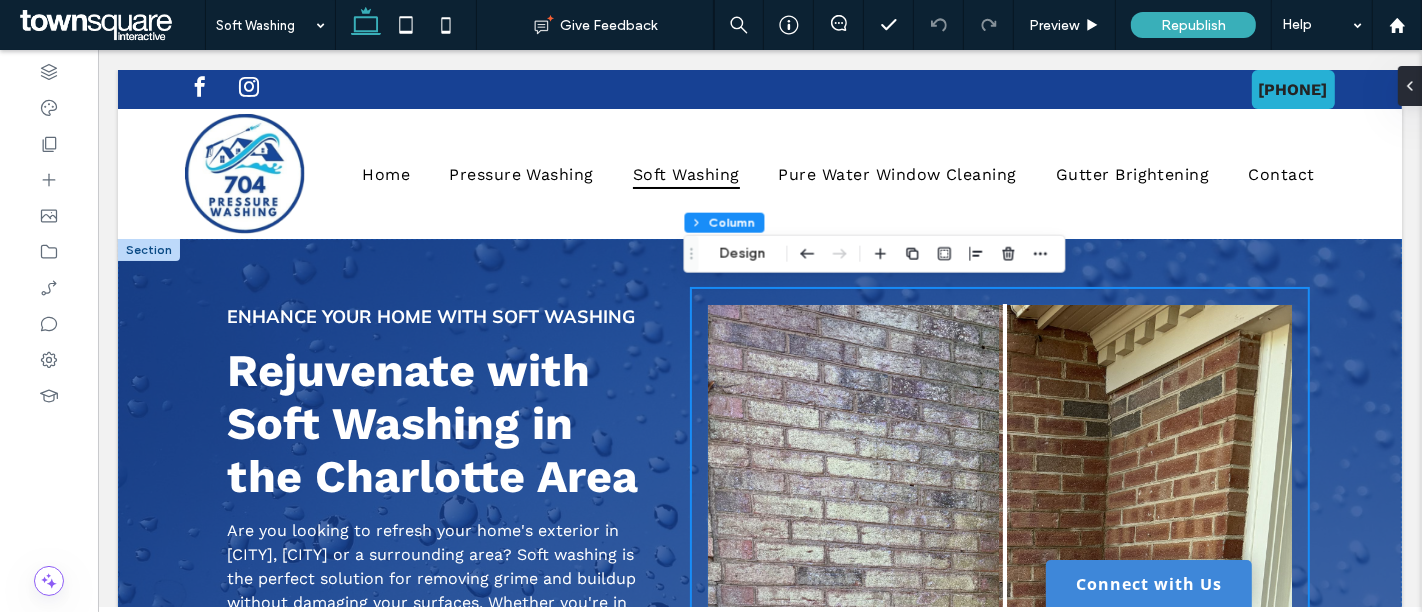 click at bounding box center [1003, 694] 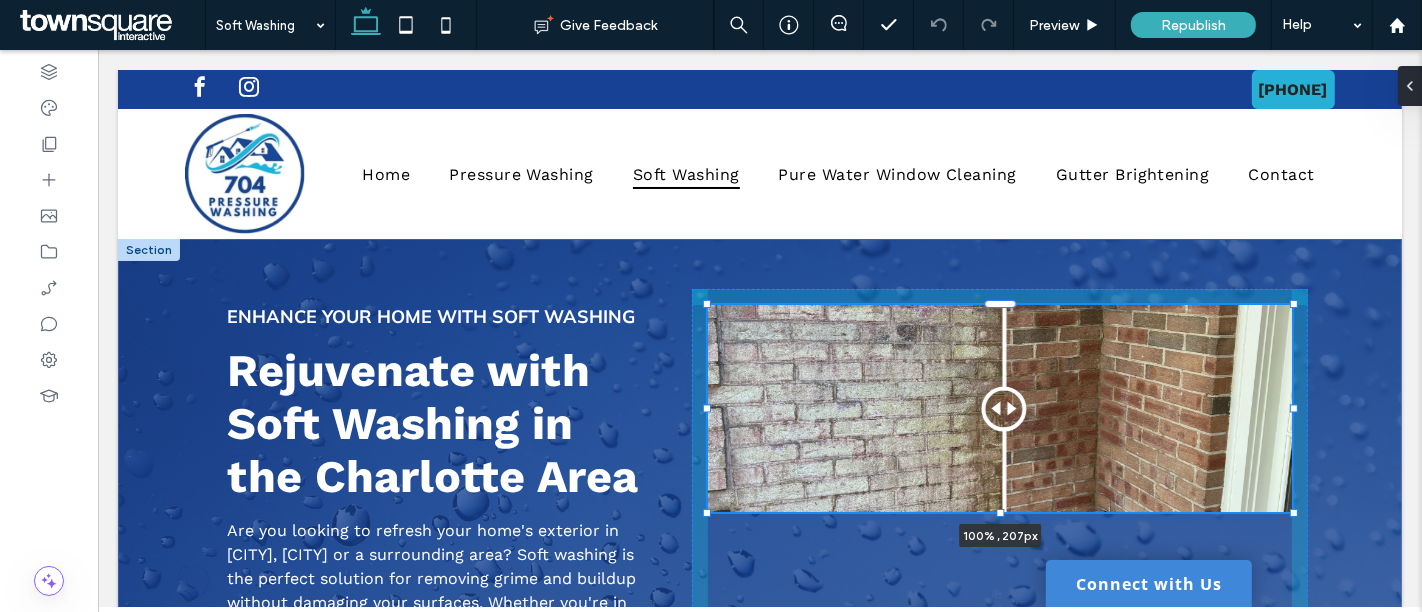 drag, startPoint x: 992, startPoint y: 328, endPoint x: 987, endPoint y: 512, distance: 184.06792 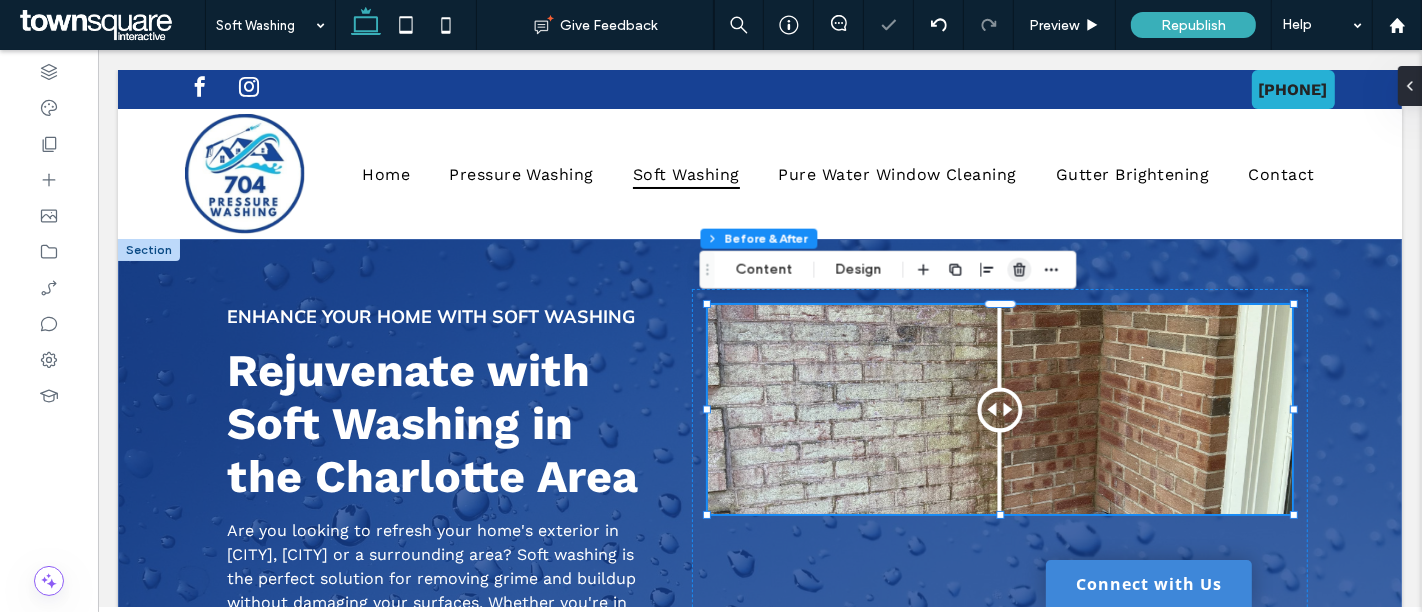 click 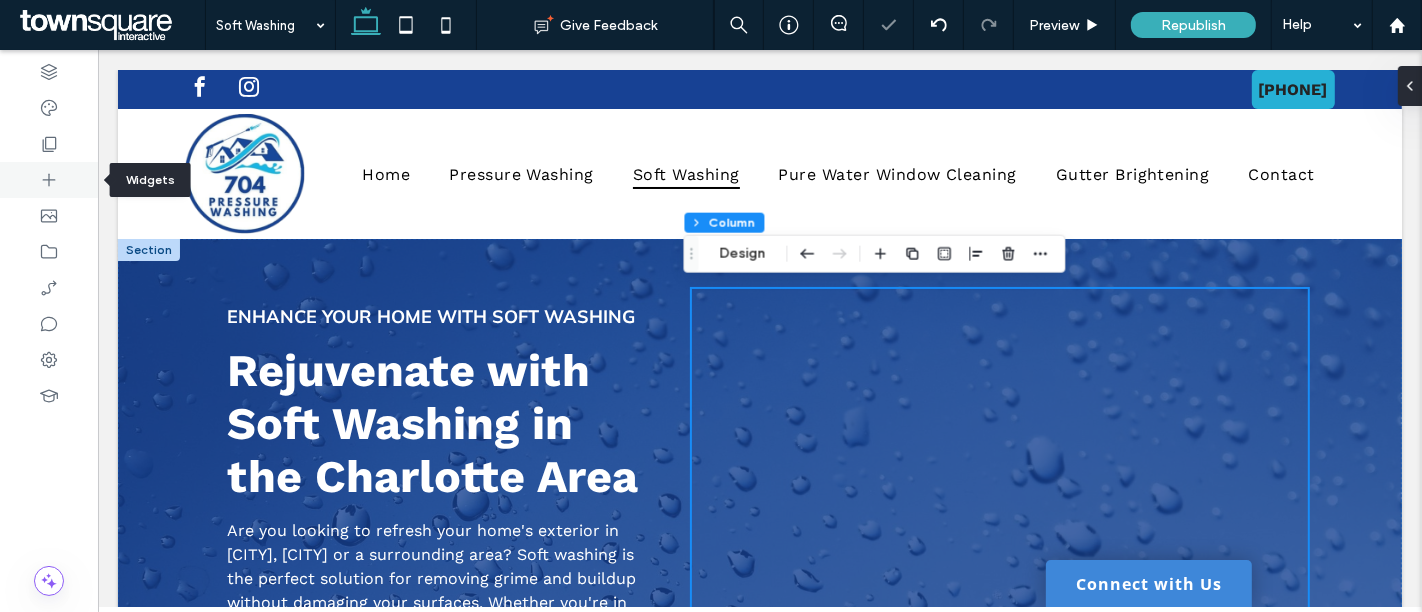 click 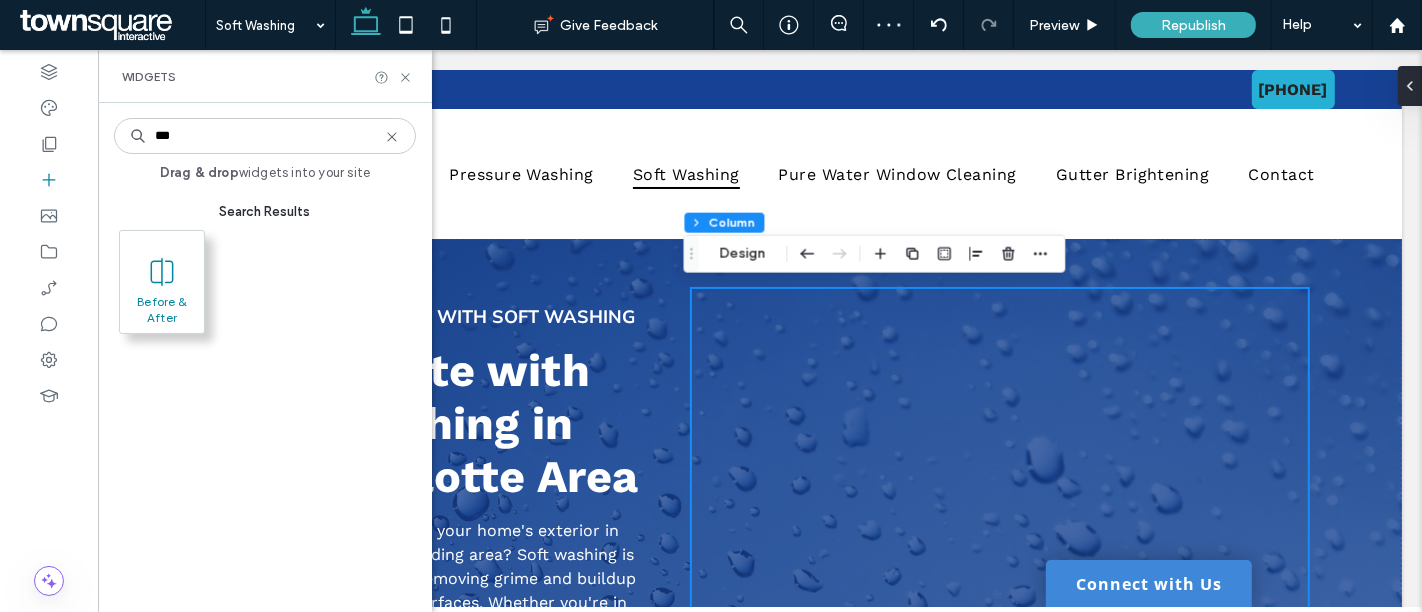 type on "***" 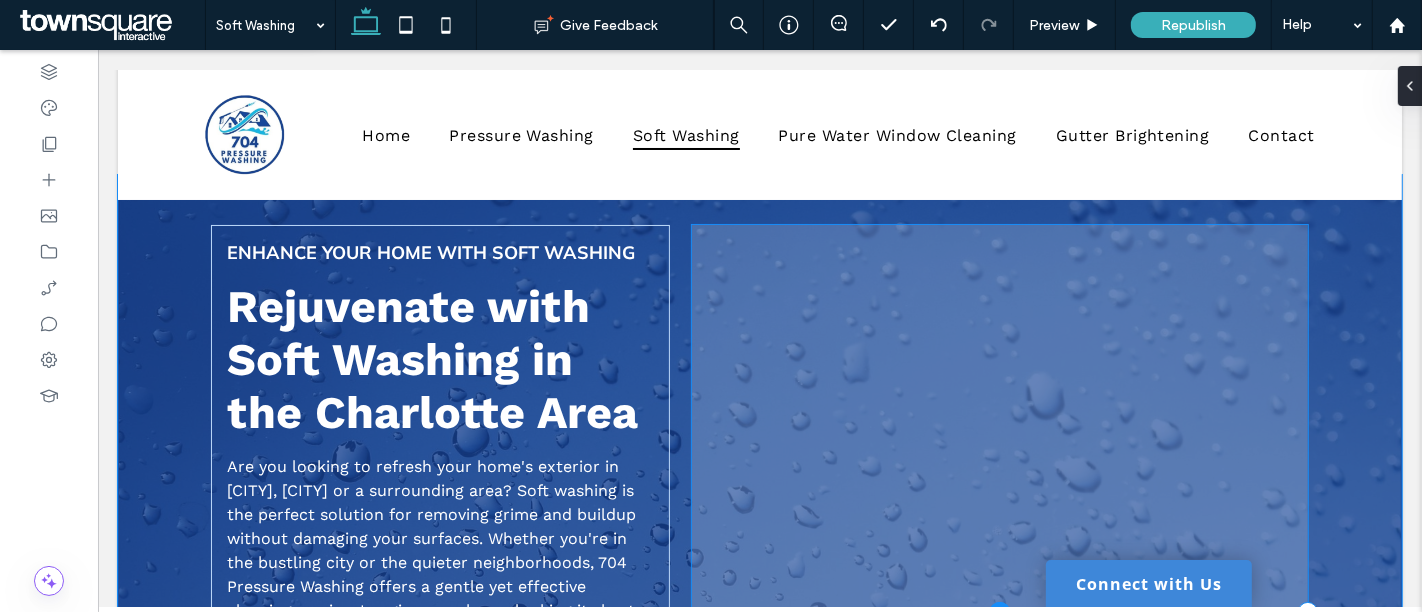 scroll, scrollTop: 36, scrollLeft: 0, axis: vertical 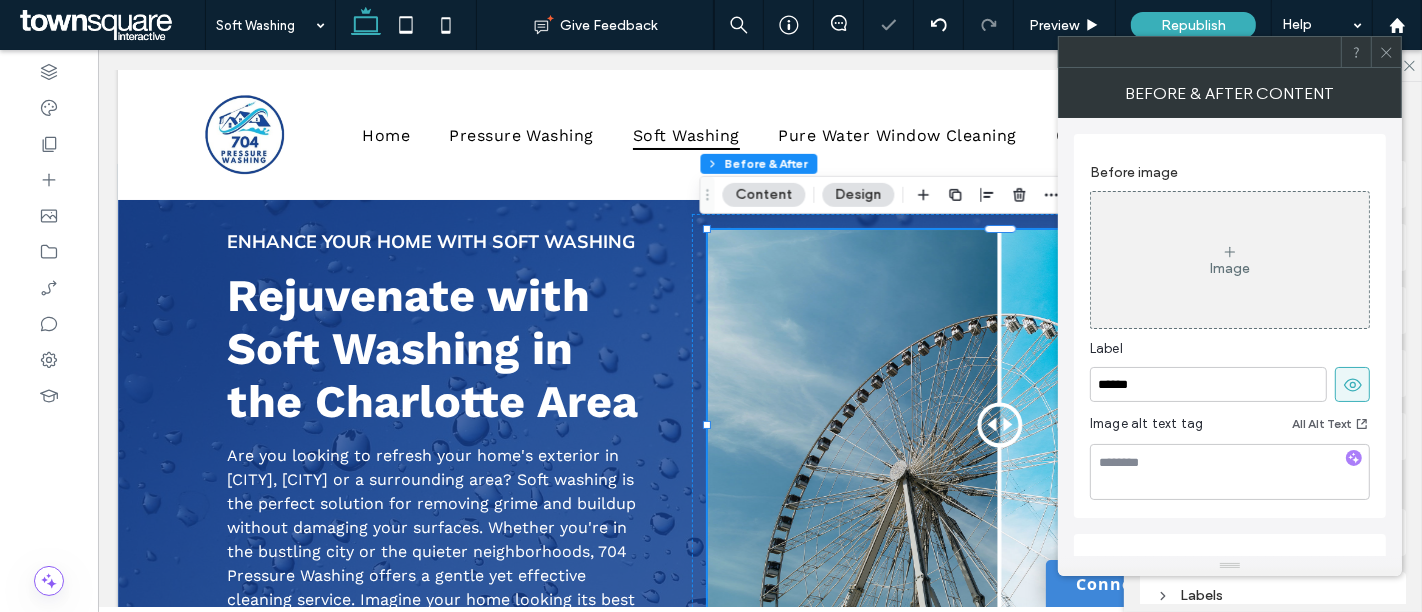 click on "Image" at bounding box center [1230, 260] 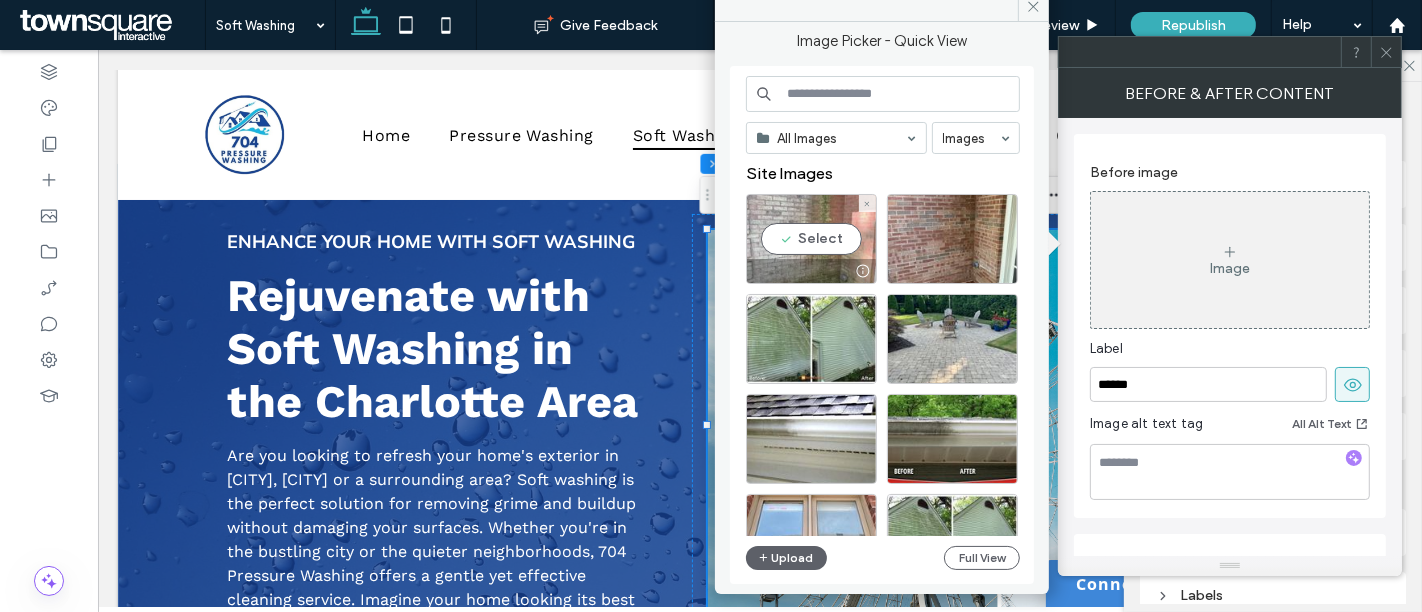 drag, startPoint x: 811, startPoint y: 210, endPoint x: 840, endPoint y: 177, distance: 43.931767 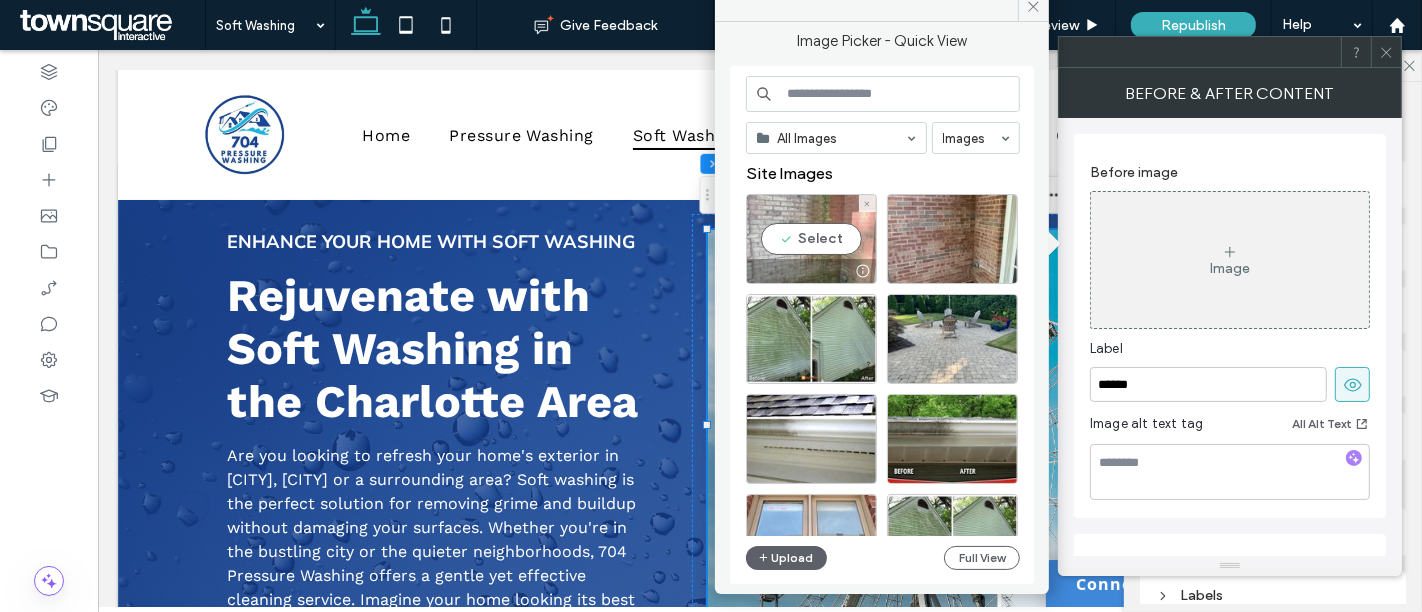 click on "Select" at bounding box center (811, 239) 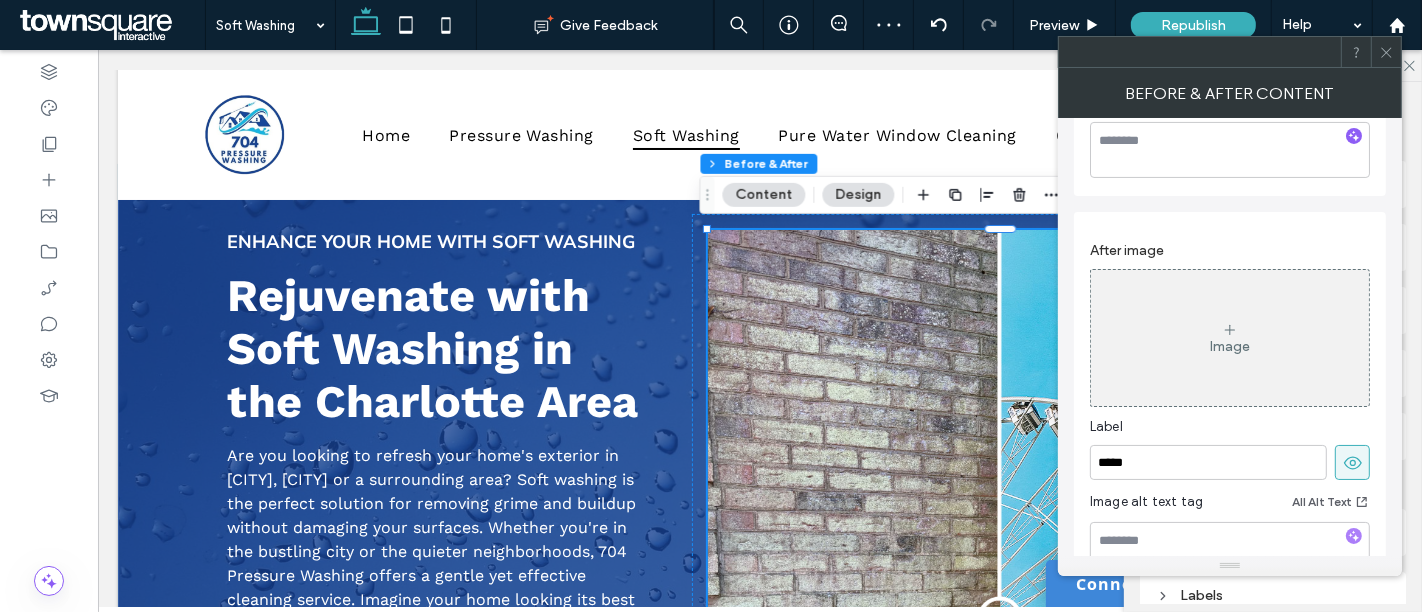 scroll, scrollTop: 428, scrollLeft: 0, axis: vertical 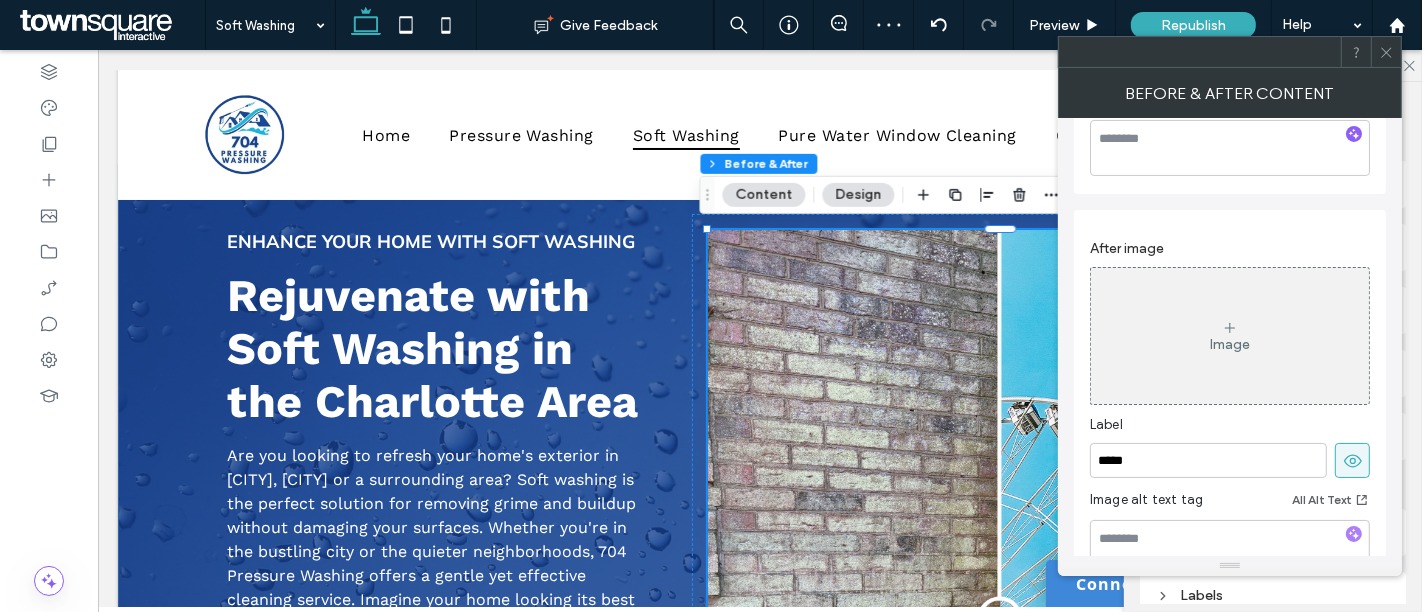 click on "Image" at bounding box center [1230, 336] 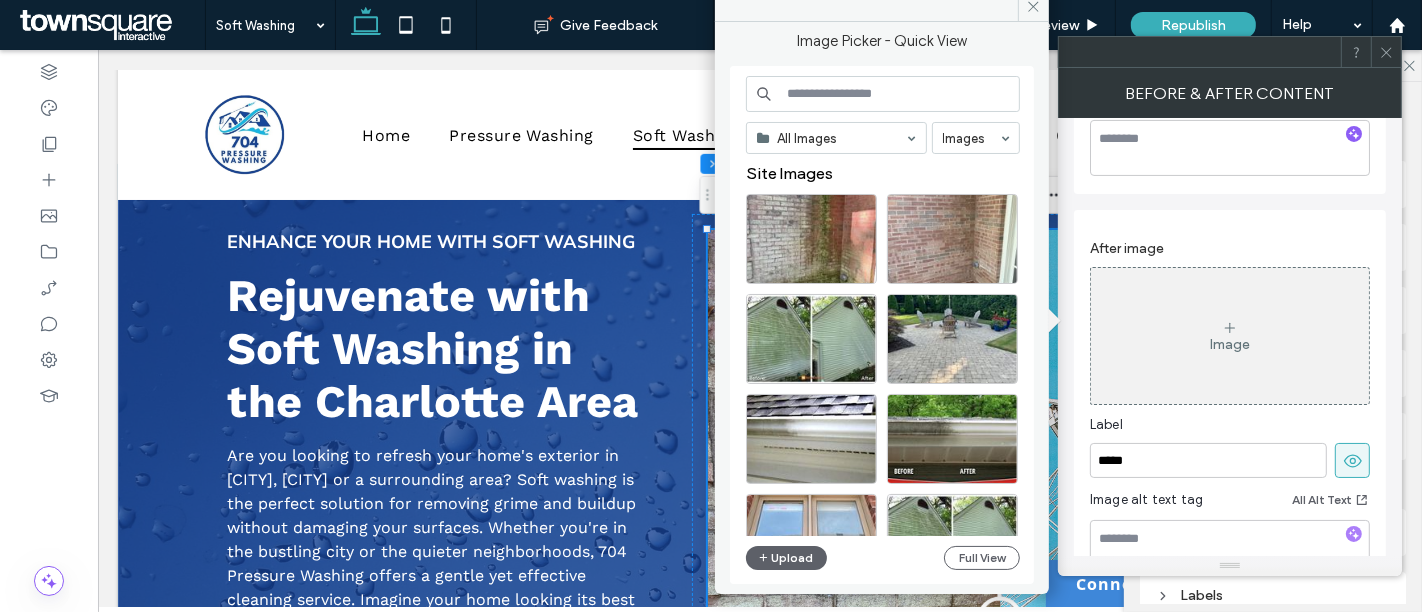 click at bounding box center (952, 239) 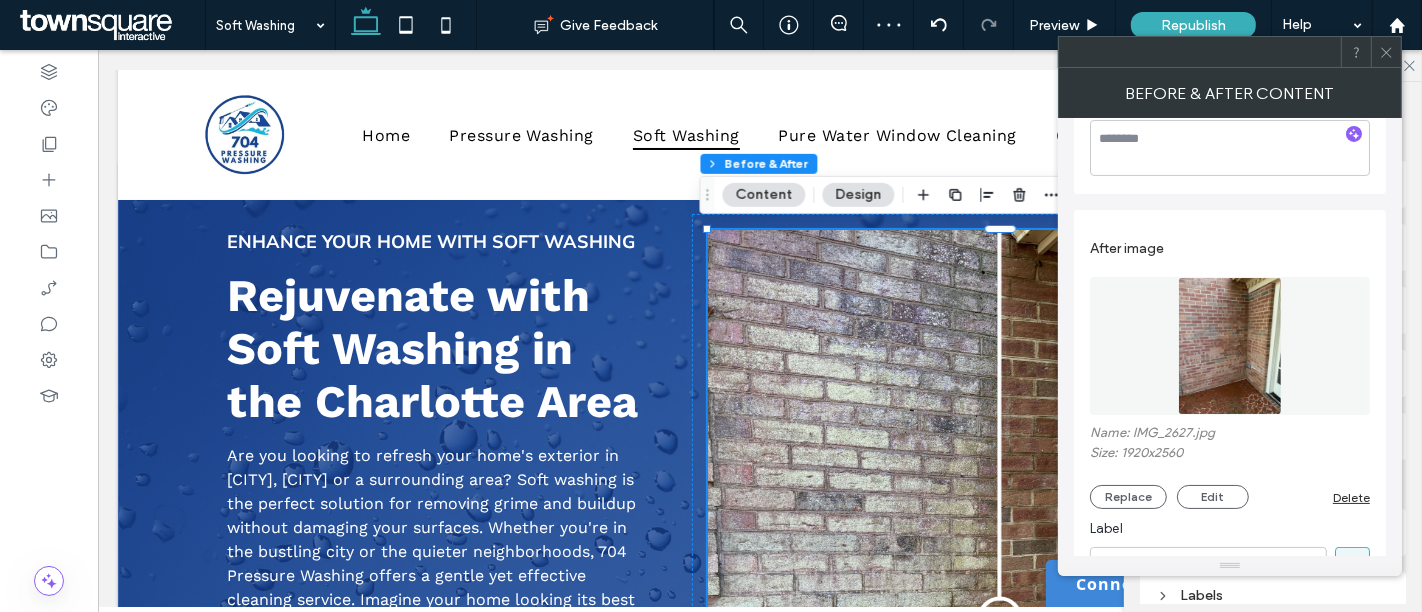 drag, startPoint x: 1385, startPoint y: 45, endPoint x: 931, endPoint y: 274, distance: 508.48502 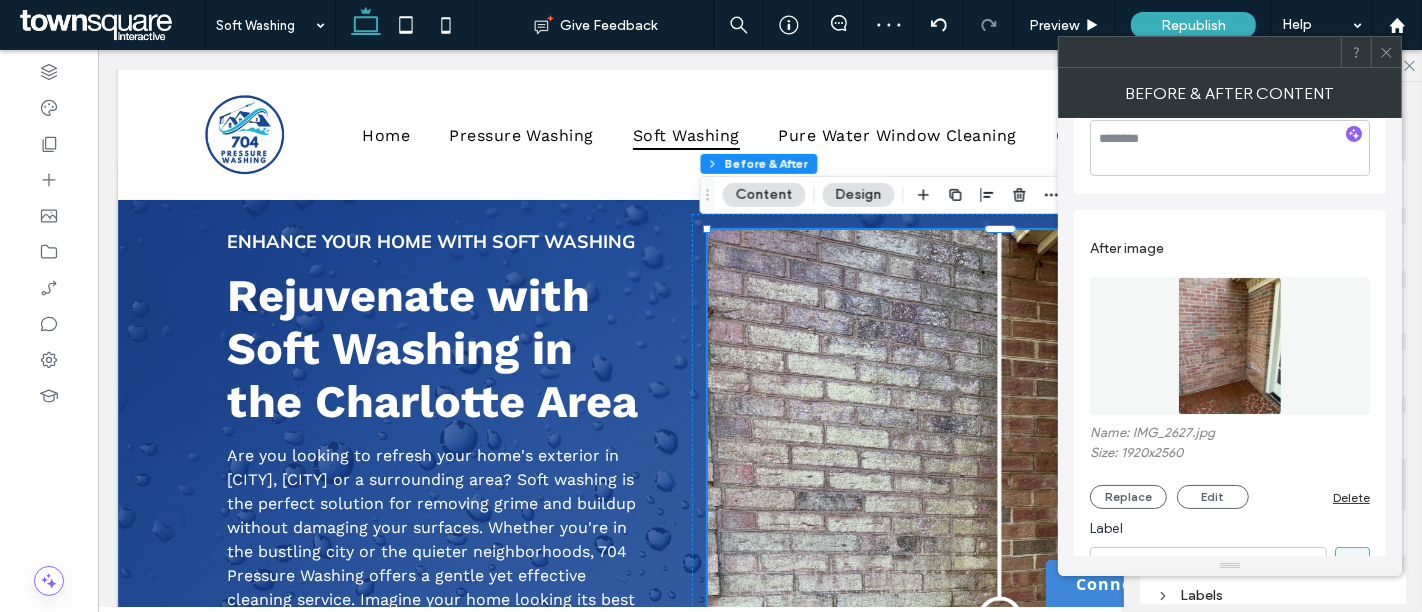 click 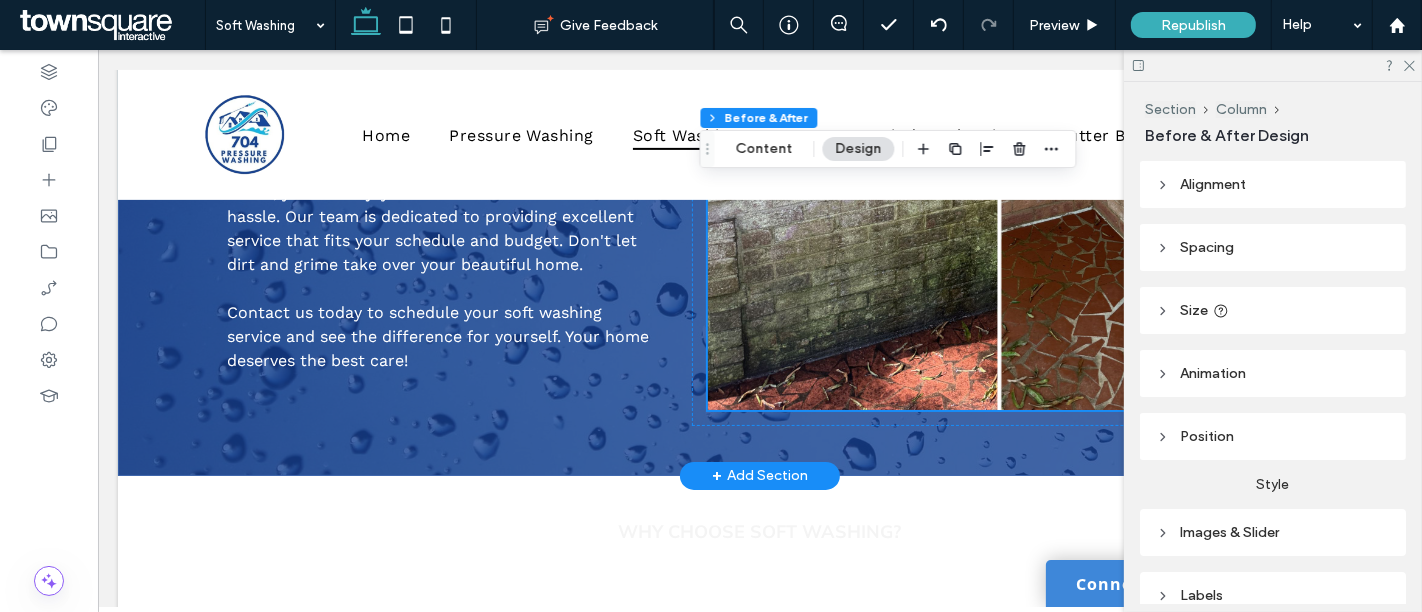 scroll, scrollTop: 636, scrollLeft: 0, axis: vertical 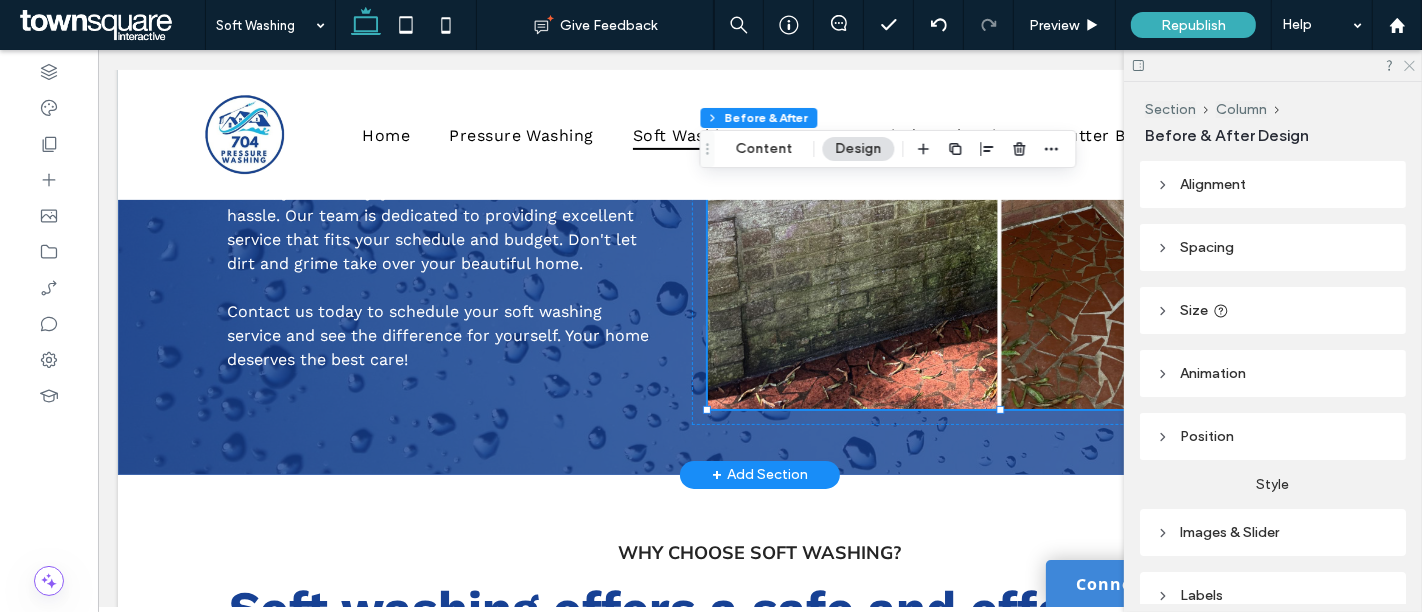 click 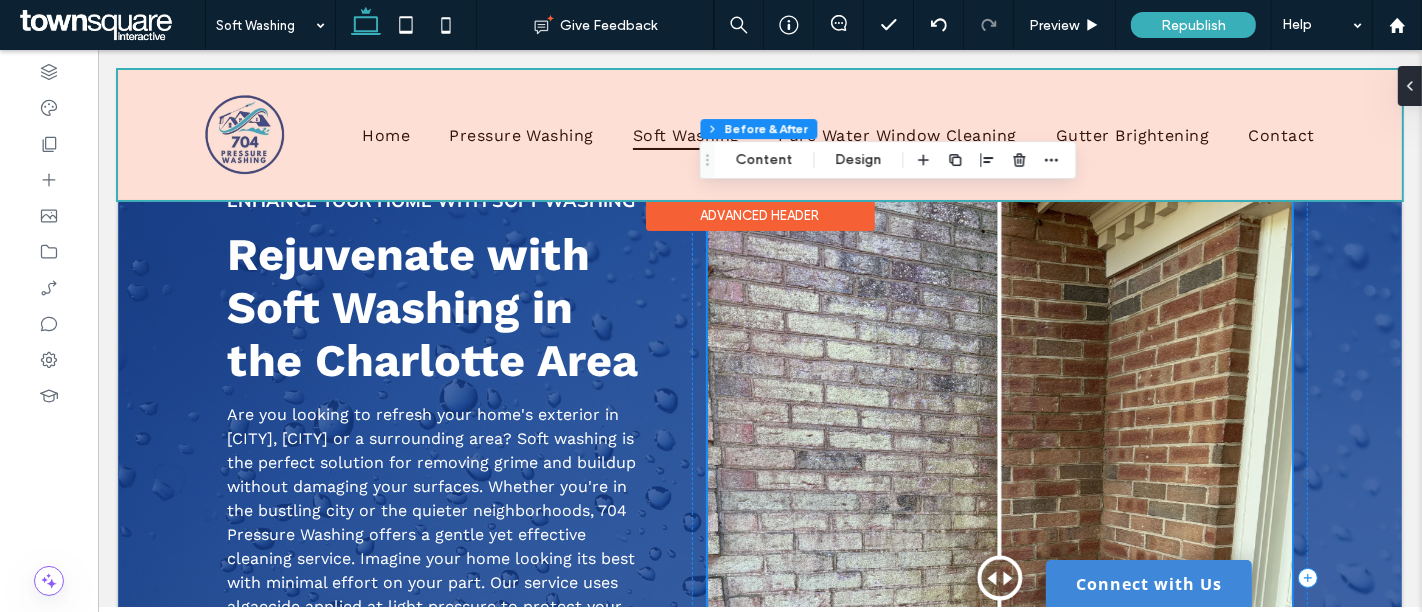 scroll, scrollTop: 71, scrollLeft: 0, axis: vertical 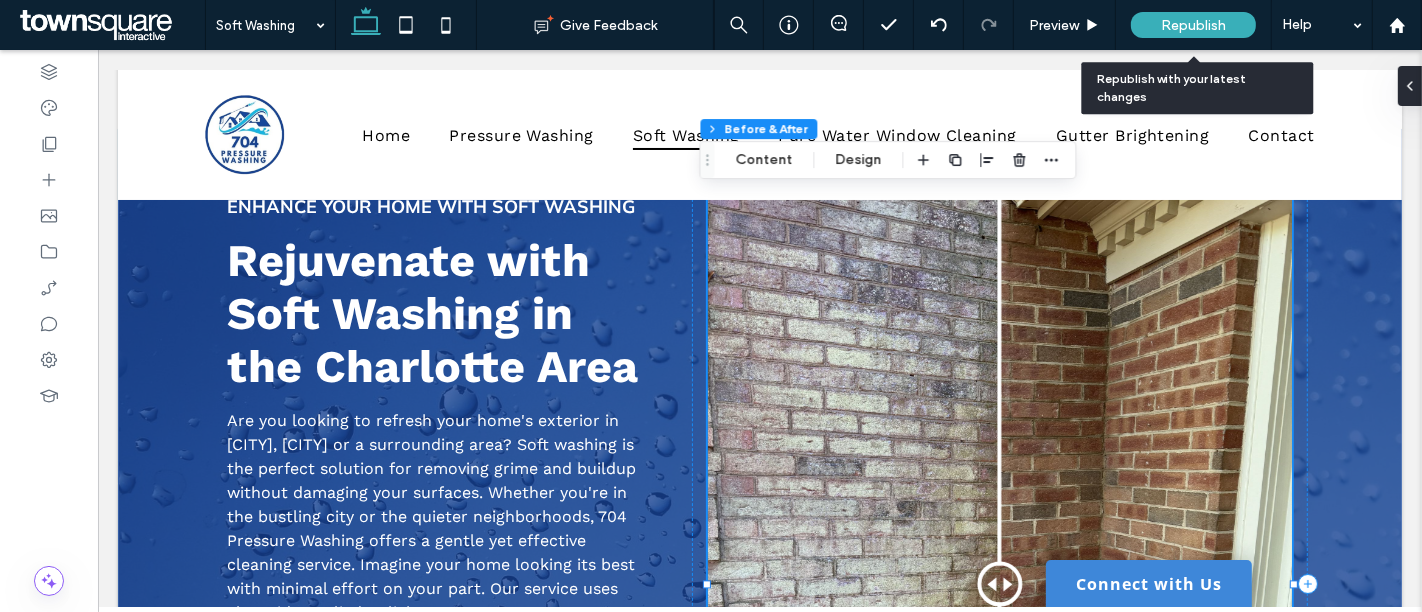 click on "Republish" at bounding box center (1193, 25) 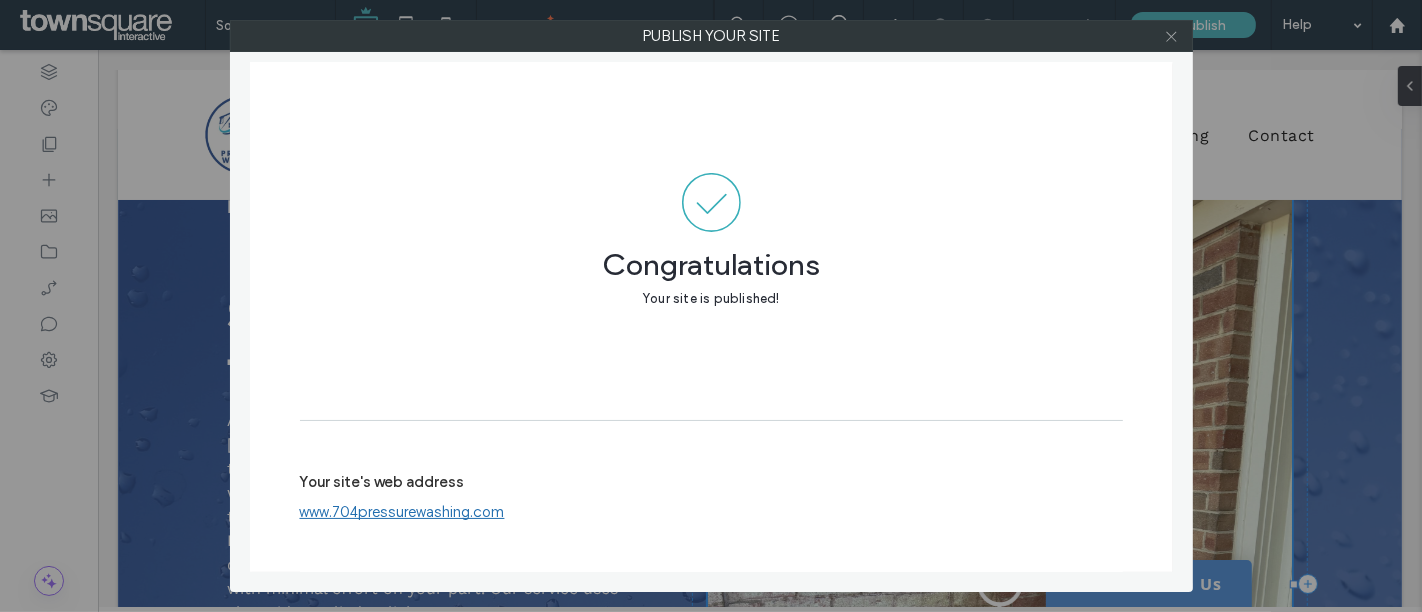 click 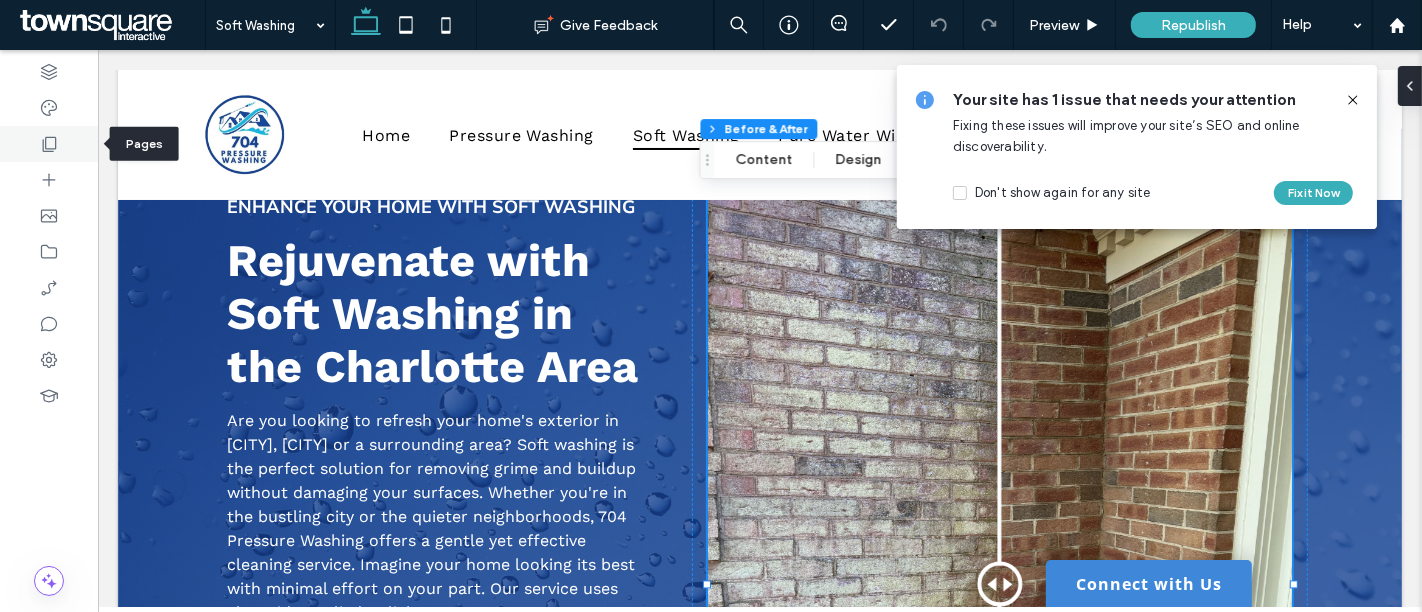 click 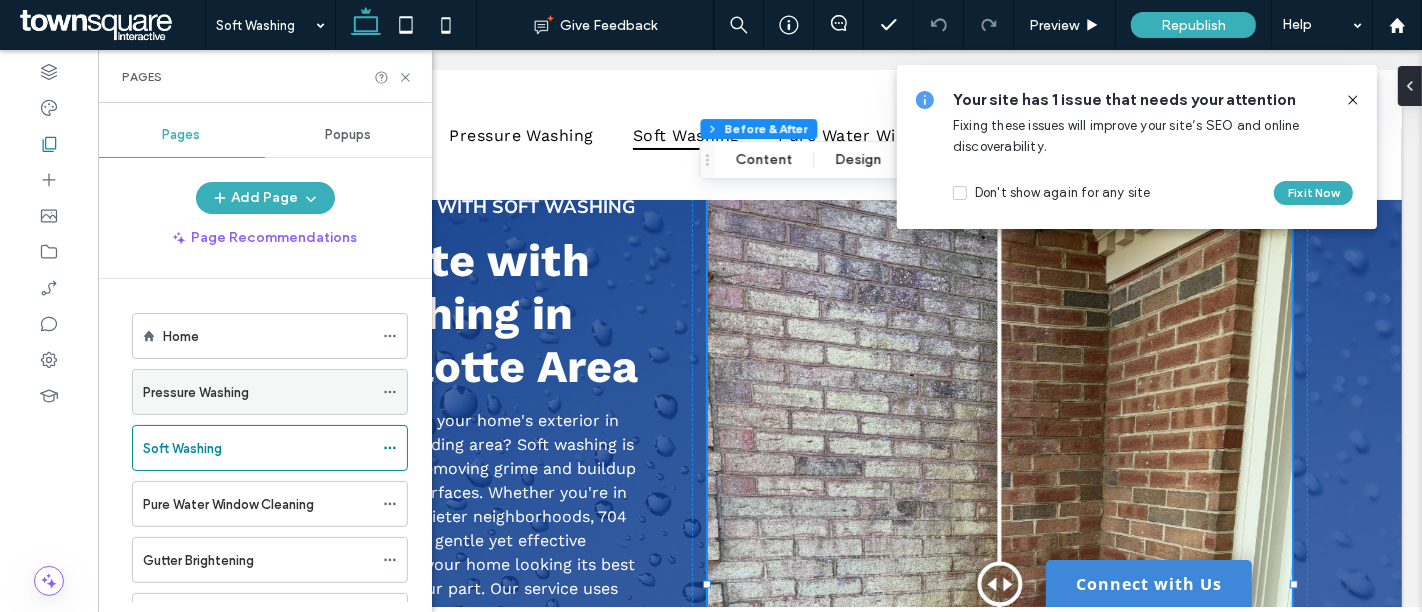 click on "Pressure Washing" at bounding box center [258, 392] 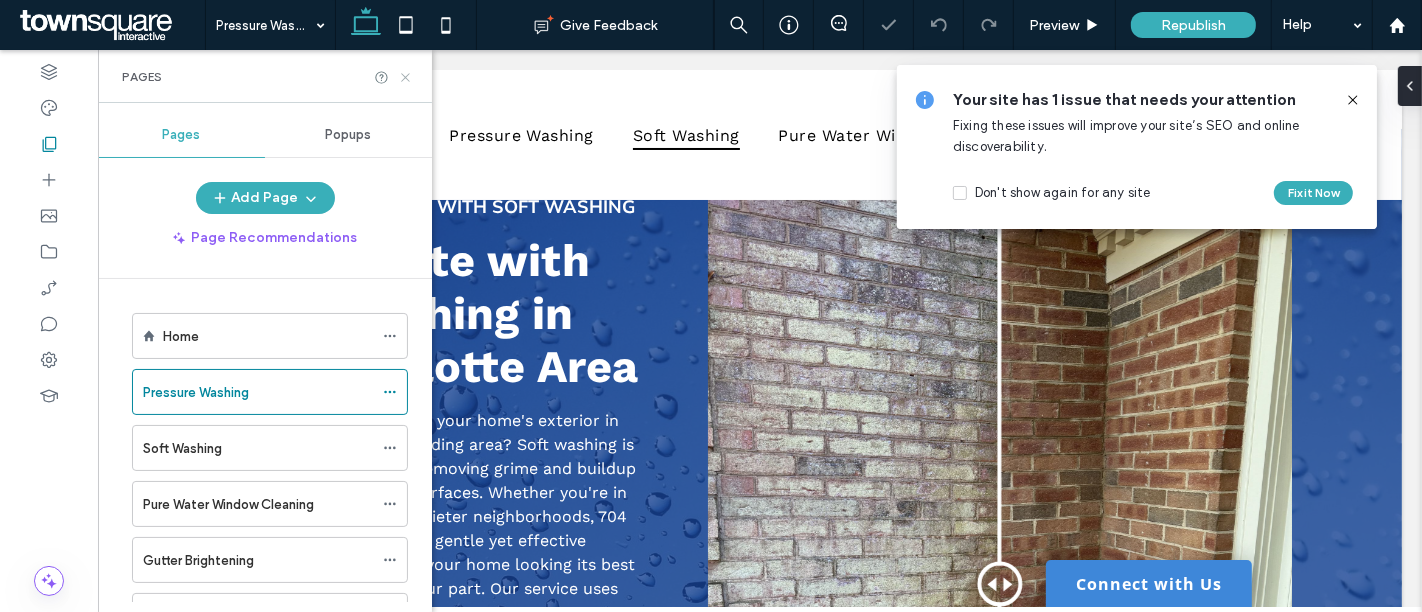 click 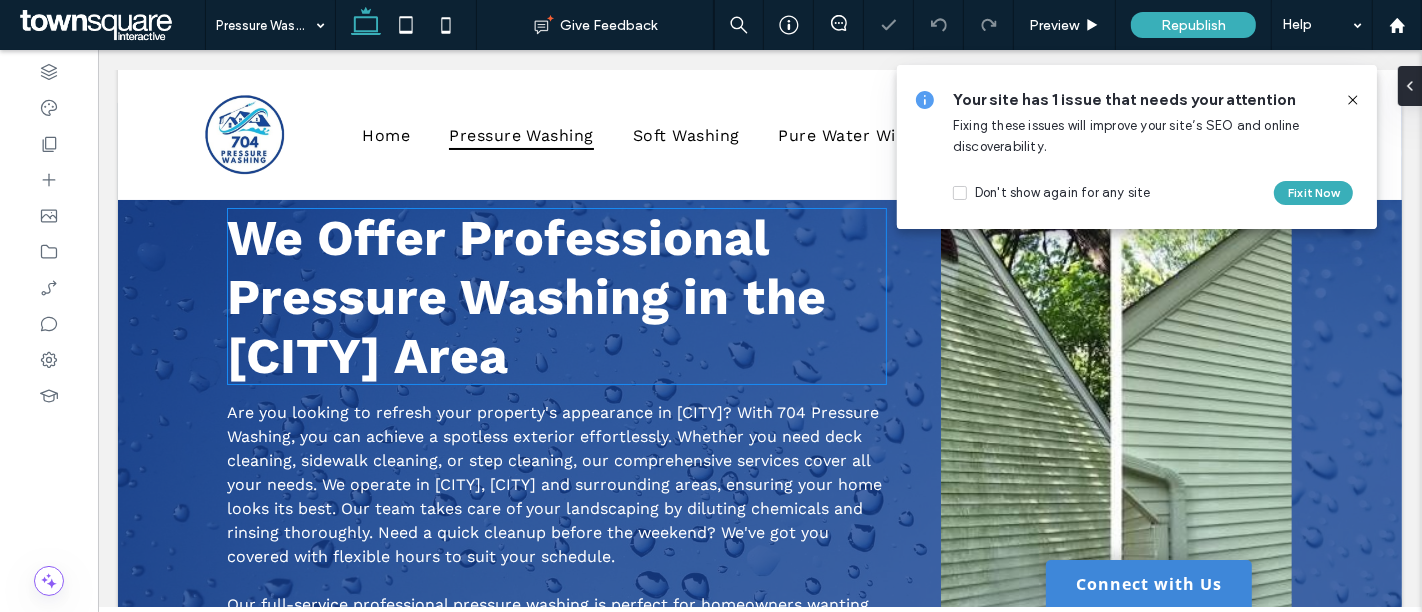 scroll, scrollTop: 100, scrollLeft: 0, axis: vertical 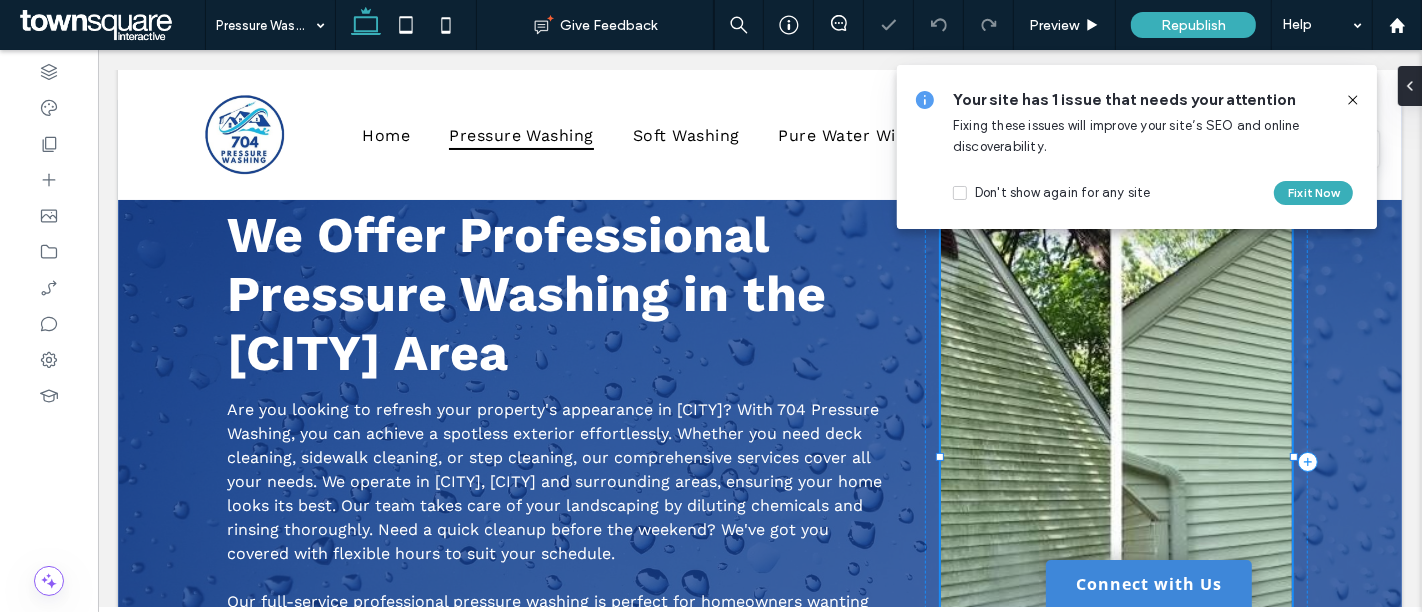 type on "*" 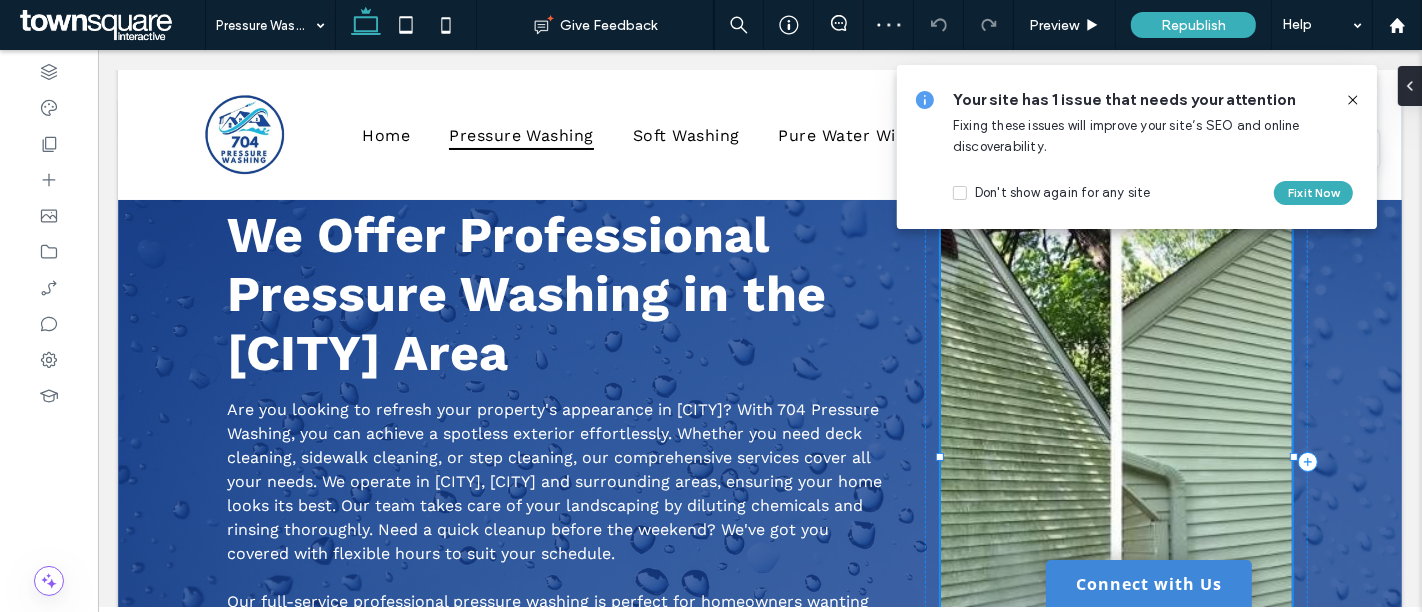 click at bounding box center (1116, 457) 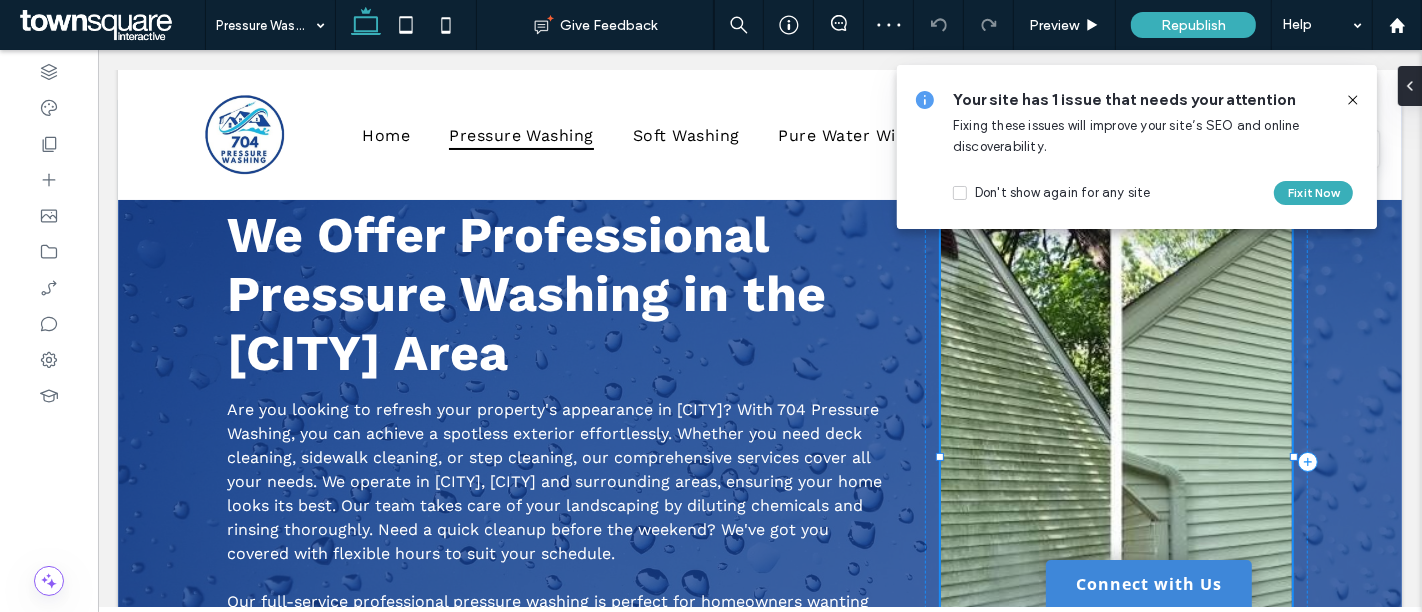 click 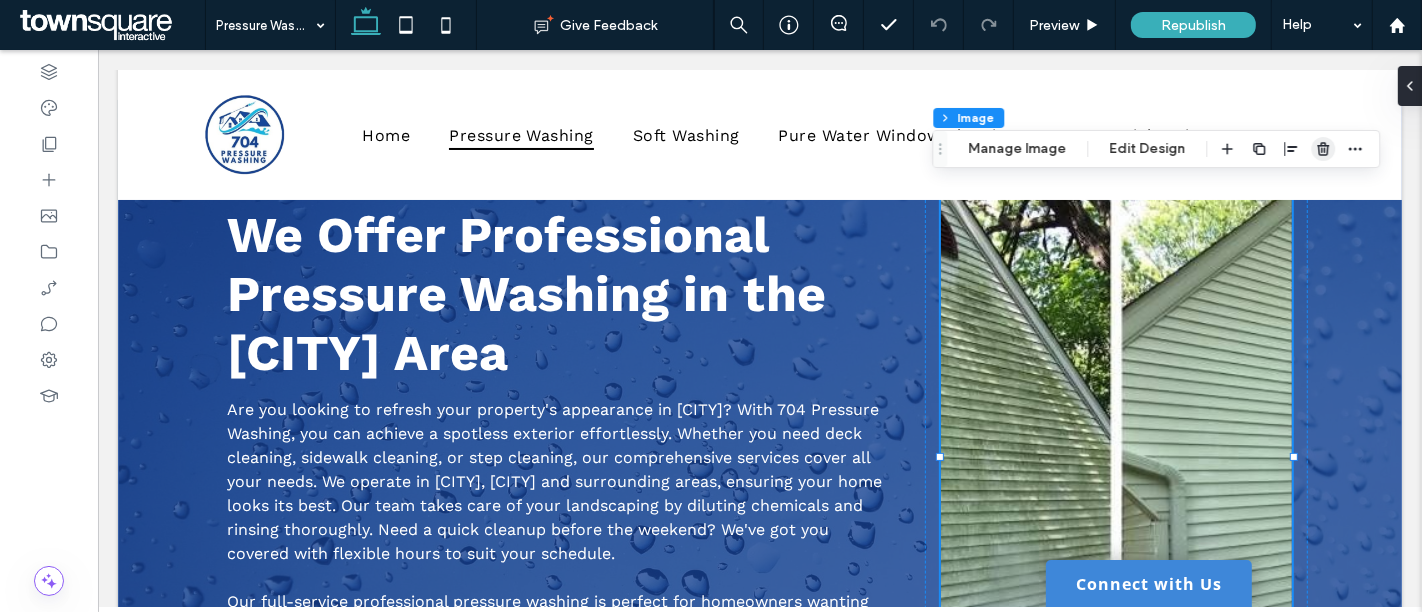 click at bounding box center [1323, 149] 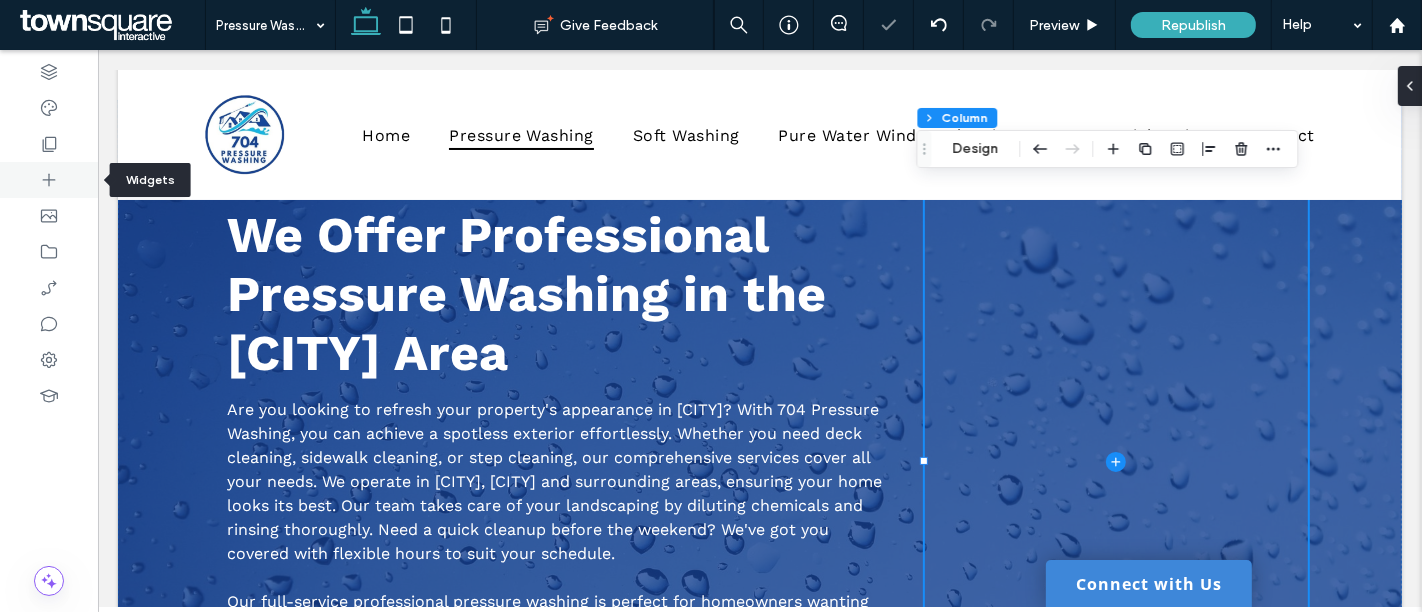 click 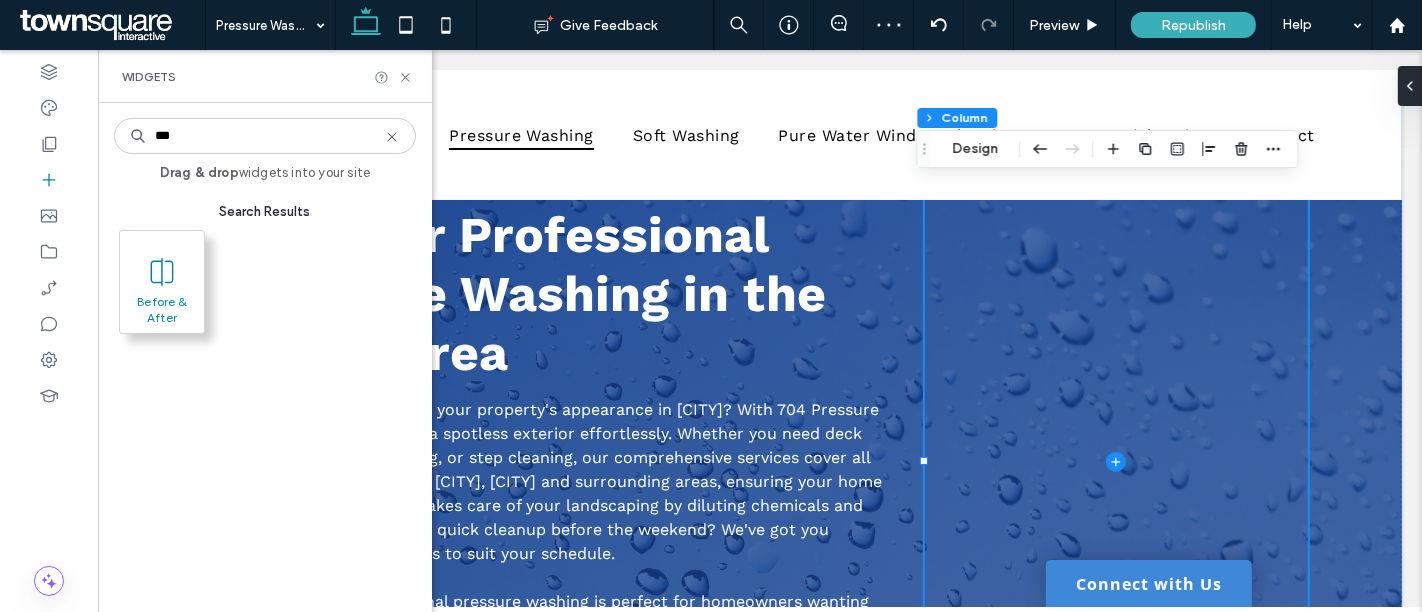 type on "***" 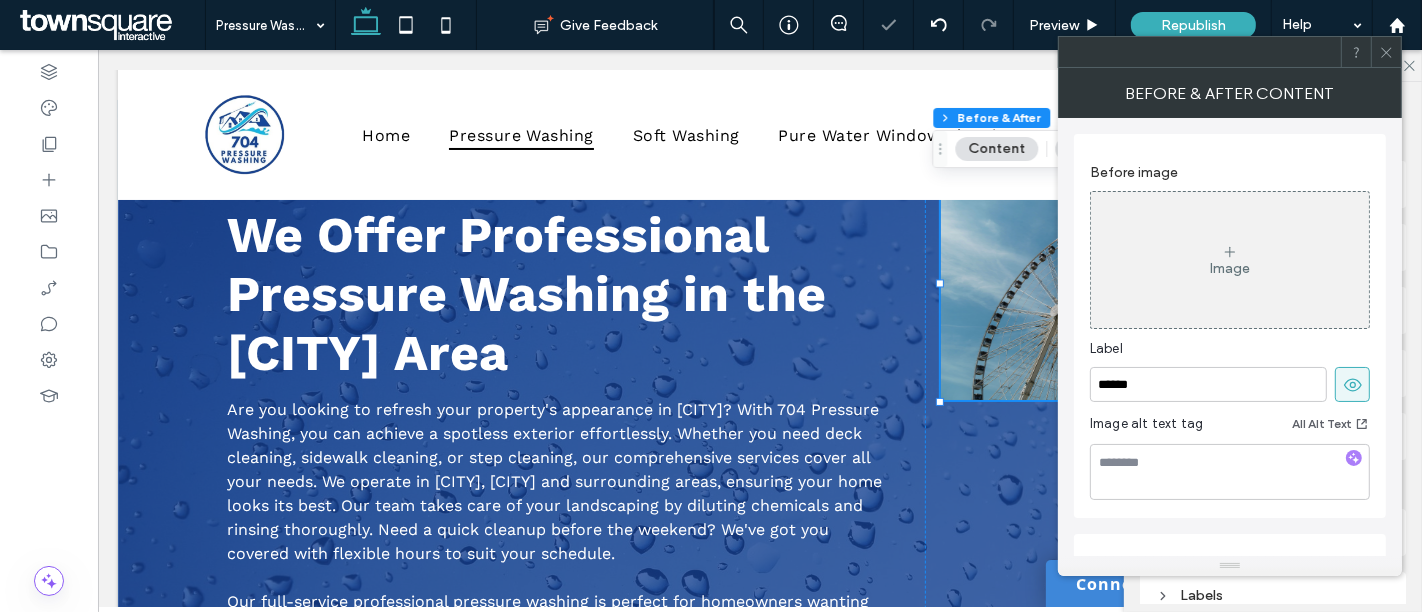click on "Image" at bounding box center (1230, 260) 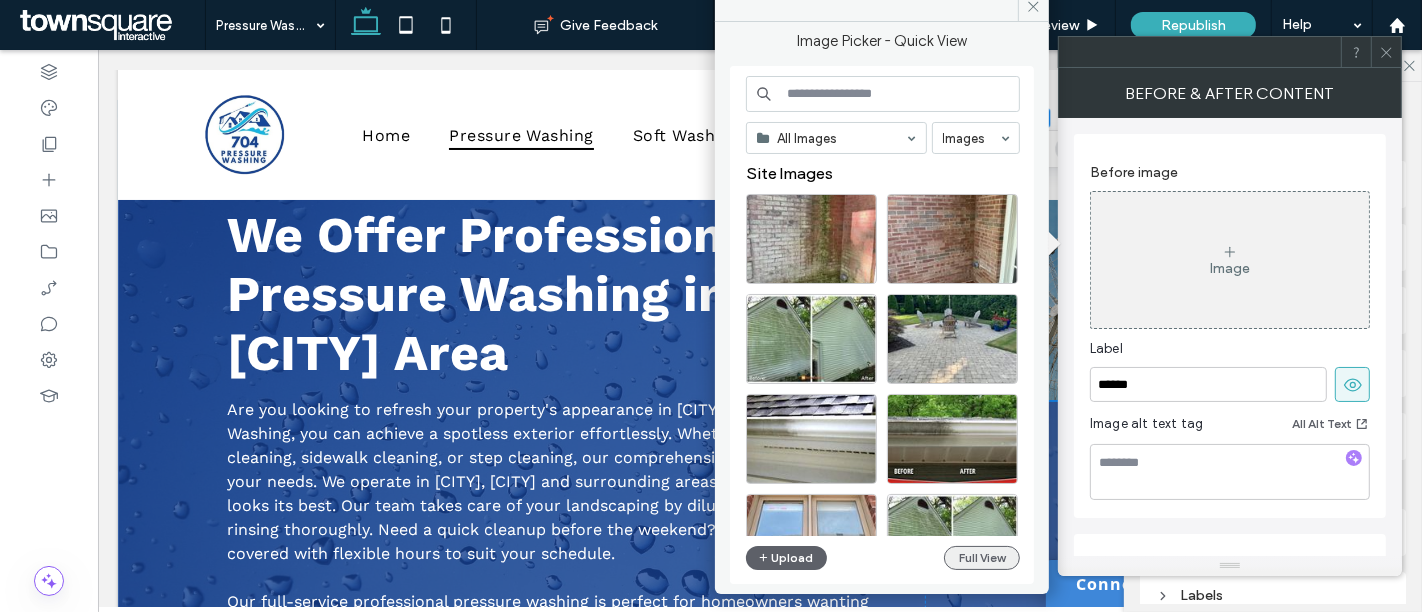 click on "Full View" at bounding box center (982, 558) 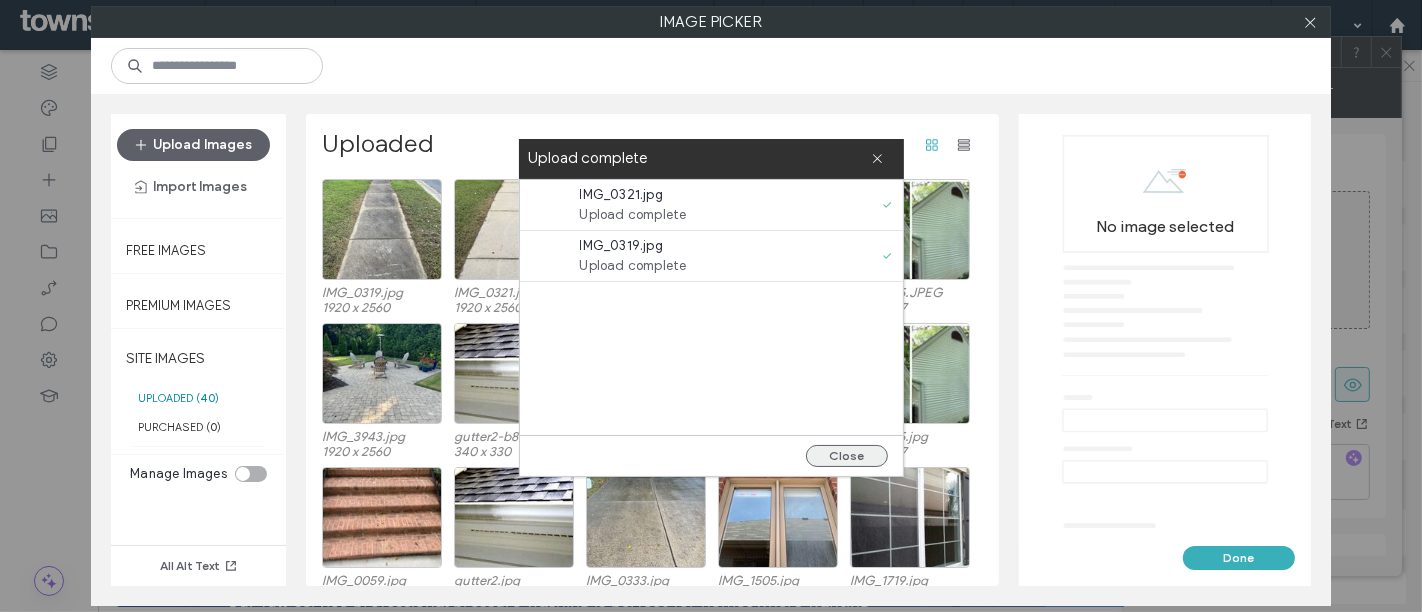 click on "Close" at bounding box center (847, 456) 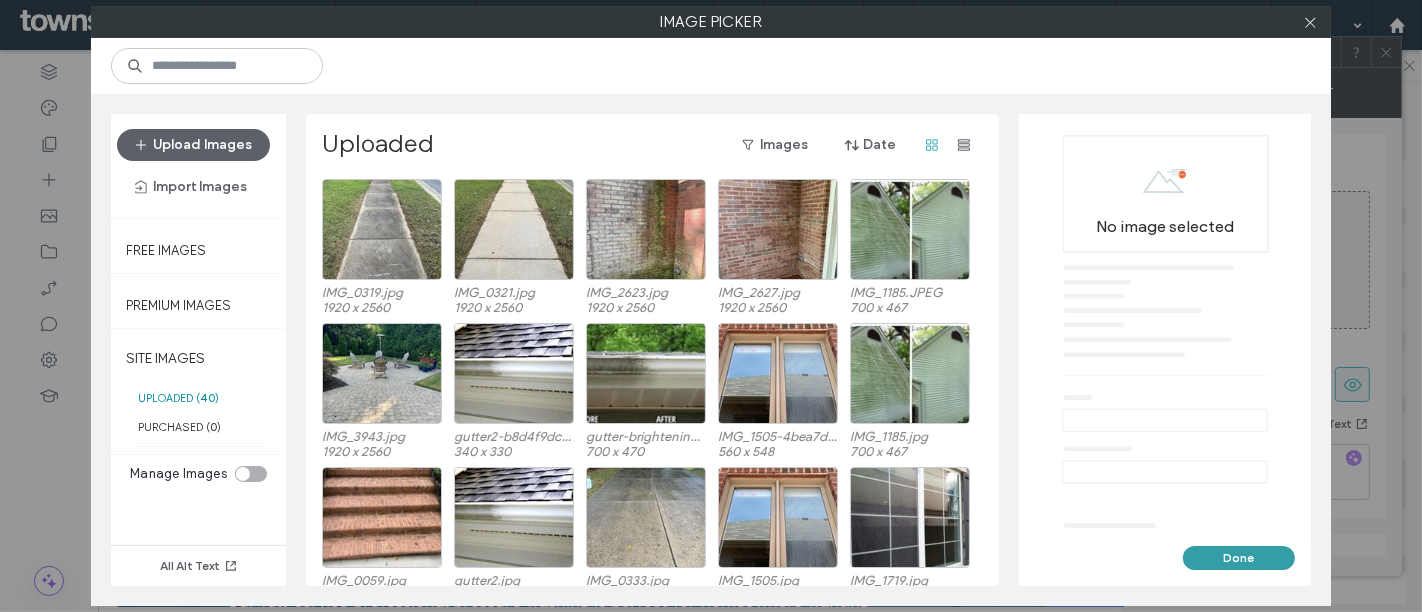 drag, startPoint x: 1217, startPoint y: 559, endPoint x: 910, endPoint y: 436, distance: 330.72345 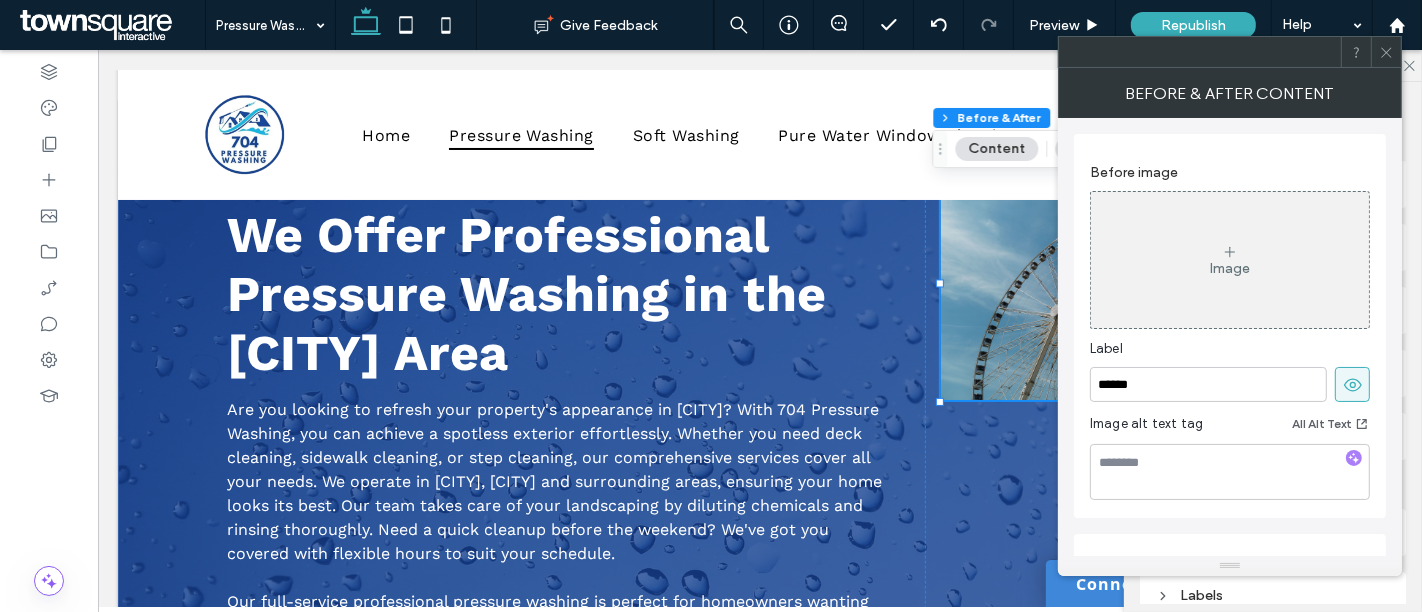 click on "Image" at bounding box center (1230, 260) 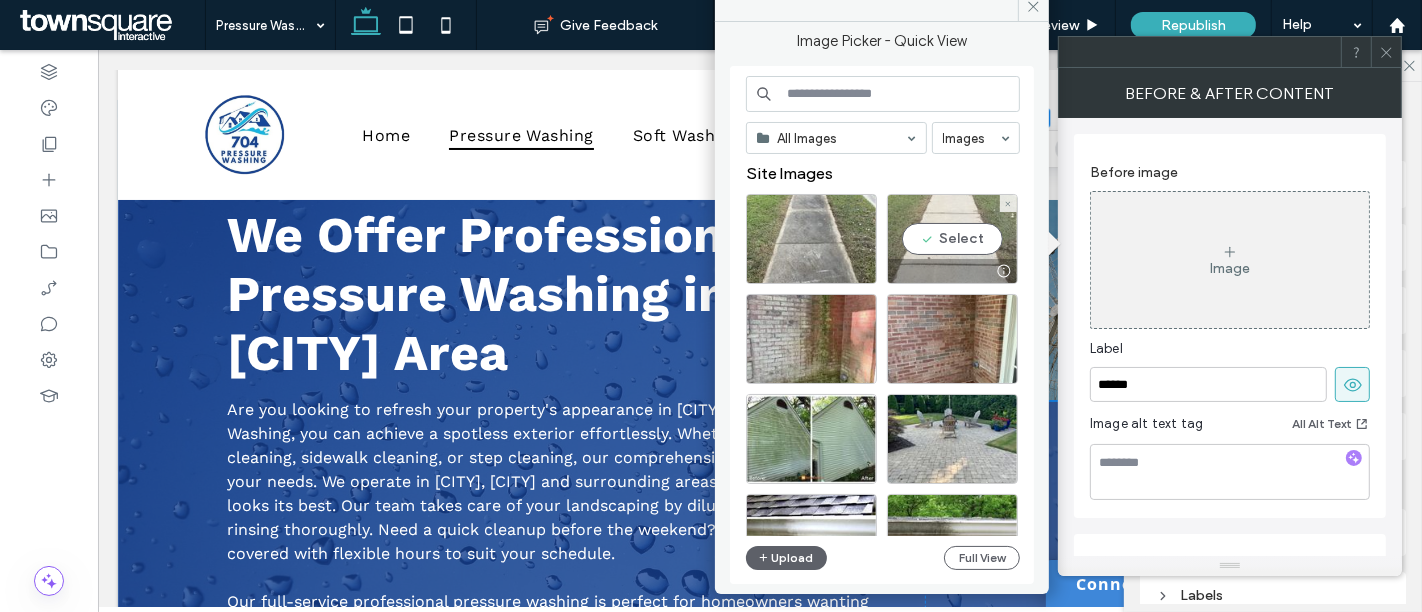 click on "Select" at bounding box center (952, 239) 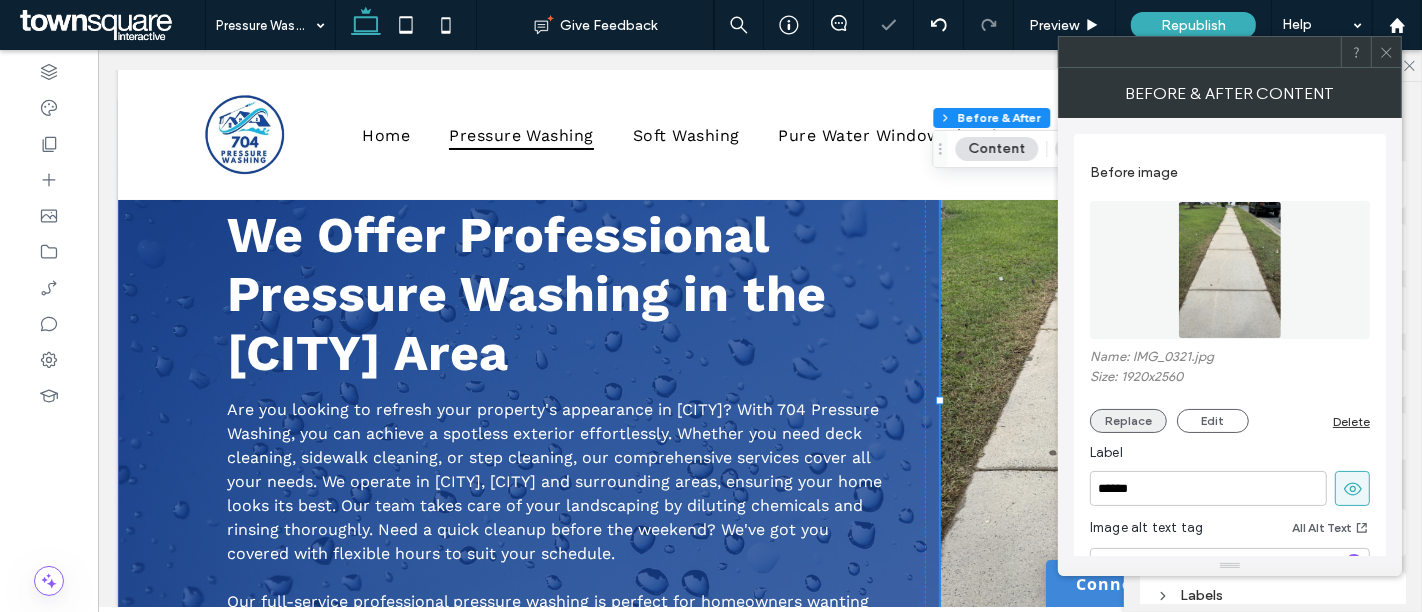 click on "Replace" at bounding box center (1128, 421) 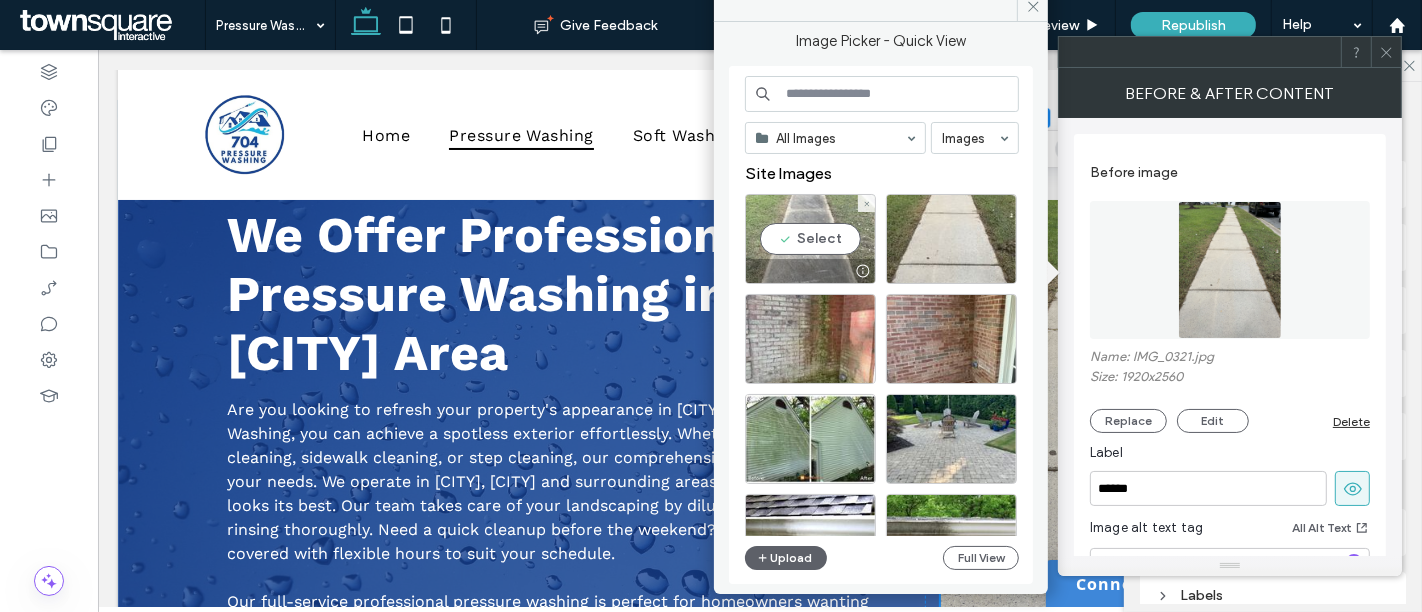 click on "Select" at bounding box center (810, 239) 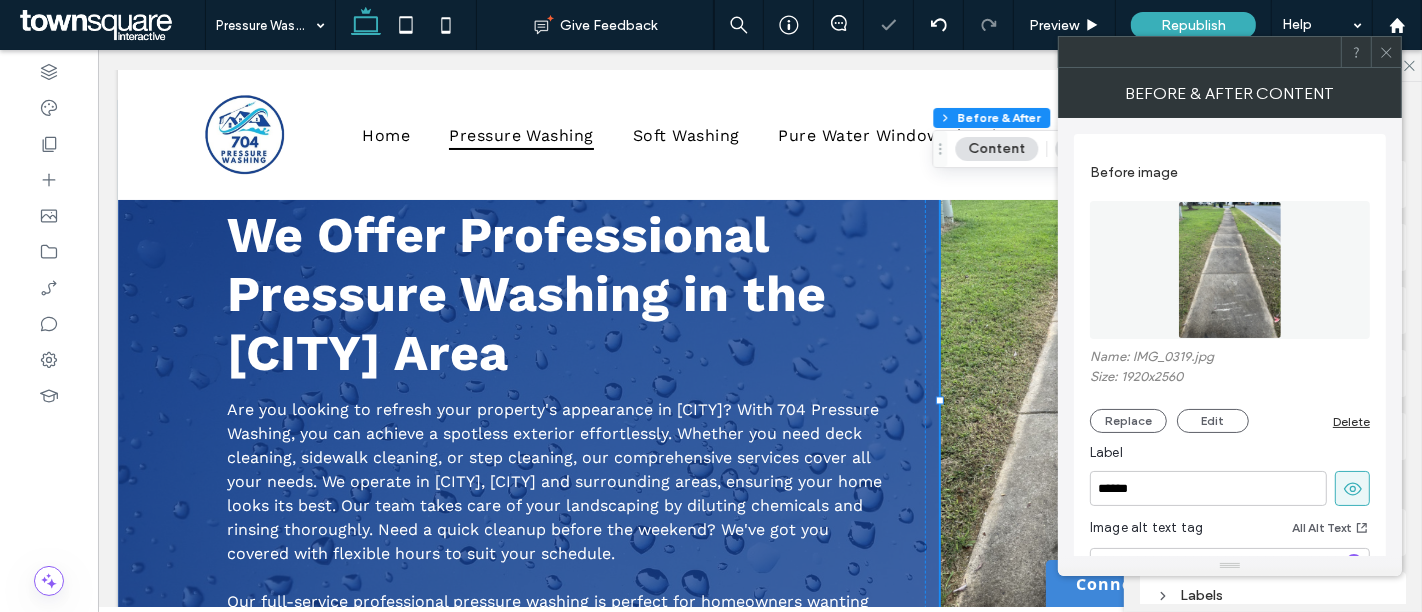 scroll, scrollTop: 465, scrollLeft: 0, axis: vertical 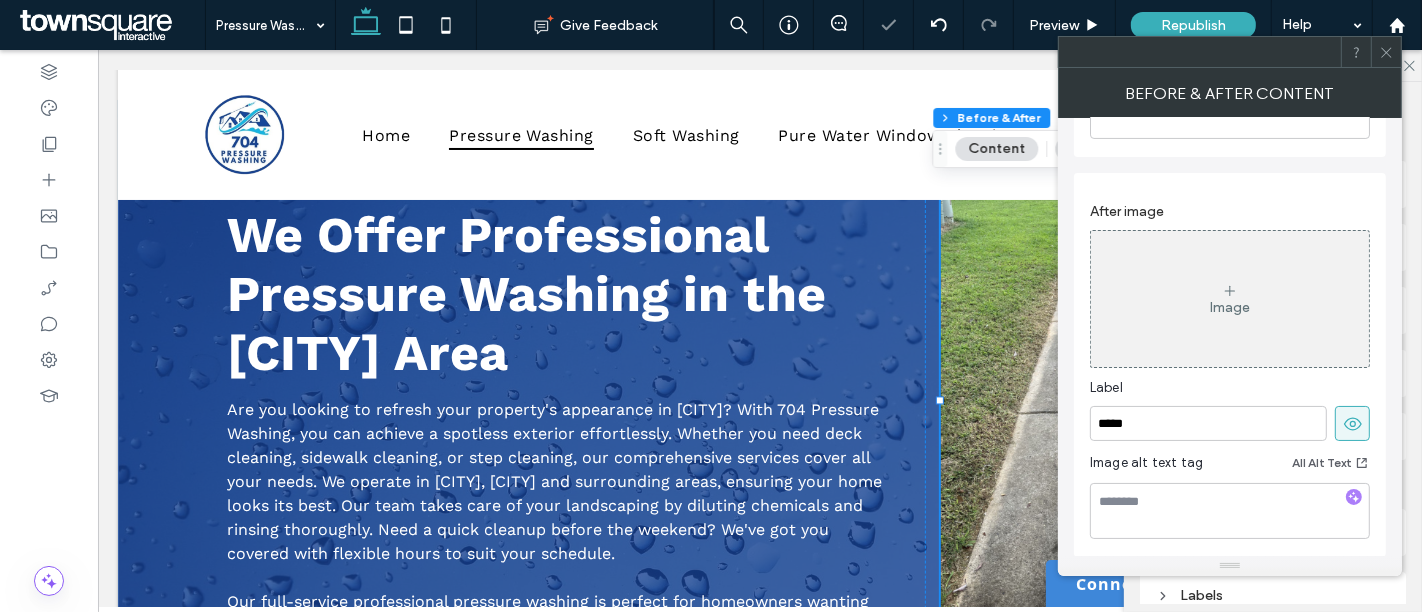 click on "Image" at bounding box center [1230, 299] 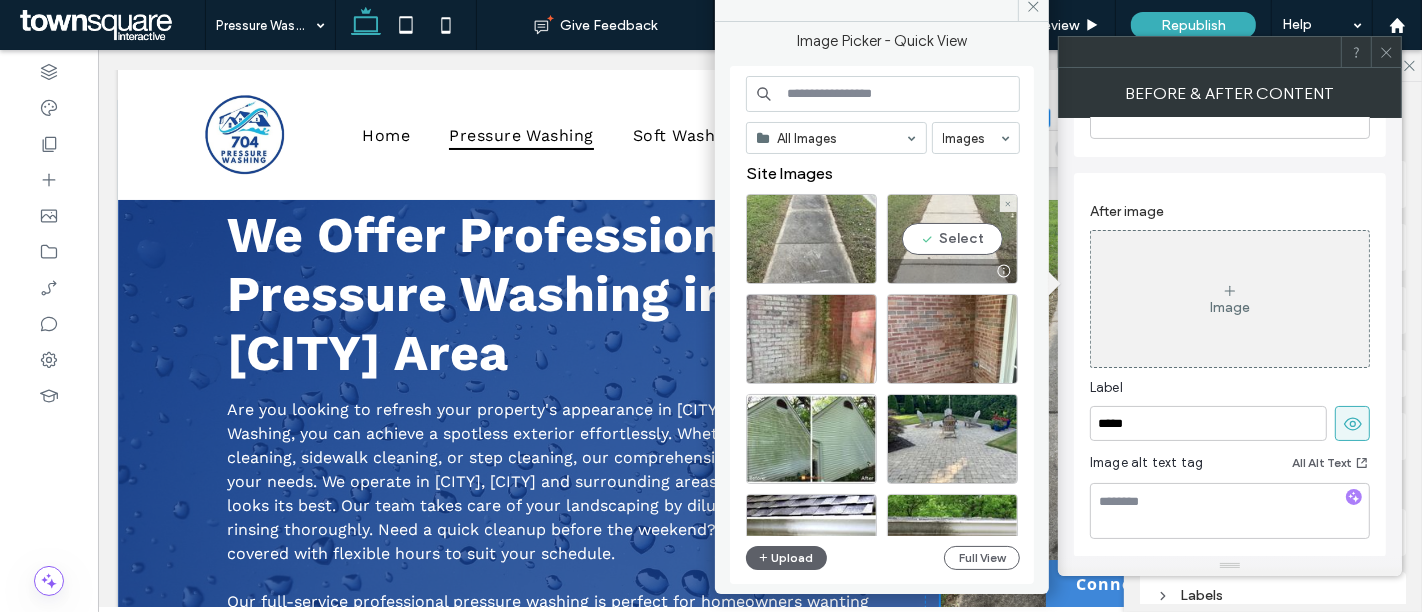 click on "Select" at bounding box center [952, 239] 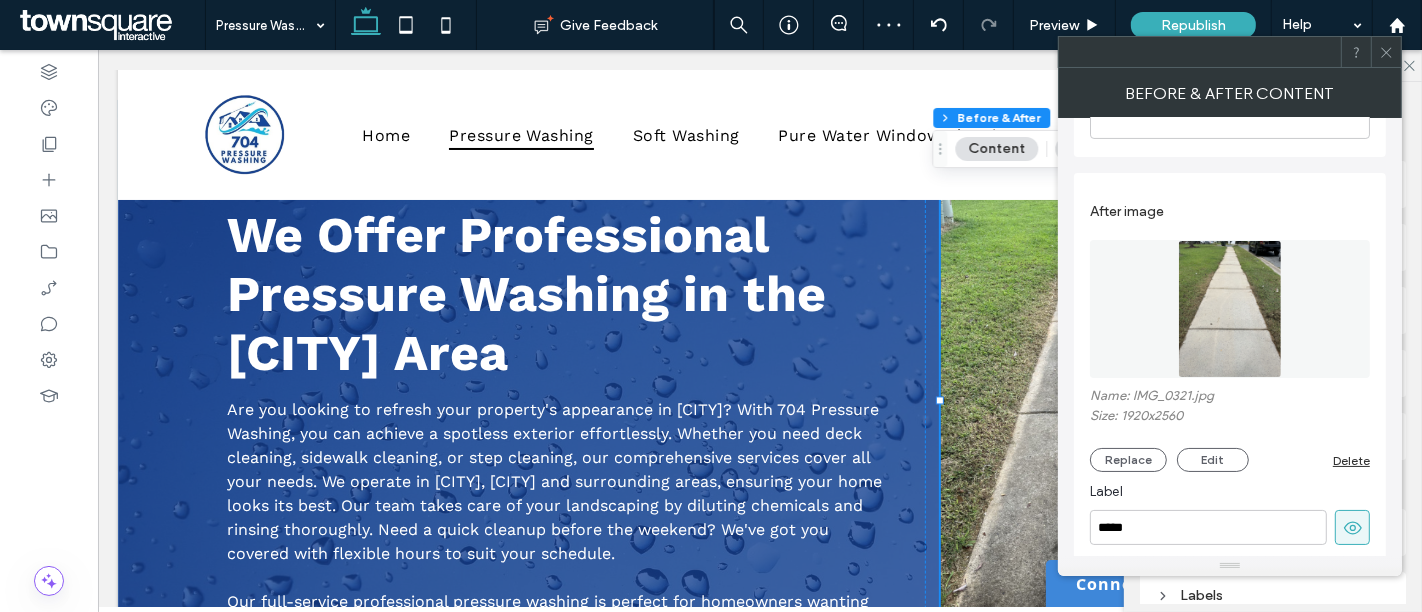click 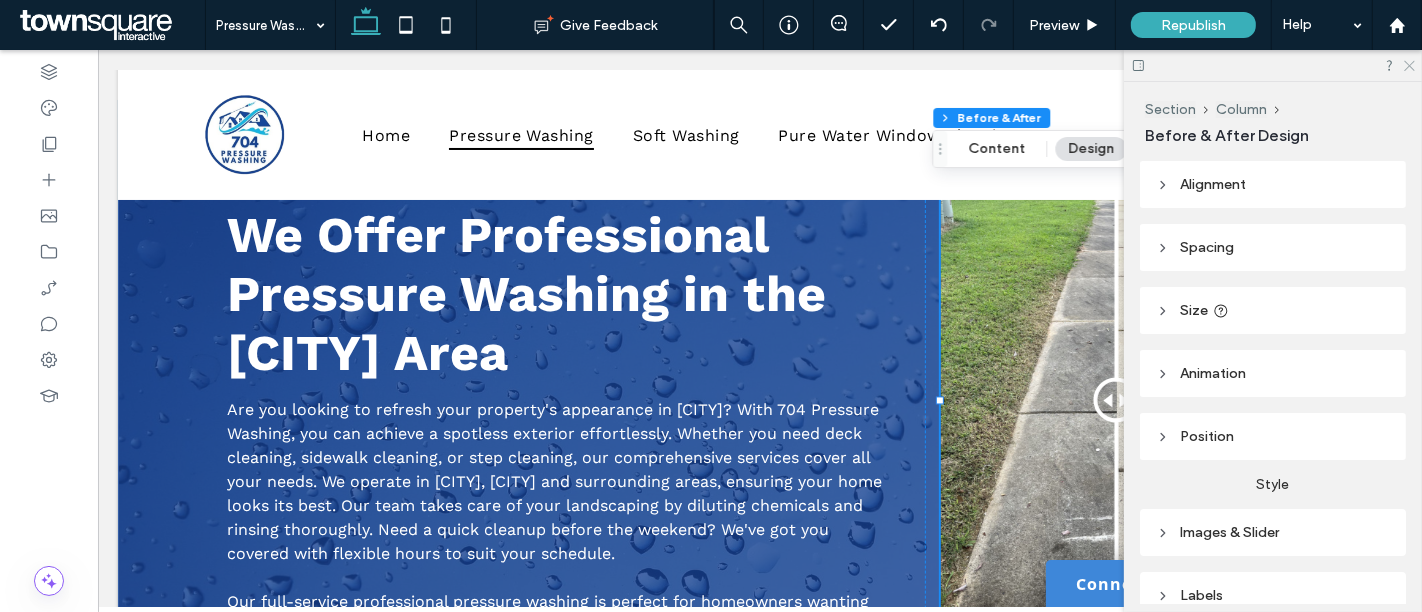 click at bounding box center (1273, 65) 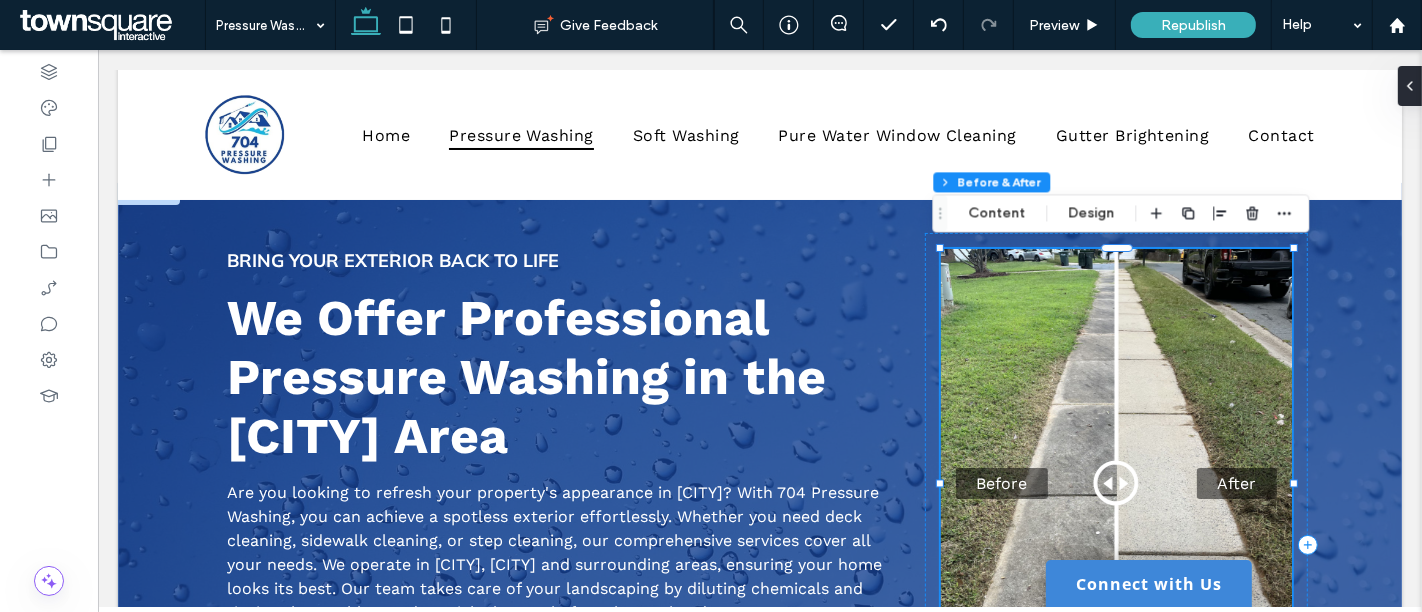 scroll, scrollTop: 0, scrollLeft: 0, axis: both 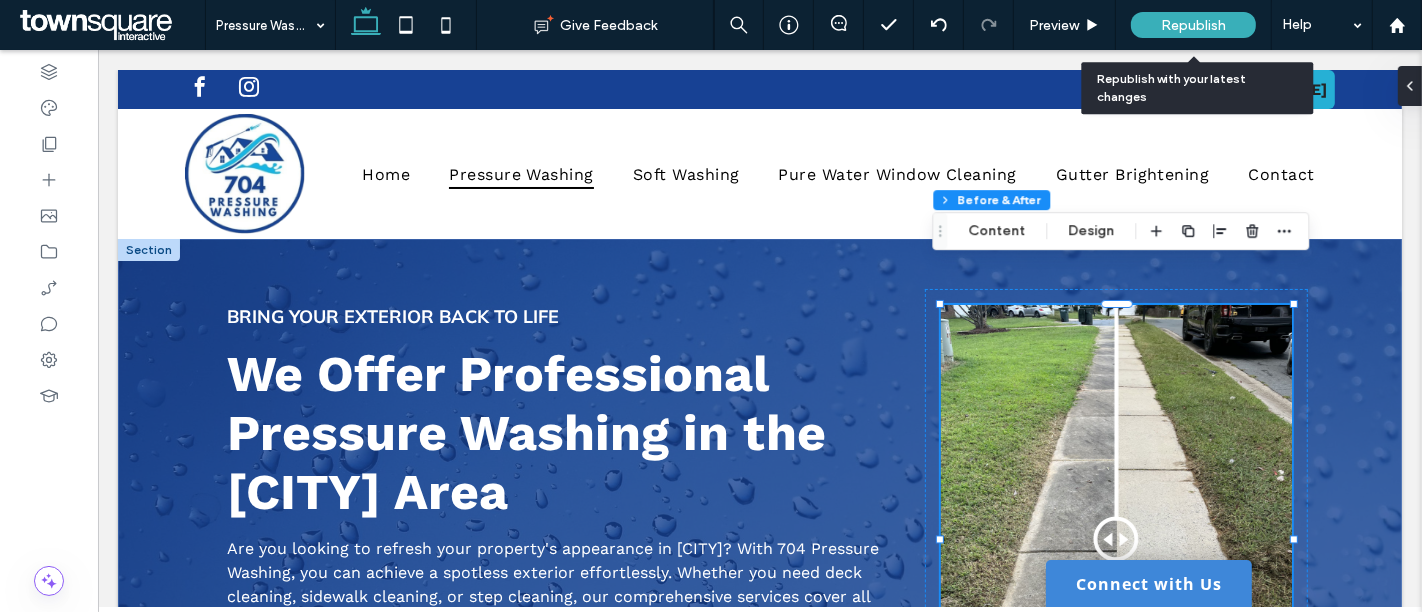 click on "Republish" at bounding box center (1193, 25) 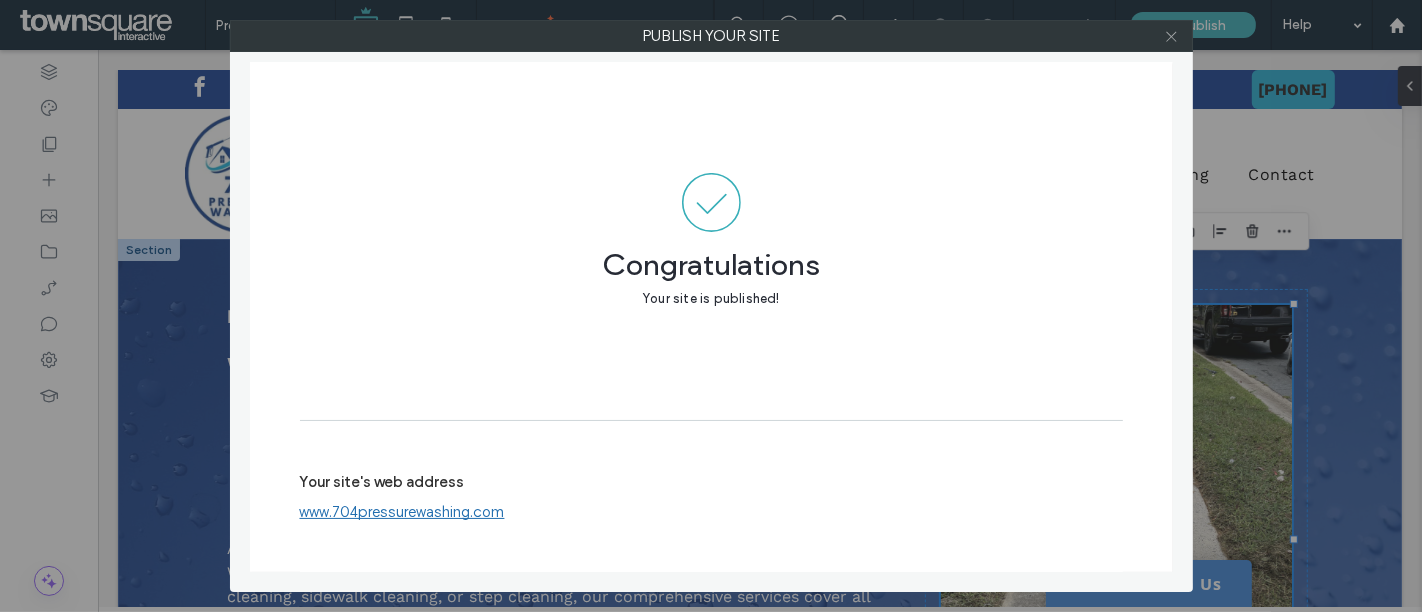 click 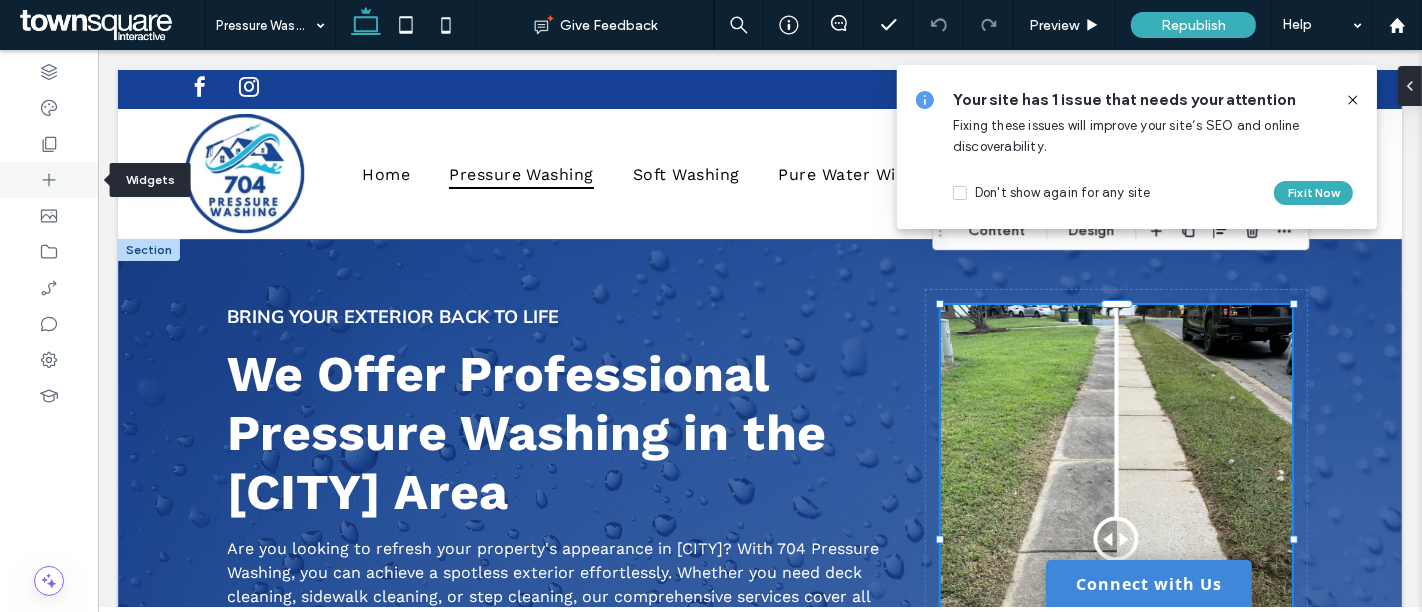 click at bounding box center [49, 180] 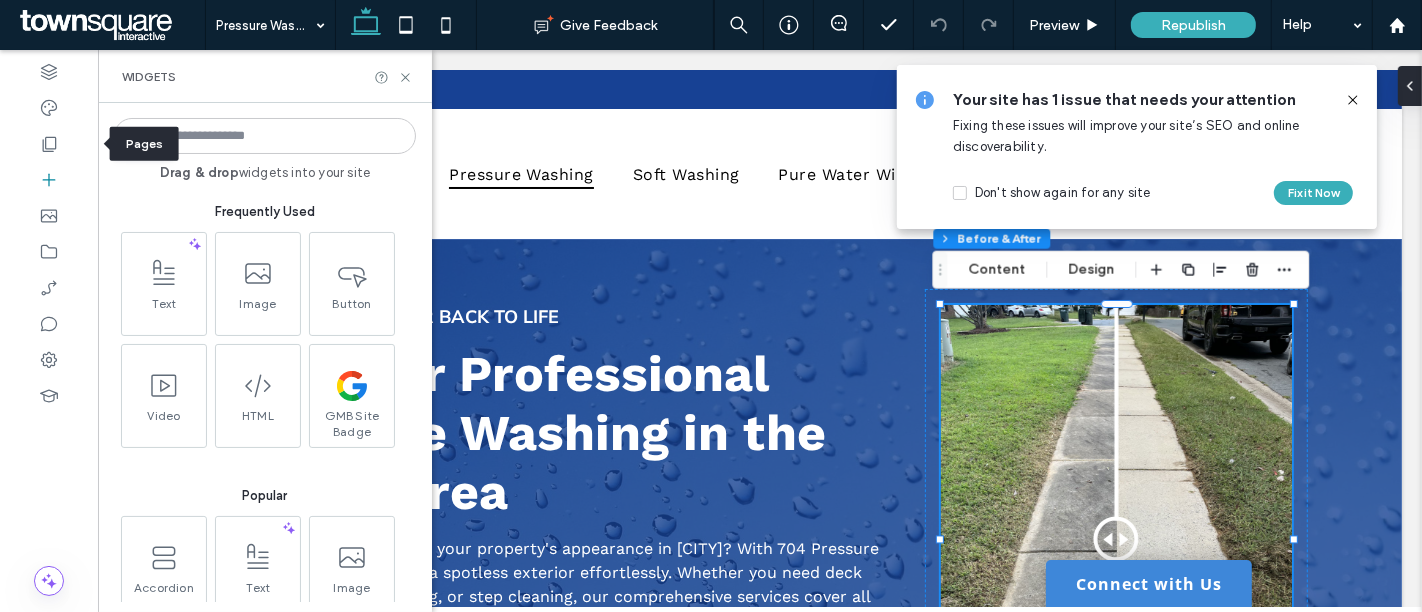 drag, startPoint x: 38, startPoint y: 146, endPoint x: 120, endPoint y: 201, distance: 98.73702 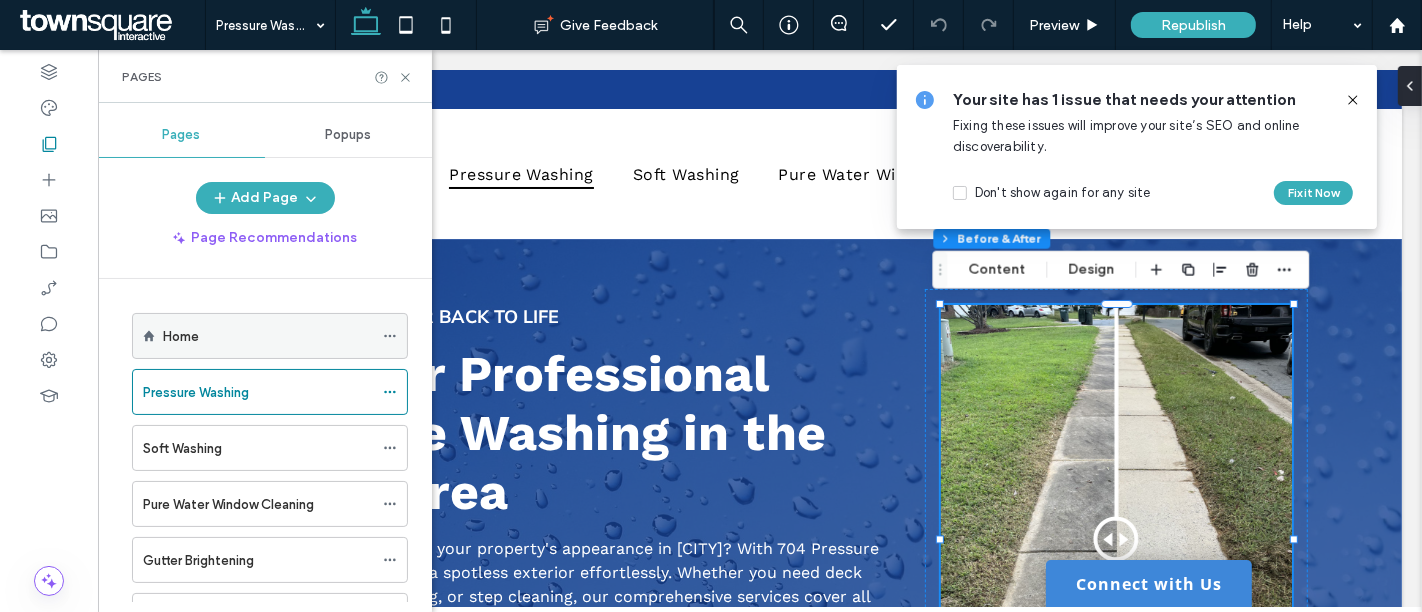 click on "Home" at bounding box center (268, 336) 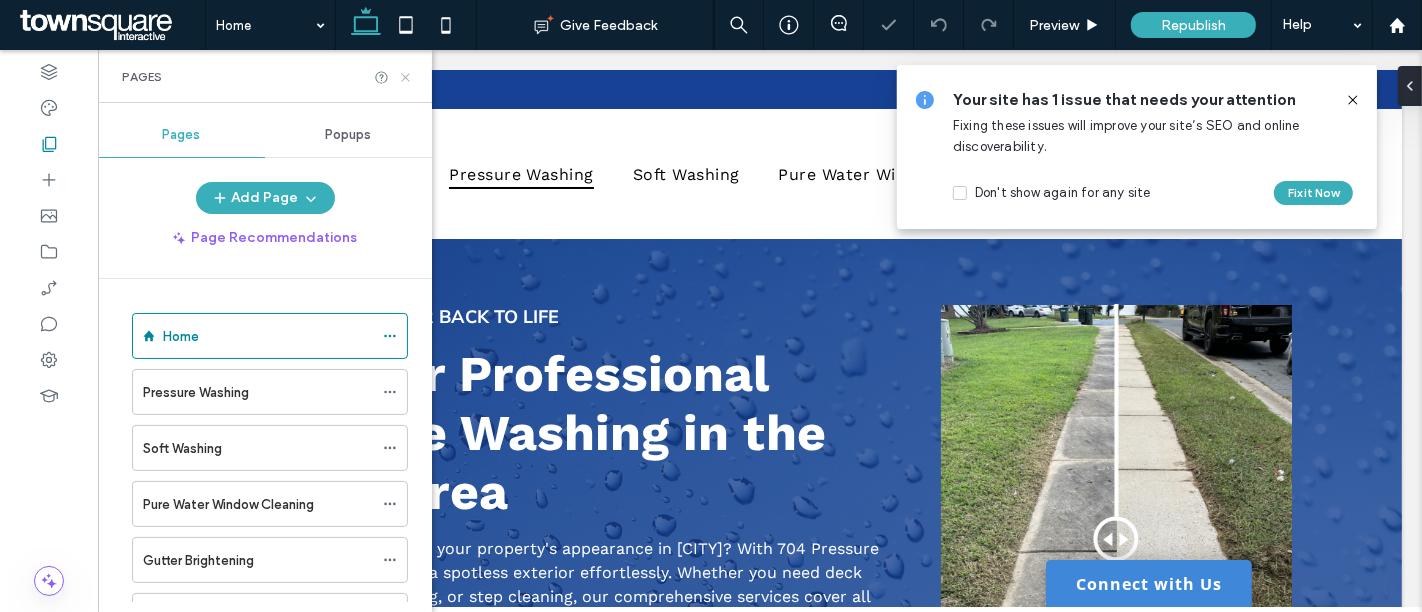 click 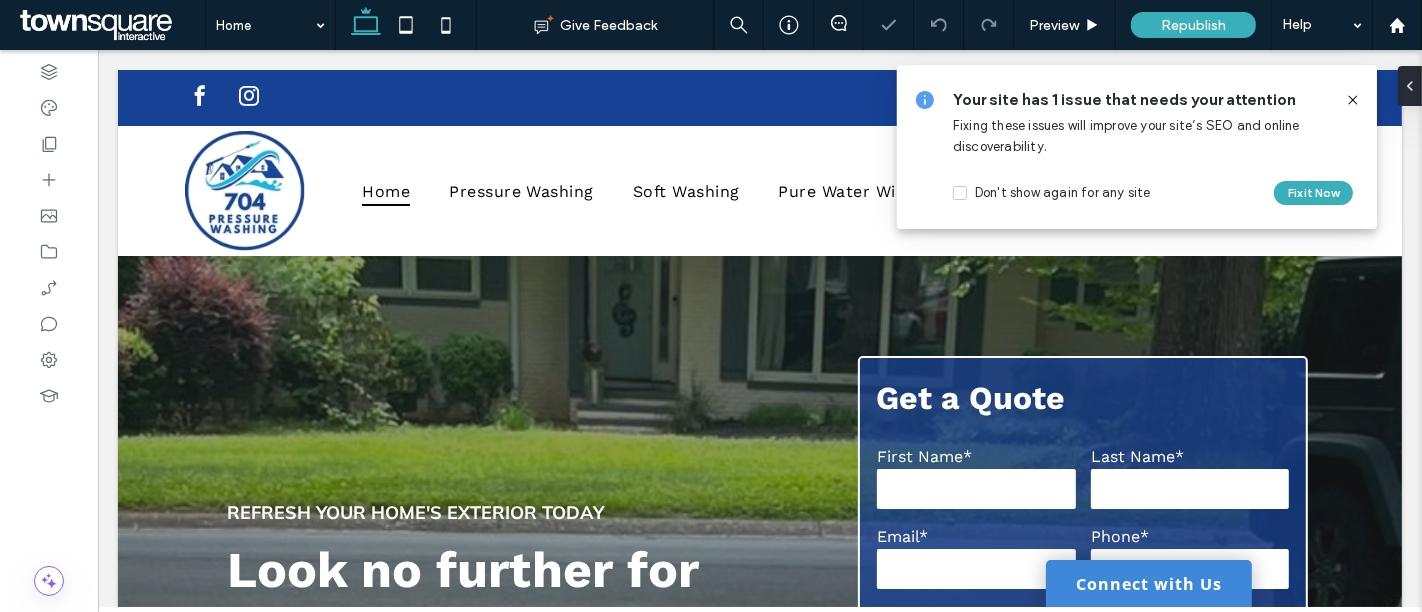 scroll, scrollTop: 0, scrollLeft: 0, axis: both 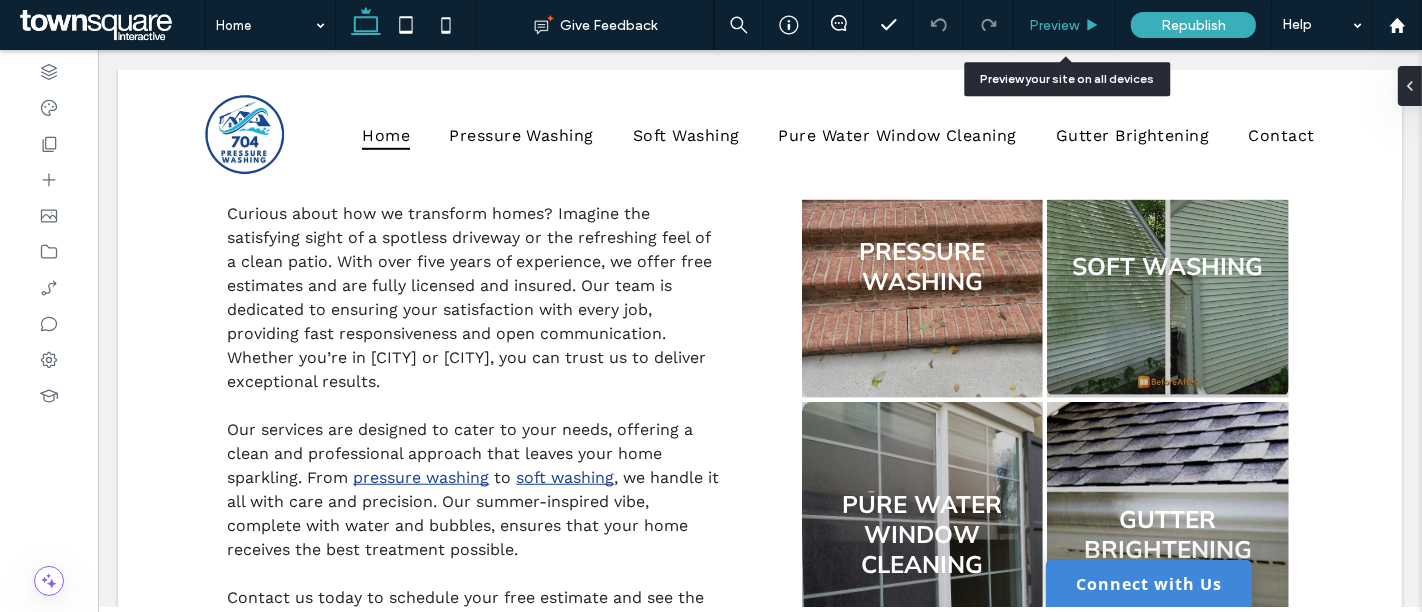 click on "Preview" at bounding box center [1054, 25] 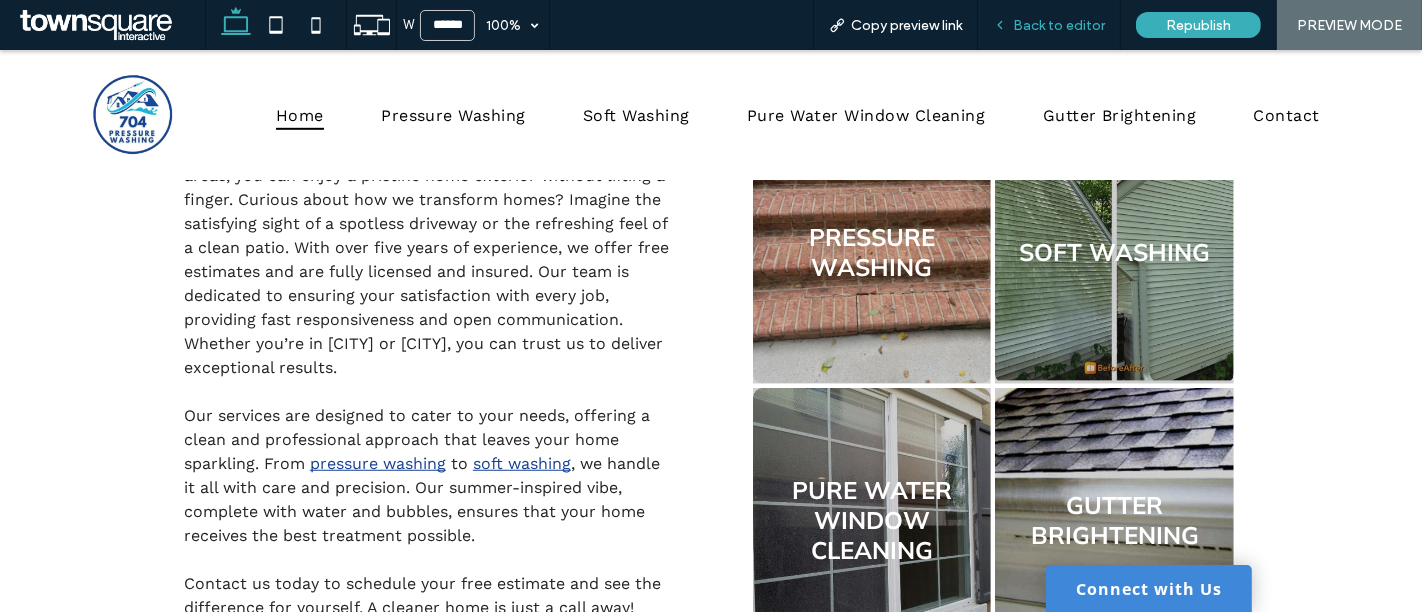 scroll, scrollTop: 1160, scrollLeft: 0, axis: vertical 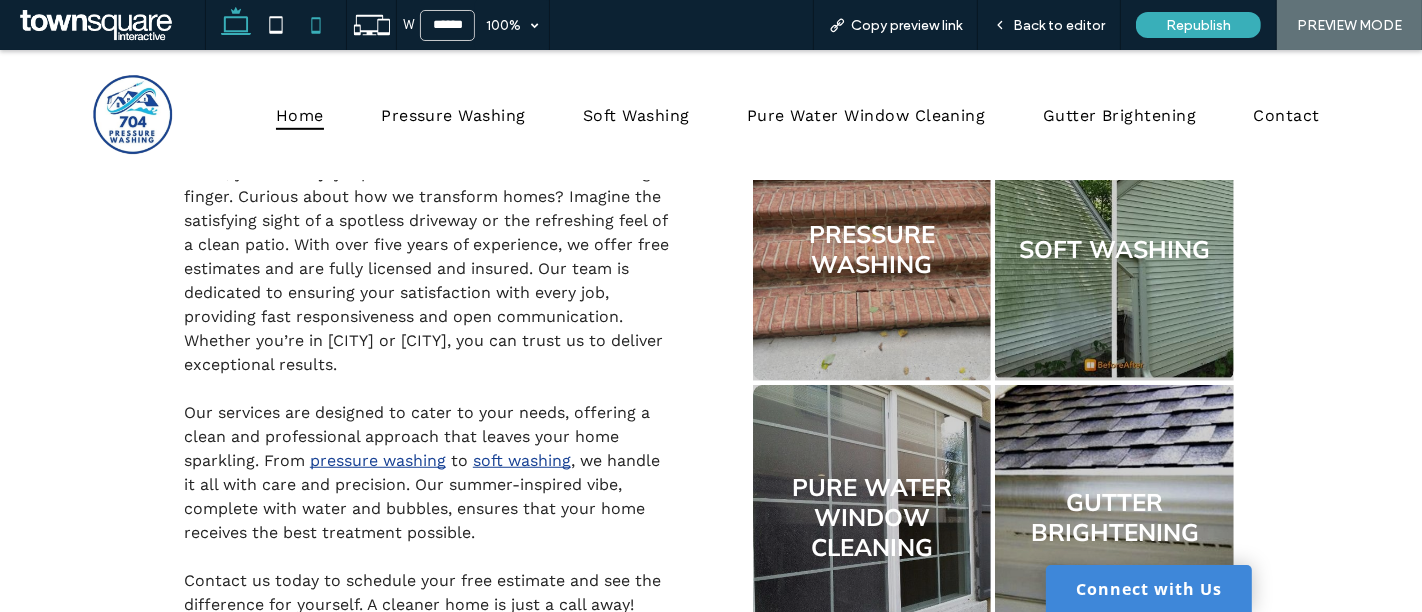 click 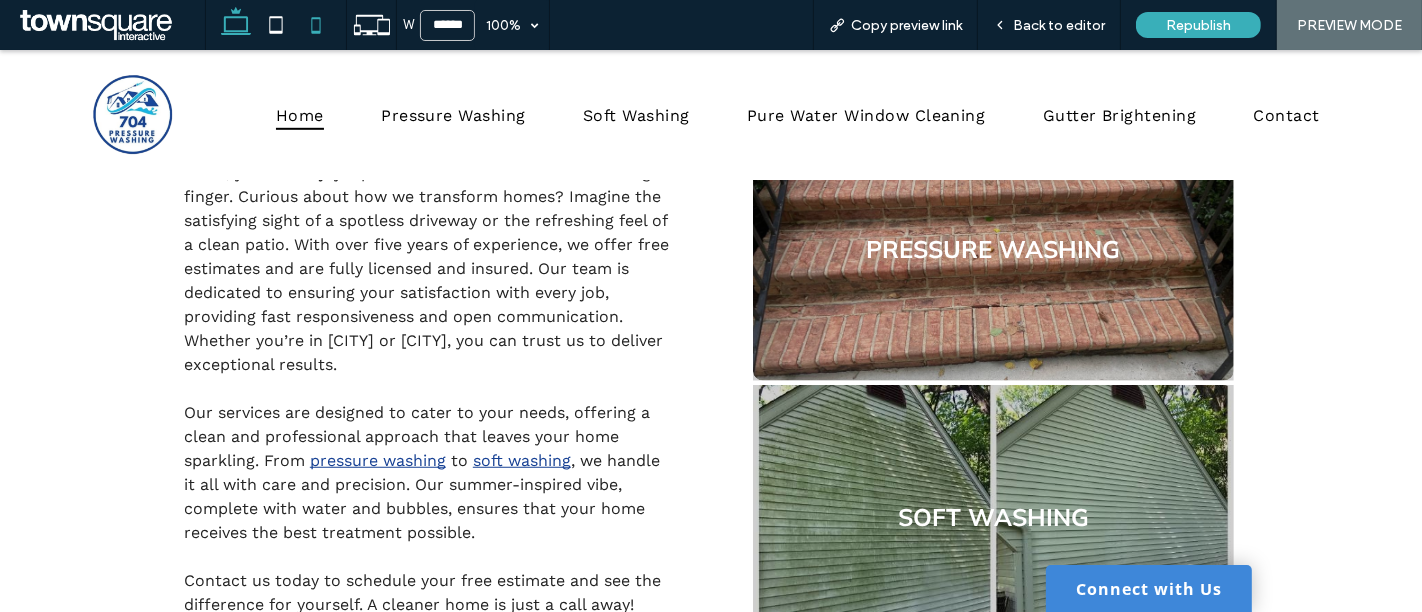 type on "*****" 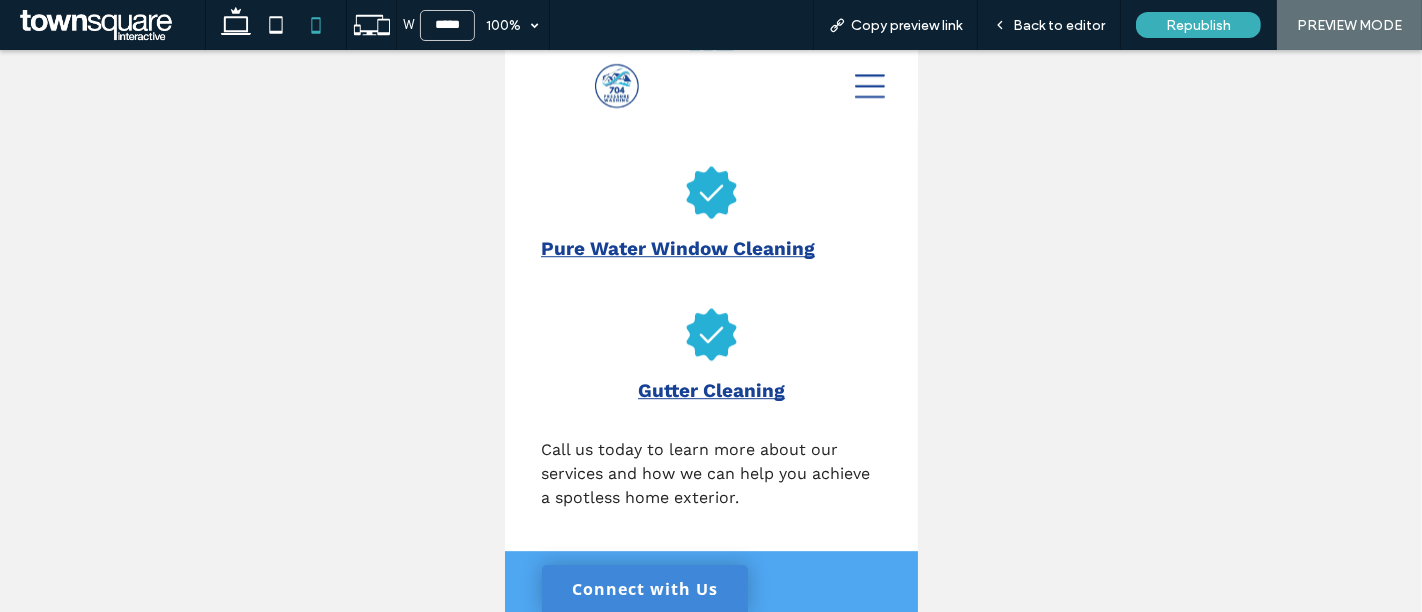 scroll, scrollTop: 4852, scrollLeft: 0, axis: vertical 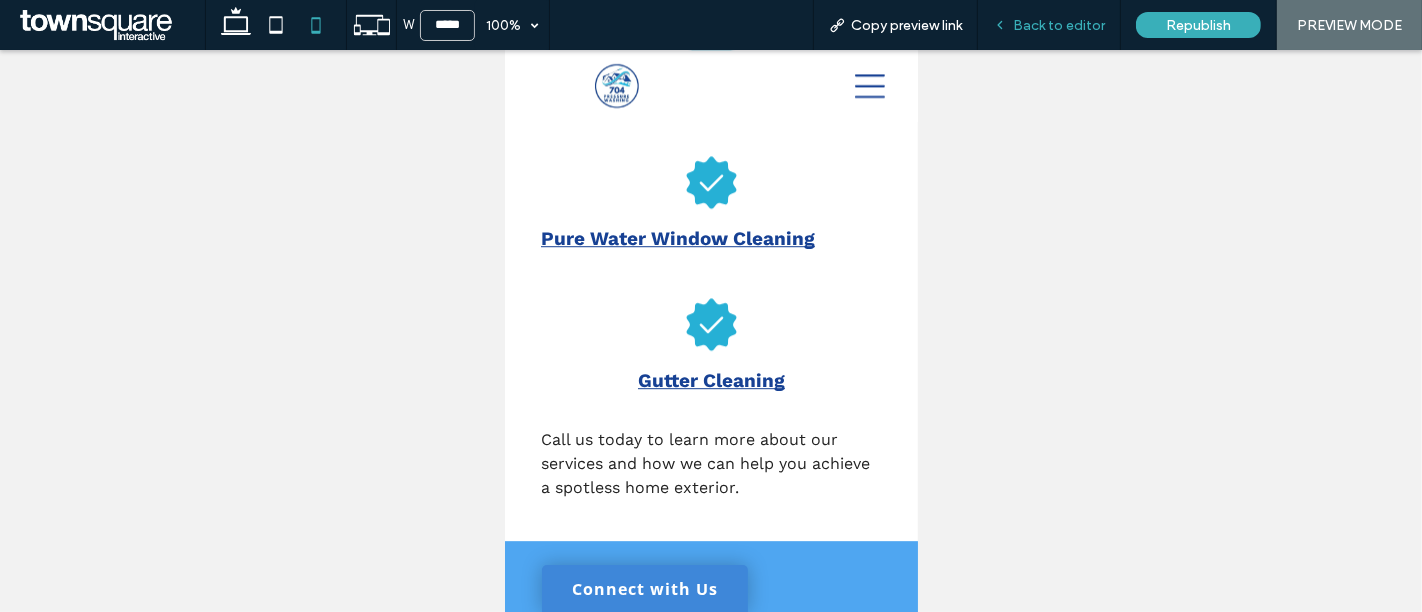 click on "Back to editor" at bounding box center (1059, 25) 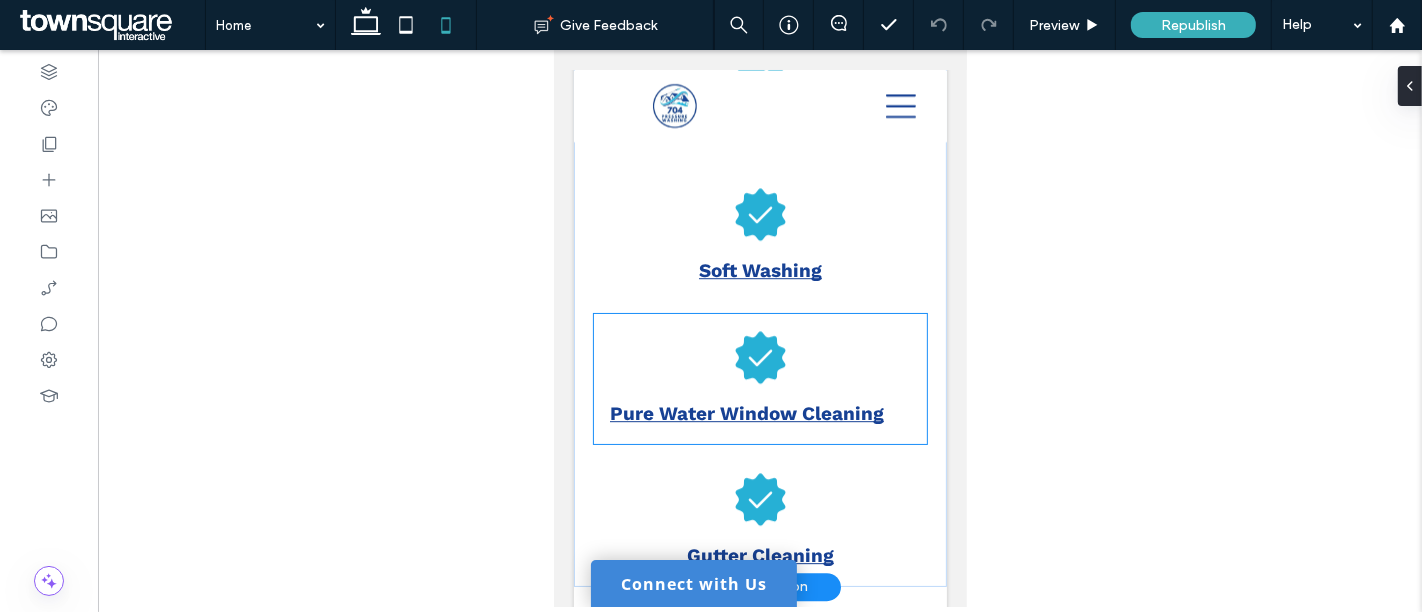 scroll, scrollTop: 5045, scrollLeft: 0, axis: vertical 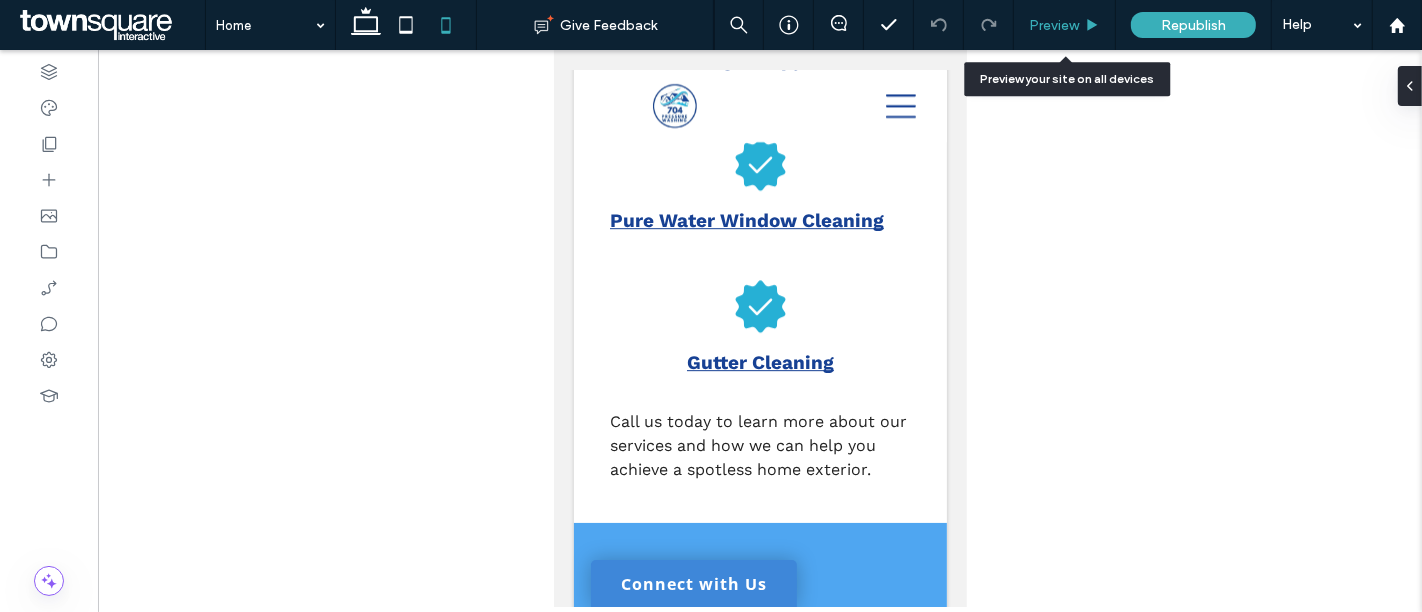 click on "Preview" at bounding box center [1065, 25] 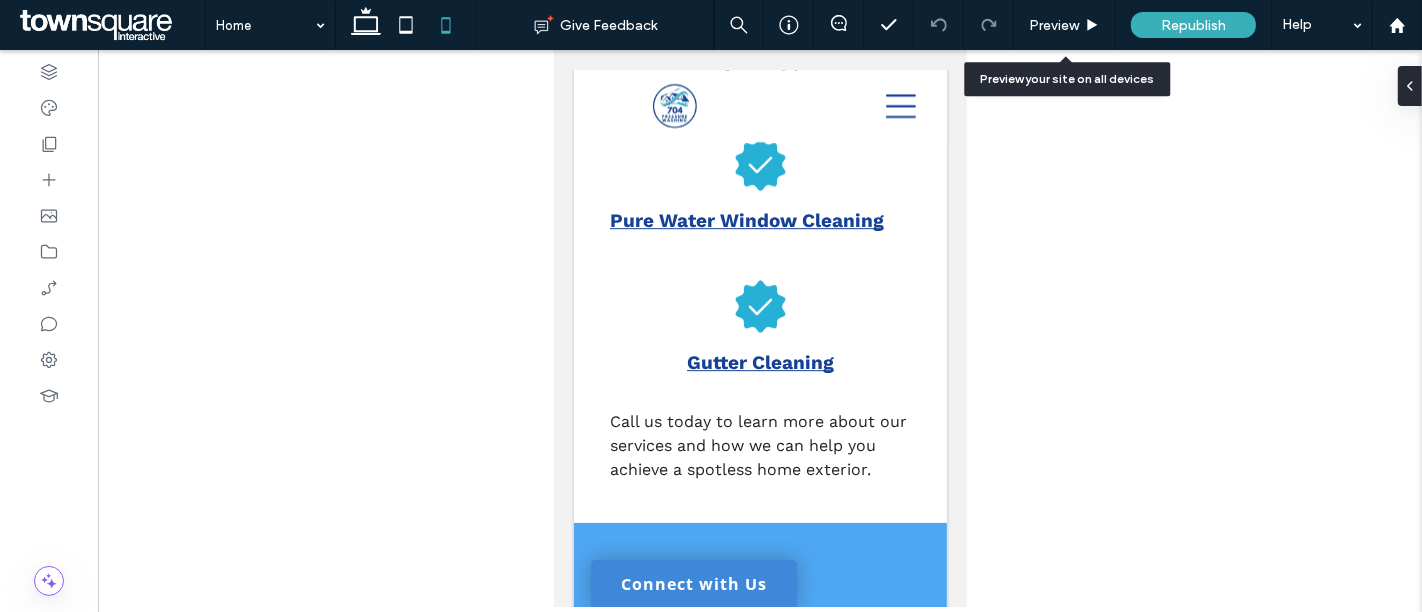 click on "Preview" at bounding box center [1054, 25] 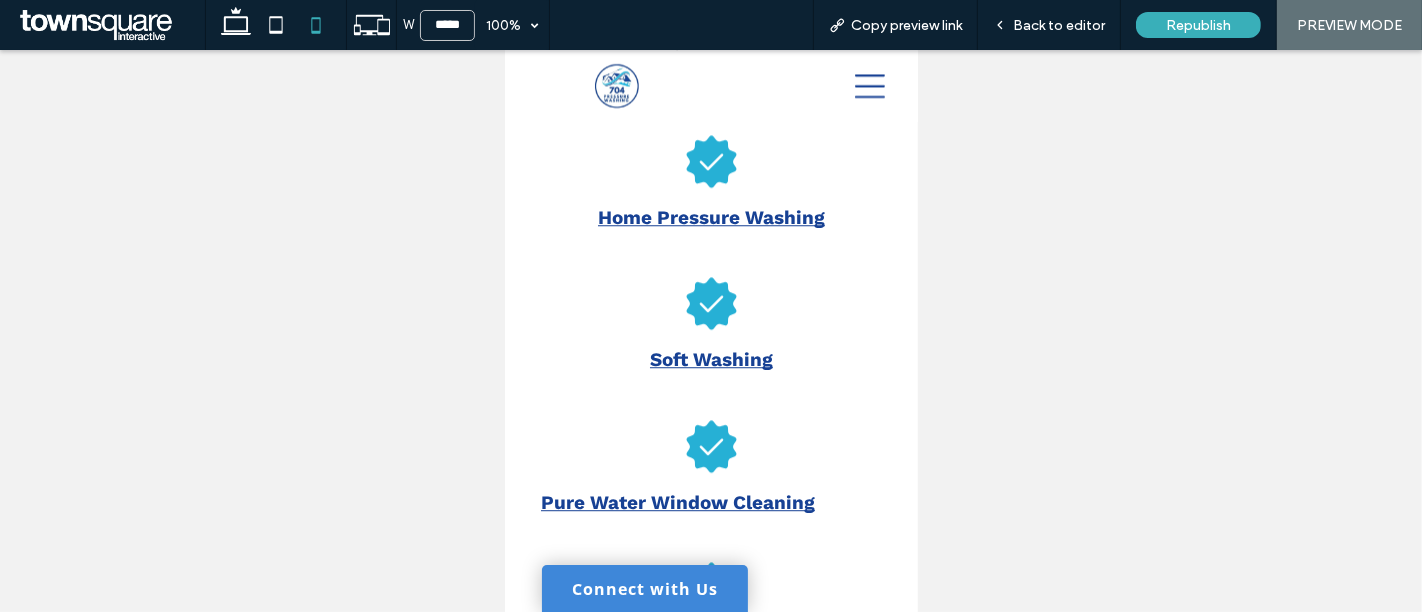 scroll, scrollTop: 4565, scrollLeft: 0, axis: vertical 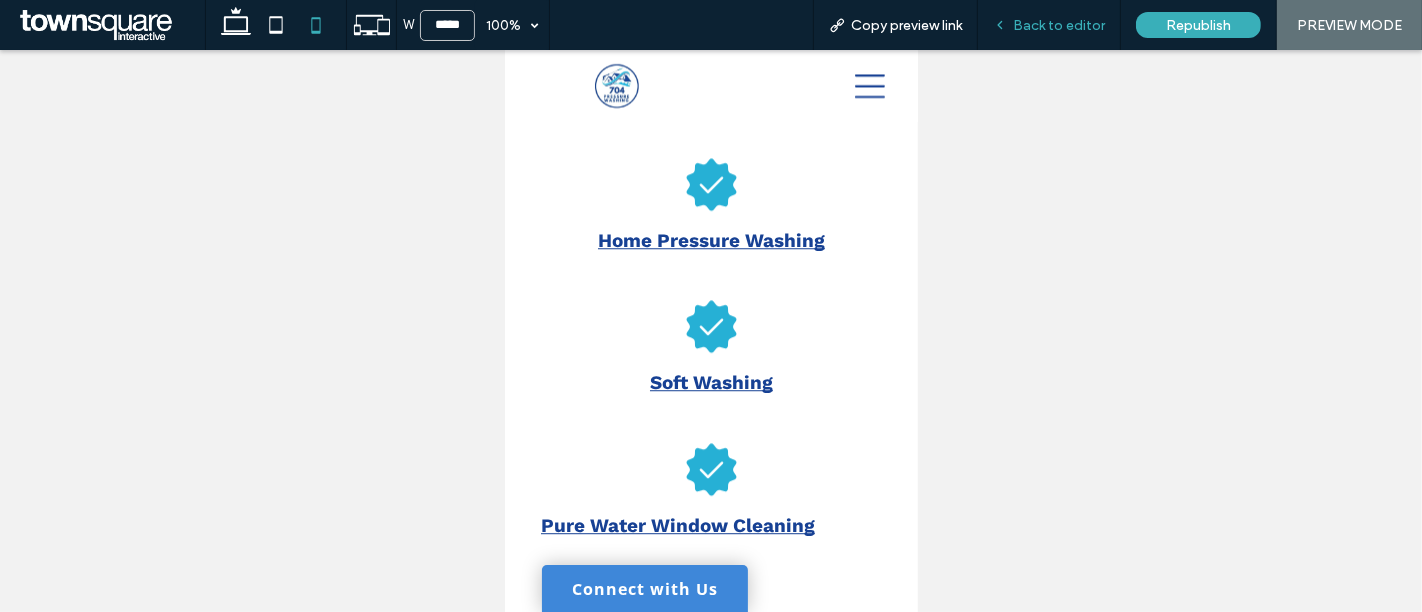 click on "Back to editor" at bounding box center [1059, 25] 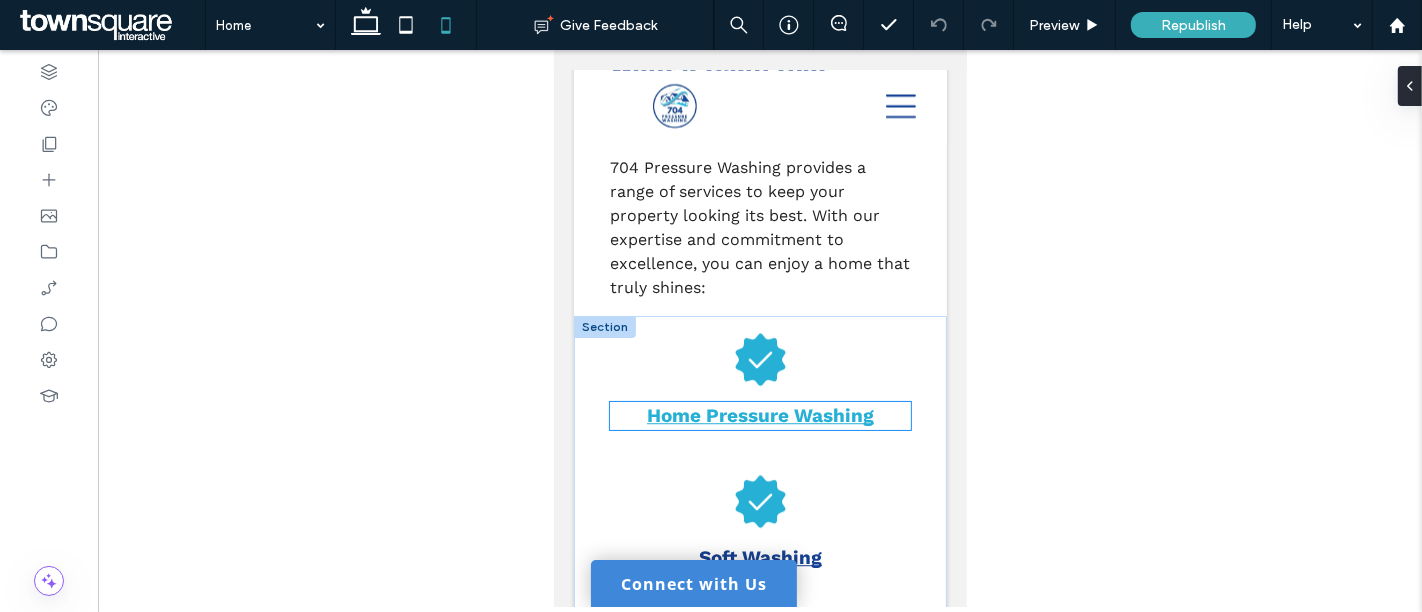 click on "Home Pressure Washing" at bounding box center [759, 415] 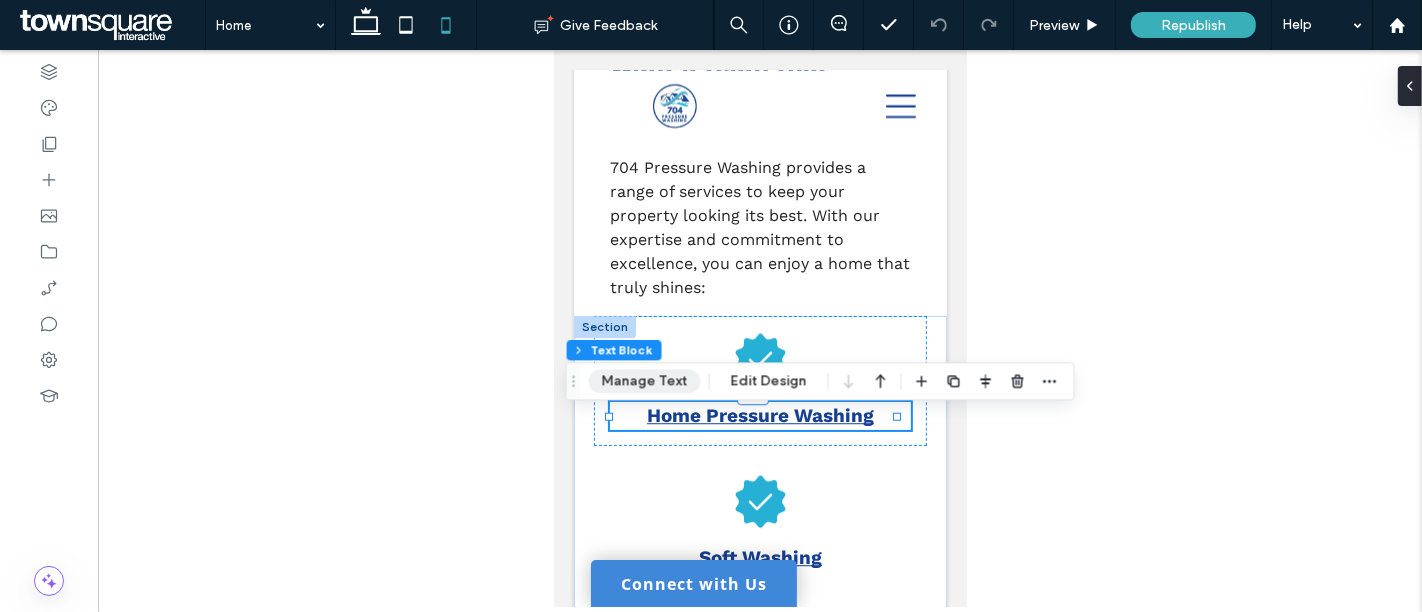 click on "Manage Text" at bounding box center [645, 381] 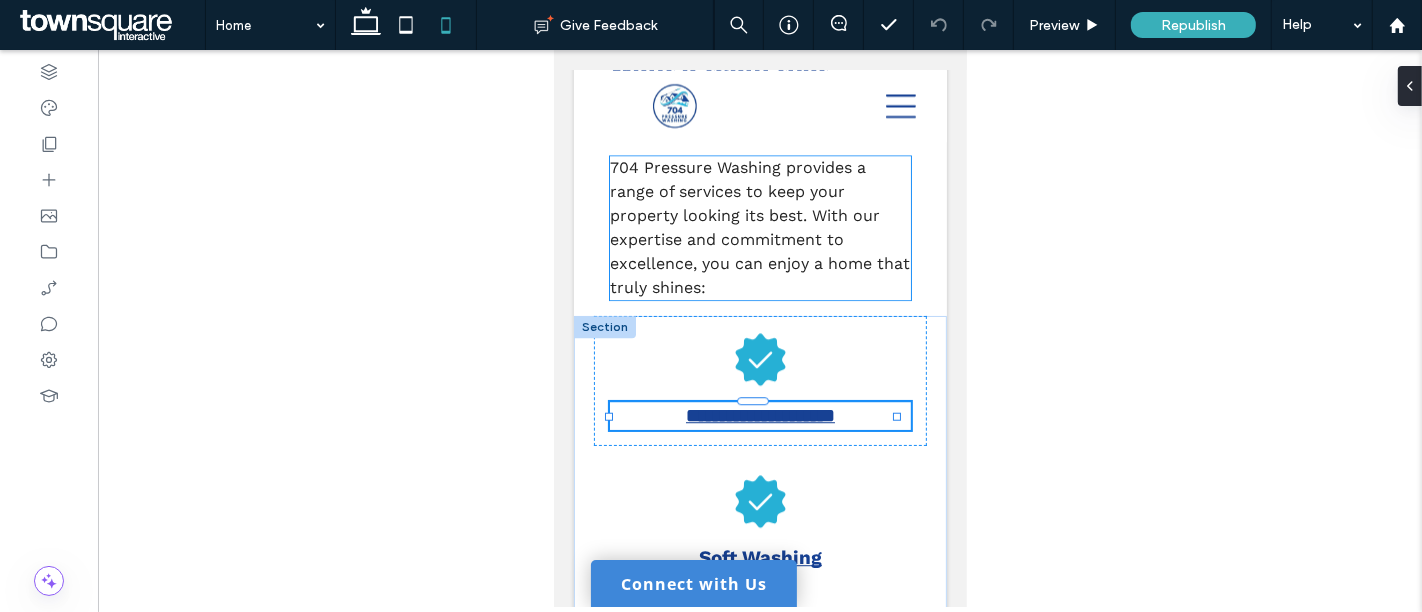 type on "*********" 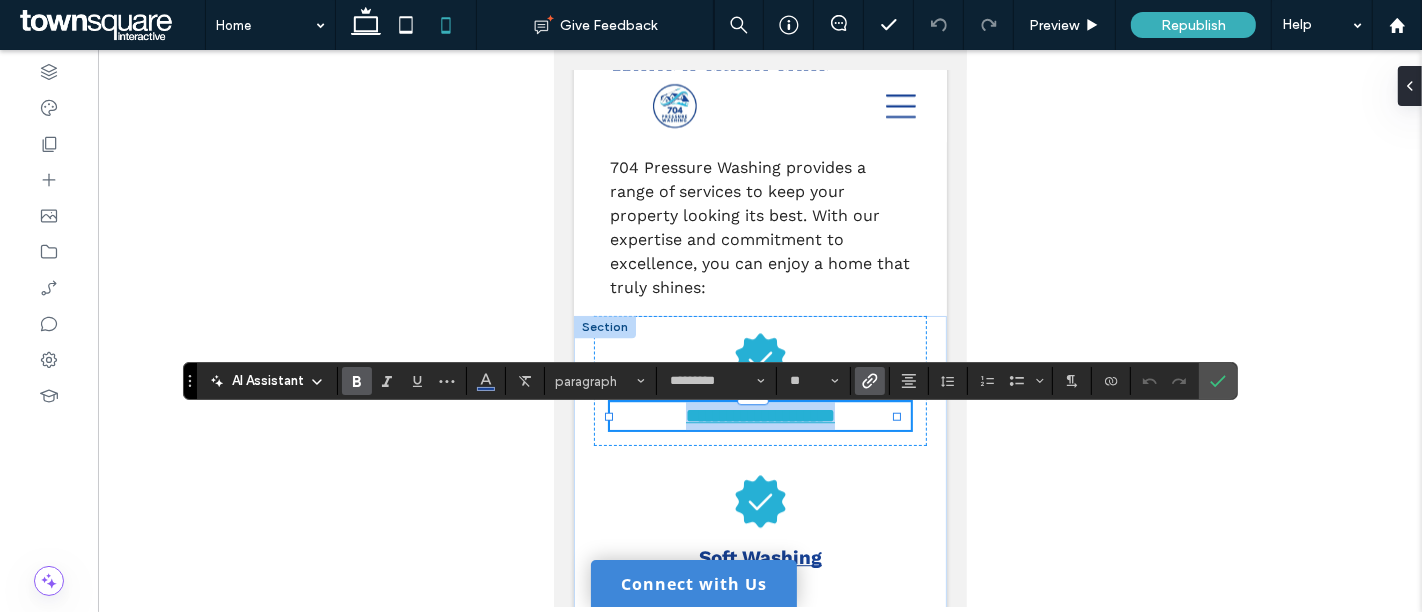 click on "**********" at bounding box center [759, 415] 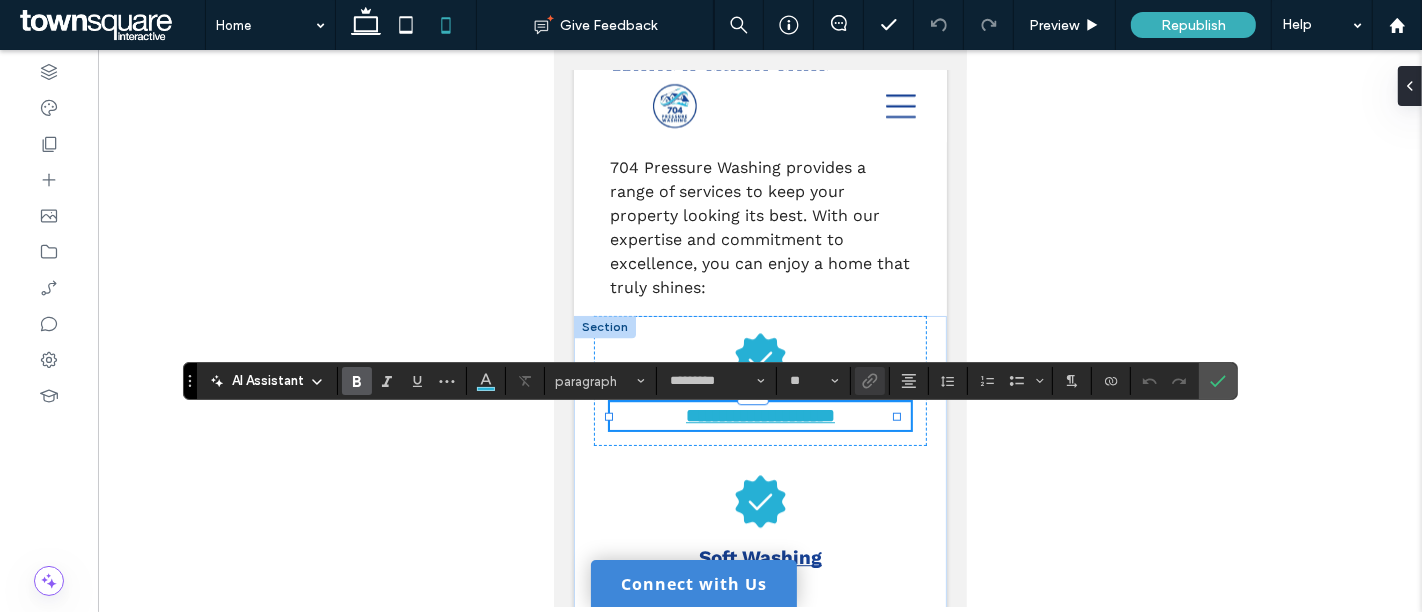 type 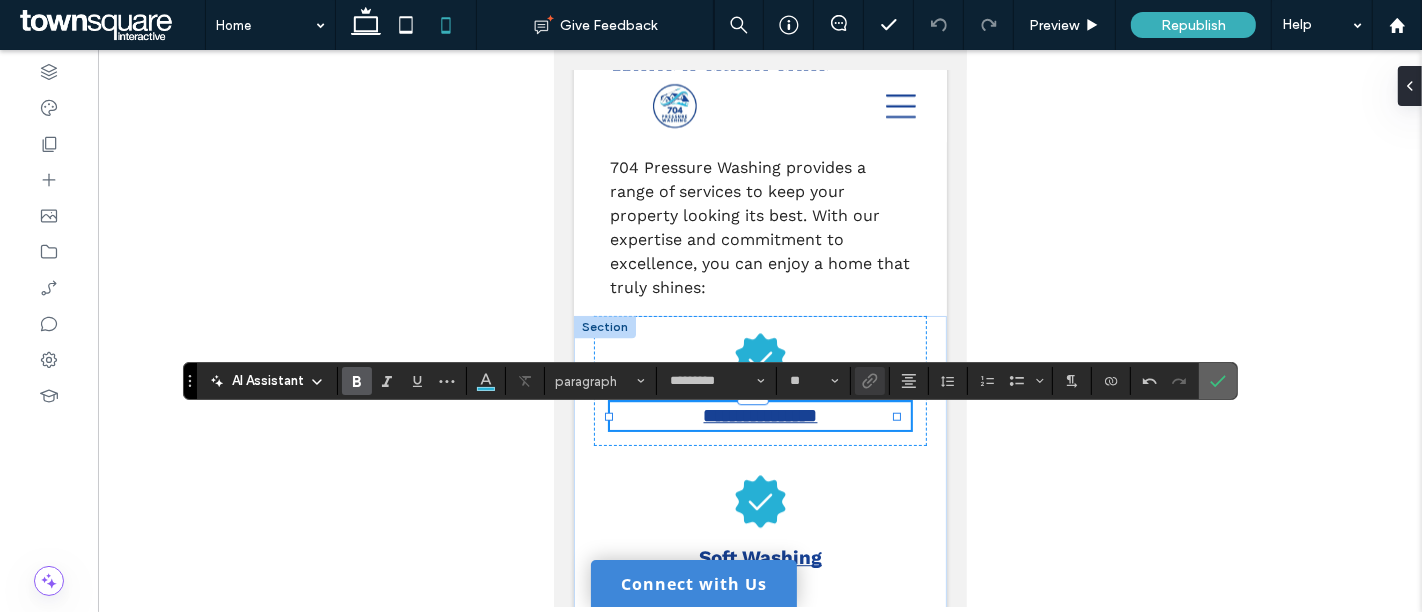 click 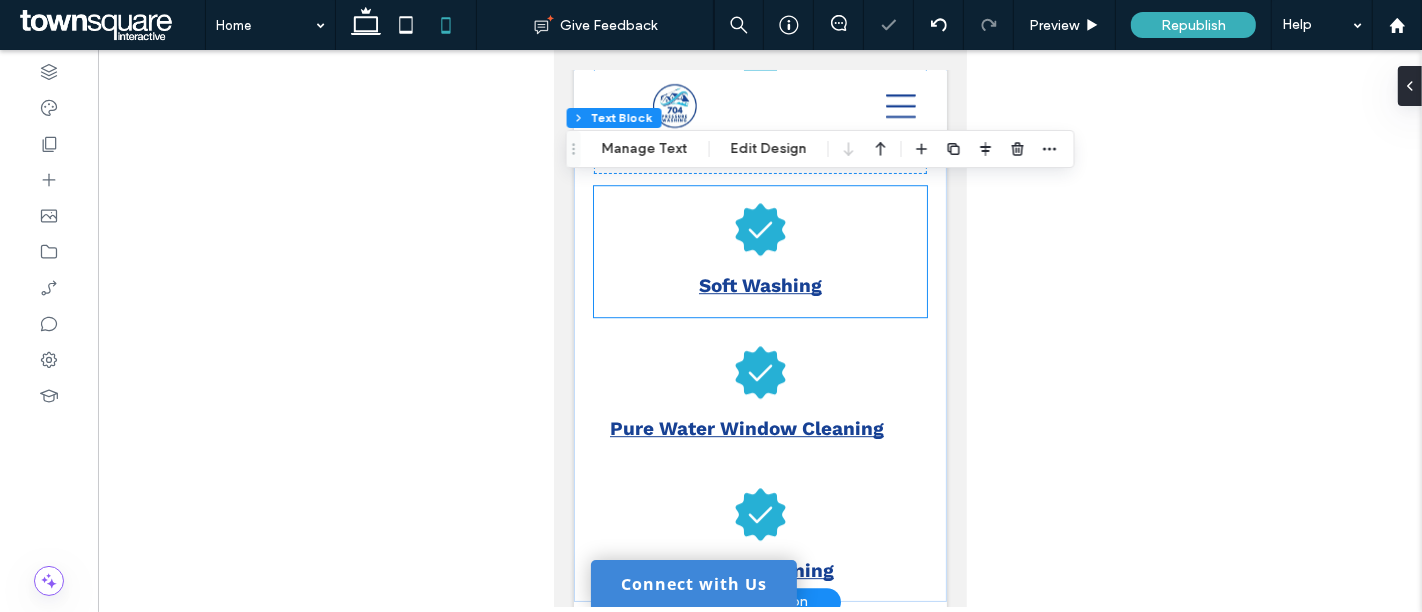 scroll, scrollTop: 4839, scrollLeft: 0, axis: vertical 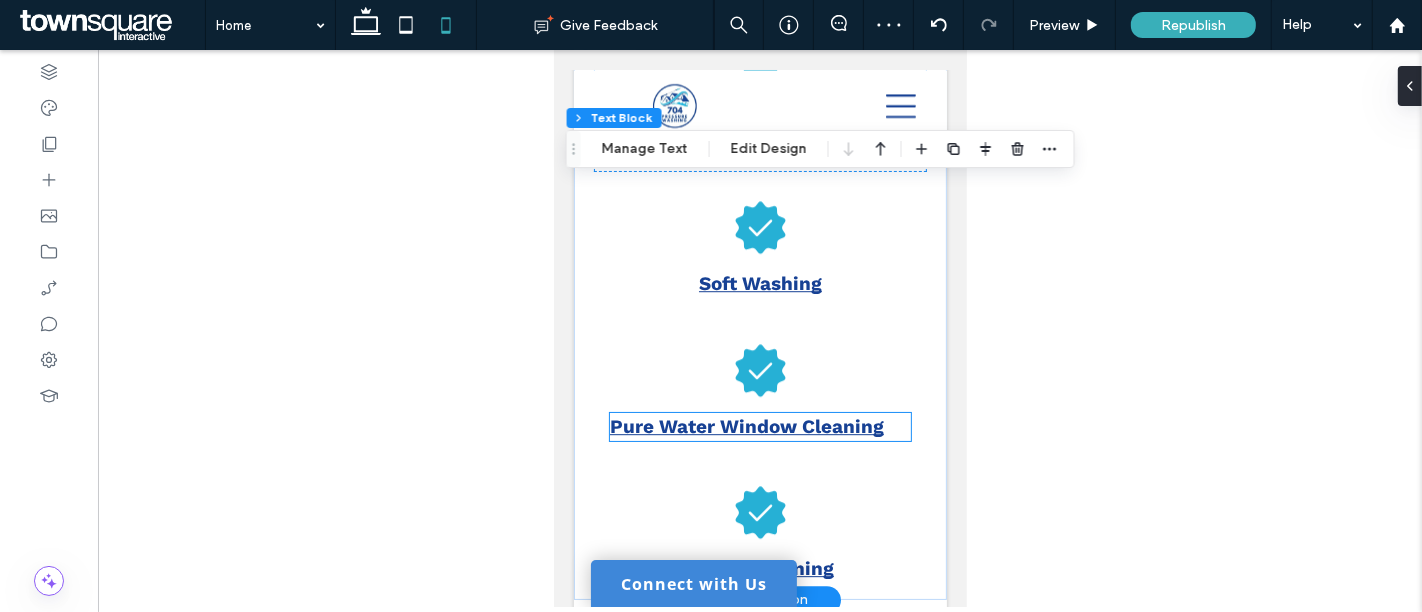 click on "Pure Water Window Cleaning" at bounding box center (759, 427) 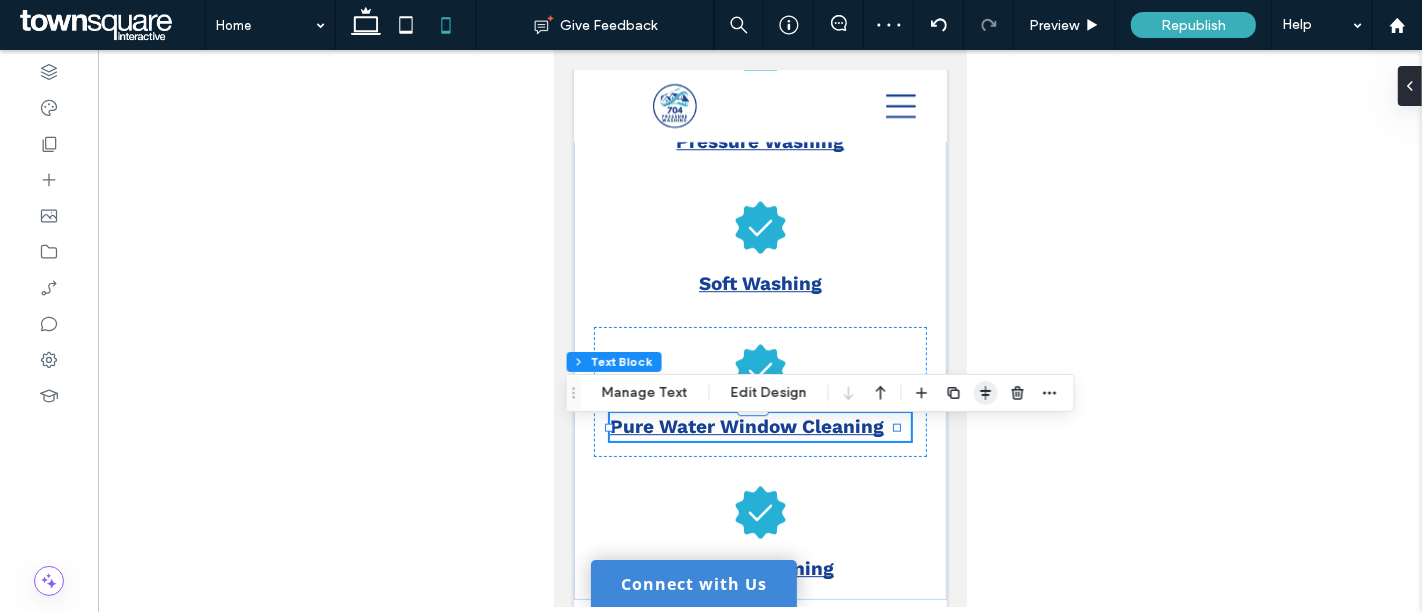 click 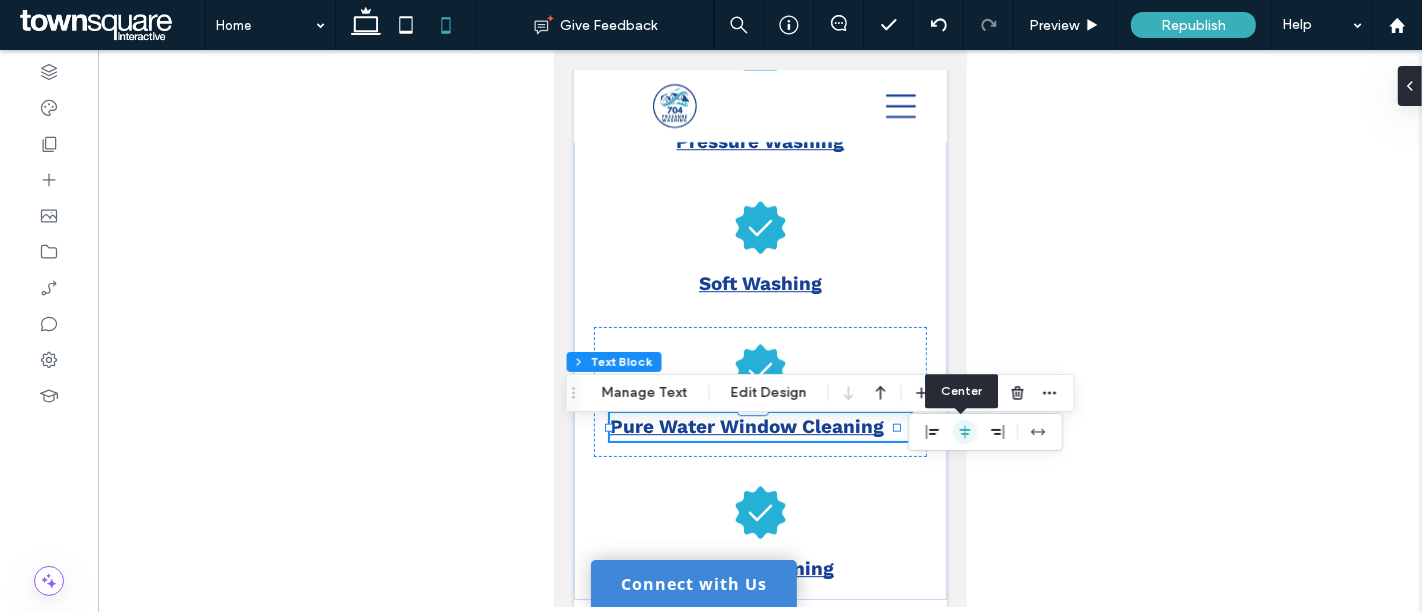 click 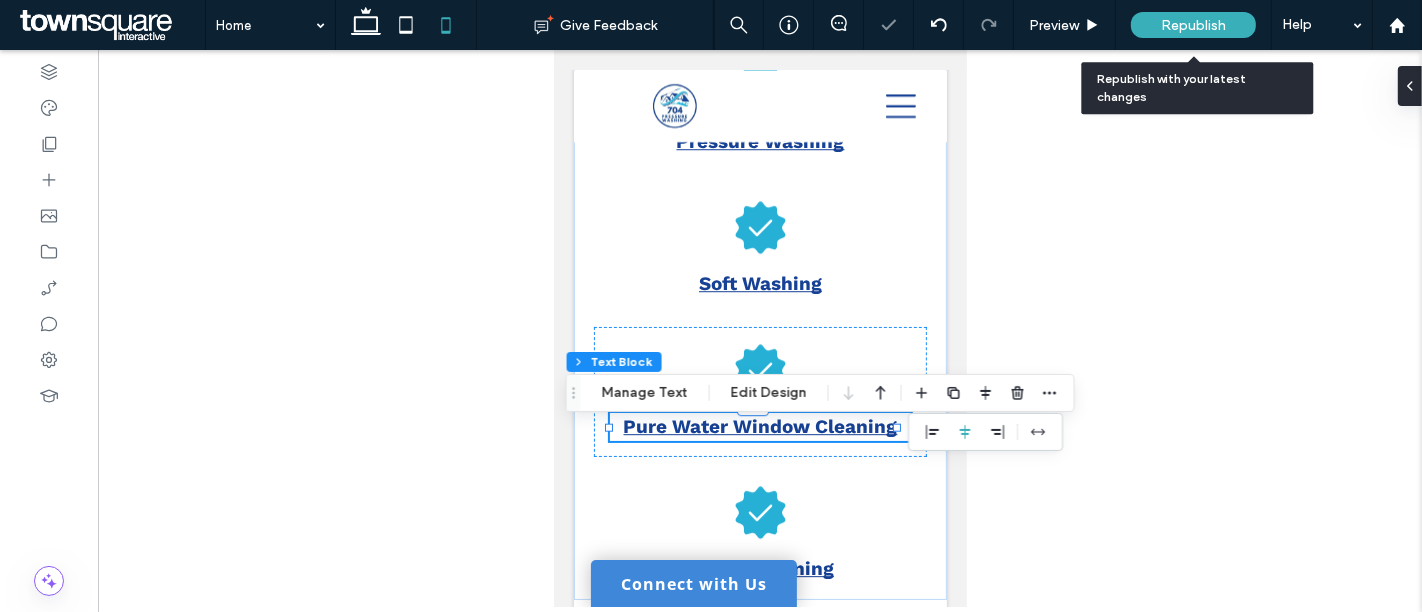 click on "Republish" at bounding box center (1193, 25) 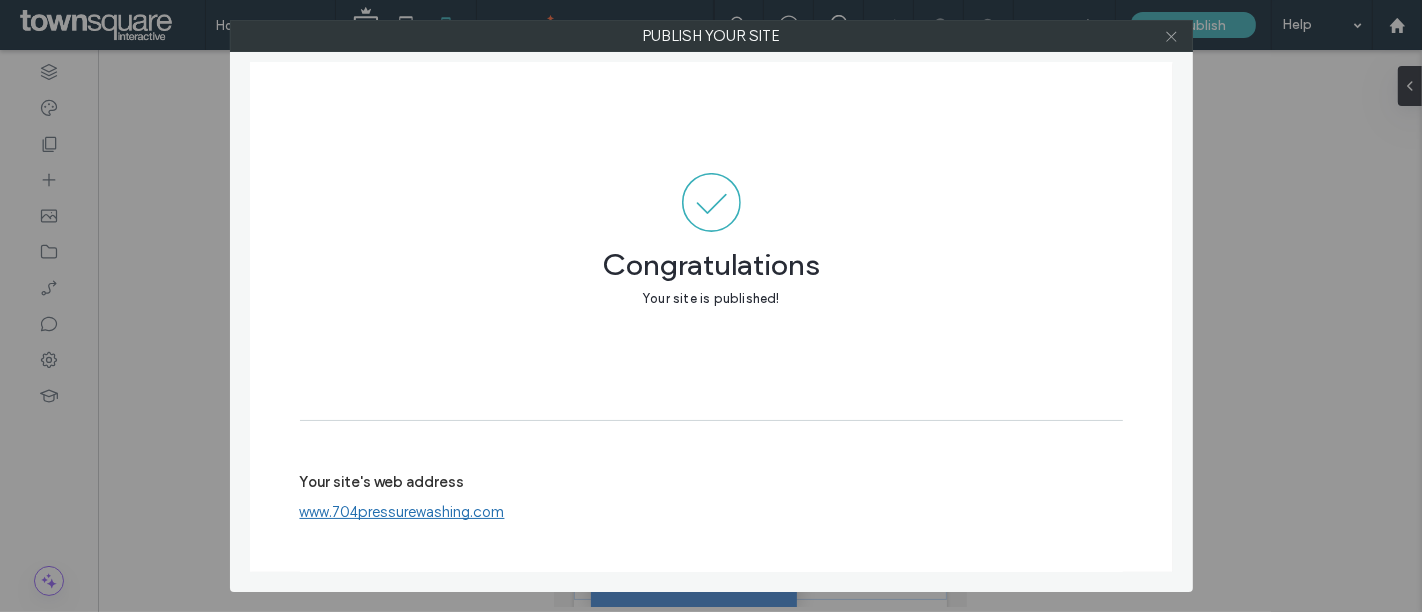 click 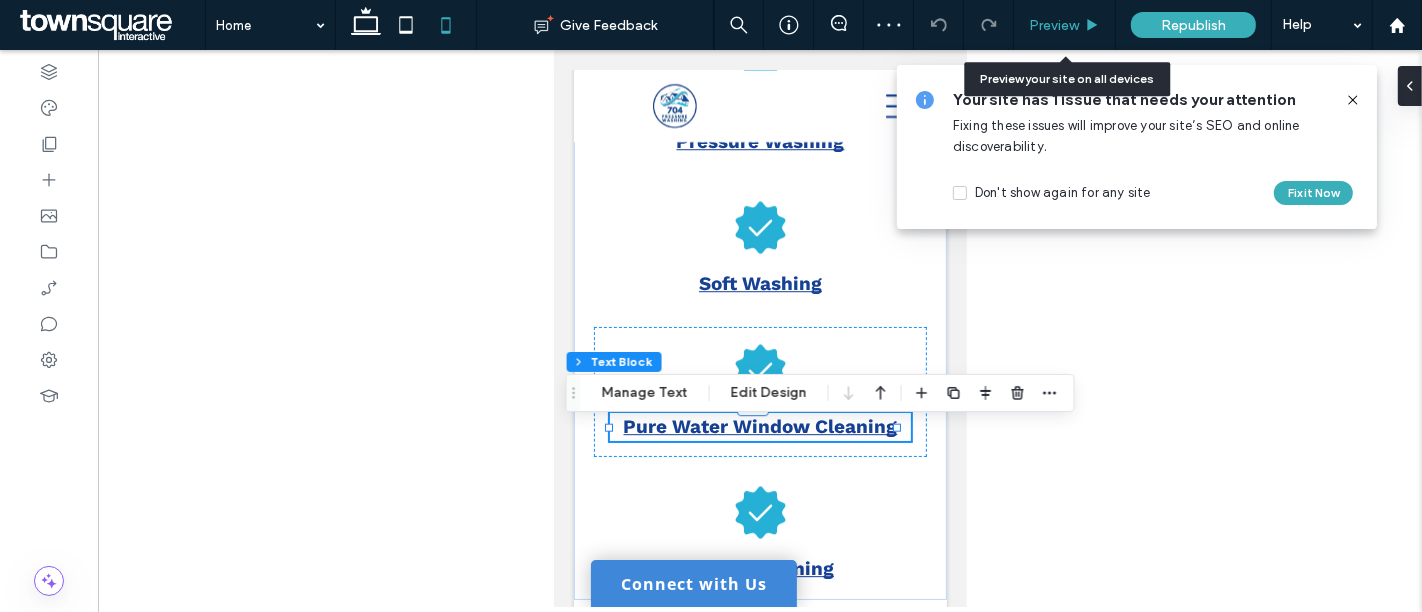 click on "Preview" at bounding box center (1065, 25) 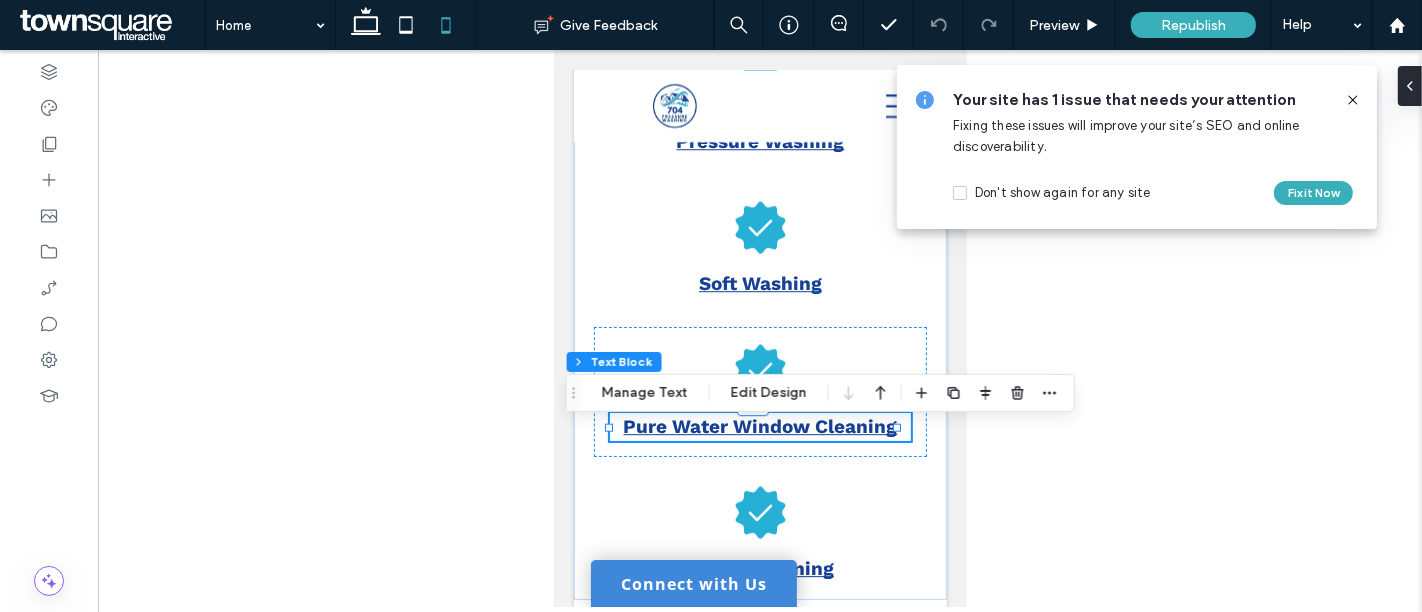 click 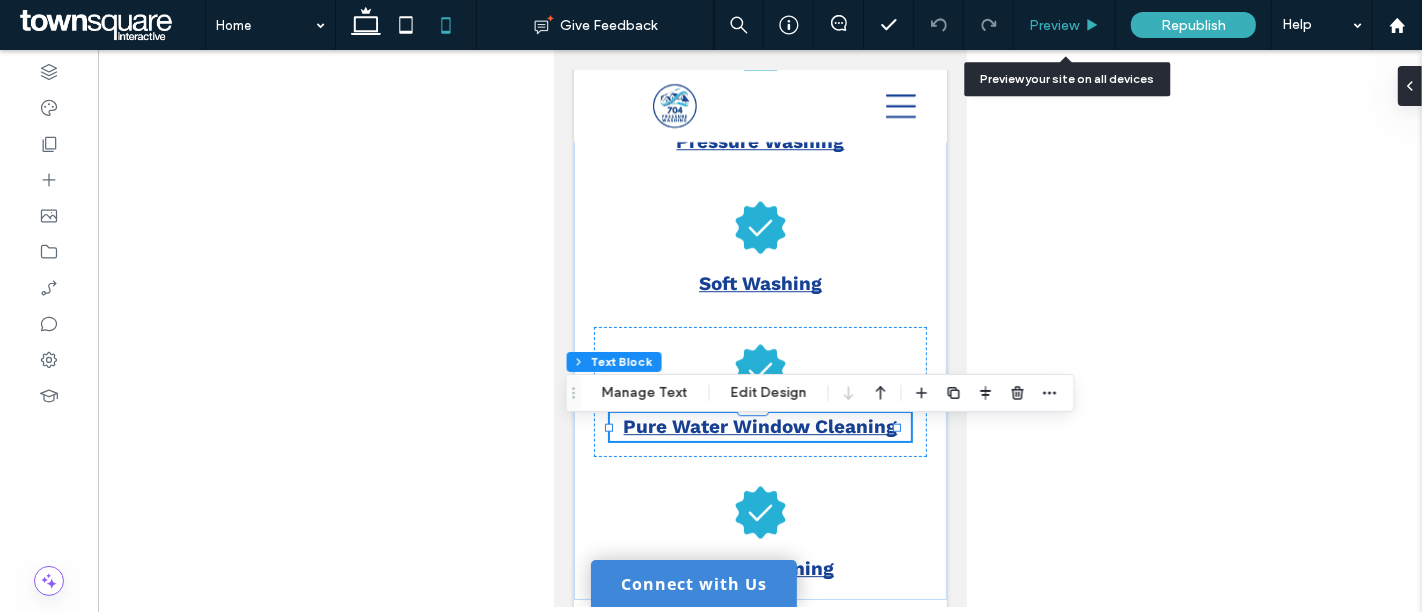click on "Preview" at bounding box center (1054, 25) 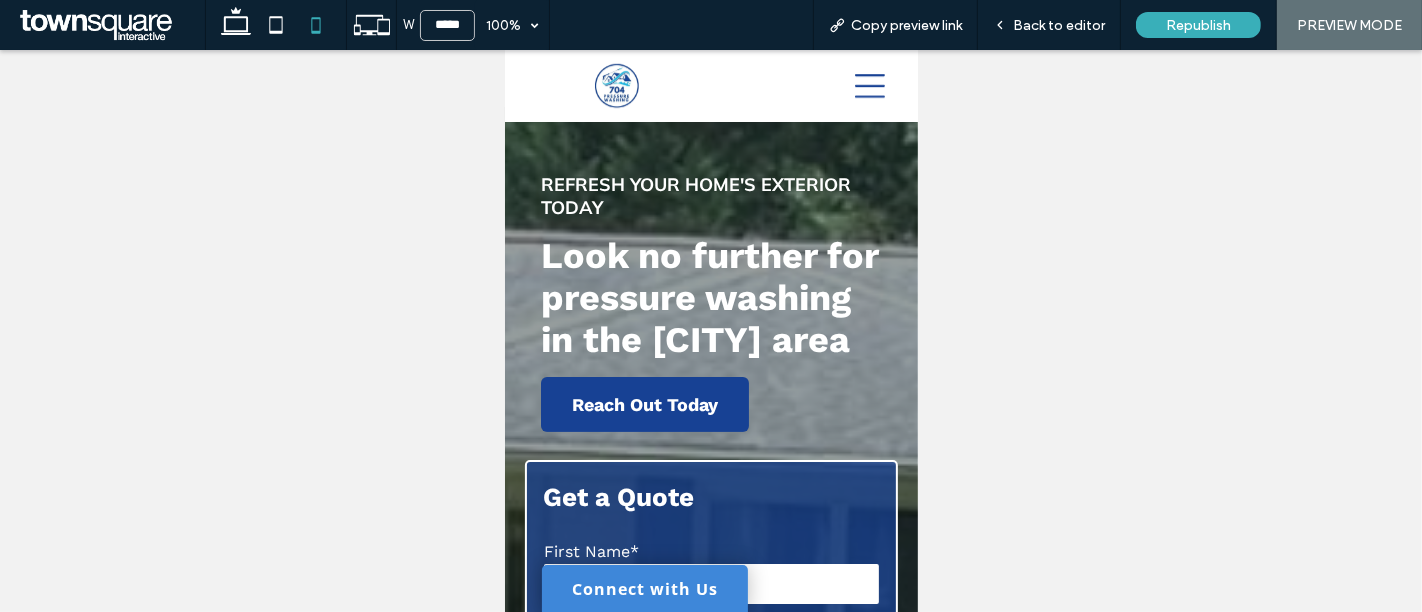scroll, scrollTop: 0, scrollLeft: 0, axis: both 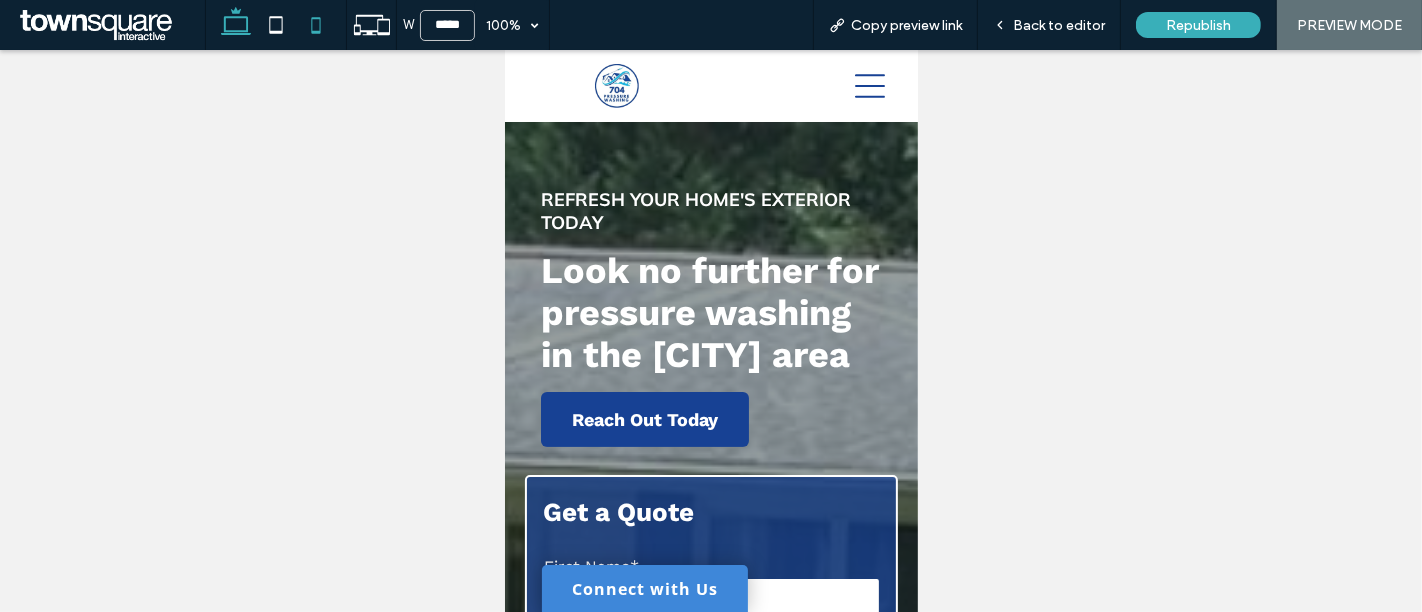 click 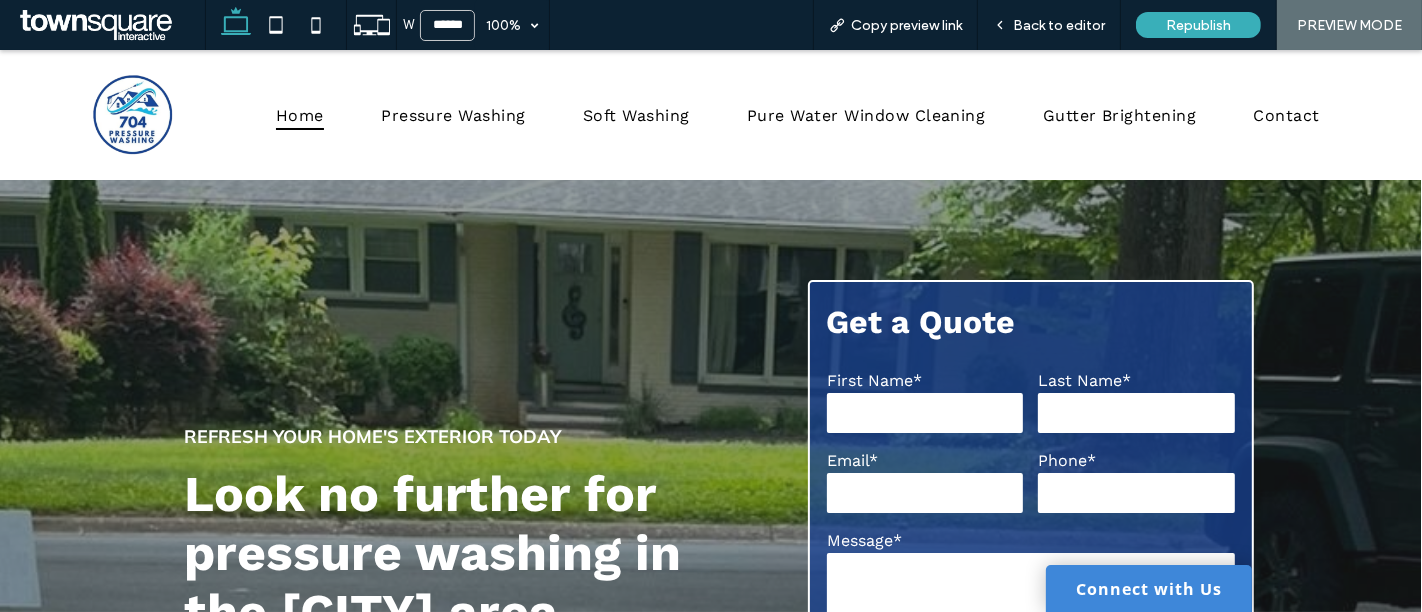 type on "******" 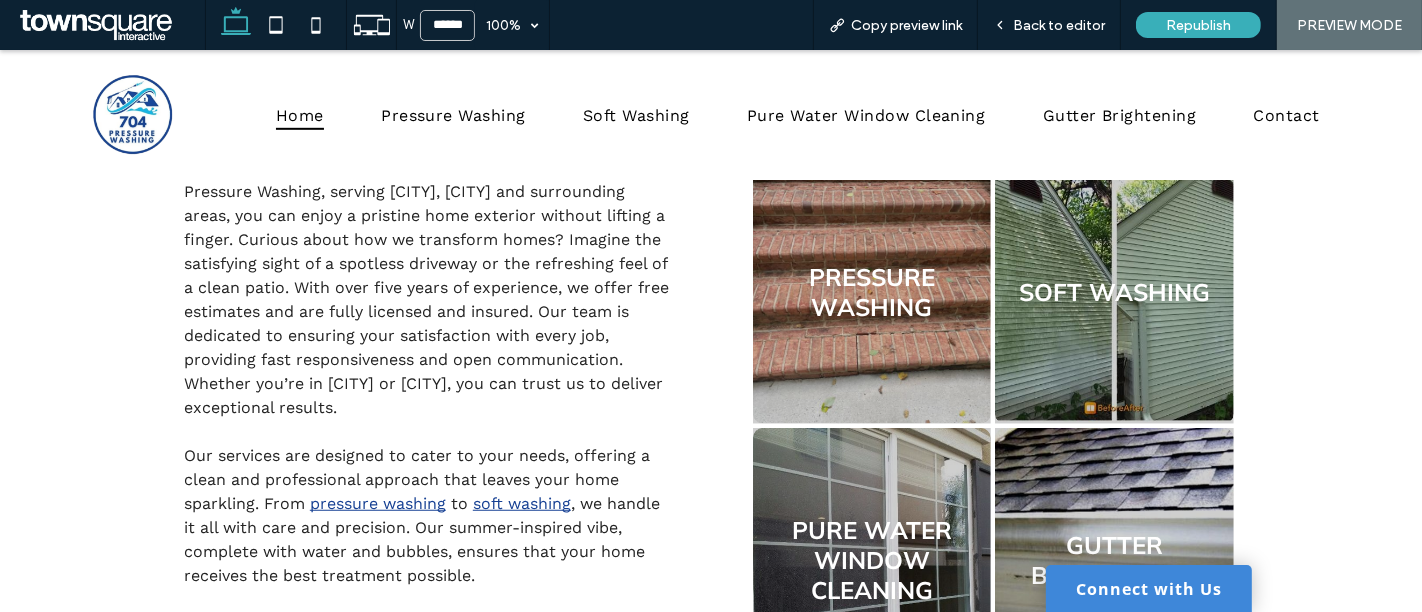 scroll, scrollTop: 1117, scrollLeft: 0, axis: vertical 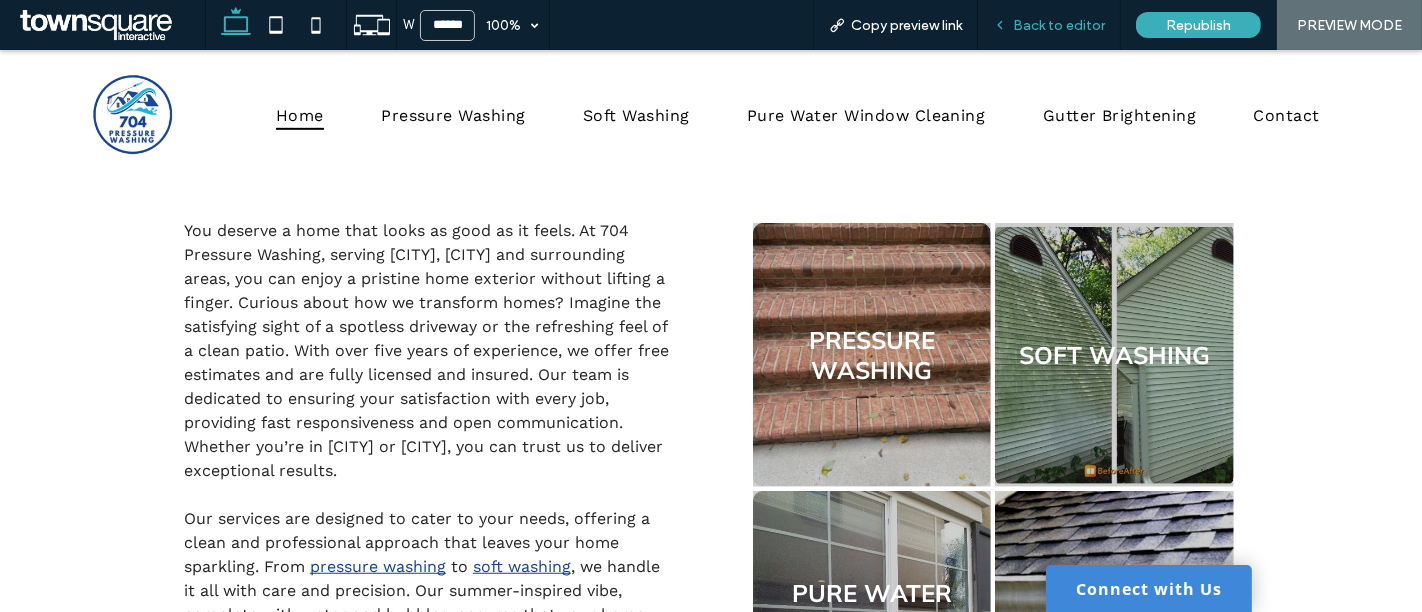 click on "Back to editor" at bounding box center (1059, 25) 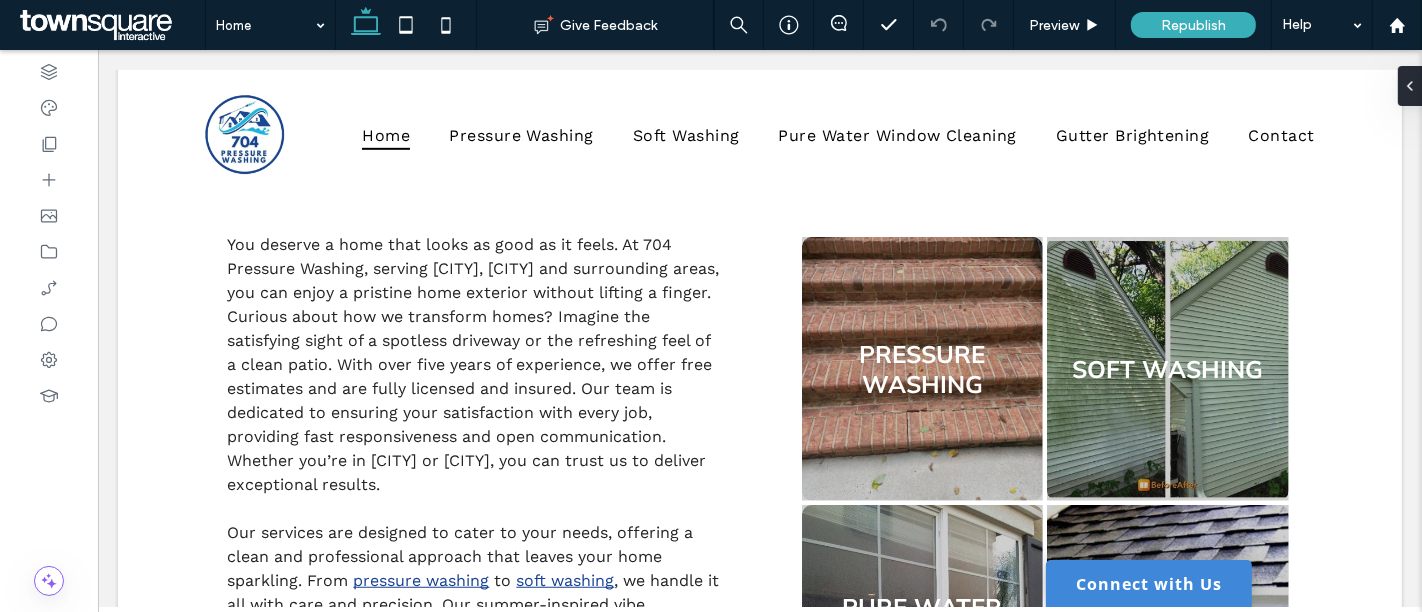 scroll, scrollTop: 1051, scrollLeft: 0, axis: vertical 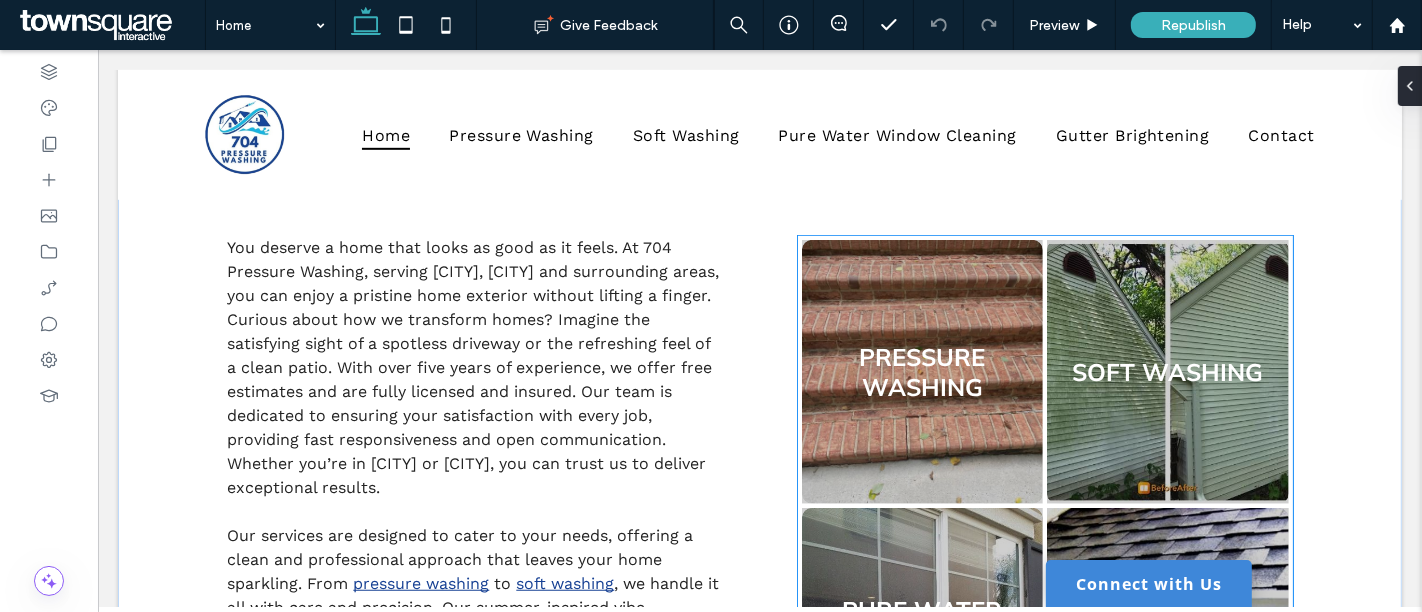 click at bounding box center (922, 372) 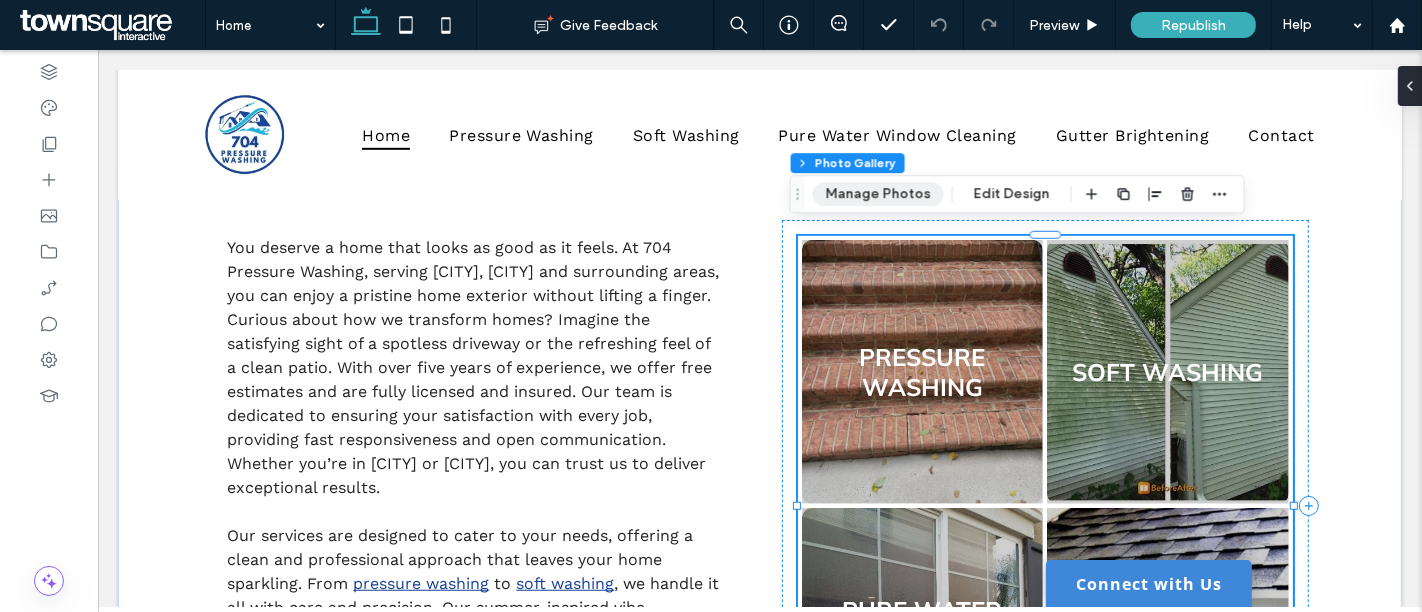 click on "Manage Photos" at bounding box center (878, 194) 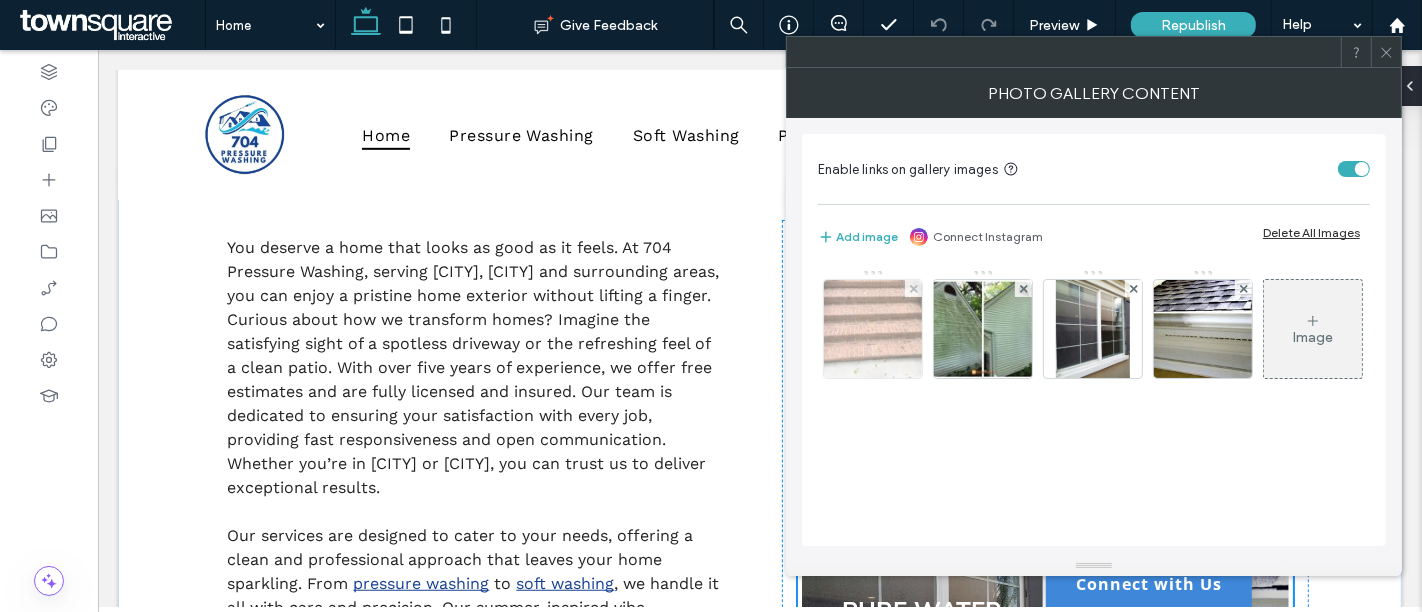 click at bounding box center [873, 329] 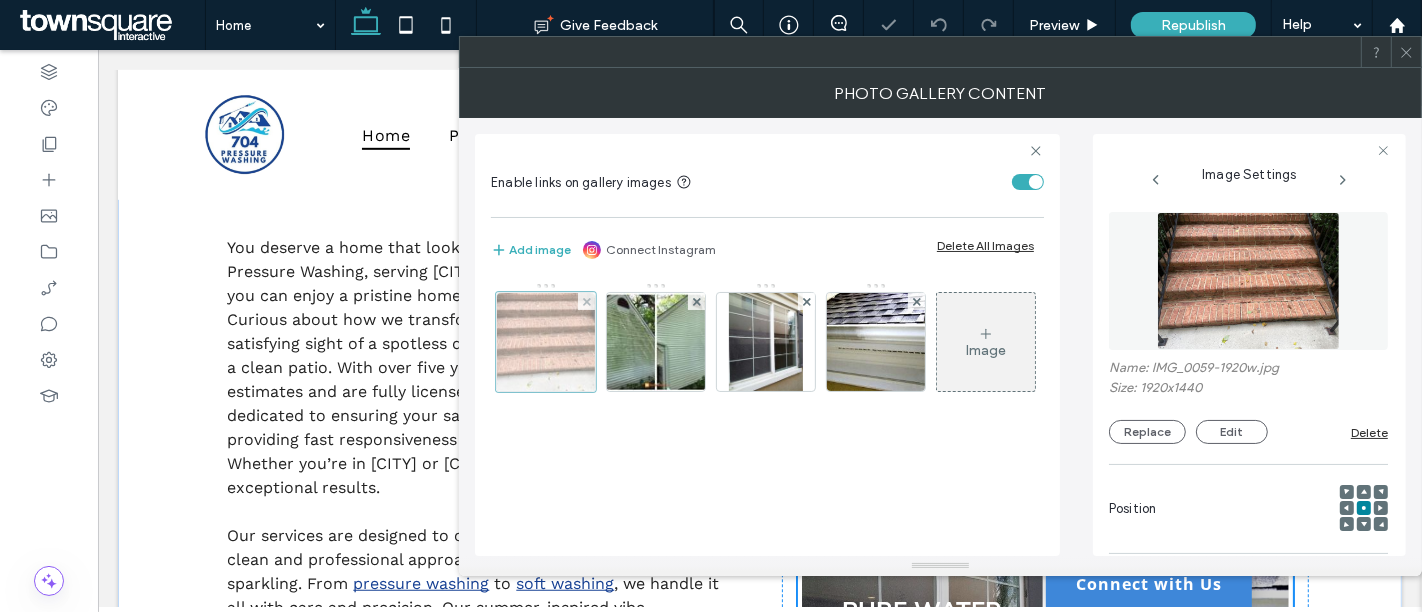 scroll, scrollTop: 0, scrollLeft: 10, axis: horizontal 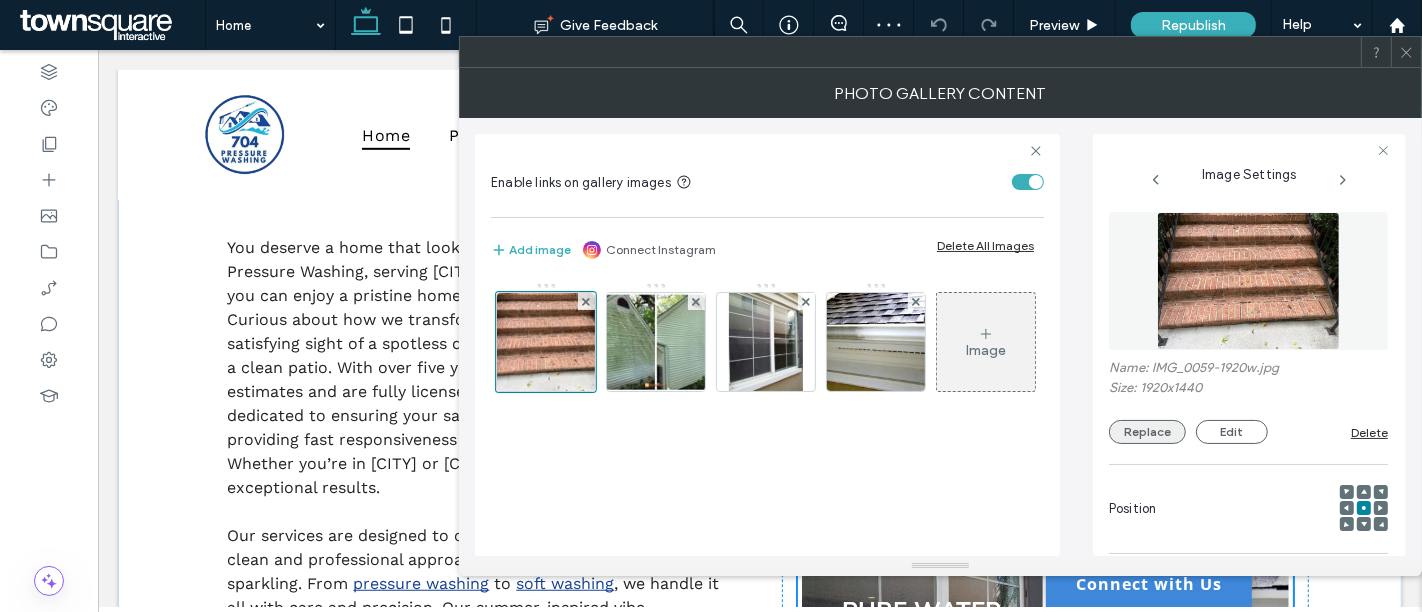 click on "Replace" at bounding box center (1147, 432) 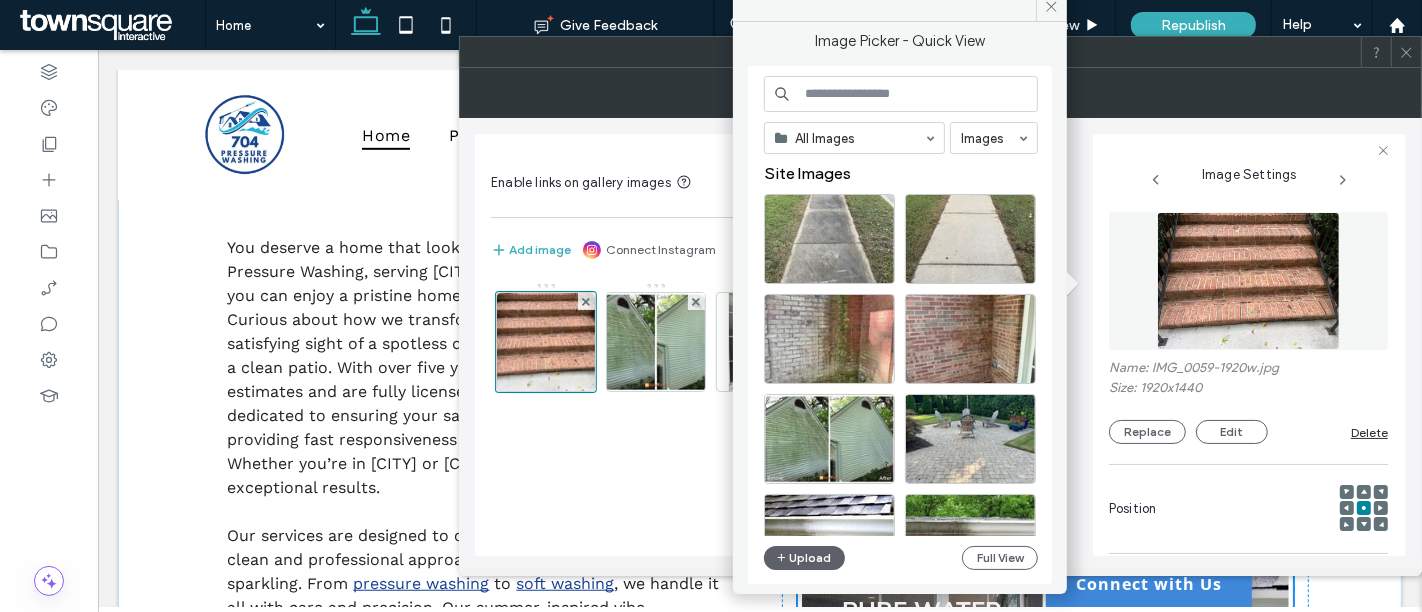 click on "All Images Images Site Images Upload Full View" at bounding box center [900, 325] 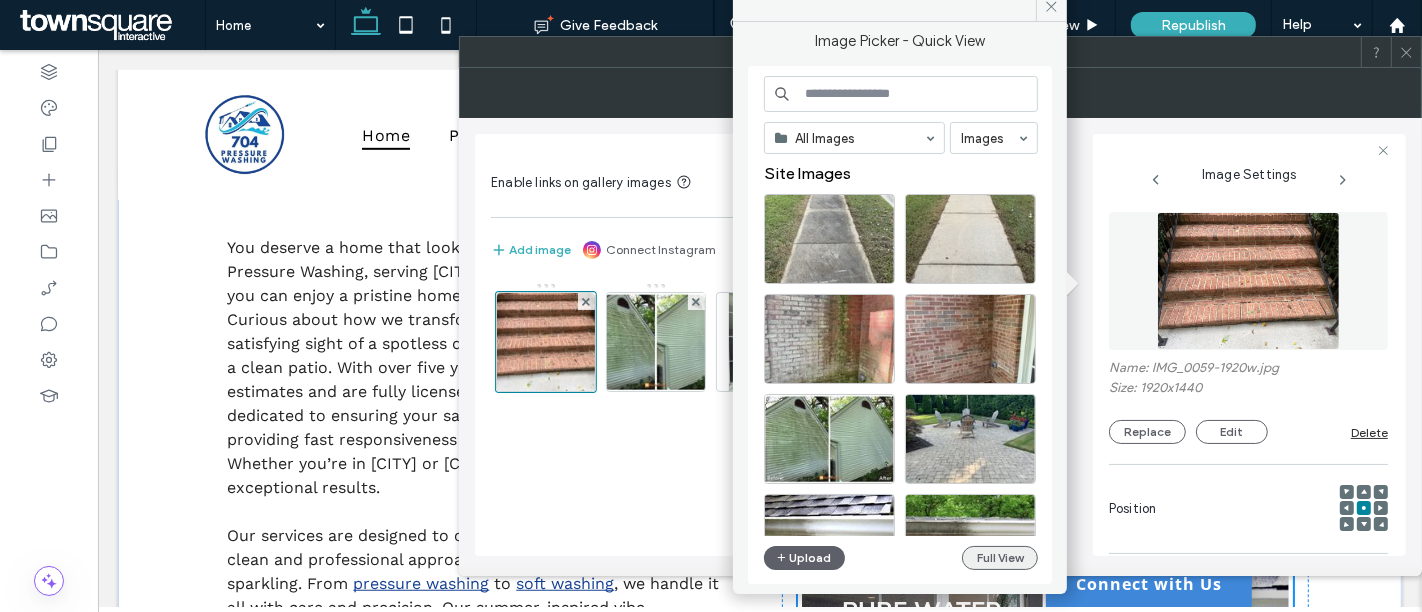 click on "Full View" at bounding box center [1000, 558] 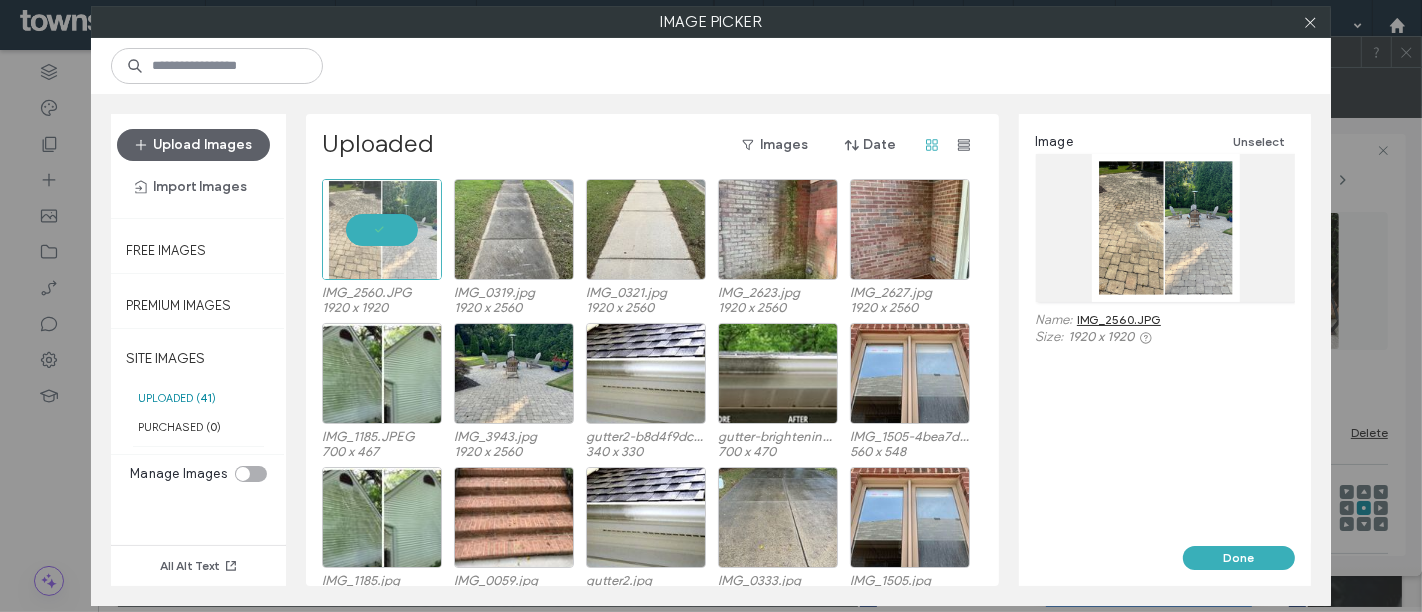 scroll, scrollTop: 1051, scrollLeft: 0, axis: vertical 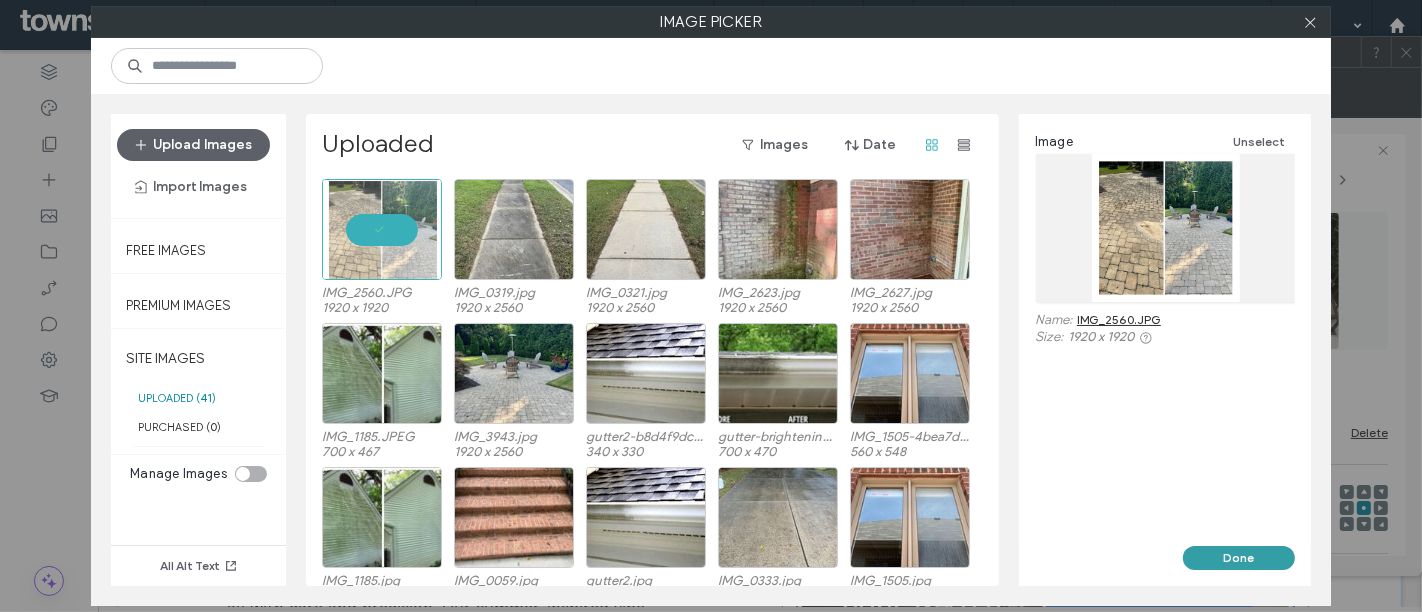 click on "Done" at bounding box center [1239, 558] 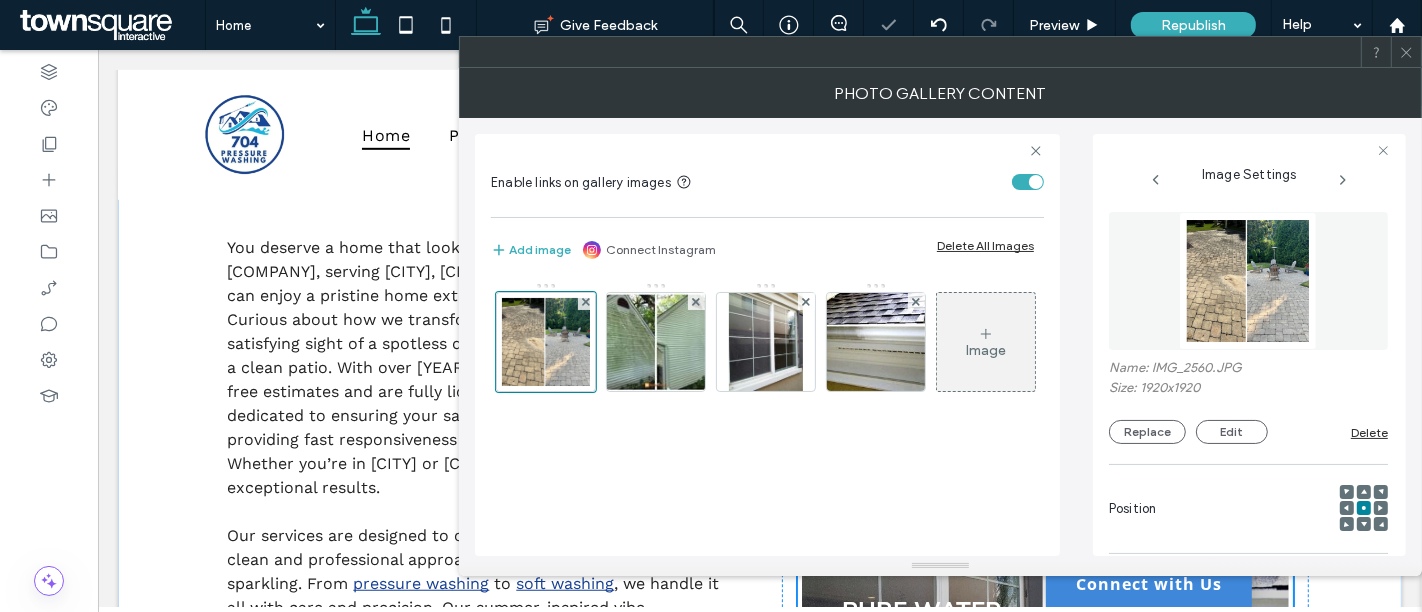 click 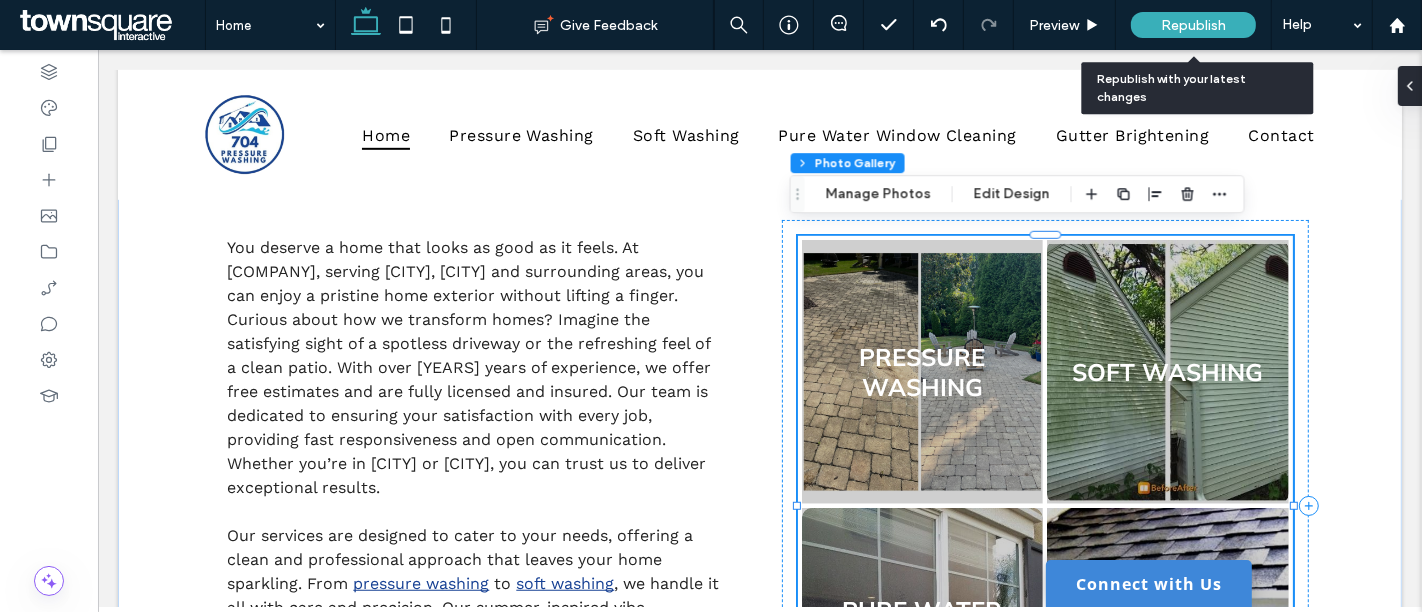 click on "Republish" at bounding box center [1193, 25] 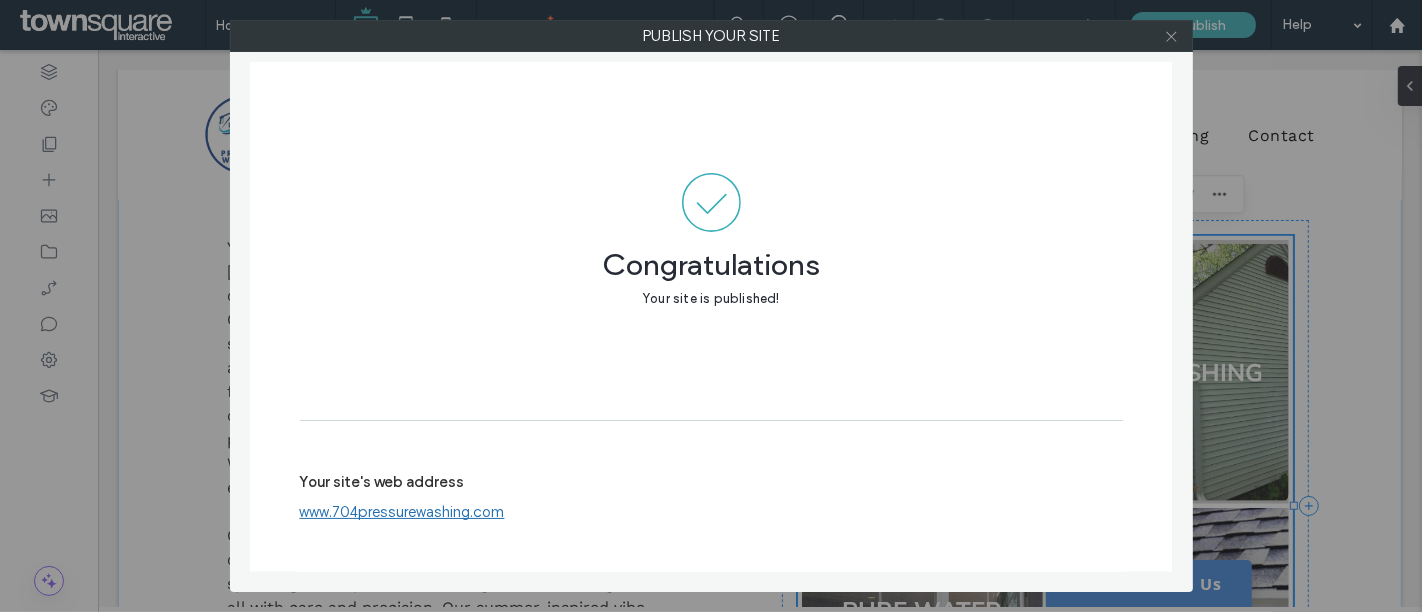 click 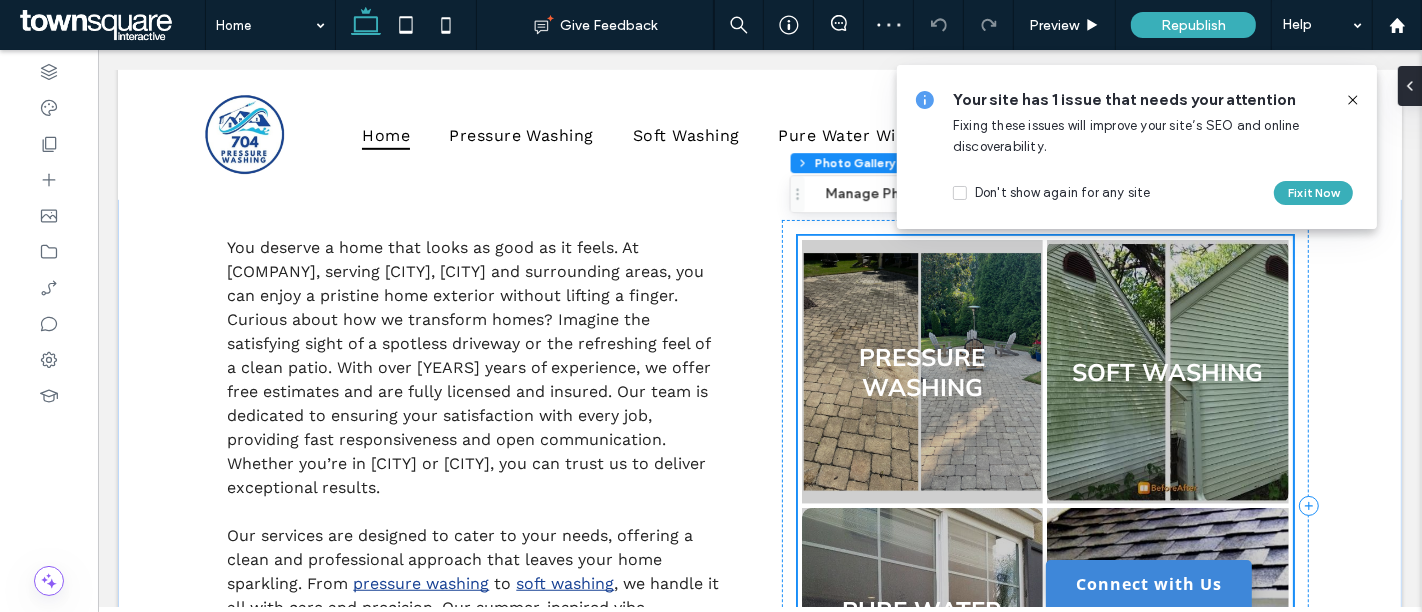 scroll, scrollTop: 1018, scrollLeft: 0, axis: vertical 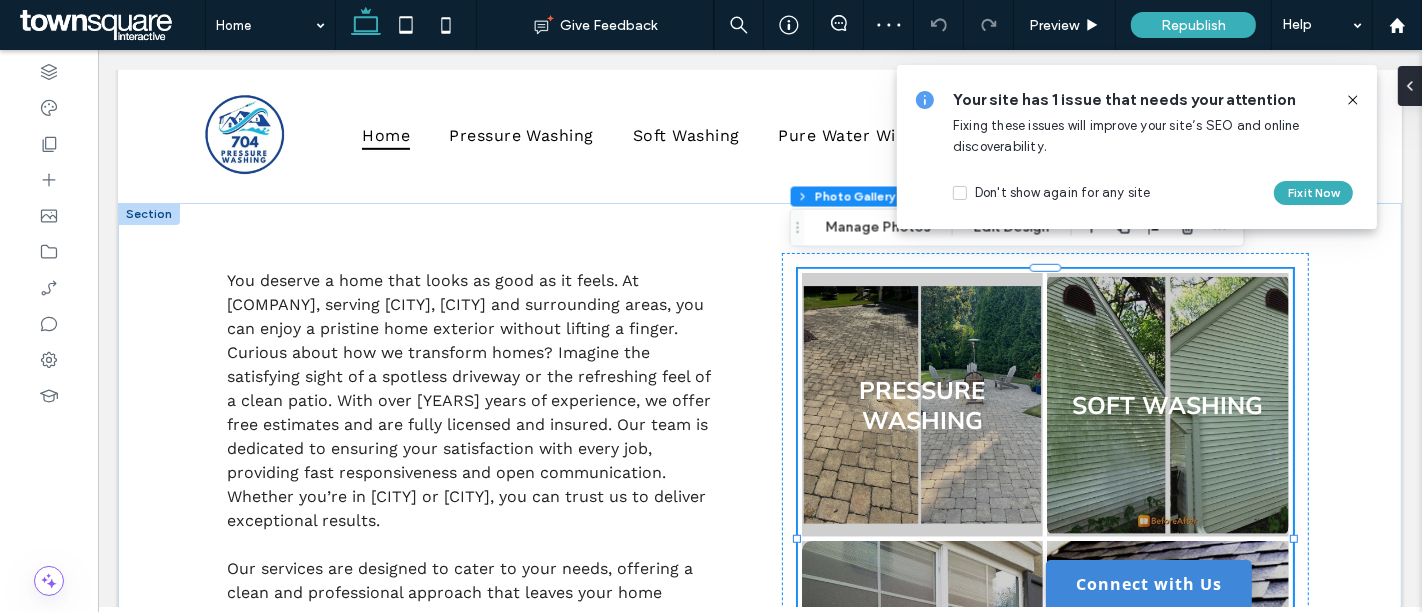 click 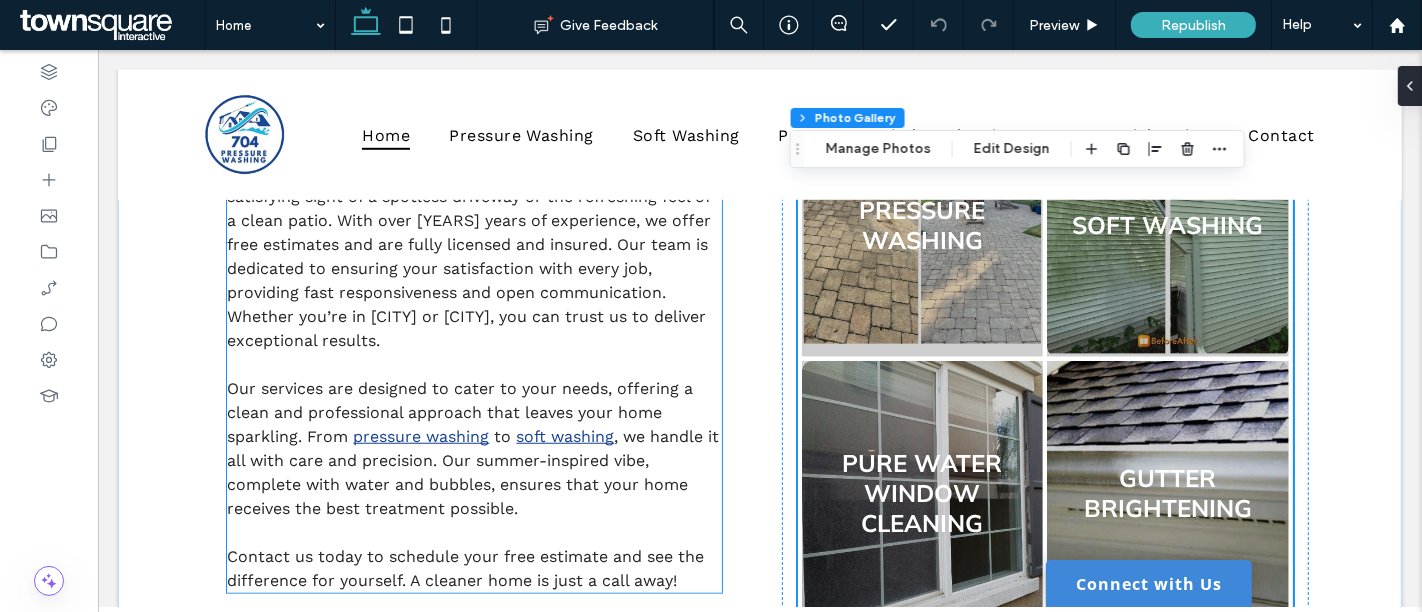 scroll, scrollTop: 1074, scrollLeft: 0, axis: vertical 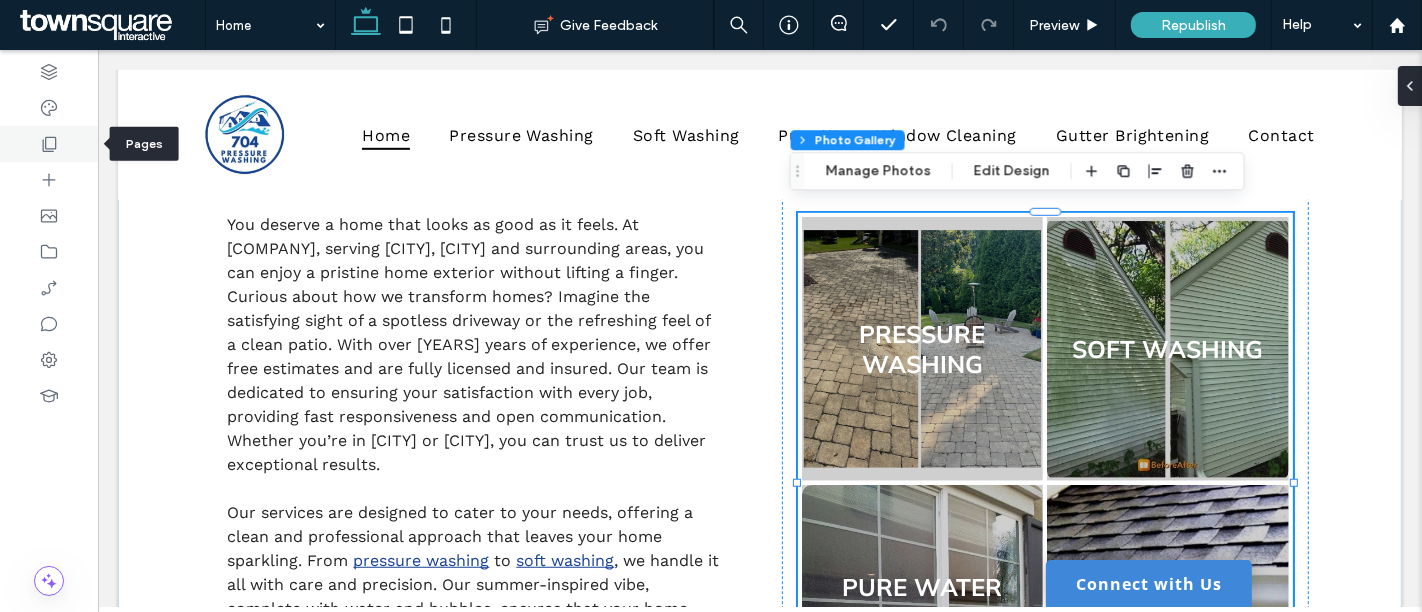 click at bounding box center (49, 144) 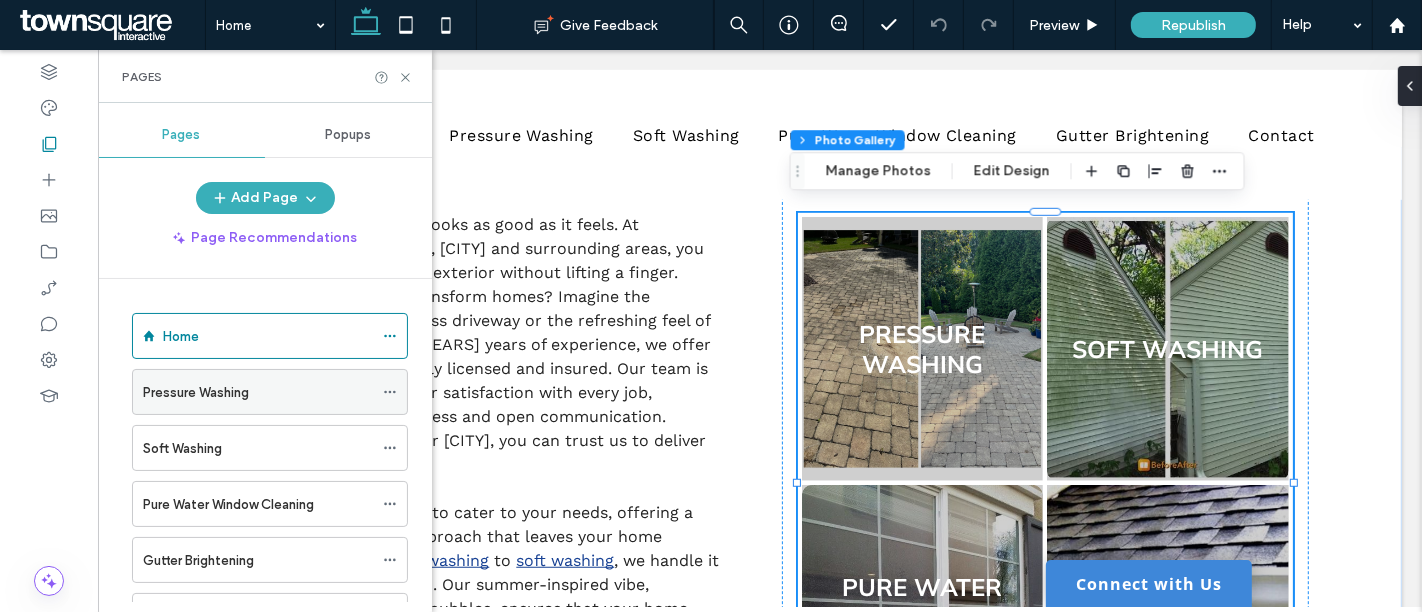click on "Pressure Washing" at bounding box center [196, 392] 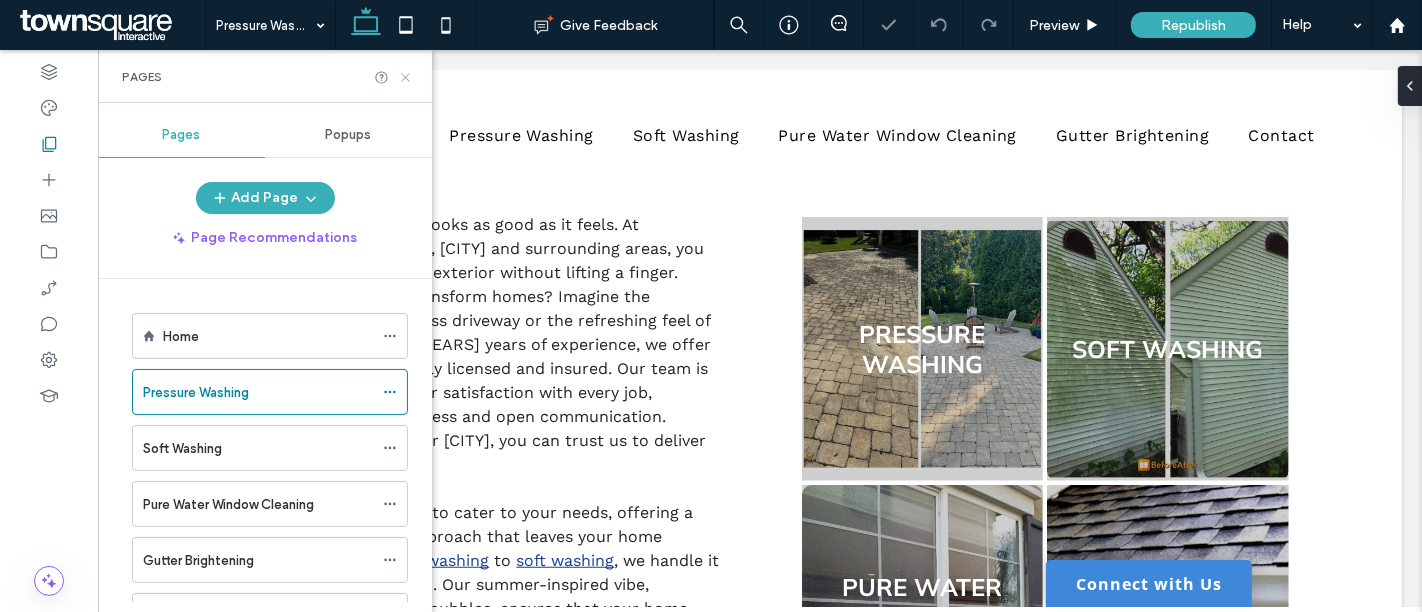 click 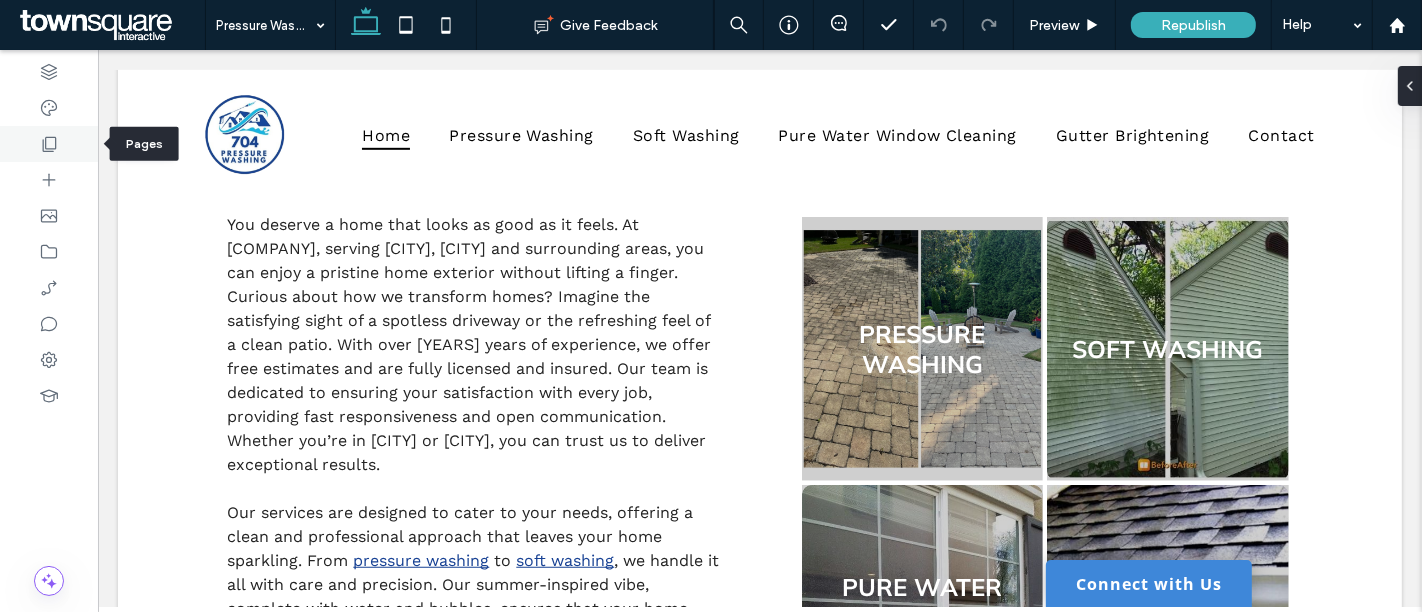 click 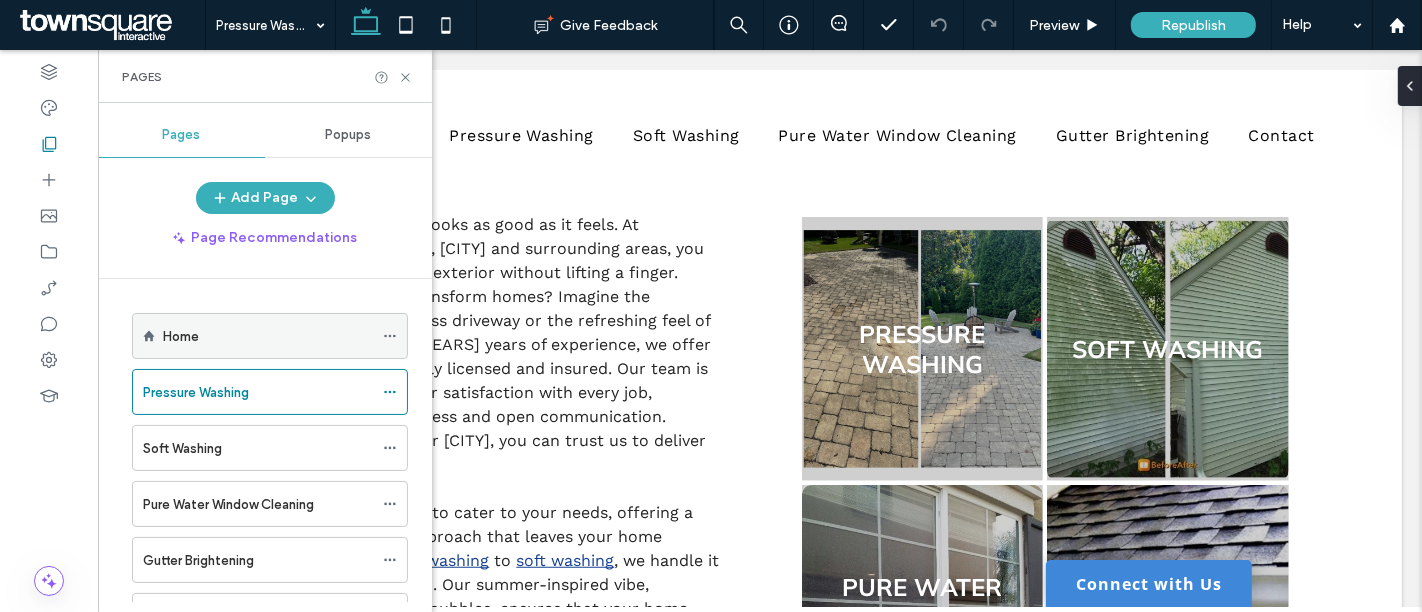 click on "Home" at bounding box center (268, 336) 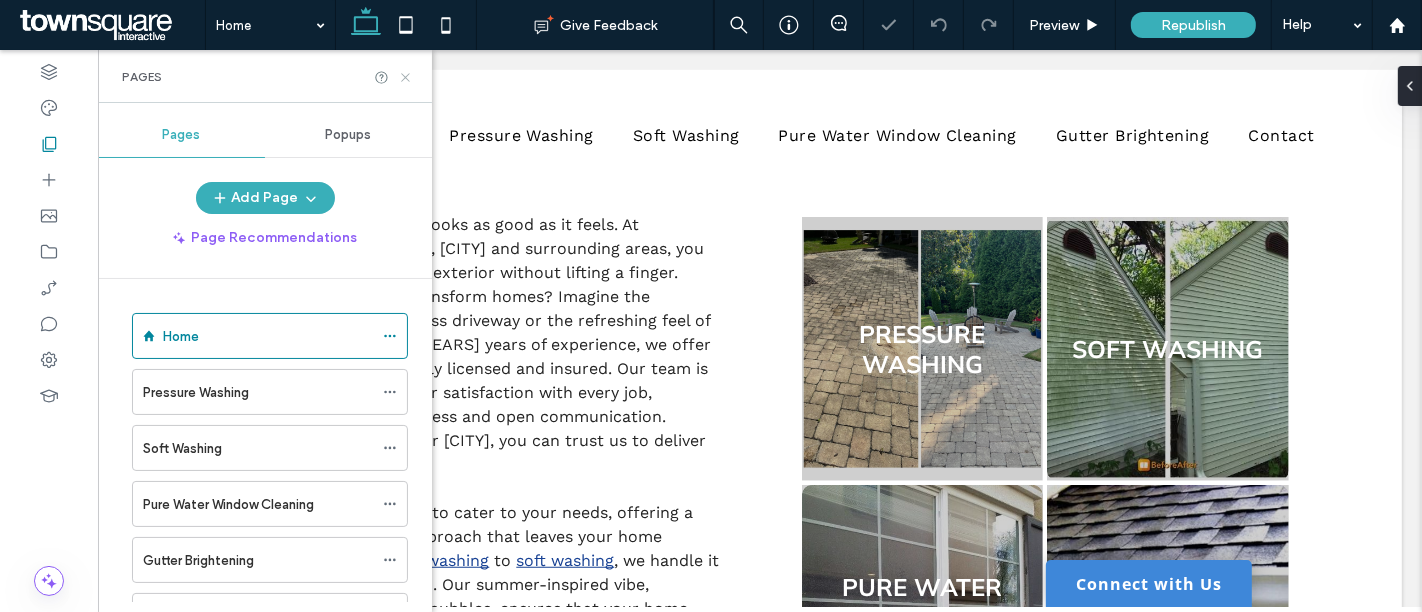 click 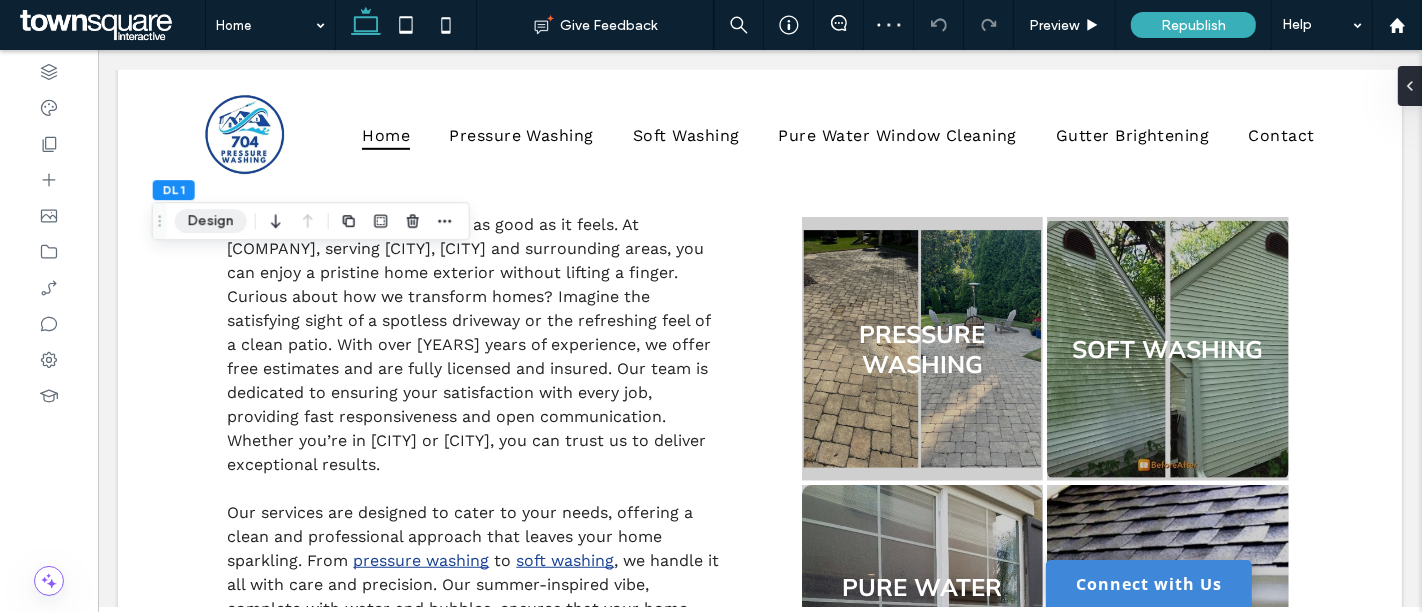drag, startPoint x: 201, startPoint y: 215, endPoint x: 214, endPoint y: 214, distance: 13.038404 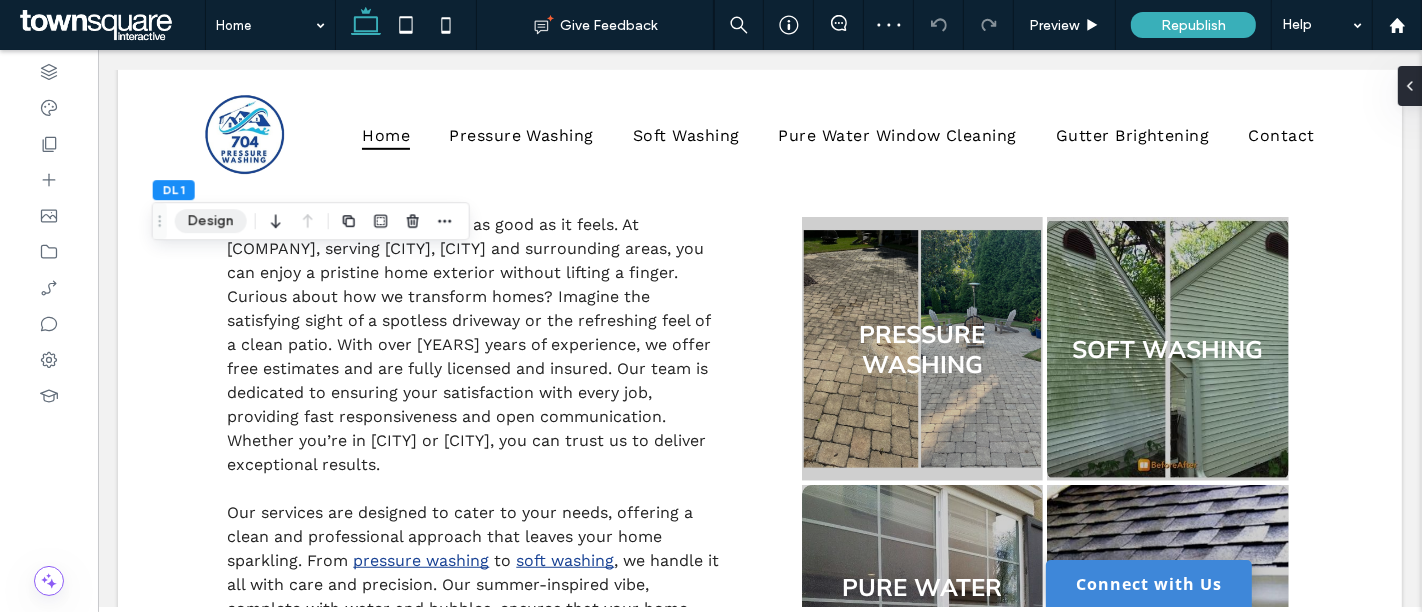 click on "Design" at bounding box center (211, 221) 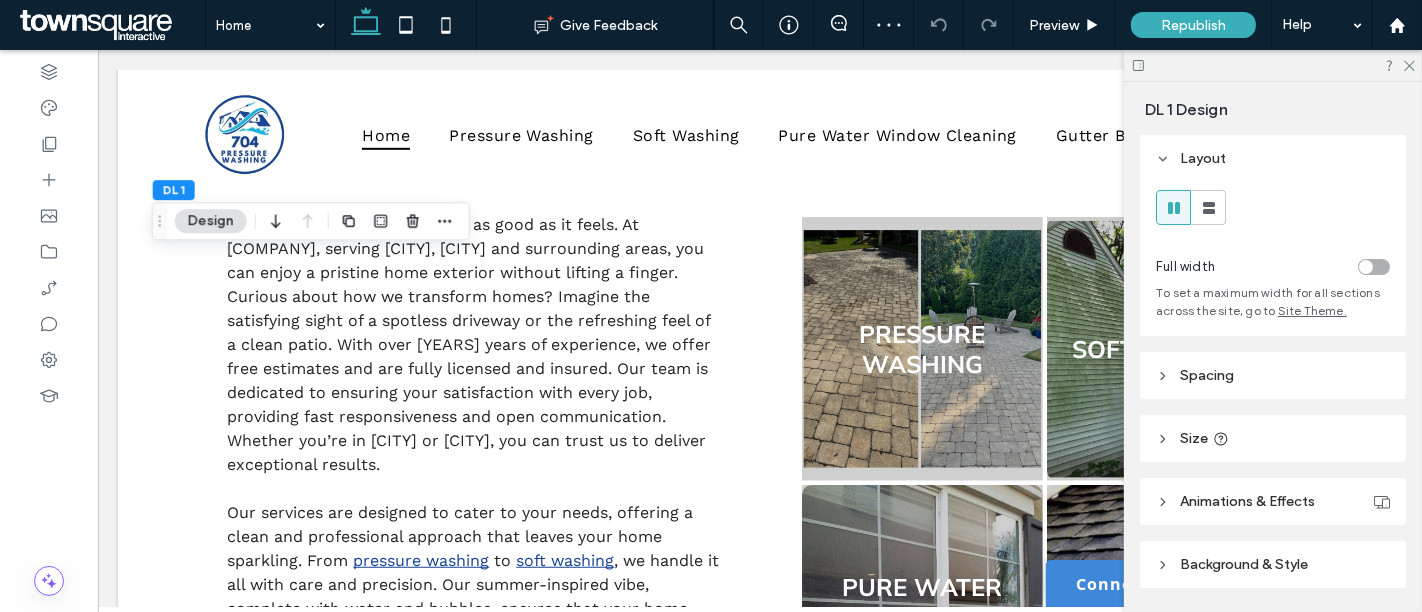 scroll, scrollTop: 63, scrollLeft: 0, axis: vertical 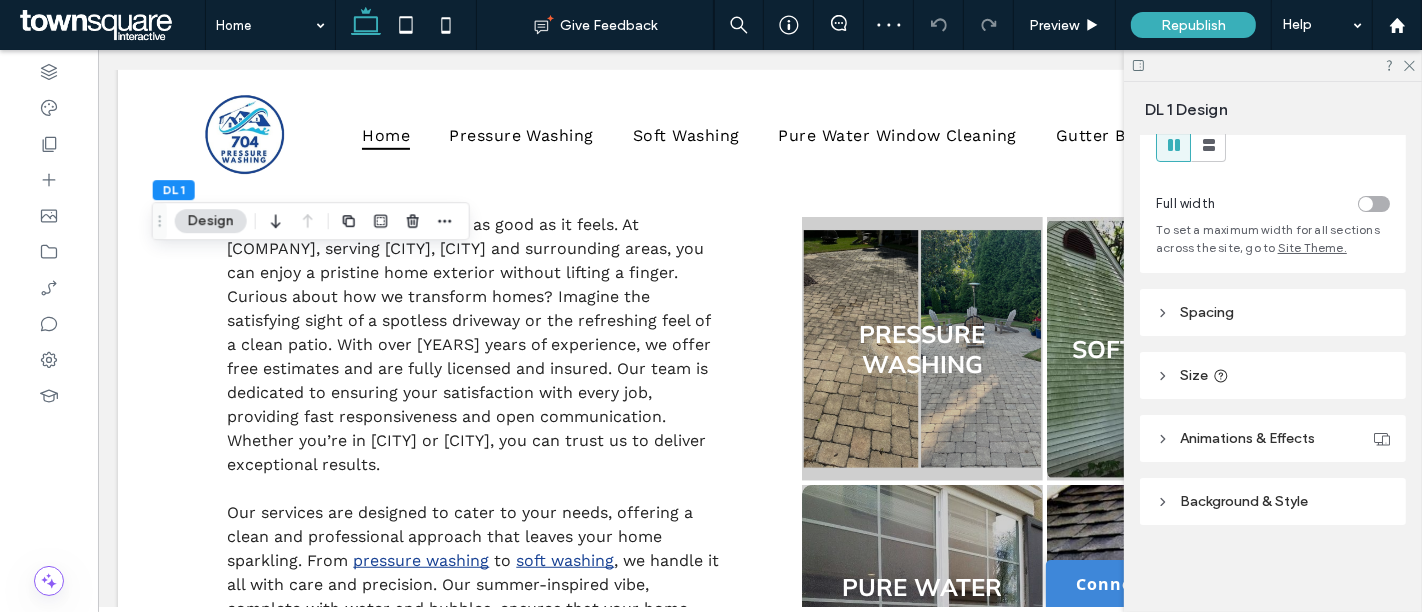 click on "Animations & Effects" at bounding box center (1273, 438) 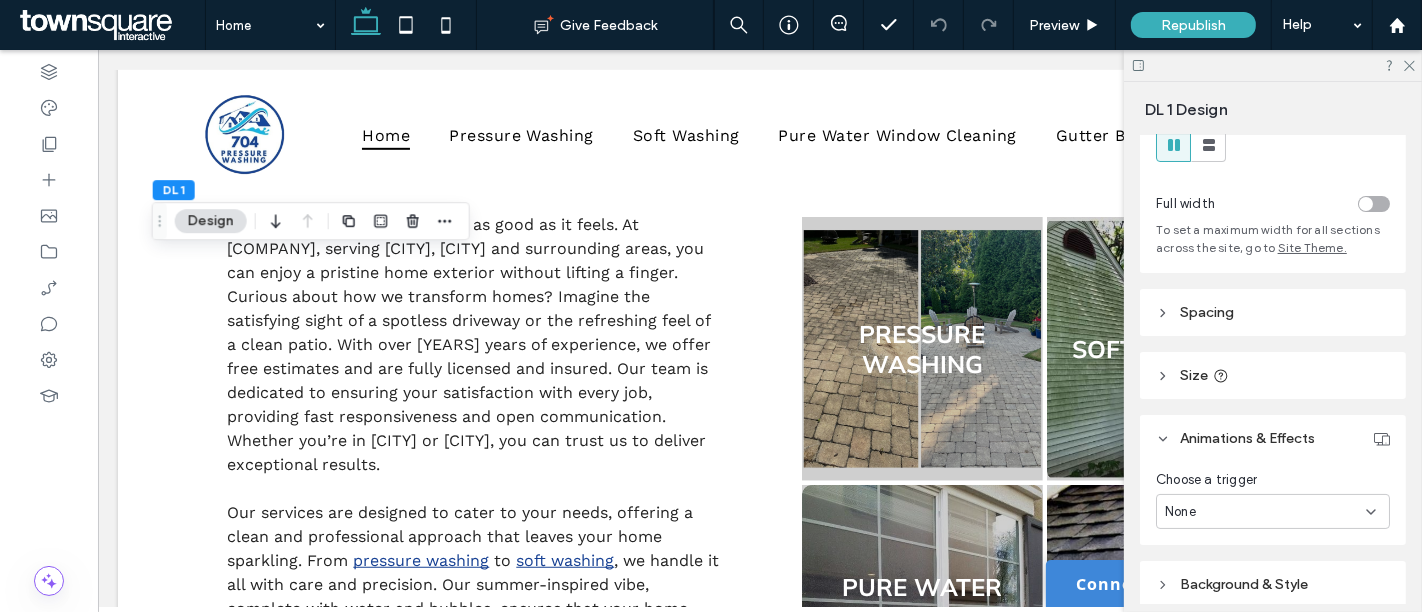 click on "Background & Style" at bounding box center (1244, 584) 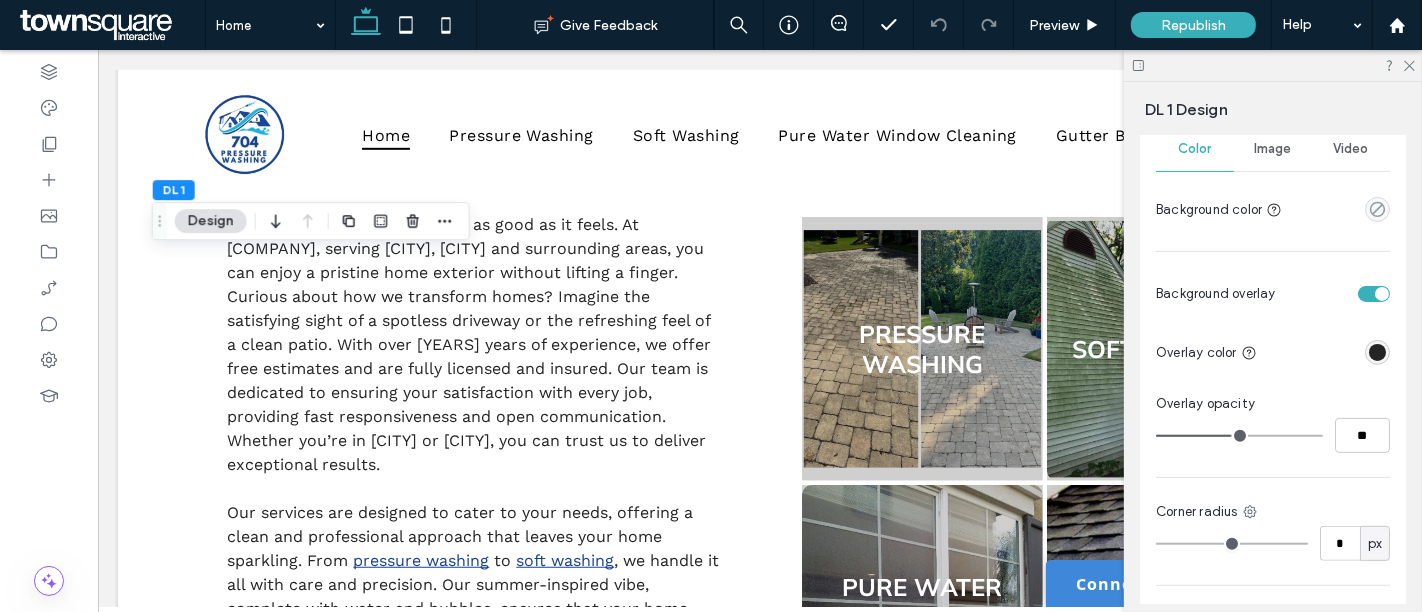 scroll, scrollTop: 554, scrollLeft: 0, axis: vertical 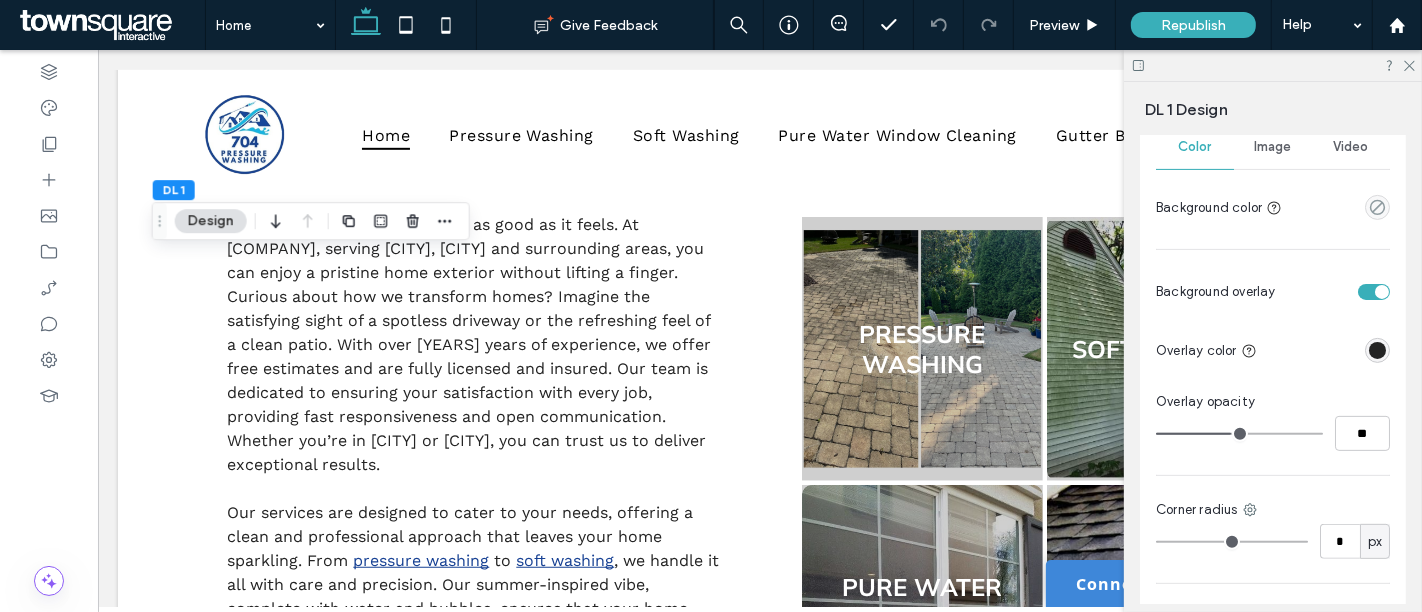 click on "Image" at bounding box center [1273, 147] 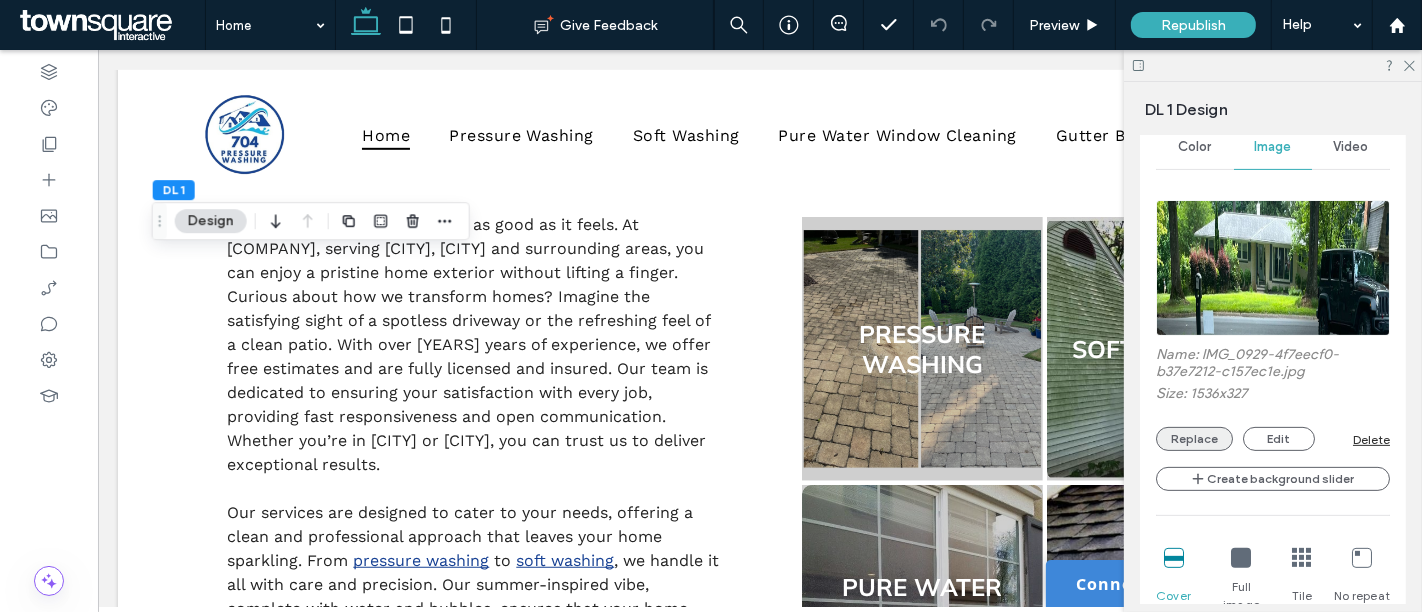 click on "Replace" at bounding box center (1194, 439) 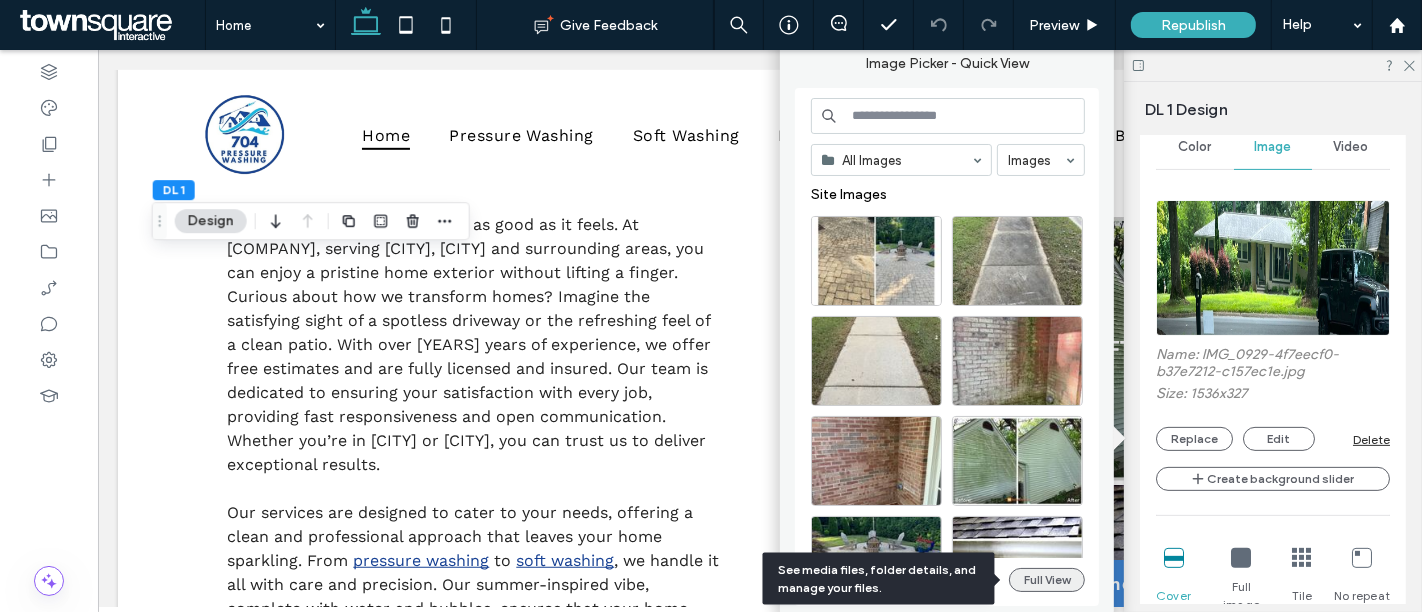 click on "Full View" at bounding box center [1047, 580] 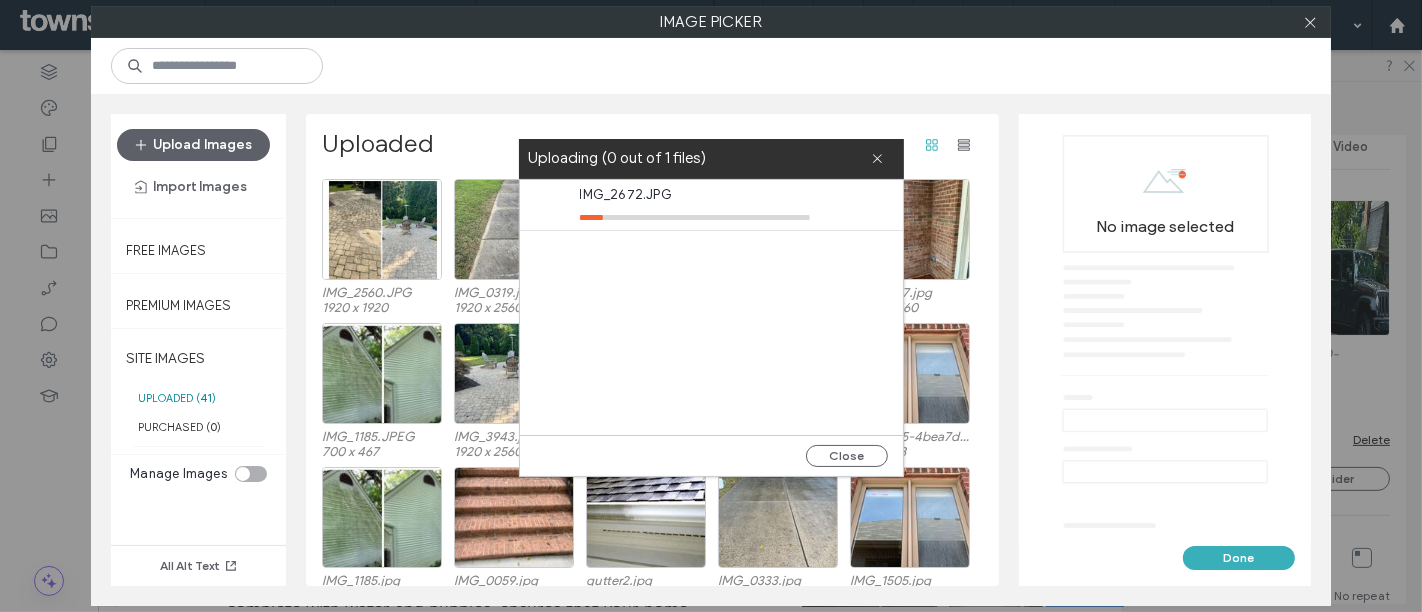 click at bounding box center (711, 66) 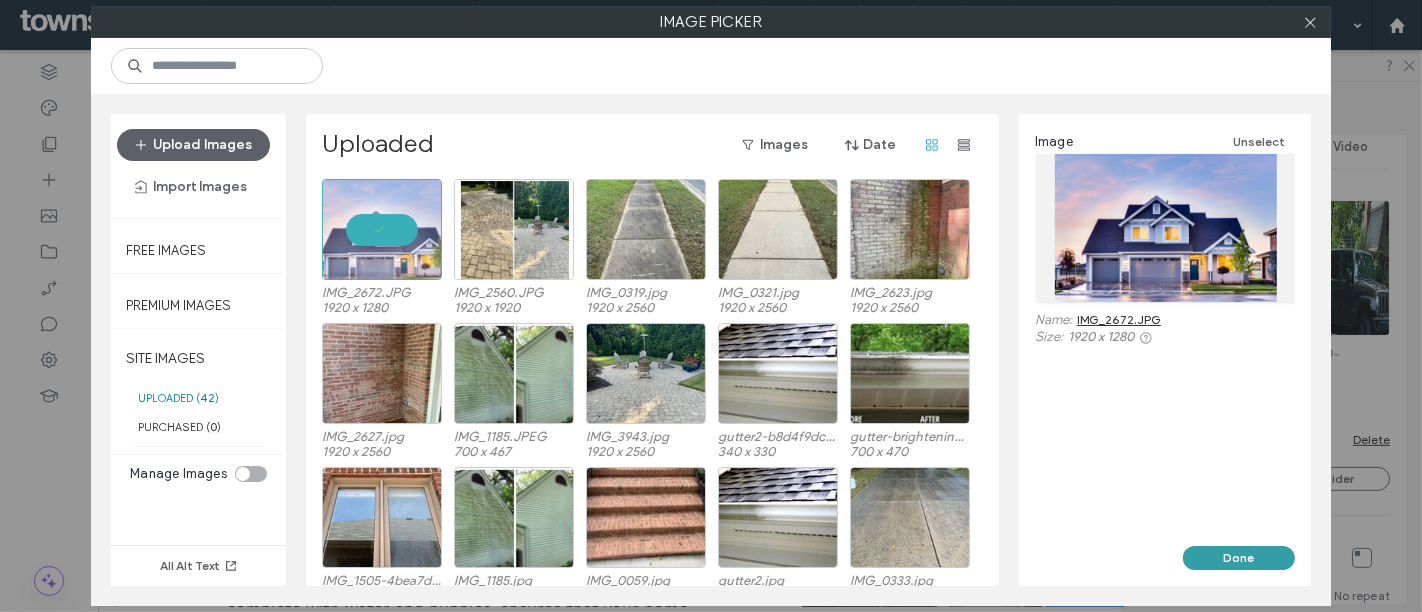 click on "Done" at bounding box center [1239, 558] 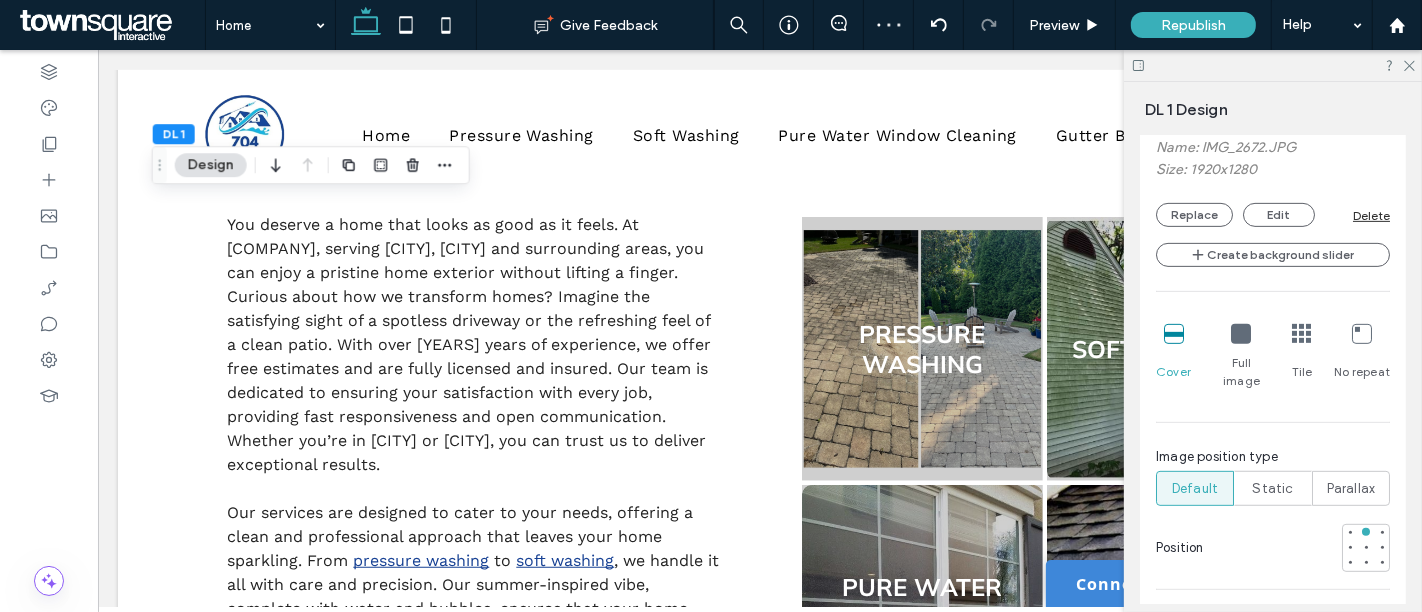 scroll, scrollTop: 776, scrollLeft: 0, axis: vertical 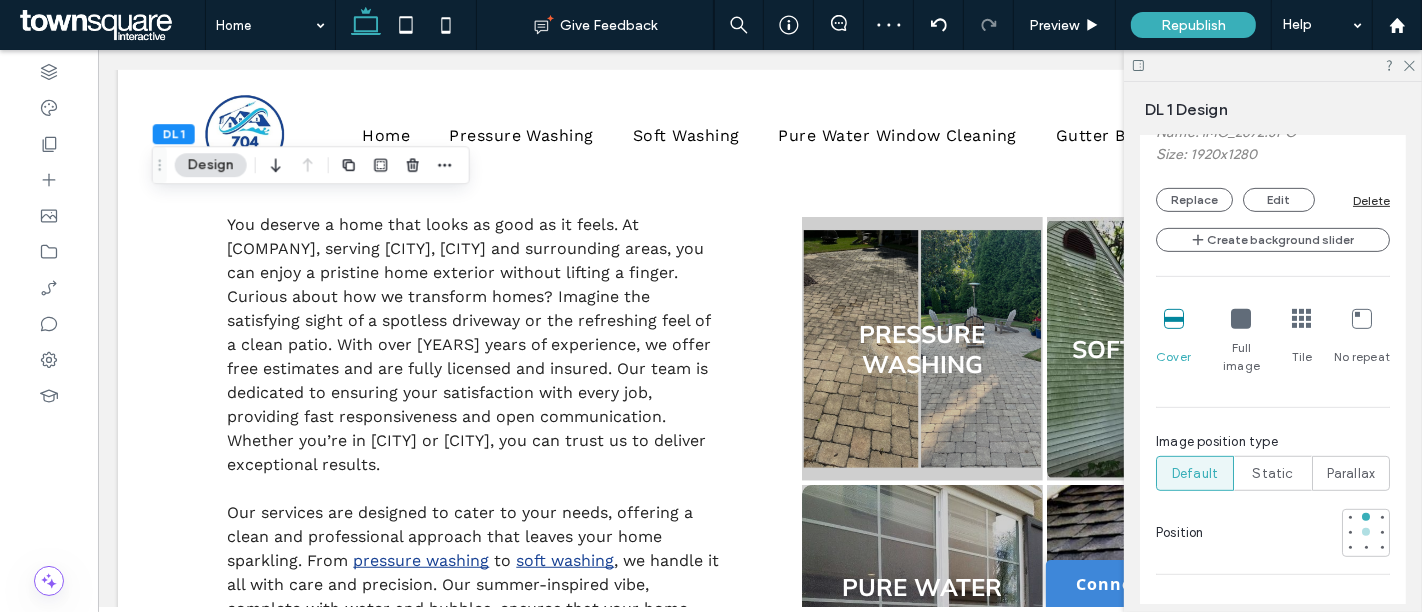 click at bounding box center (1366, 532) 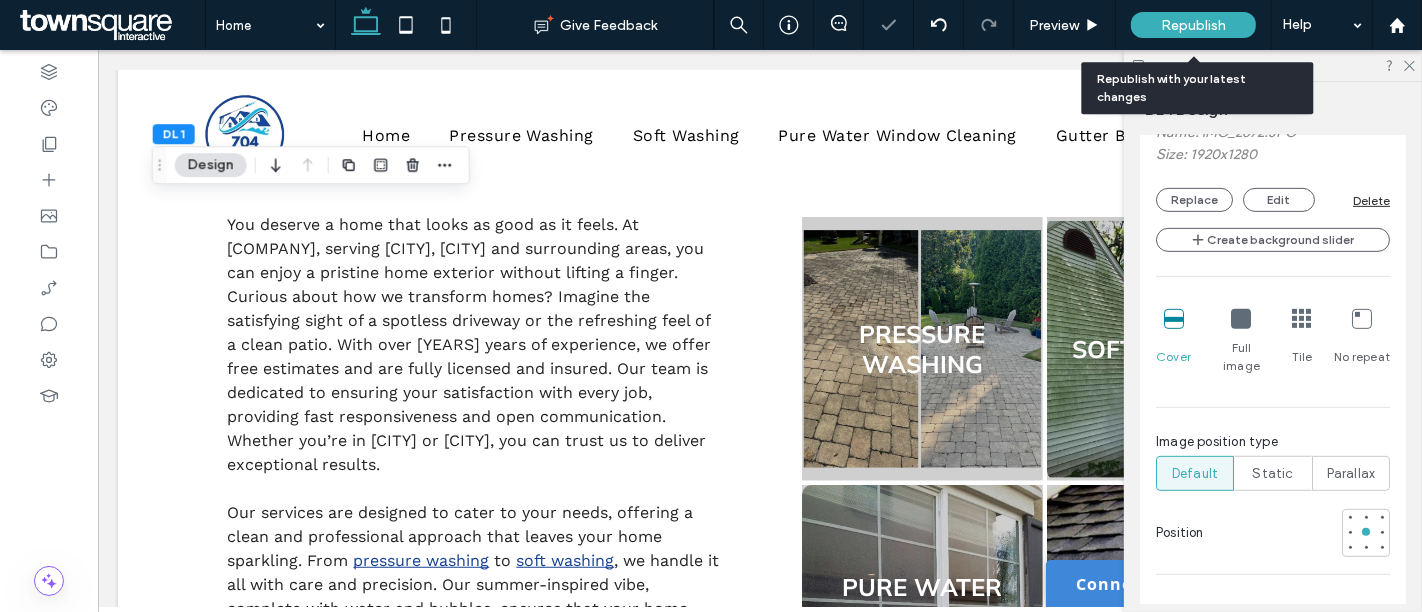 click on "Republish" at bounding box center [1193, 25] 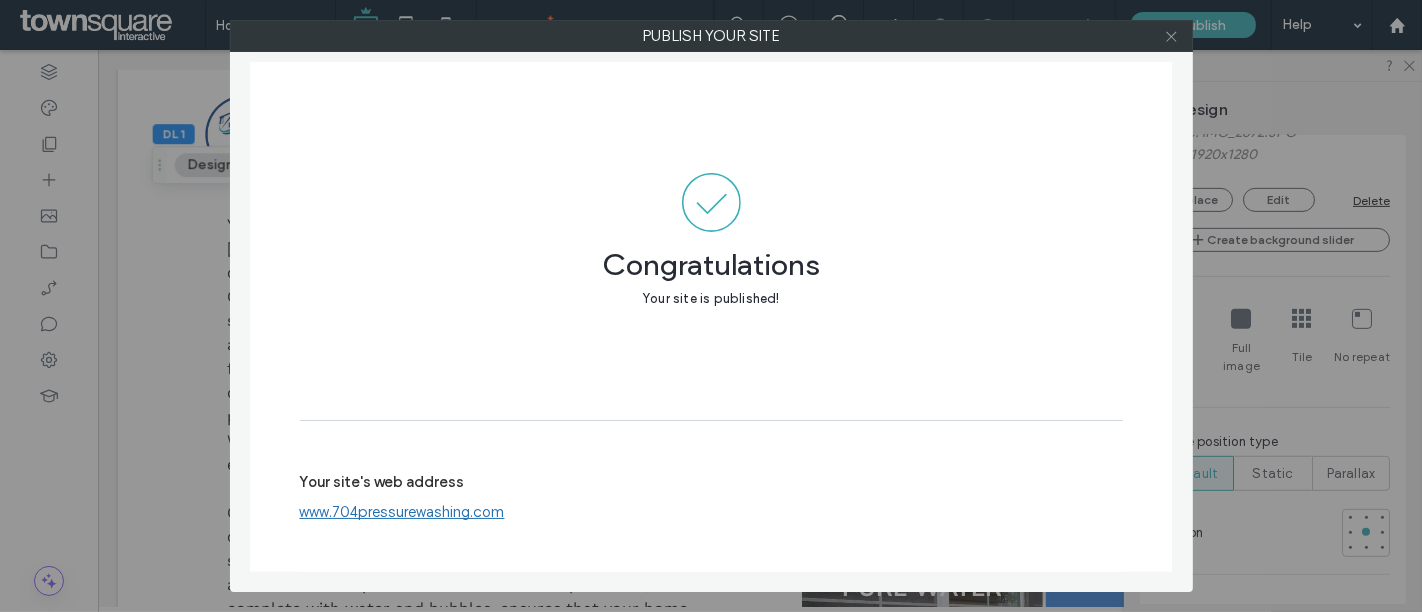 click 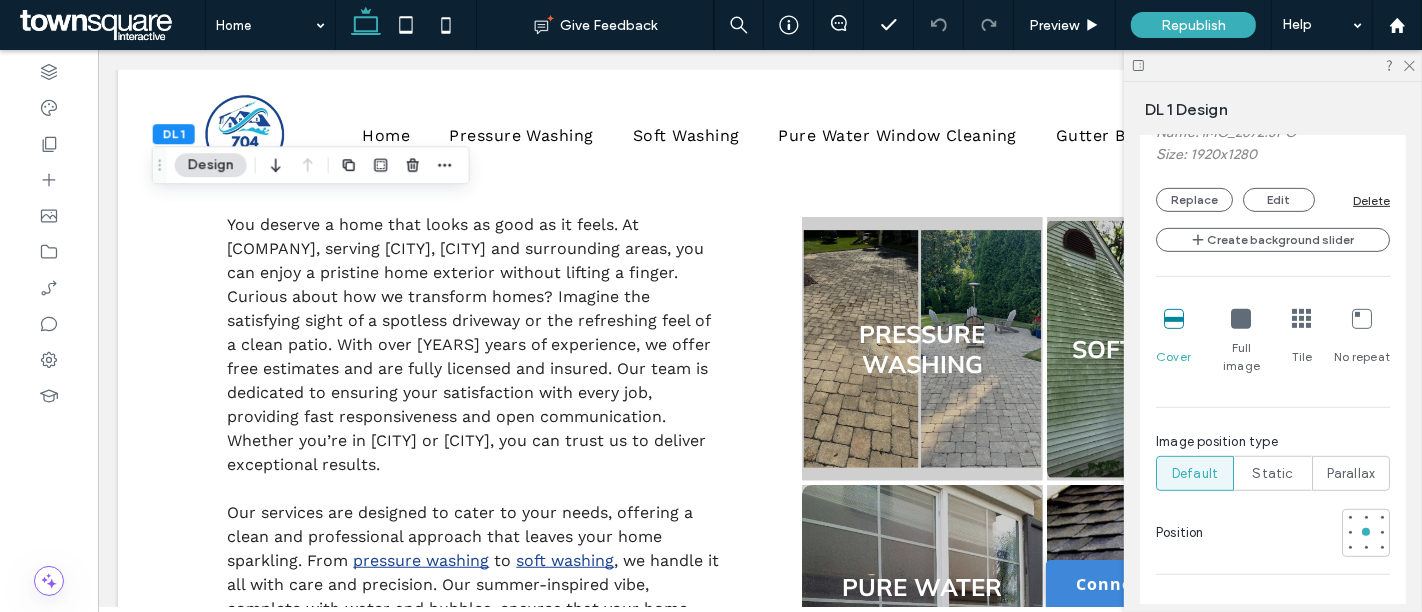 click at bounding box center [1273, 65] 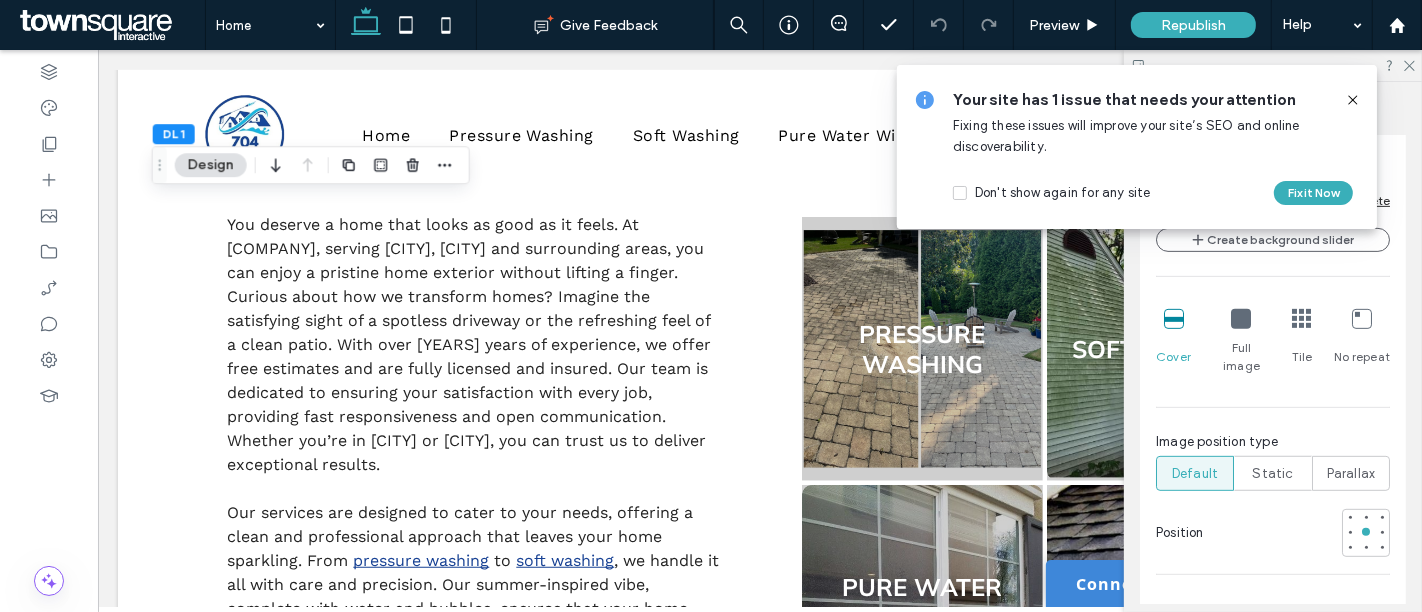 click 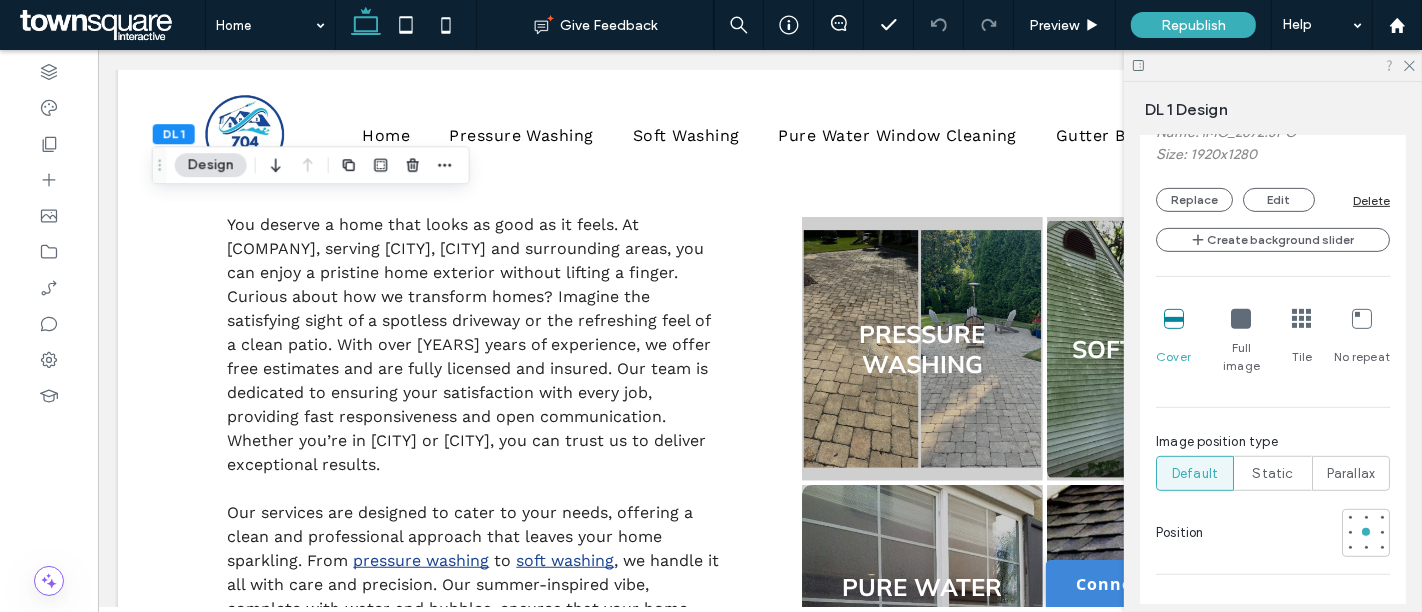 drag, startPoint x: 1411, startPoint y: 67, endPoint x: 1393, endPoint y: 68, distance: 18.027756 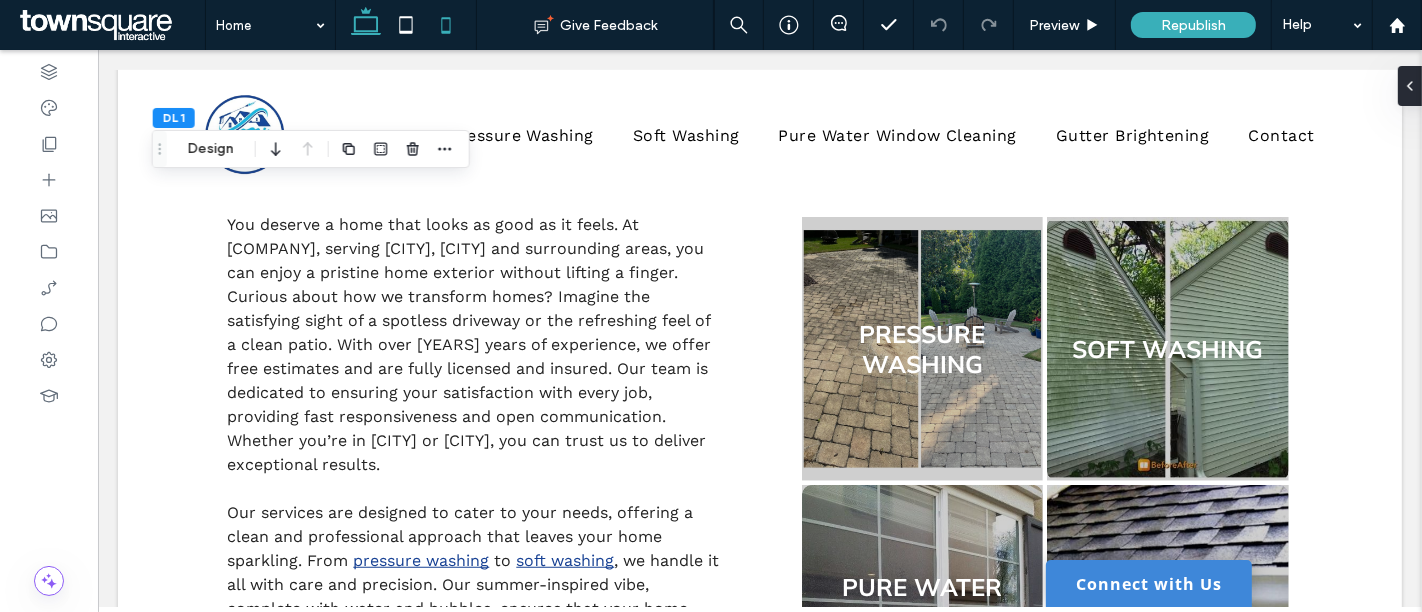 click 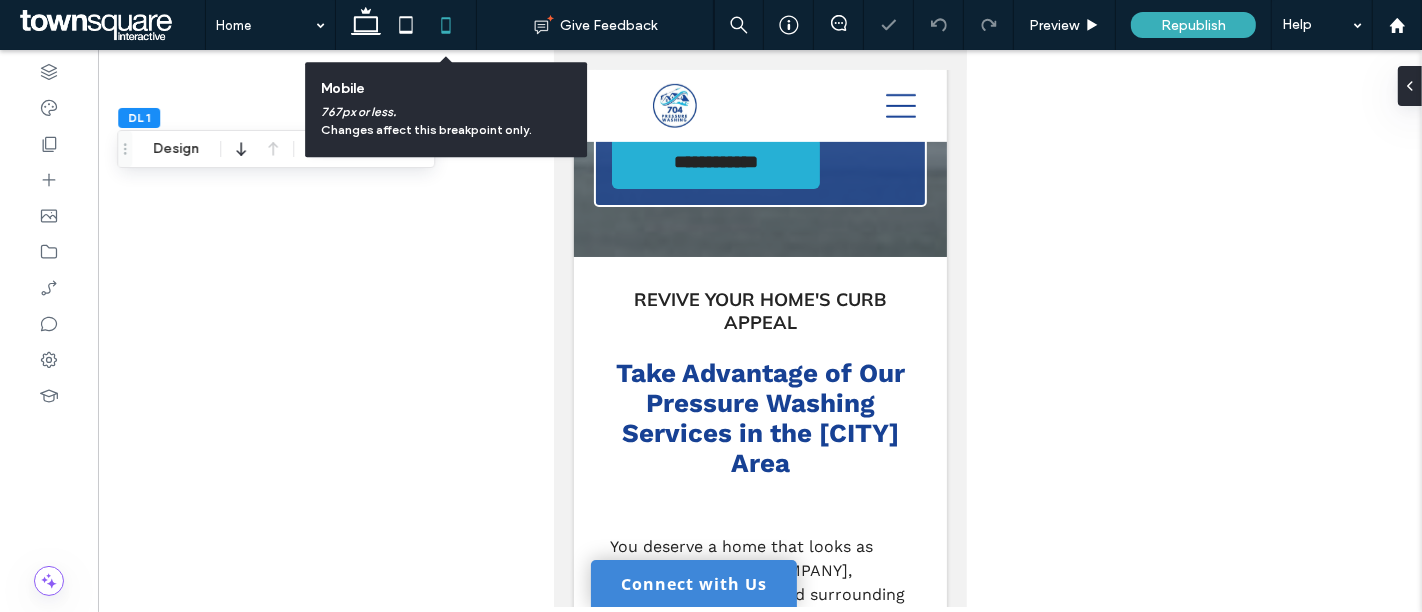 type on "**" 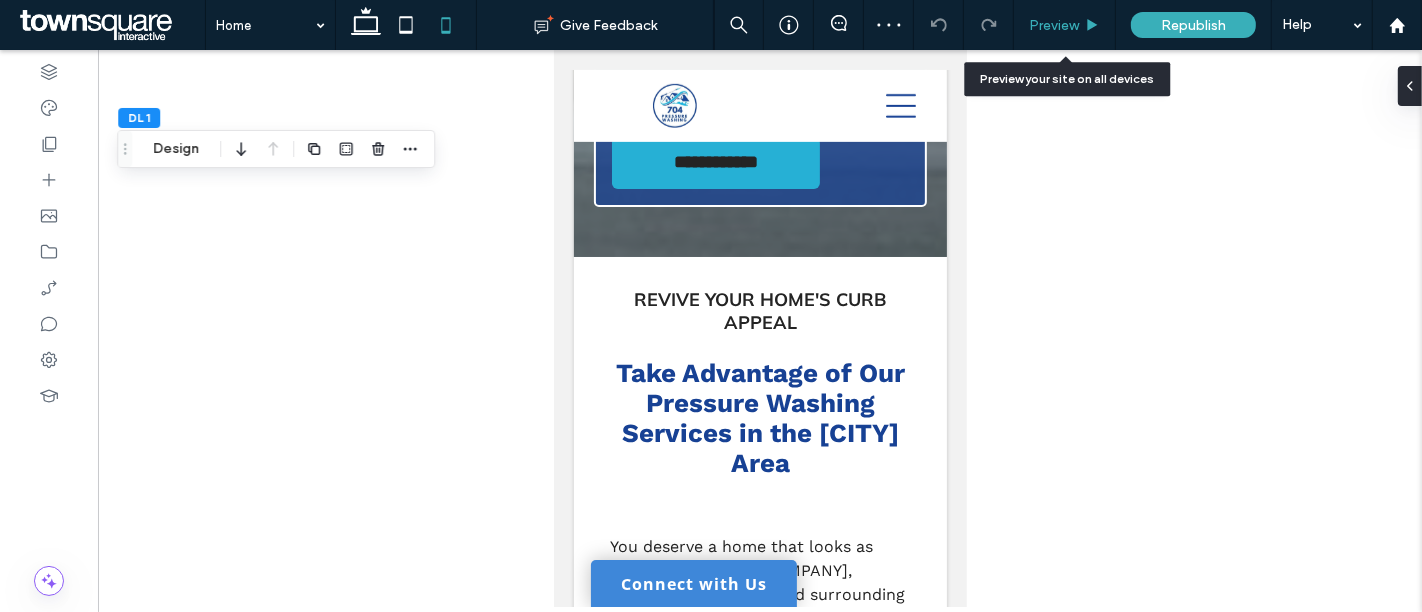 click on "Preview" at bounding box center [1064, 25] 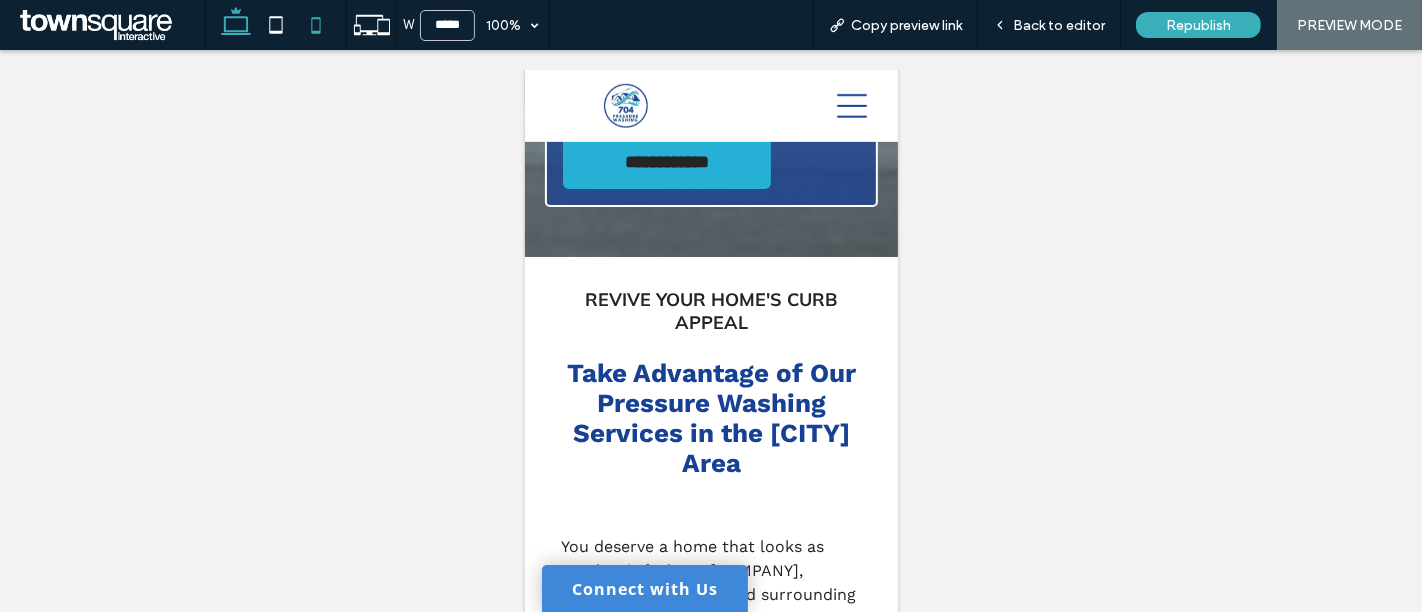 click 